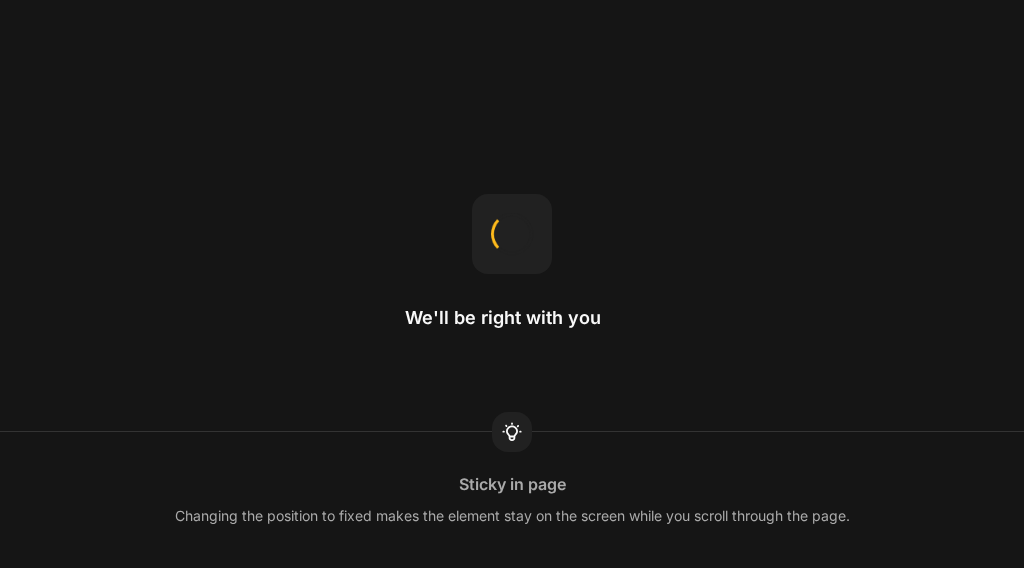 scroll, scrollTop: 0, scrollLeft: 0, axis: both 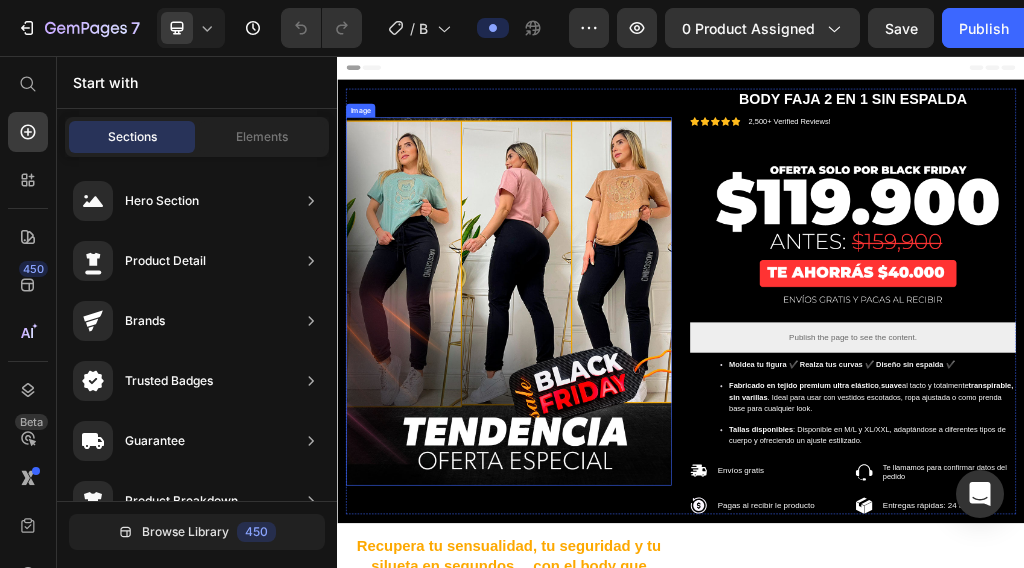 click at bounding box center [636, 484] 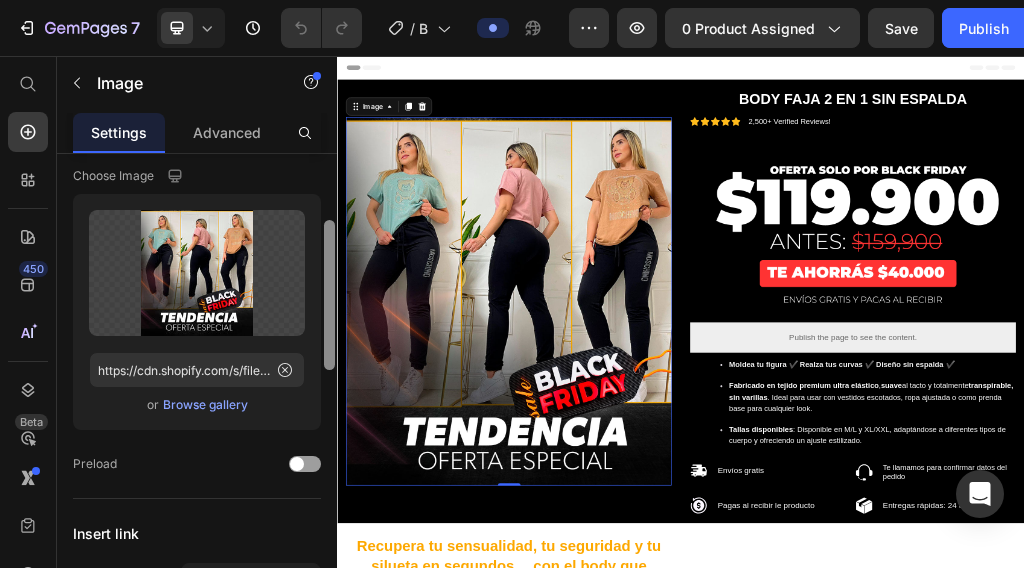 scroll, scrollTop: 133, scrollLeft: 0, axis: vertical 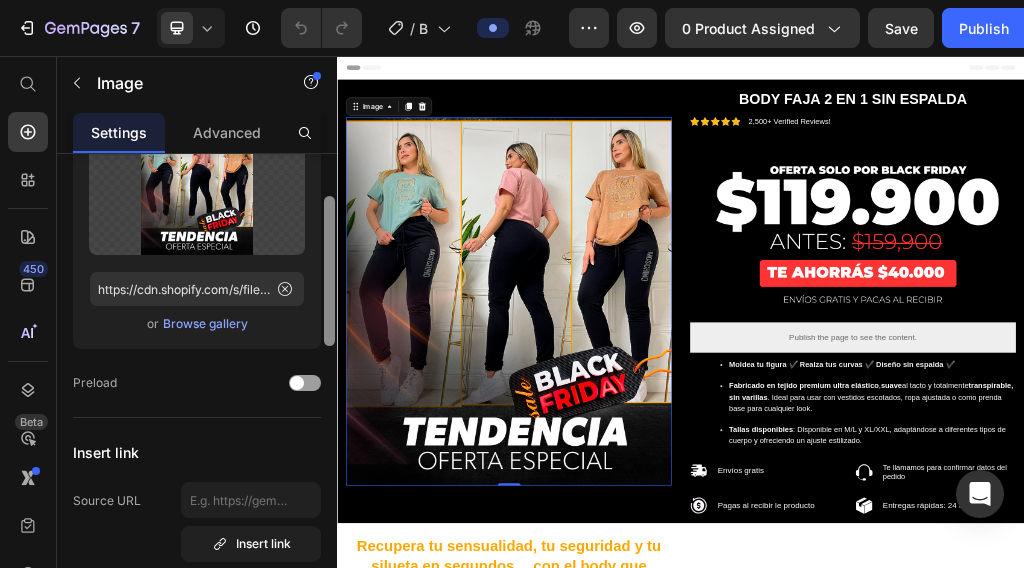 drag, startPoint x: 328, startPoint y: 244, endPoint x: 329, endPoint y: 281, distance: 37.01351 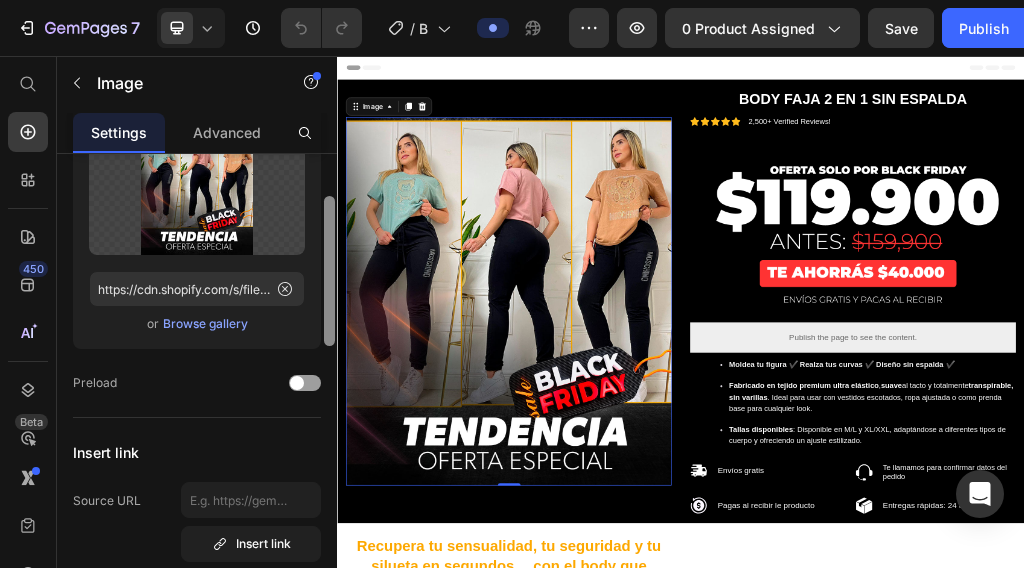 click at bounding box center [329, 271] 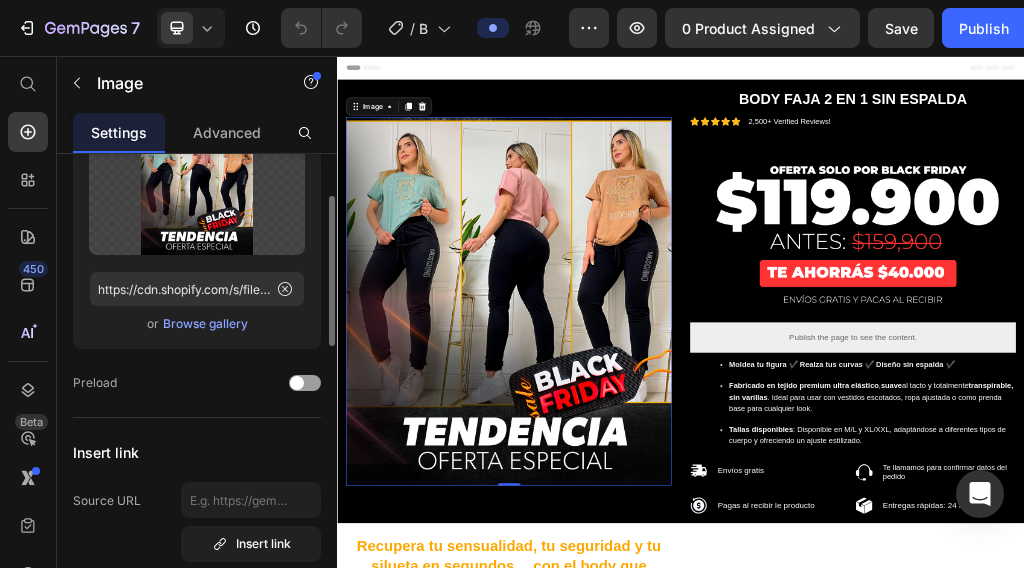 click on "Browse gallery" at bounding box center [205, 324] 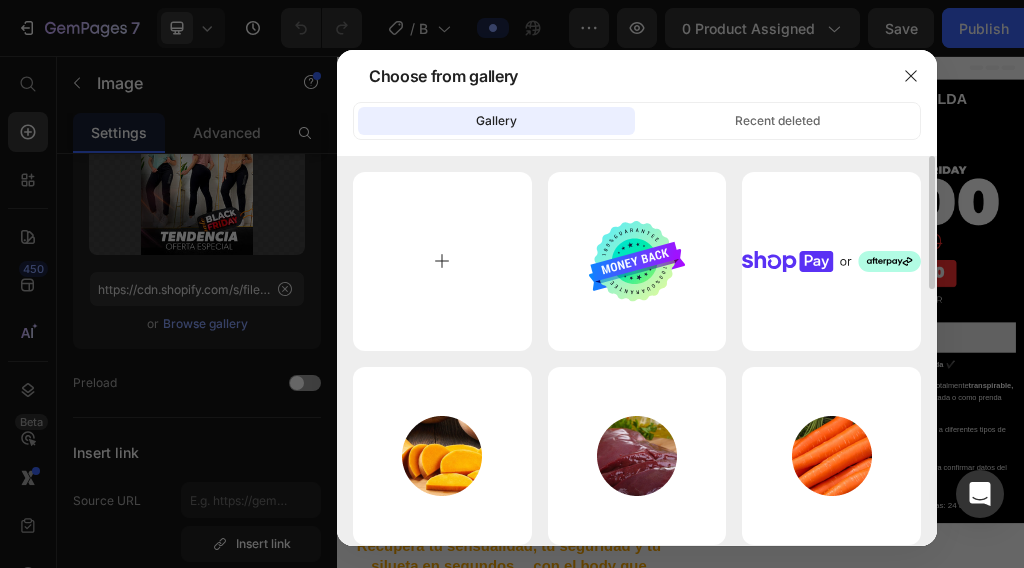 click at bounding box center [442, 261] 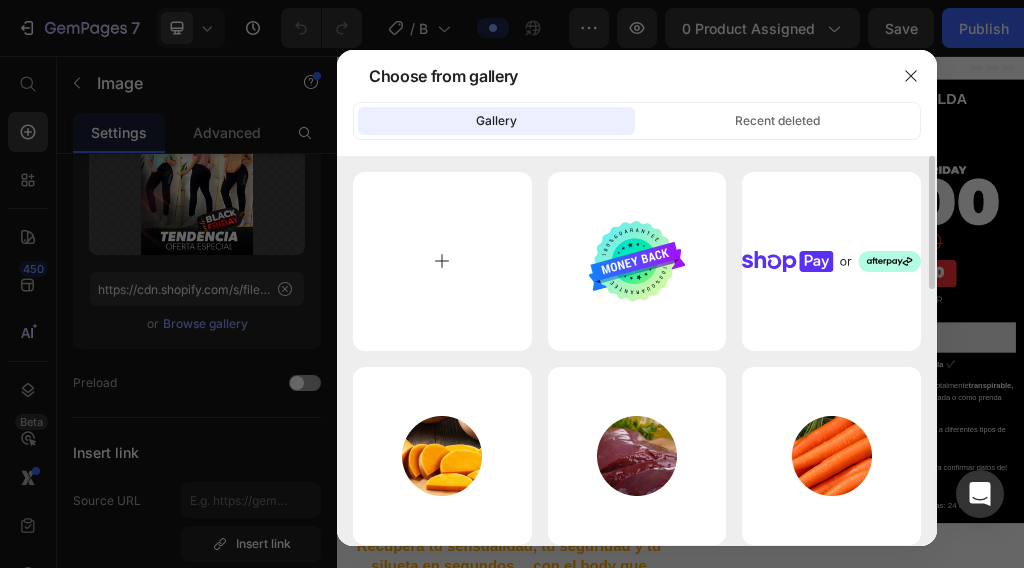 type on "C:\fakepath\1_20250710_142921_0000.webp" 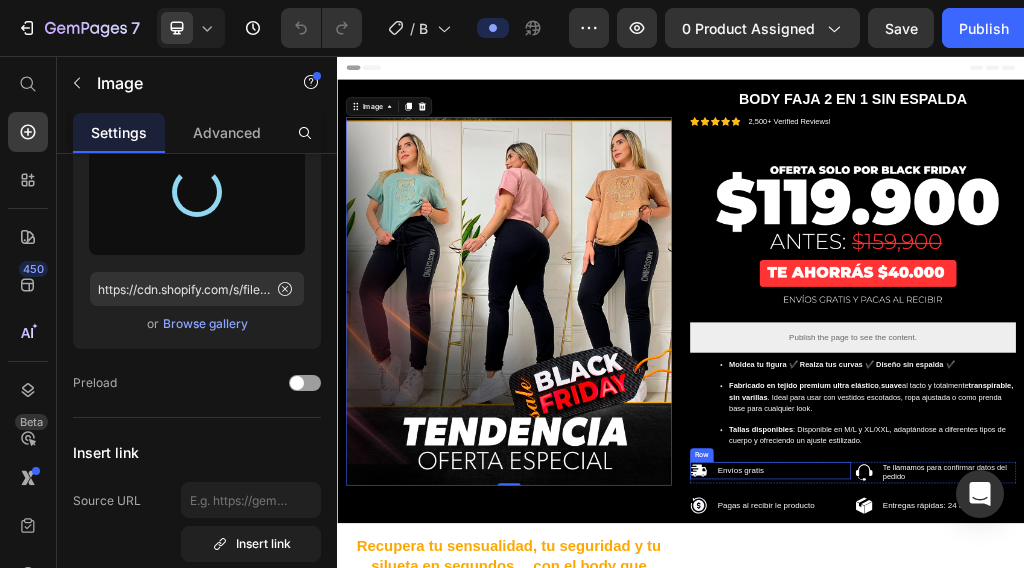 type on "https://cdn.shopify.com/s/files/1/0745/7108/8125/files/gempages_556623583934153921-a0a2b243-5460-463b-9011-71c7144d8285.webp" 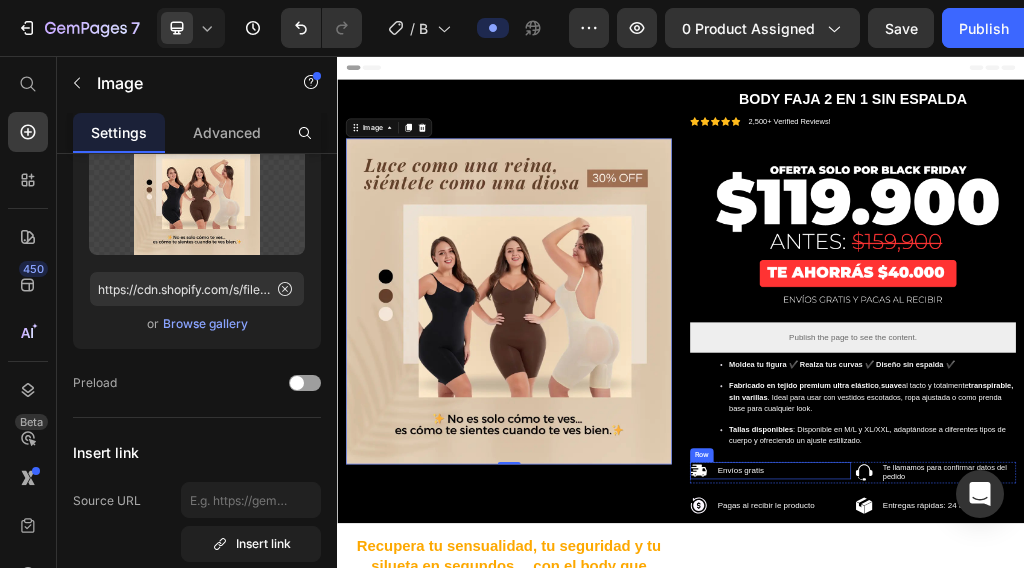 click at bounding box center [1237, 362] 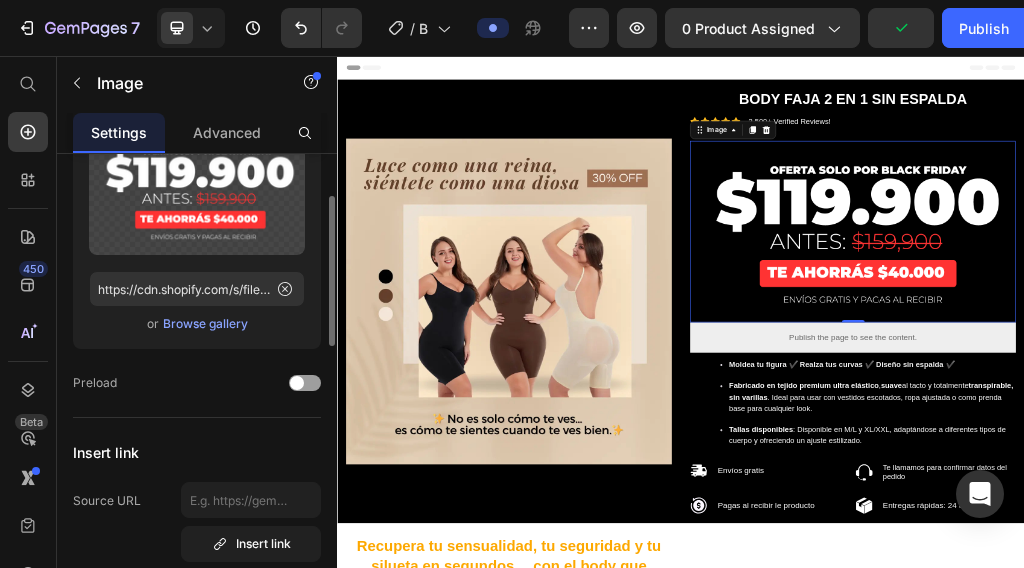 click on "Browse gallery" at bounding box center [205, 324] 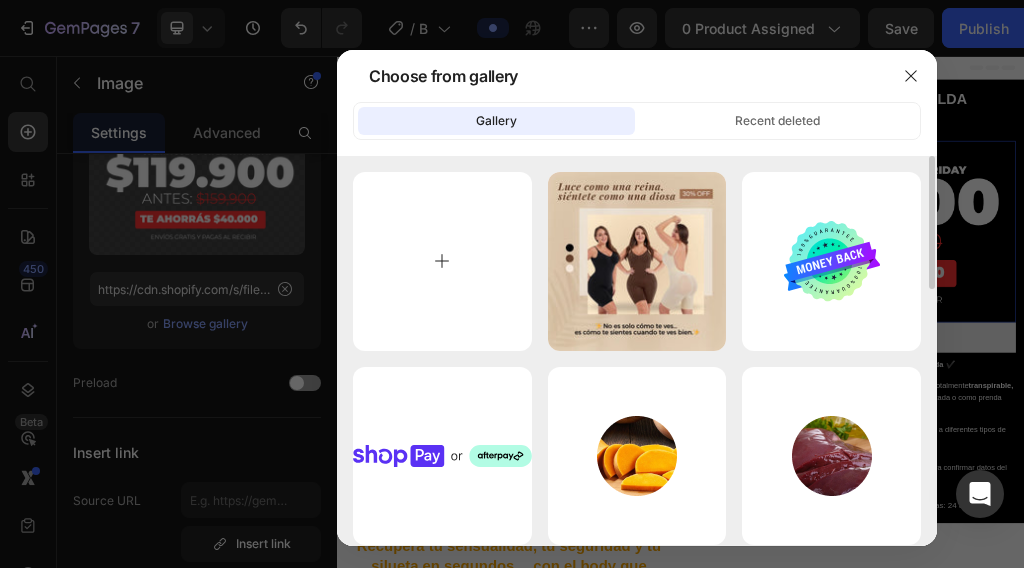 click at bounding box center (442, 261) 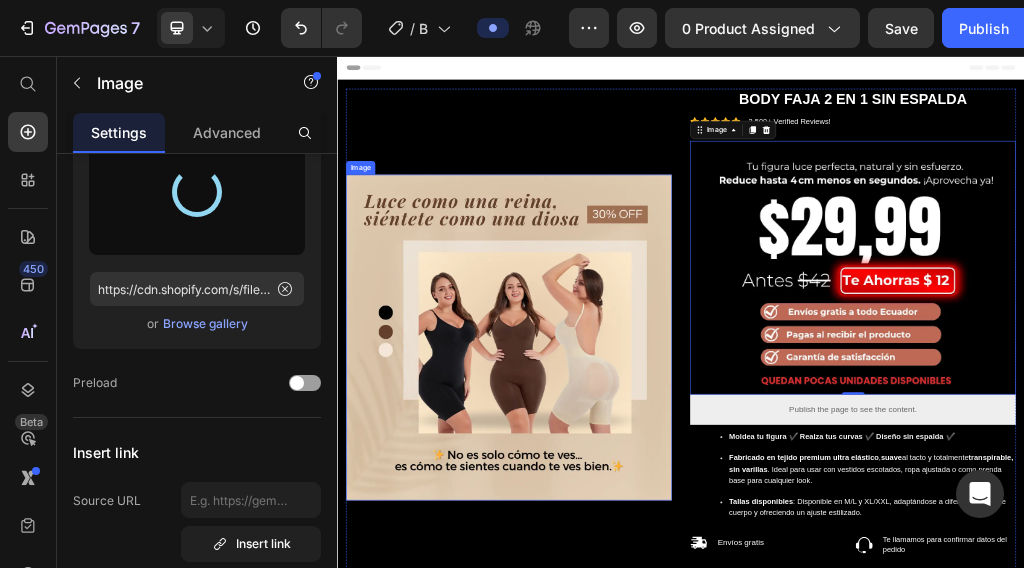 type on "https://cdn.shopify.com/s/files/1/0745/7108/8125/files/gempages_556623583934153921-a2f88310-78e0-4ad8-bc0f-26bddb574830.webp" 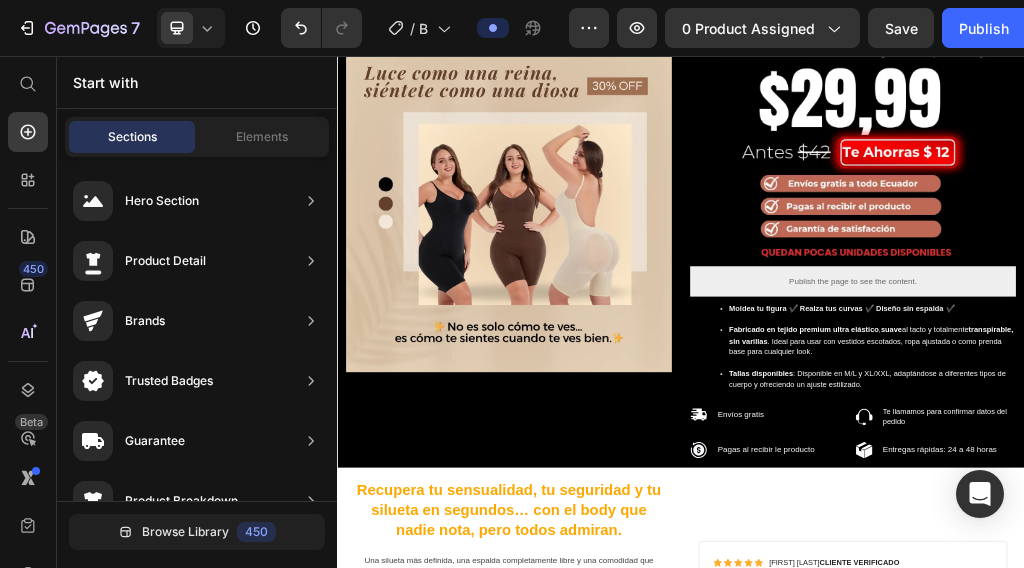 scroll, scrollTop: 70, scrollLeft: 0, axis: vertical 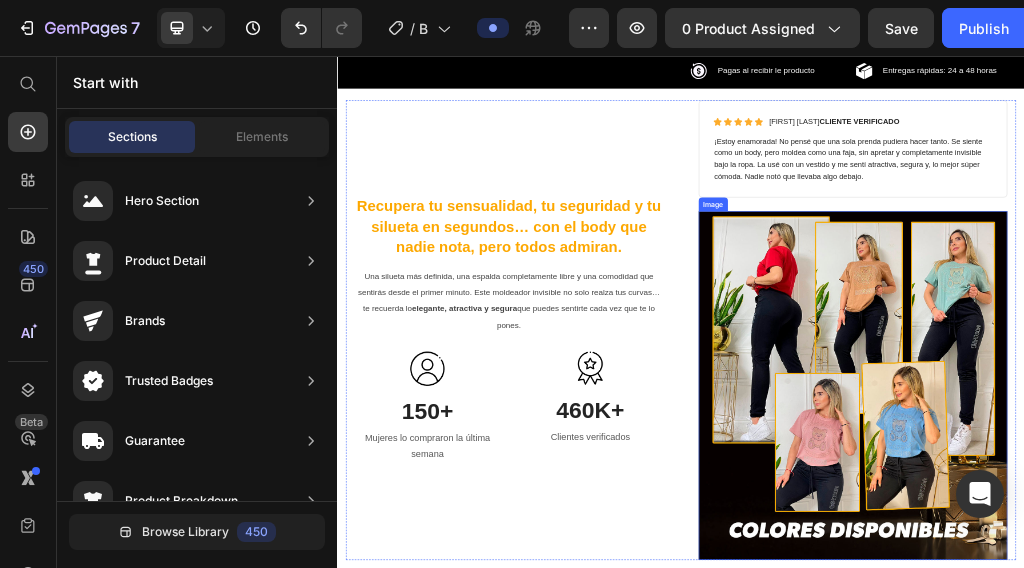 click at bounding box center [1237, 631] 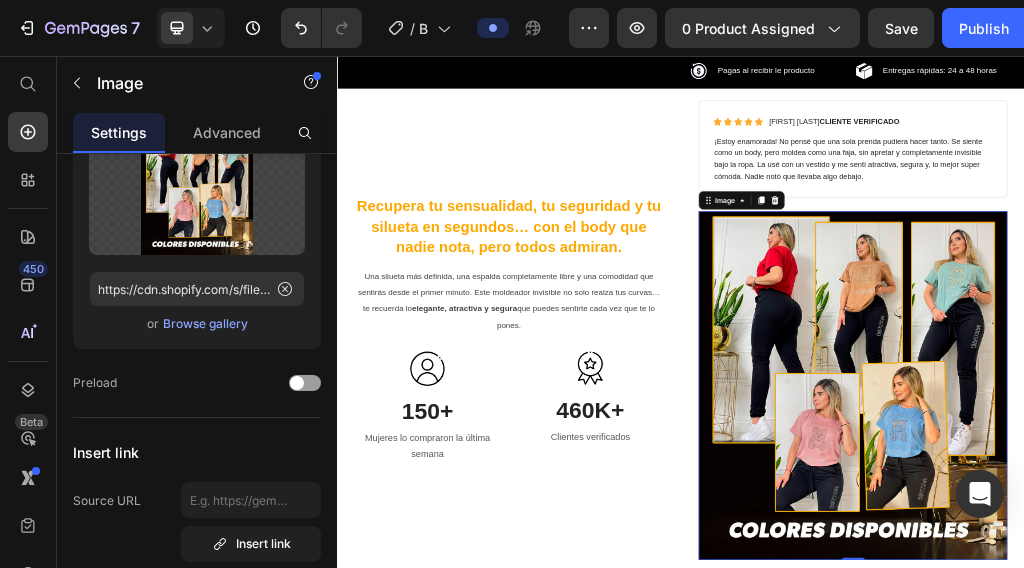 click at bounding box center (1237, 631) 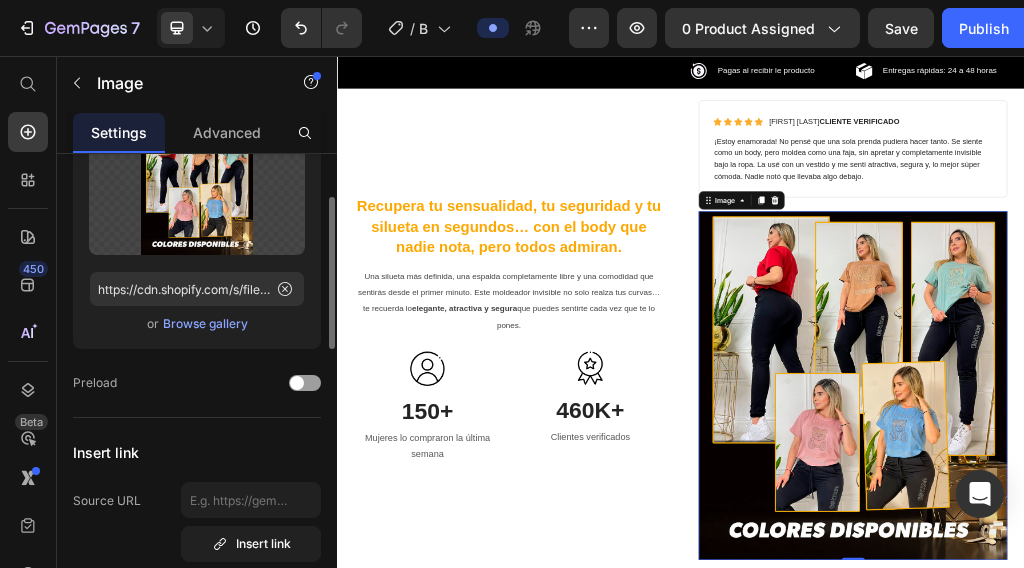 click on "Browse gallery" at bounding box center [205, 324] 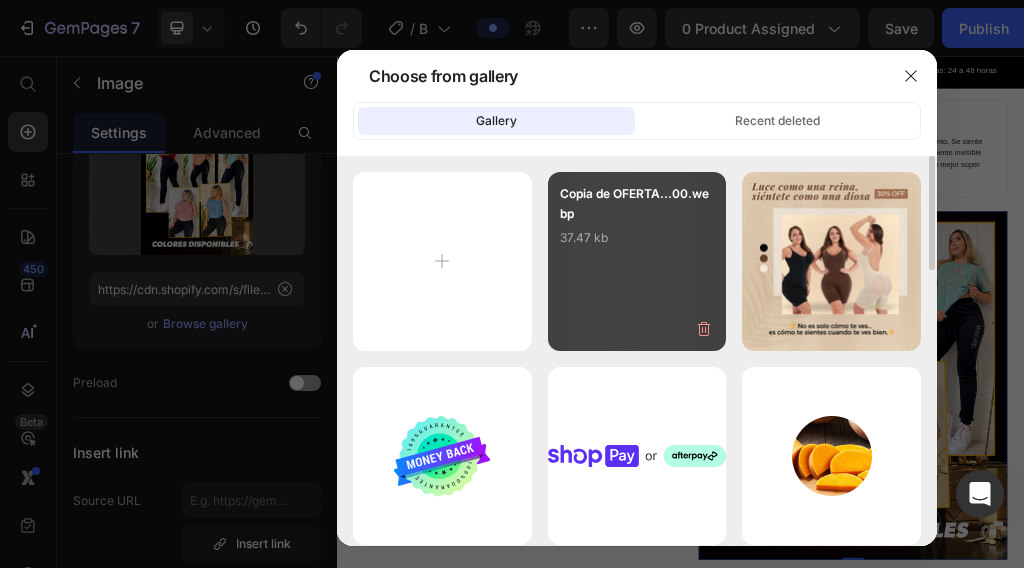click on "Copia de OFERTA...00.webp 37.47 kb" at bounding box center [637, 224] 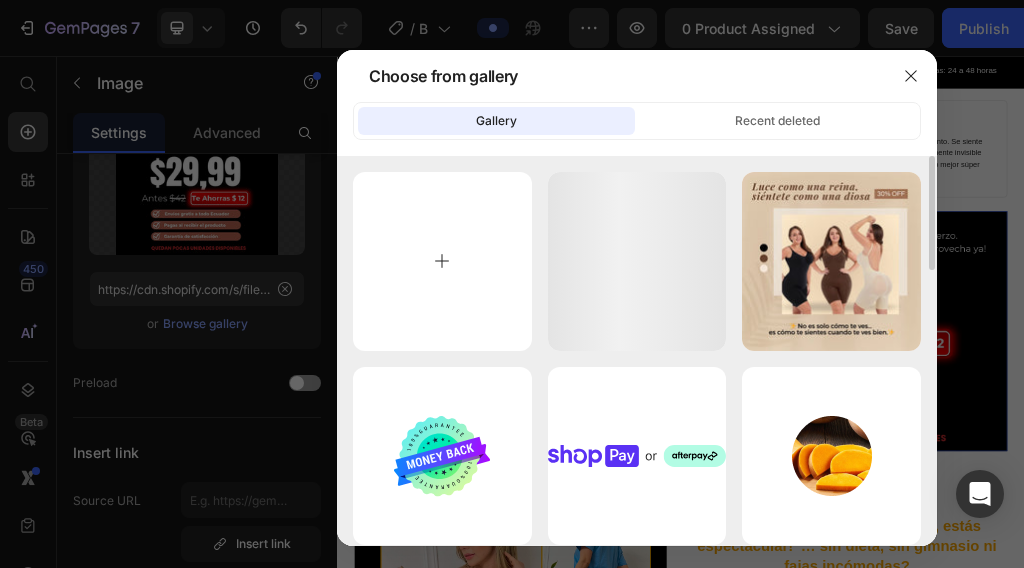click at bounding box center [442, 261] 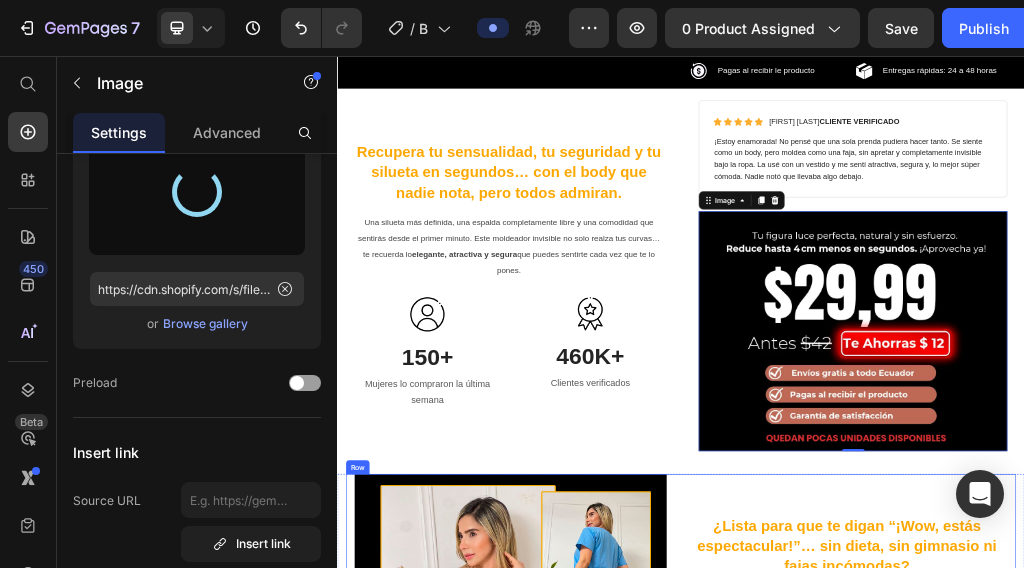 type on "https://cdn.shopify.com/s/files/1/0745/7108/8125/files/gempages_556623583934153921-8a7c1506-0621-4841-9749-eddfbd96e090.webp" 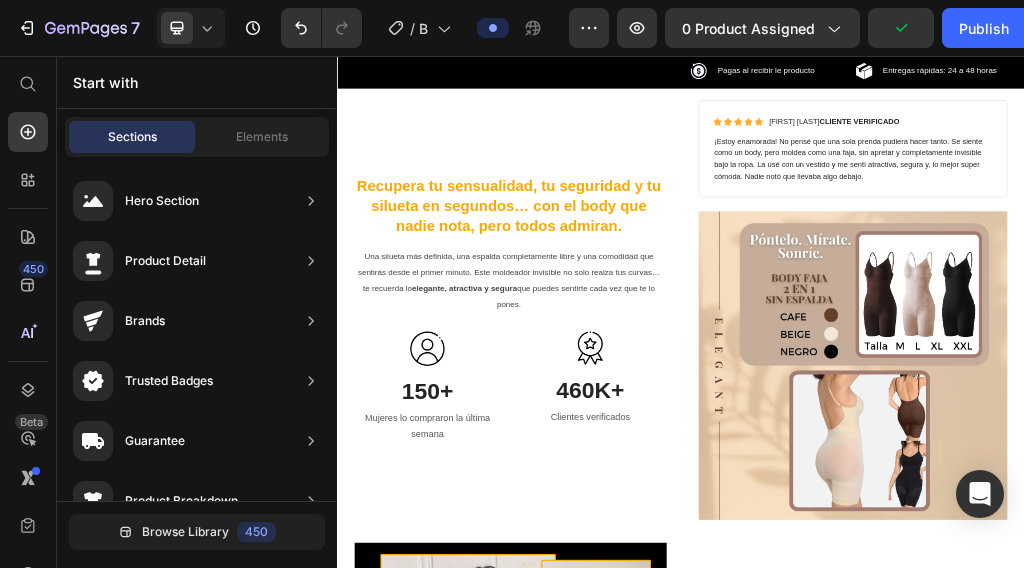 scroll, scrollTop: 1096, scrollLeft: 0, axis: vertical 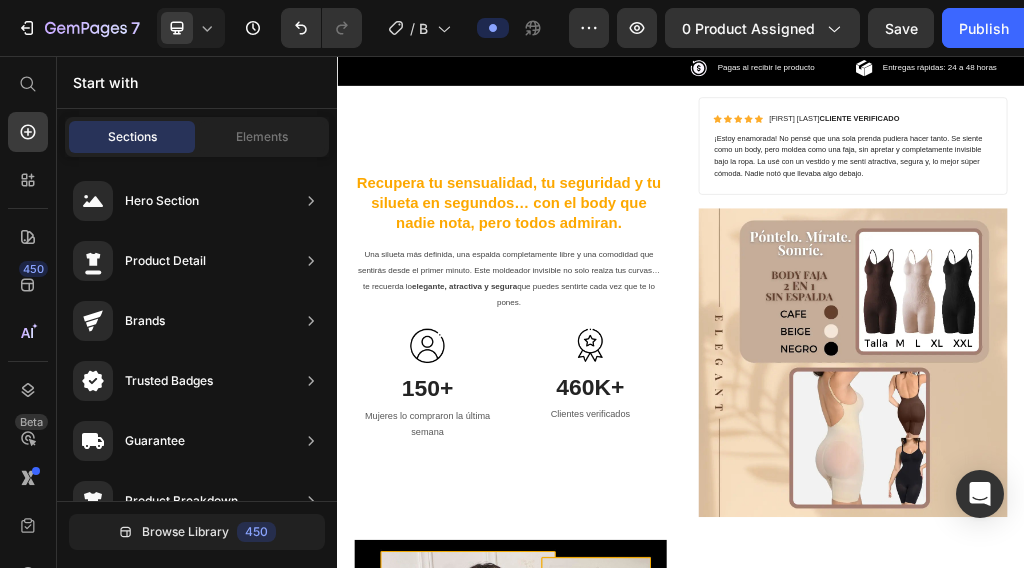 click at bounding box center (647, 1209) 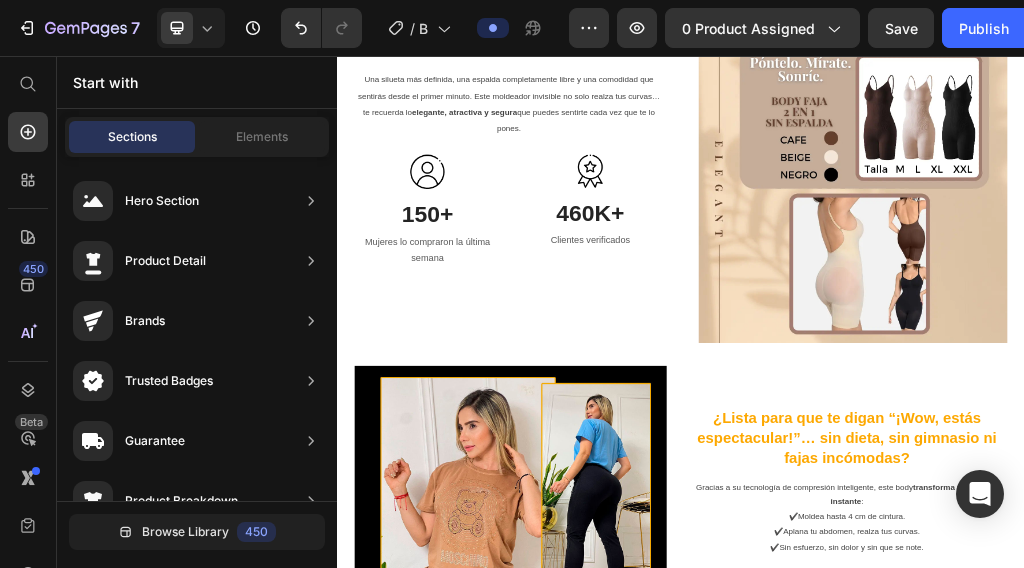 click at bounding box center (647, 905) 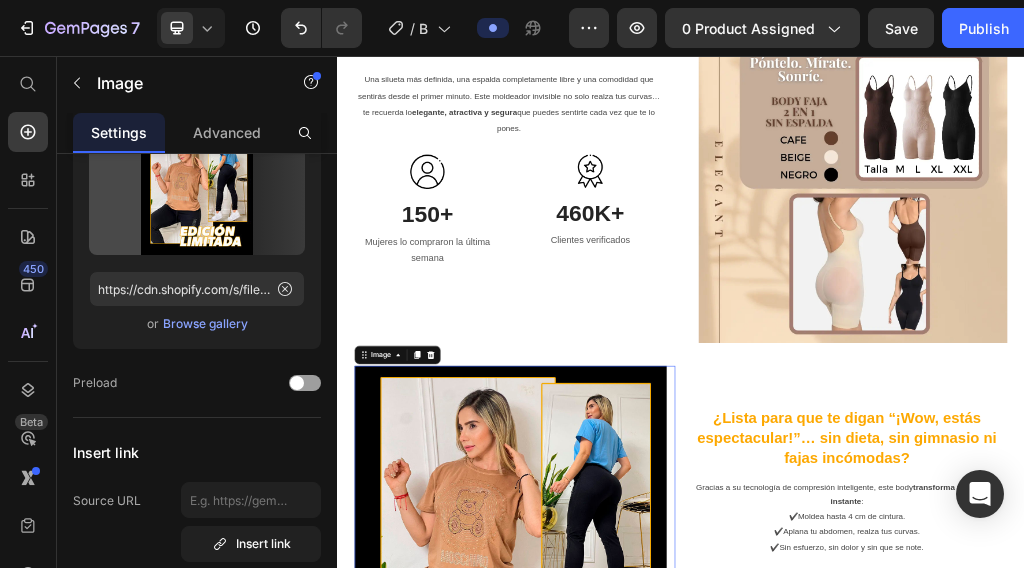 scroll, scrollTop: 1373, scrollLeft: 0, axis: vertical 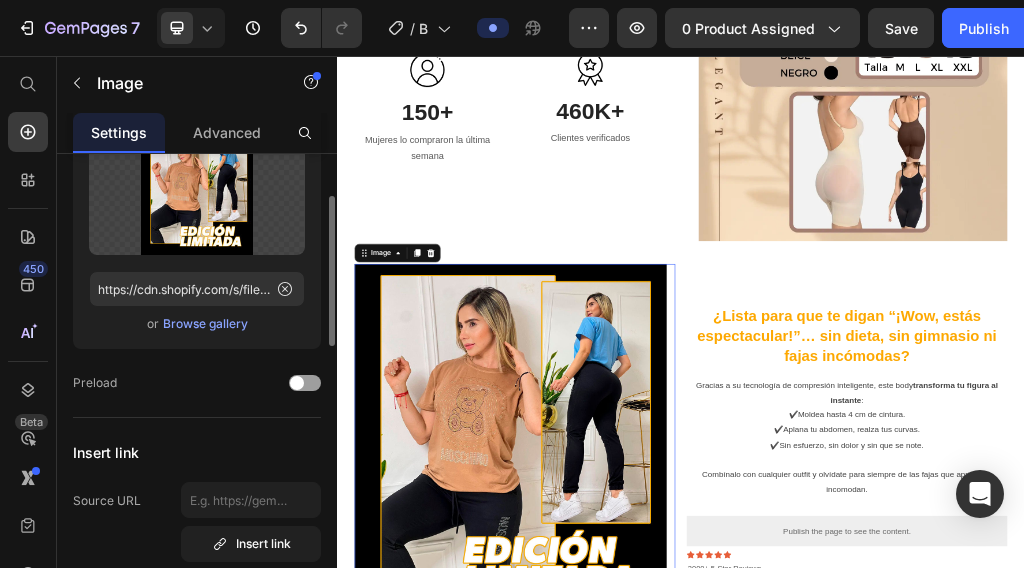 click on "Browse gallery" at bounding box center [205, 324] 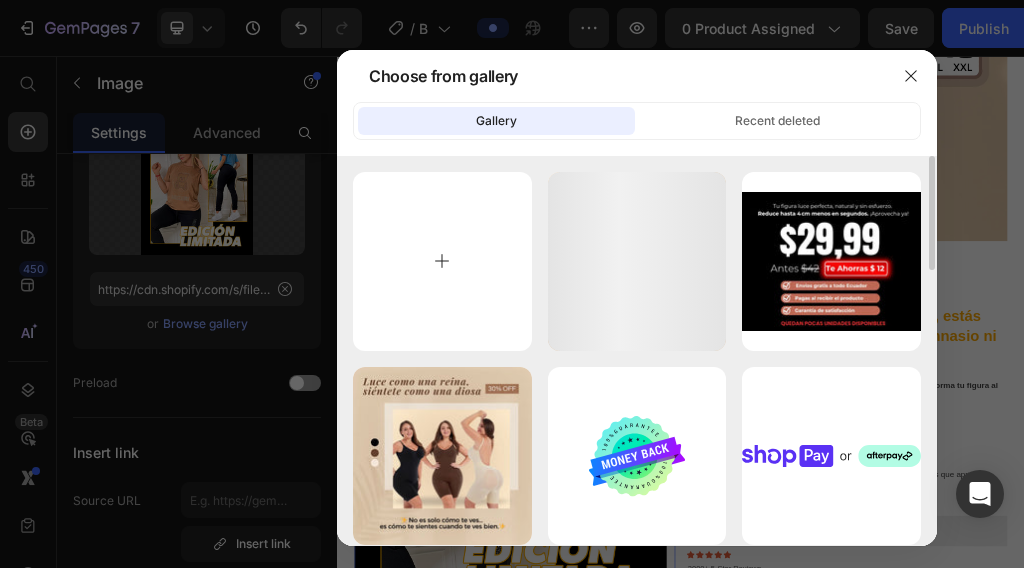 click at bounding box center [442, 261] 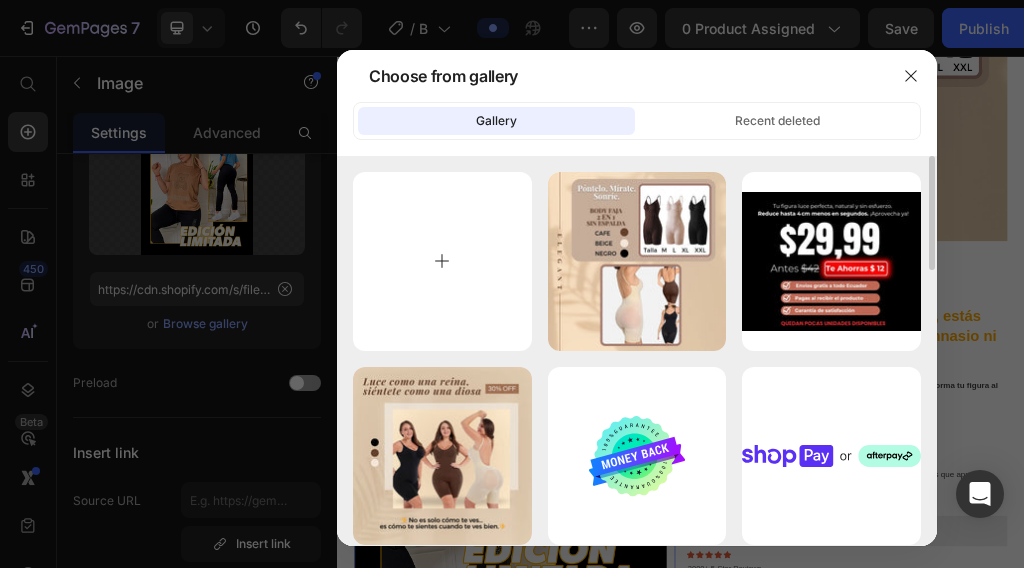 type on "C:\fakepath\3_20250710_142921_0002.webp" 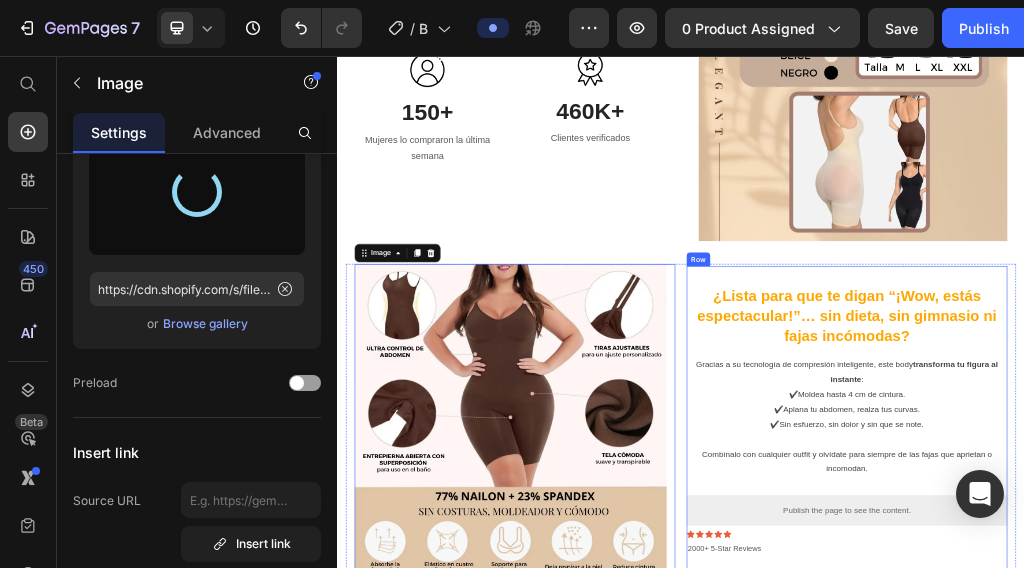 type on "https://cdn.shopify.com/s/files/1/0745/7108/8125/files/gempages_556623583934153921-a9e3367c-58dd-4524-802c-12a67476c1bc.webp" 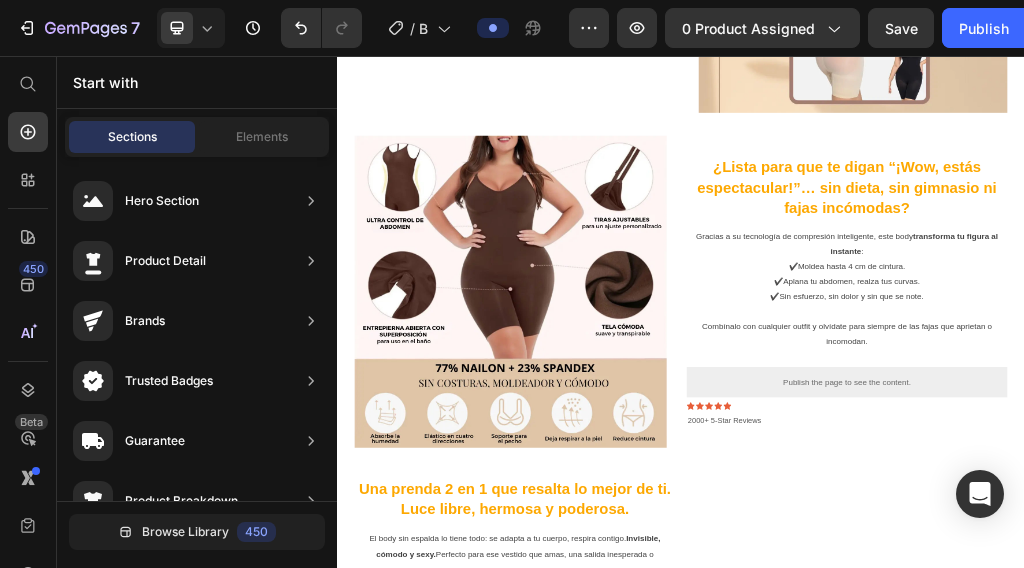 scroll, scrollTop: 1707, scrollLeft: 0, axis: vertical 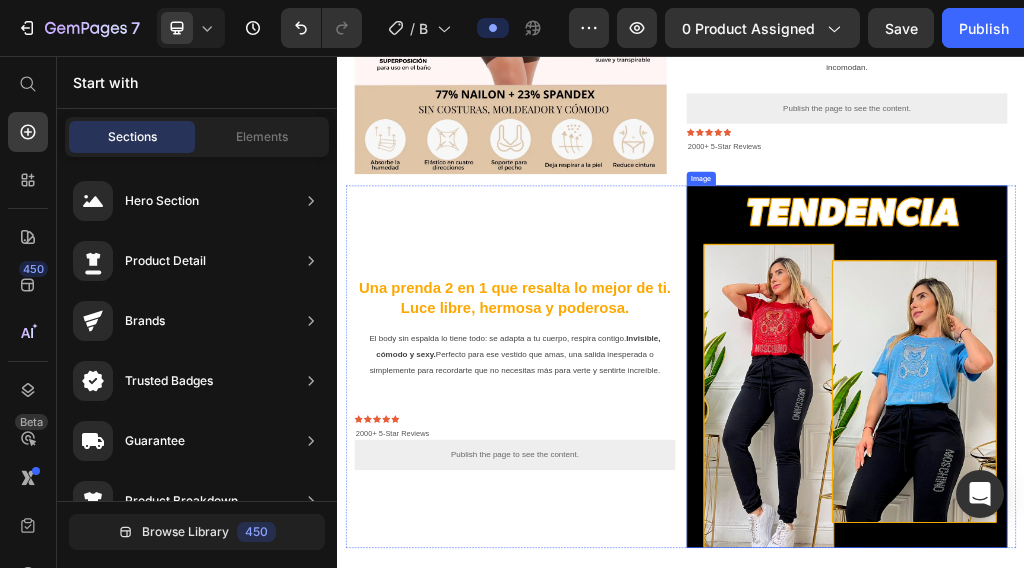 click at bounding box center [1227, 598] 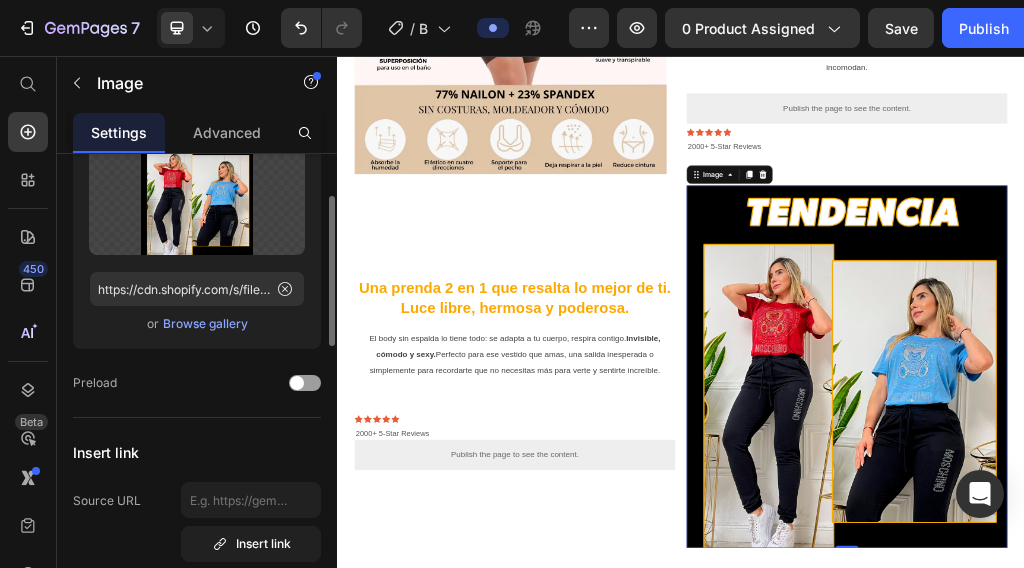 click on "Browse gallery" at bounding box center [205, 324] 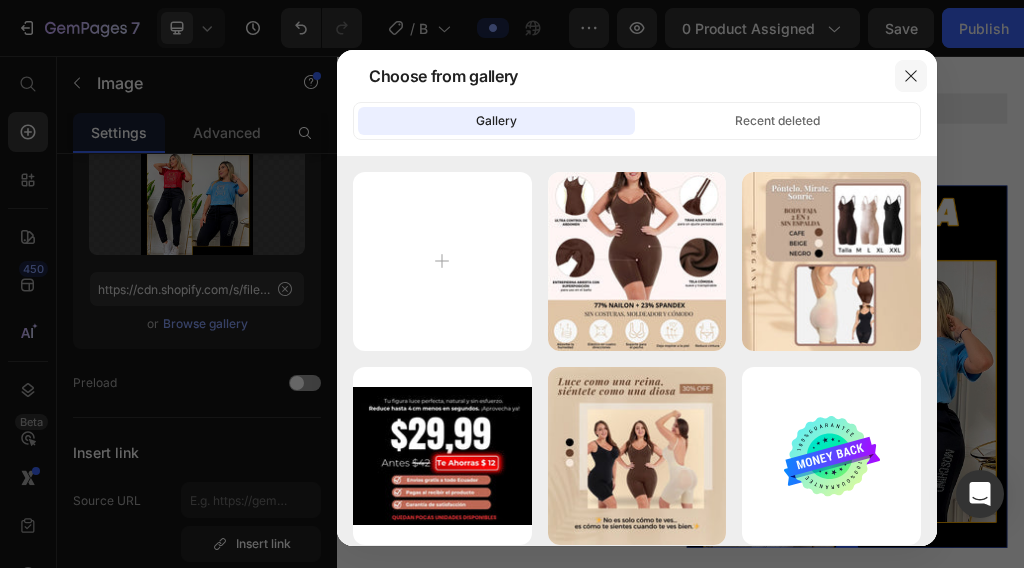 click 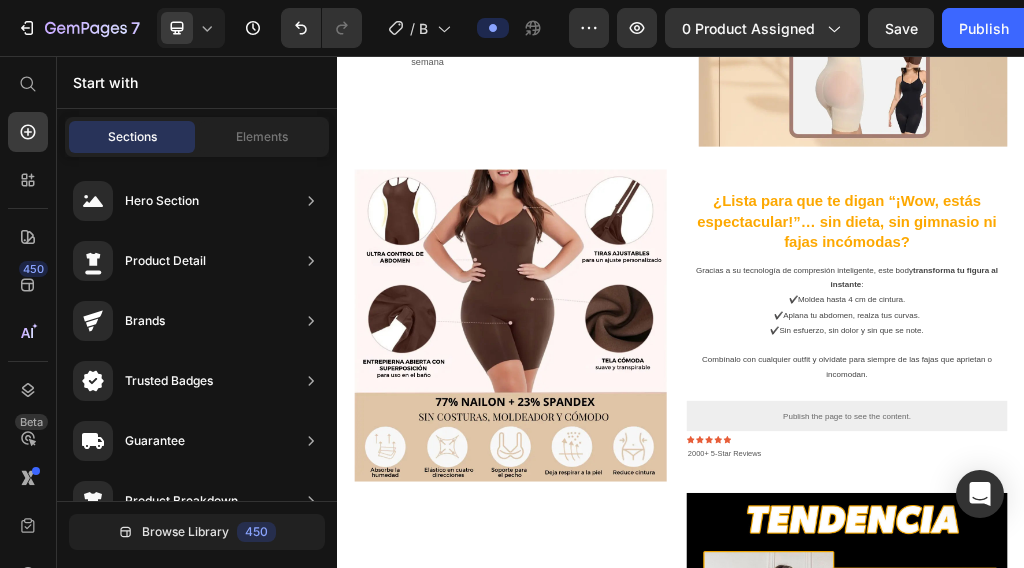 scroll, scrollTop: 1445, scrollLeft: 0, axis: vertical 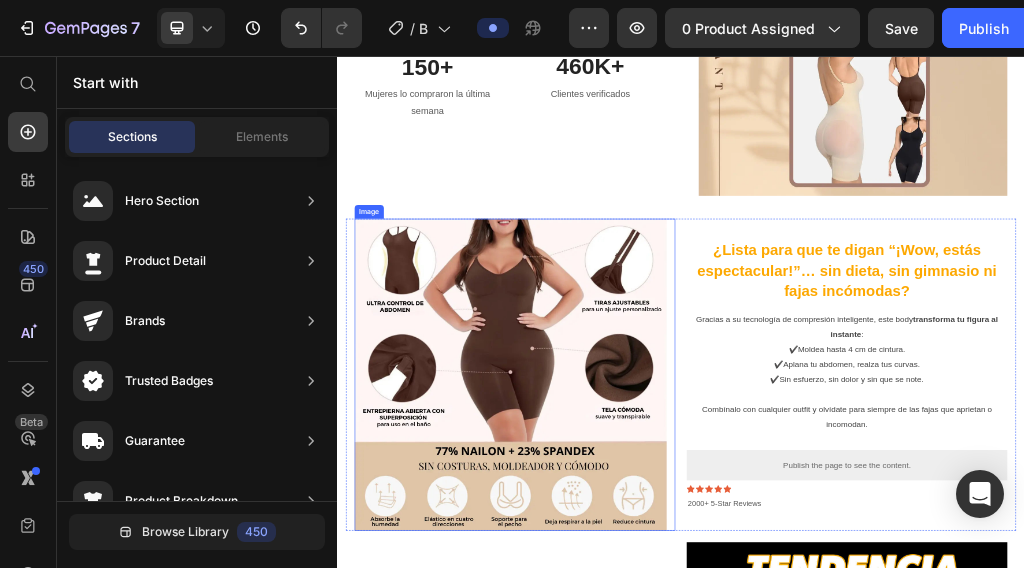 click at bounding box center (647, 612) 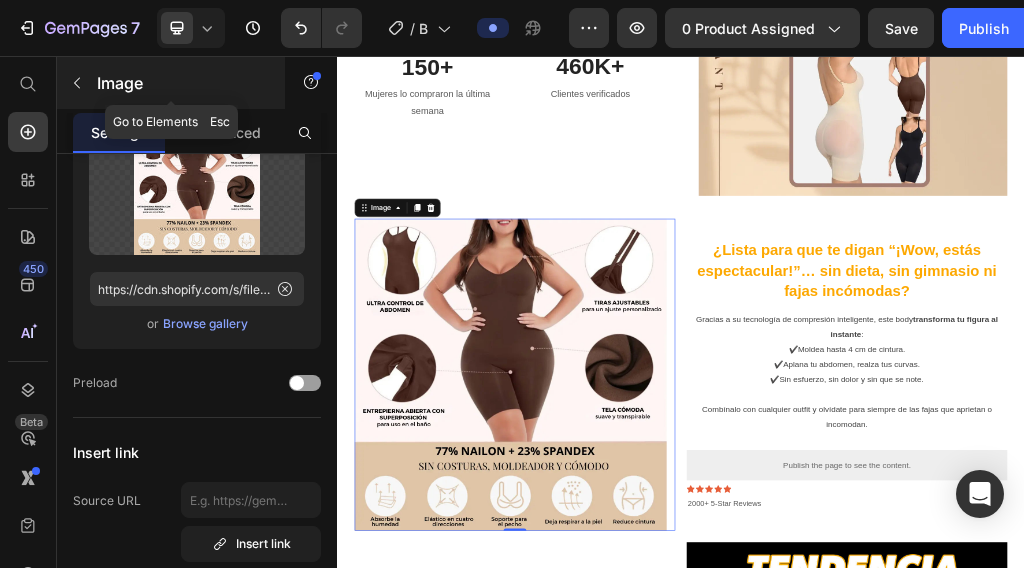 click 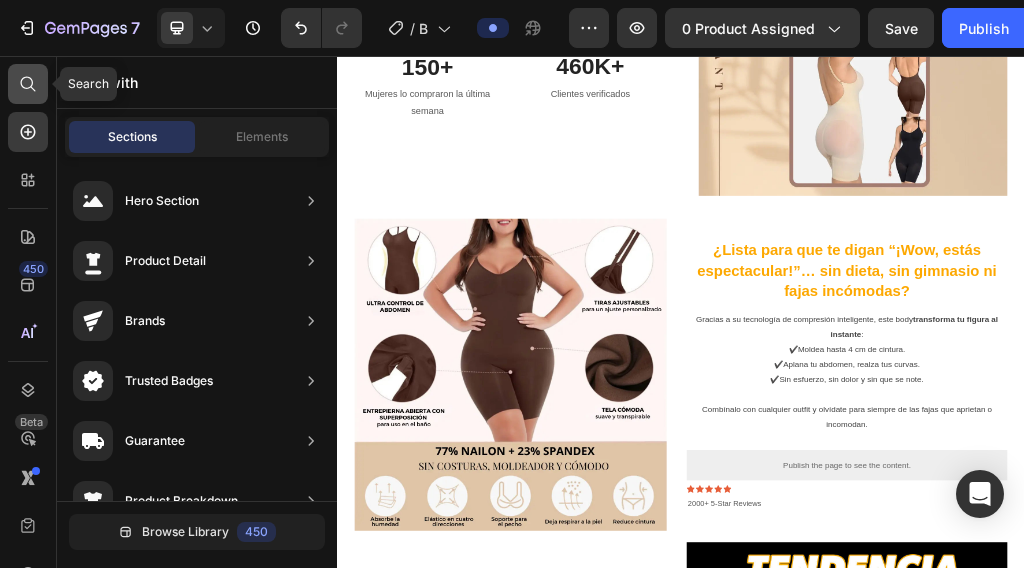 click 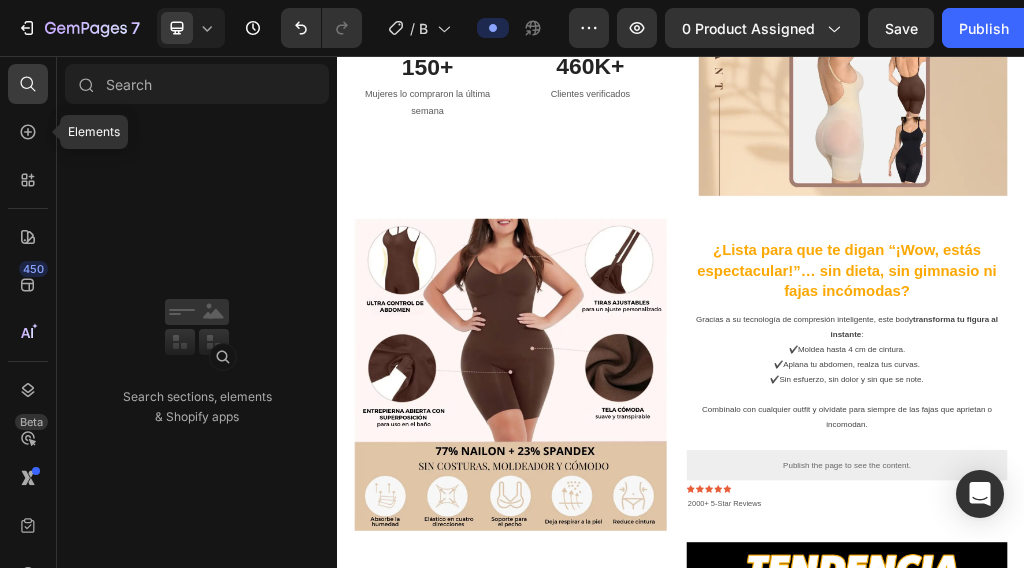 click 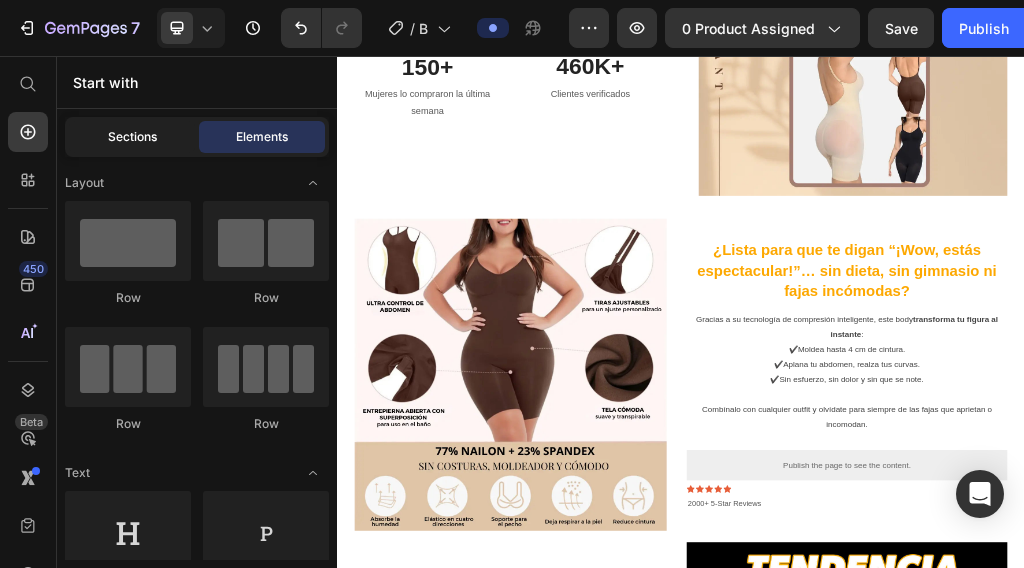 click on "Sections" 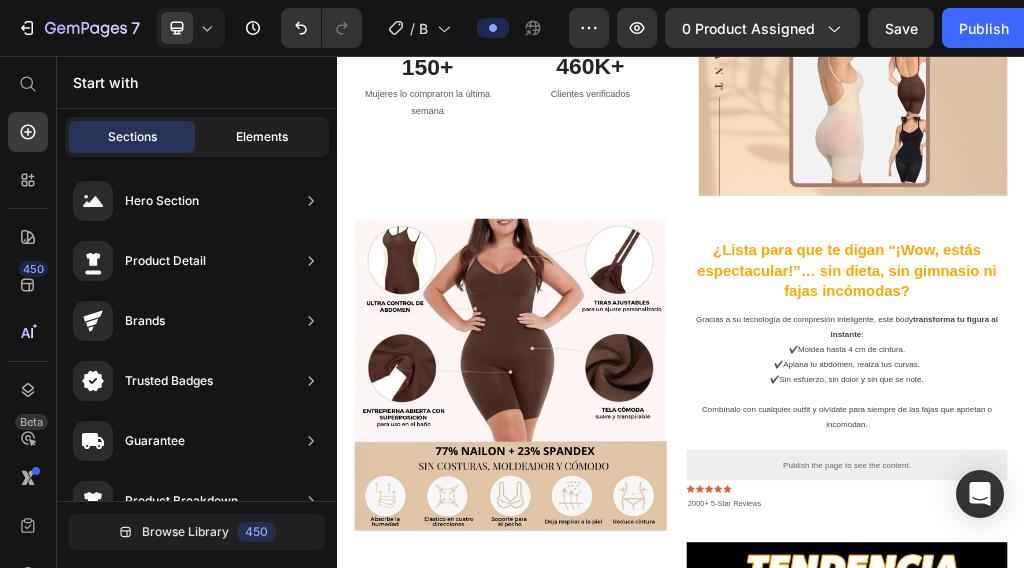 click on "Elements" 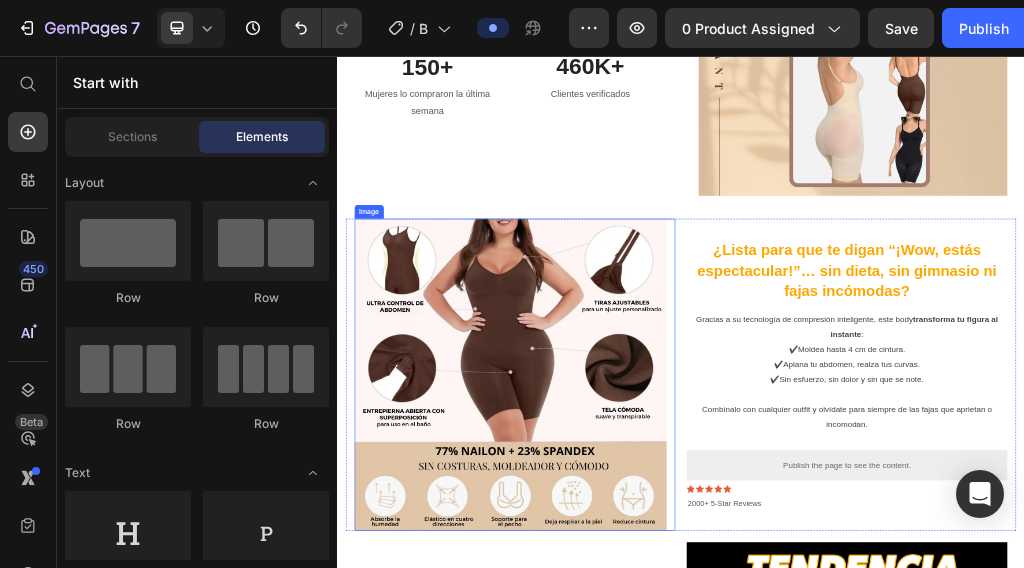 click at bounding box center [647, 612] 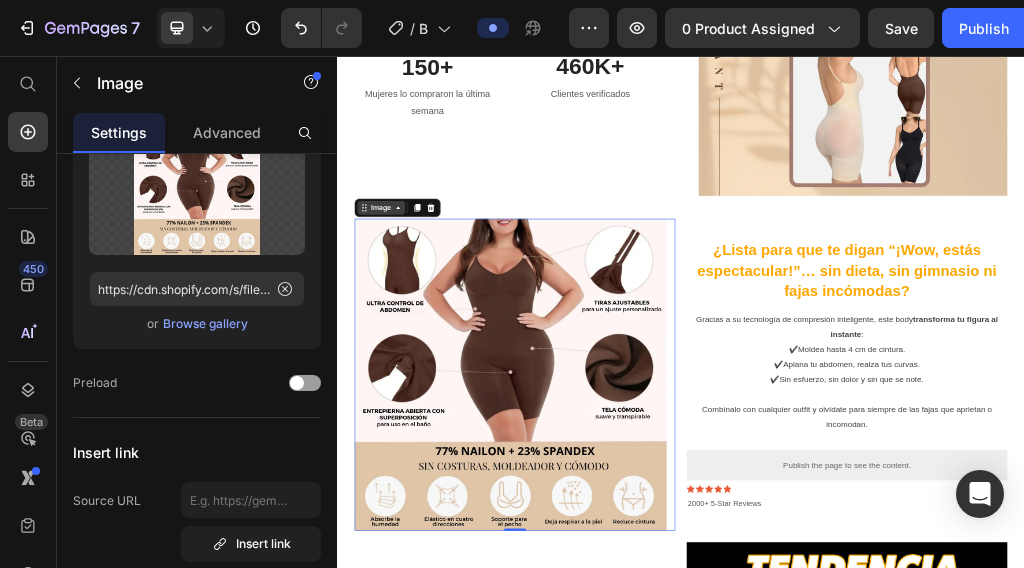 click on "Image" at bounding box center [413, 321] 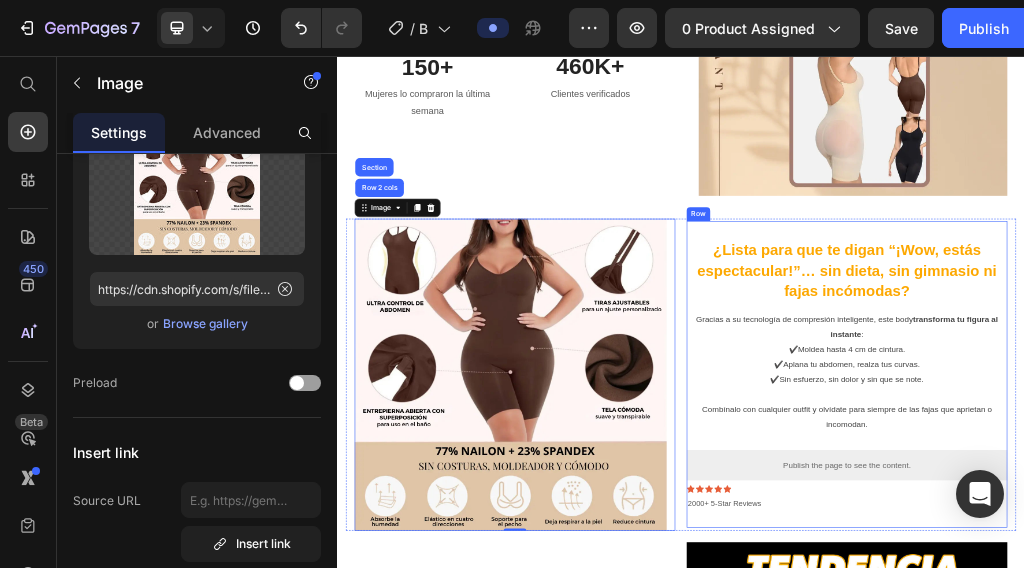 click on "¿Lista para que te digan “¡Wow, estás espectacular!”… sin dieta, sin gimnasio ni fajas incómodas? Heading Gracias a su tecnología de compresión inteligente, este body  transforma tu figura al instante : ✔️  Moldea hasta 4 cm de cintura.  ✔️  Aplana tu abdomen, realza tus curvas. ✔️  Sin esfuerzo, sin dolor y sin que se note.   Combínalo con cualquier outfit y olvídate para siempre de las fajas que aprietan o incomodan. Text Block
Publish the page to see the content.
Custom Code Icon Icon Icon Icon Icon Icon List 2000+ clientes satisfechos Text Block Row 2000+ 5-Star Reviews Text Block Row Row" at bounding box center [1227, 612] 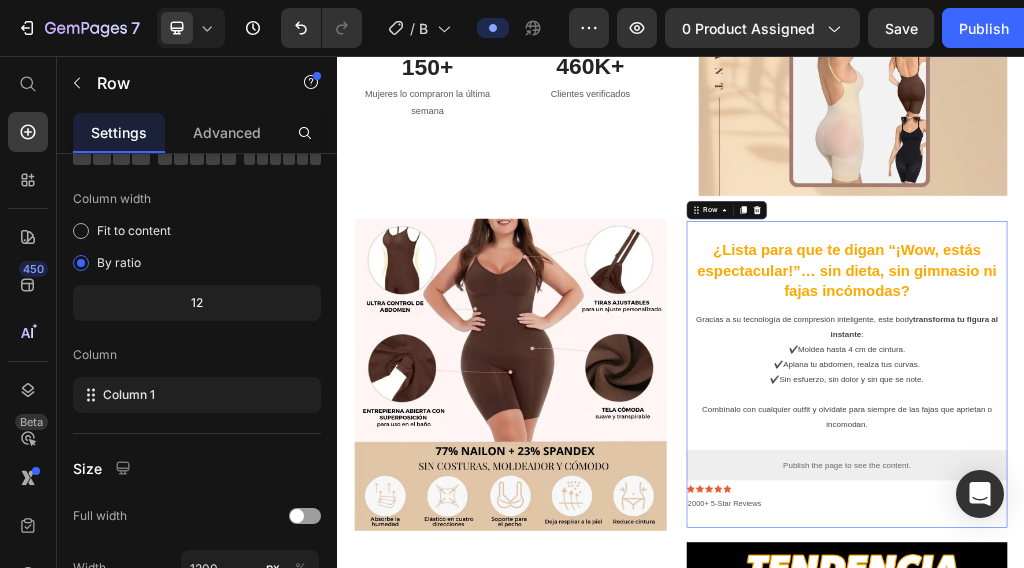 scroll, scrollTop: 0, scrollLeft: 0, axis: both 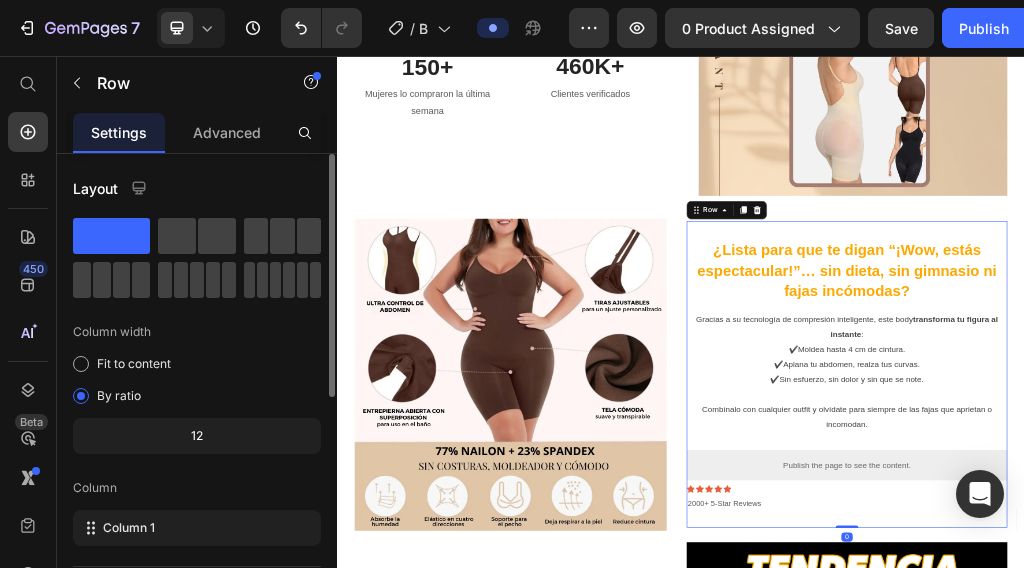 click on "Row" at bounding box center (1017, 325) 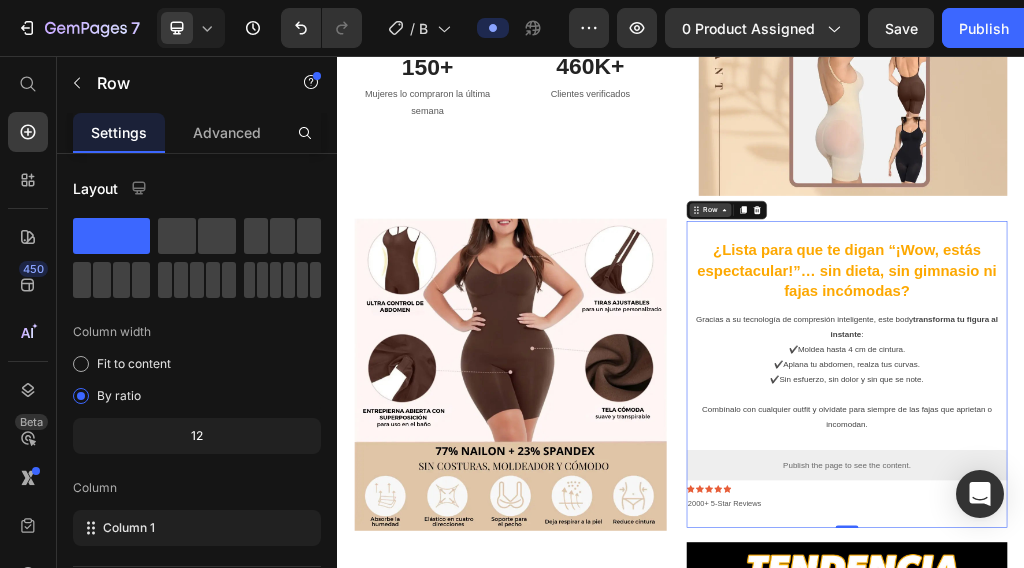 click 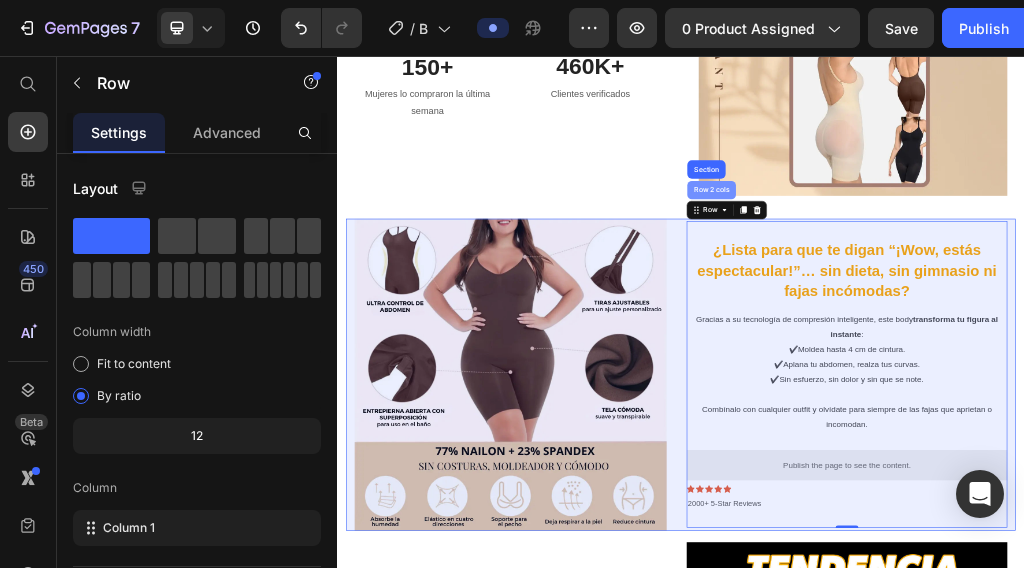 click on "Row 2 cols" at bounding box center [990, 290] 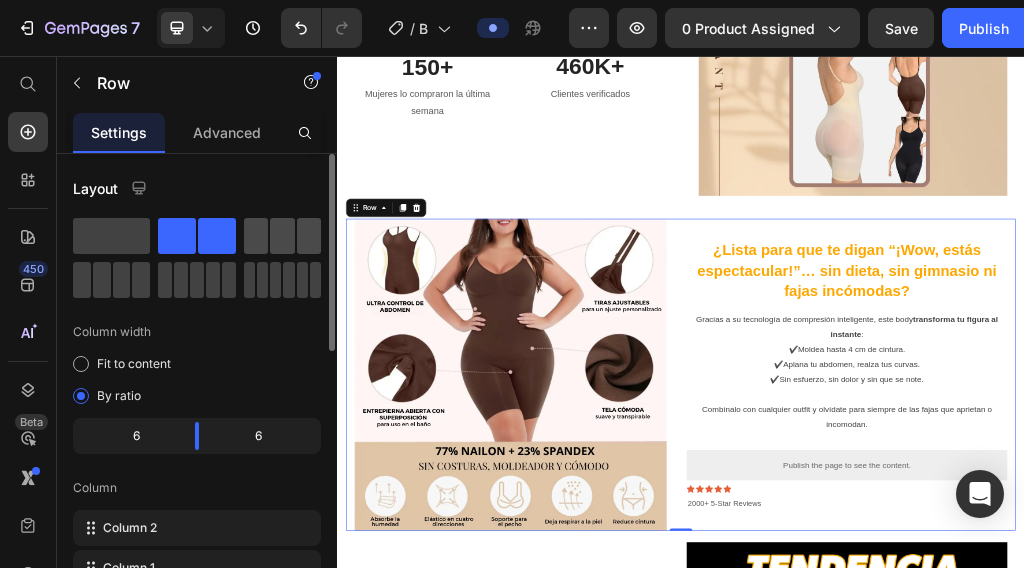 click 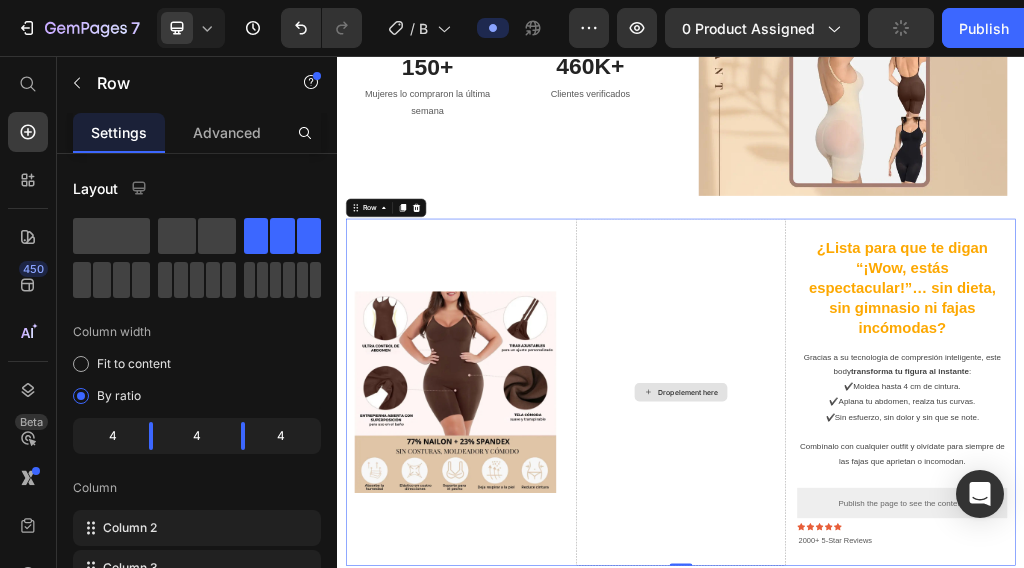 click on "Drop element here" at bounding box center (949, 643) 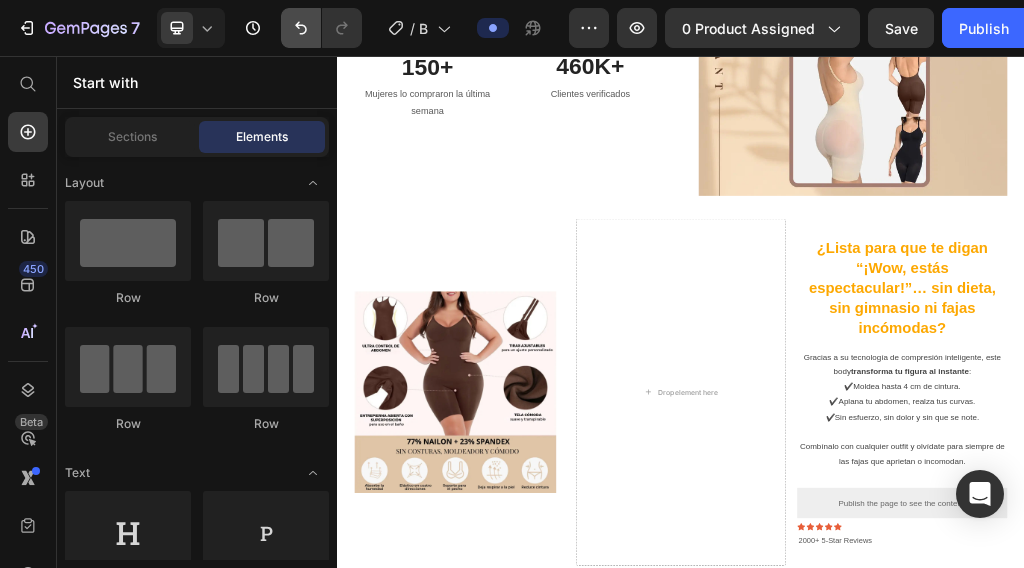 click 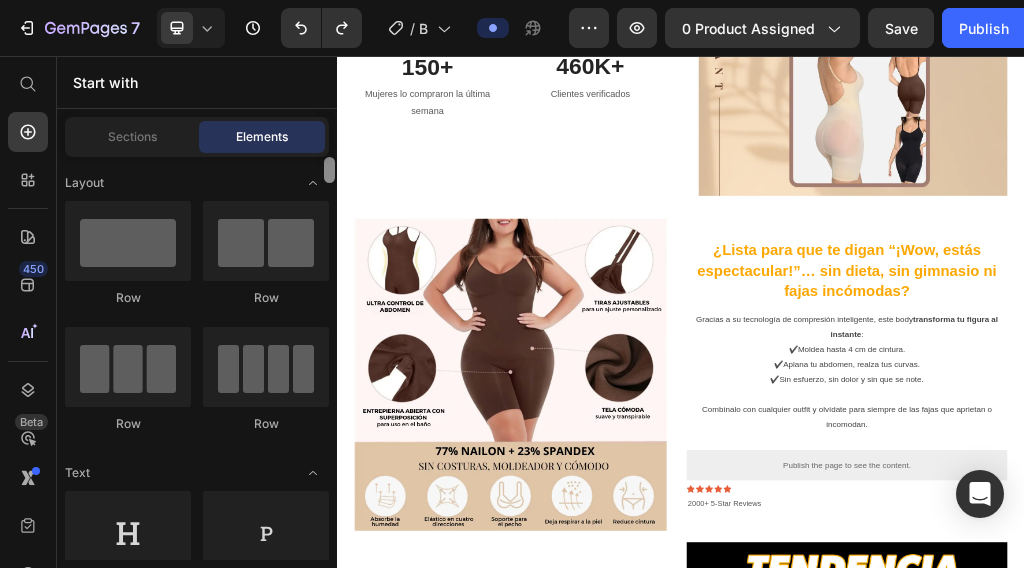 drag, startPoint x: 329, startPoint y: 167, endPoint x: 325, endPoint y: 125, distance: 42.190044 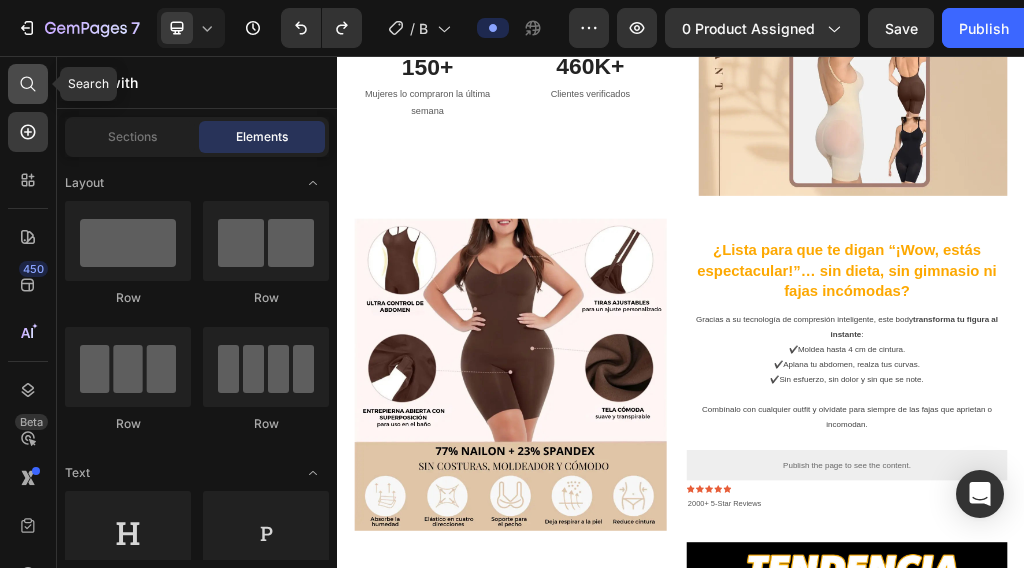 click 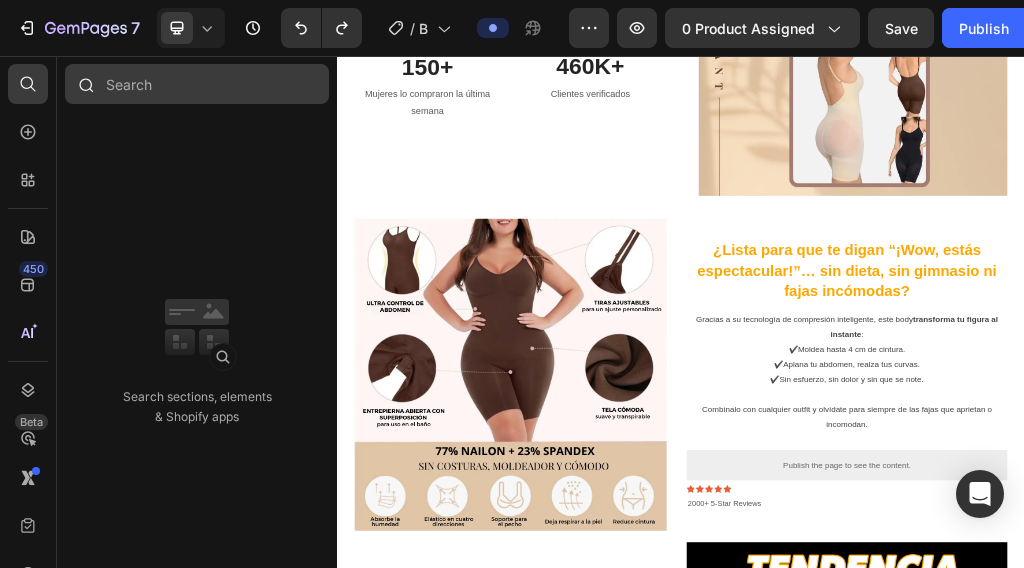 click at bounding box center (197, 84) 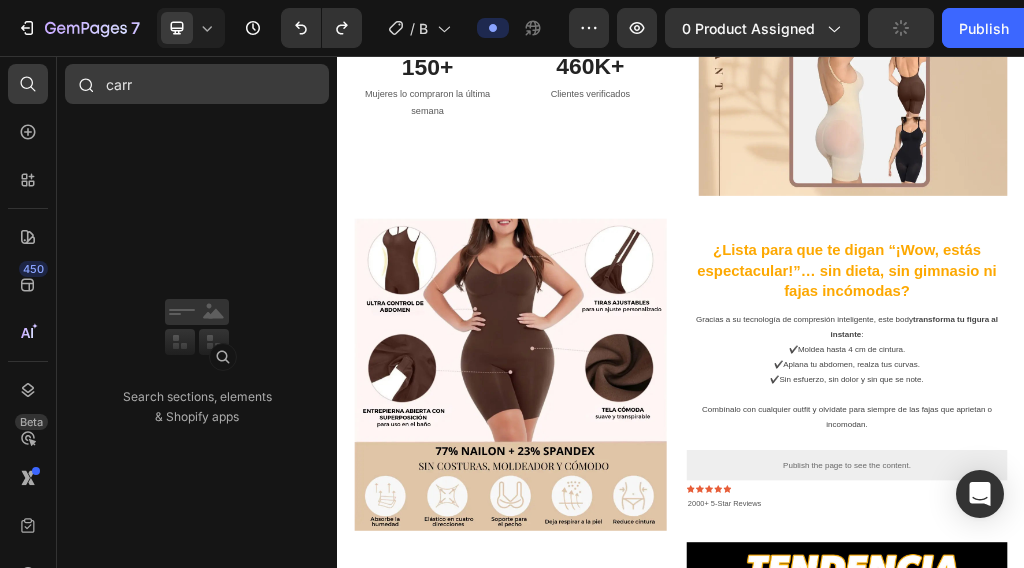 click on "carr" at bounding box center [197, 84] 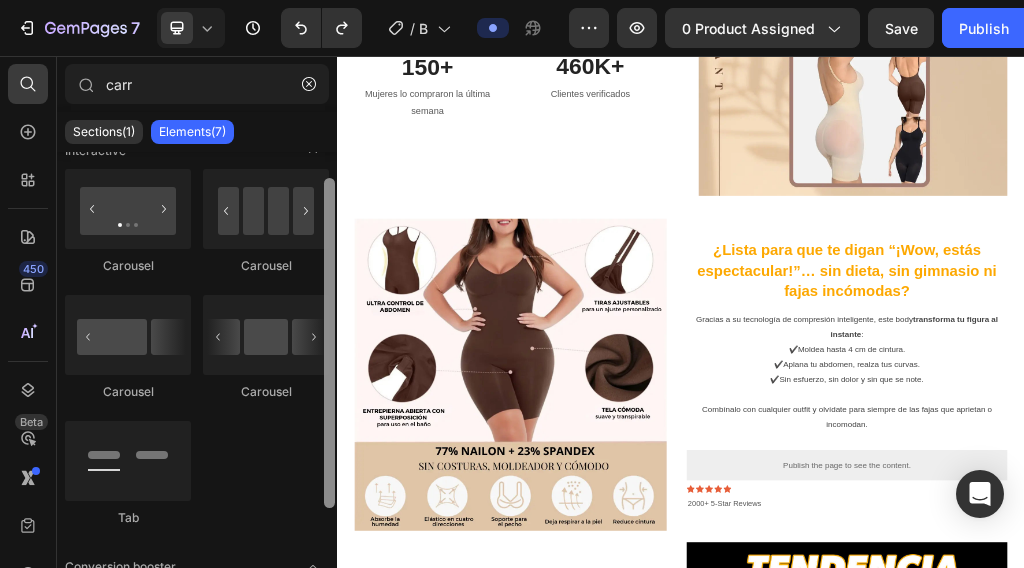 scroll, scrollTop: 0, scrollLeft: 0, axis: both 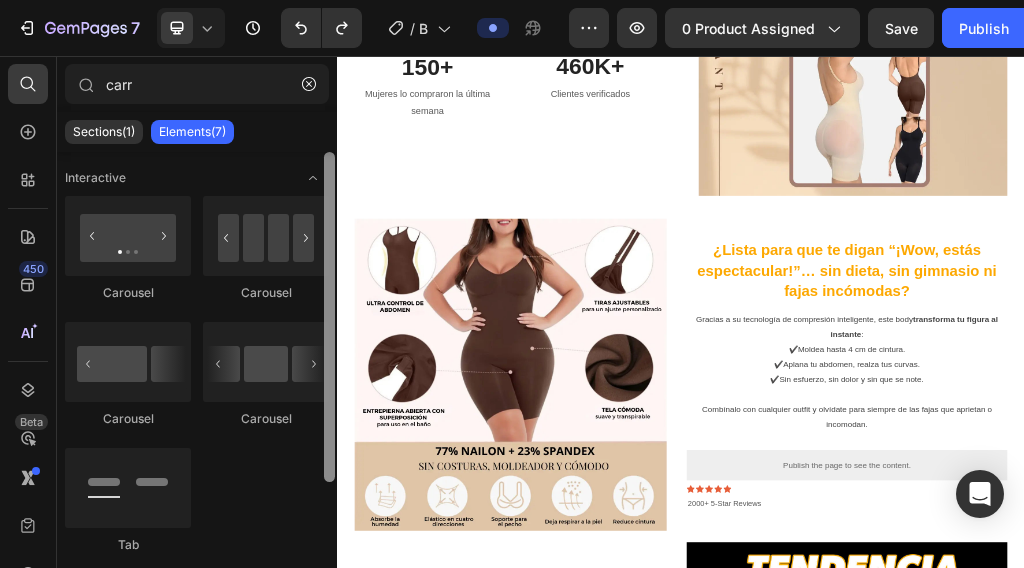 drag, startPoint x: 329, startPoint y: 328, endPoint x: 329, endPoint y: 299, distance: 29 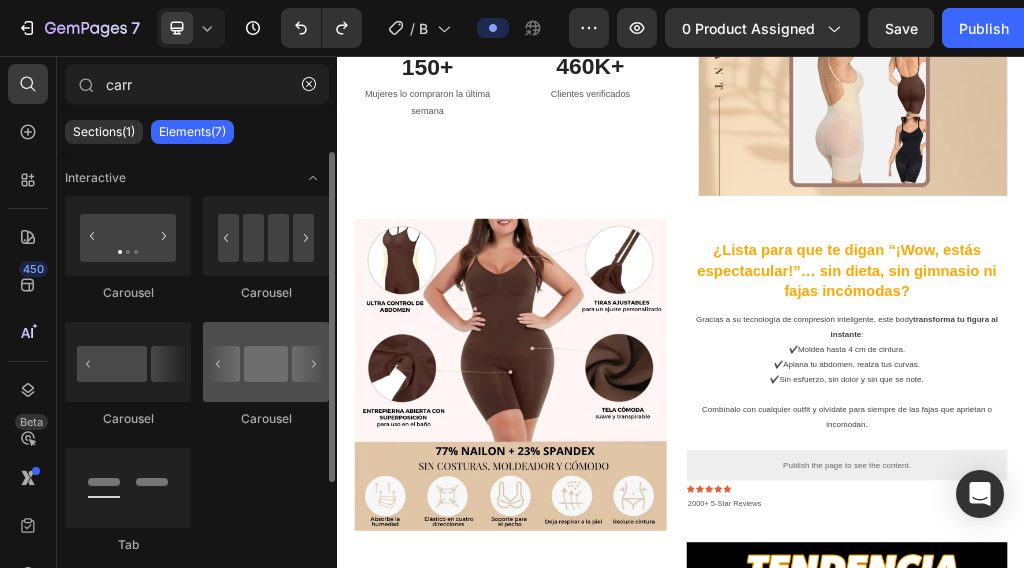 type on "carr" 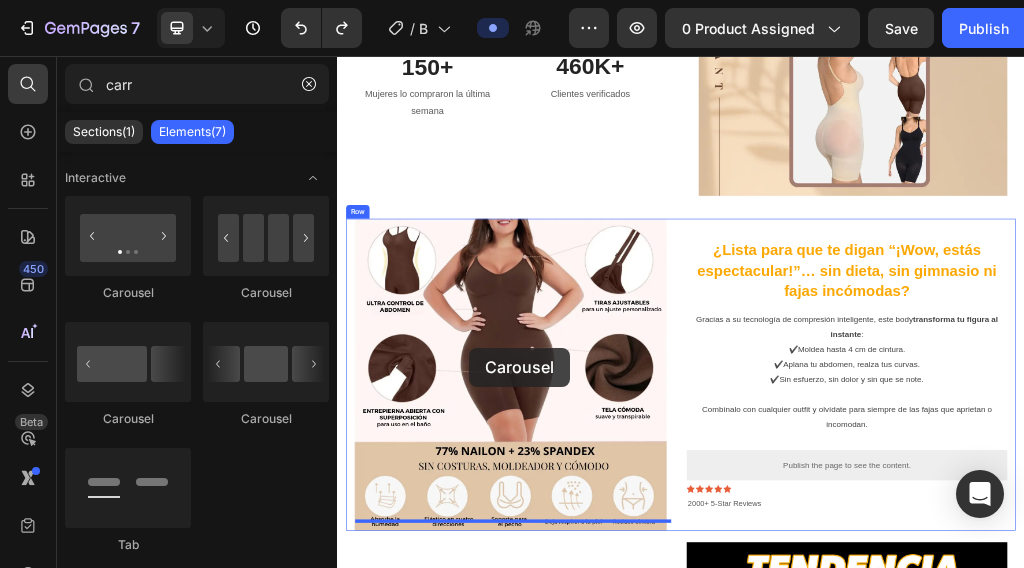 drag, startPoint x: 465, startPoint y: 430, endPoint x: 578, endPoint y: 510, distance: 138.45216 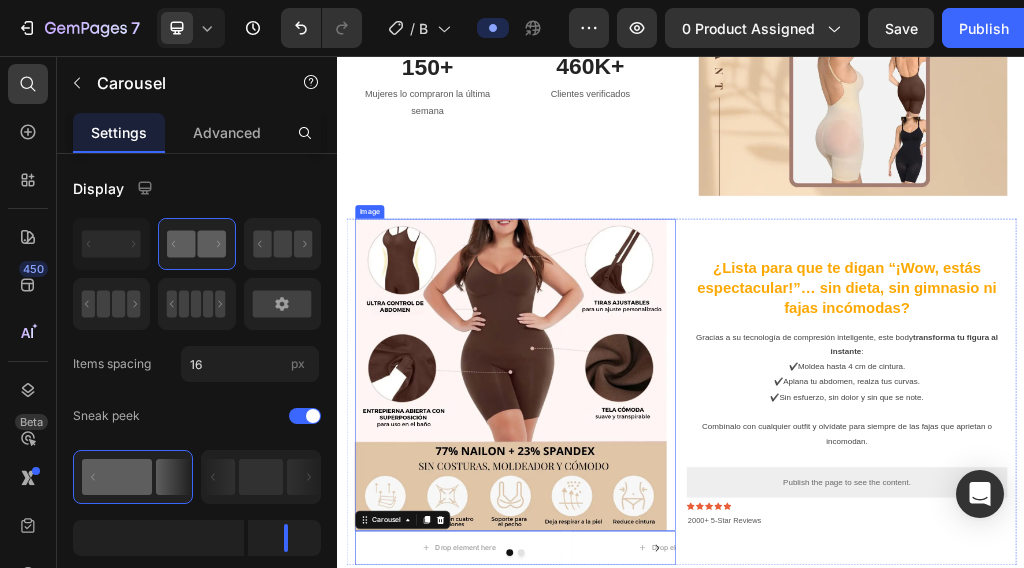scroll, scrollTop: 1509, scrollLeft: 0, axis: vertical 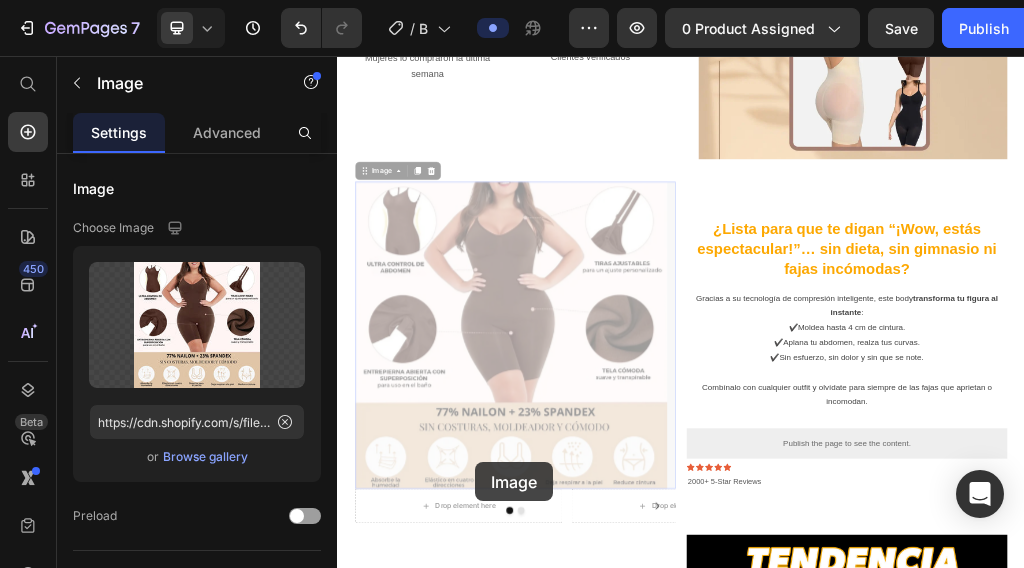 drag, startPoint x: 705, startPoint y: 635, endPoint x: 578, endPoint y: 766, distance: 182.45547 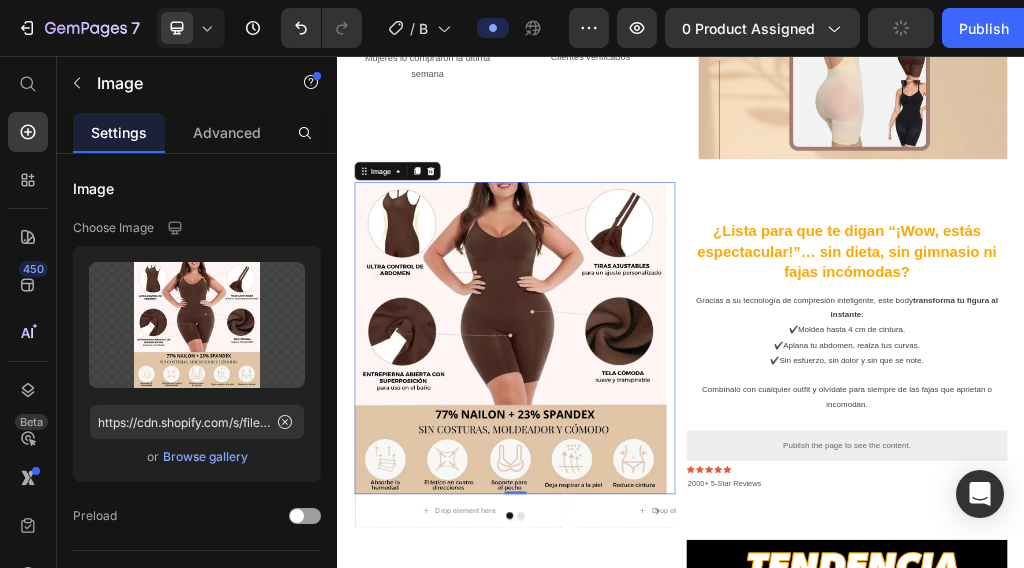 scroll, scrollTop: 1614, scrollLeft: 0, axis: vertical 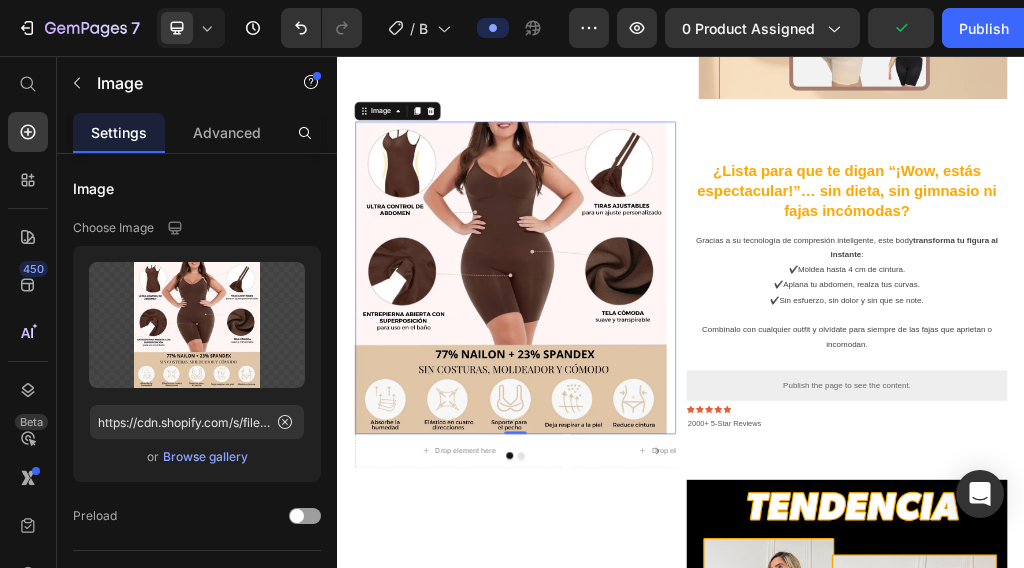 click at bounding box center [647, 443] 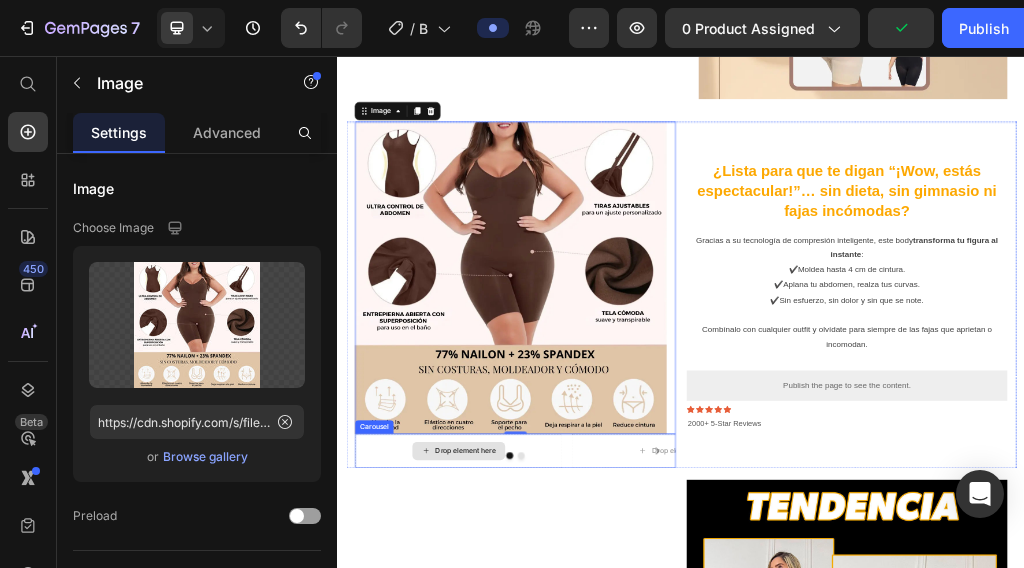 click on "Drop element here" at bounding box center [548, 746] 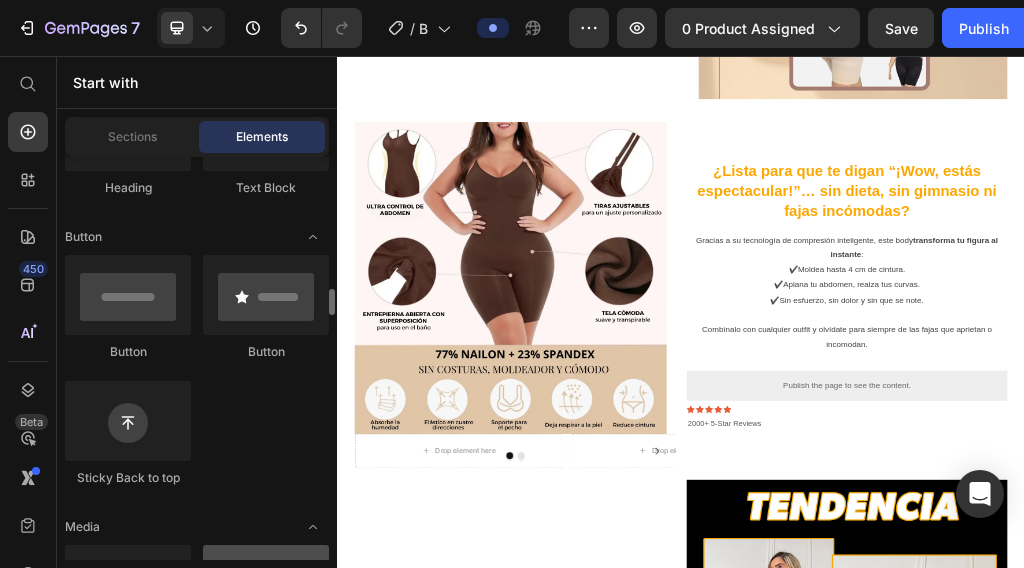 scroll, scrollTop: 500, scrollLeft: 0, axis: vertical 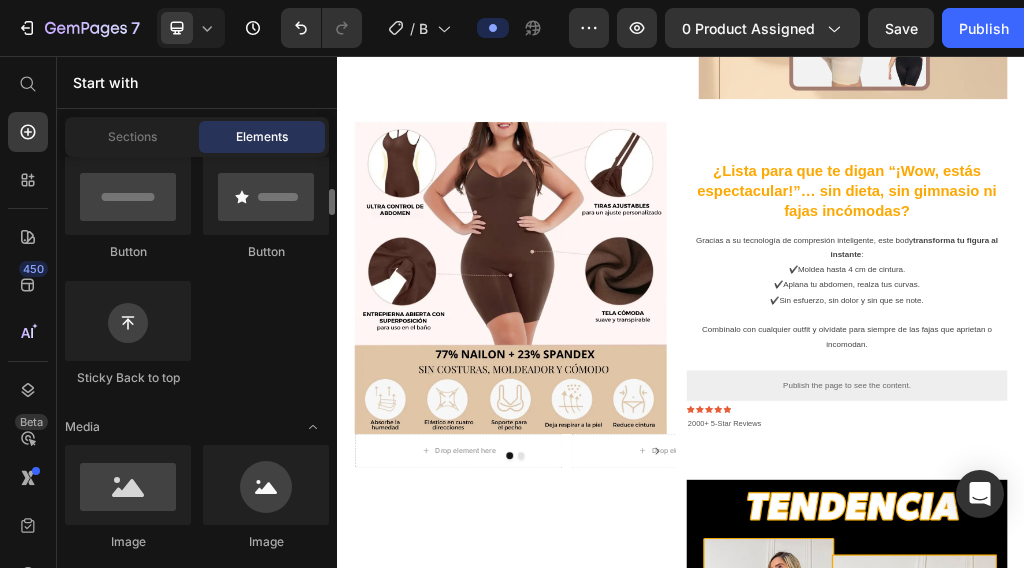 click on "Image
Image
Video
Video Banner
Hero Banner
Hero Banner
Hero Banner
Hero Banner Parallax
Image Comparison" 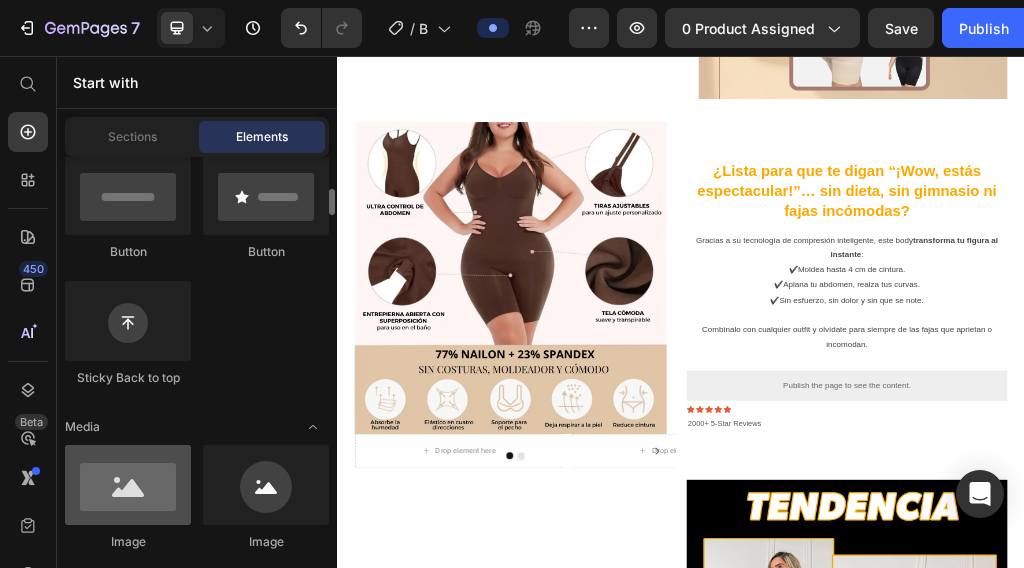 click at bounding box center [128, 485] 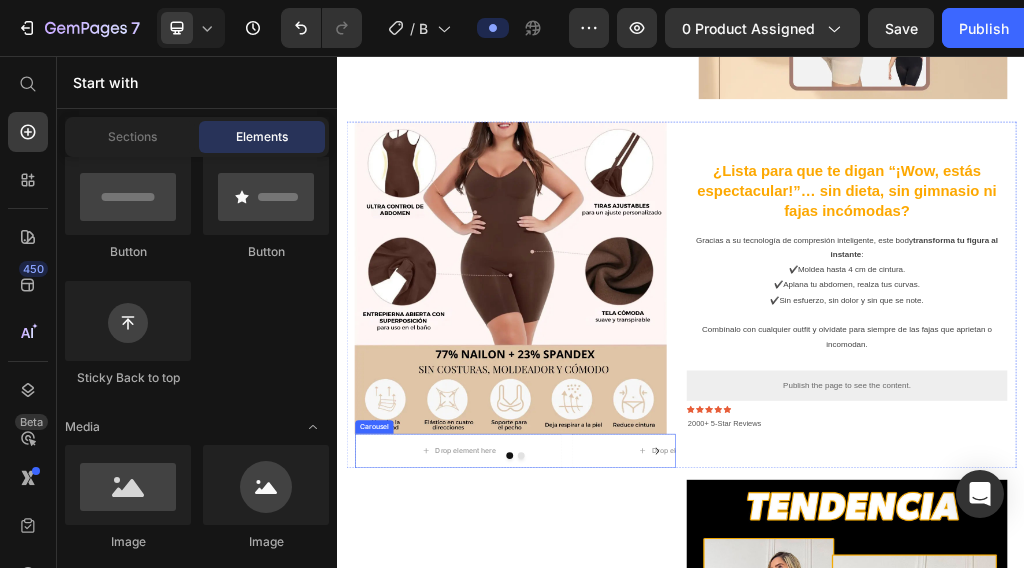 click at bounding box center [647, 754] 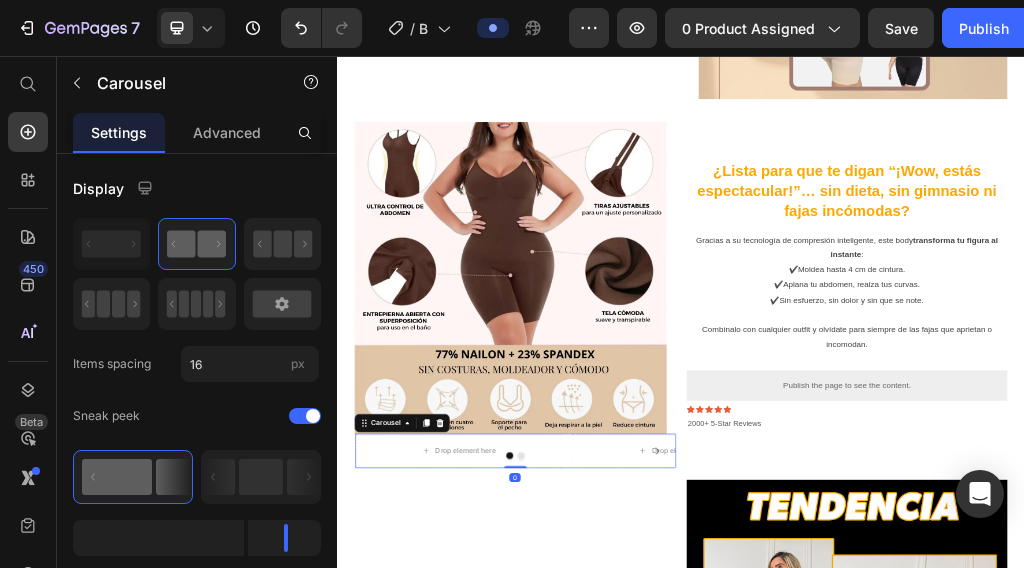 click on "Drop element here" at bounding box center (560, 746) 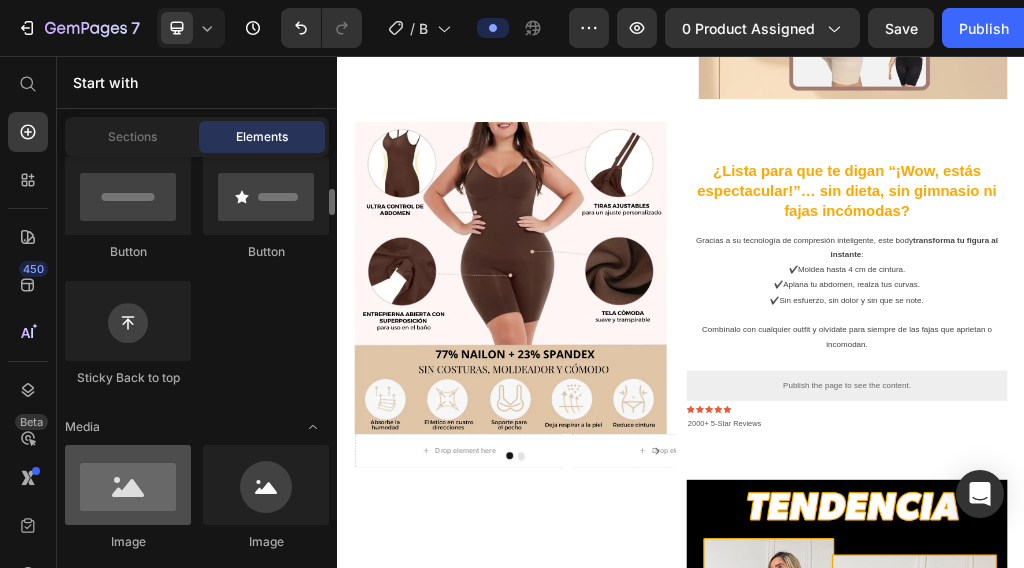 click at bounding box center (128, 485) 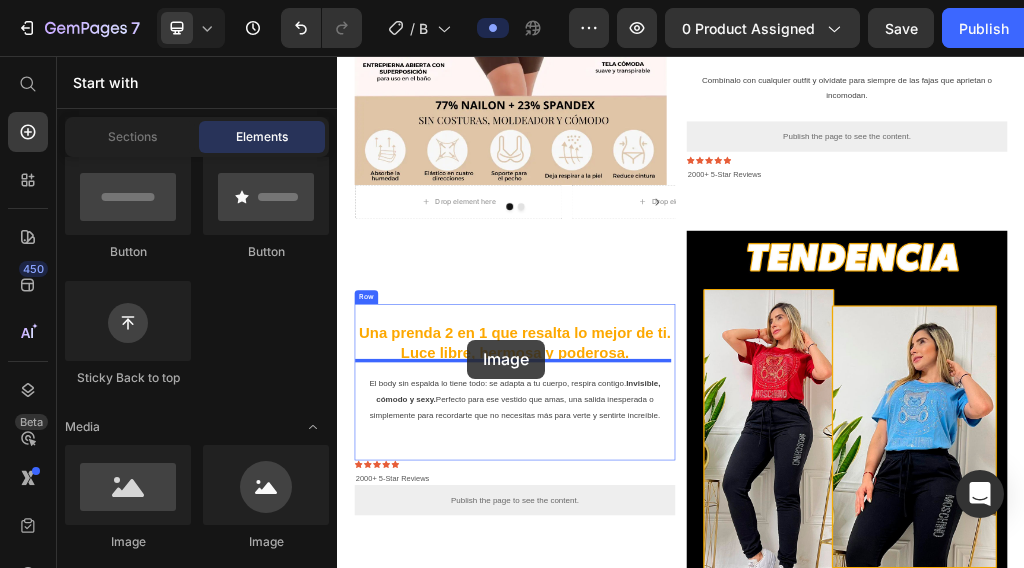 scroll, scrollTop: 2124, scrollLeft: 0, axis: vertical 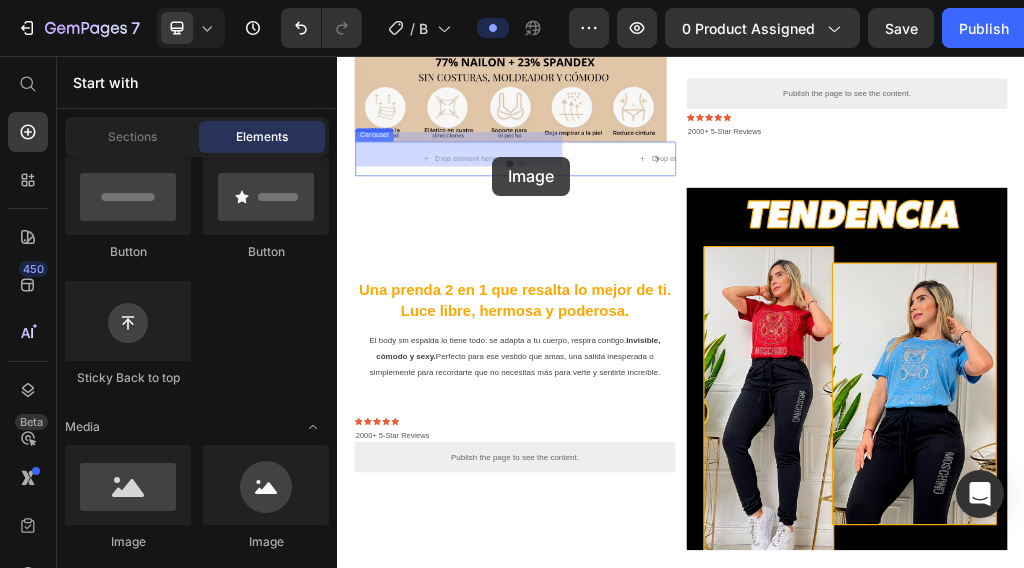 drag, startPoint x: 490, startPoint y: 530, endPoint x: 607, endPoint y: 227, distance: 324.80457 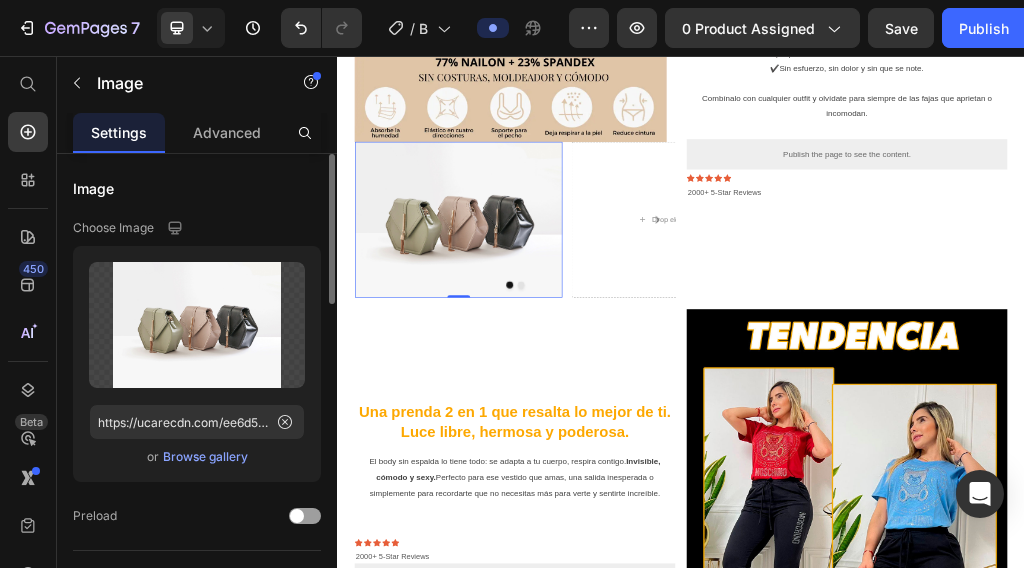 click on "Browse gallery" at bounding box center (205, 457) 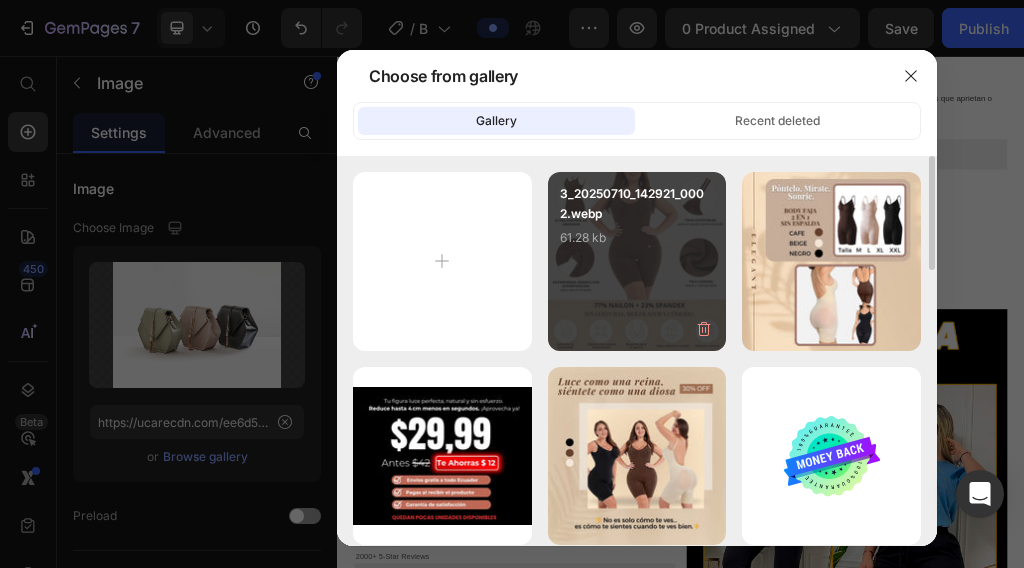 click on "3_20250710_142921_0002.webp 61.28 kb" at bounding box center (637, 261) 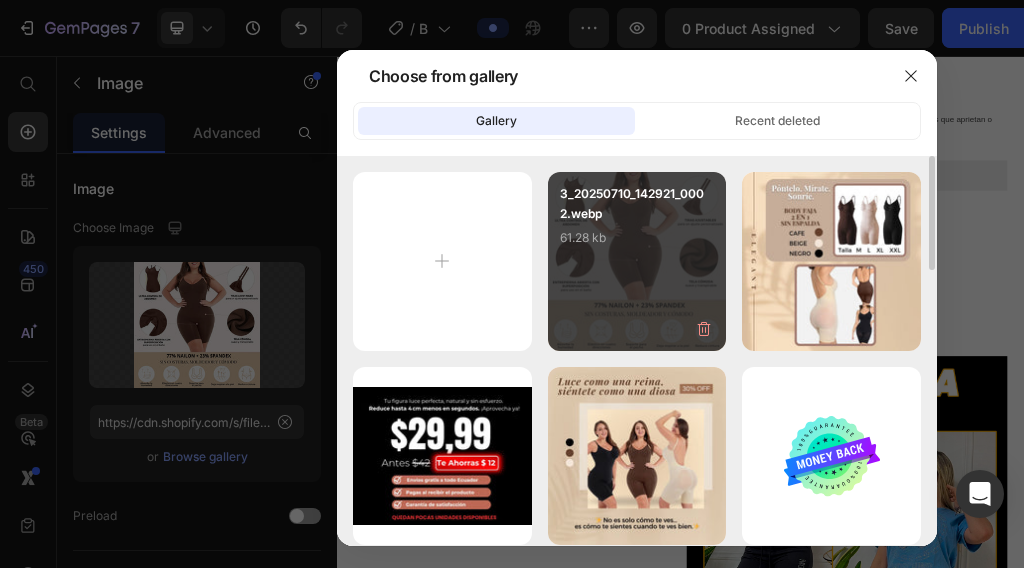 scroll, scrollTop: 2275, scrollLeft: 0, axis: vertical 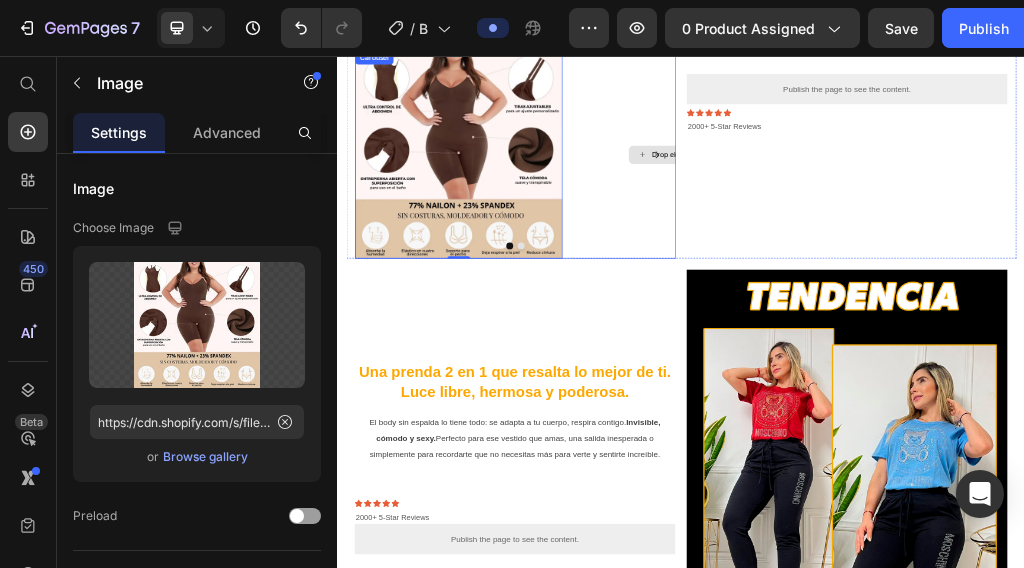 click 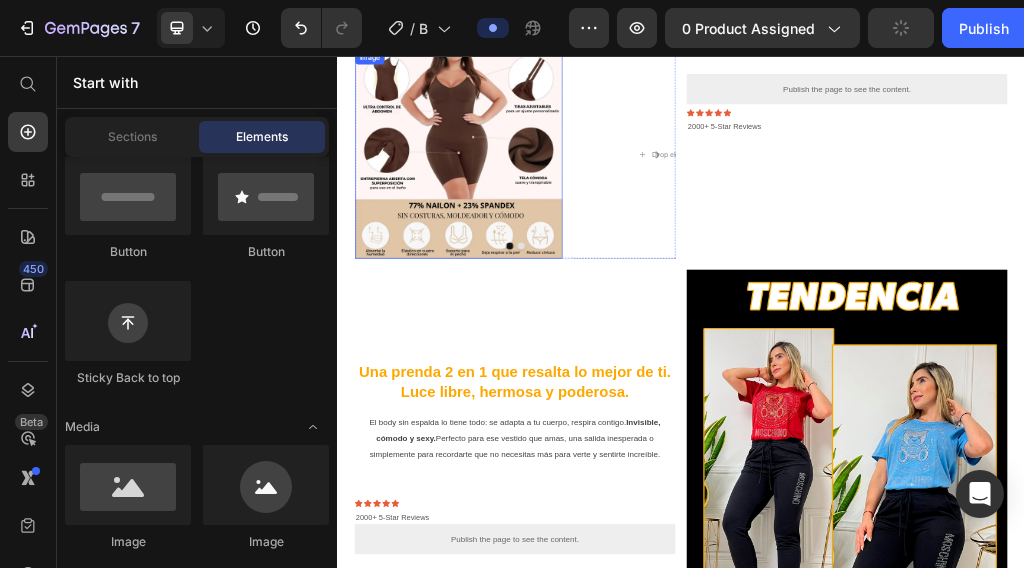 click on "Drop element here" at bounding box center [938, 228] 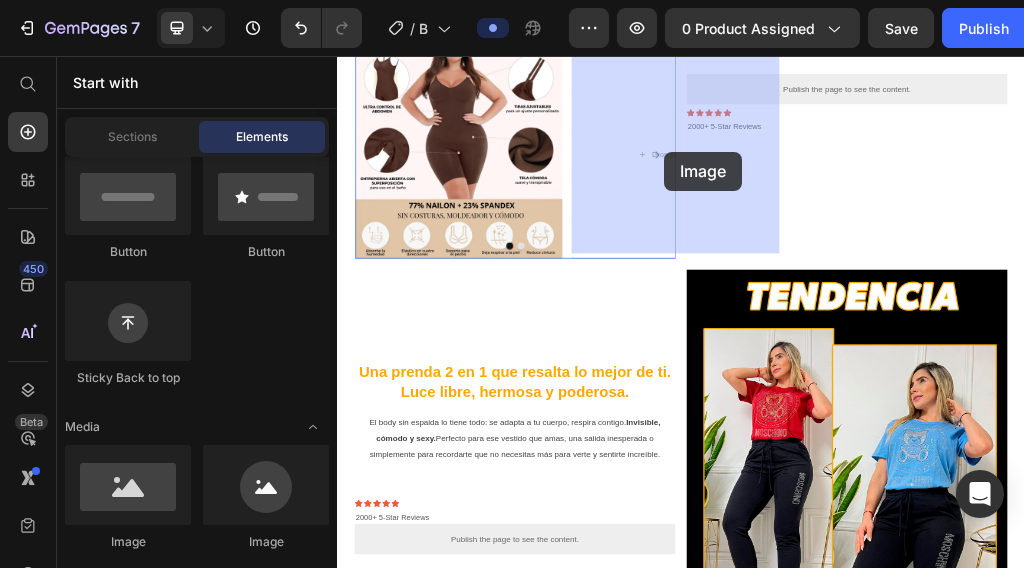 drag, startPoint x: 495, startPoint y: 540, endPoint x: 728, endPoint y: 440, distance: 253.55275 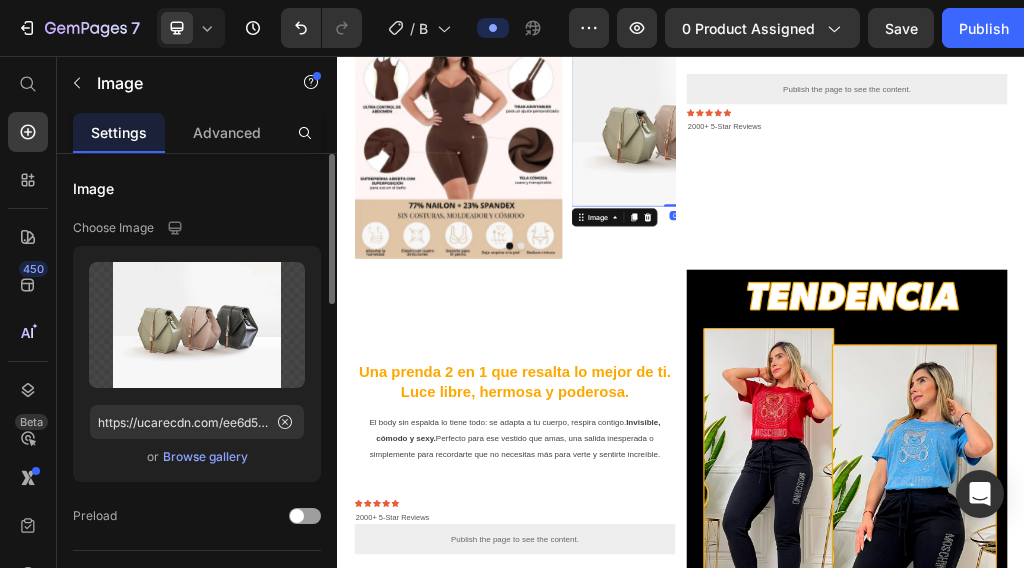 click on "Browse gallery" at bounding box center (205, 457) 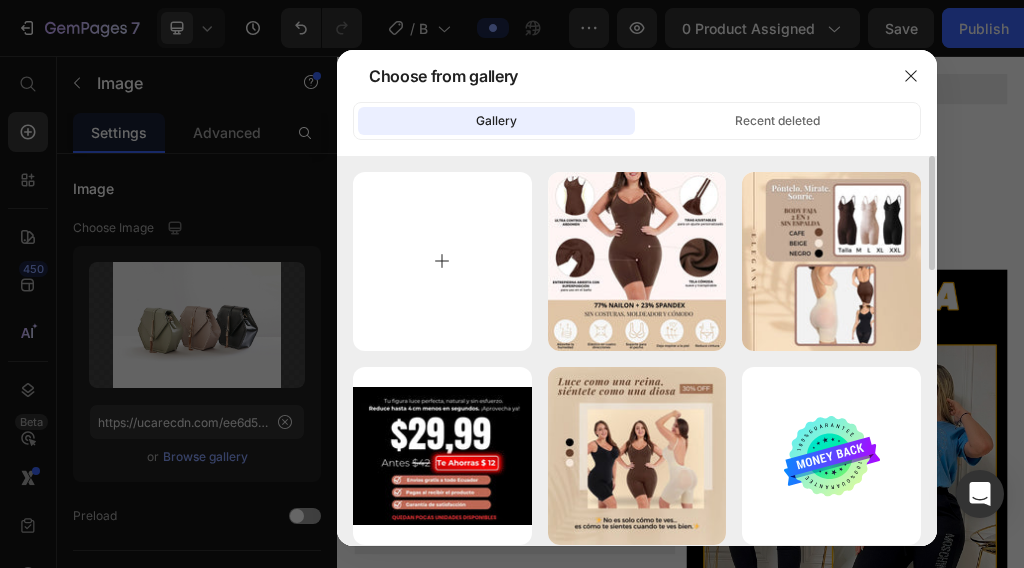 click at bounding box center [442, 261] 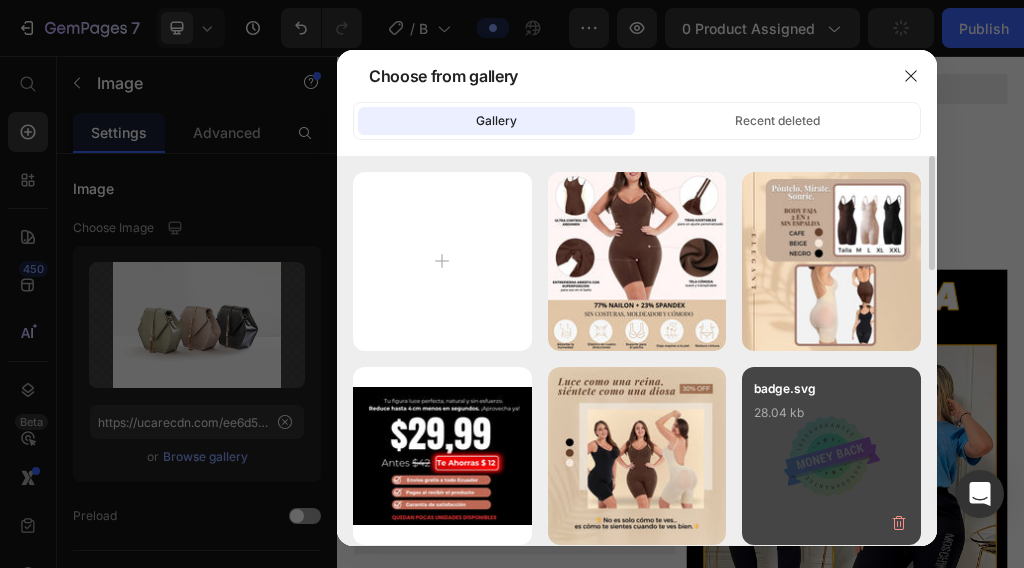 type on "C:\fakepath\4_20250710_142921_0003.webp" 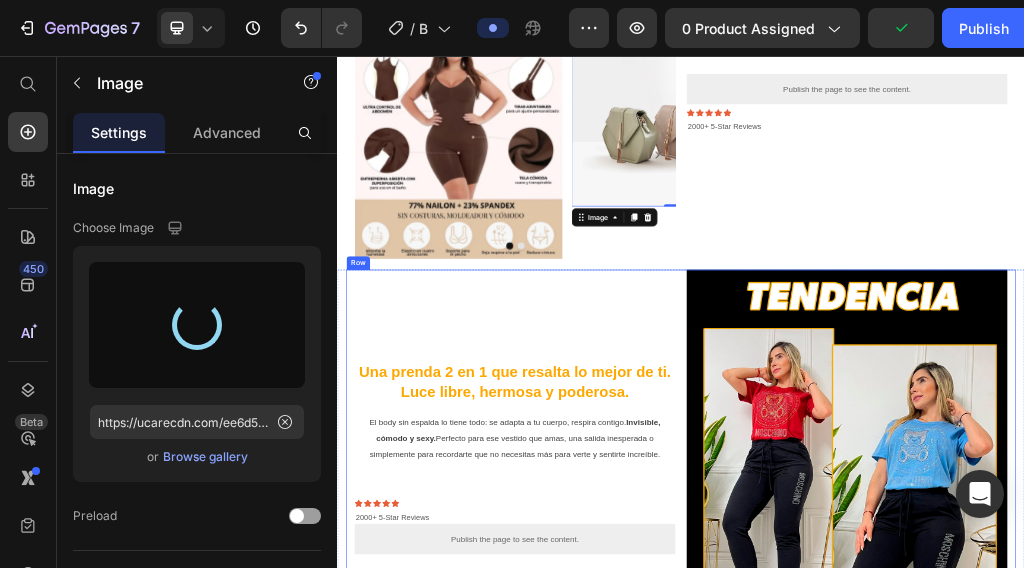 type on "https://cdn.shopify.com/s/files/1/0745/7108/8125/files/gempages_556623583934153921-3a7a3149-20d0-4078-a0b9-f7c4524b550e.webp" 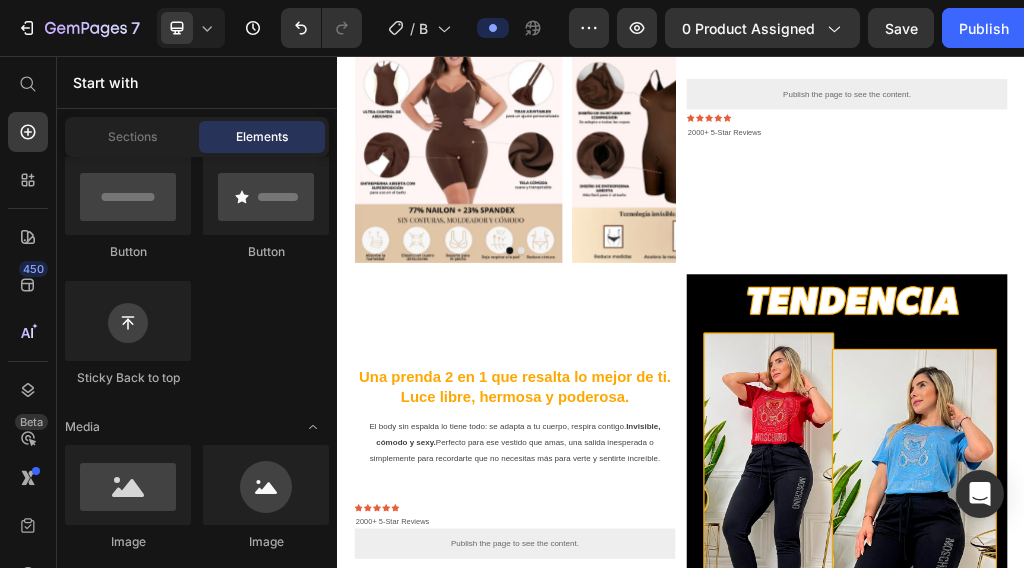 scroll, scrollTop: 1808, scrollLeft: 0, axis: vertical 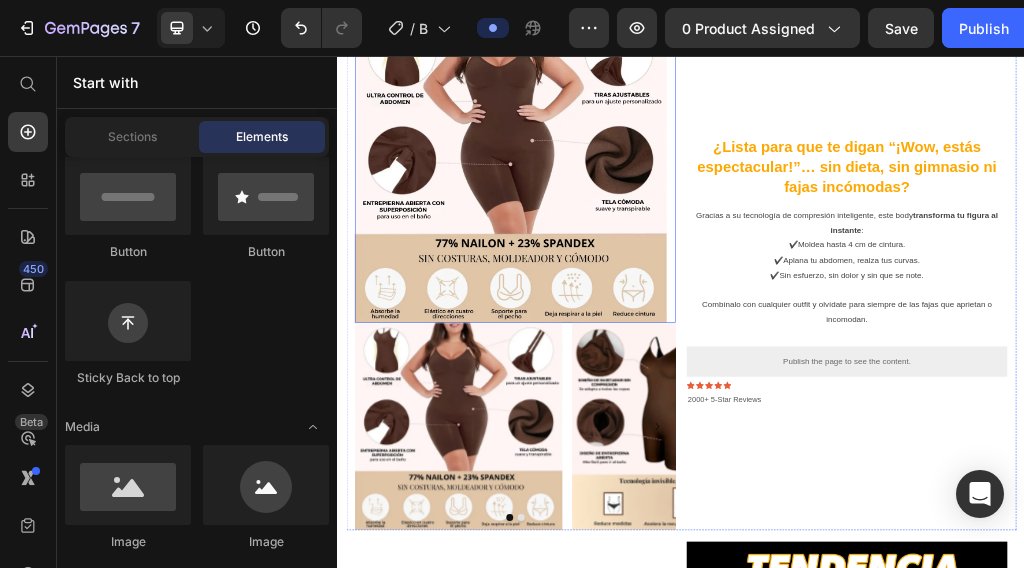click at bounding box center [647, 249] 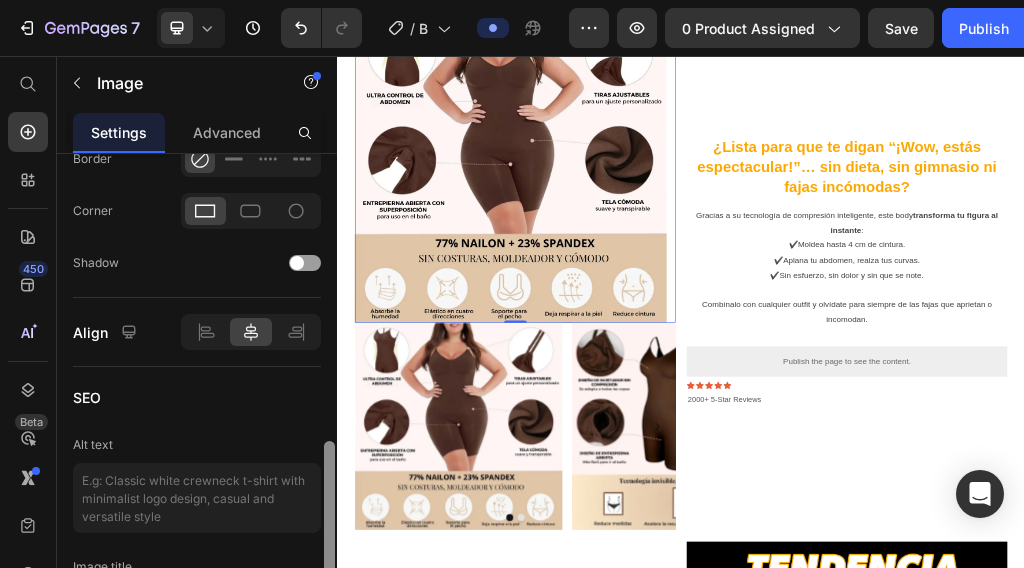 scroll, scrollTop: 875, scrollLeft: 0, axis: vertical 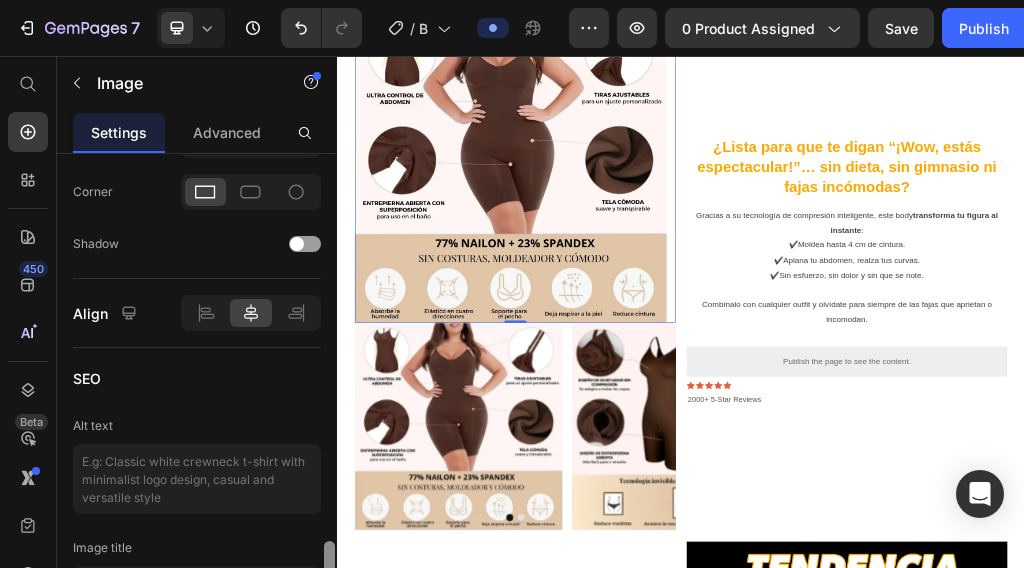 drag, startPoint x: 331, startPoint y: 266, endPoint x: 207, endPoint y: 550, distance: 309.8903 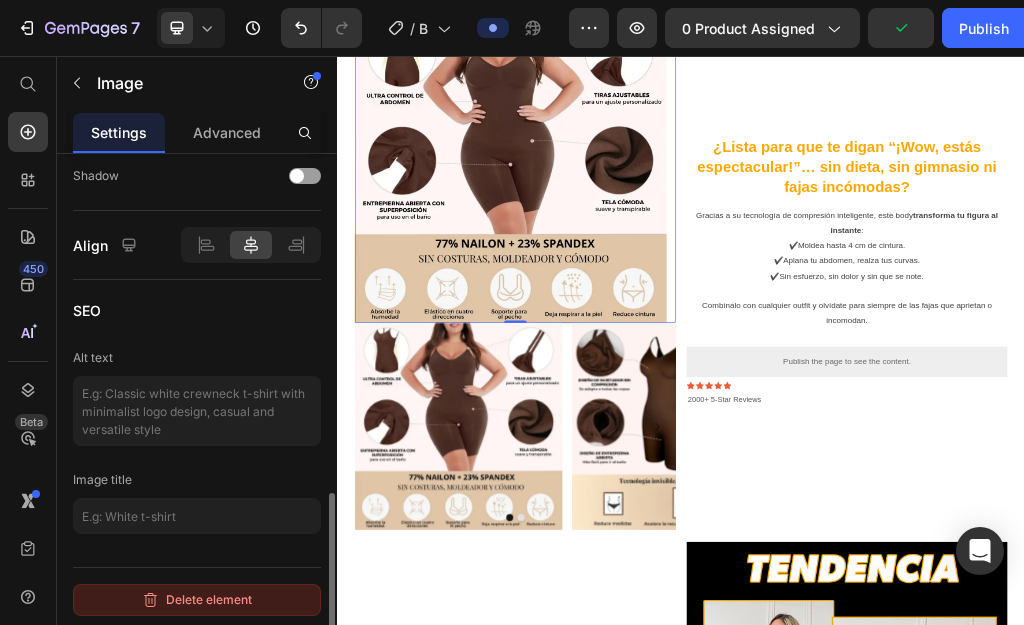 scroll, scrollTop: 943, scrollLeft: 0, axis: vertical 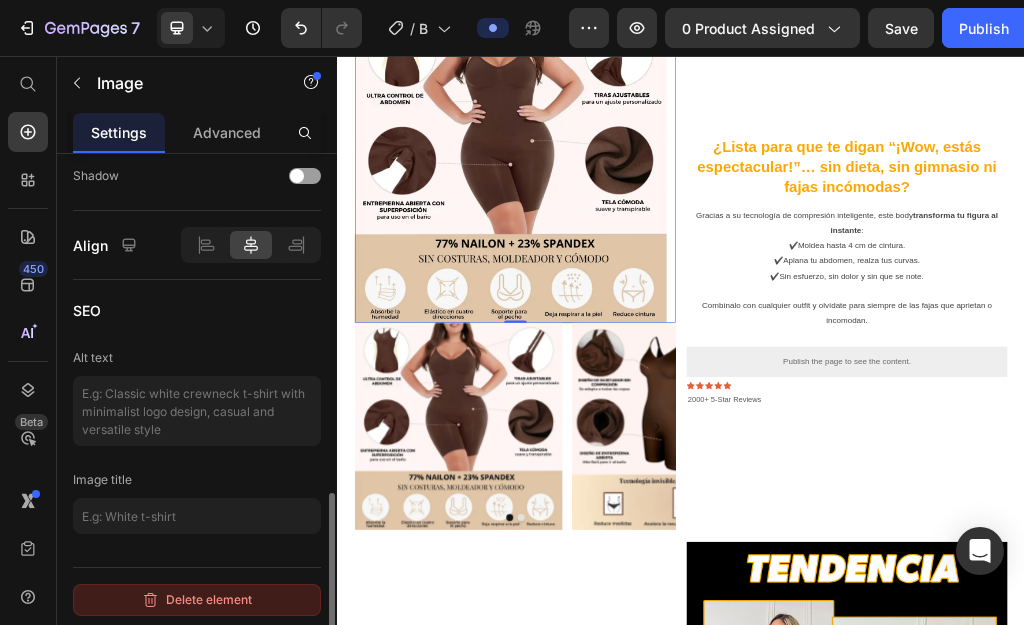click on "Delete element" at bounding box center (197, 600) 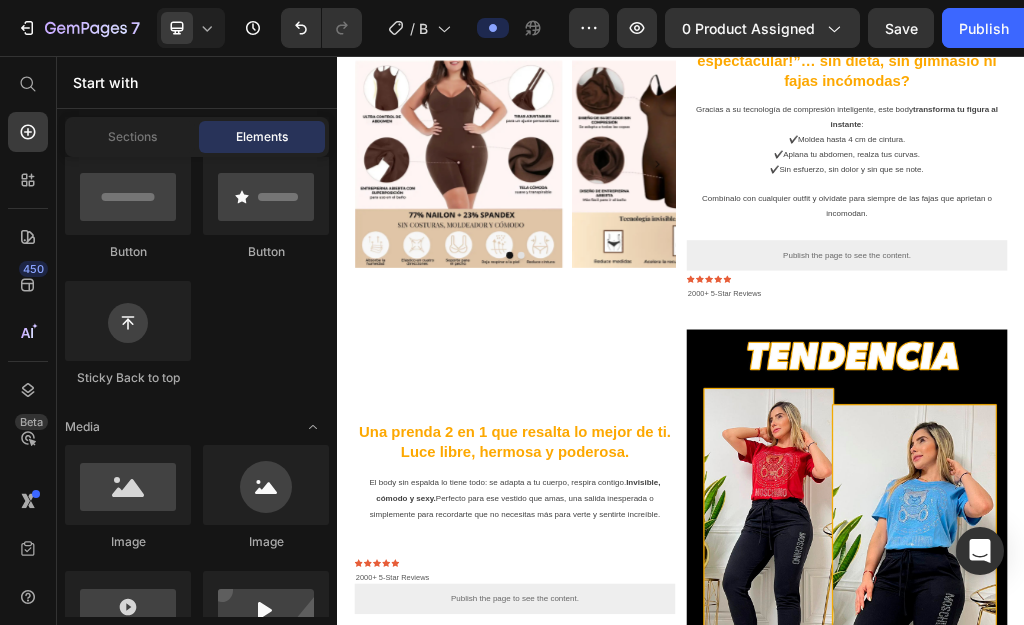 scroll, scrollTop: 1626, scrollLeft: 0, axis: vertical 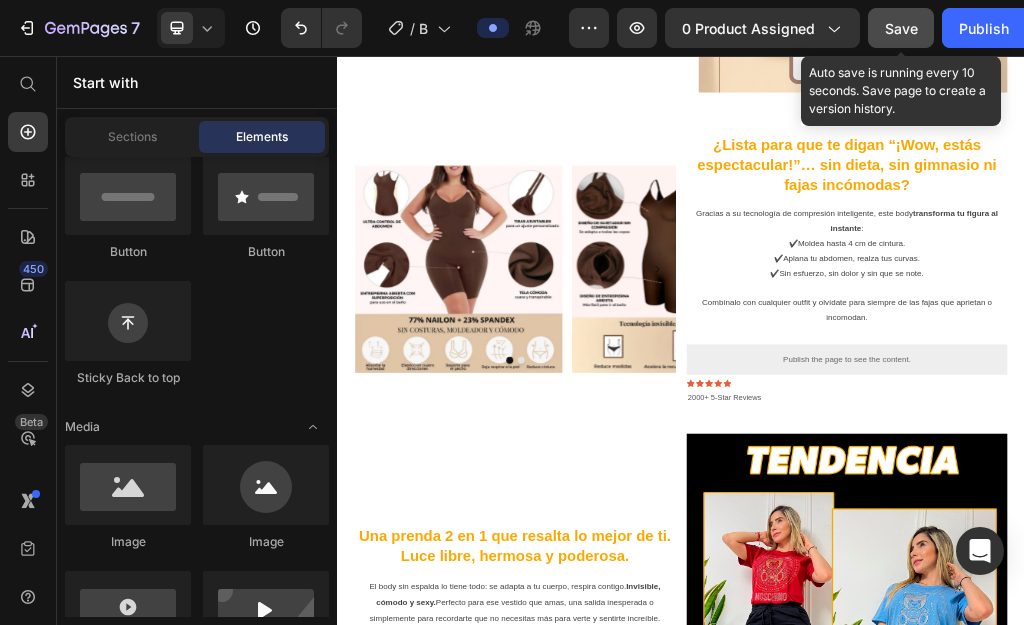 click on "Save" at bounding box center (901, 28) 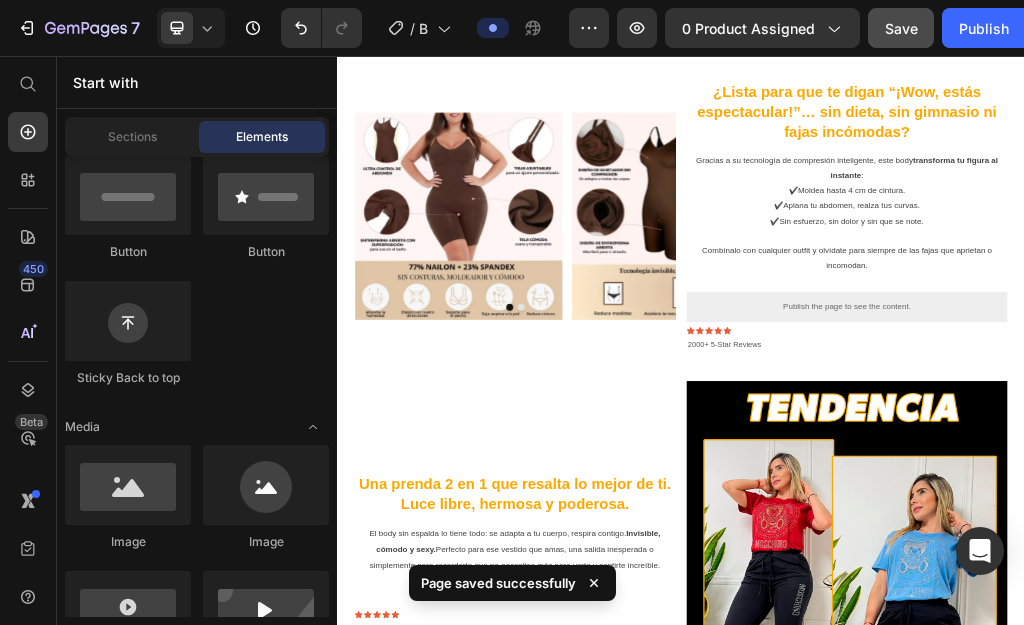 scroll, scrollTop: 1490, scrollLeft: 0, axis: vertical 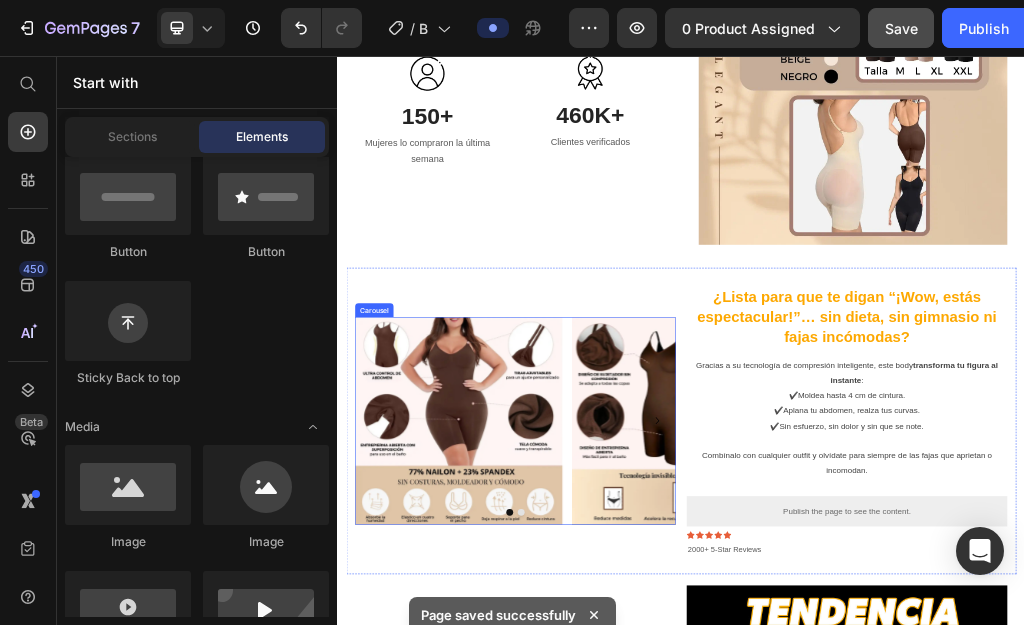 click 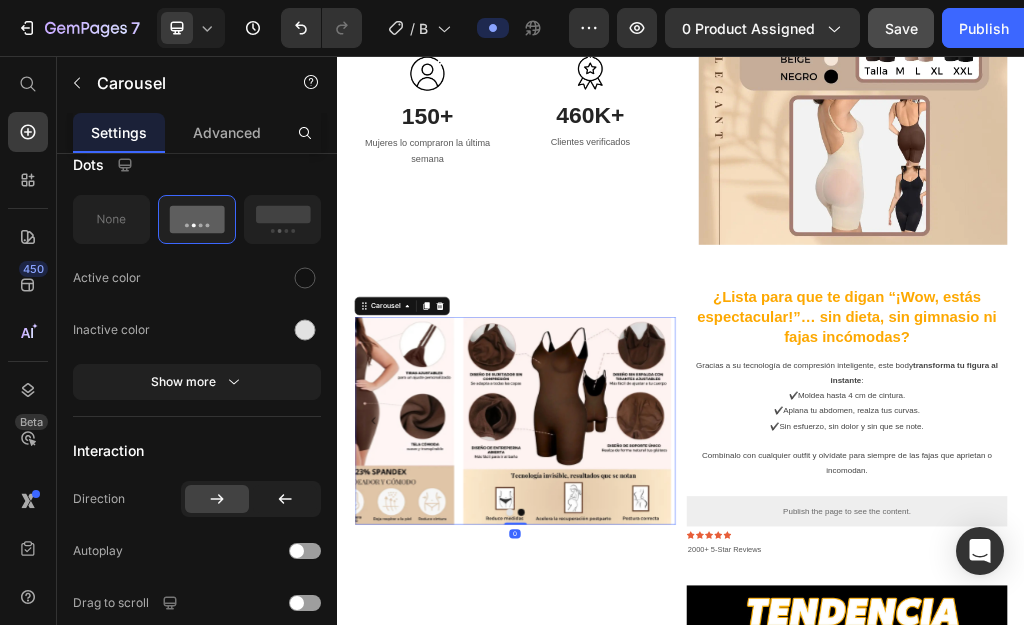 scroll, scrollTop: 0, scrollLeft: 0, axis: both 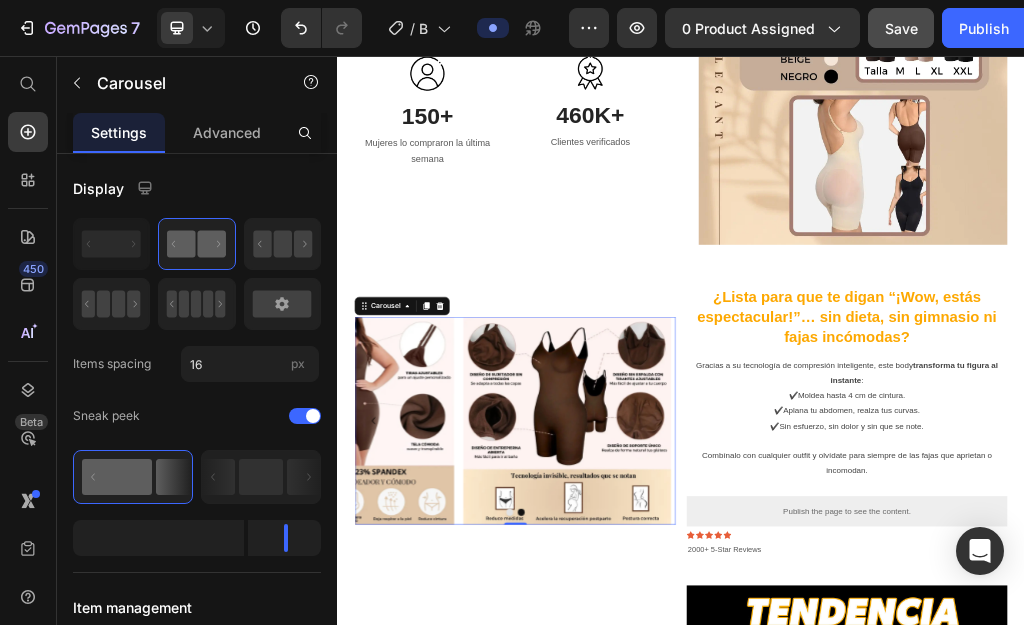 click on "Image" at bounding box center [737, 692] 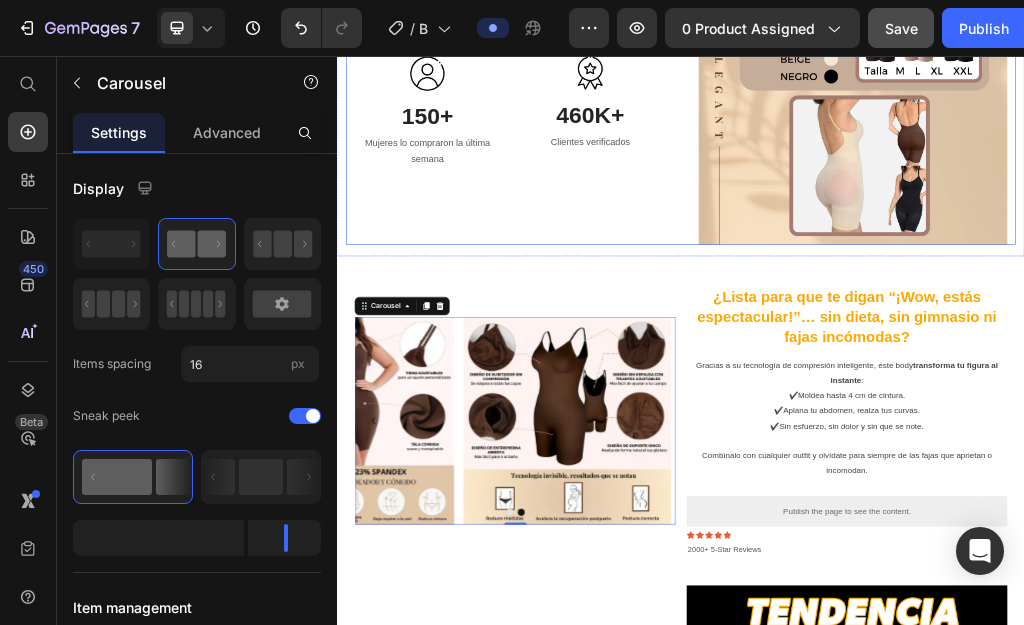click on "Recupera tu sensualidad, tu seguridad y tu silueta en segundos… con el body que nadie nota, pero todos admiran. Heading Una silueta más definida, una espalda completamente libre y una comodidad que sentirás desde el primer minuto. Este moldeador invisible no solo realza tus curvas… te recuerda lo  elegante, atractiva y segura  que puedes sentirte cada vez que te lo pones. Text Block Image 150+ Heading Mujeres lo compraron la última semana  Text block Image 460K+ Heading Clientes verificados Text block Row" at bounding box center [636, 18] 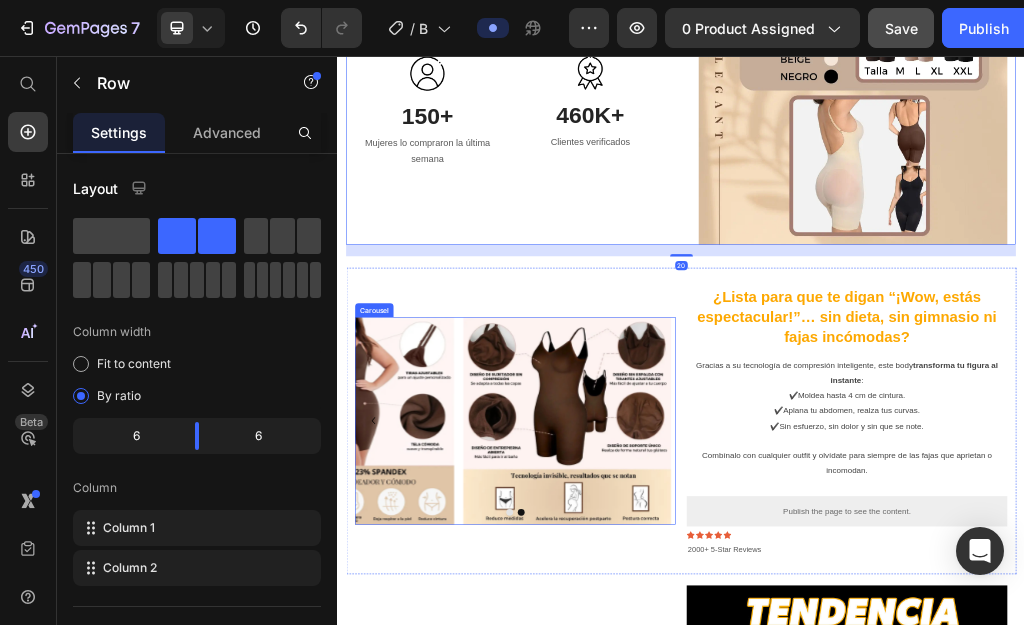 click on "Image" at bounding box center (737, 692) 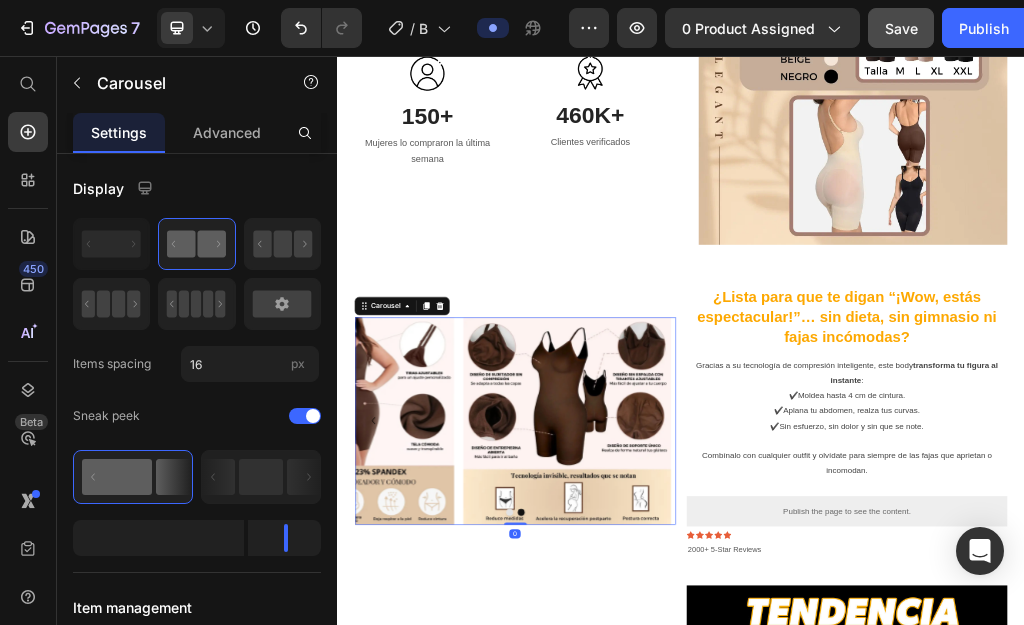 drag, startPoint x: 695, startPoint y: 677, endPoint x: 664, endPoint y: 422, distance: 256.8774 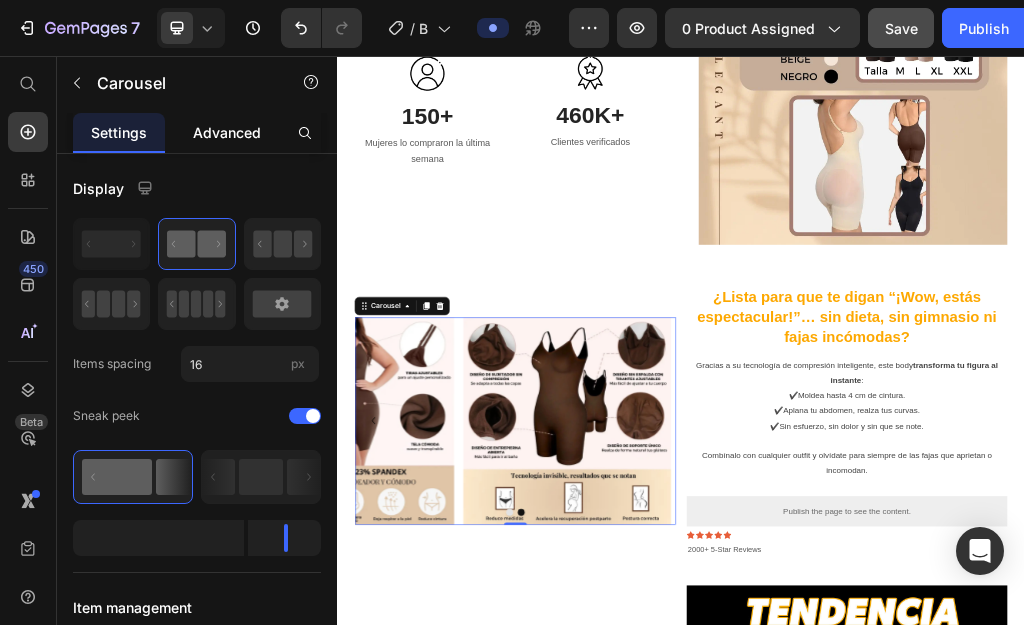 click on "Advanced" at bounding box center (227, 132) 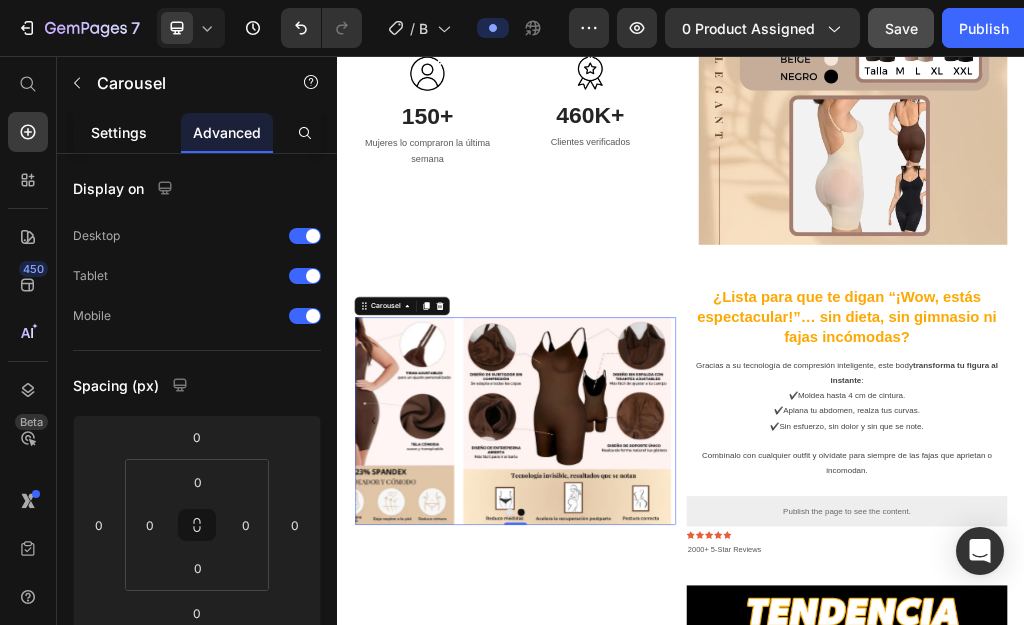 click on "Settings" 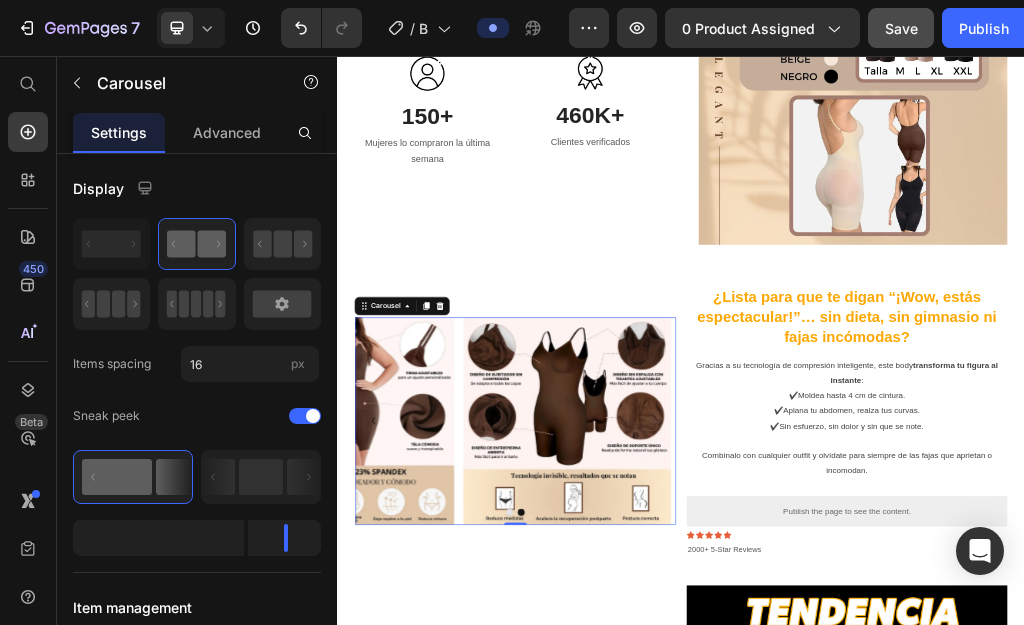 click on "Image" at bounding box center (737, 692) 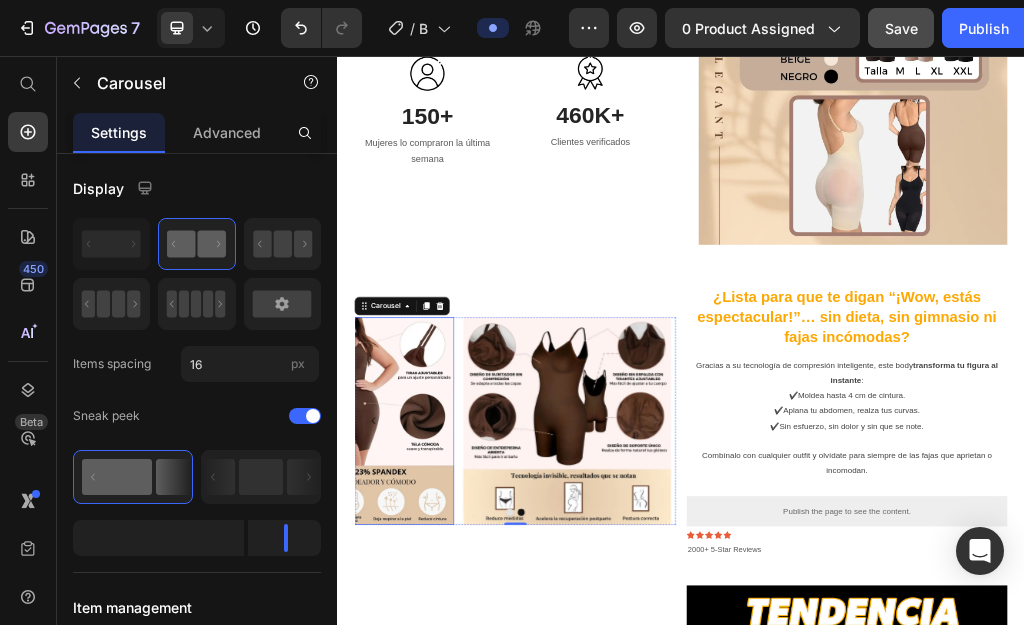click at bounding box center [359, 692] 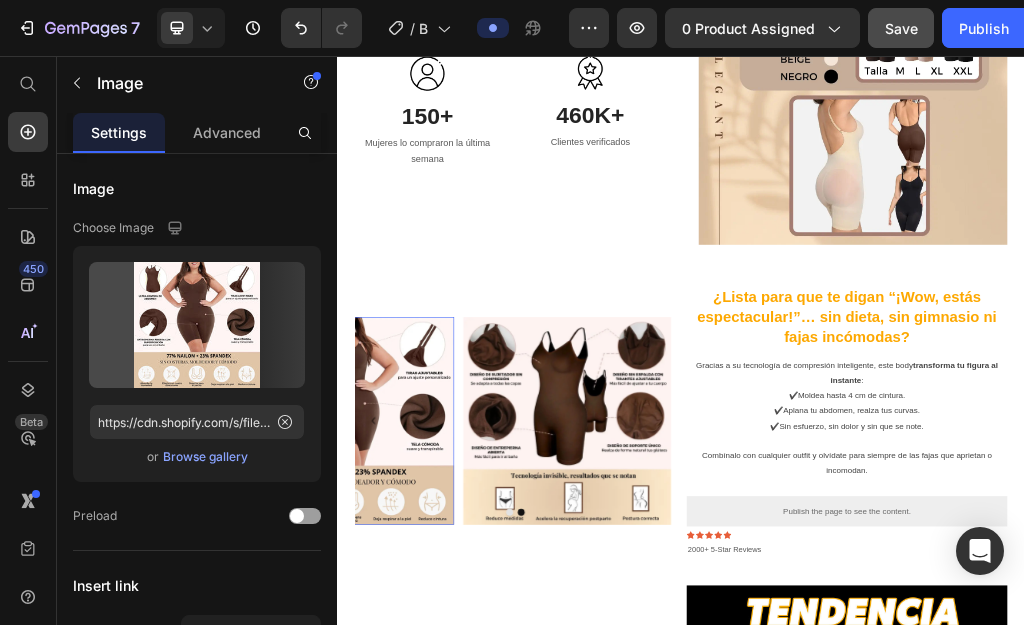 click at bounding box center (359, 692) 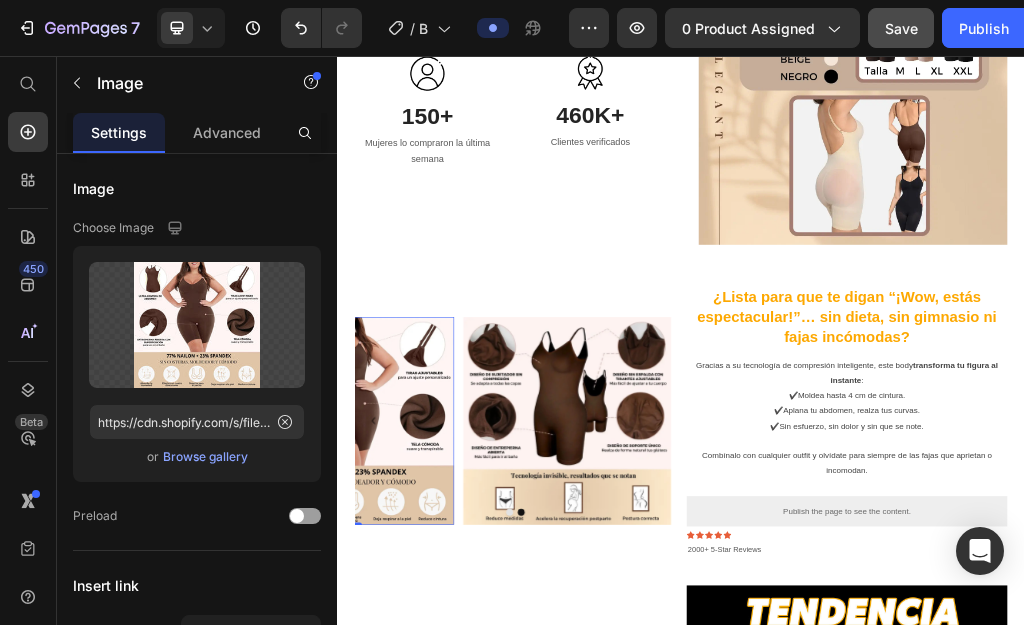 click on "Image" at bounding box center [737, 692] 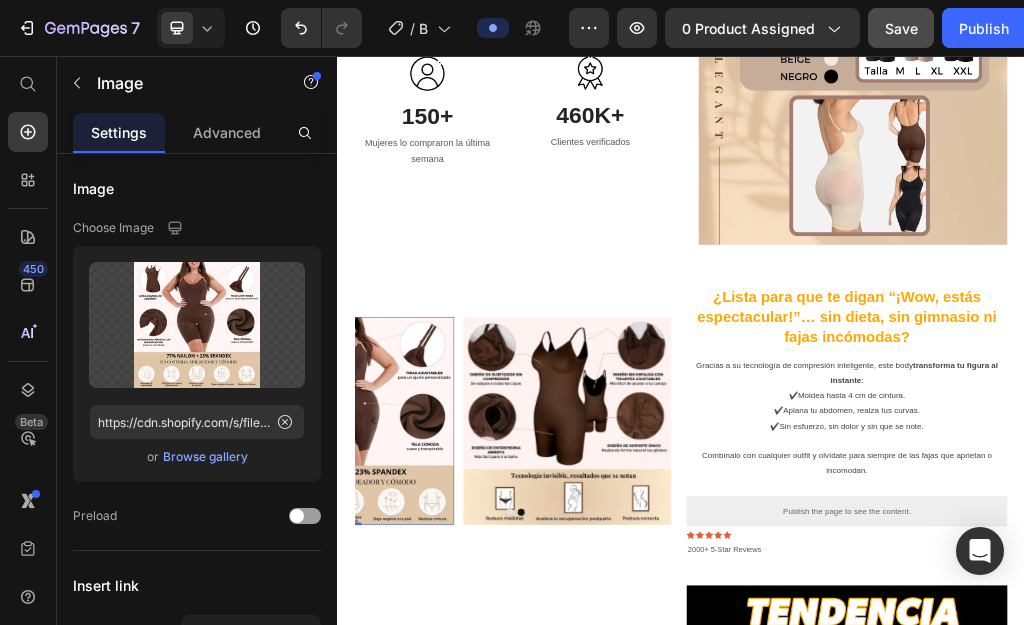 click on "Image" at bounding box center [737, 692] 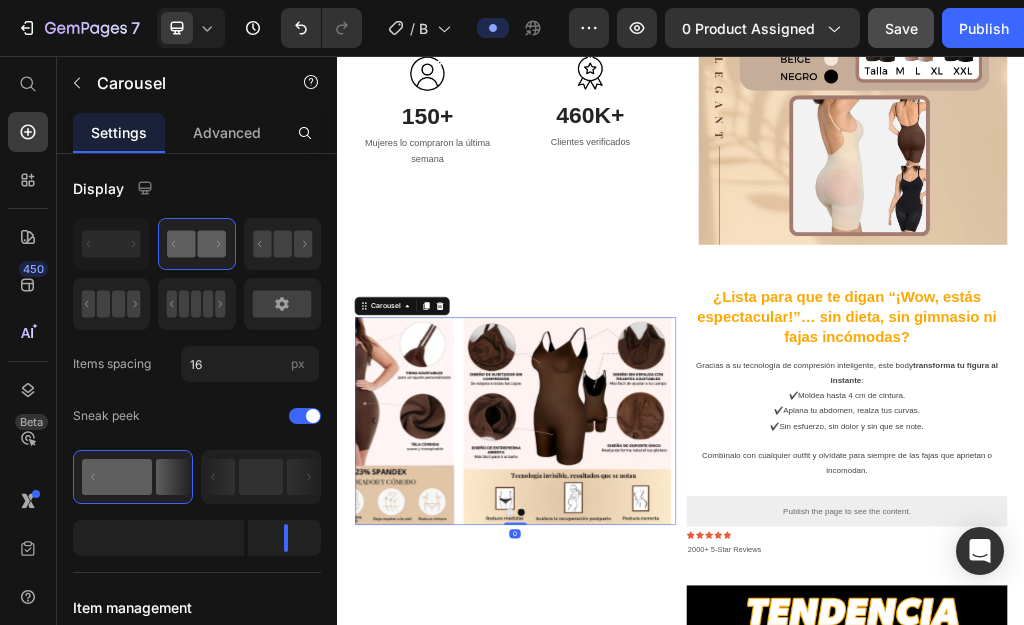 click at bounding box center [359, 692] 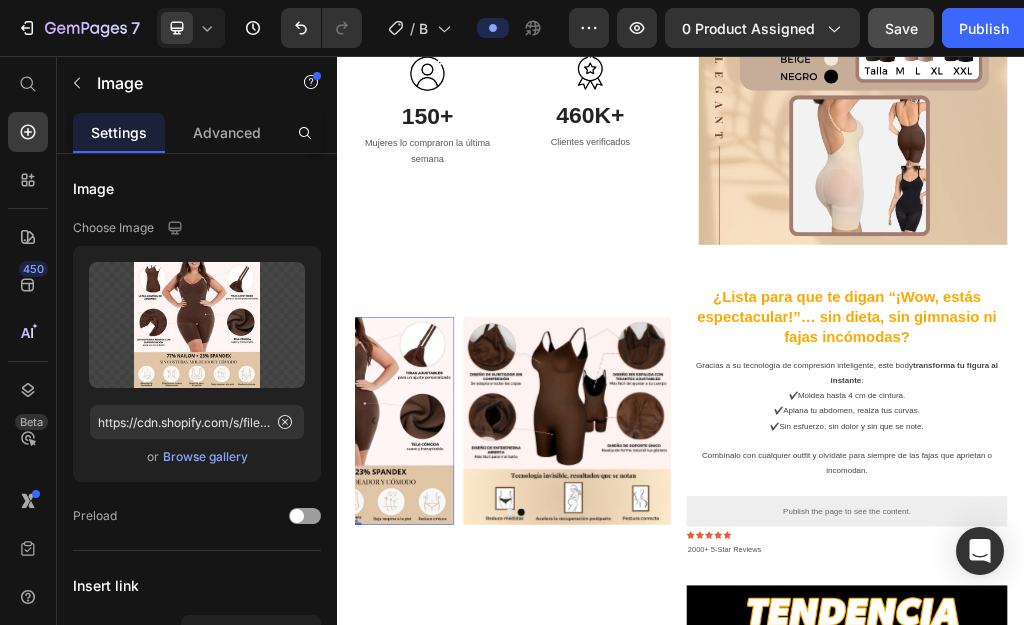 click at bounding box center (359, 692) 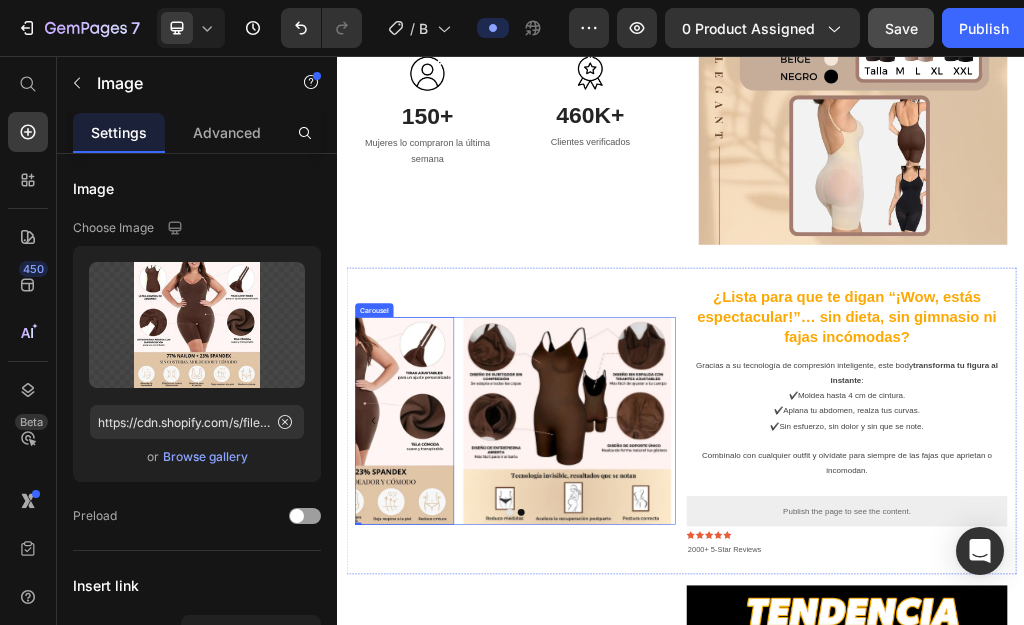 click on "Image" at bounding box center (737, 692) 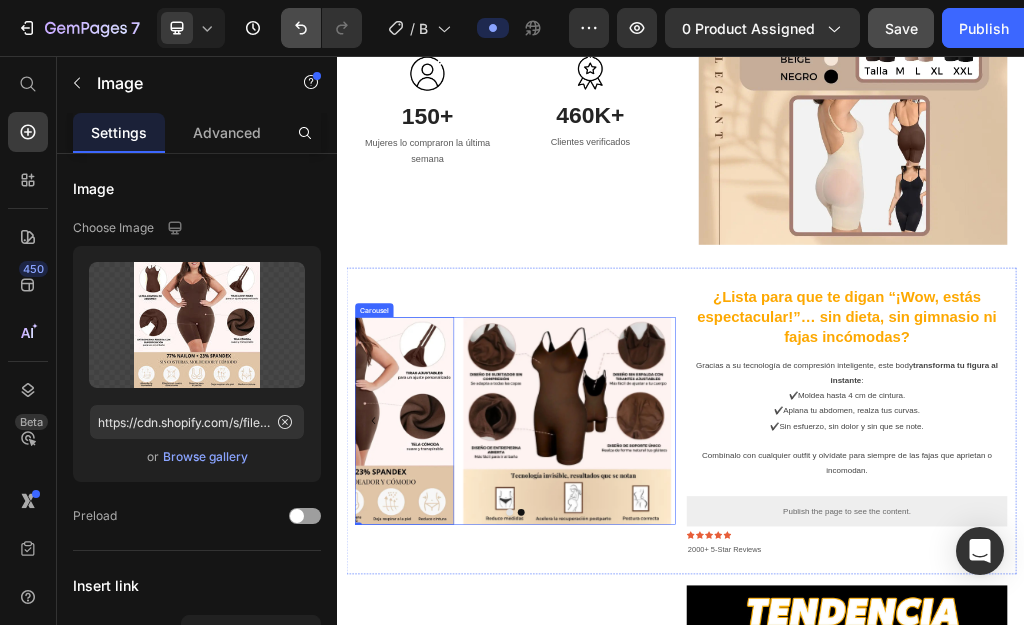 click 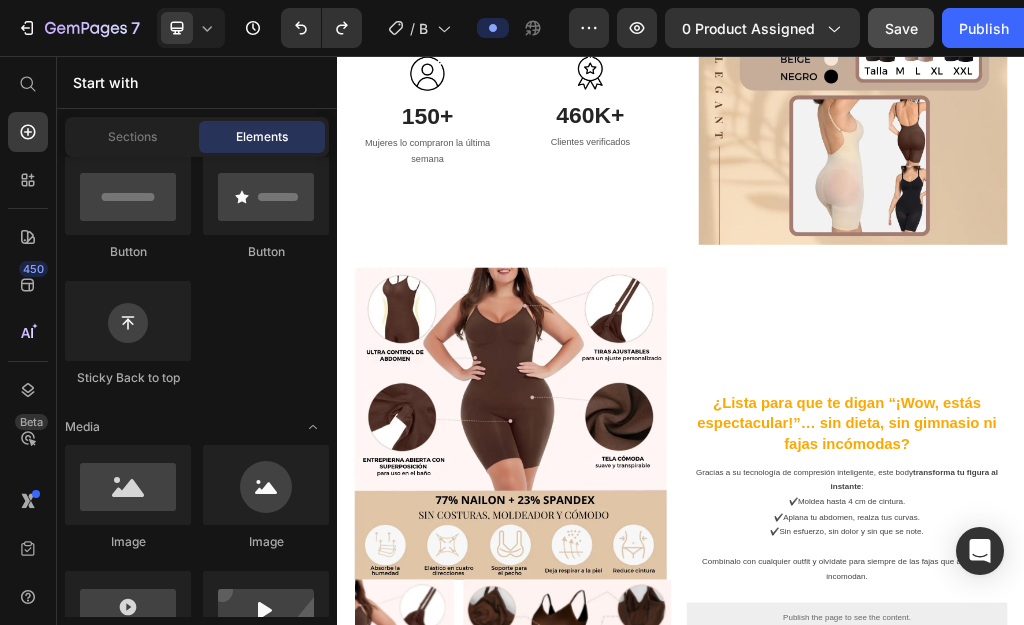 drag, startPoint x: 1535, startPoint y: 513, endPoint x: 663, endPoint y: 83, distance: 972.25714 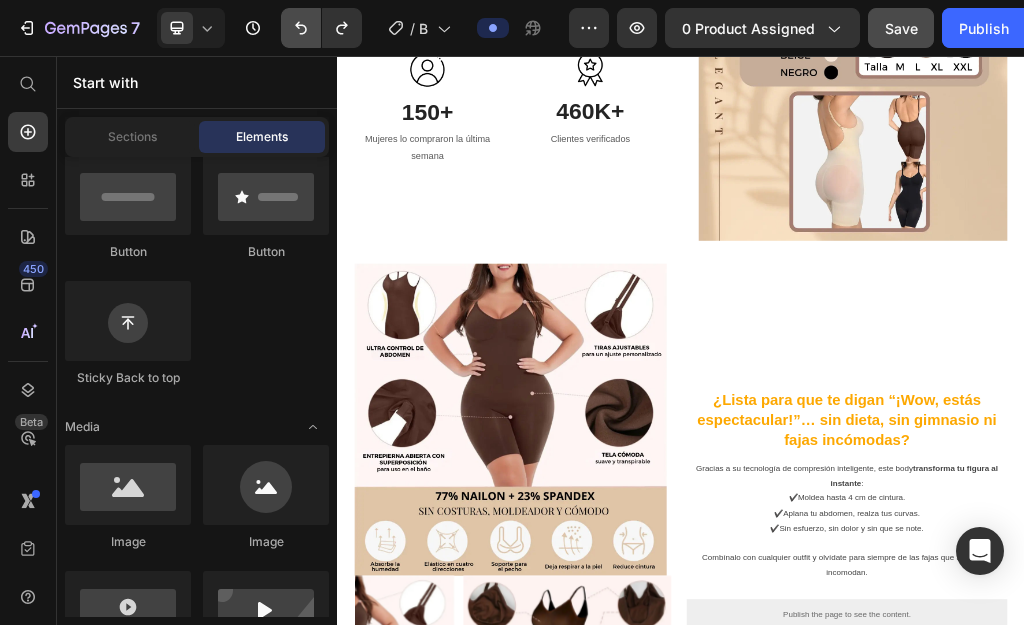 click 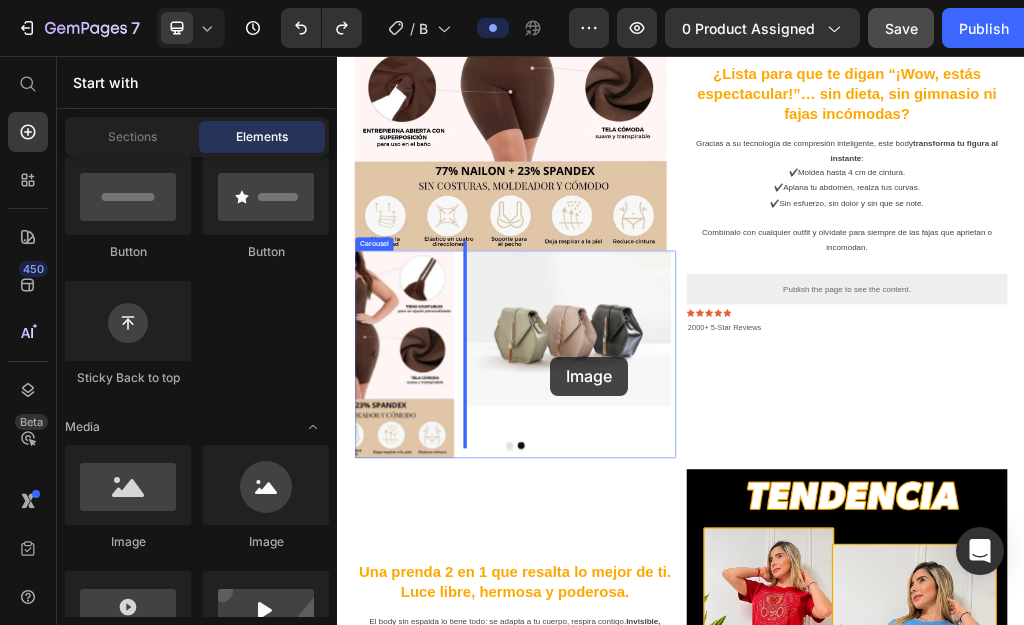 scroll, scrollTop: 1965, scrollLeft: 0, axis: vertical 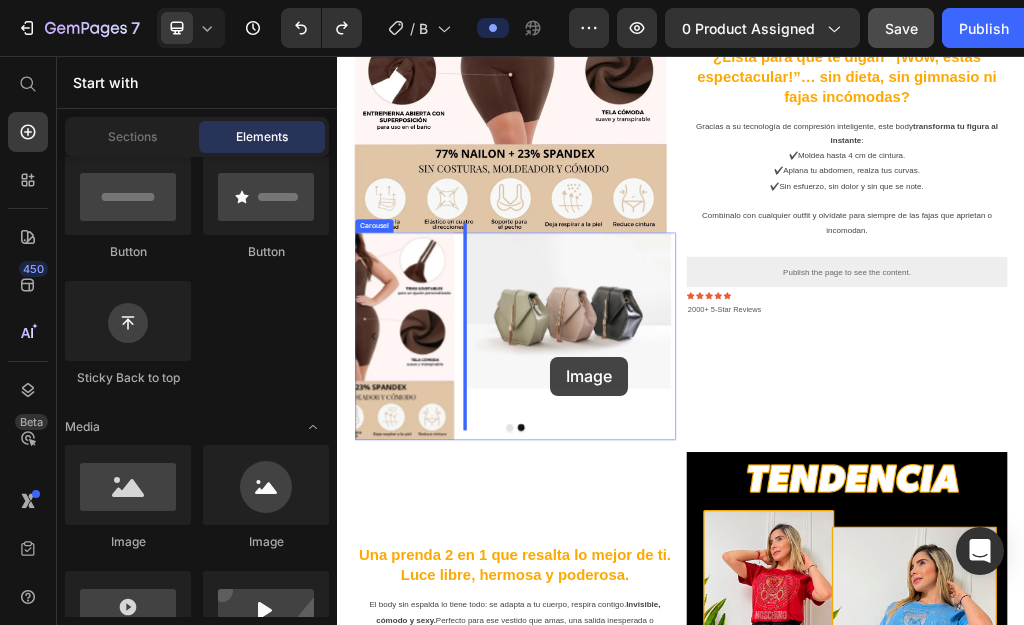 drag, startPoint x: 494, startPoint y: 548, endPoint x: 709, endPoint y: 581, distance: 217.51782 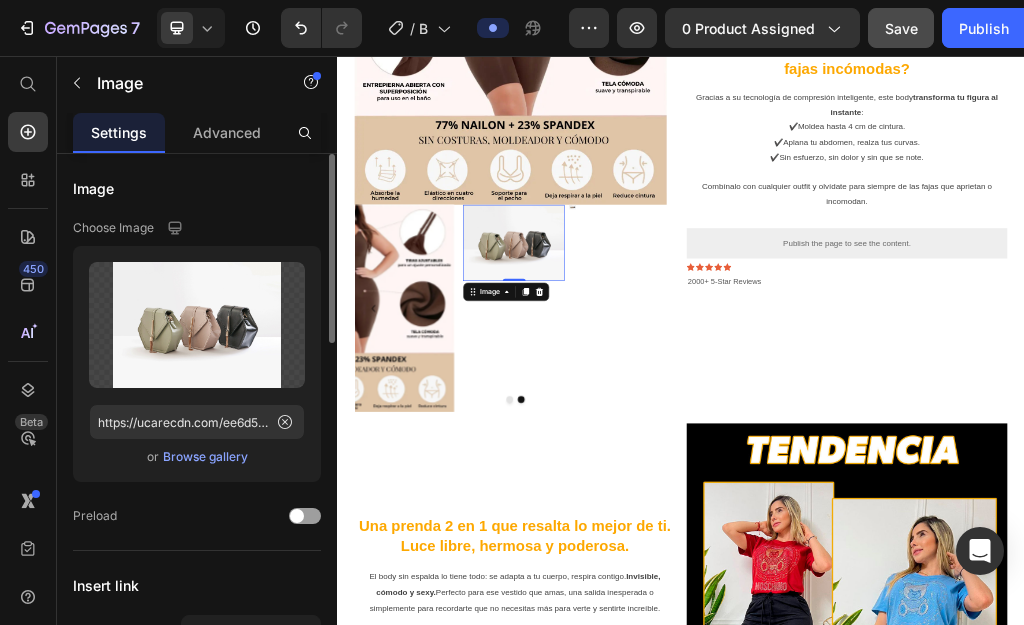 click on "Browse gallery" at bounding box center (205, 457) 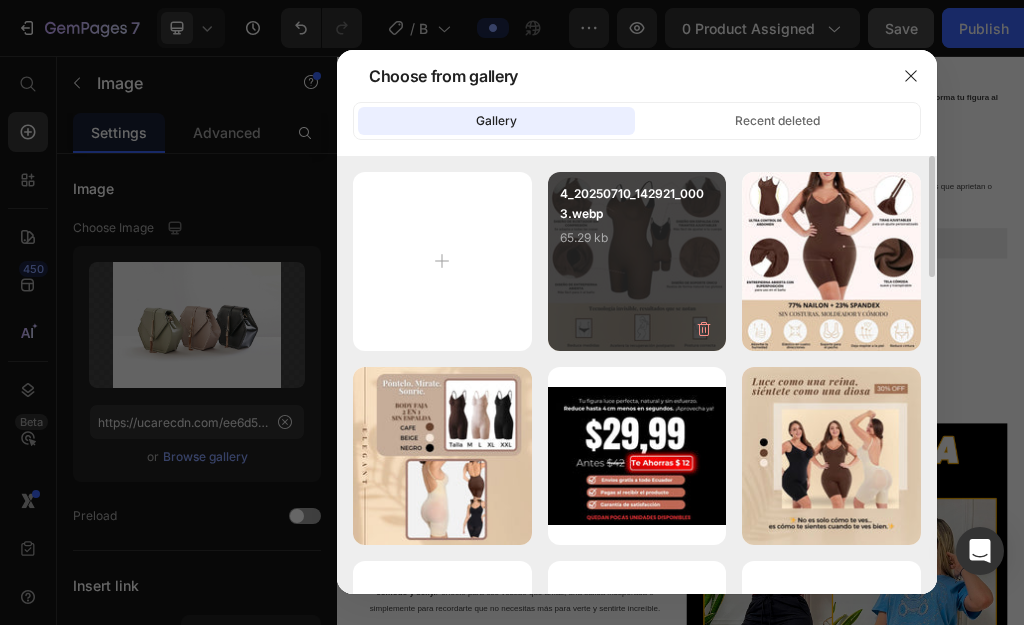 click on "4_20250710_142921_0003.webp 65.29 kb" at bounding box center (637, 224) 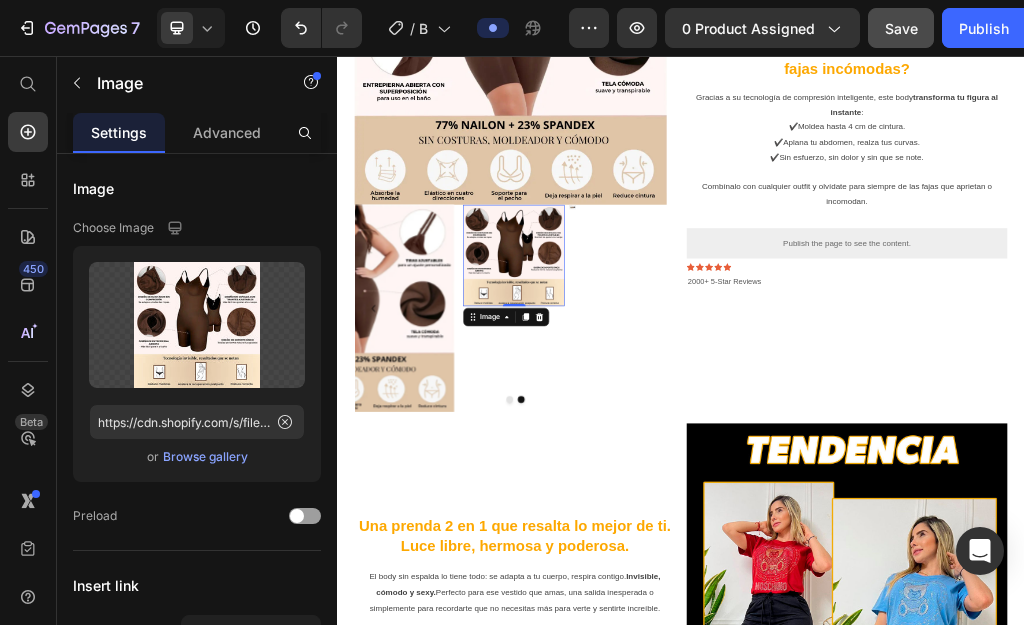 click at bounding box center [637, 655] 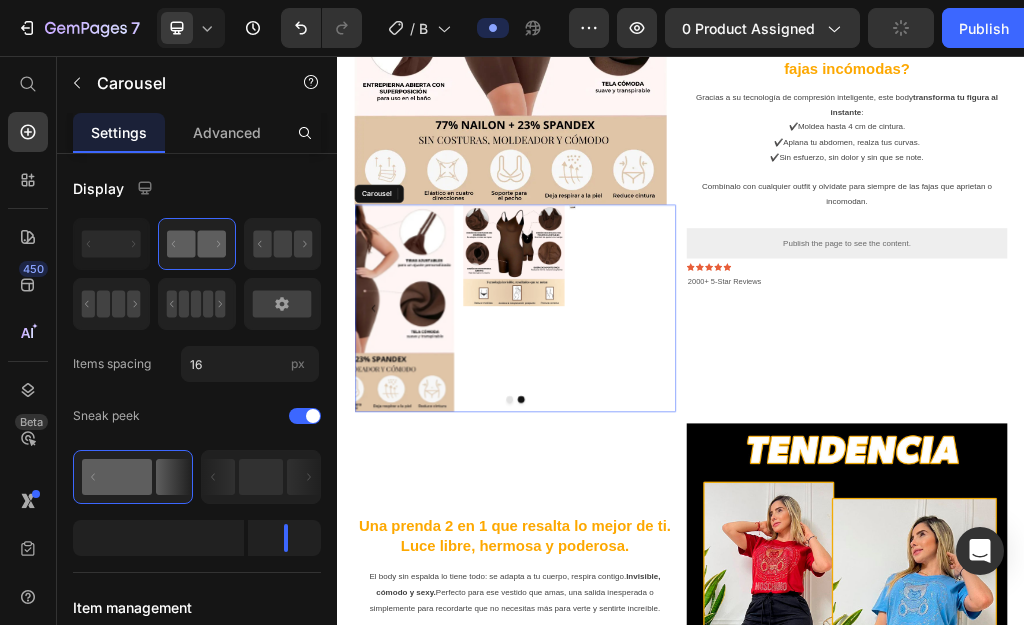 click at bounding box center (637, 655) 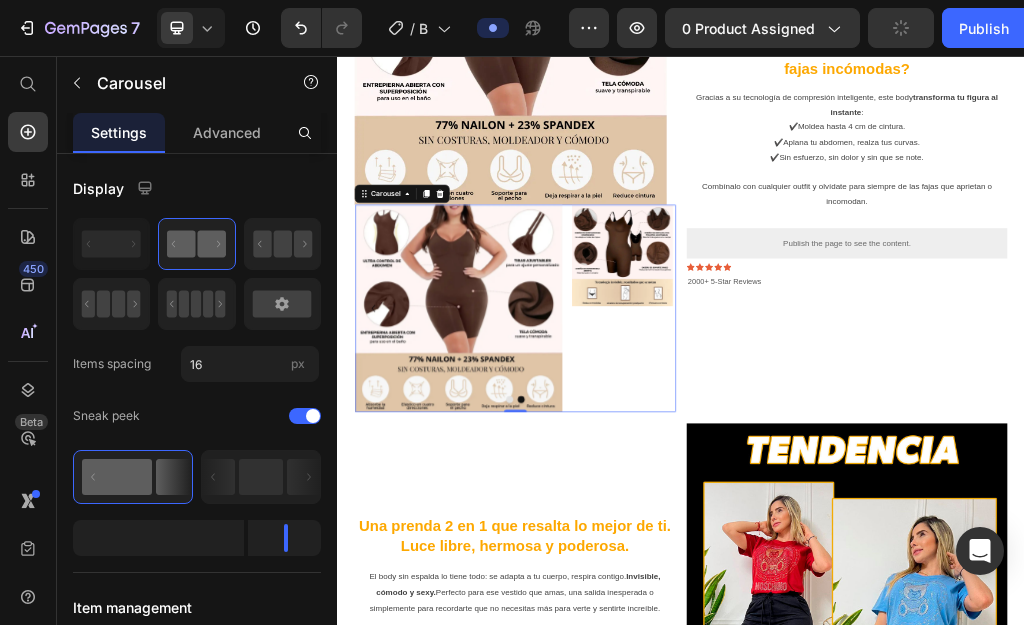 click at bounding box center [657, 655] 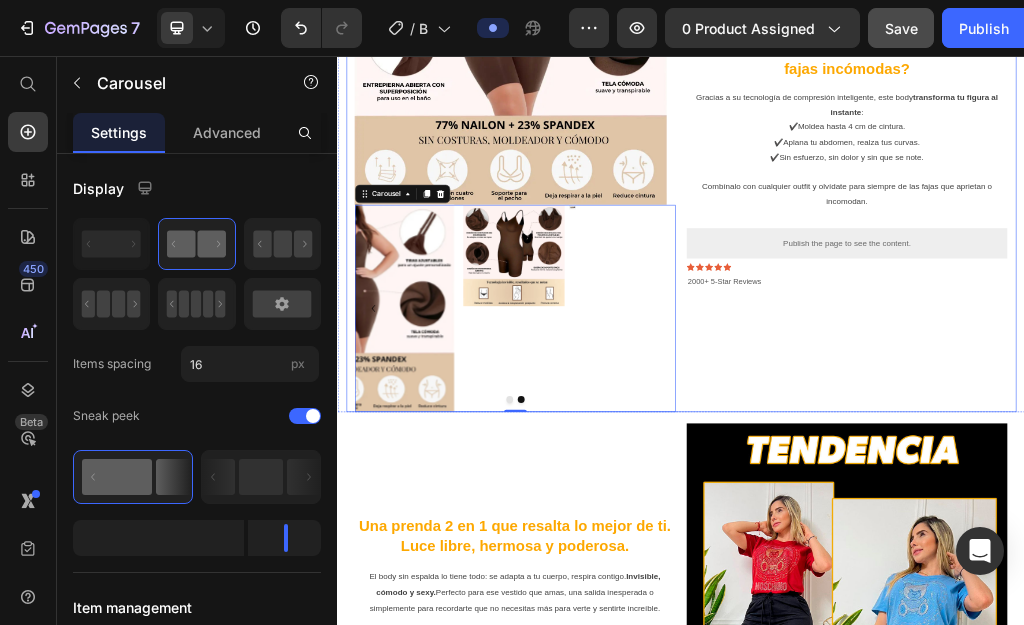 click on "Image" at bounding box center (644, 496) 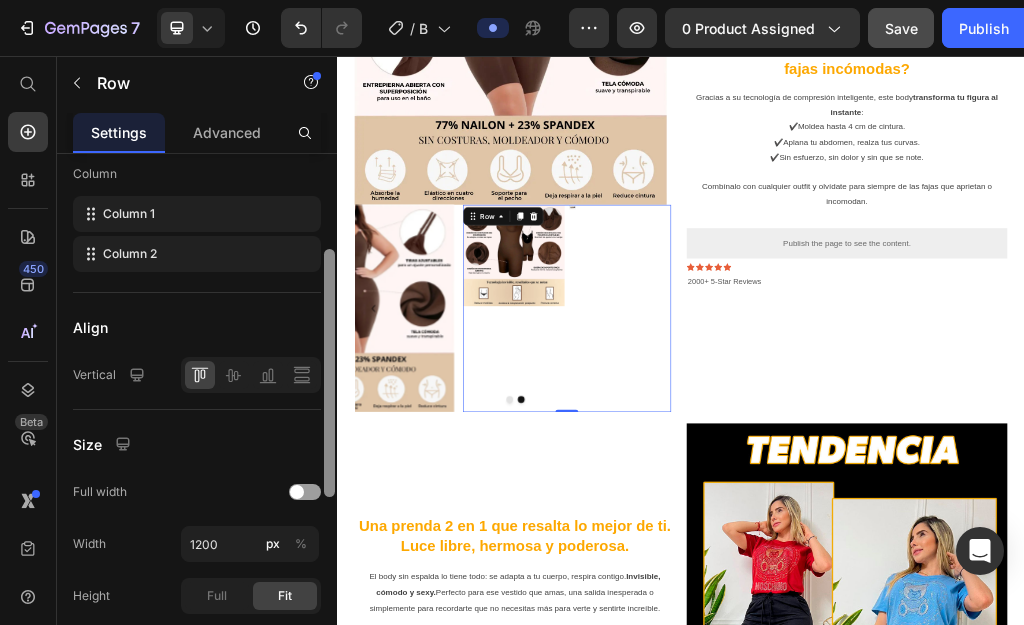scroll, scrollTop: 278, scrollLeft: 0, axis: vertical 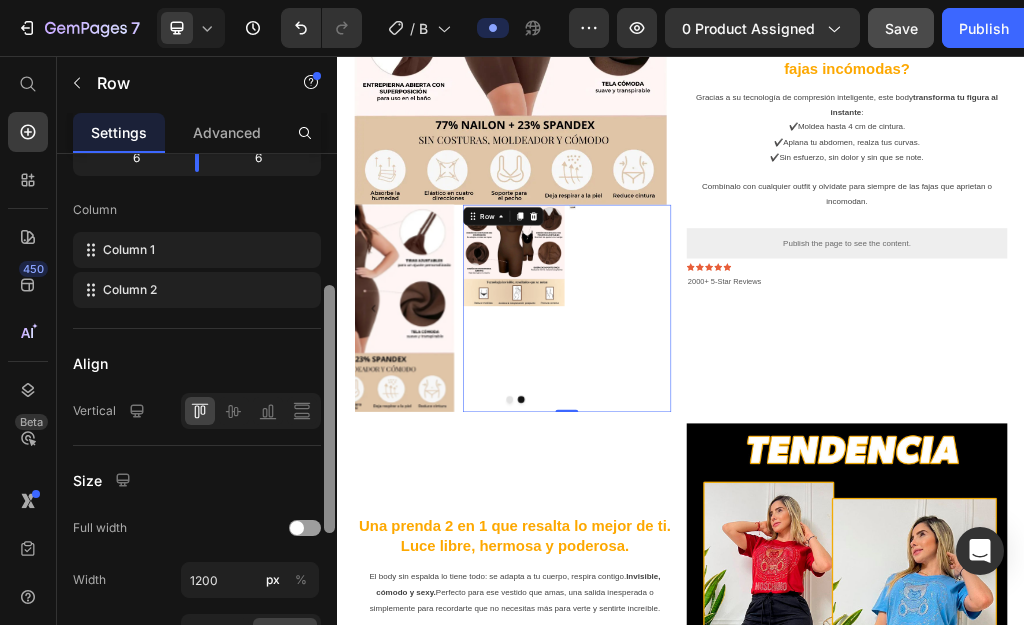 drag, startPoint x: 325, startPoint y: 379, endPoint x: 333, endPoint y: 510, distance: 131.24405 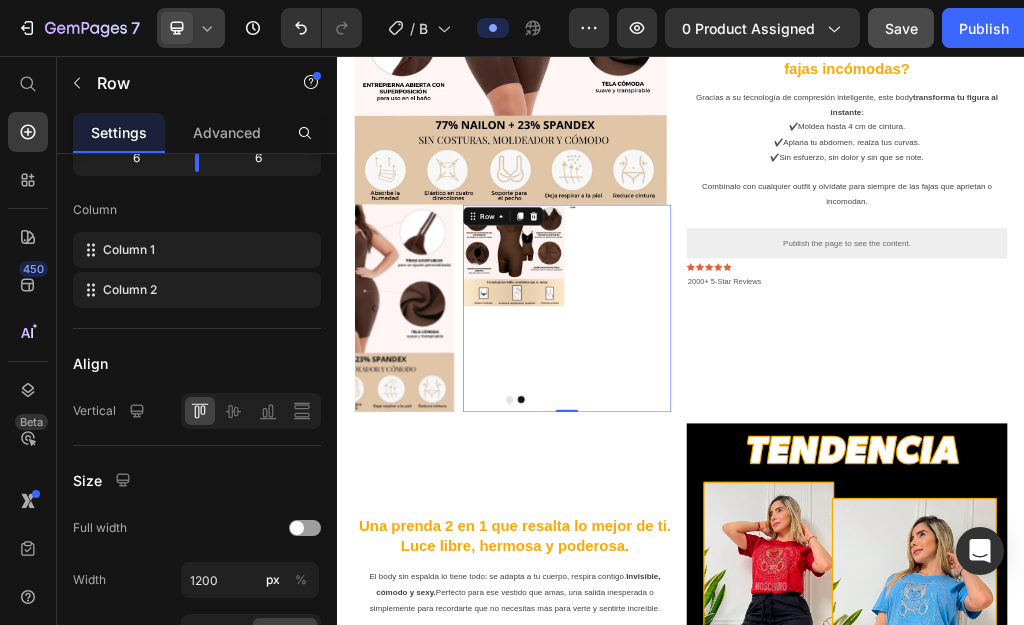 click 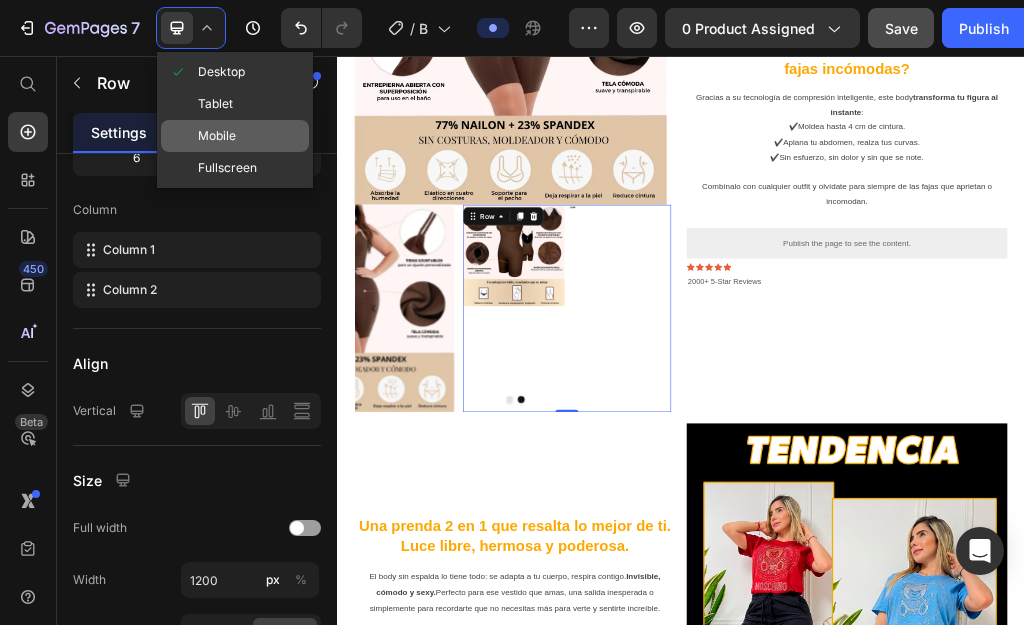 click on "Mobile" at bounding box center (217, 136) 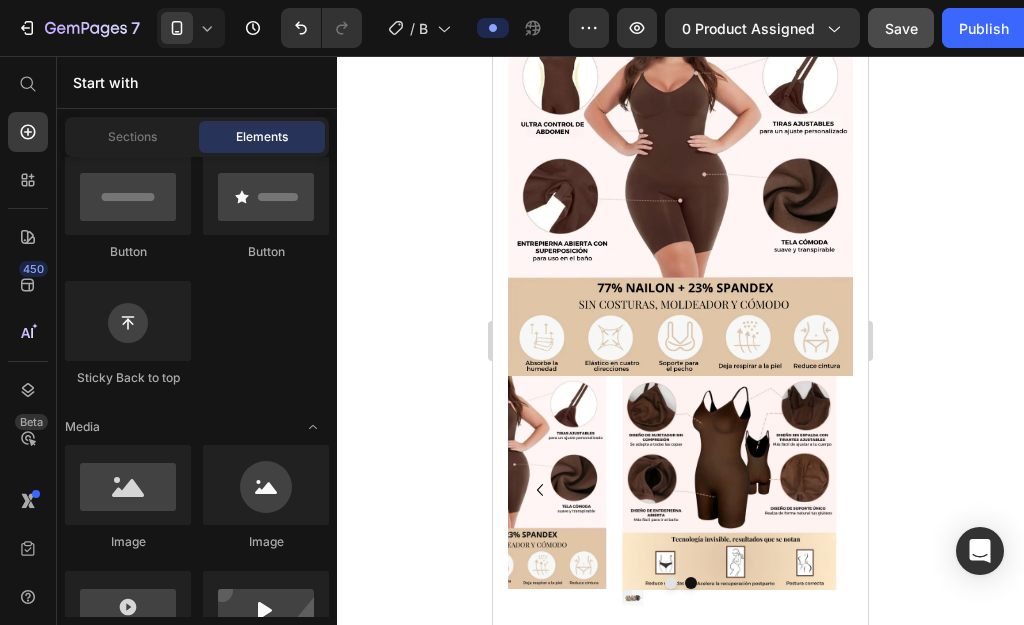 scroll, scrollTop: 2148, scrollLeft: 0, axis: vertical 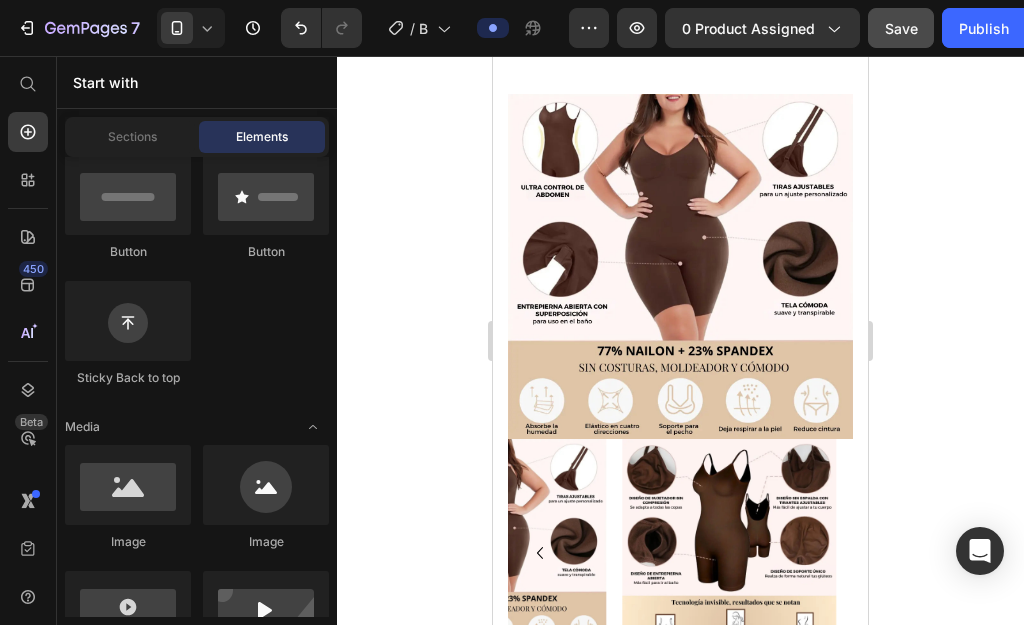 click at bounding box center (680, 266) 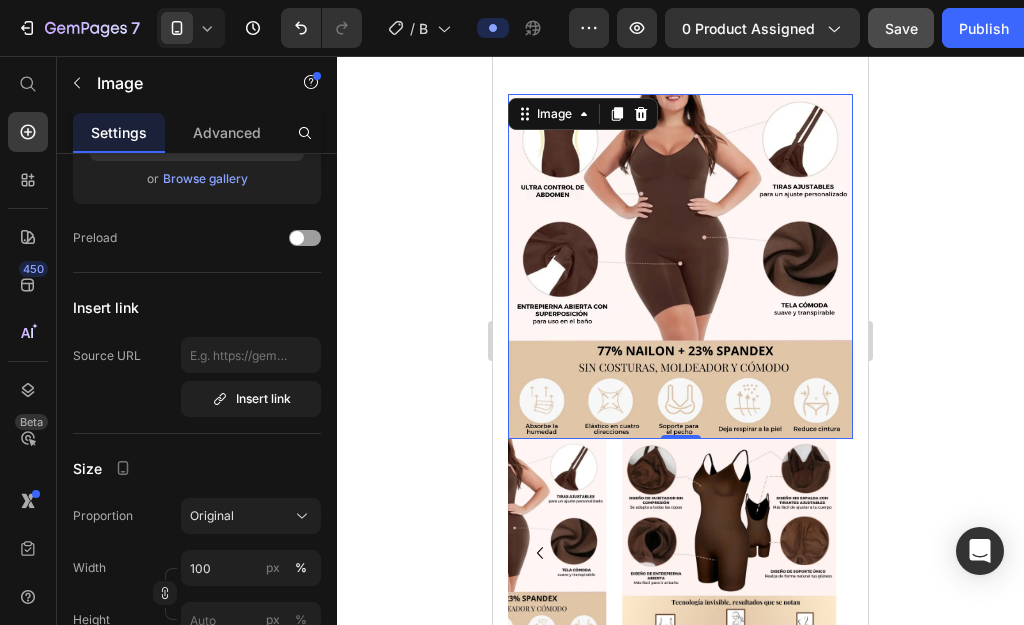 scroll, scrollTop: 0, scrollLeft: 0, axis: both 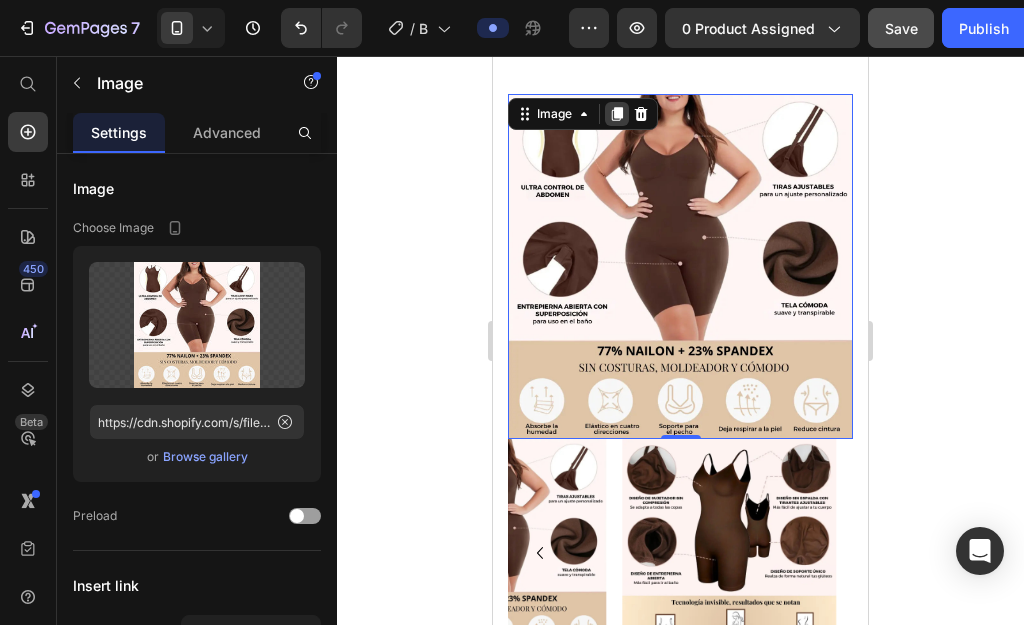 click 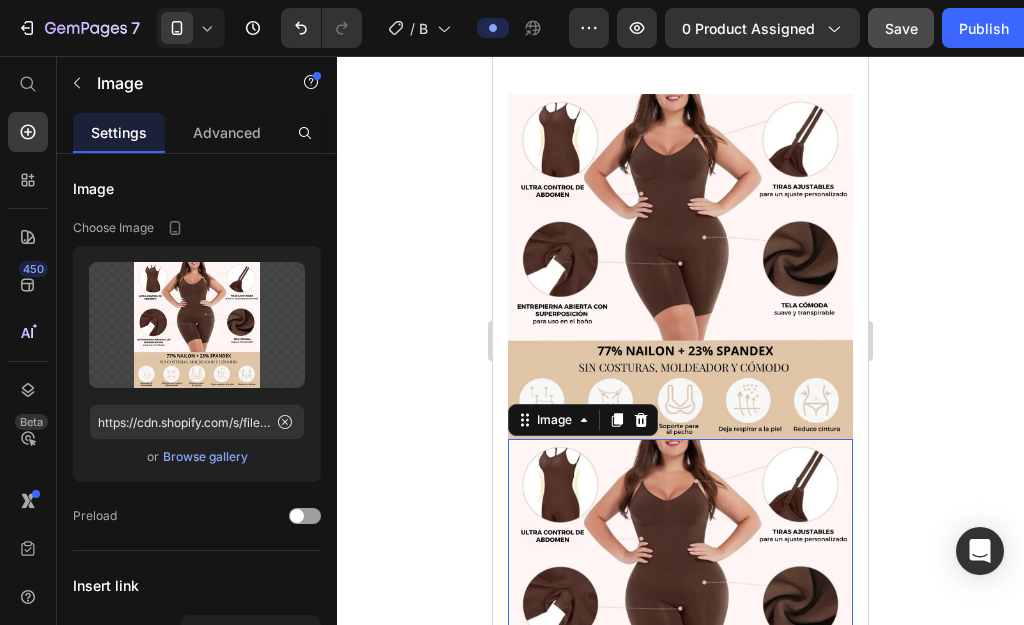scroll, scrollTop: 2427, scrollLeft: 0, axis: vertical 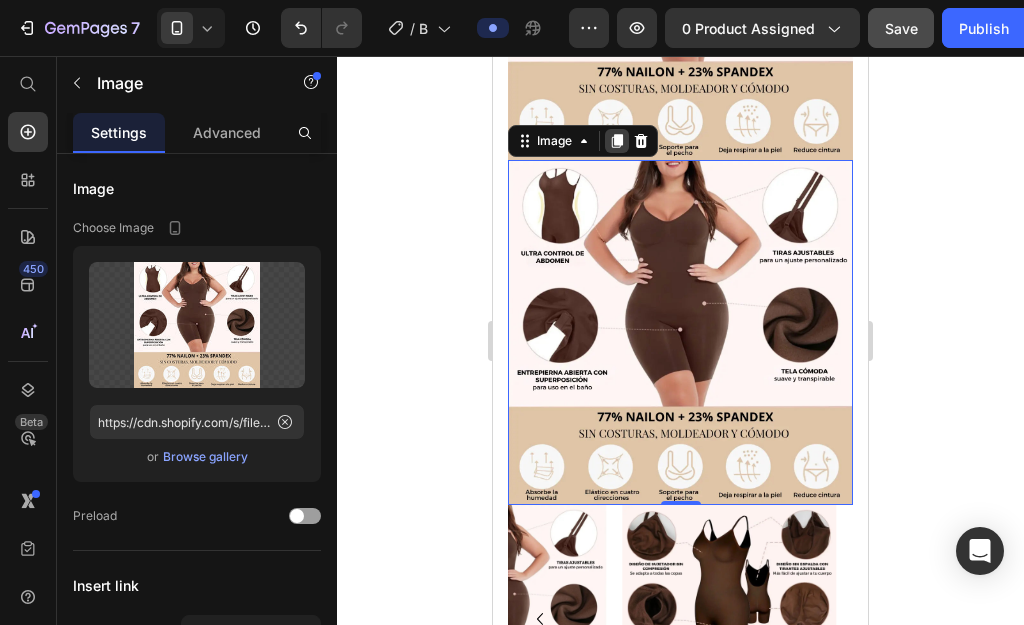 click 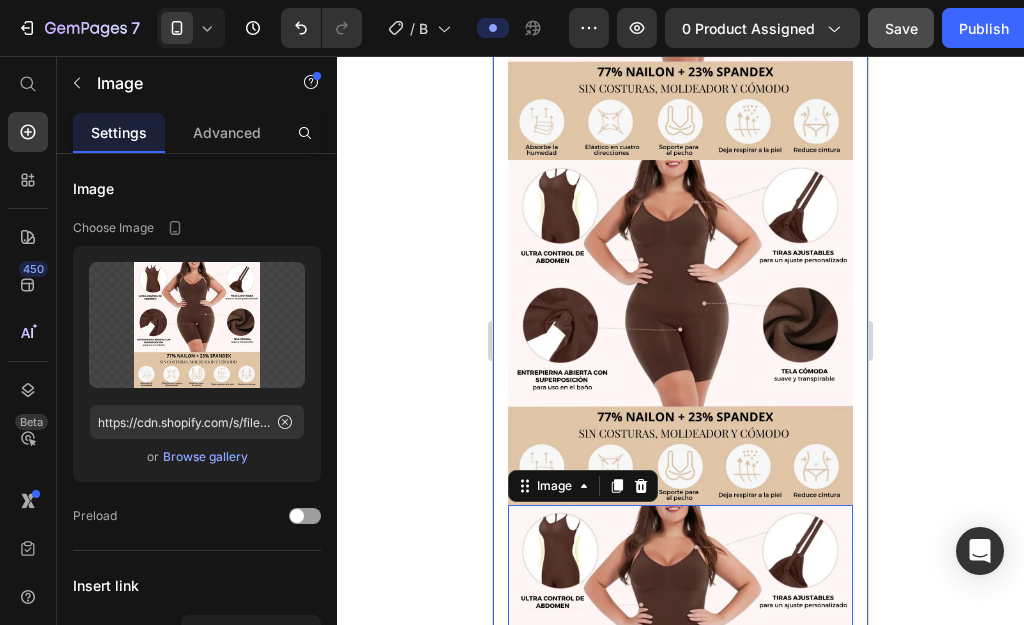 scroll, scrollTop: 2755, scrollLeft: 0, axis: vertical 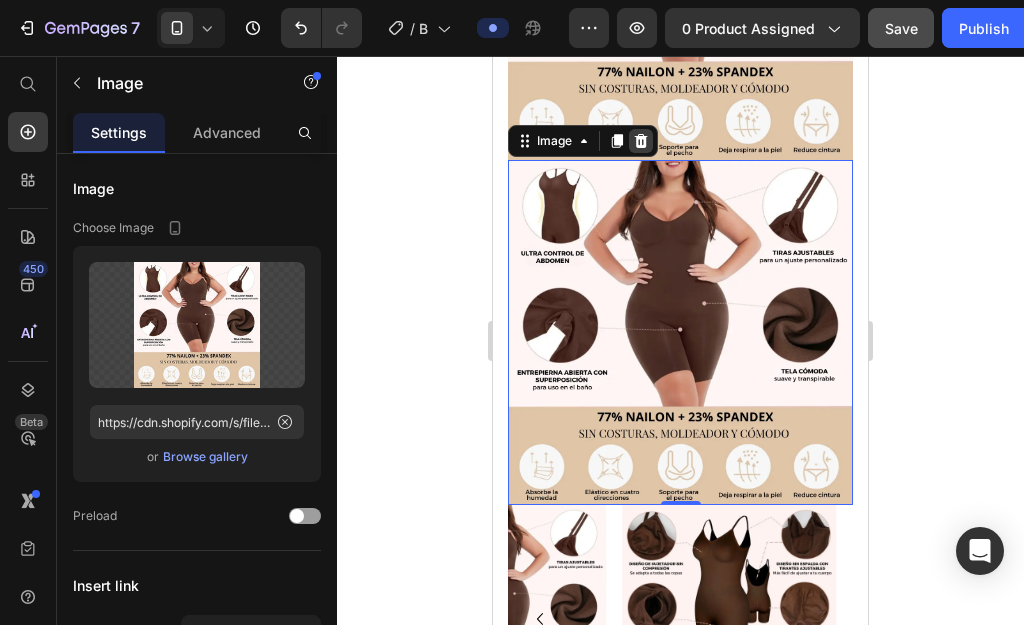 click 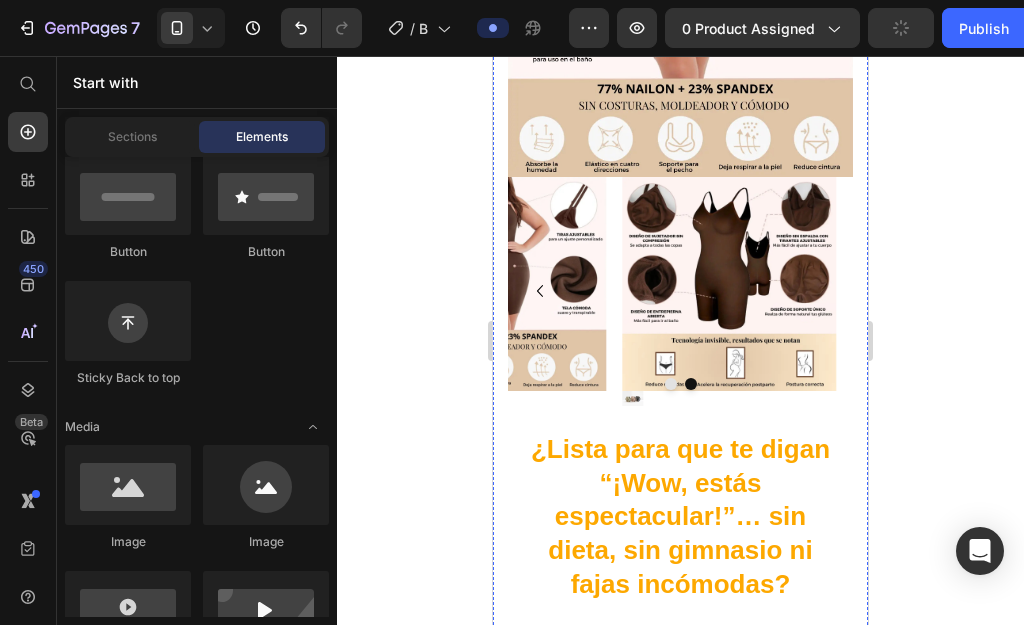 scroll, scrollTop: 1931, scrollLeft: 0, axis: vertical 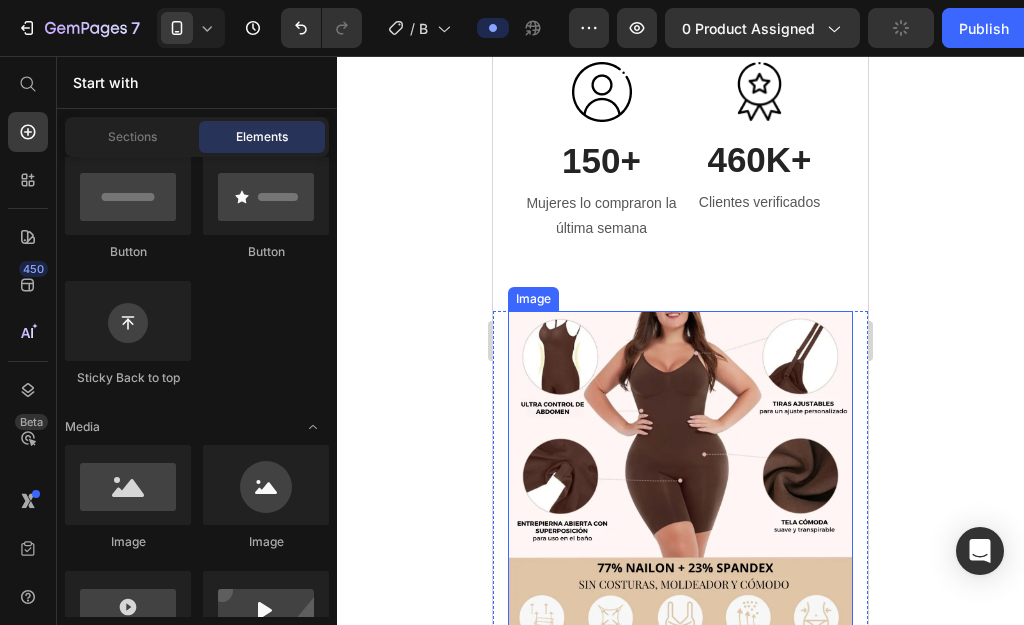 click at bounding box center [680, 483] 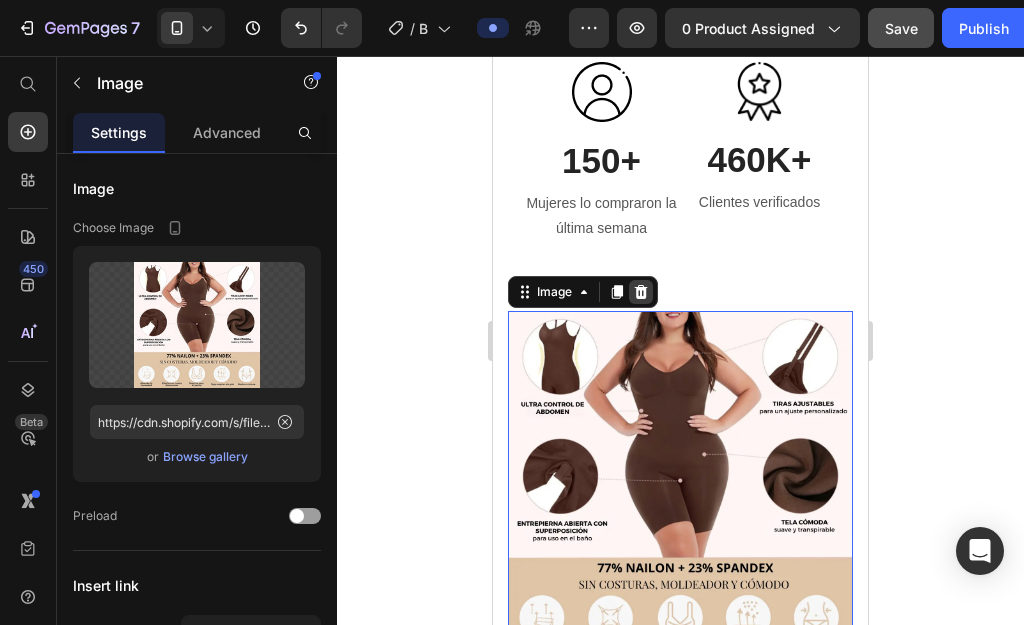 click 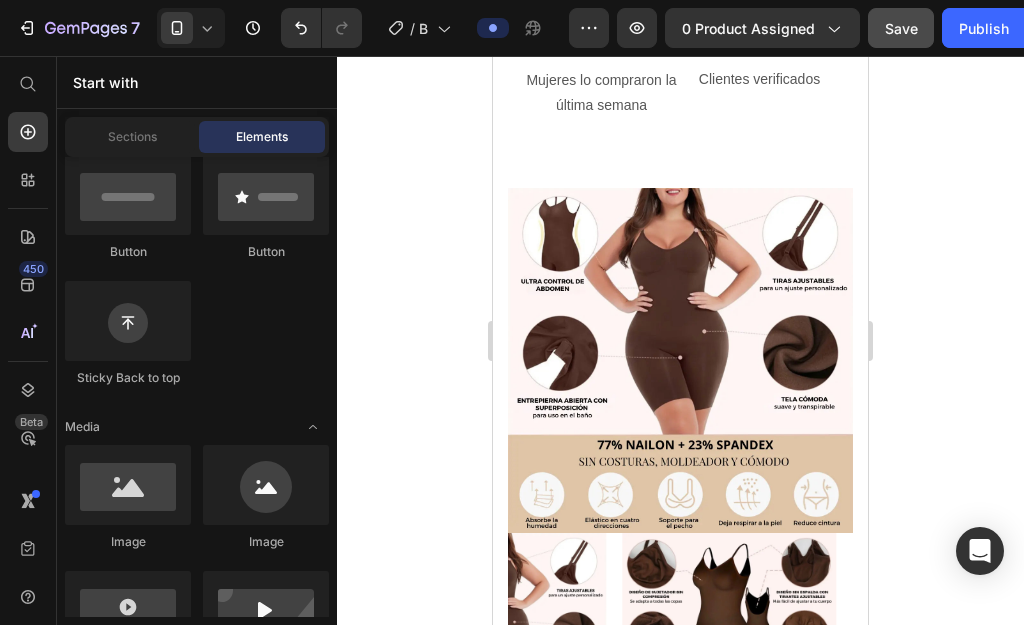 scroll, scrollTop: 2085, scrollLeft: 0, axis: vertical 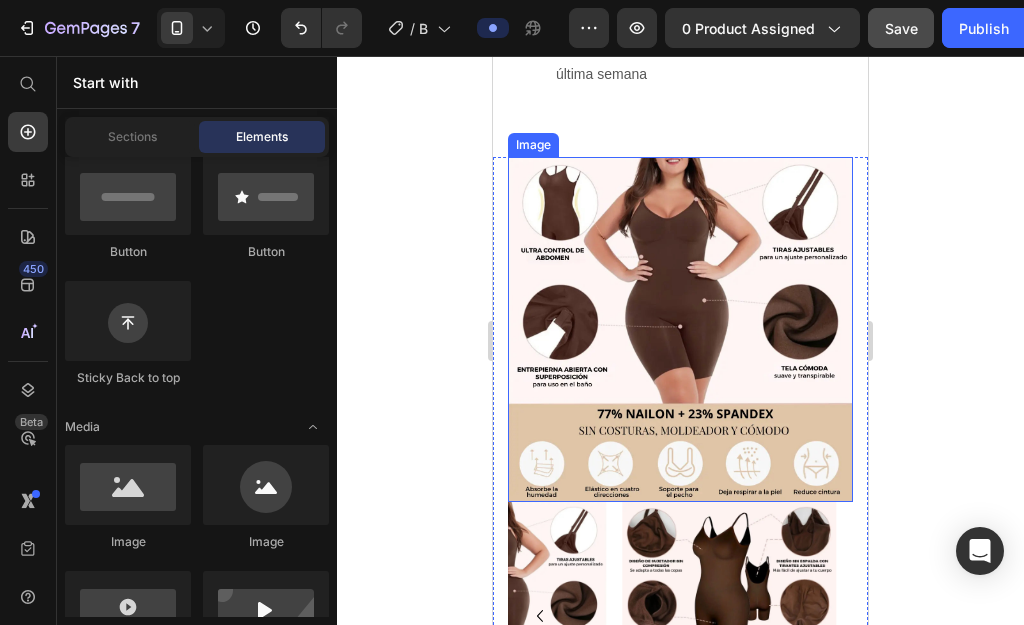 click at bounding box center [680, 329] 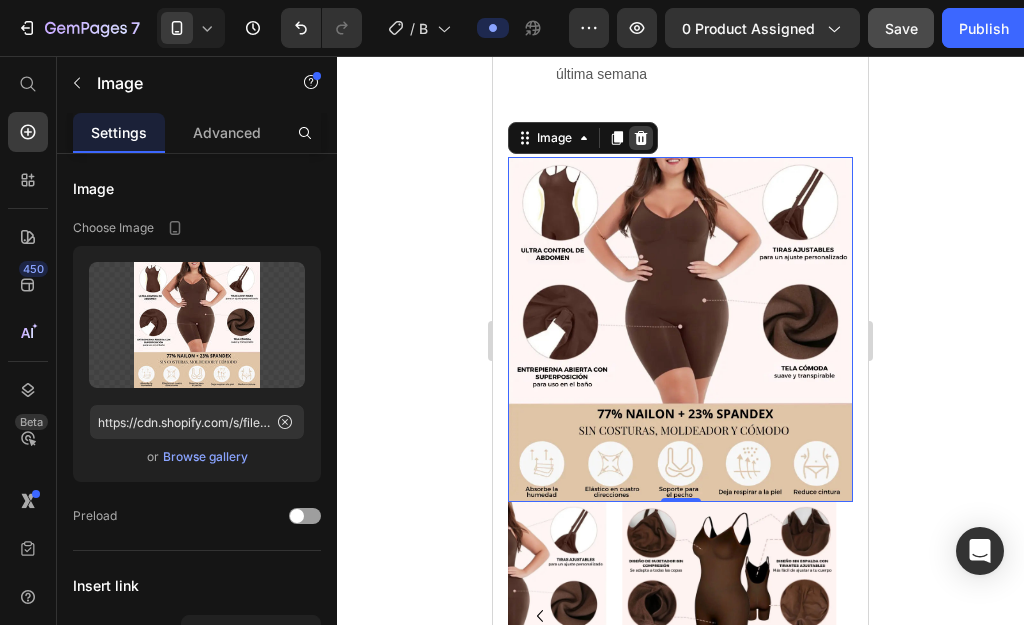 click 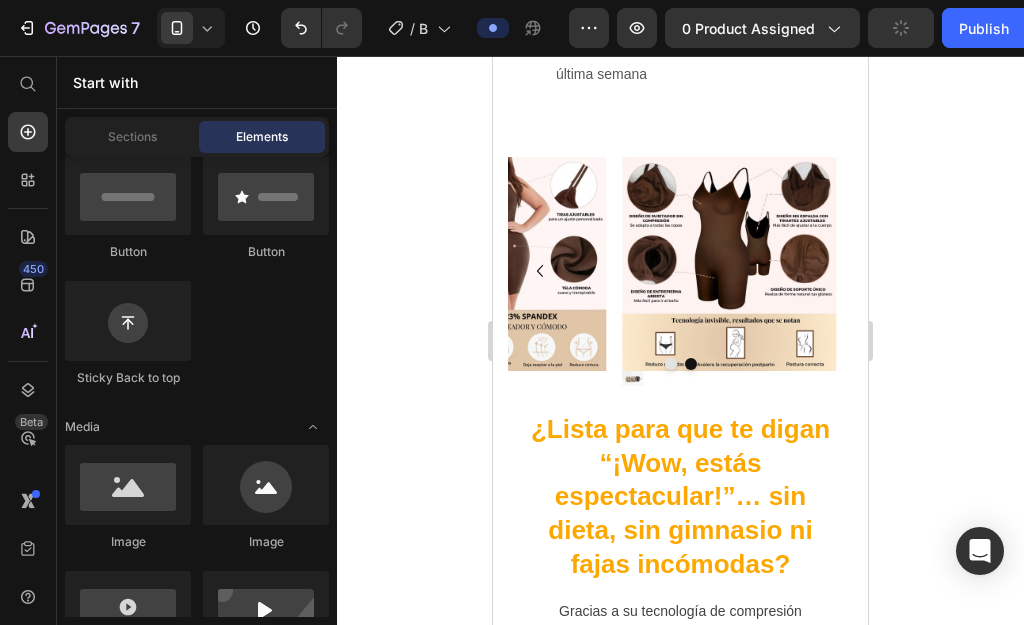 drag, startPoint x: 865, startPoint y: 306, endPoint x: 1362, endPoint y: 353, distance: 499.21738 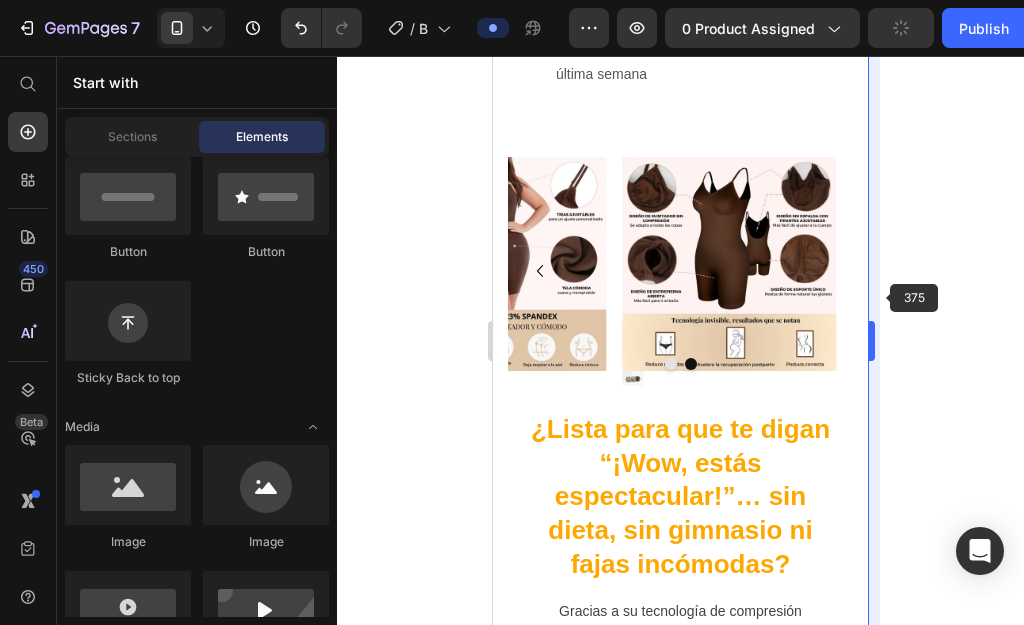 scroll, scrollTop: 1992, scrollLeft: 0, axis: vertical 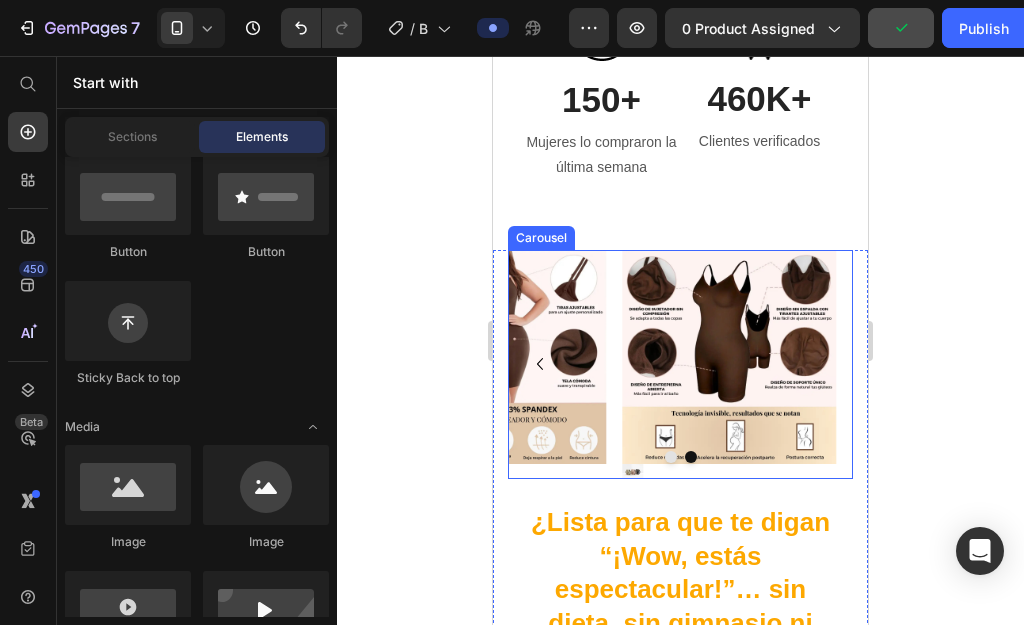 click at bounding box center (671, 457) 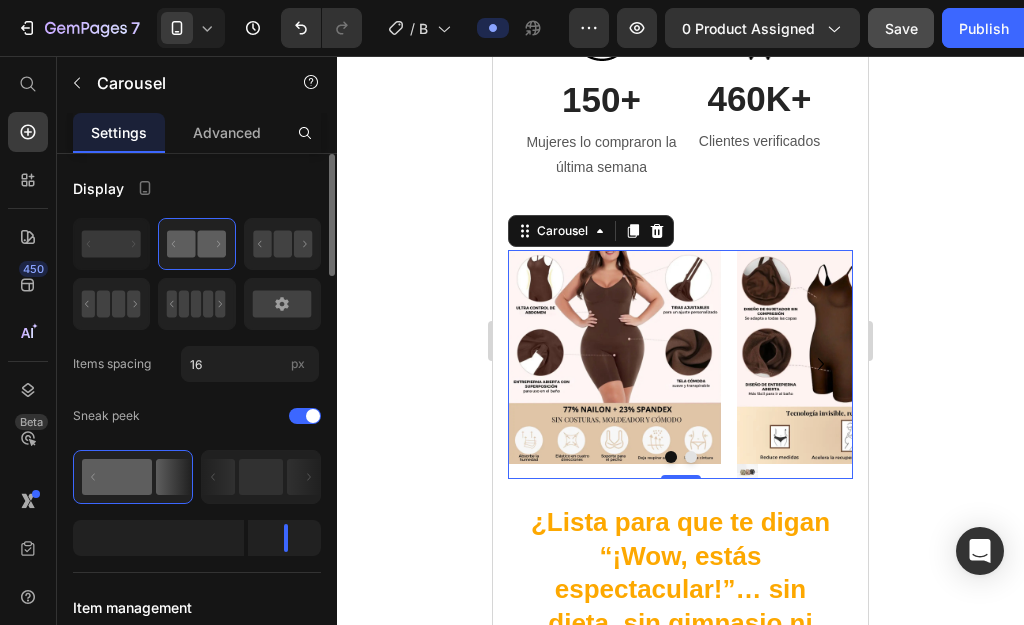 click 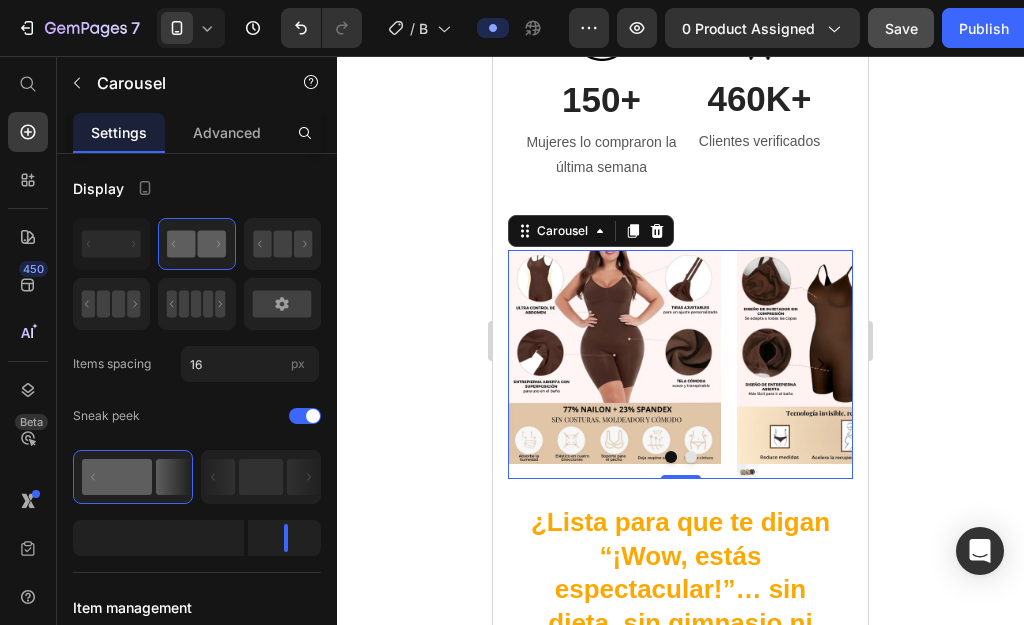 drag, startPoint x: 610, startPoint y: 303, endPoint x: 738, endPoint y: 438, distance: 186.03494 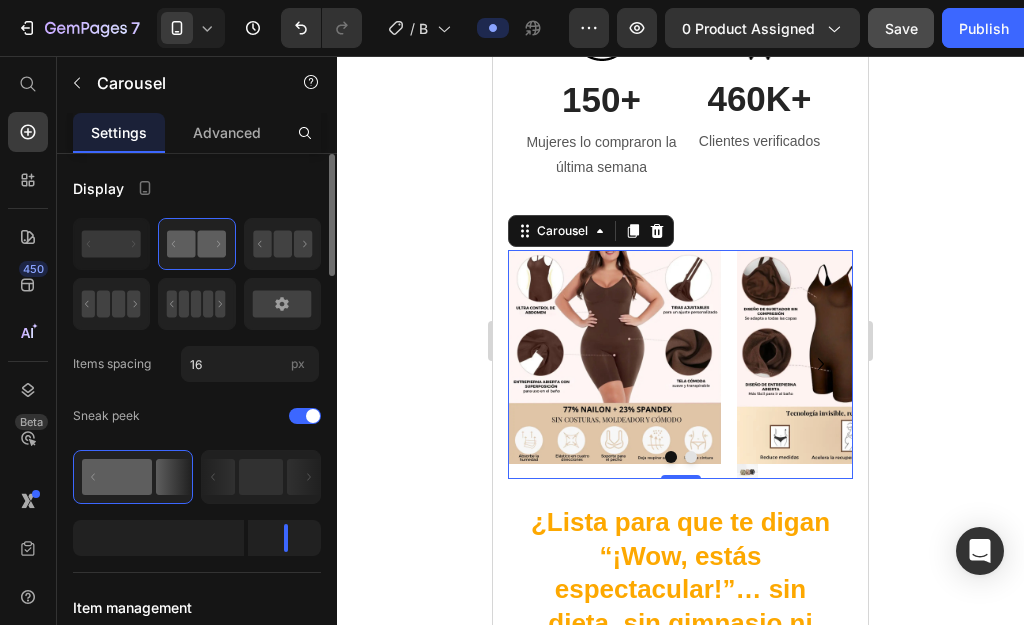 click 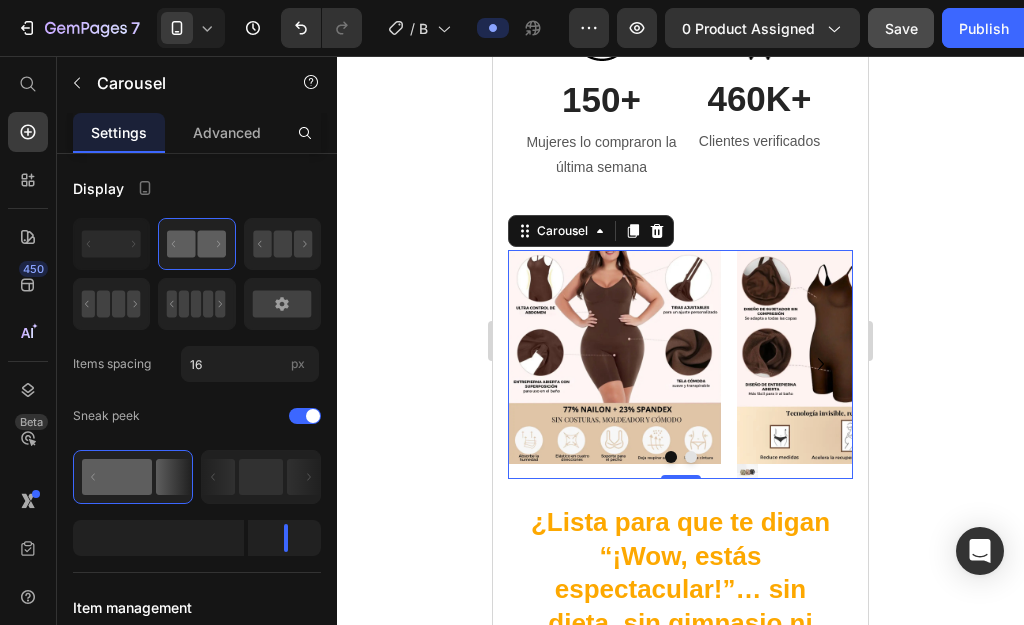 drag, startPoint x: 613, startPoint y: 310, endPoint x: 780, endPoint y: 221, distance: 189.2353 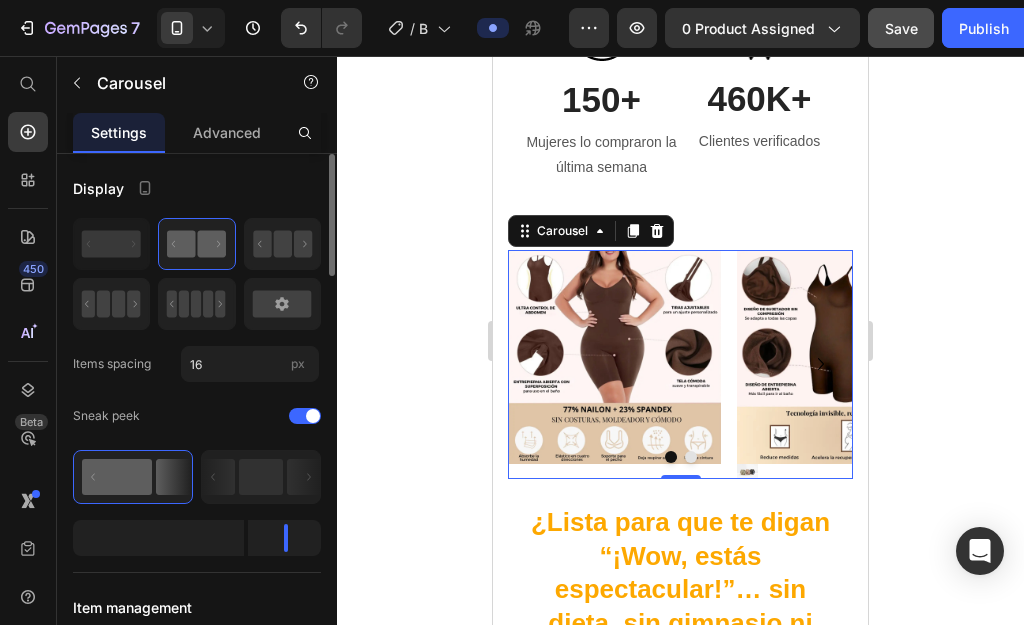 click 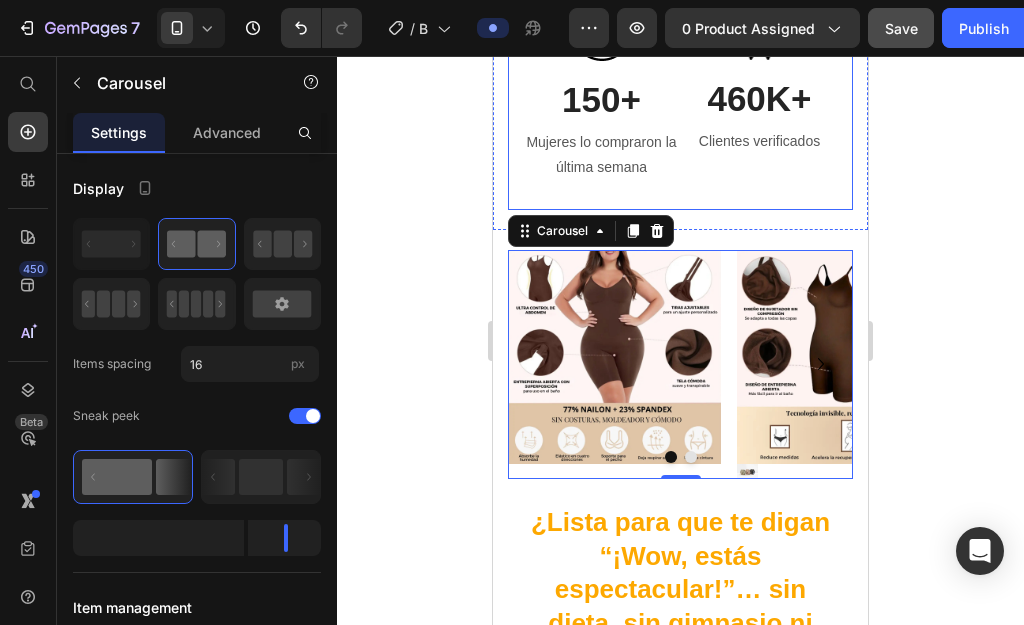 drag, startPoint x: 609, startPoint y: 299, endPoint x: 522, endPoint y: 188, distance: 141.0319 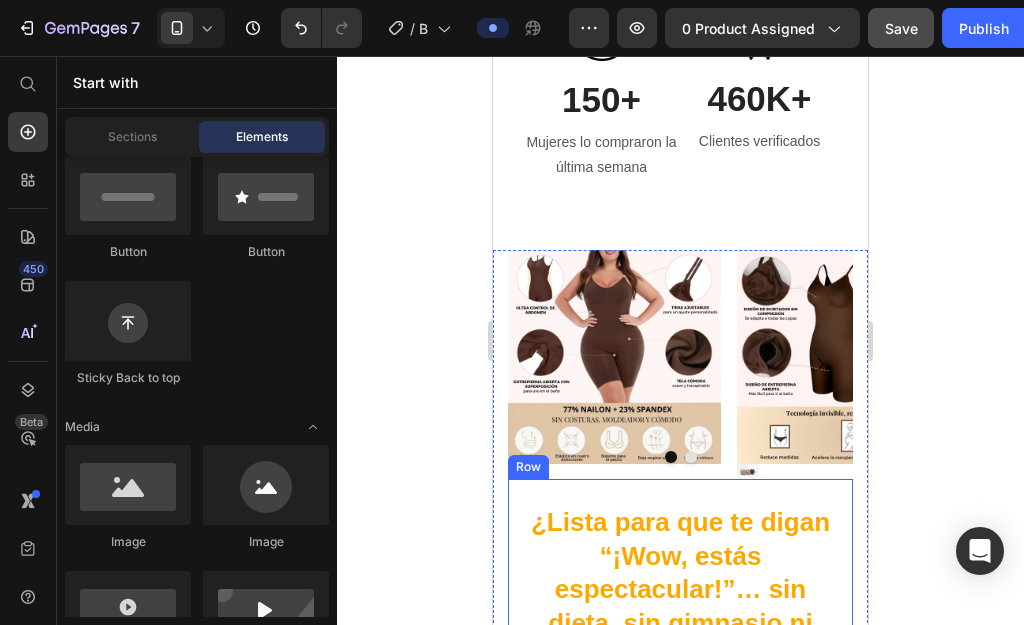 click on "¿Lista para que te digan “¡Wow, estás espectacular!”… sin dieta, sin gimnasio ni fajas incómodas? Heading Gracias a su tecnología de compresión inteligente, este body  transforma tu figura al instante : ✔️  Moldea hasta 4 cm de cintura.  ✔️  Aplana tu abdomen, realza tus curvas. ✔️  Sin esfuerzo, sin dolor y sin que se note.   Combínalo con cualquier outfit y olvídate para siempre de las fajas que aprietan o incomodan. Text Block
Publish the page to see the content.
Custom Code Icon Icon Icon Icon Icon Icon List 2000+ clientes satisfechos Text Block Row 2000+ 5-Star Reviews Text Block Row" at bounding box center [680, 738] 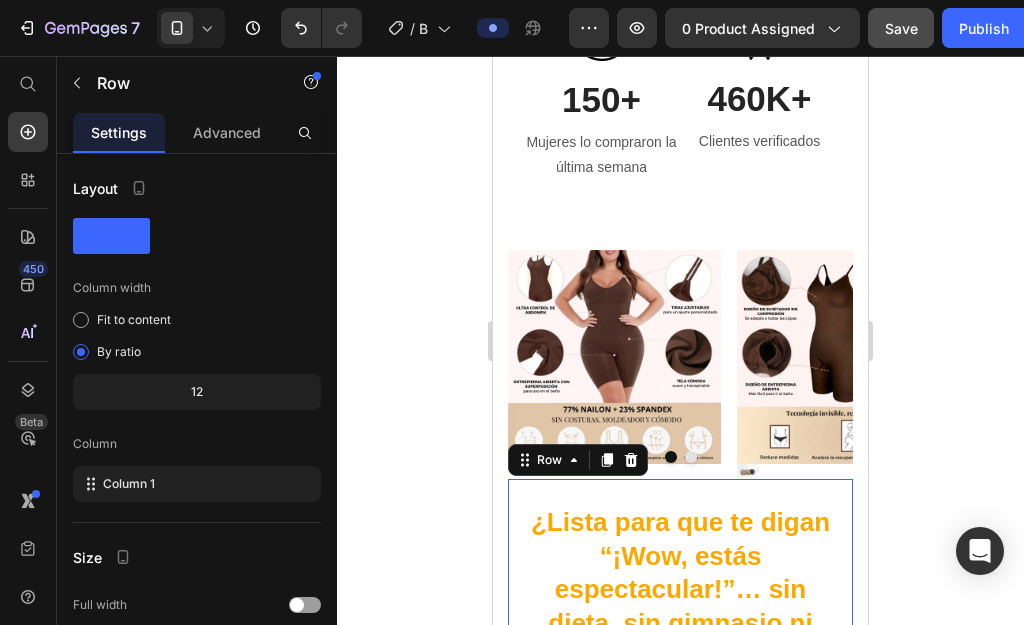 click on "Recupera tu sensualidad, tu seguridad y tu silueta en segundos… con el body que nadie nota, pero todos admiran. Heading Una silueta más definida, una espalda completamente libre y una comodidad que sentirás desde el primer minuto. Este moldeador invisible no solo realza tus curvas… te recuerda lo  elegante, atractiva y segura  que puedes sentirte cada vez que te lo pones. Text Block Image 150+ Heading Mujeres lo compraron la última semana  Text block Image 460K+ Heading Clientes verificados Text block Row Icon Icon Icon Icon Icon Icon List Camila Cruz   CLIENTE VERIFICADO Text Block Row ¡Estoy enamorada! No pensé que una sola prenda pudiera hacer tanto. Se siente como un body, pero moldea como una faja, sin apretar y completamente invisible bajo la ropa. La usé con un vestido y me sentí atractiva, segura y, lo mejor súper cómoda. Nadie notó que llevaba algo debajo. Text Block Row Image Row Section 2 Heading Gracias a su tecnología de compresión inteligente, este body  : ✔️  ✔️" at bounding box center [680, 556] 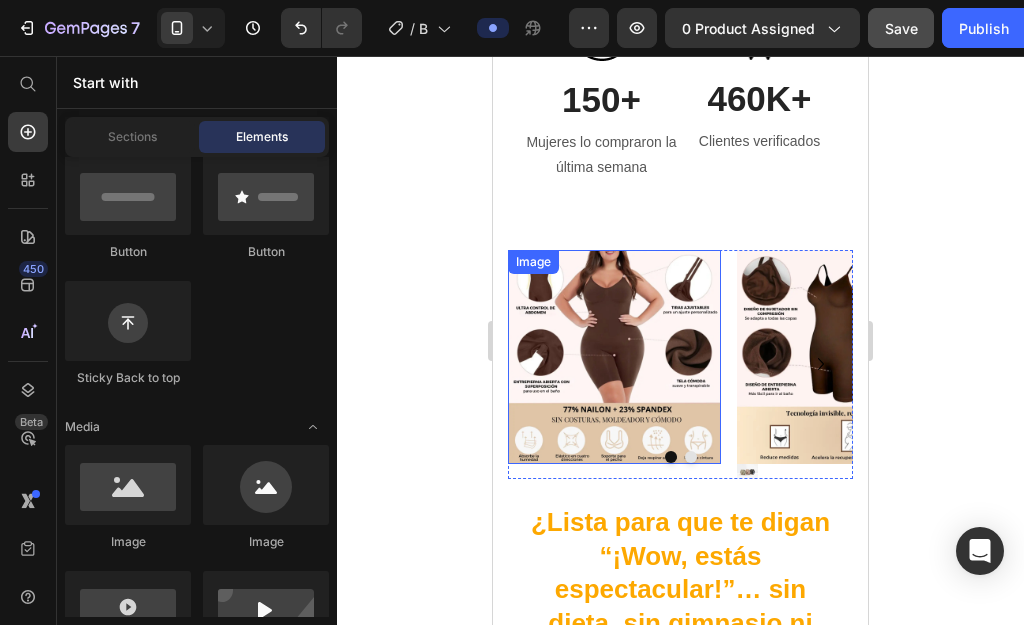 click at bounding box center (614, 356) 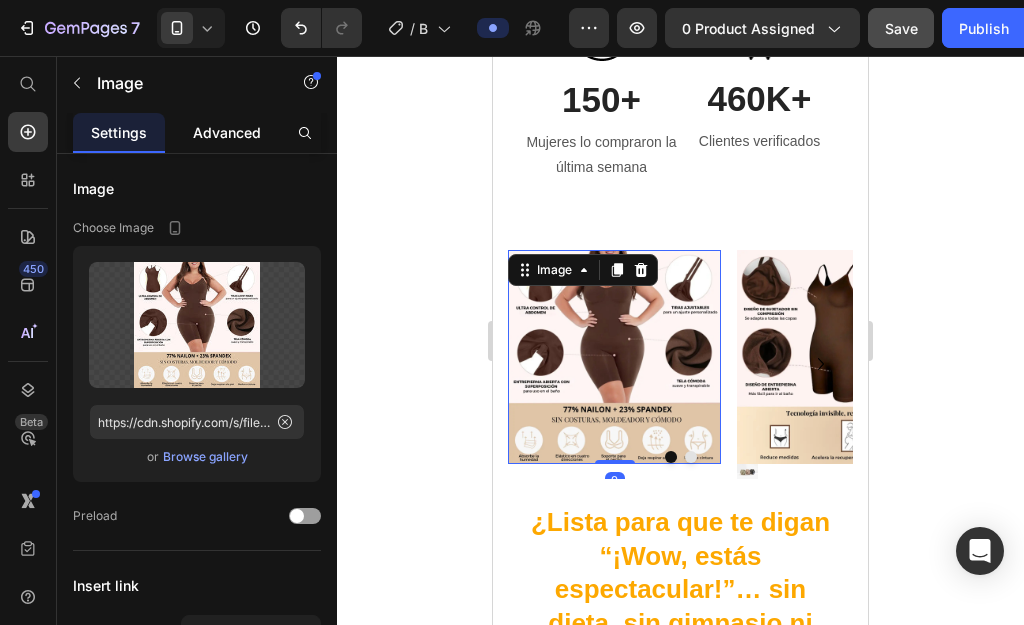 click on "Advanced" 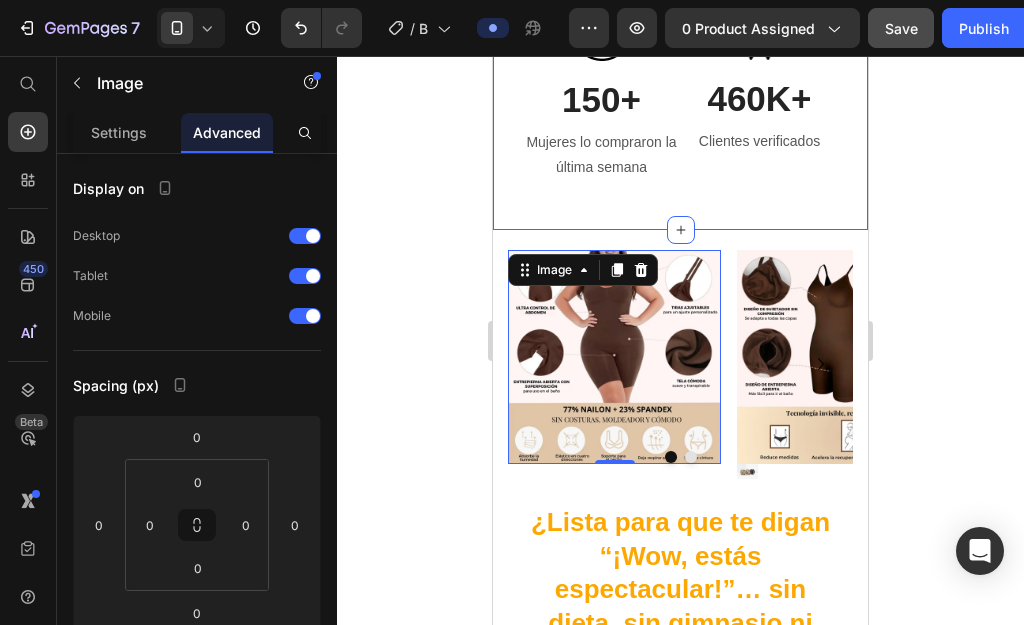click on "Recupera tu sensualidad, tu seguridad y tu silueta en segundos… con el body que nadie nota, pero todos admiran. Heading Una silueta más definida, una espalda completamente libre y una comodidad que sentirás desde el primer minuto. Este moldeador invisible no solo realza tus curvas… te recuerda lo  elegante, atractiva y segura  que puedes sentirte cada vez que te lo pones. Text Block Image 150+ Heading Mujeres lo compraron la última semana  Text block Image 460K+ Heading Clientes verificados Text block Row Icon Icon Icon Icon Icon Icon List Camila Cruz   CLIENTE VERIFICADO Text Block Row ¡Estoy enamorada! No pensé que una sola prenda pudiera hacer tanto. Se siente como un body, pero moldea como una faja, sin apretar y completamente invisible bajo la ropa. La usé con un vestido y me sentí atractiva, segura y, lo mejor súper cómoda. Nadie notó que llevaba algo debajo. Text Block Row Image Row" at bounding box center [680, -386] 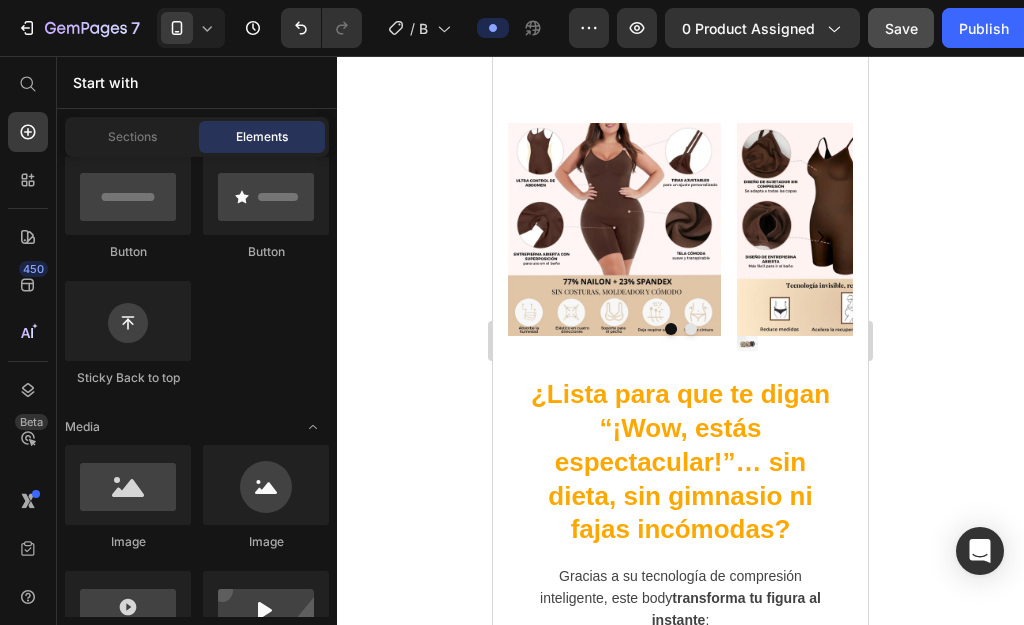 scroll, scrollTop: 2401, scrollLeft: 0, axis: vertical 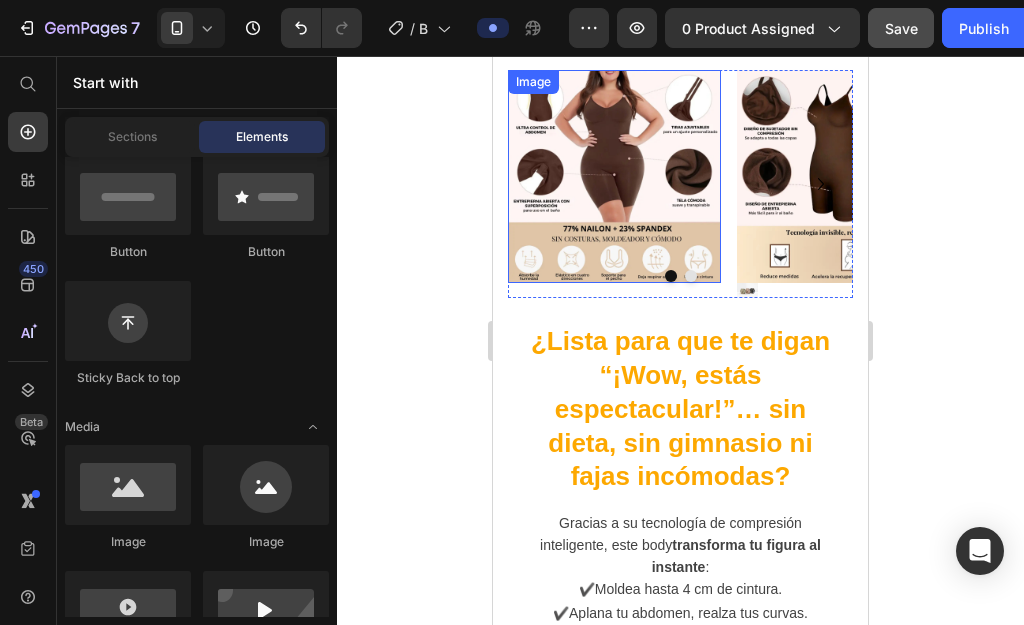 click at bounding box center [614, 176] 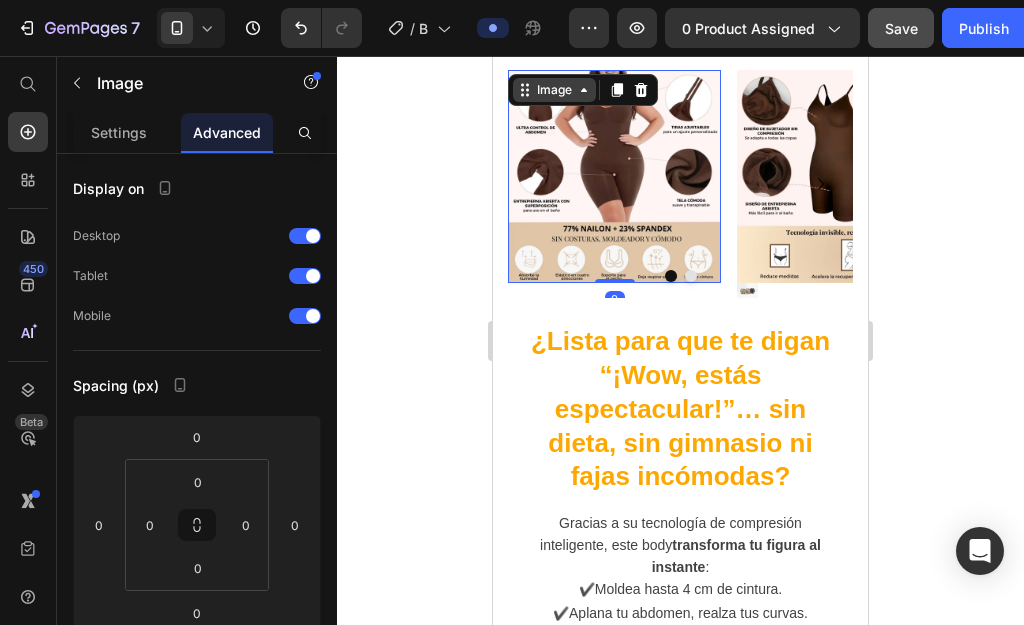 click on "Image" at bounding box center (554, 90) 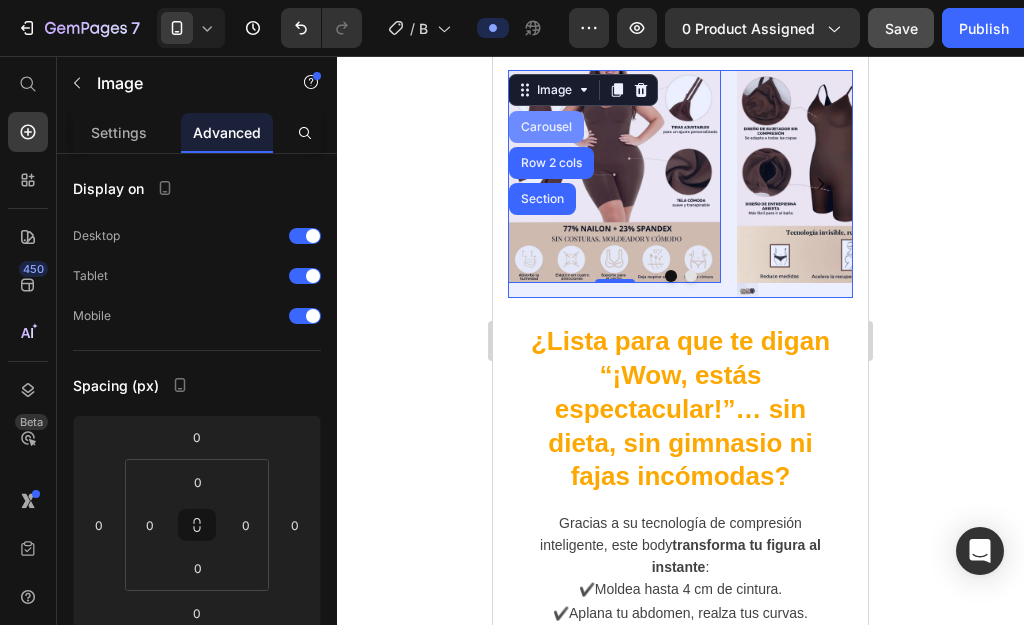 click on "Carousel" at bounding box center (546, 127) 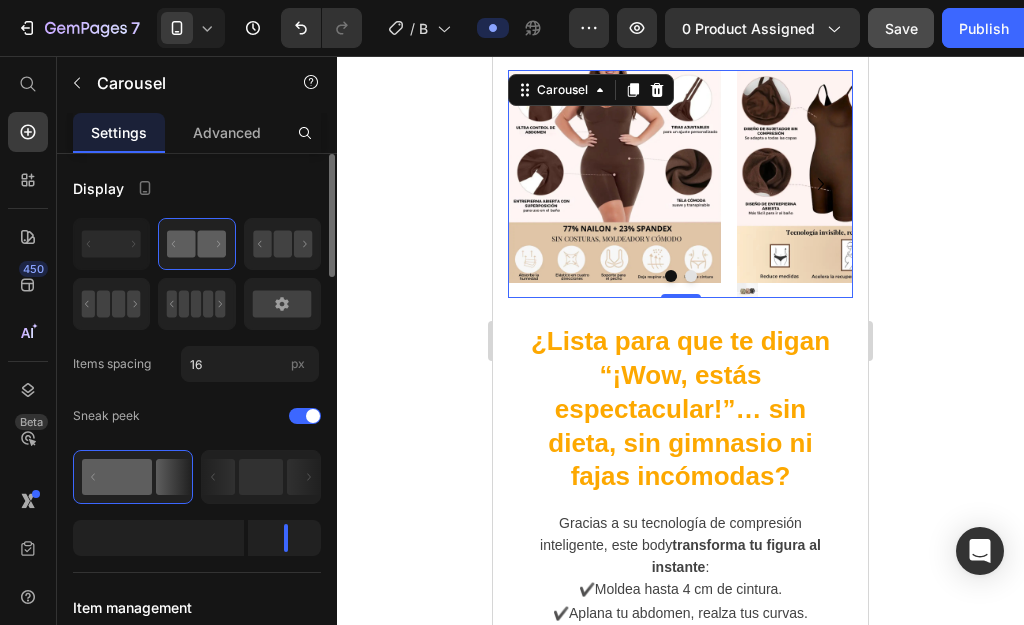 click 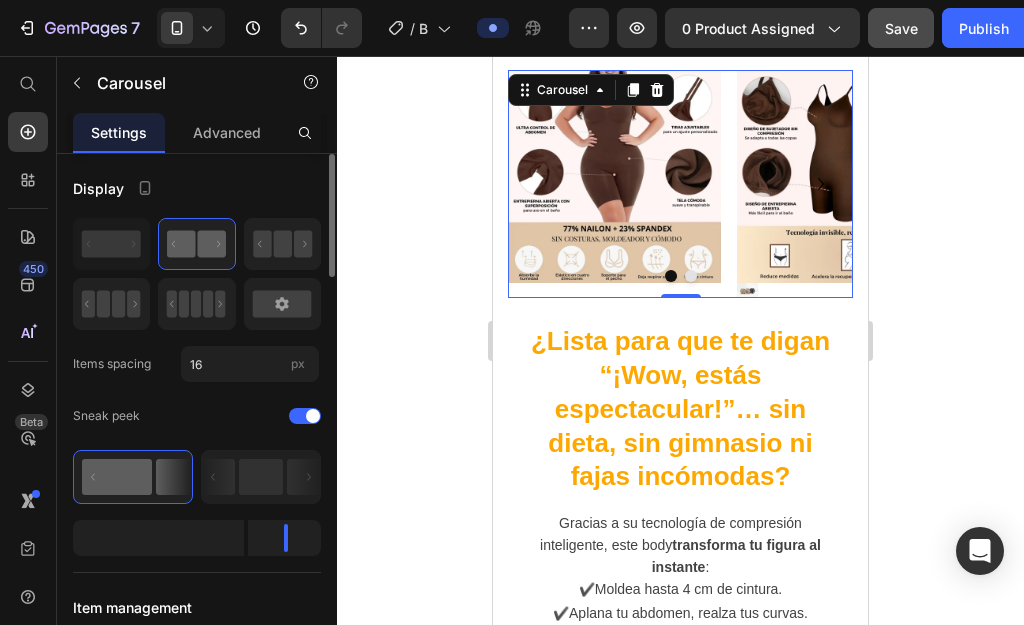 click 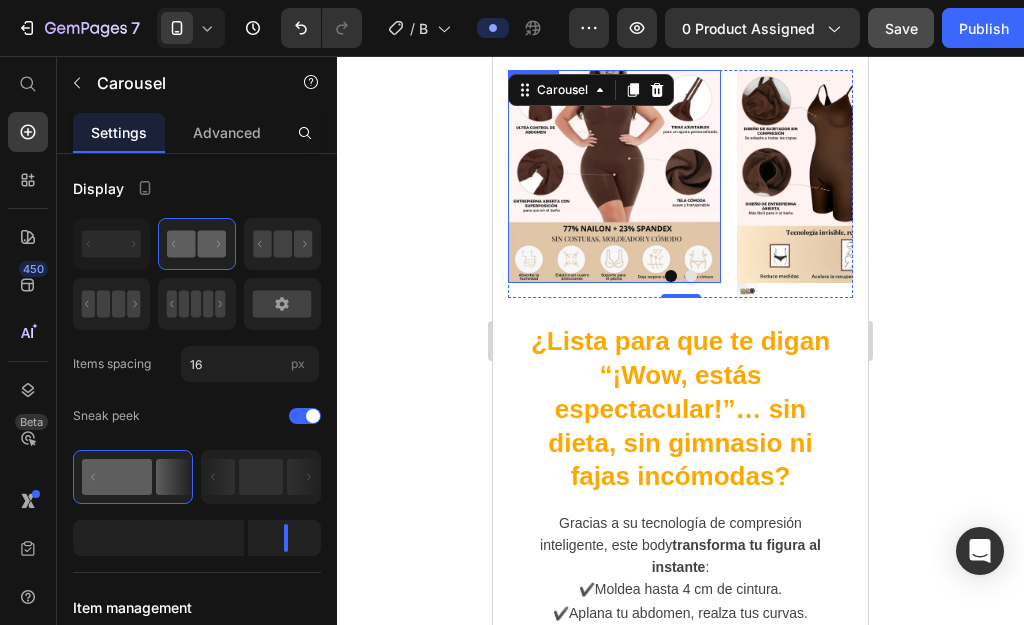 drag, startPoint x: 604, startPoint y: 299, endPoint x: 628, endPoint y: 239, distance: 64.62198 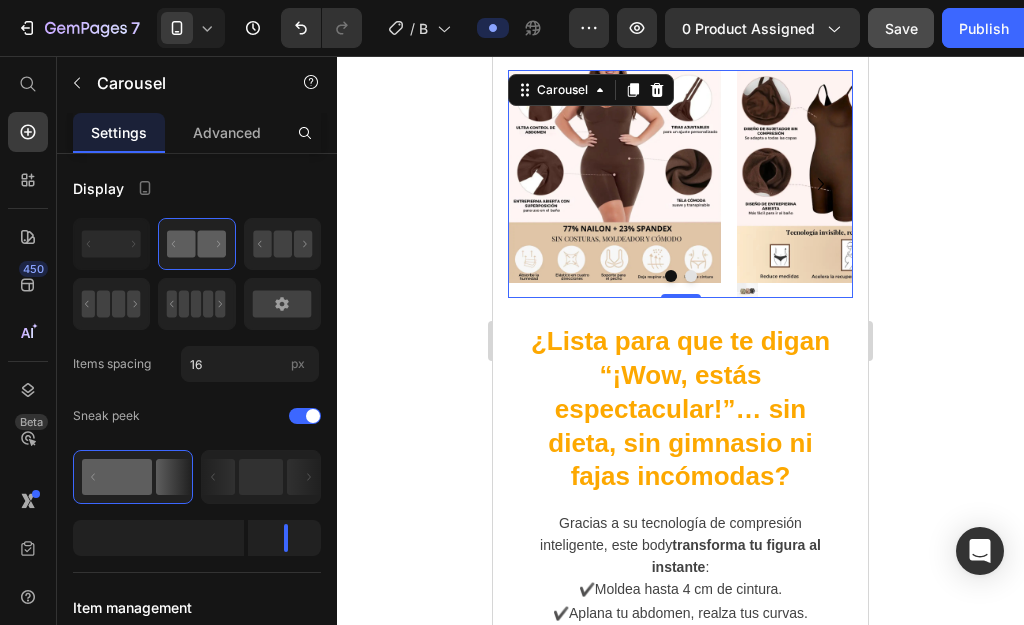 drag, startPoint x: 600, startPoint y: 307, endPoint x: 680, endPoint y: 275, distance: 86.162636 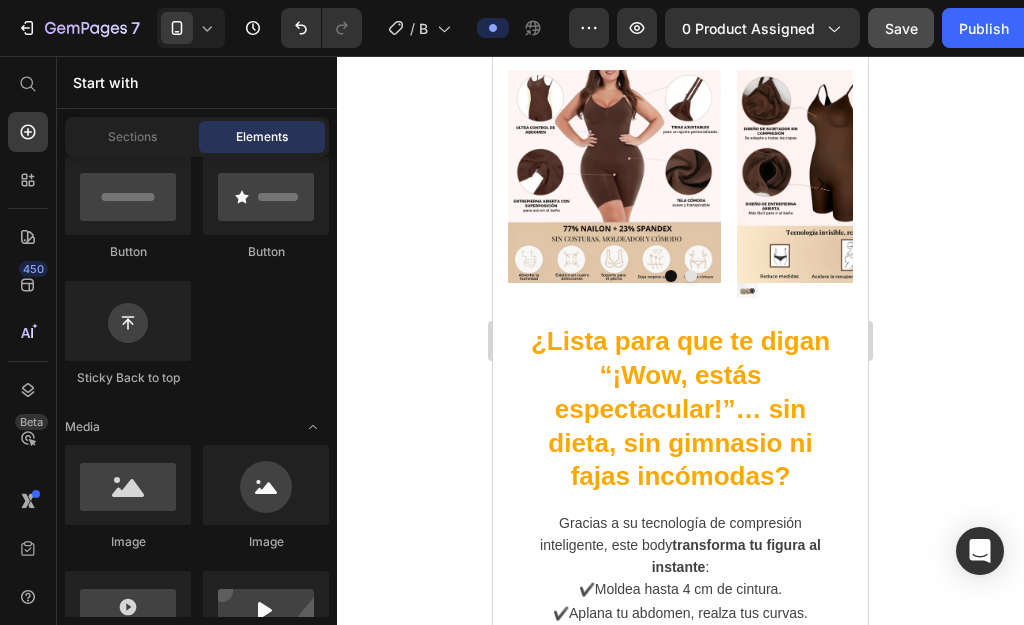 drag, startPoint x: 860, startPoint y: 317, endPoint x: 738, endPoint y: 669, distance: 372.5426 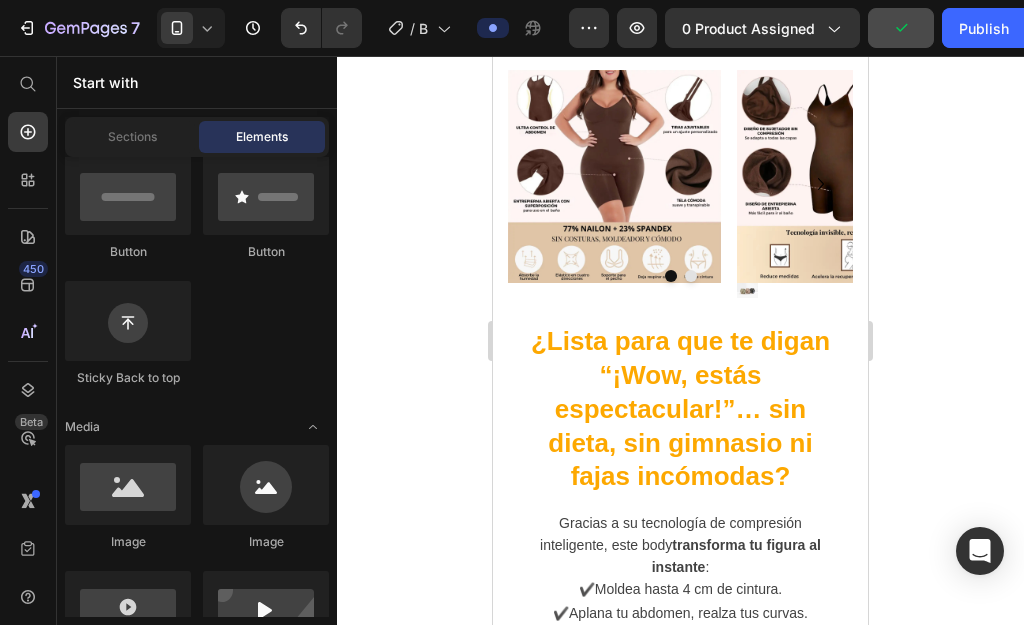 scroll, scrollTop: 1903, scrollLeft: 0, axis: vertical 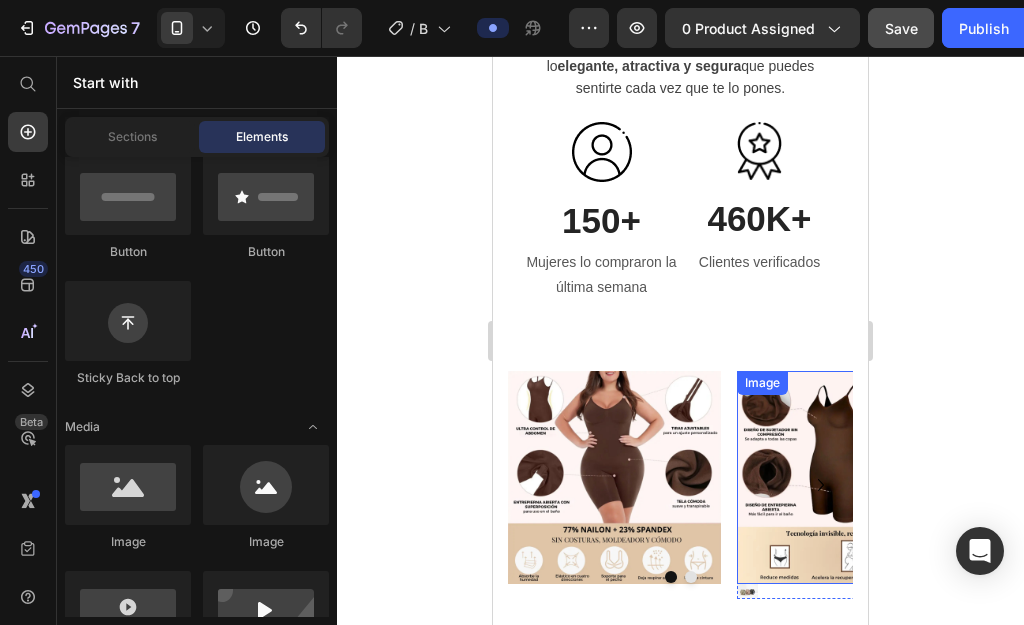 click at bounding box center (843, 477) 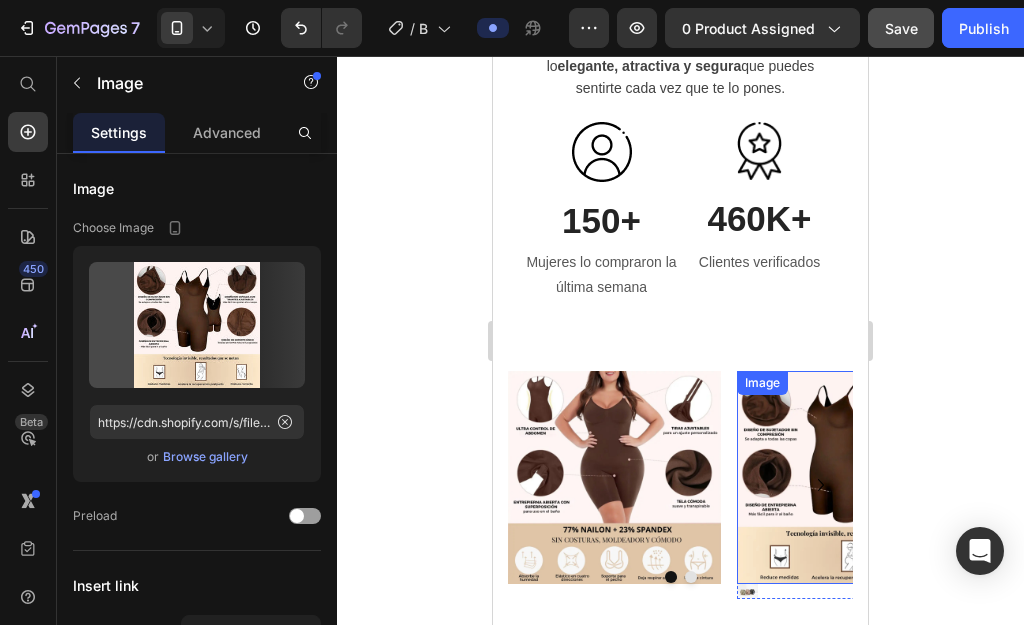 click at bounding box center [843, 477] 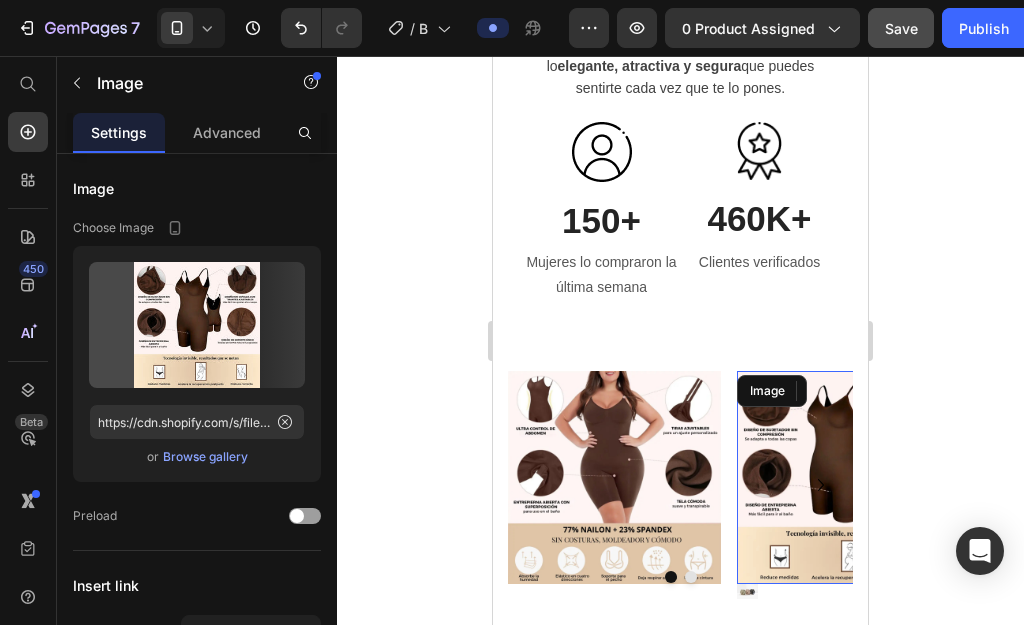 scroll, scrollTop: 2245, scrollLeft: 0, axis: vertical 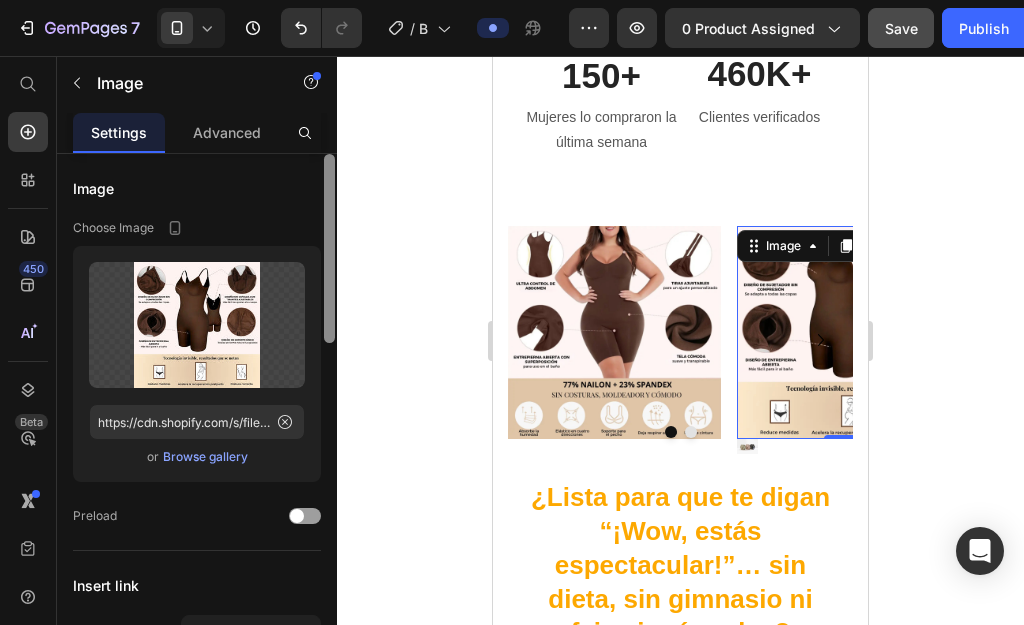 drag, startPoint x: 329, startPoint y: 227, endPoint x: 428, endPoint y: 217, distance: 99.50377 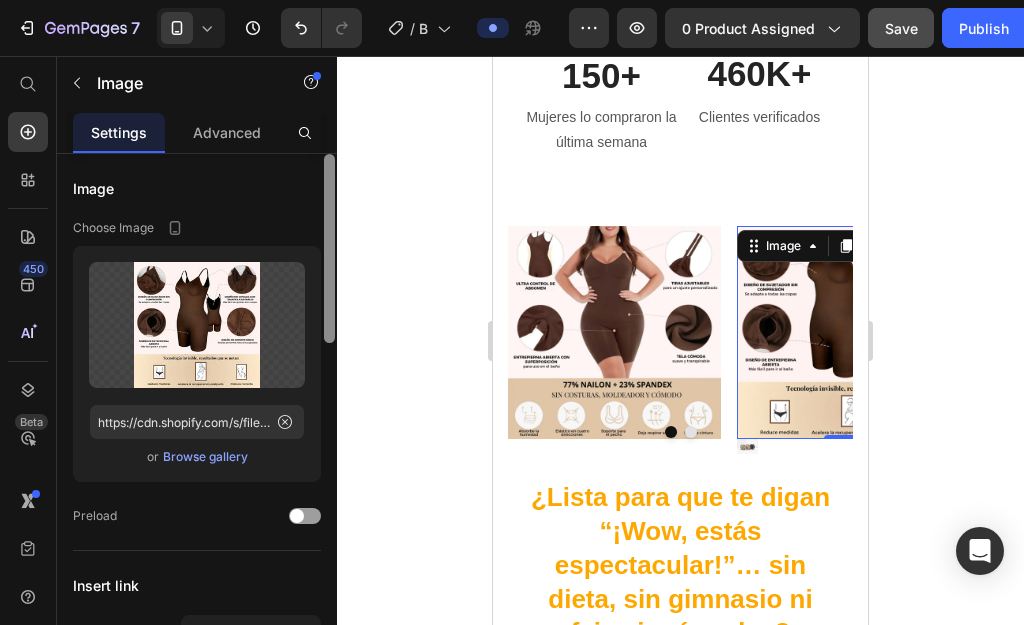 click on "7   /  Body Faja 2 en 1. Preview 0 product assigned  Save   Publish  450 Beta Start with Sections Elements Hero Section Product Detail Brands Trusted Badges Guarantee Product Breakdown How to use Testimonials Compare Bundle FAQs Social Proof Brand Story Product List Collection Blog List Contact Sticky Add to Cart Custom Footer Browse Library 450 Layout
Row
Row
Row
Row Text
Heading
Text Block Button
Button
Button
Sticky Back to top Media
Image
Image" 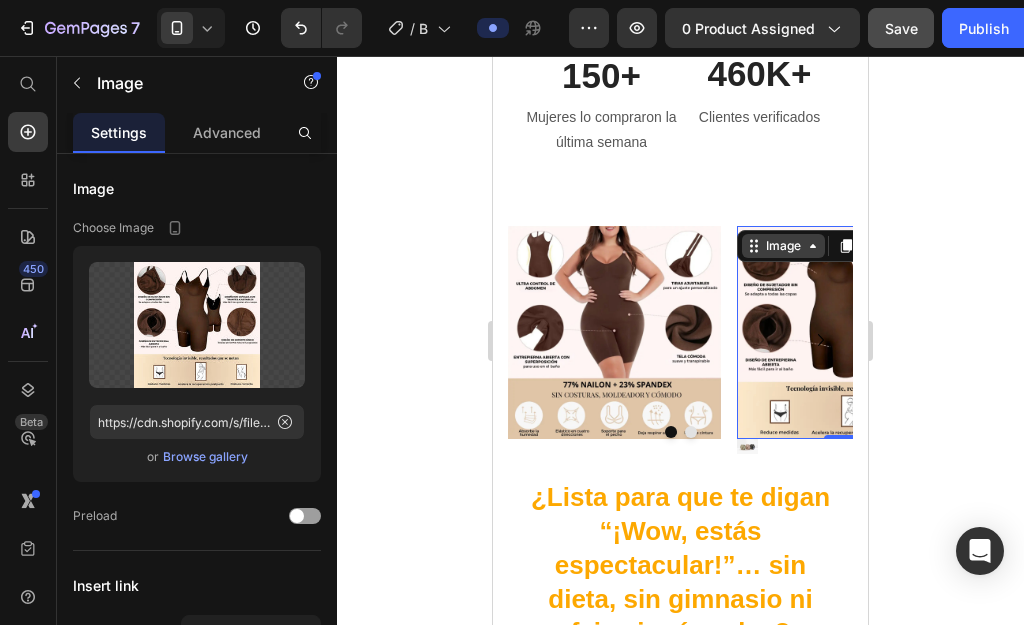 click 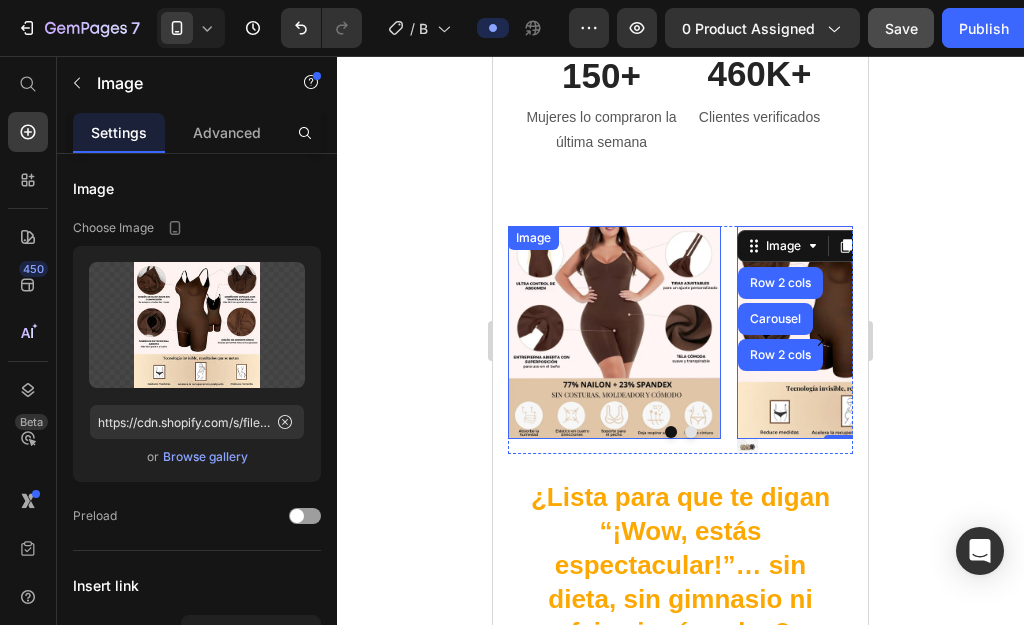 click at bounding box center (691, 432) 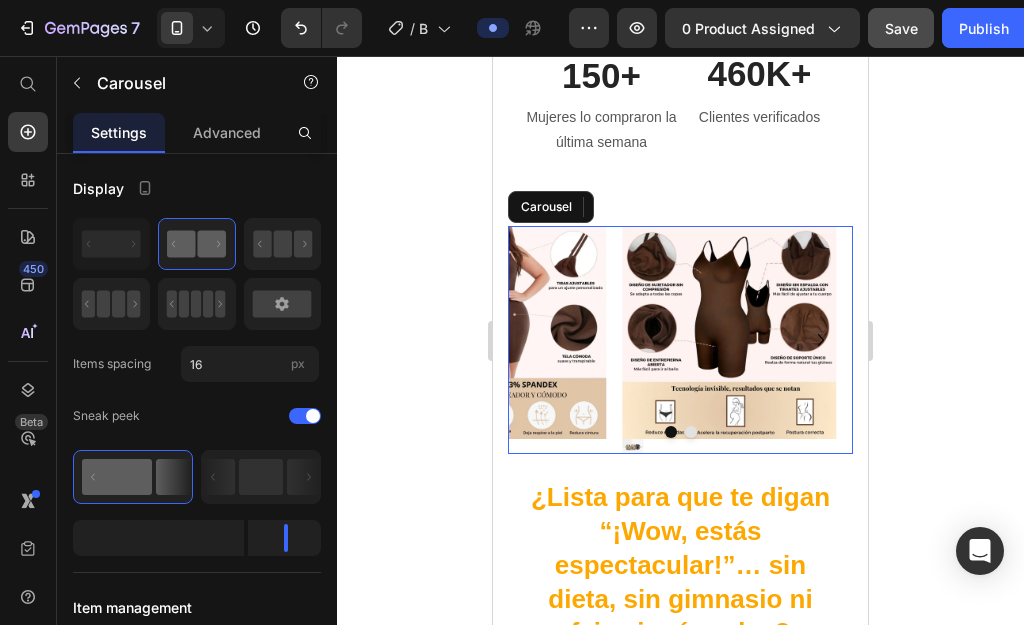 click at bounding box center [691, 432] 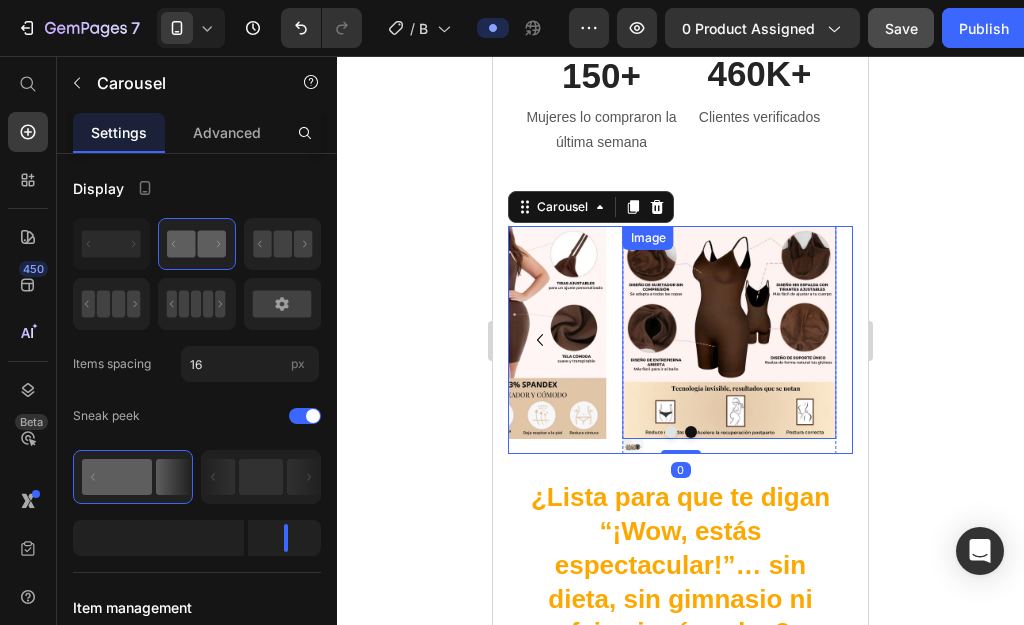 click on "Image" at bounding box center (729, 332) 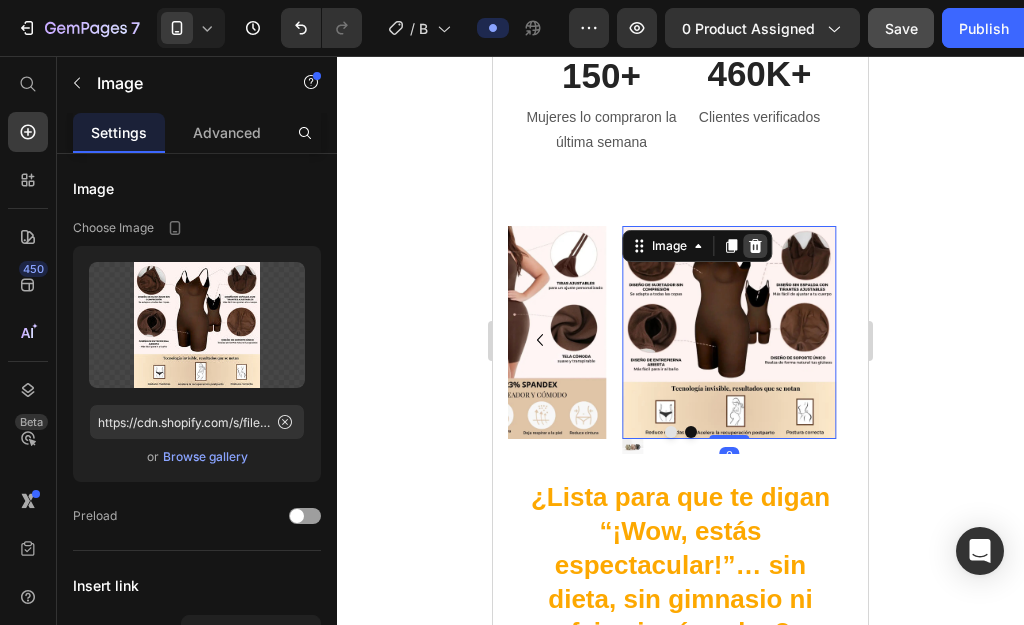 click 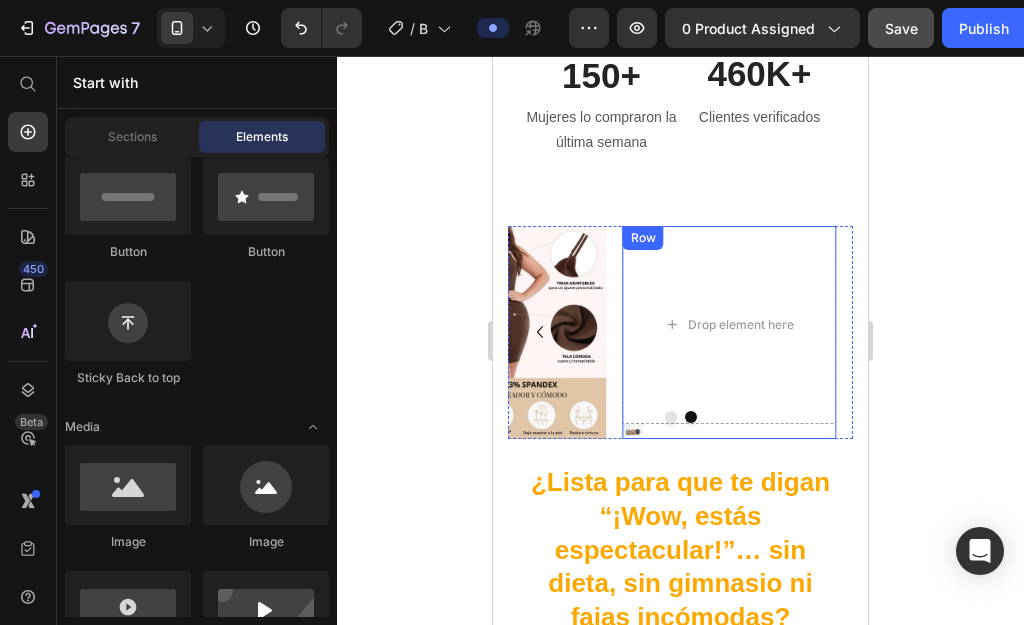 click on "Row" at bounding box center [643, 238] 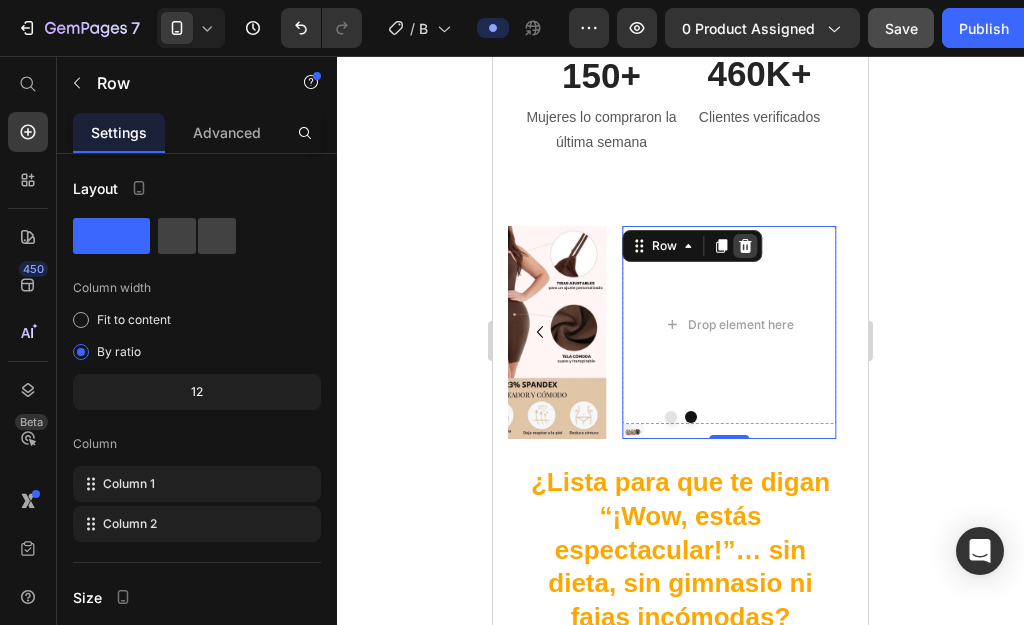 click 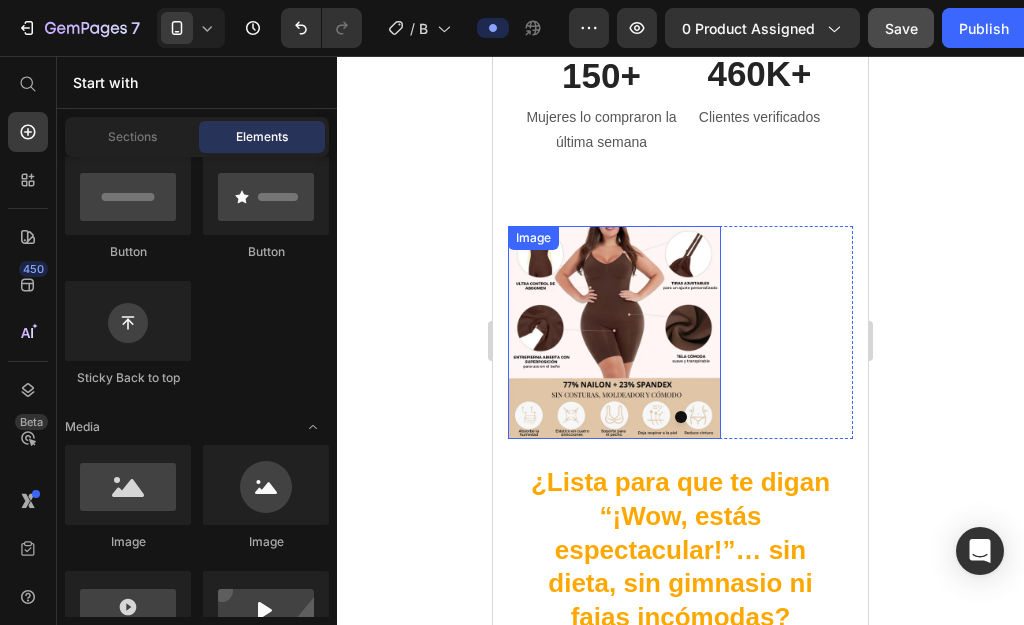 click at bounding box center (614, 332) 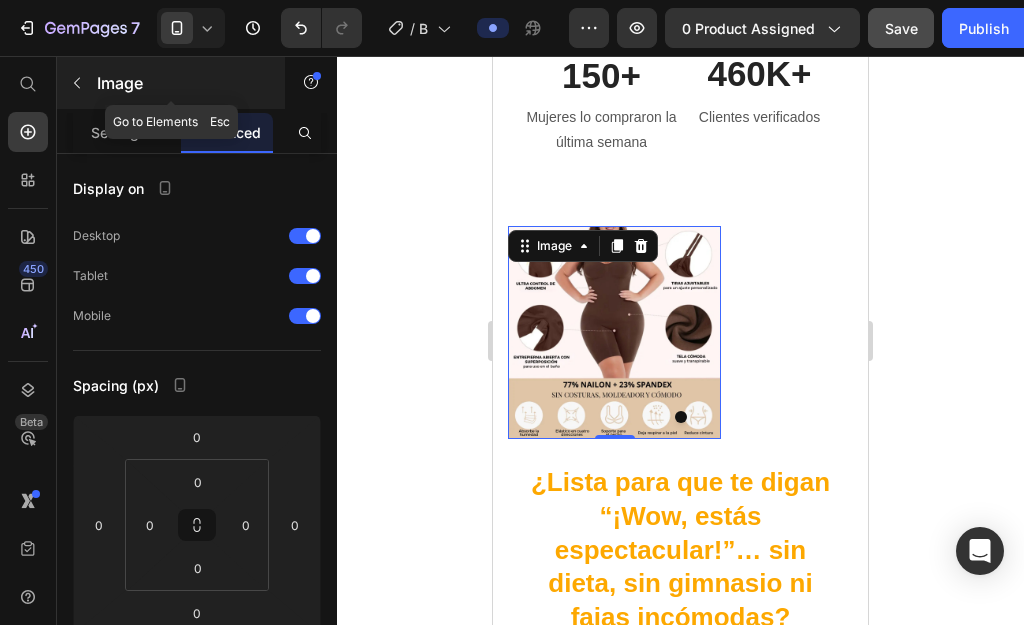 click at bounding box center [77, 83] 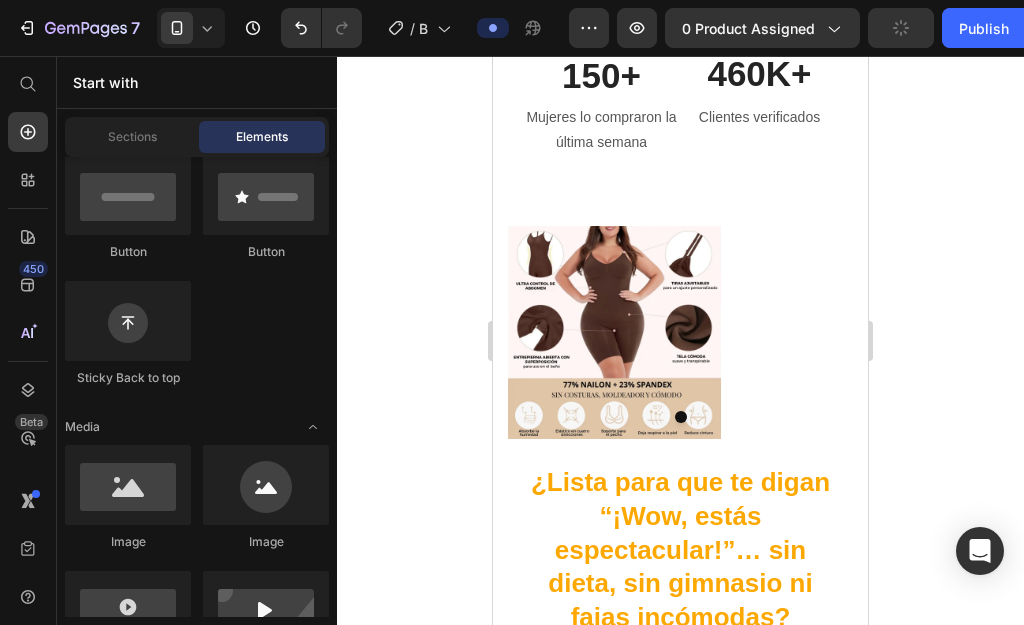 click on "Elements" at bounding box center (262, 137) 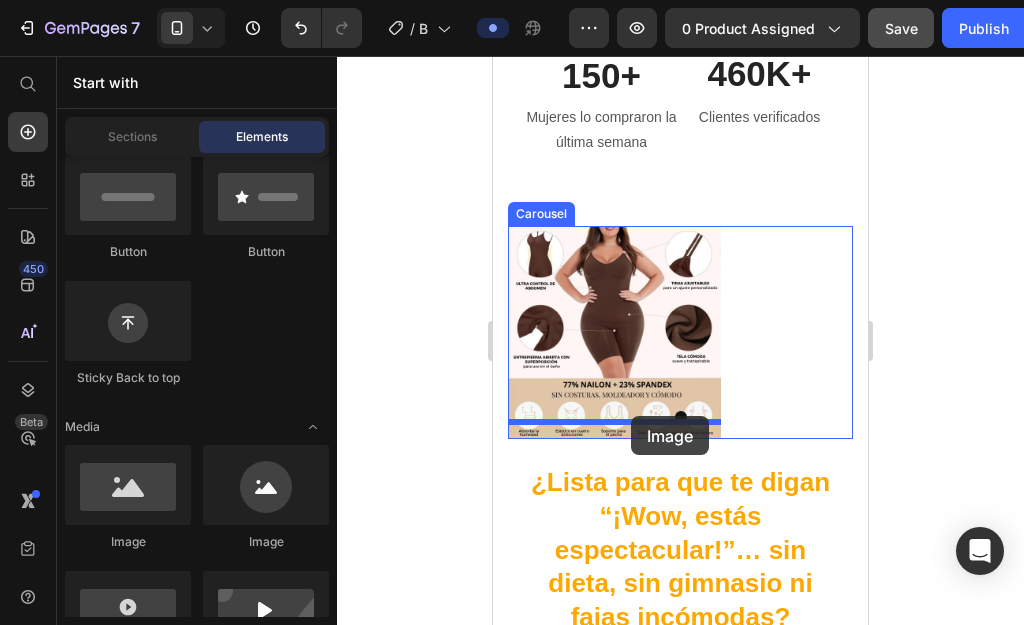 drag, startPoint x: 1083, startPoint y: 478, endPoint x: 631, endPoint y: 416, distance: 456.2324 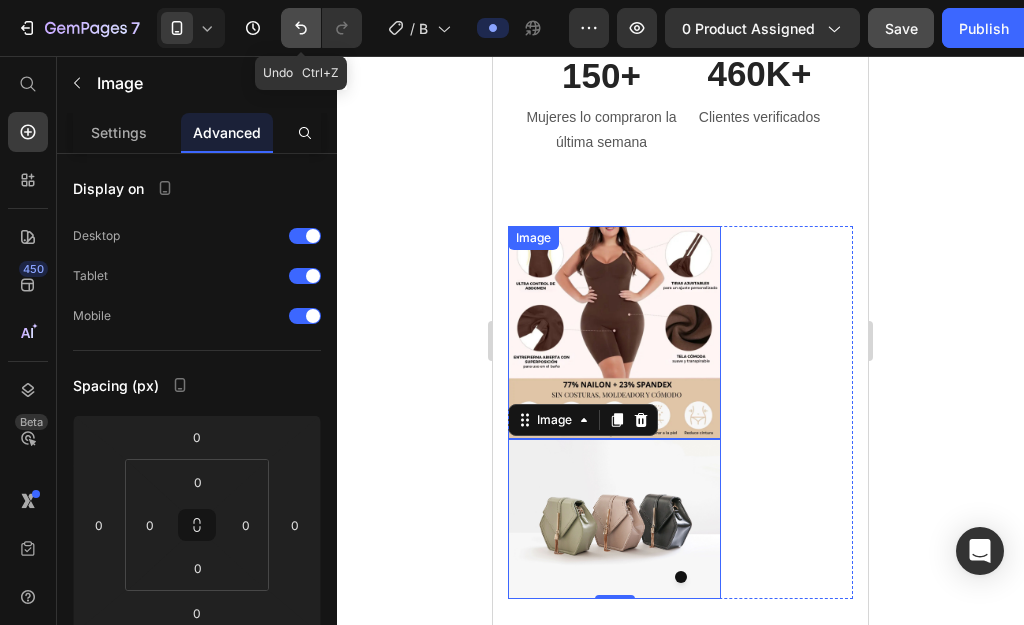 click 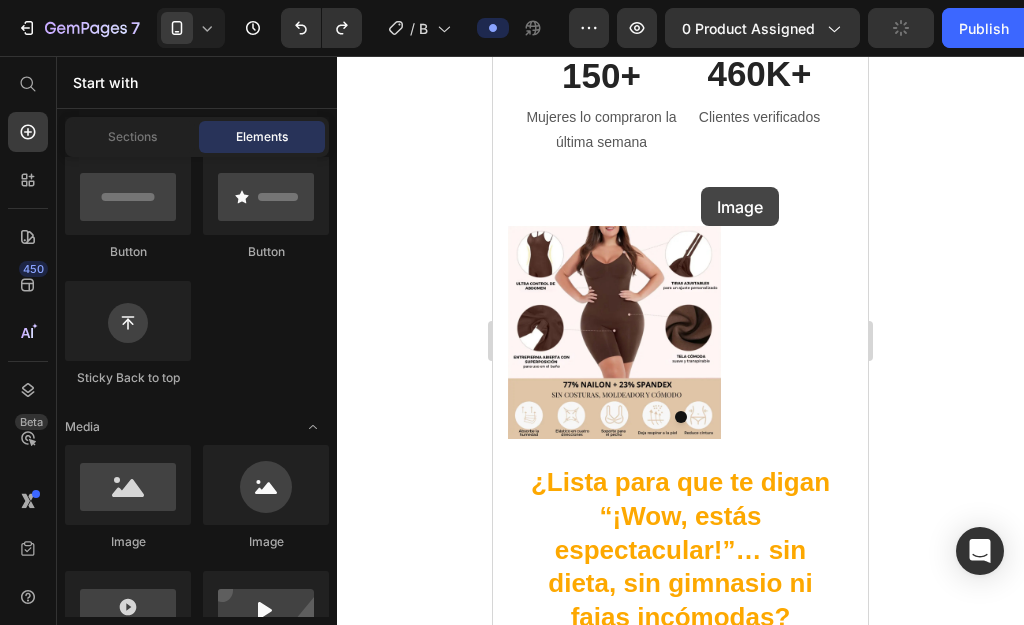 scroll, scrollTop: 2275, scrollLeft: 0, axis: vertical 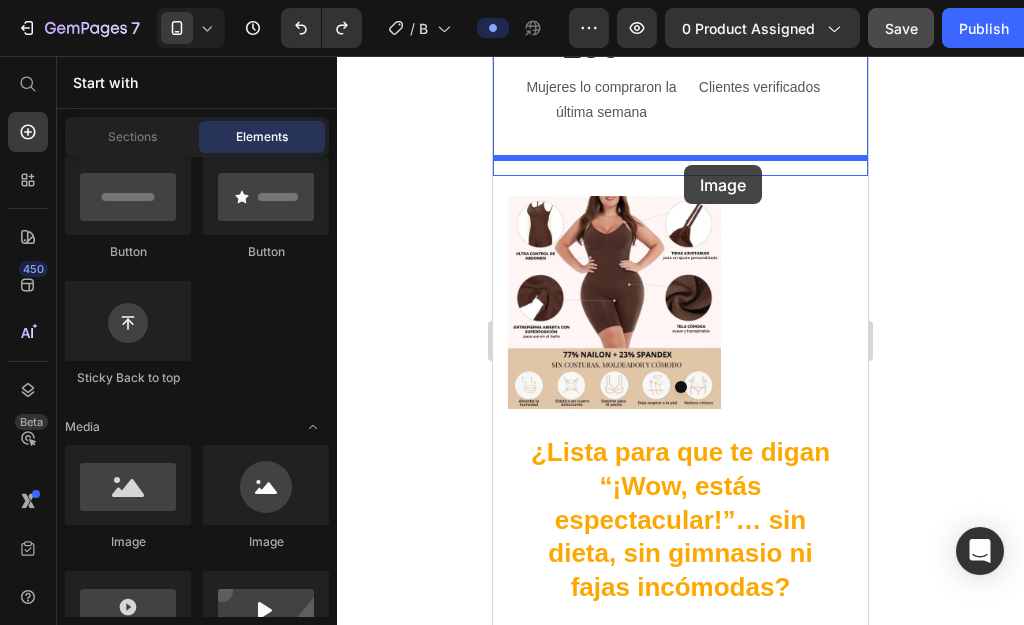 drag, startPoint x: 631, startPoint y: 558, endPoint x: 684, endPoint y: 165, distance: 396.55768 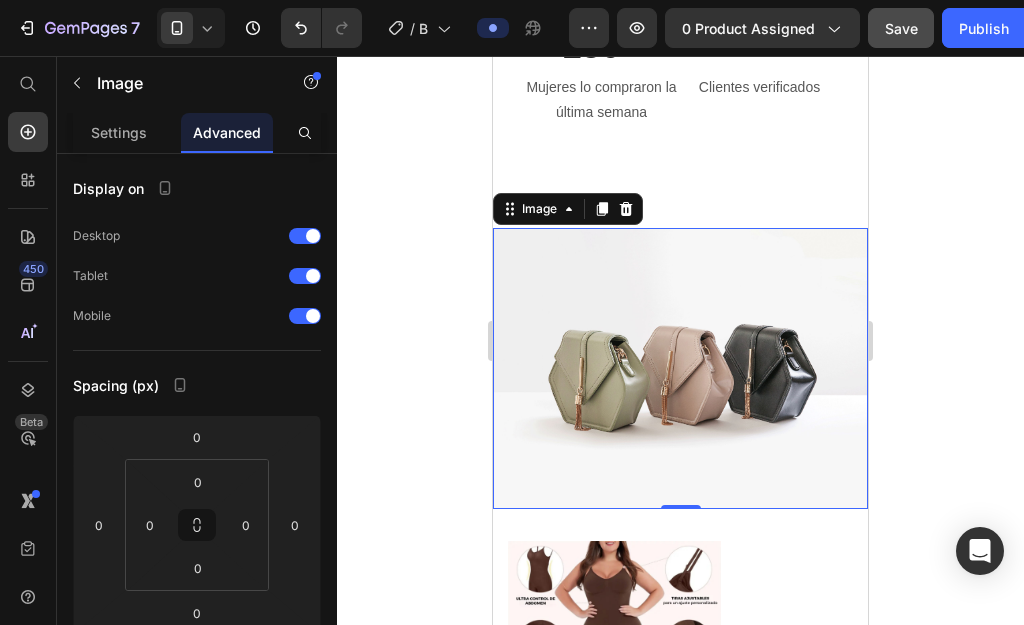 click at bounding box center [680, 368] 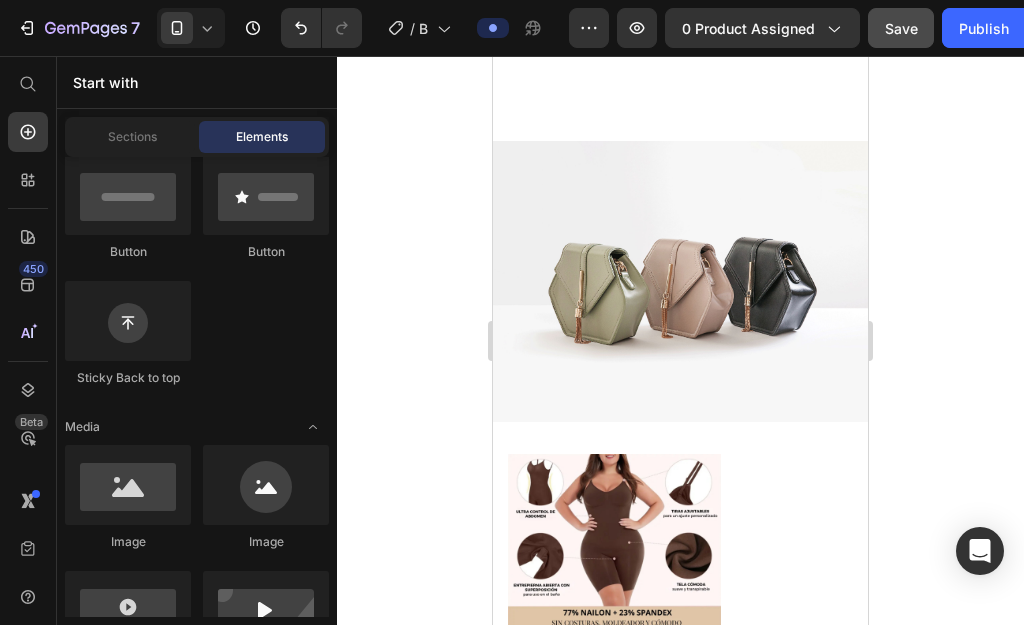scroll, scrollTop: 2418, scrollLeft: 0, axis: vertical 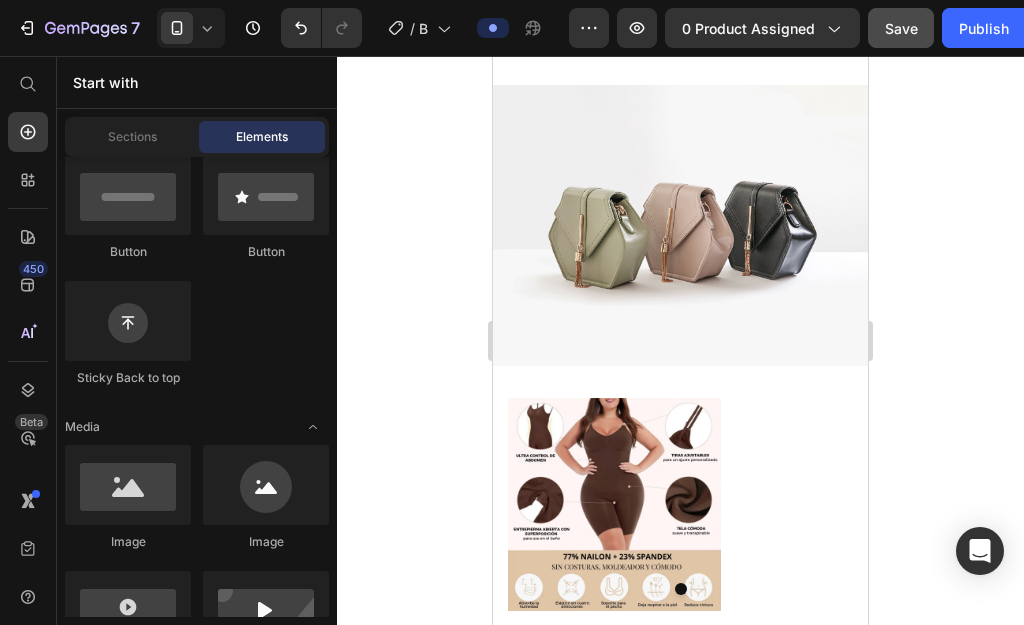 click at bounding box center (614, 504) 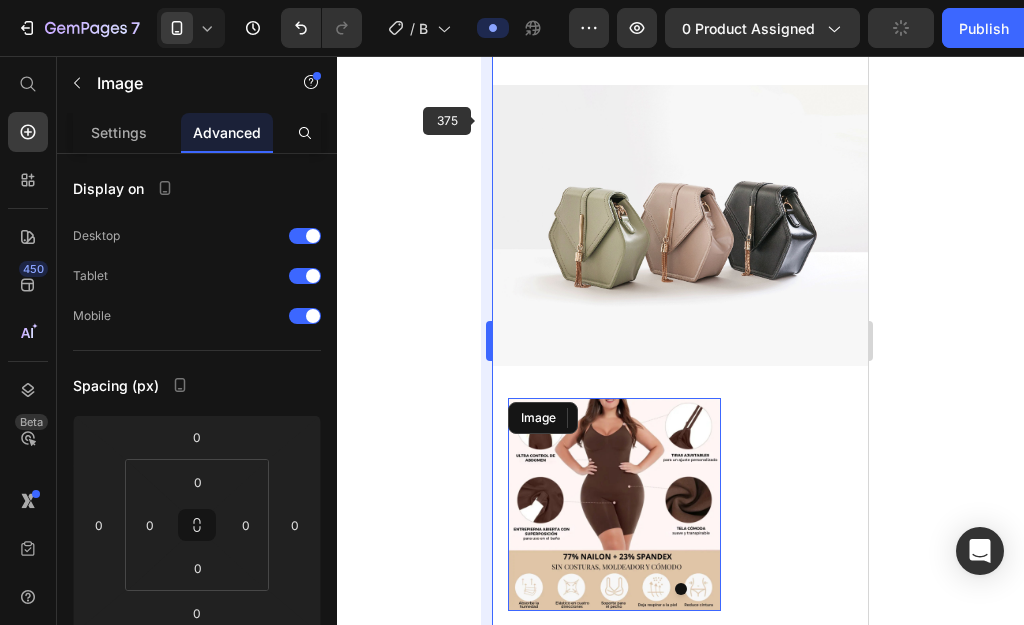 scroll, scrollTop: 2680, scrollLeft: 0, axis: vertical 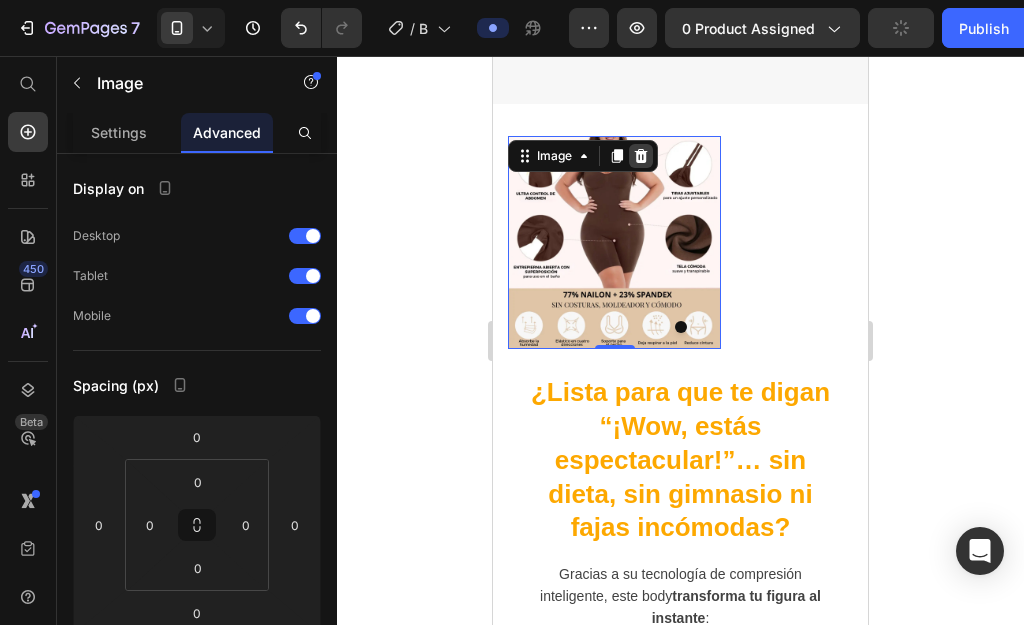click at bounding box center [641, 156] 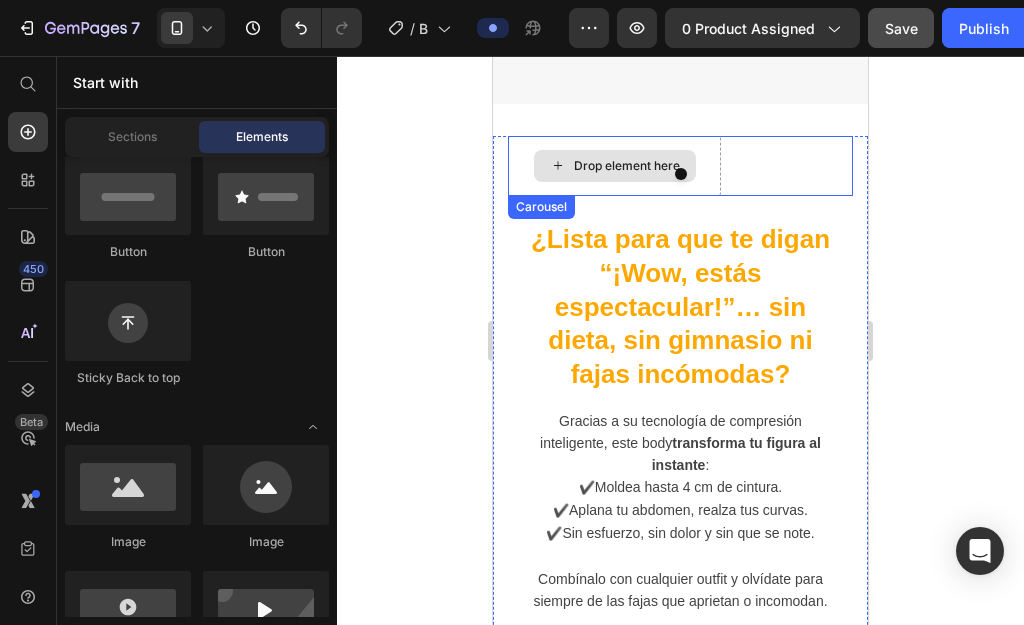 click on "Drop element here" at bounding box center (614, 166) 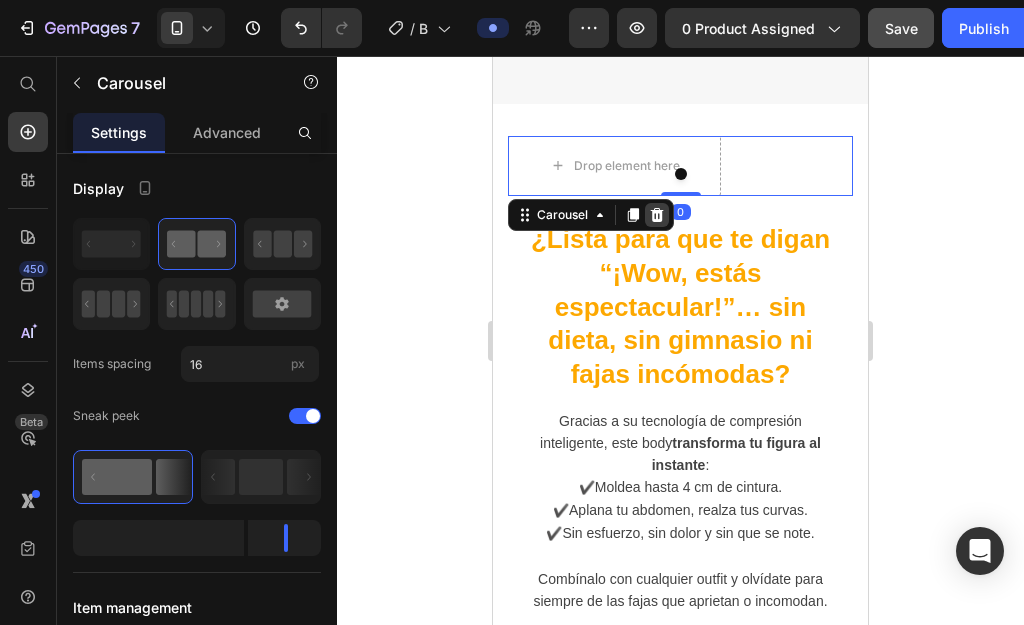 click 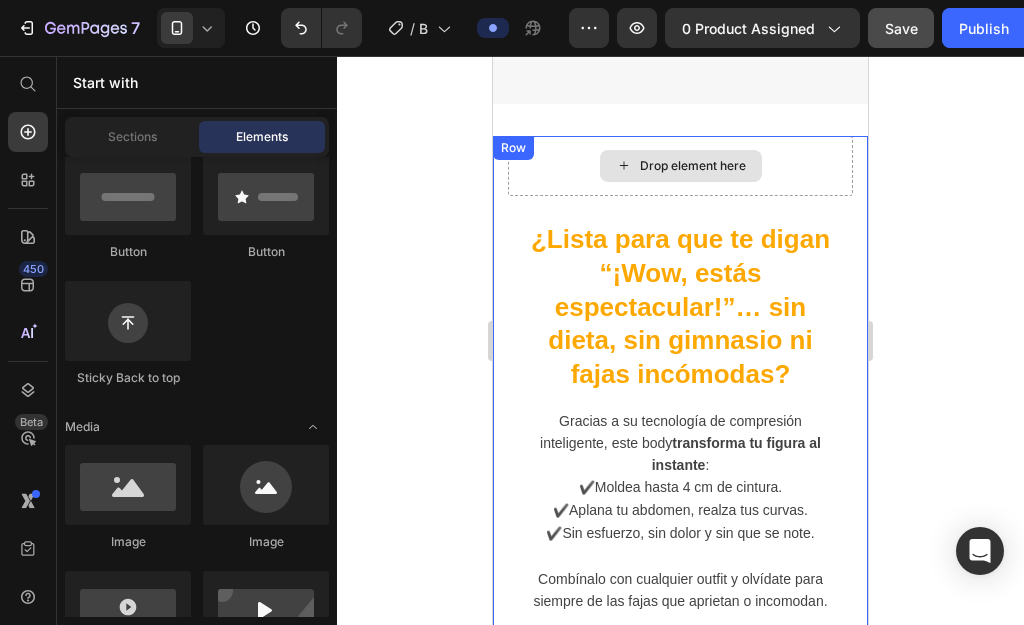 click on "Drop element here" at bounding box center [681, 166] 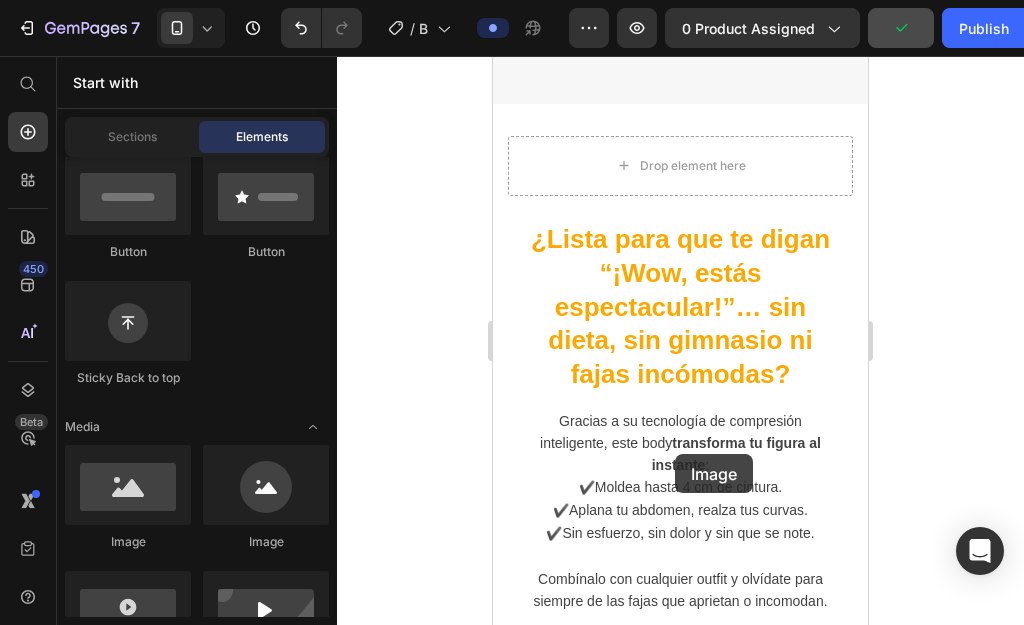 scroll, scrollTop: 2426, scrollLeft: 0, axis: vertical 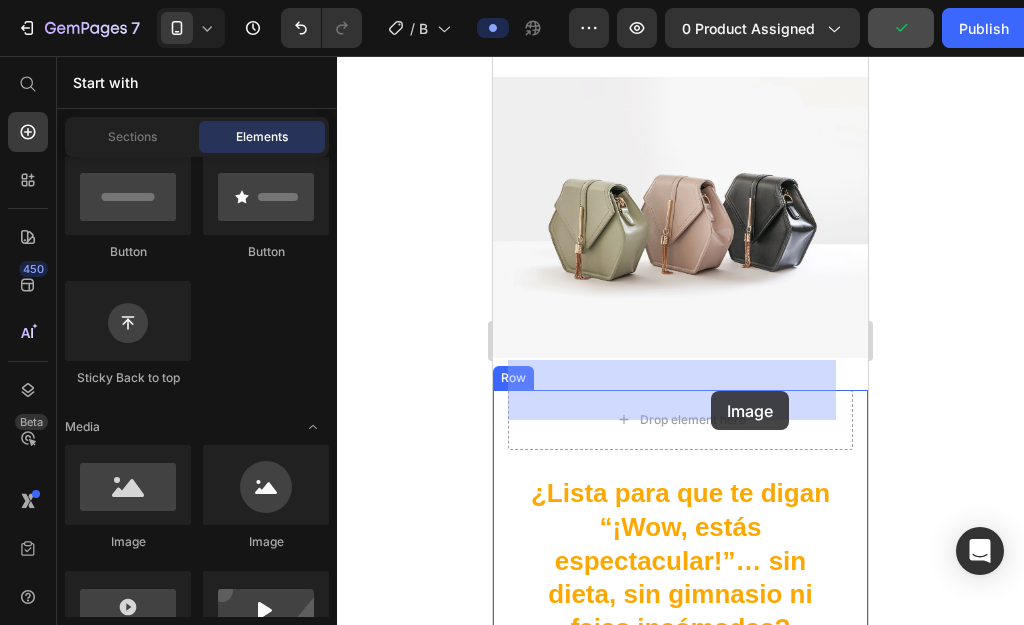 drag, startPoint x: 663, startPoint y: 534, endPoint x: 711, endPoint y: 391, distance: 150.84097 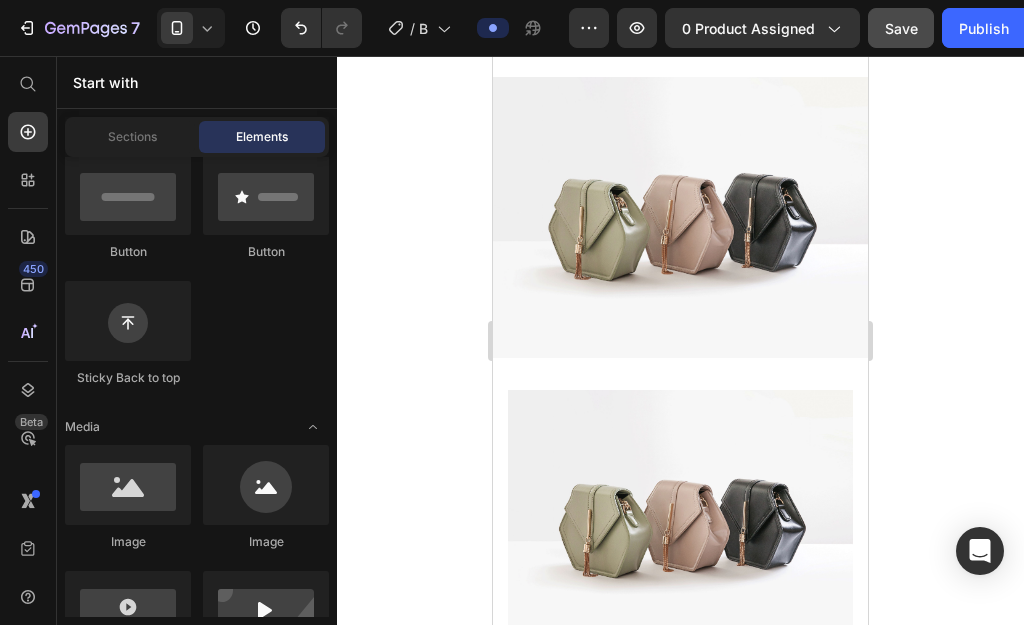 scroll, scrollTop: 2212, scrollLeft: 0, axis: vertical 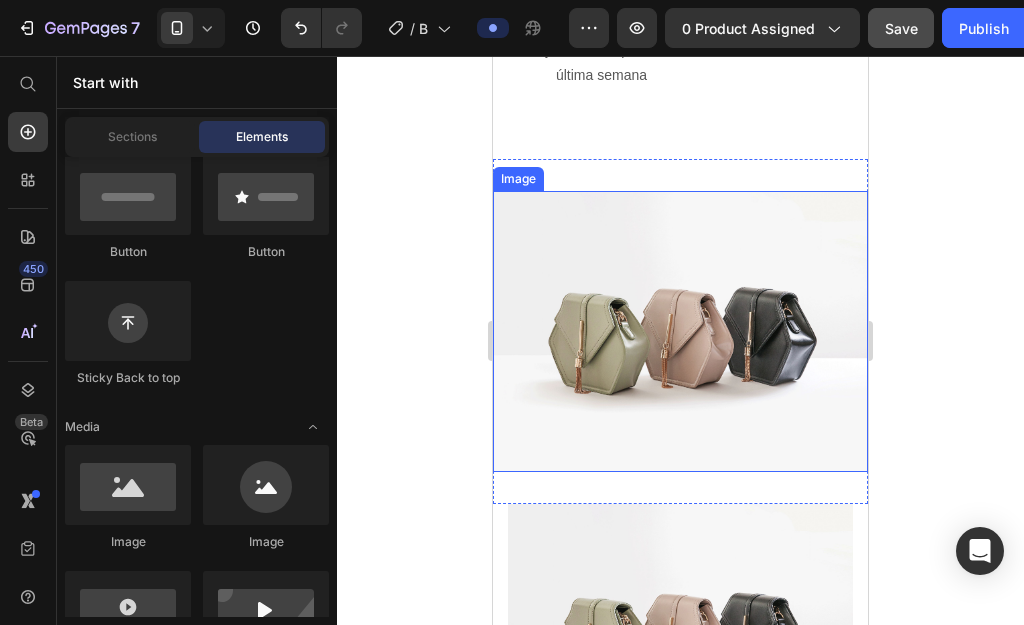 click at bounding box center [680, 331] 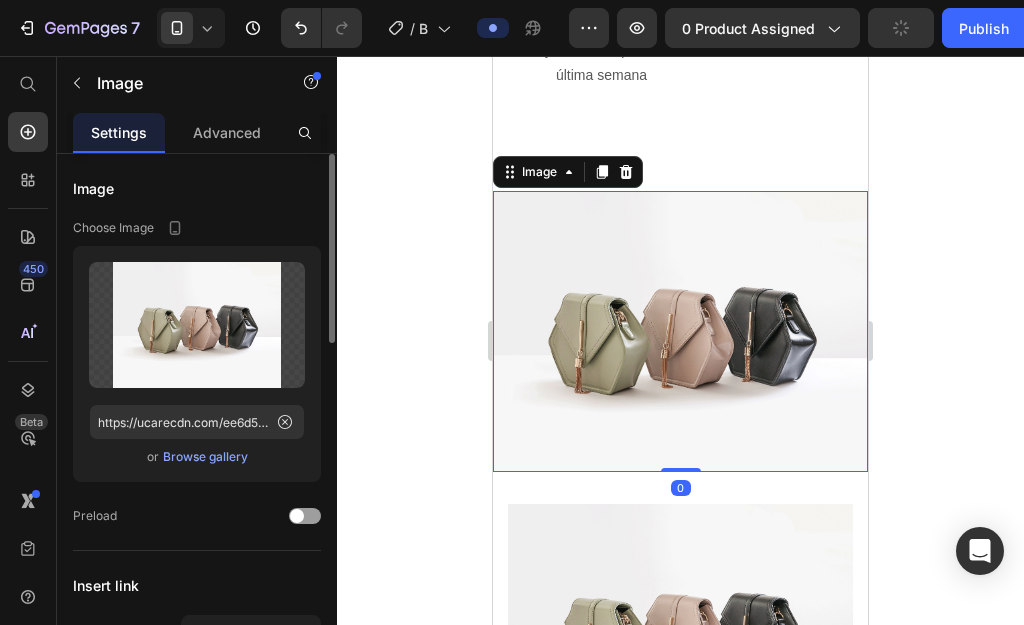 click on "Browse gallery" at bounding box center (205, 457) 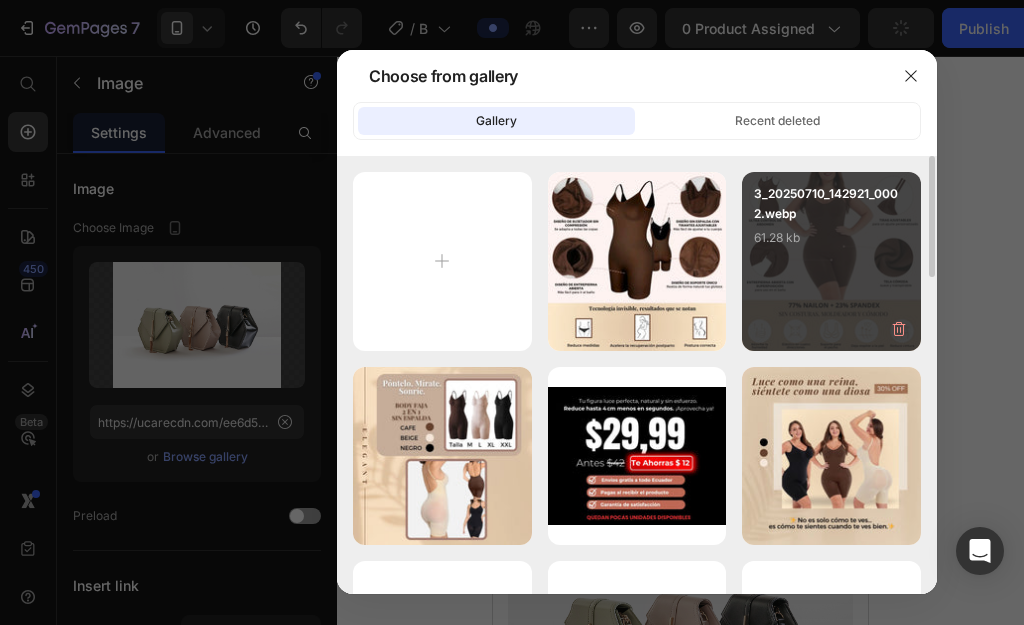 click on "61.28 kb" at bounding box center (831, 238) 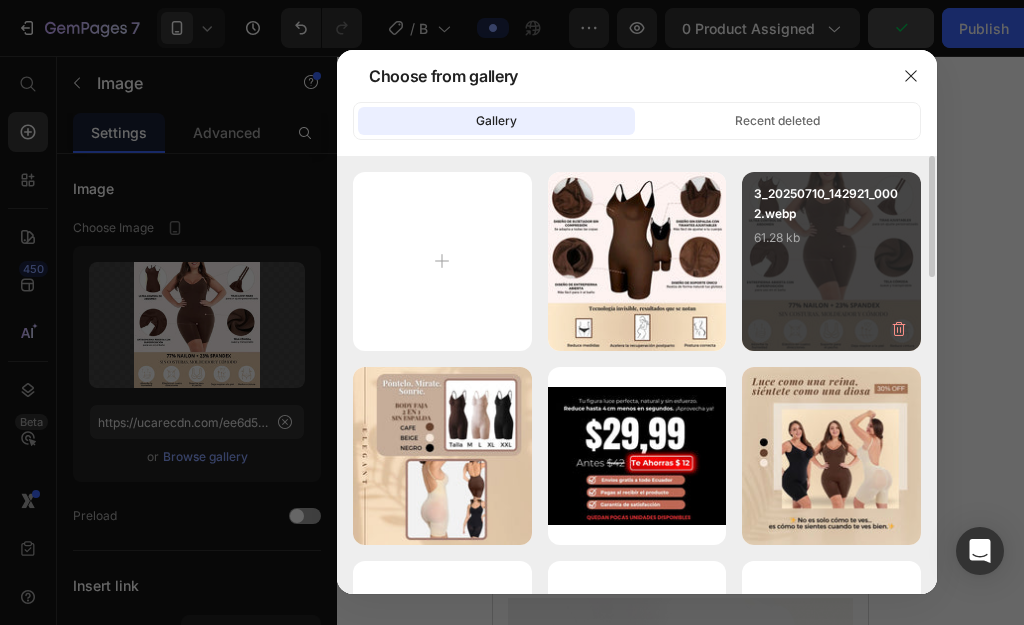 type on "https://cdn.shopify.com/s/files/1/0745/7108/8125/files/gempages_556623583934153921-a9e3367c-58dd-4524-802c-12a67476c1bc.webp" 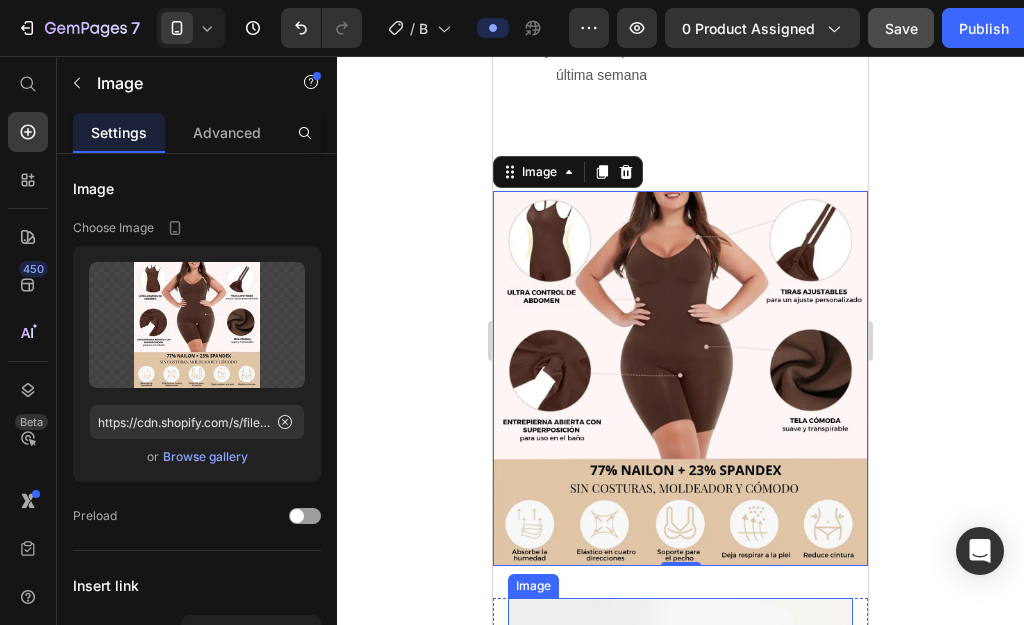 click at bounding box center [680, 727] 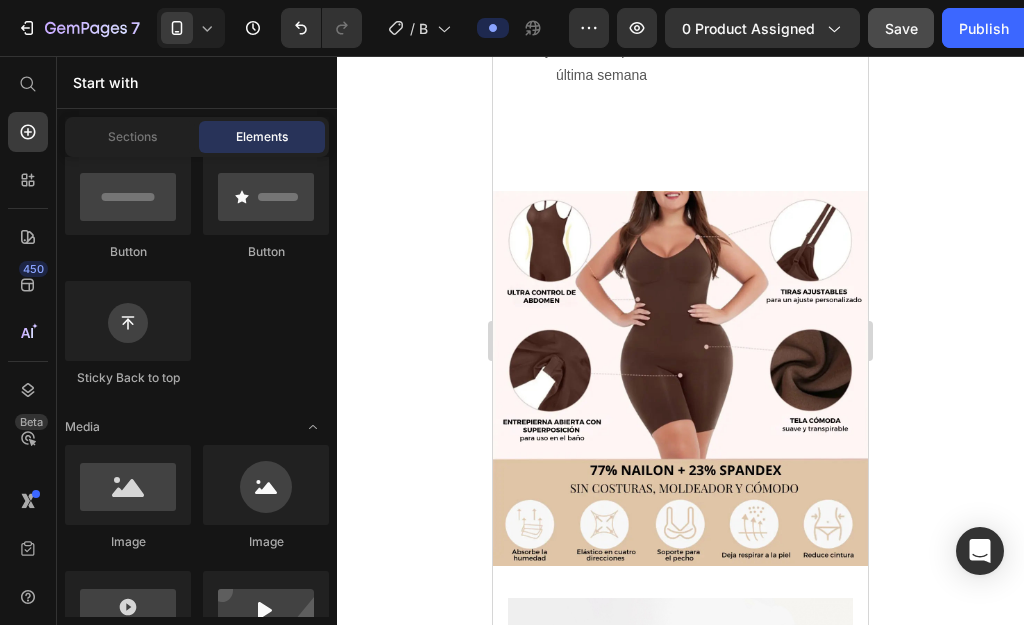 click at bounding box center (680, 727) 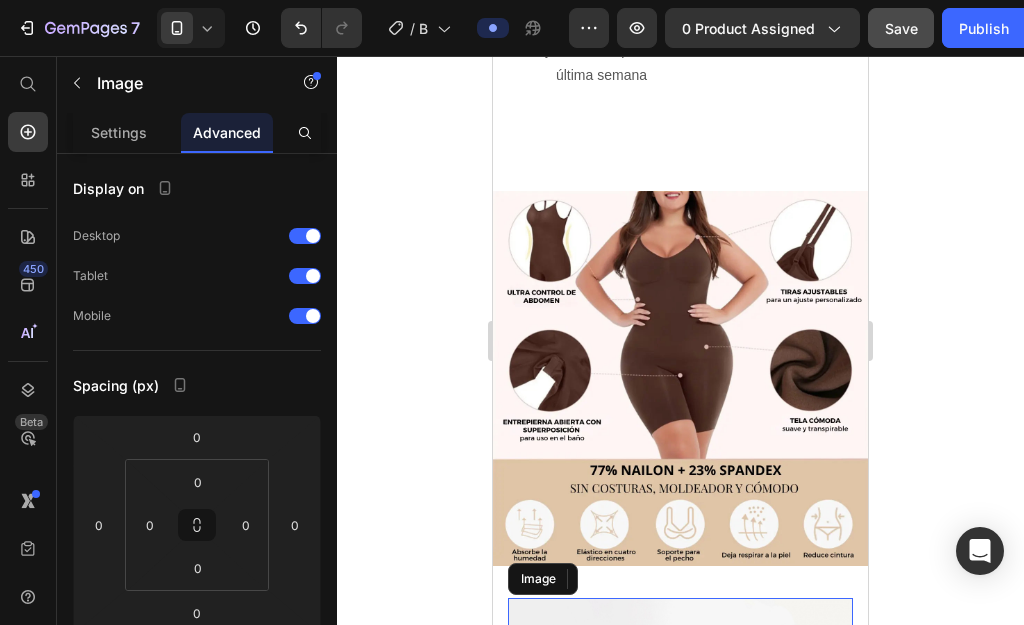 scroll, scrollTop: 2580, scrollLeft: 0, axis: vertical 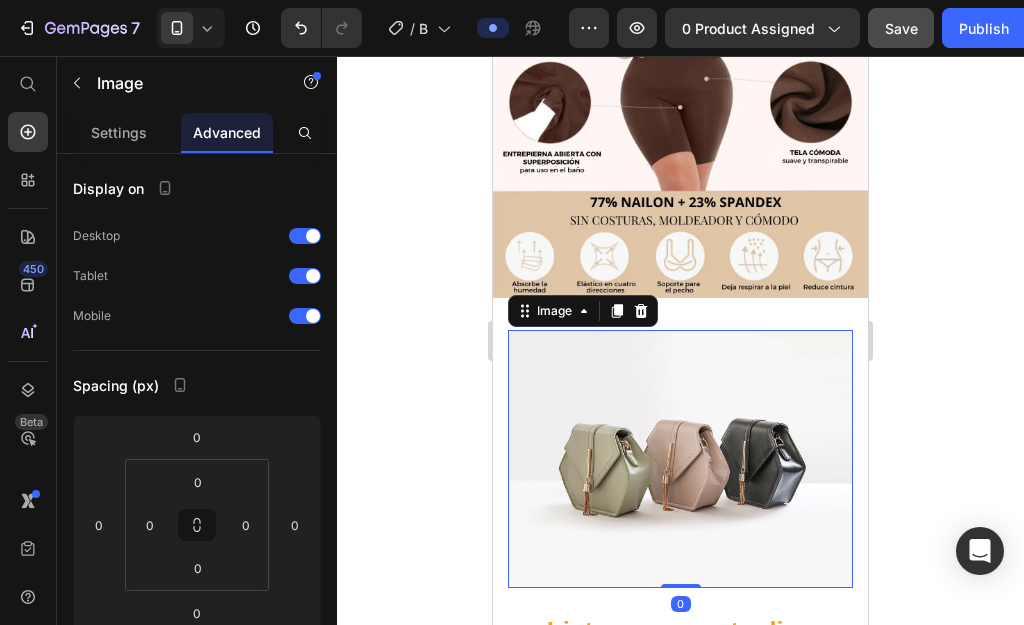 click at bounding box center [680, 459] 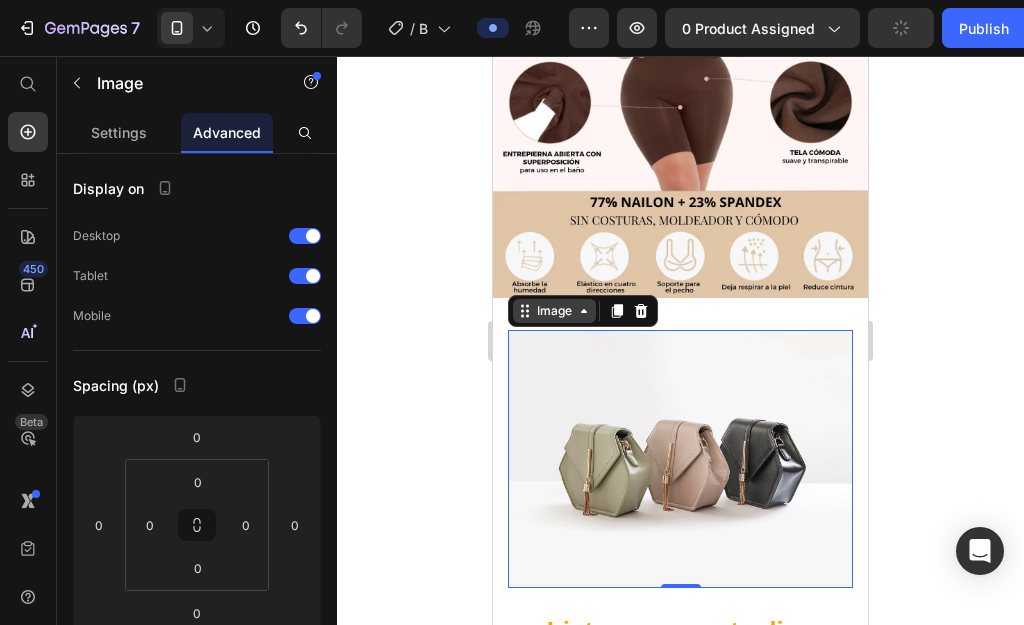 click on "Image" at bounding box center [554, 311] 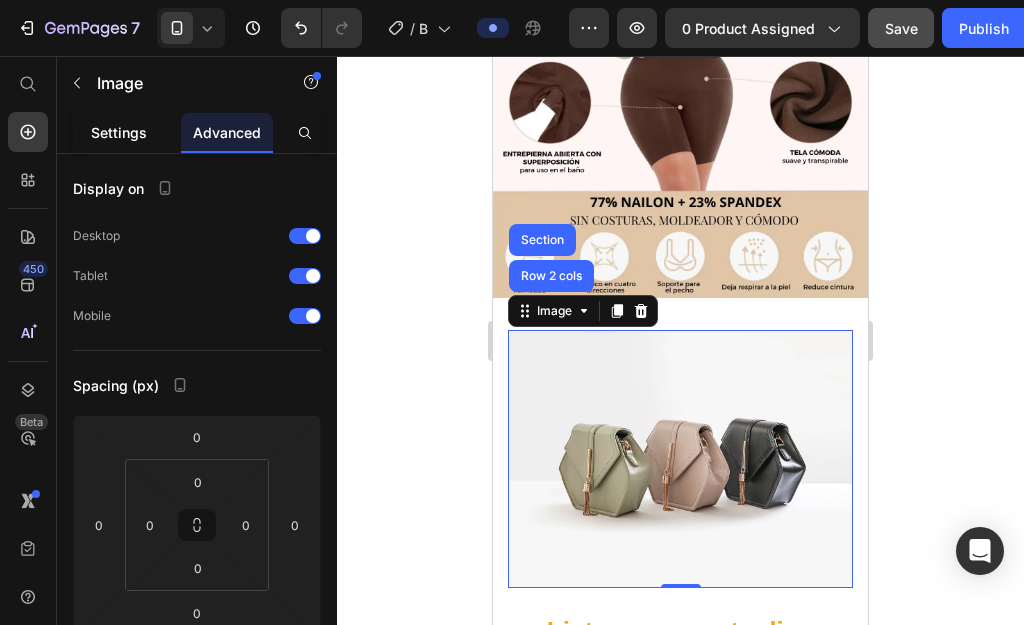 click on "Settings" at bounding box center (119, 132) 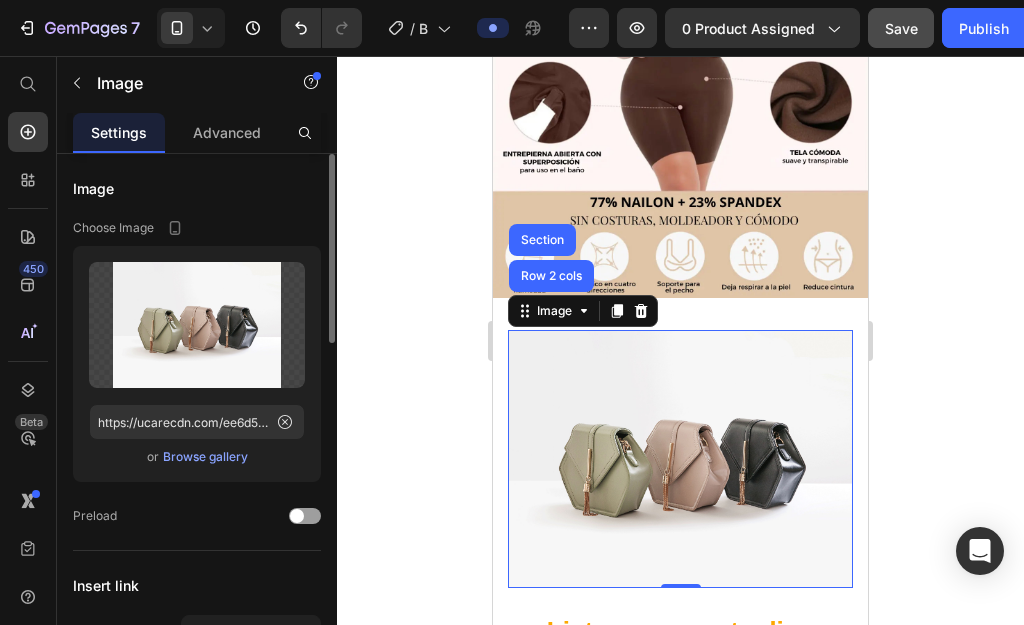 click on "Browse gallery" at bounding box center (205, 457) 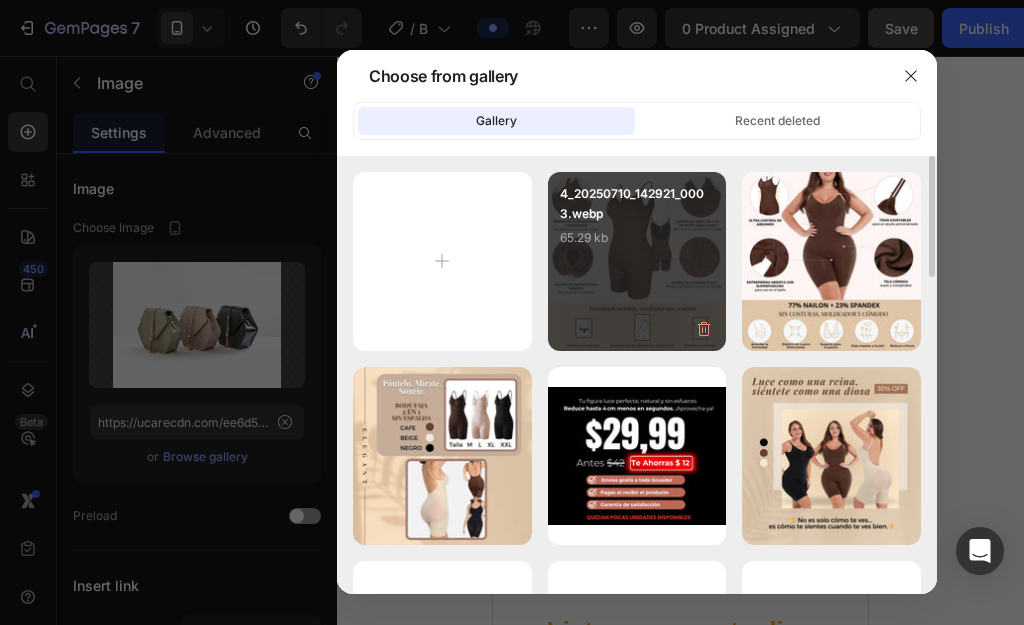 click on "4_20250710_142921_0003.webp 65.29 kb" at bounding box center [637, 261] 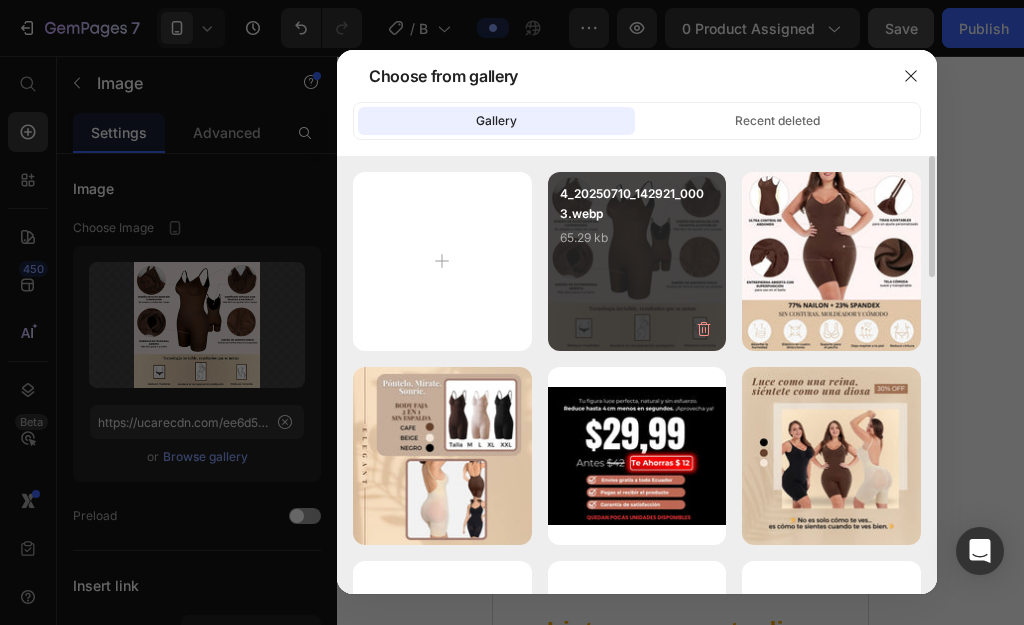 type on "https://cdn.shopify.com/s/files/1/0745/7108/8125/files/gempages_556623583934153921-3a7a3149-20d0-4078-a0b9-f7c4524b550e.webp" 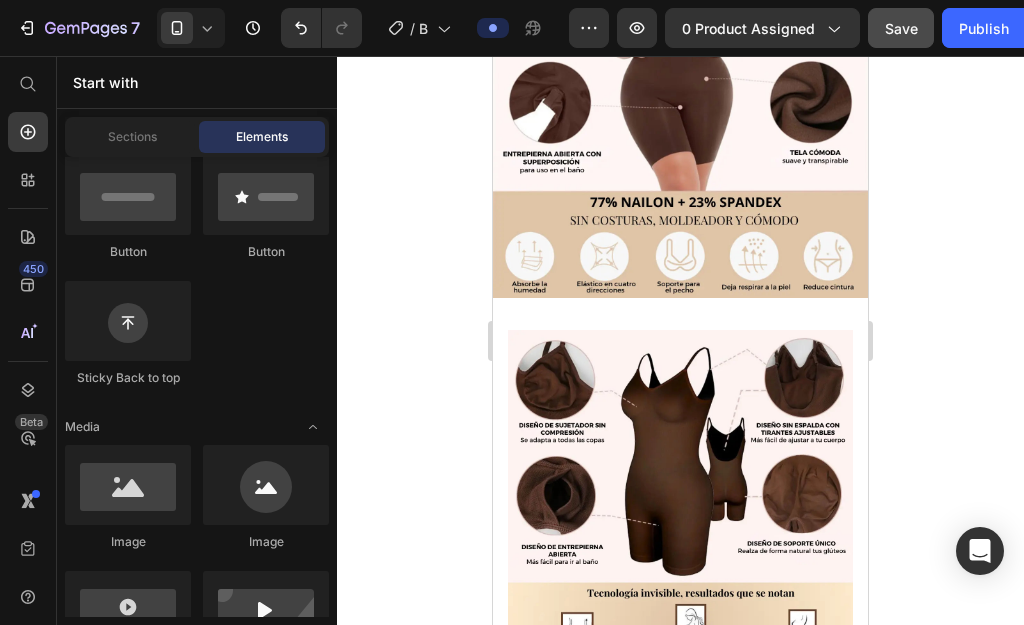 drag, startPoint x: 865, startPoint y: 317, endPoint x: 1365, endPoint y: 340, distance: 500.52872 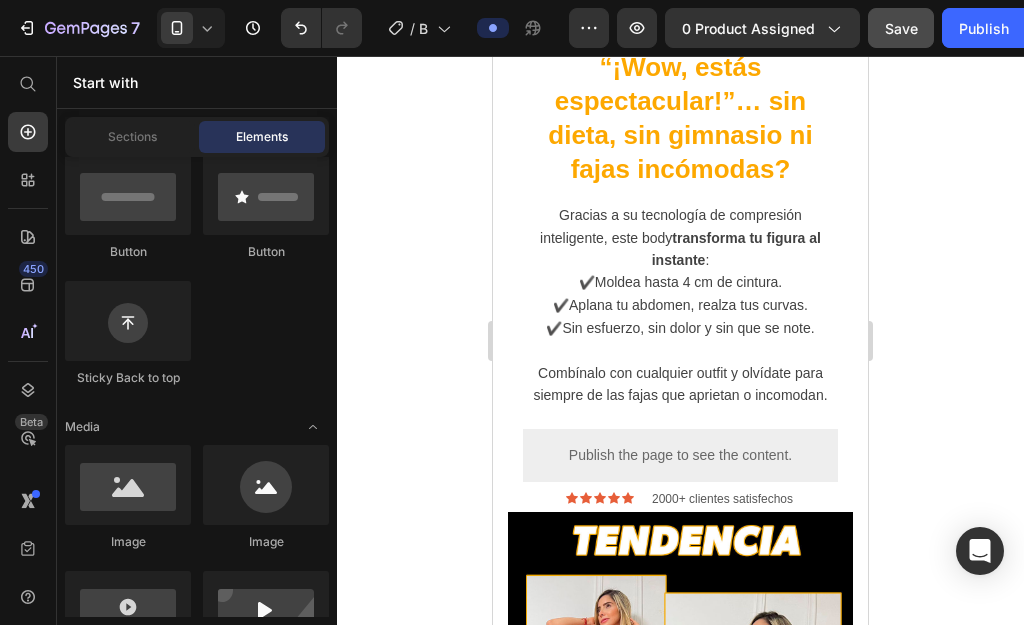 scroll, scrollTop: 3292, scrollLeft: 0, axis: vertical 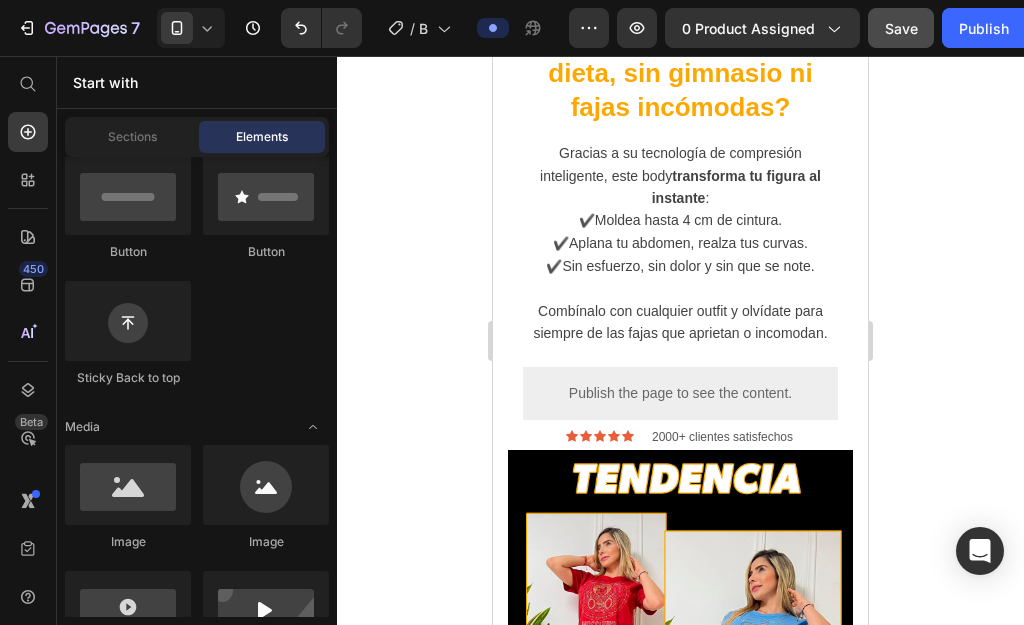 click at bounding box center [680, 645] 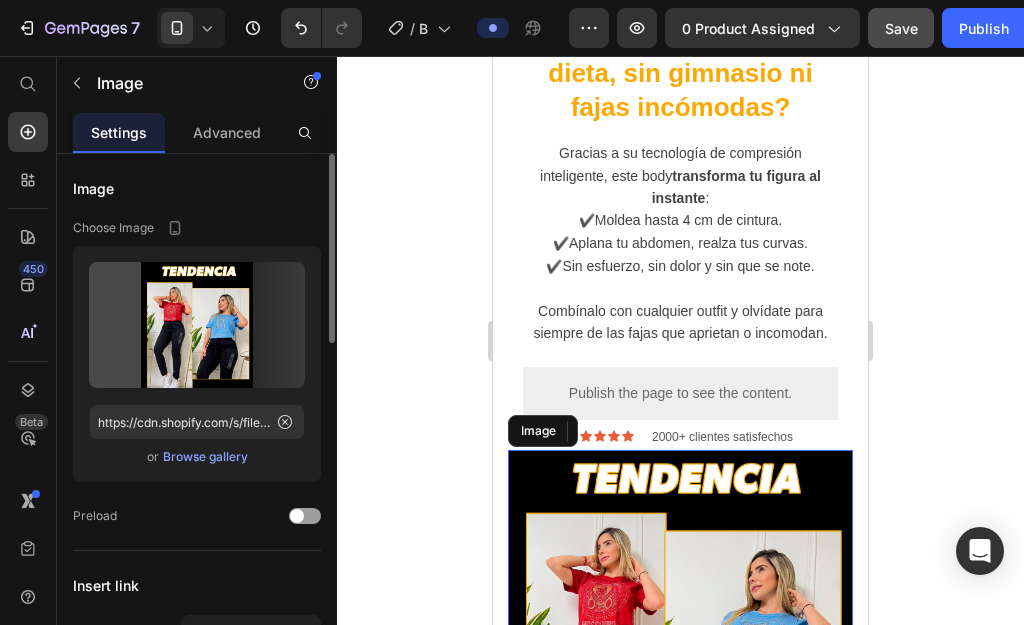 click on "Browse gallery" at bounding box center (205, 457) 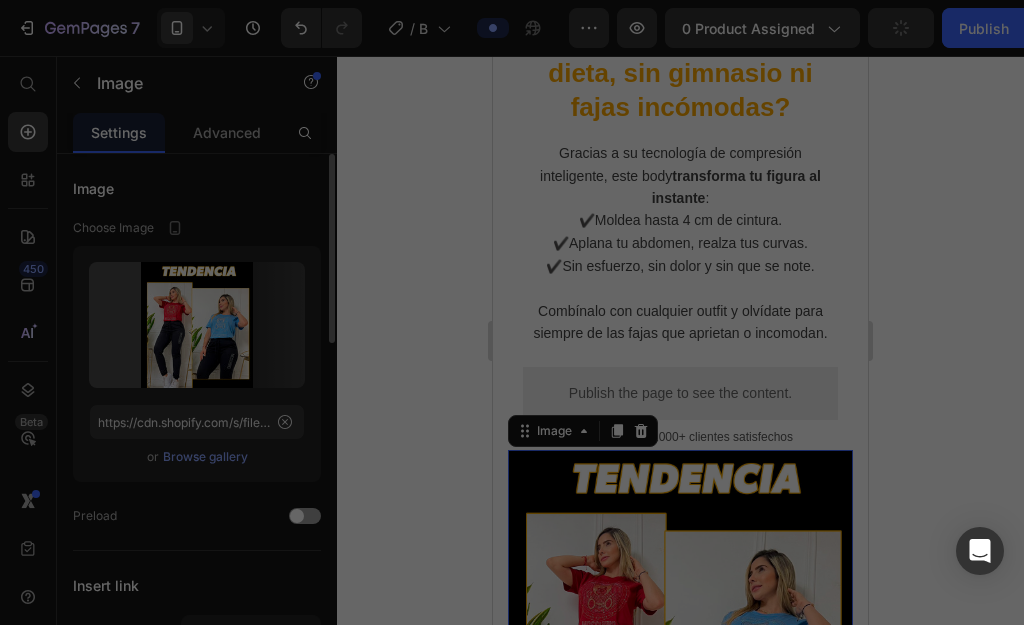 scroll, scrollTop: 3643, scrollLeft: 0, axis: vertical 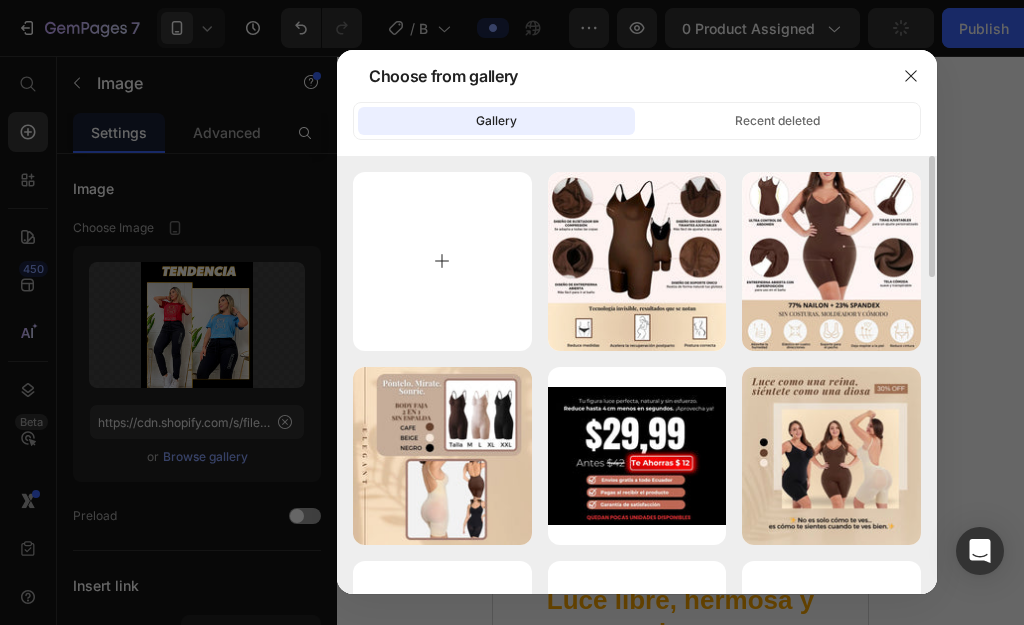 click at bounding box center [442, 261] 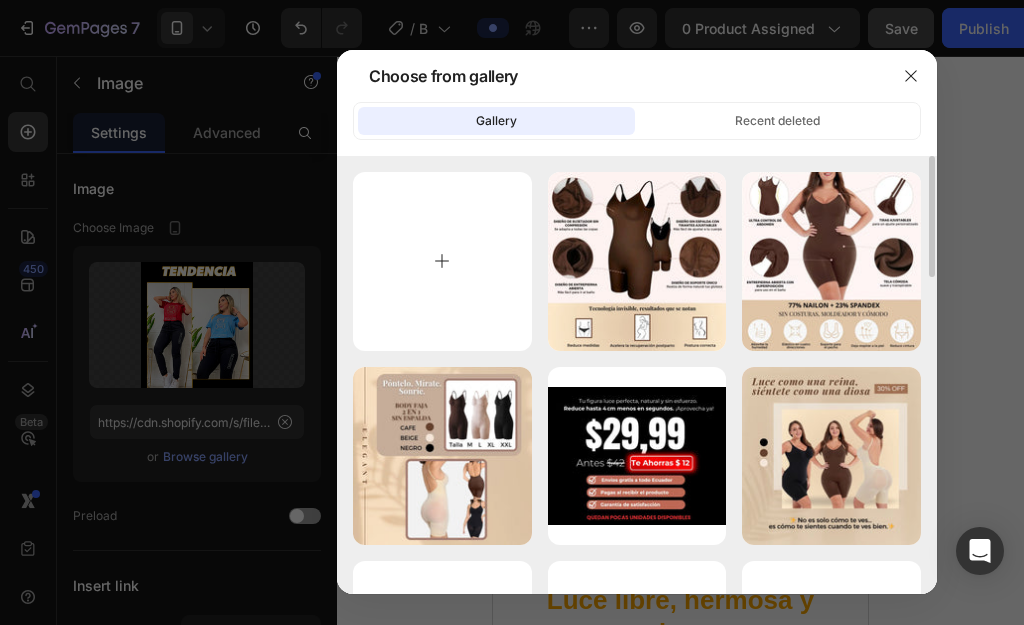 click at bounding box center (442, 261) 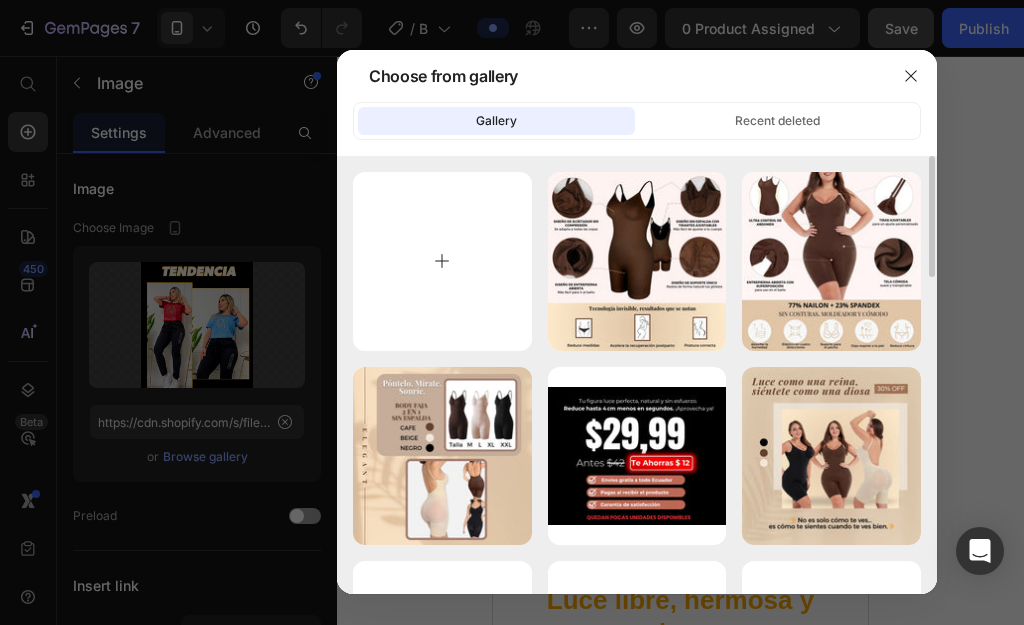 type on "C:\fakepath\5_20250710_142921_0004.webp" 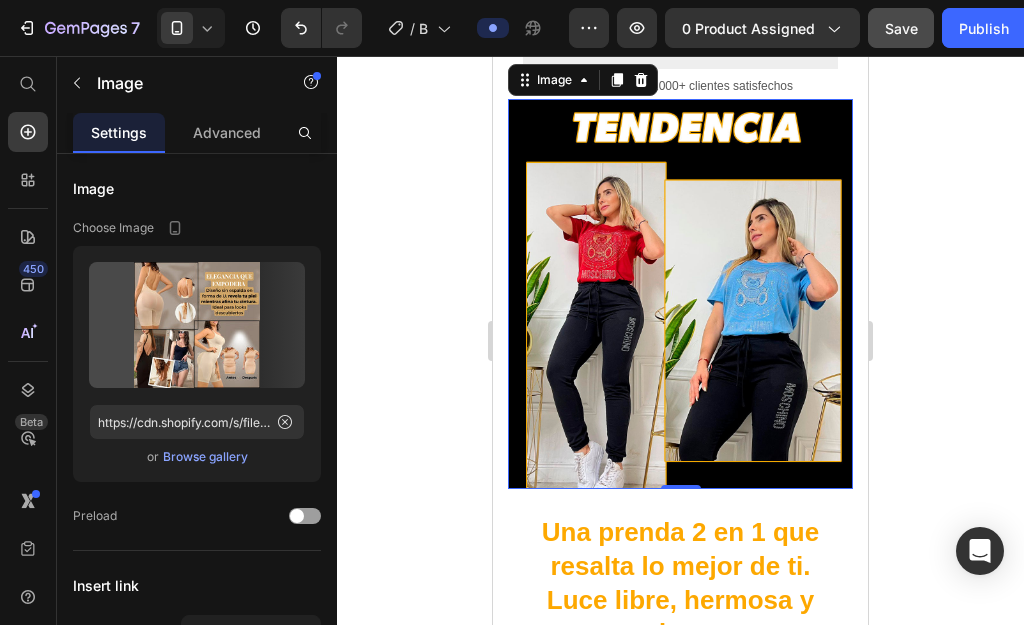 type on "https://cdn.shopify.com/s/files/1/0745/7108/8125/files/gempages_556623583934153921-7ea870c1-f3fb-4187-ad3a-d2ca86f22176.webp" 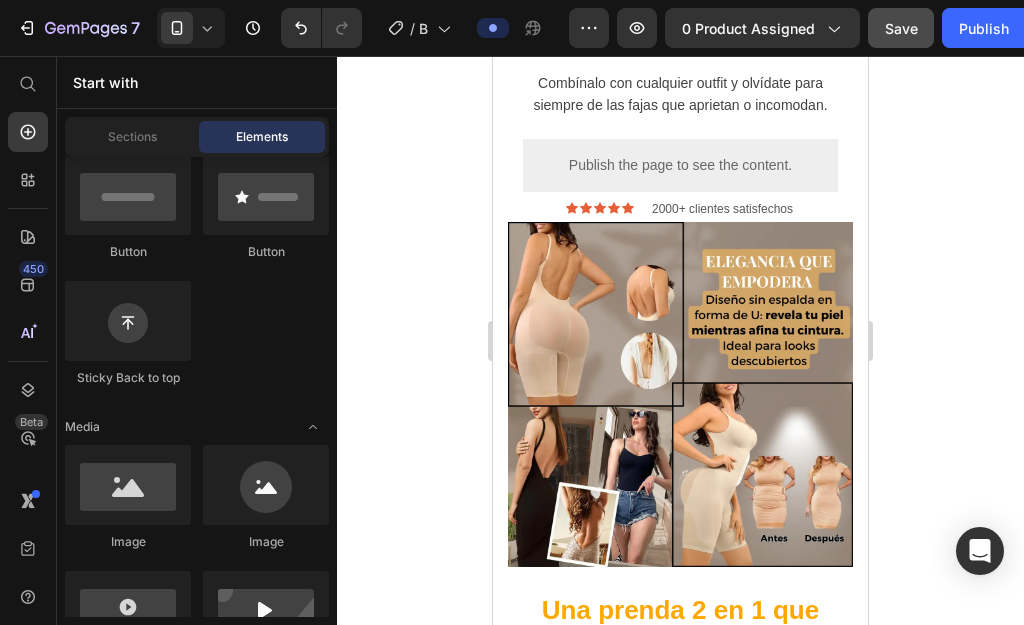 scroll, scrollTop: 3328, scrollLeft: 0, axis: vertical 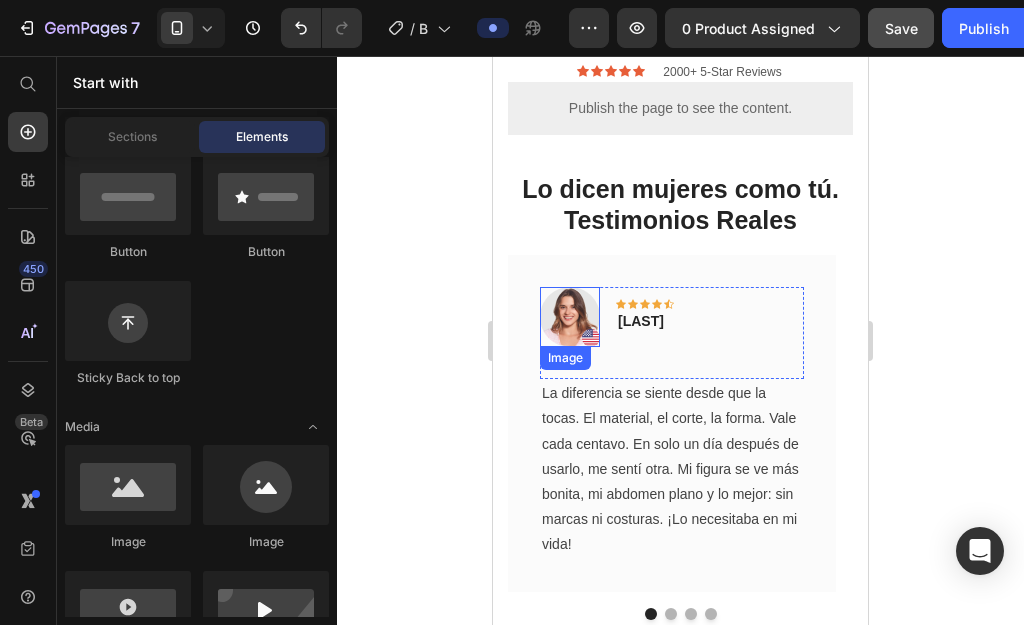 click at bounding box center [570, 317] 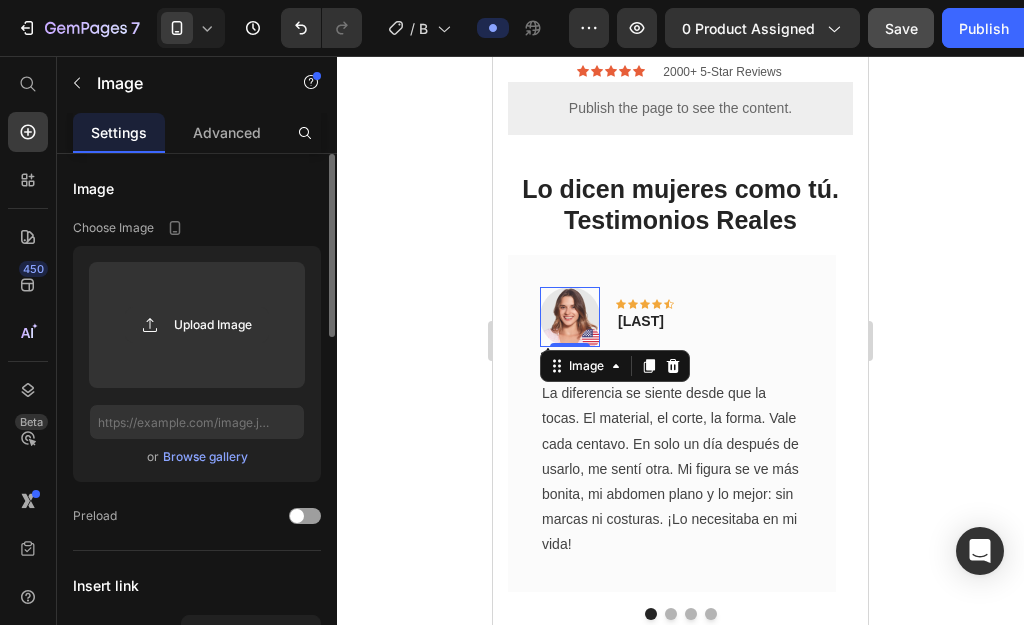 click on "Browse gallery" at bounding box center (205, 457) 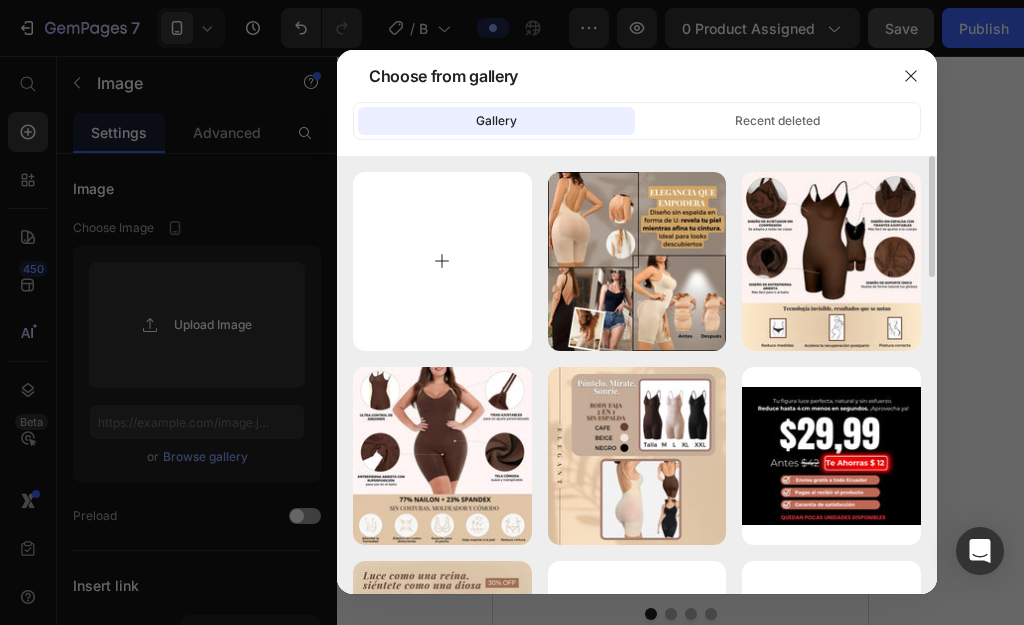 click at bounding box center (442, 261) 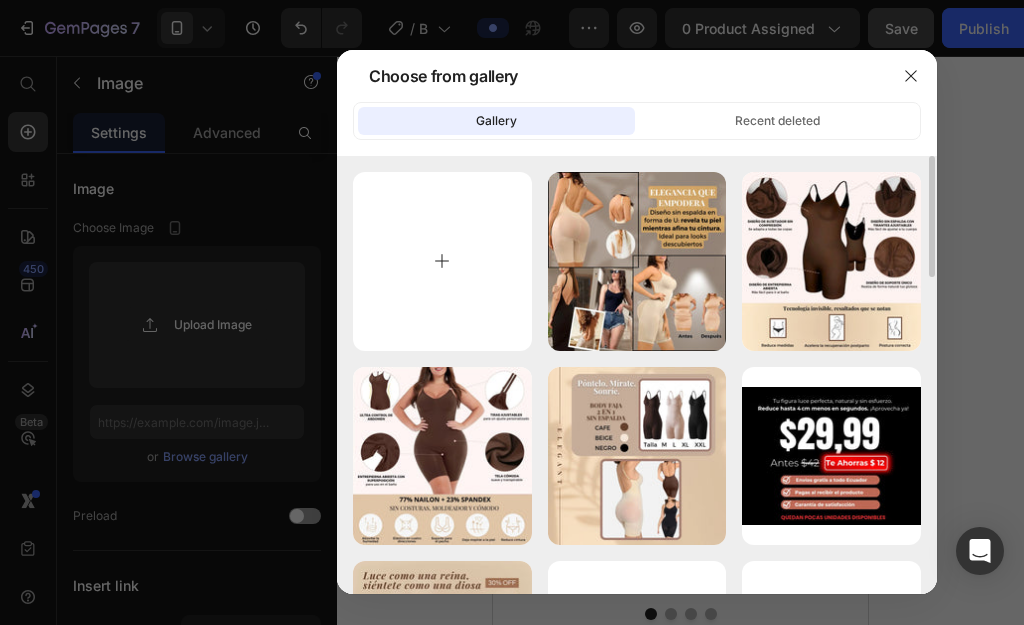 type on "C:\fakepath\Logo Logotipo Marca Personal Negocio Sencillo Rosa_20250711_094244_0000.webp" 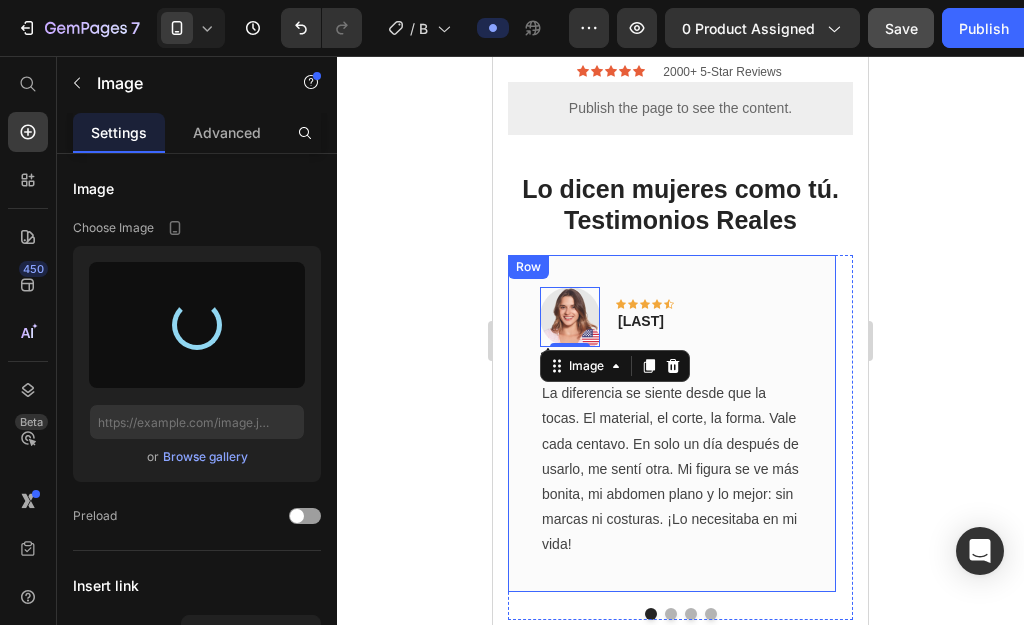 type on "https://cdn.shopify.com/s/files/1/0745/7108/8125/files/gempages_556623583934153921-b6445cbd-2061-45fa-b69d-acd7039d6001.webp" 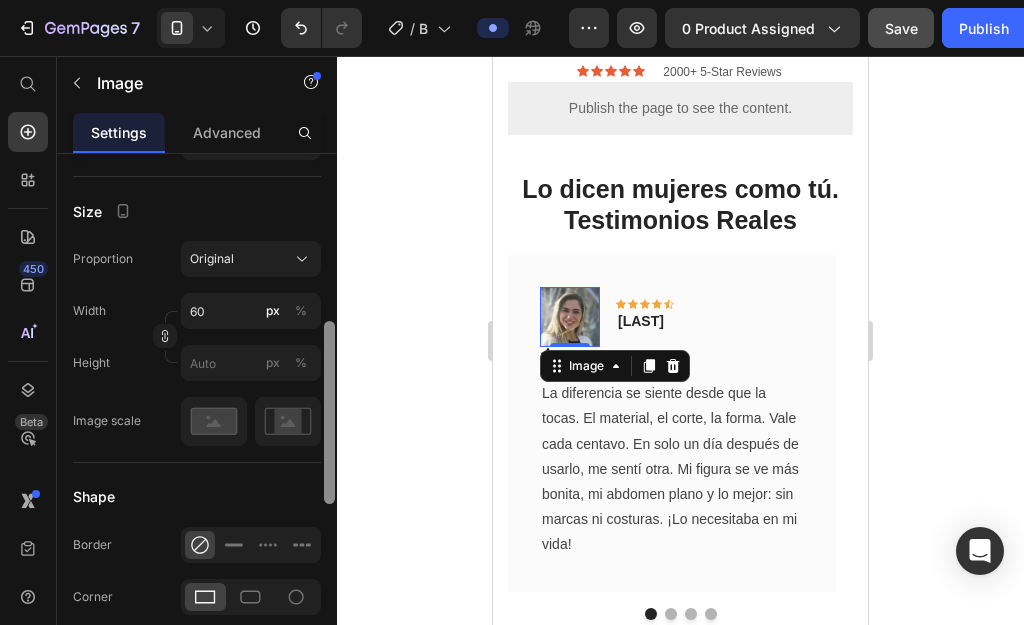 scroll, scrollTop: 541, scrollLeft: 0, axis: vertical 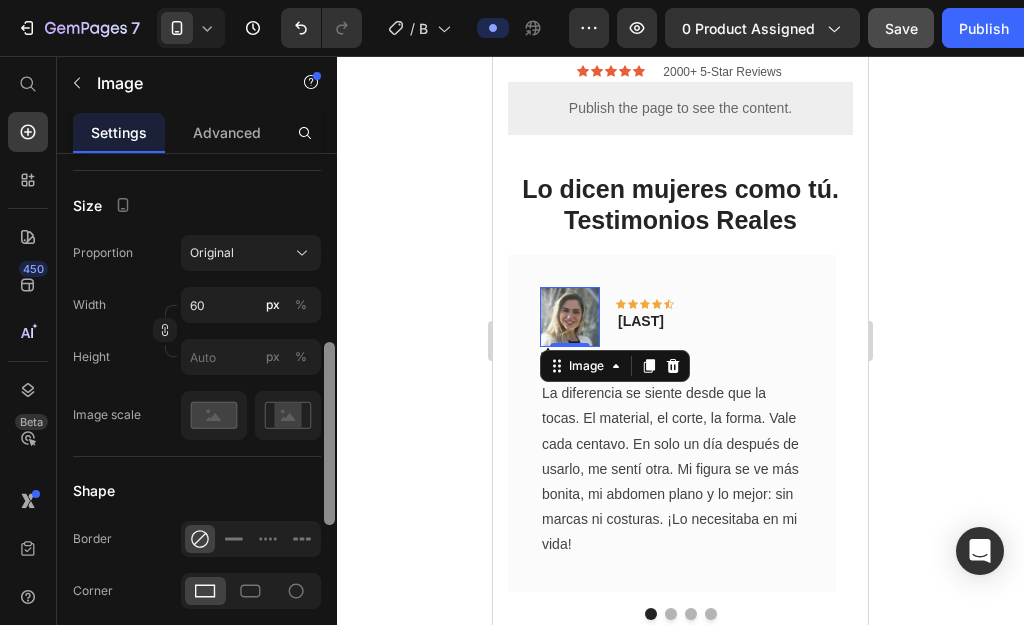 drag, startPoint x: 327, startPoint y: 264, endPoint x: 411, endPoint y: 409, distance: 167.57387 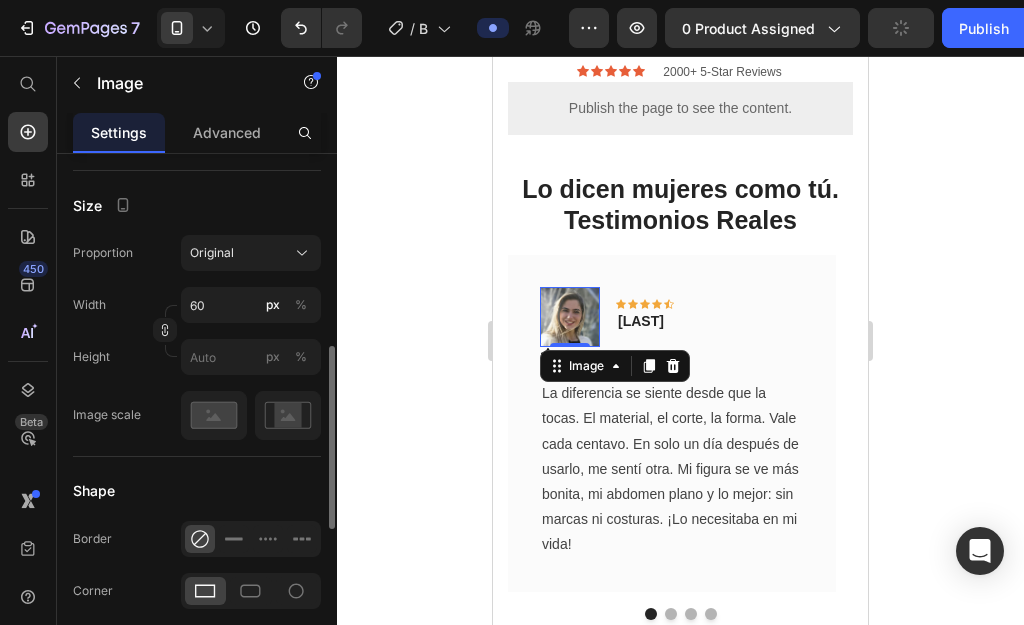 scroll, scrollTop: 544, scrollLeft: 0, axis: vertical 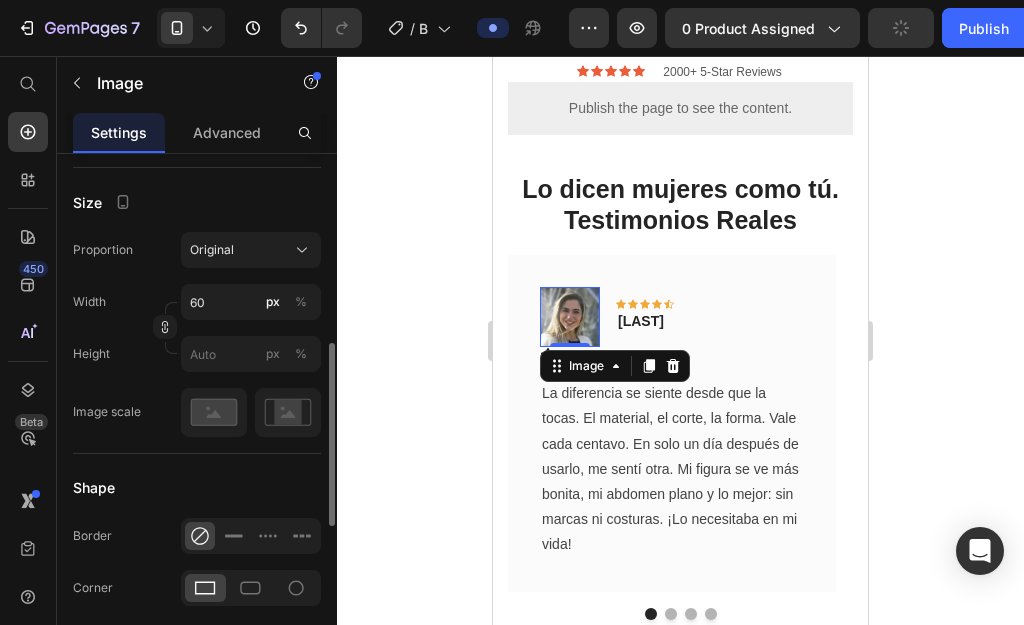 click 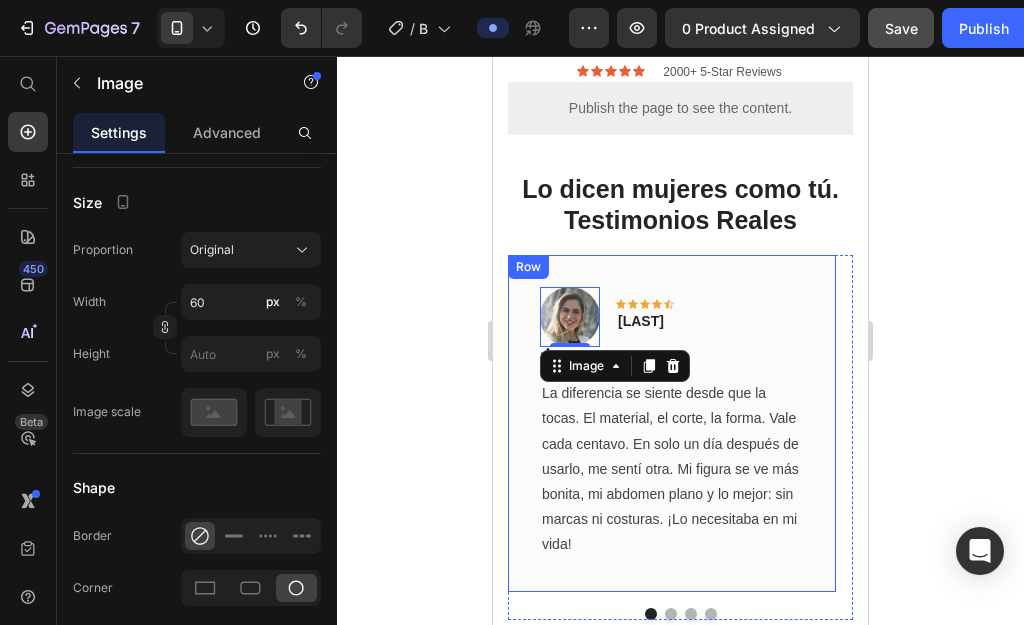 click on "Image   0
Icon
Icon
Icon
Icon
Icon
Icon Row Rita Montalvo Text block Row La diferencia se siente desde que la tocas. El material, el corte, la forma. Vale cada centavo. En solo un día después de usarlo, me sentí otra. Mi figura se ve más bonita, mi abdomen plano y lo mejor: sin marcas ni costuras. ¡Lo necesitaba en mi vida!  Text block Row" at bounding box center [672, 423] 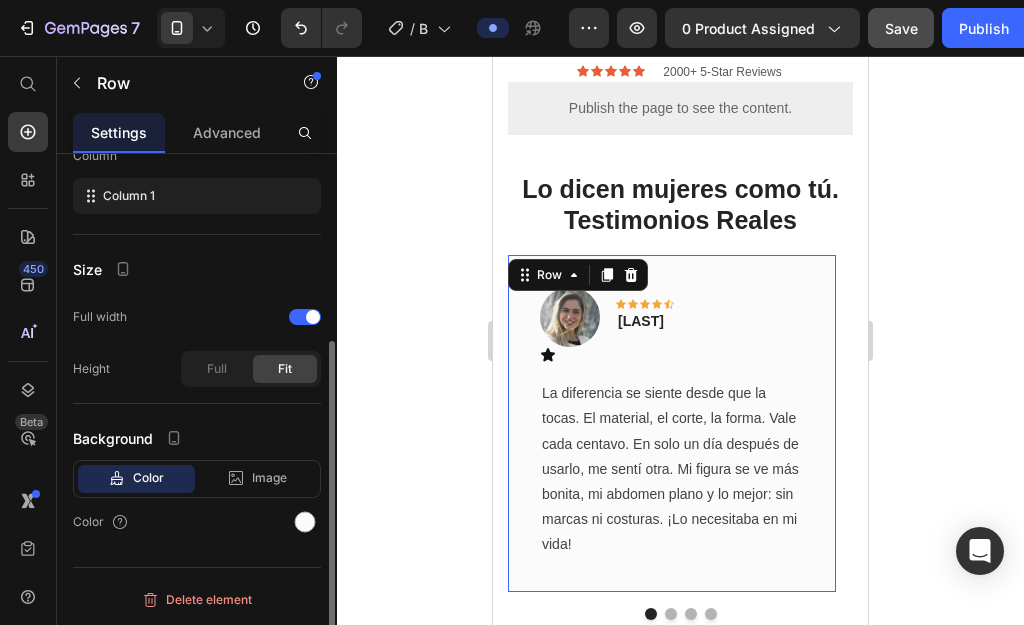scroll, scrollTop: 0, scrollLeft: 0, axis: both 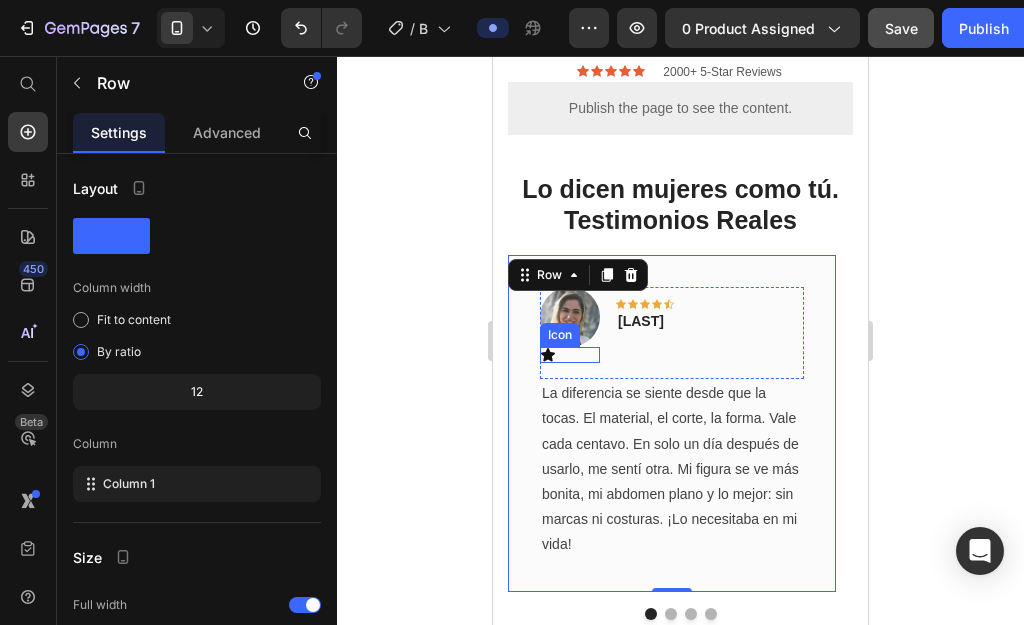 click 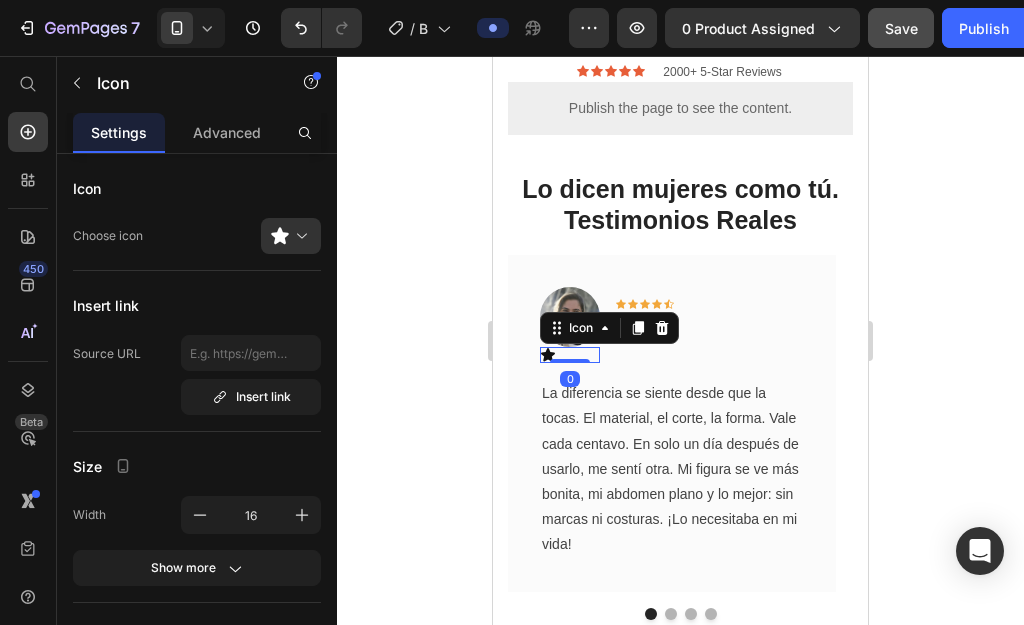 click at bounding box center (662, 328) 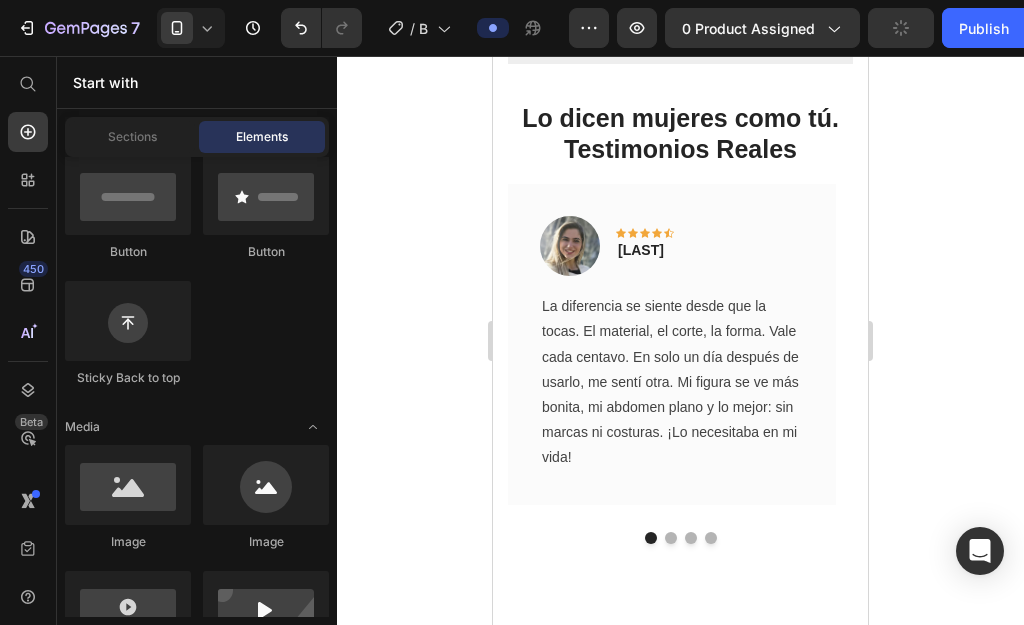 scroll, scrollTop: 4189, scrollLeft: 0, axis: vertical 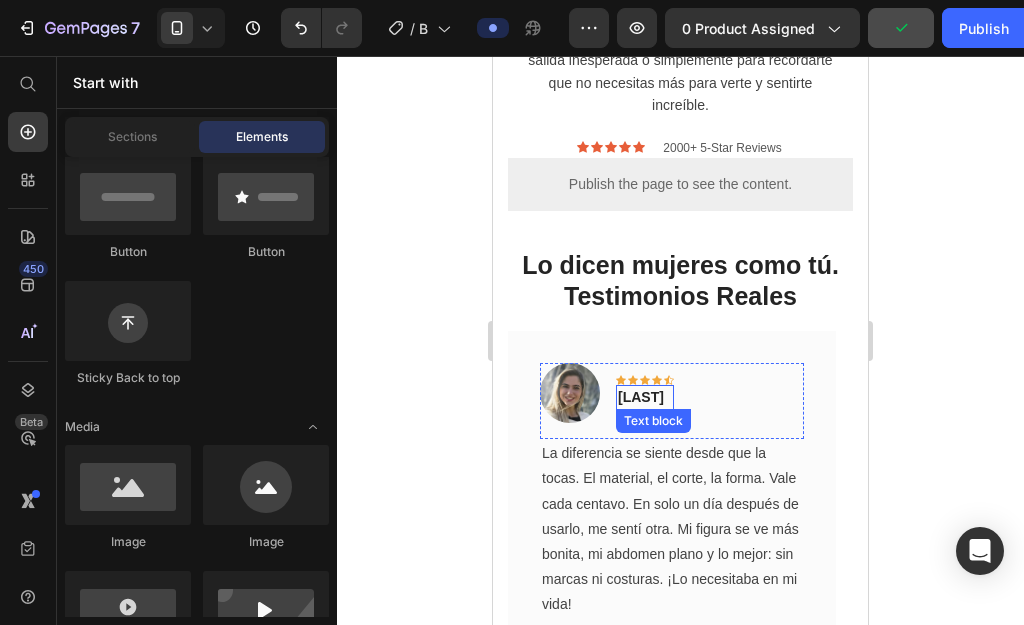 click on "Rita Montalvo" at bounding box center (645, 397) 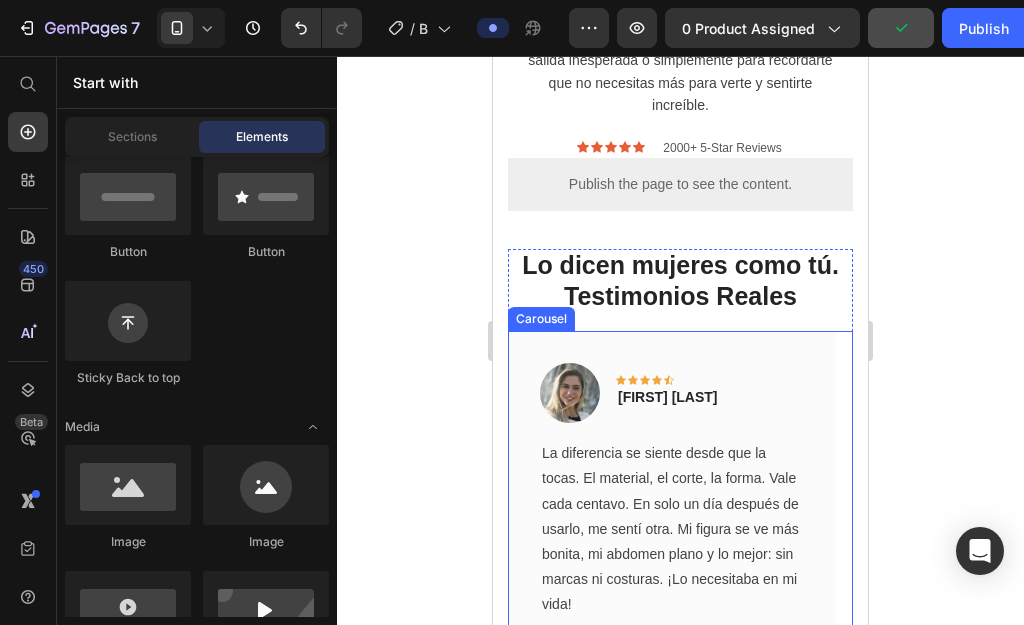 click on "La diferencia se siente desde que la tocas. El material, el corte, la forma. Vale cada centavo. En solo un día después de usarlo, me sentí otra. Mi figura se ve más bonita, mi abdomen plano y lo mejor: sin marcas ni costuras. ¡Lo necesitaba en mi vida!" at bounding box center [670, 528] 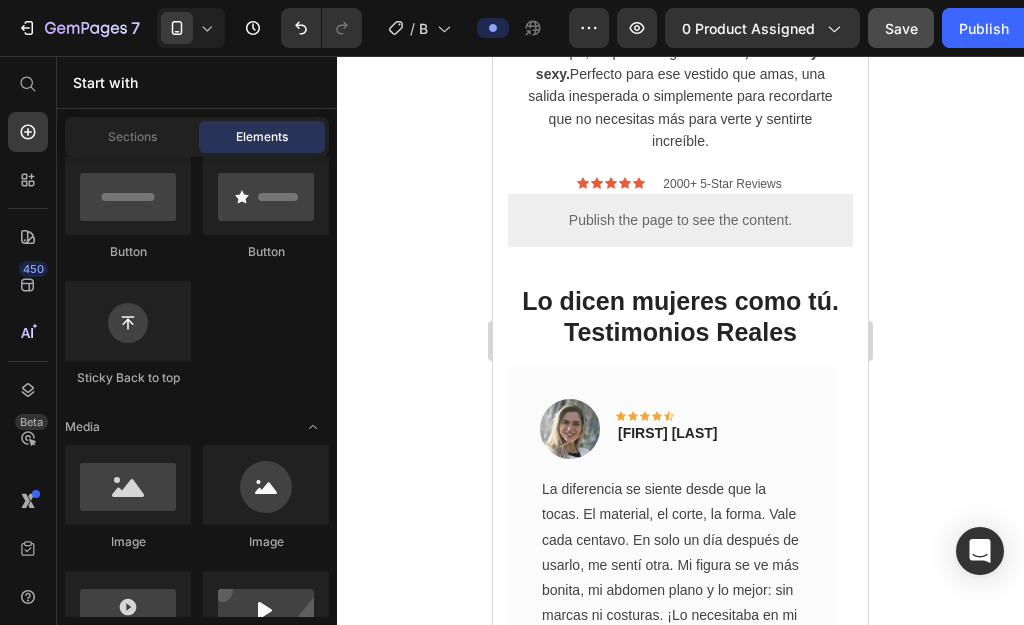 scroll, scrollTop: 4042, scrollLeft: 0, axis: vertical 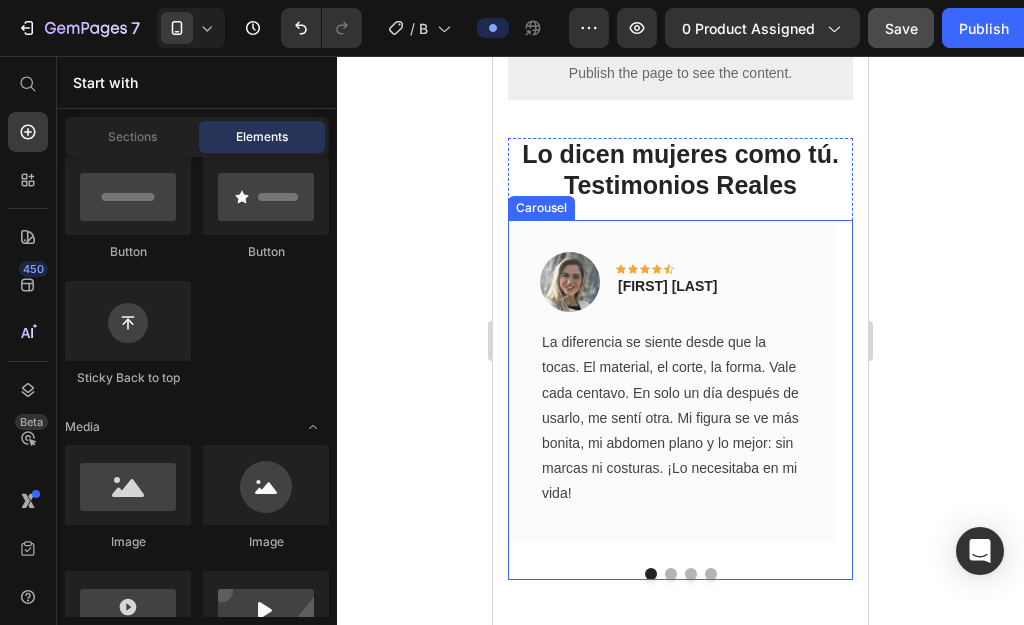 click at bounding box center (671, 574) 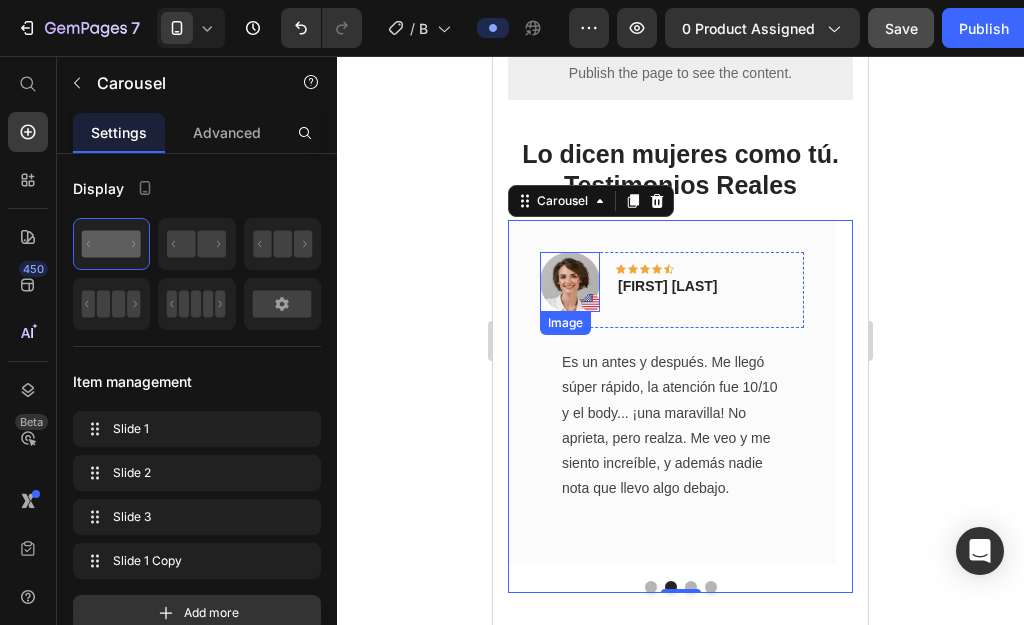 click at bounding box center [570, 282] 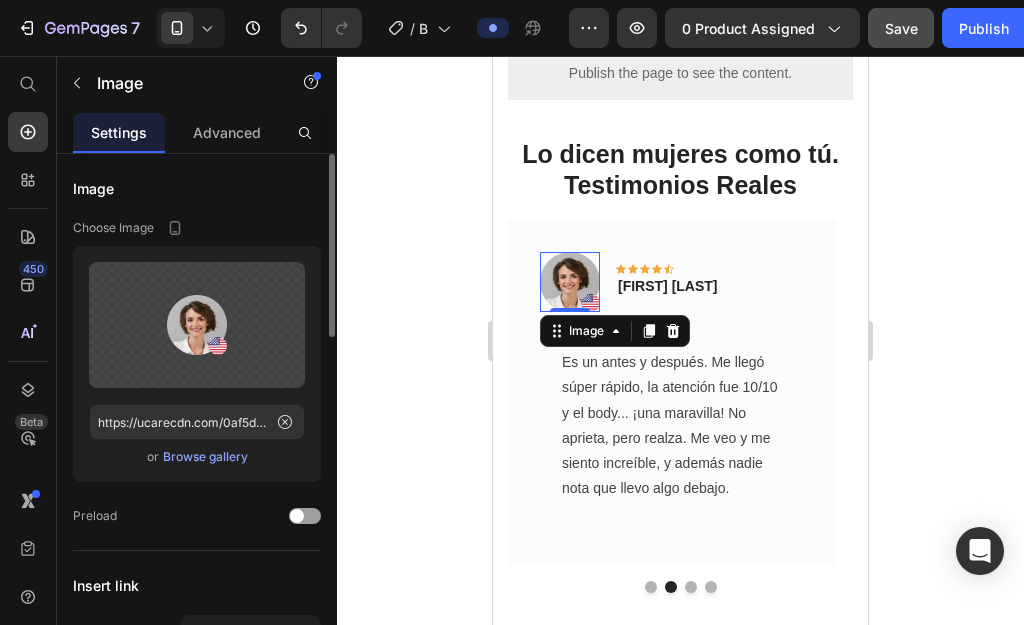 click on "Browse gallery" at bounding box center [205, 457] 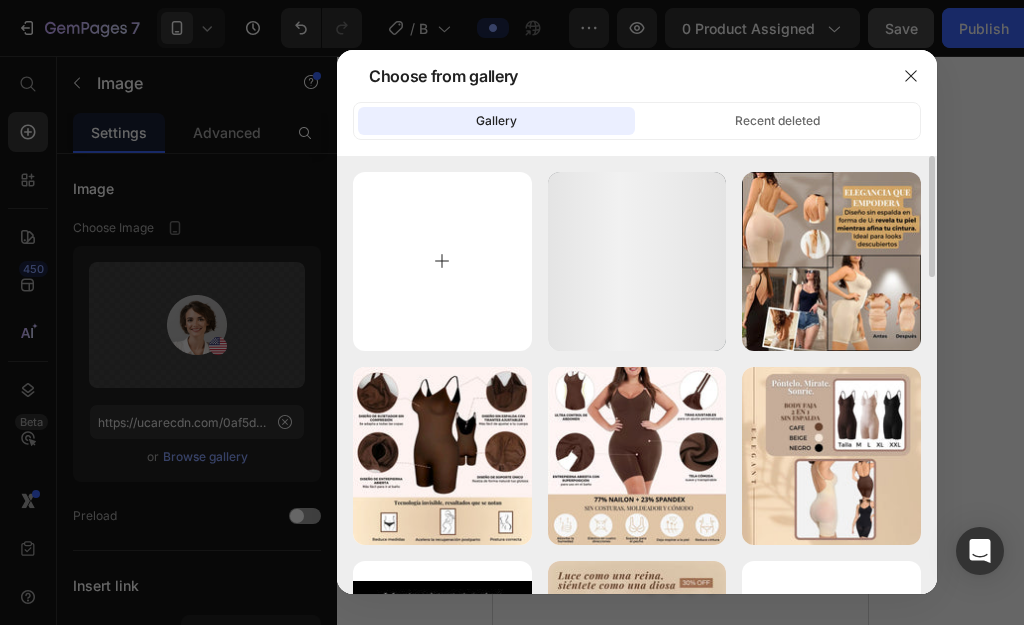 click at bounding box center [442, 261] 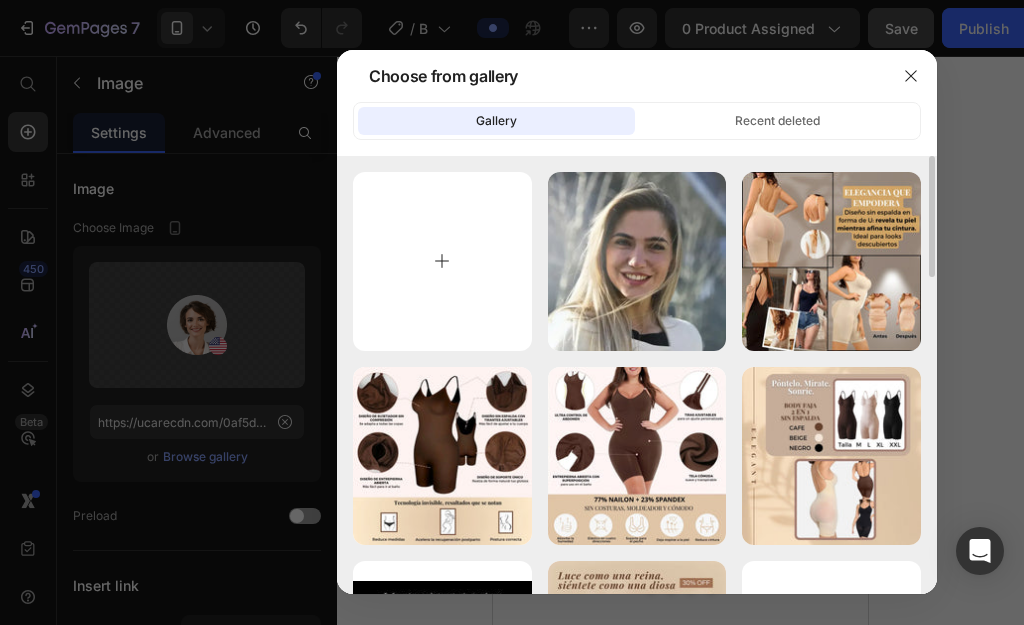 type on "C:\fakepath\Logo Logotipo Marca Personal Negocio Sencillo Rosa_20250711_094244_0001.webp" 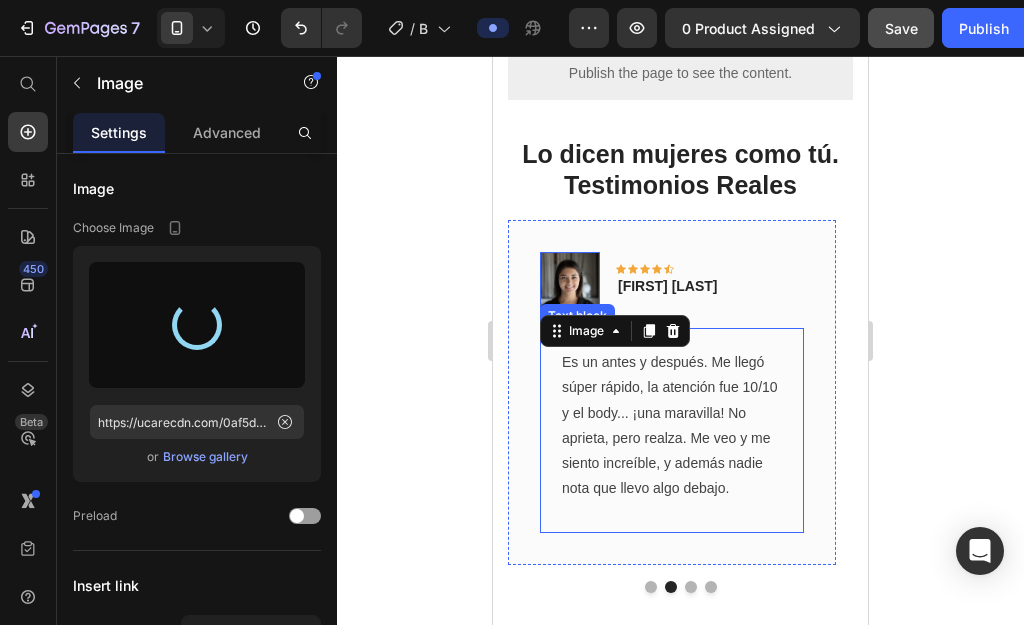 type on "https://cdn.shopify.com/s/files/1/0745/7108/8125/files/gempages_556623583934153921-597882df-d65b-471b-a1ef-6fc70d27dd0f.webp" 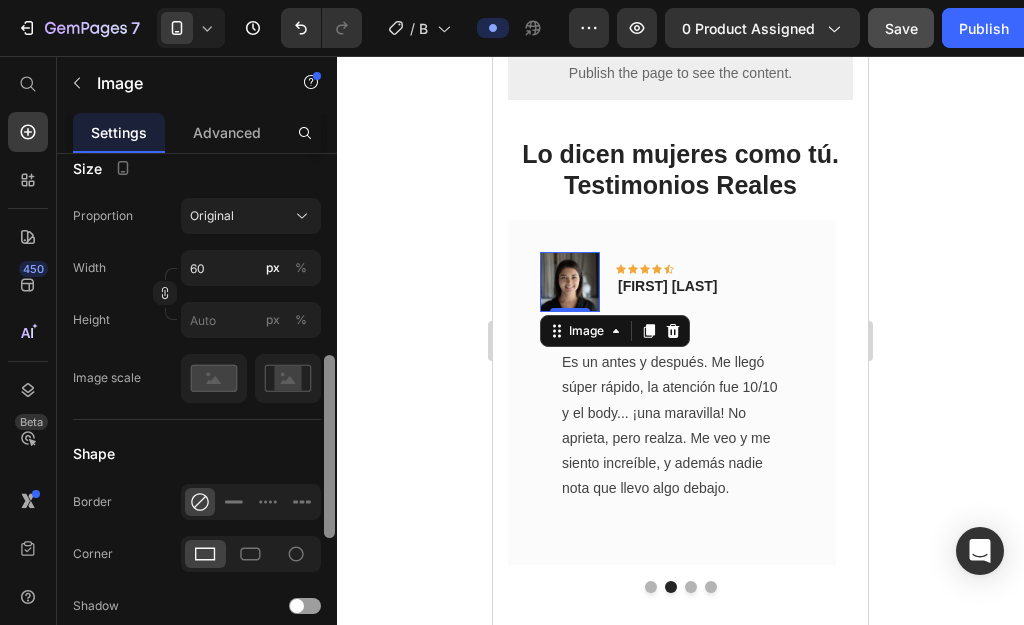 scroll, scrollTop: 589, scrollLeft: 0, axis: vertical 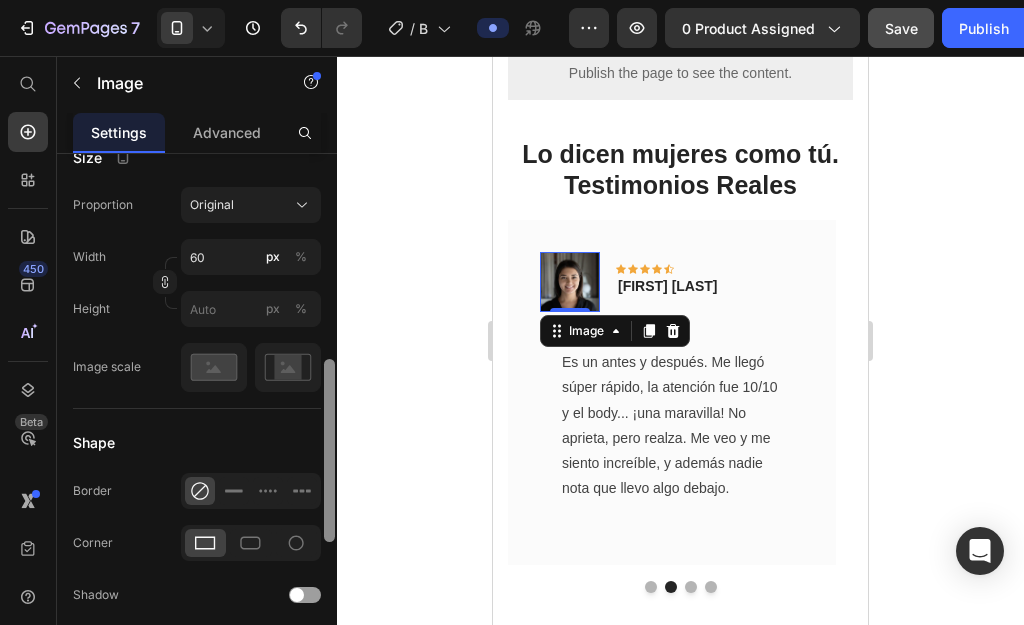 drag, startPoint x: 330, startPoint y: 266, endPoint x: 309, endPoint y: 472, distance: 207.06763 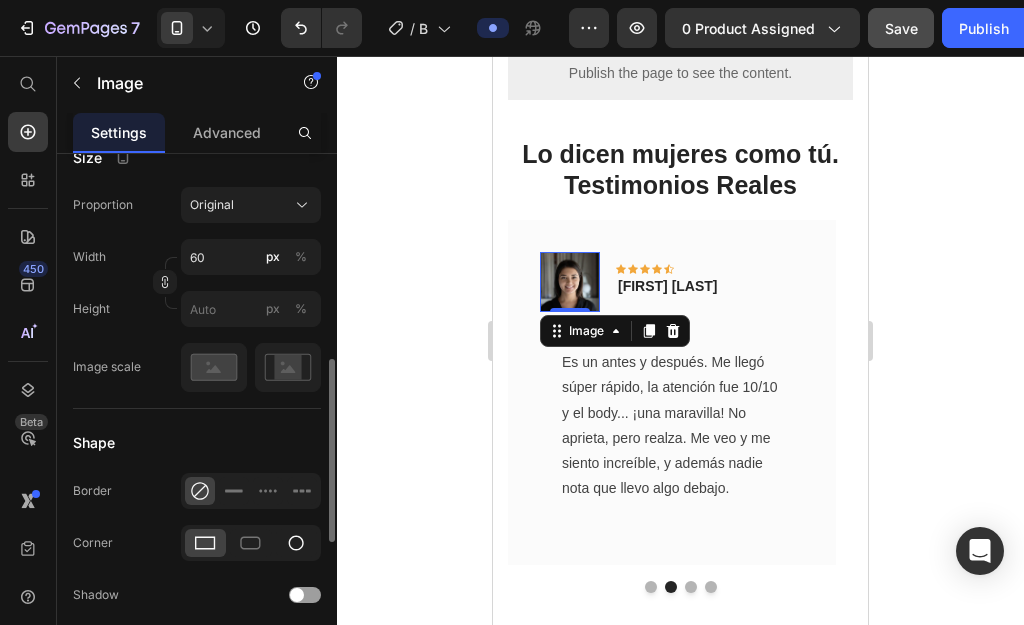 click 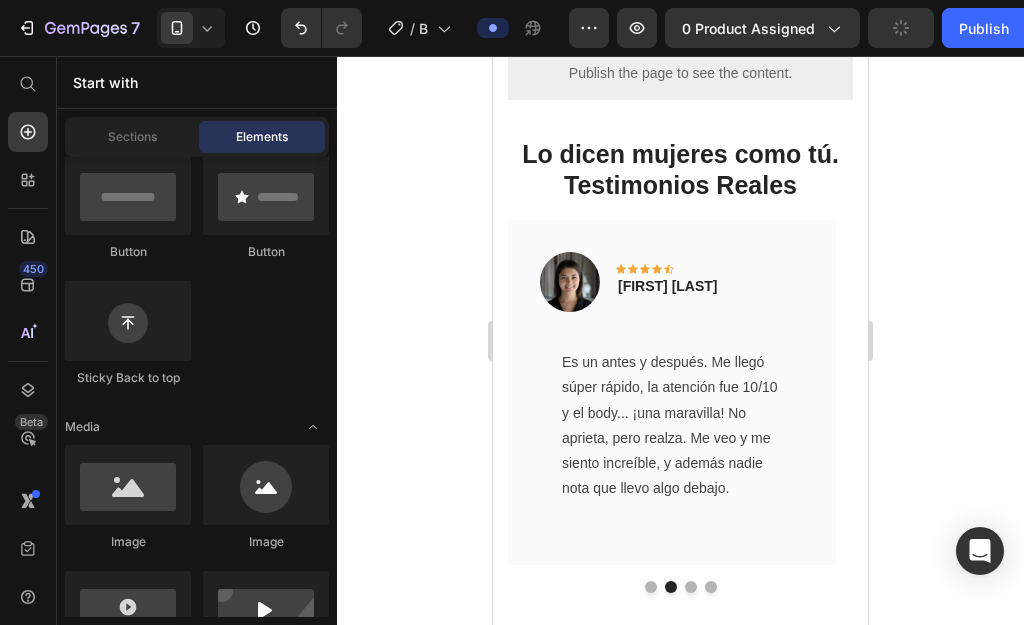 scroll, scrollTop: 4173, scrollLeft: 0, axis: vertical 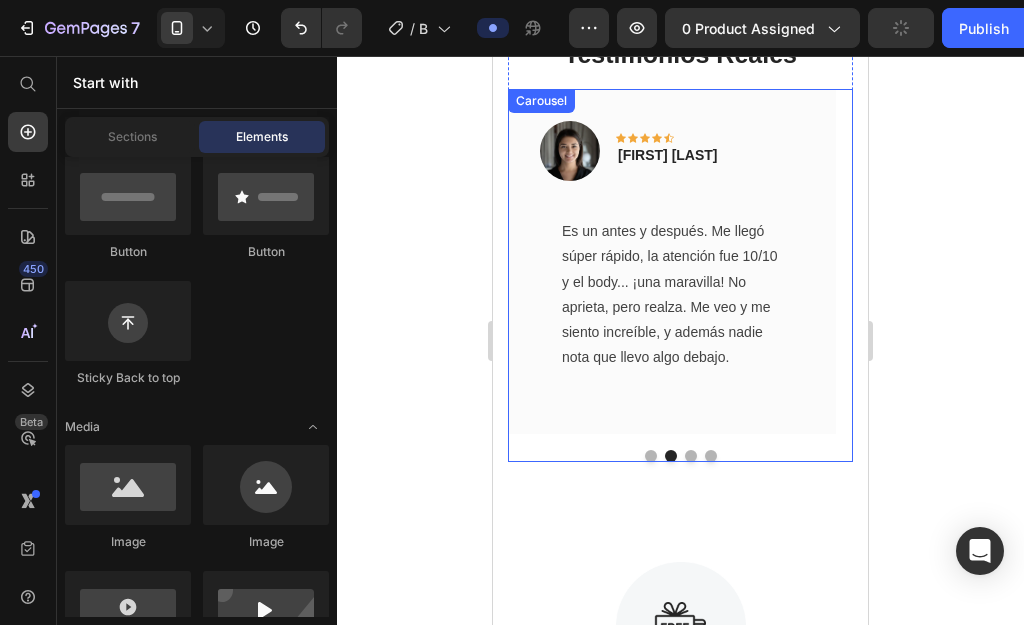 click at bounding box center [691, 456] 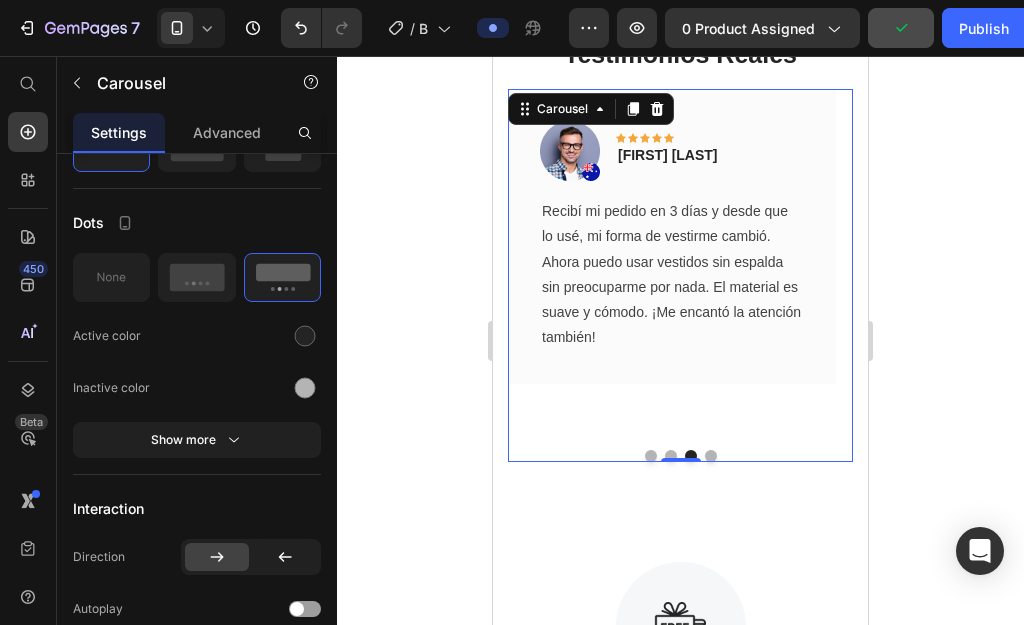 scroll, scrollTop: 0, scrollLeft: 0, axis: both 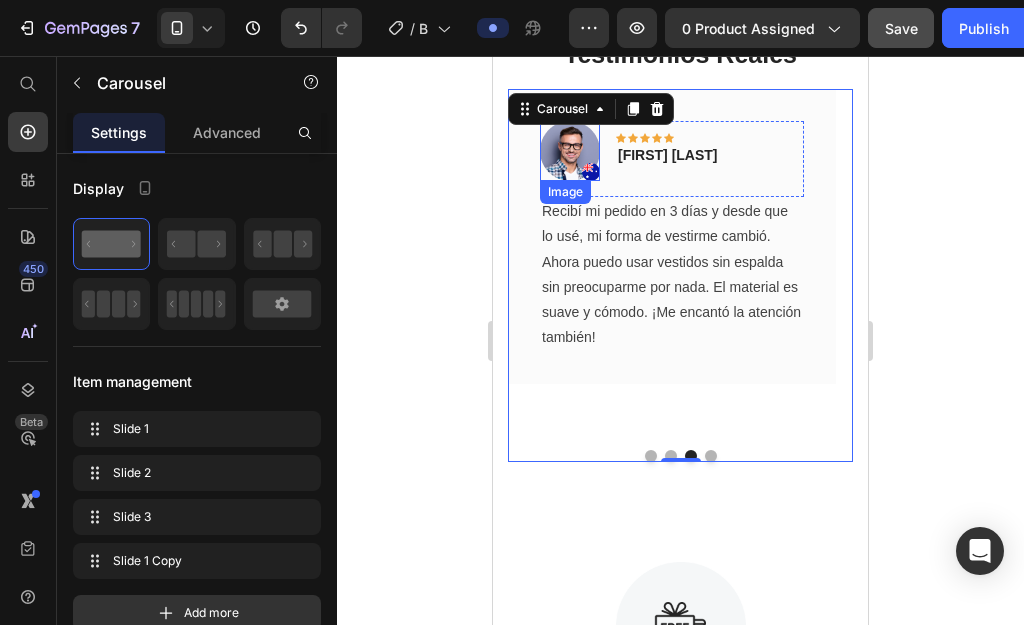 click at bounding box center (570, 151) 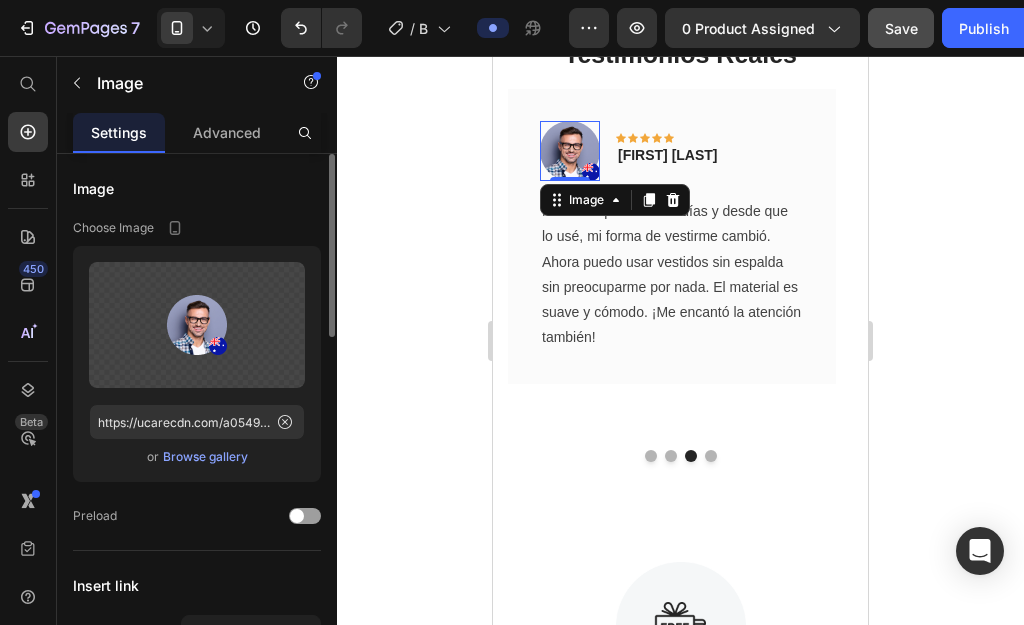 click on "Browse gallery" at bounding box center (205, 457) 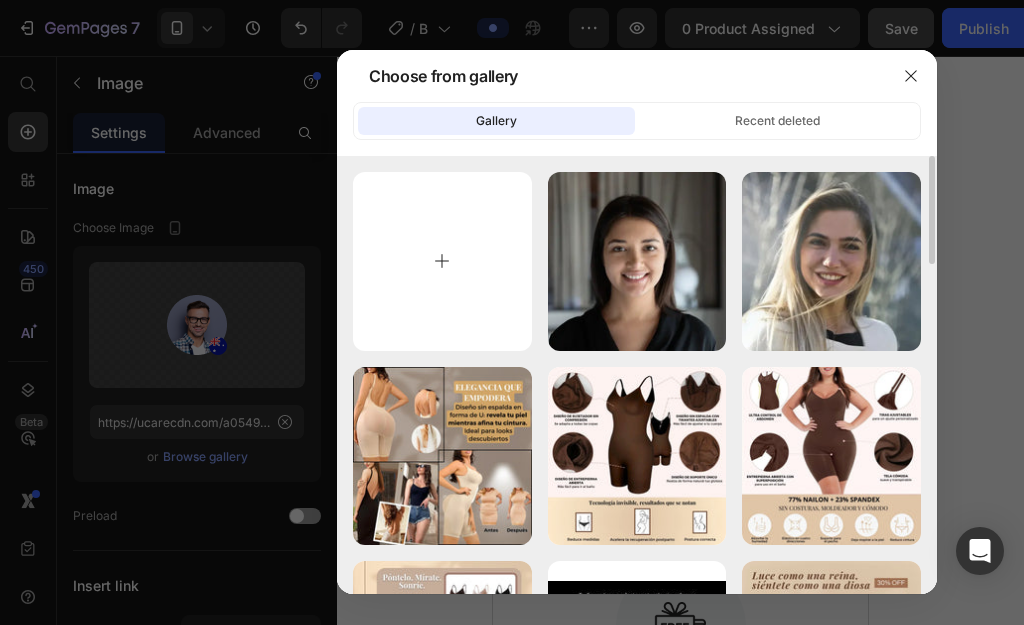 click at bounding box center [442, 261] 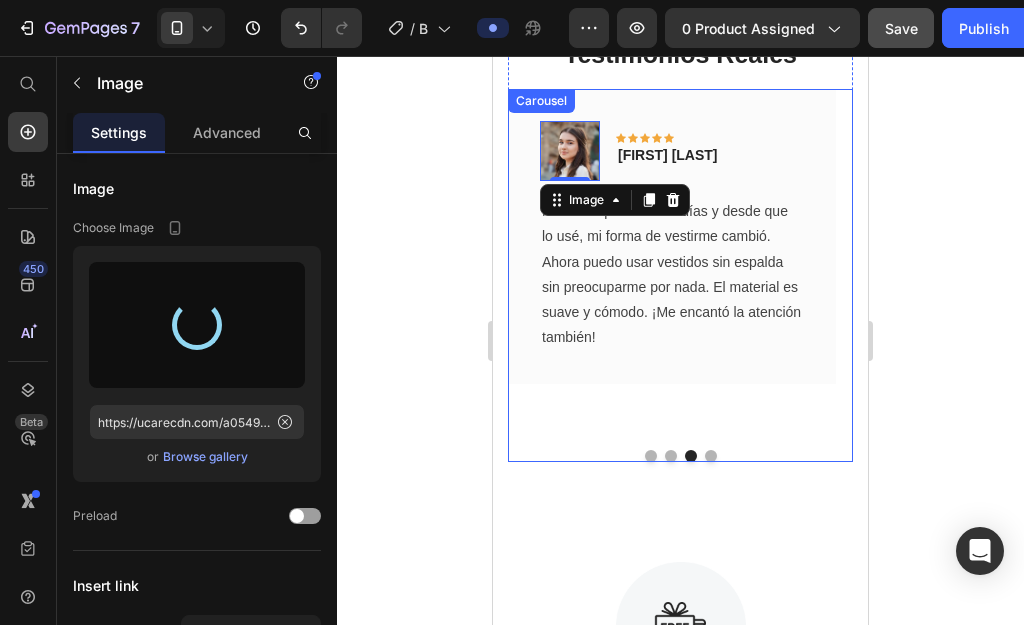 type on "https://cdn.shopify.com/s/files/1/0745/7108/8125/files/gempages_556623583934153921-349005b8-b3a5-40a5-a417-9bde982fef94.webp" 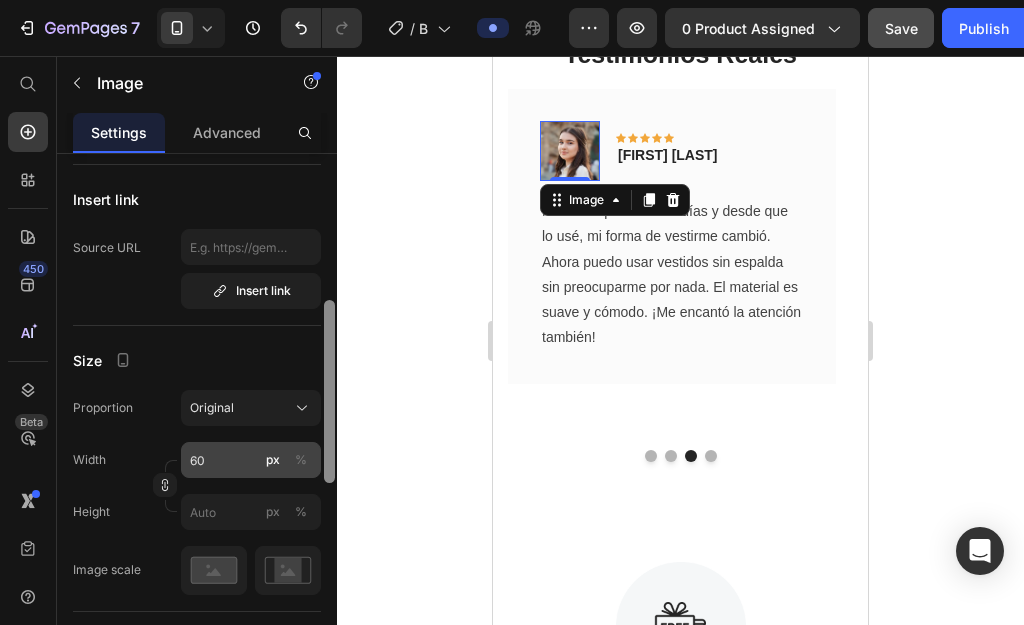 drag, startPoint x: 324, startPoint y: 312, endPoint x: 305, endPoint y: 450, distance: 139.30183 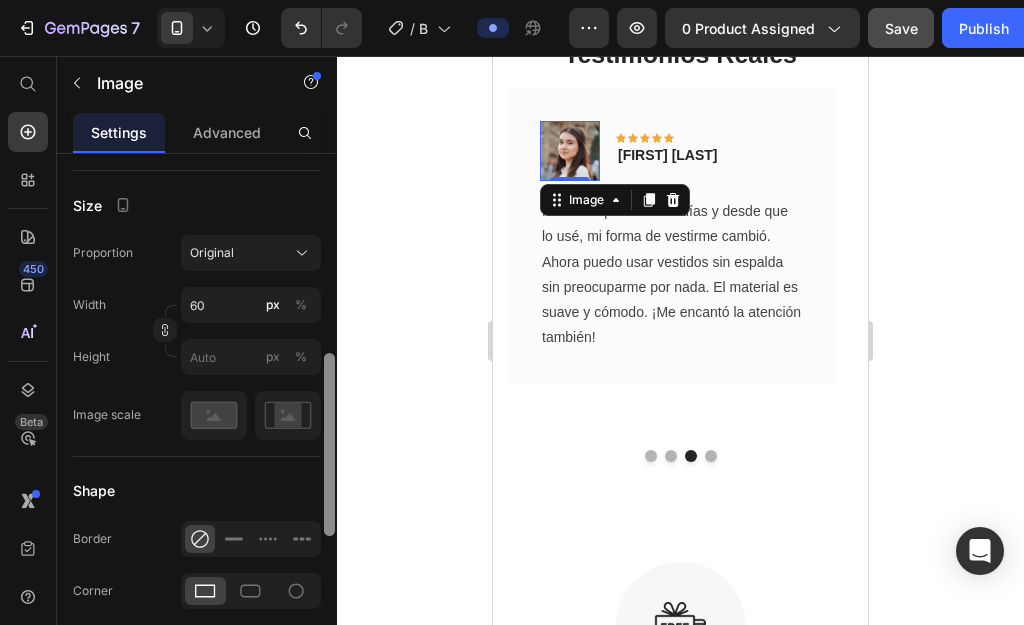 scroll, scrollTop: 566, scrollLeft: 0, axis: vertical 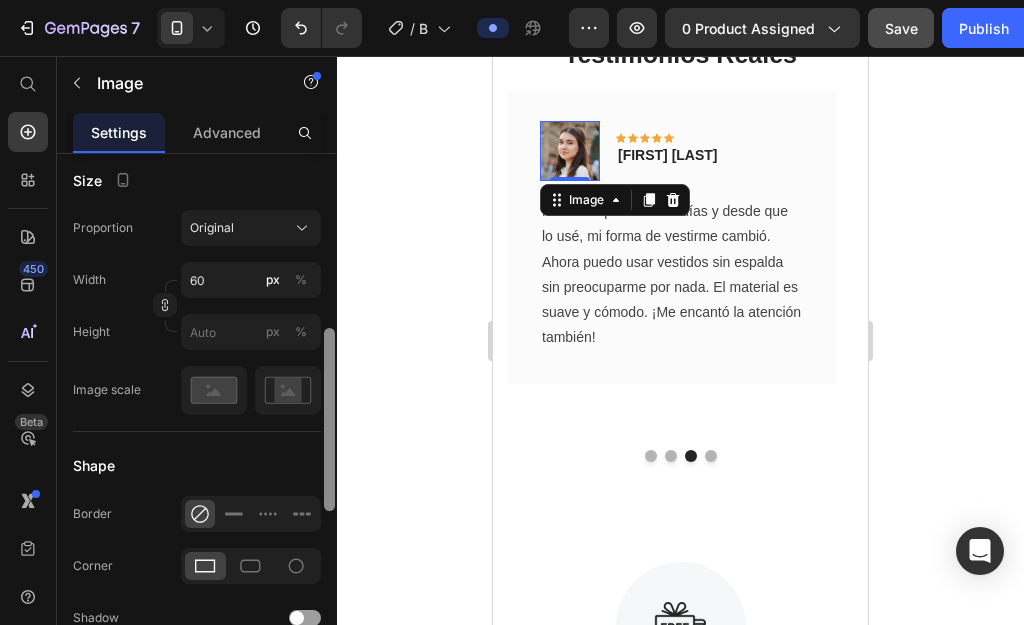drag, startPoint x: 329, startPoint y: 427, endPoint x: 329, endPoint y: 487, distance: 60 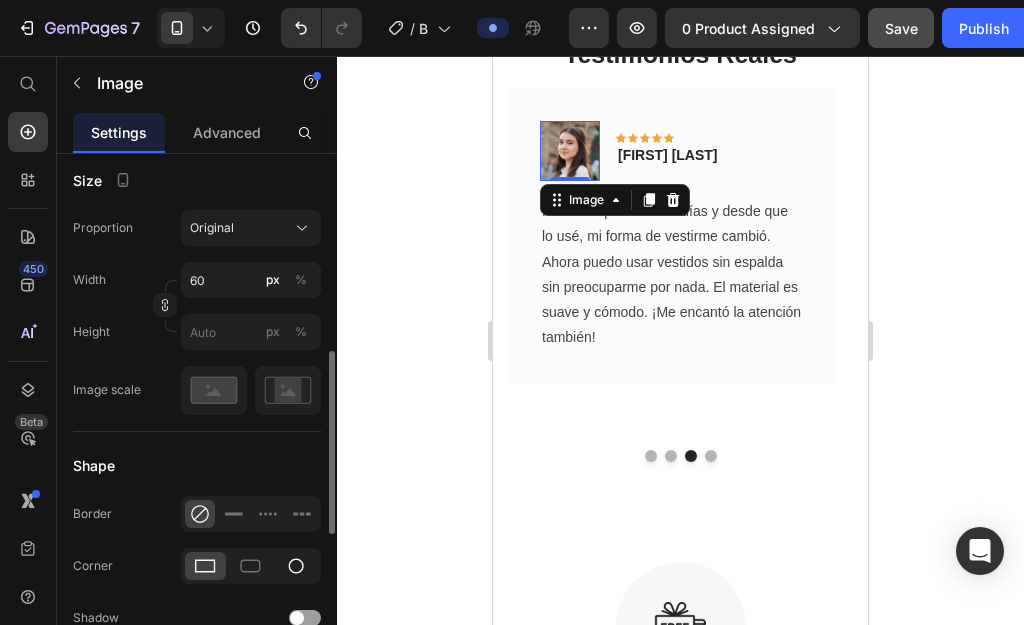 click 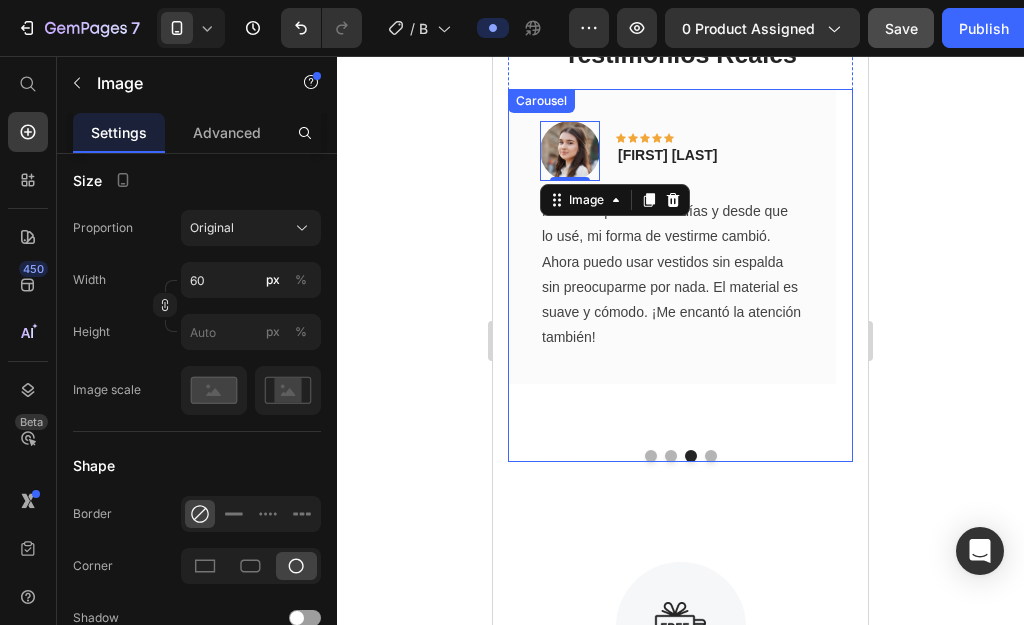 click at bounding box center (711, 456) 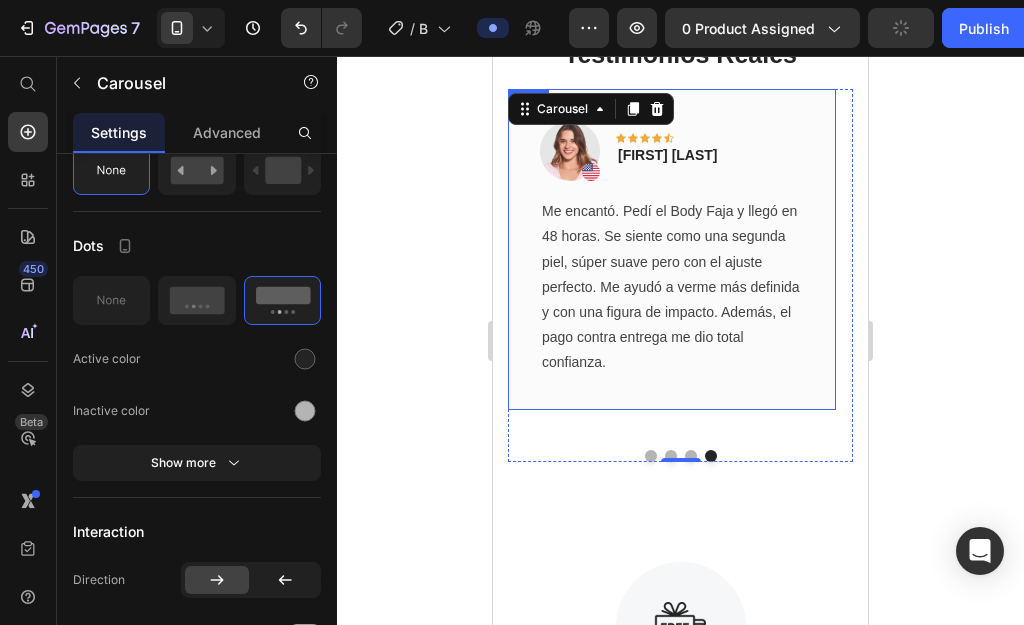 scroll, scrollTop: 0, scrollLeft: 0, axis: both 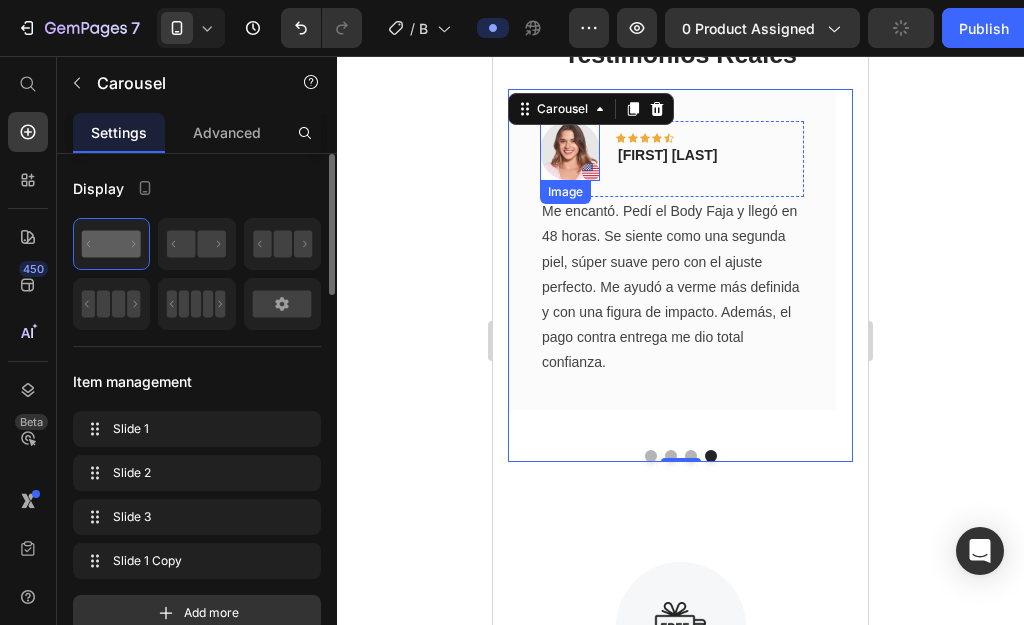 click at bounding box center [570, 151] 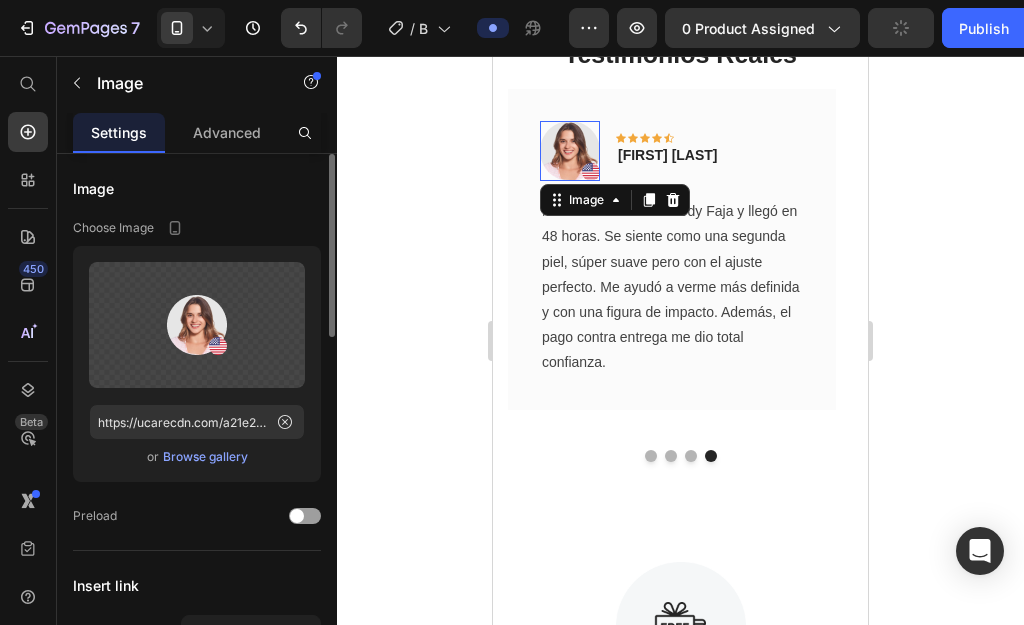 click on "Browse gallery" at bounding box center (205, 457) 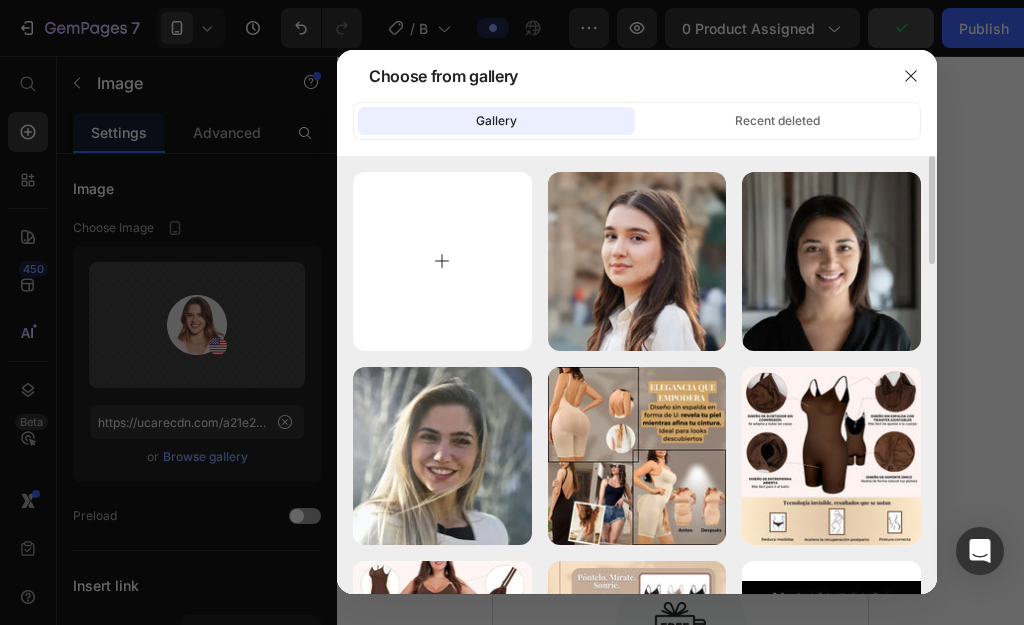 click at bounding box center (442, 261) 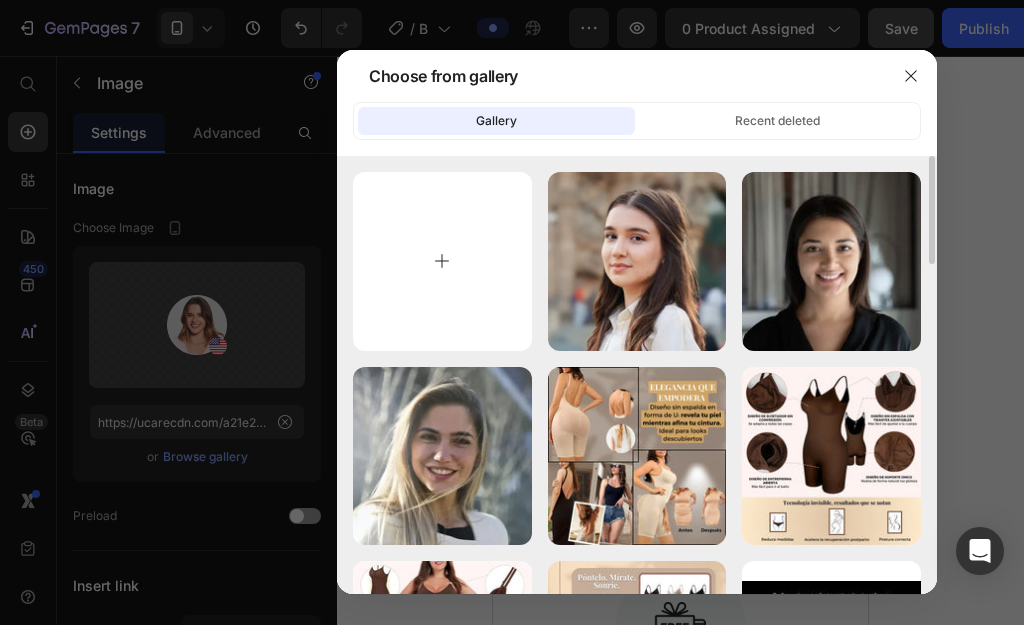 type on "C:\fakepath\Logo Logotipo Marca Personal Negocio Sencillo Rosa_20250711_094244_0003.webp" 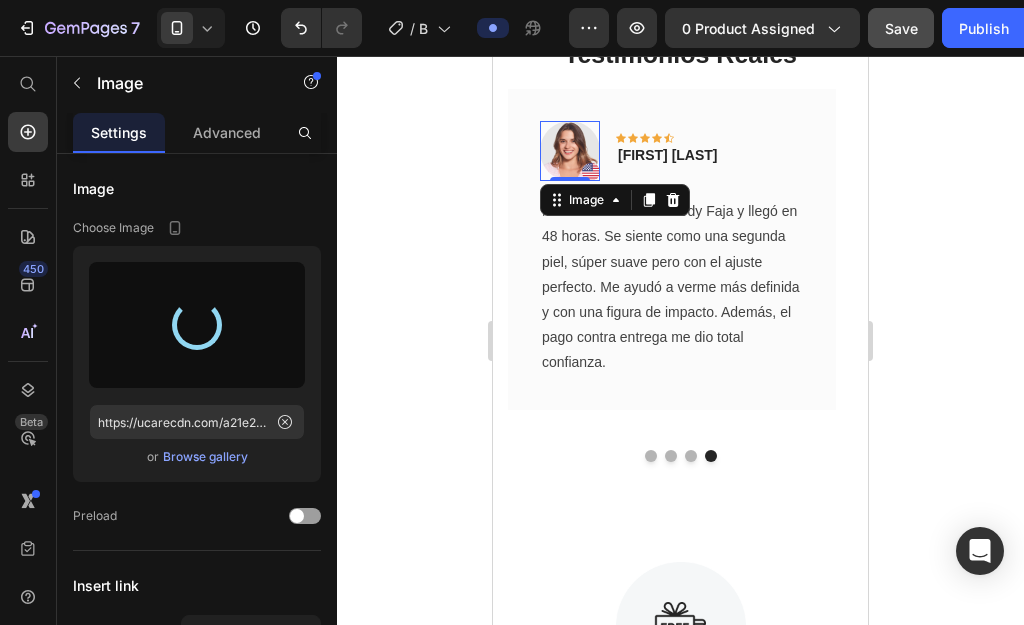 type on "https://cdn.shopify.com/s/files/1/0745/7108/8125/files/gempages_556623583934153921-08a22cf5-a392-40d1-8faa-5e18b4b49d7e.webp" 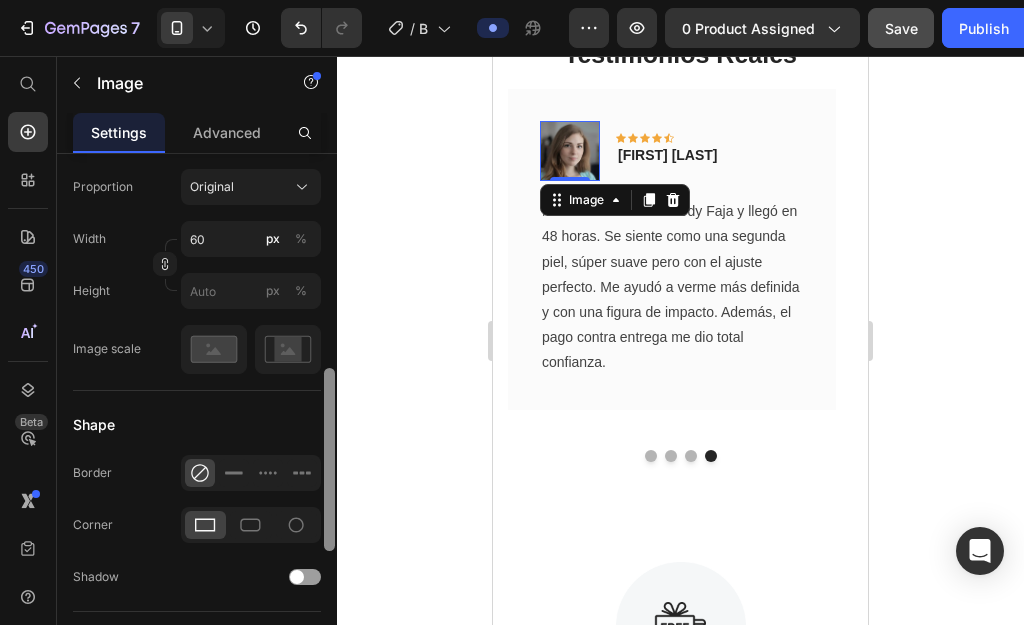 scroll, scrollTop: 609, scrollLeft: 0, axis: vertical 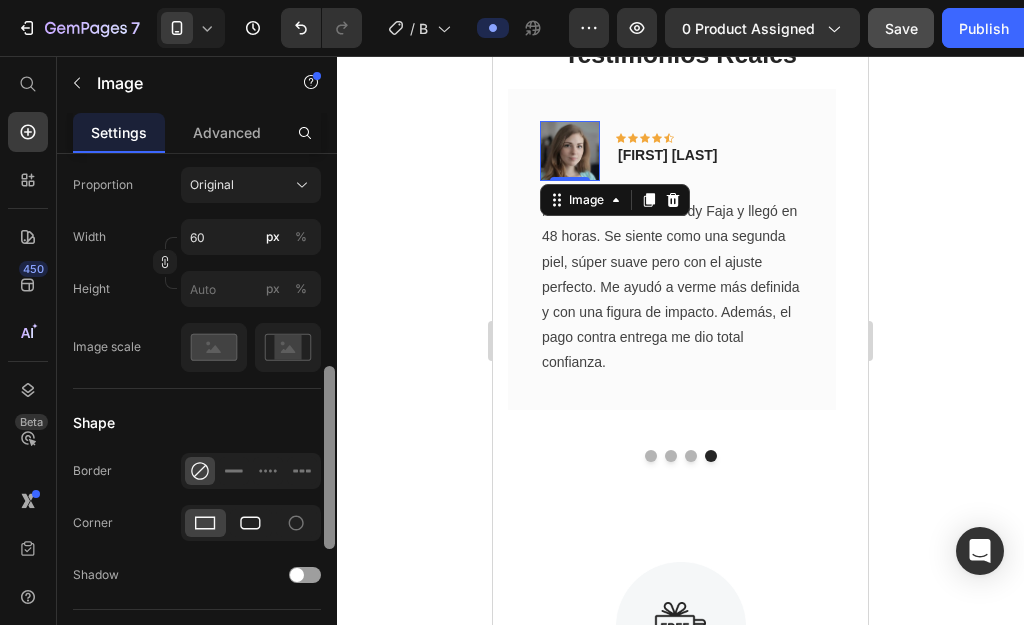 drag, startPoint x: 331, startPoint y: 322, endPoint x: 266, endPoint y: 535, distance: 222.6971 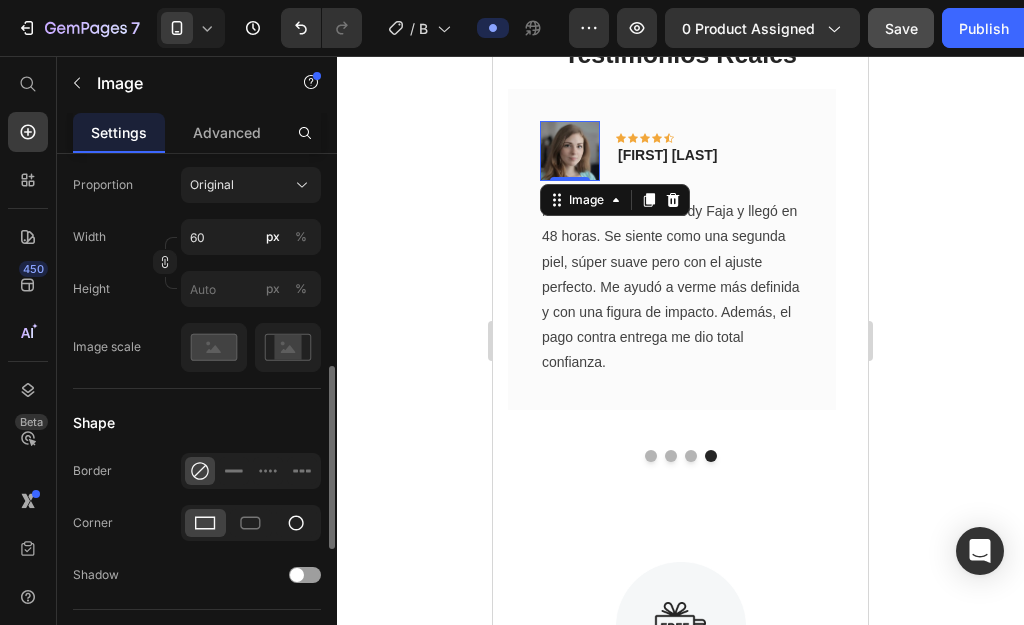 click 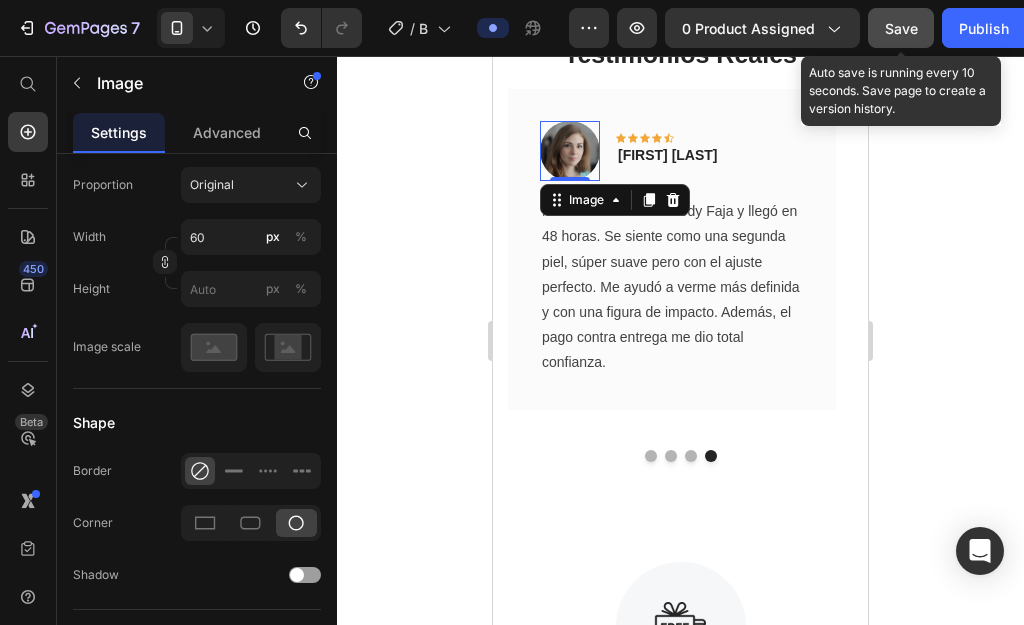 click on "Save" 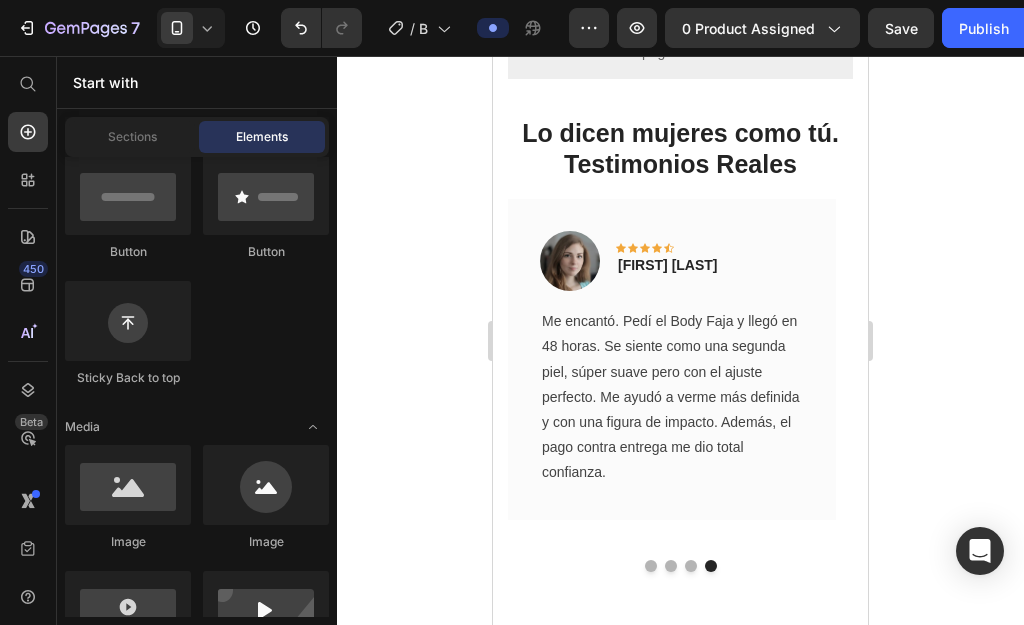 scroll, scrollTop: 3854, scrollLeft: 0, axis: vertical 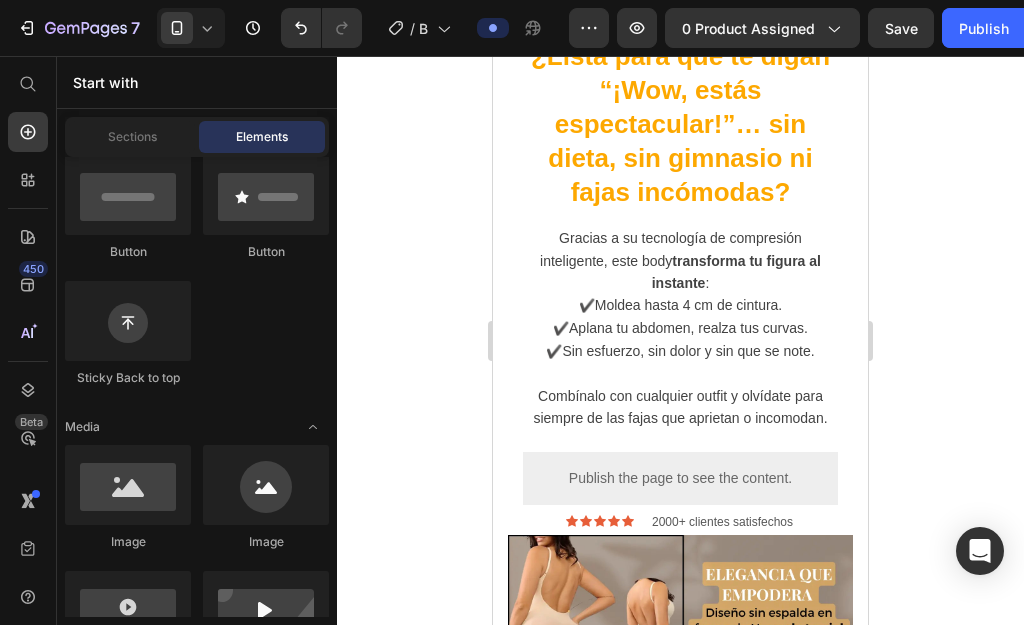 click at bounding box center [680, 707] 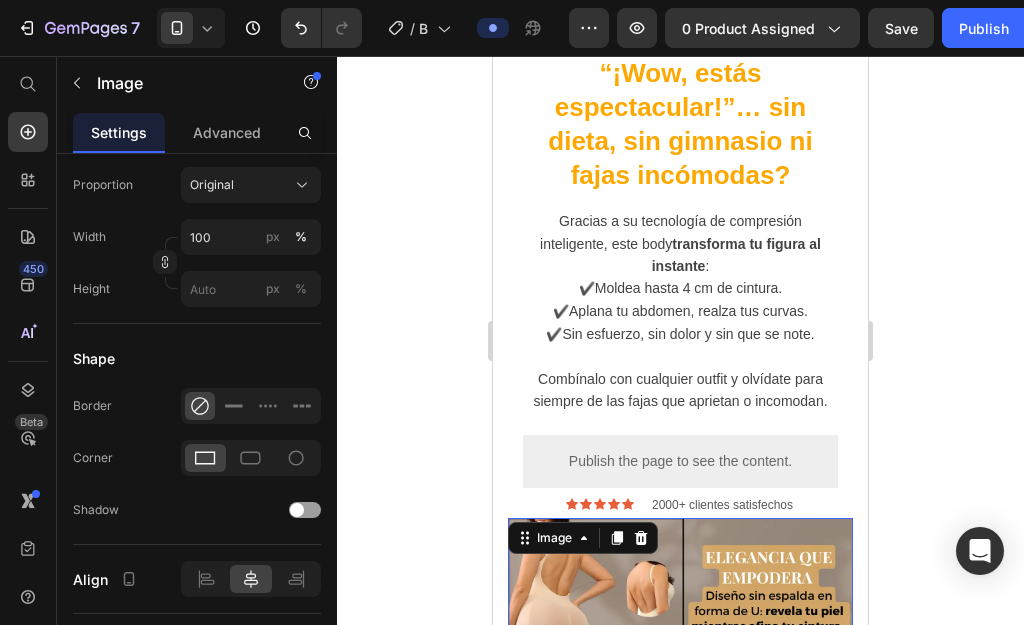 scroll, scrollTop: 3722, scrollLeft: 0, axis: vertical 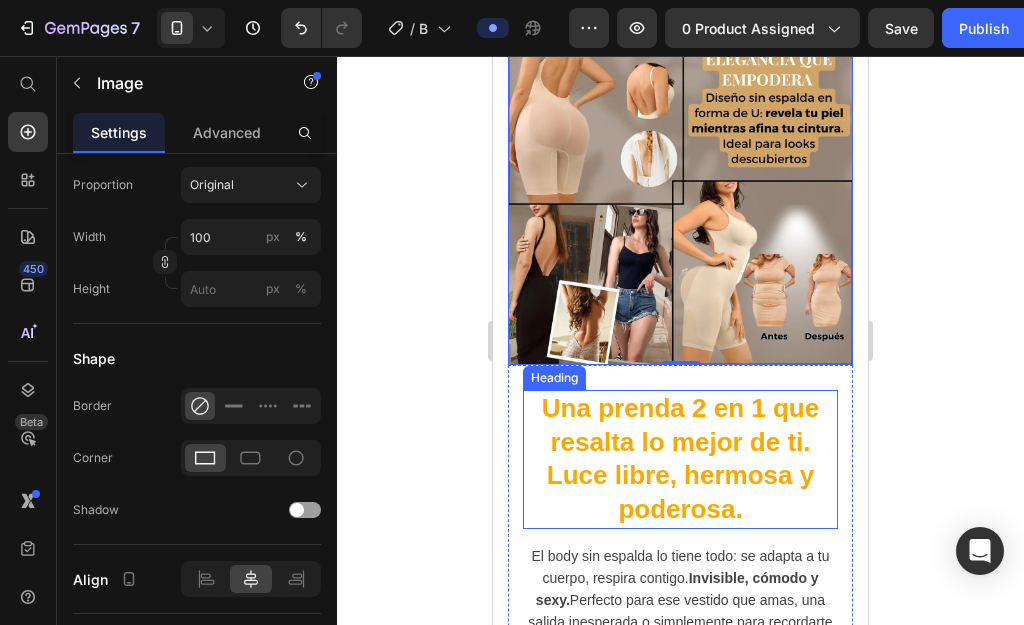 click on "Una prenda 2 en 1 que resalta lo mejor de ti." at bounding box center [680, 425] 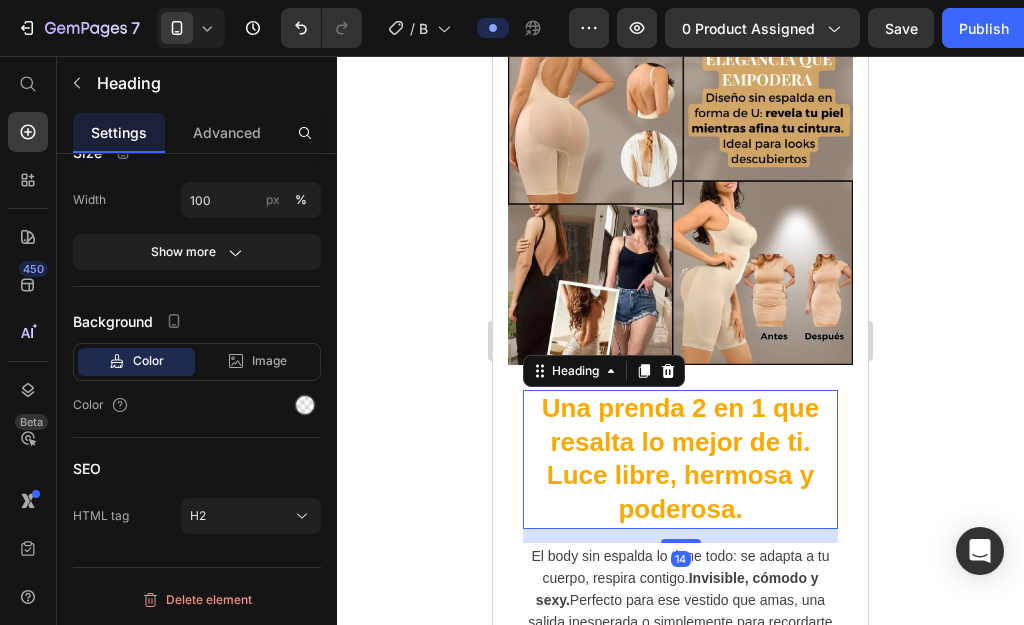 scroll, scrollTop: 0, scrollLeft: 0, axis: both 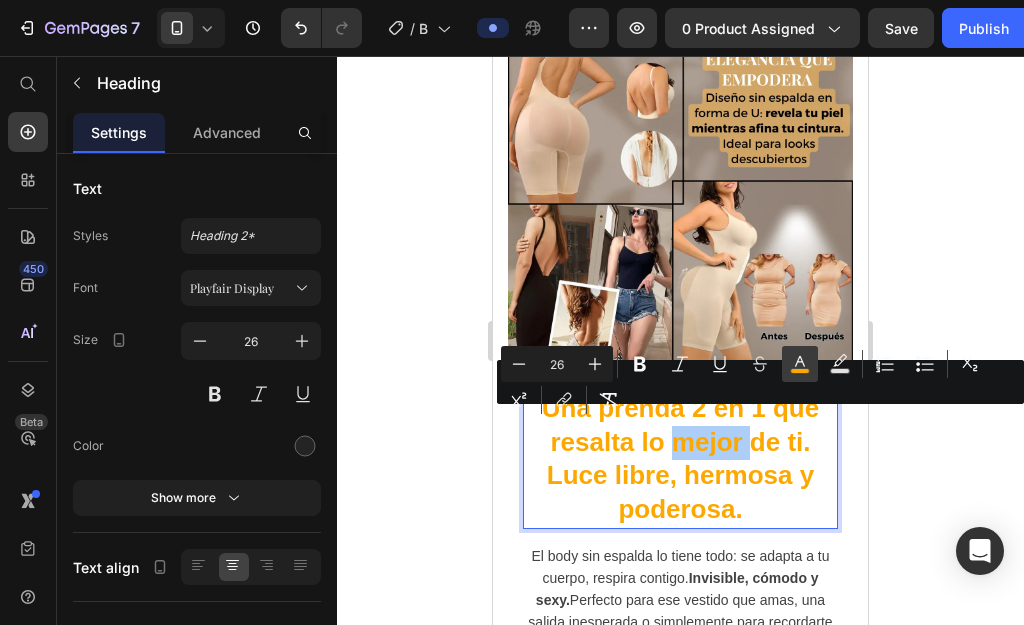 click 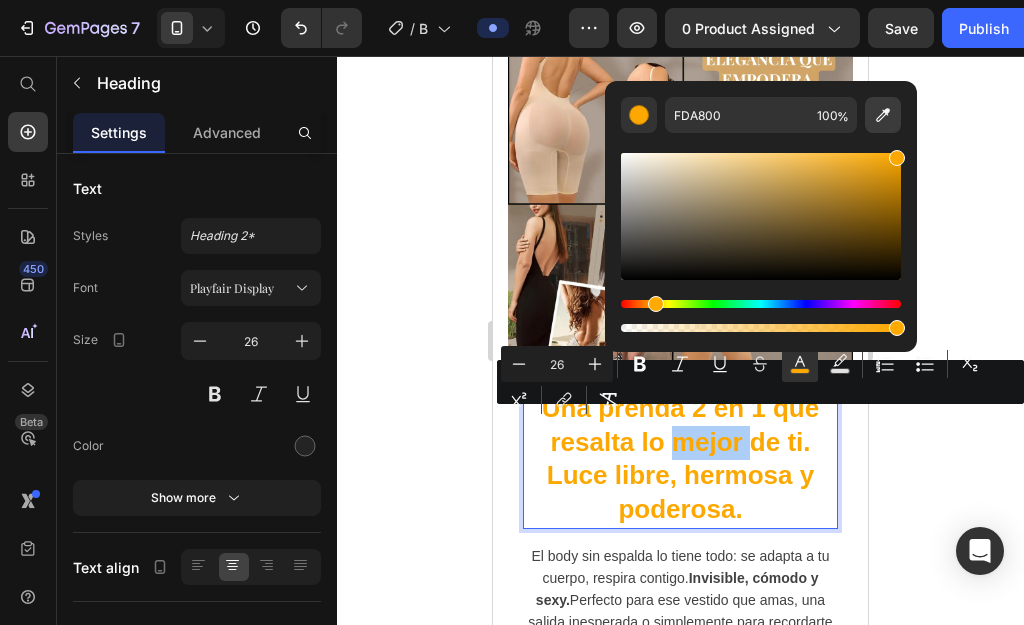 click 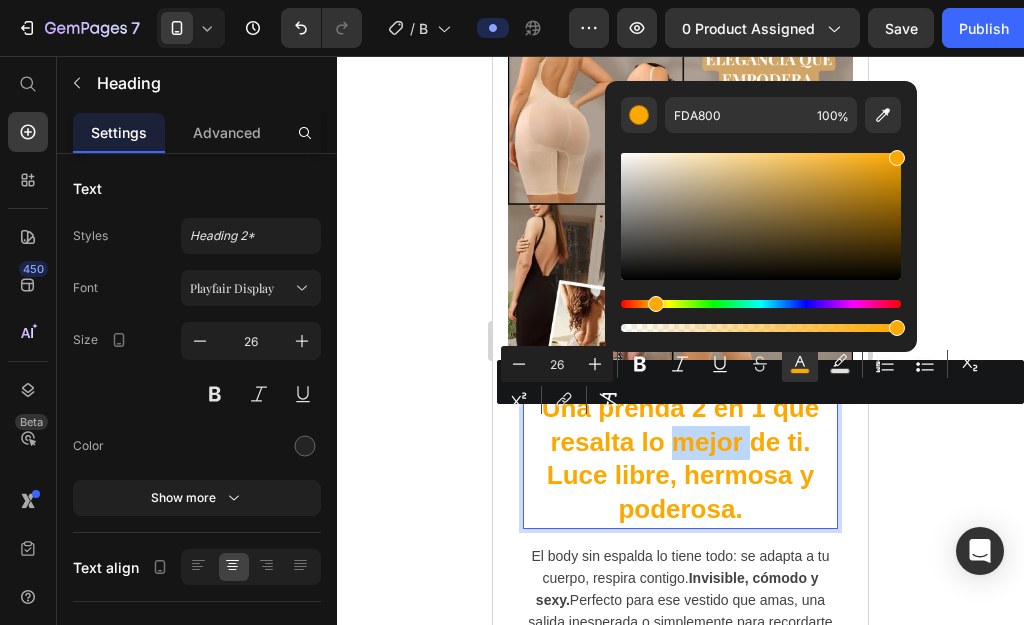type on "9B8777" 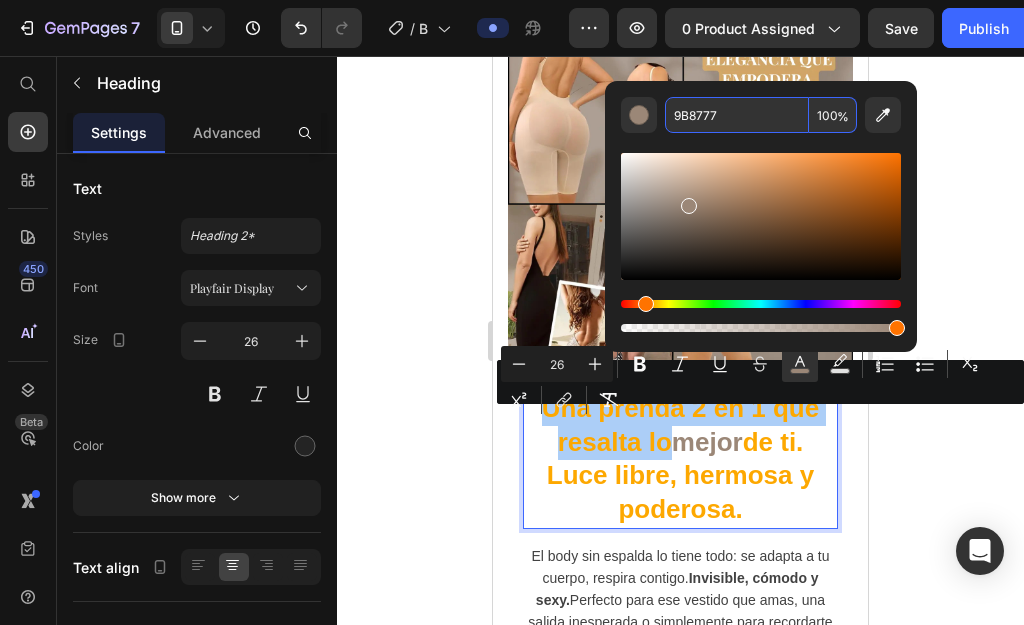 click on "9B8777" at bounding box center [737, 115] 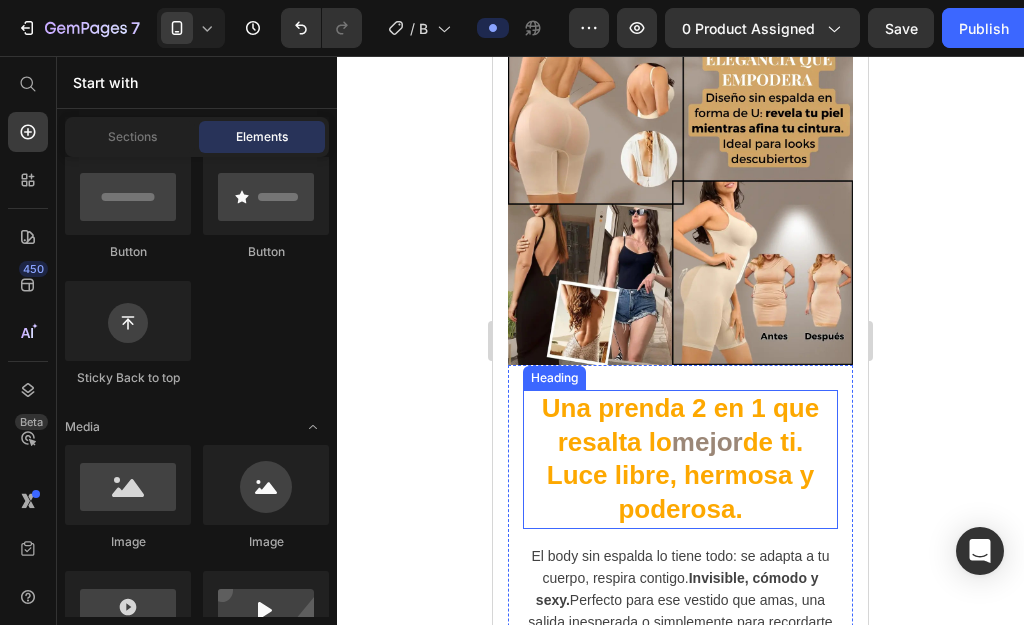 click on "Una prenda 2 en 1 que resalta lo" at bounding box center (680, 425) 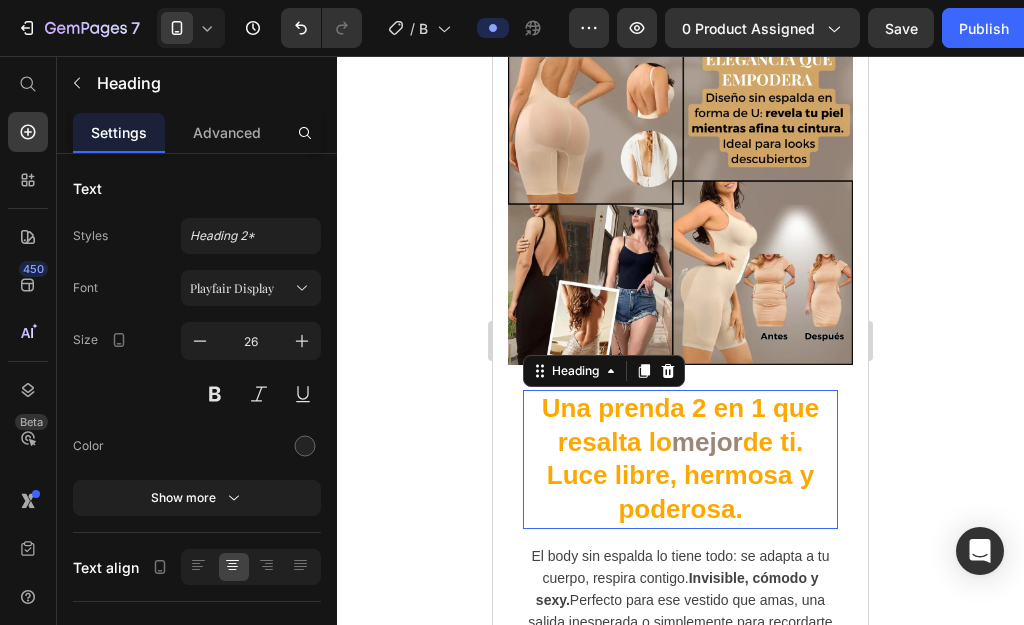 click on "Una prenda 2 en 1 que resalta lo" at bounding box center (680, 425) 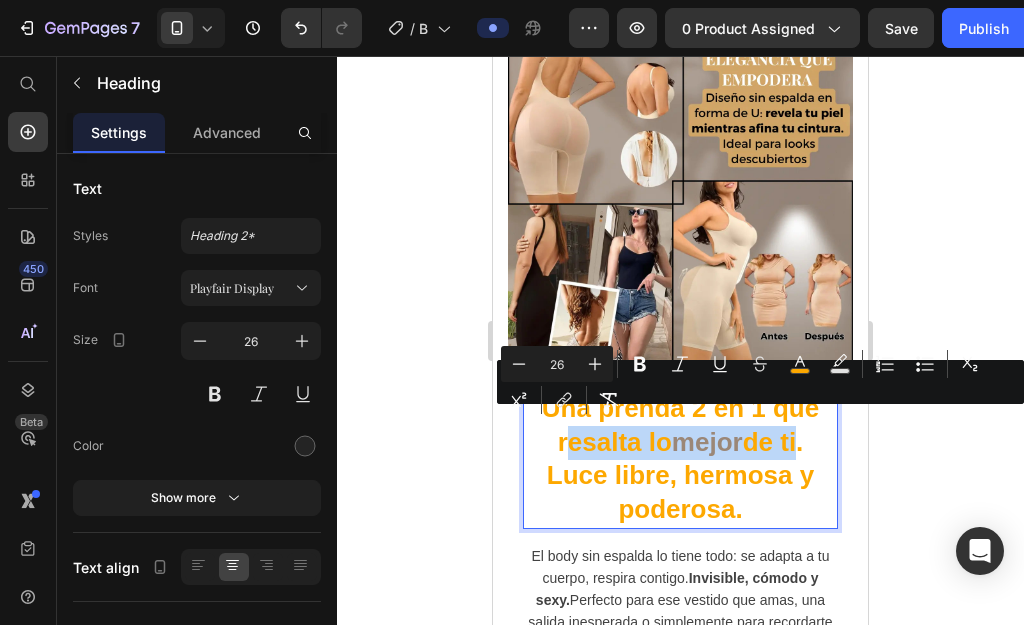 drag, startPoint x: 561, startPoint y: 432, endPoint x: 786, endPoint y: 442, distance: 225.2221 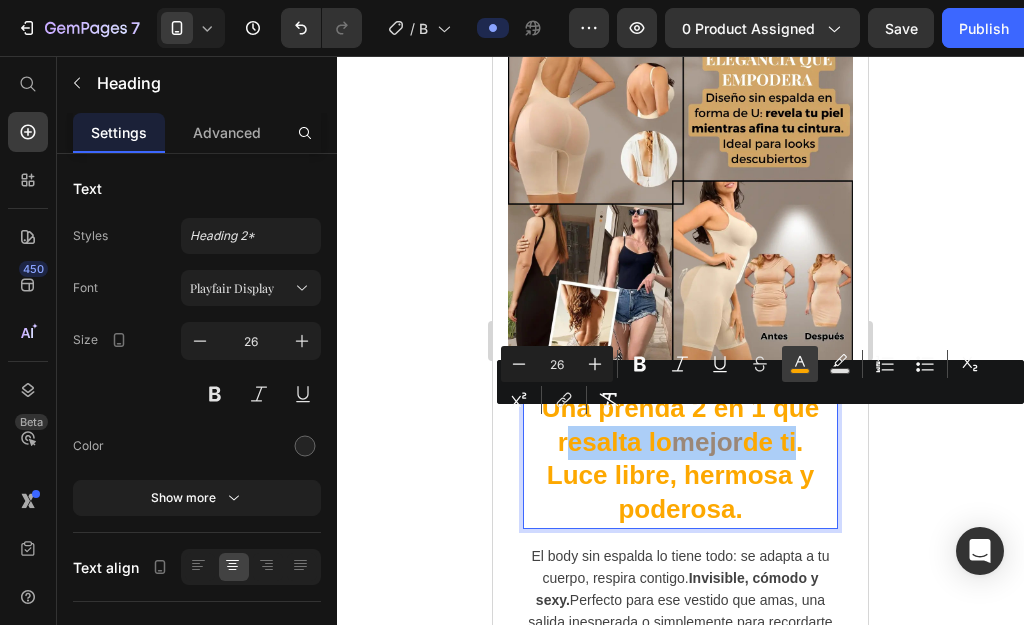 click 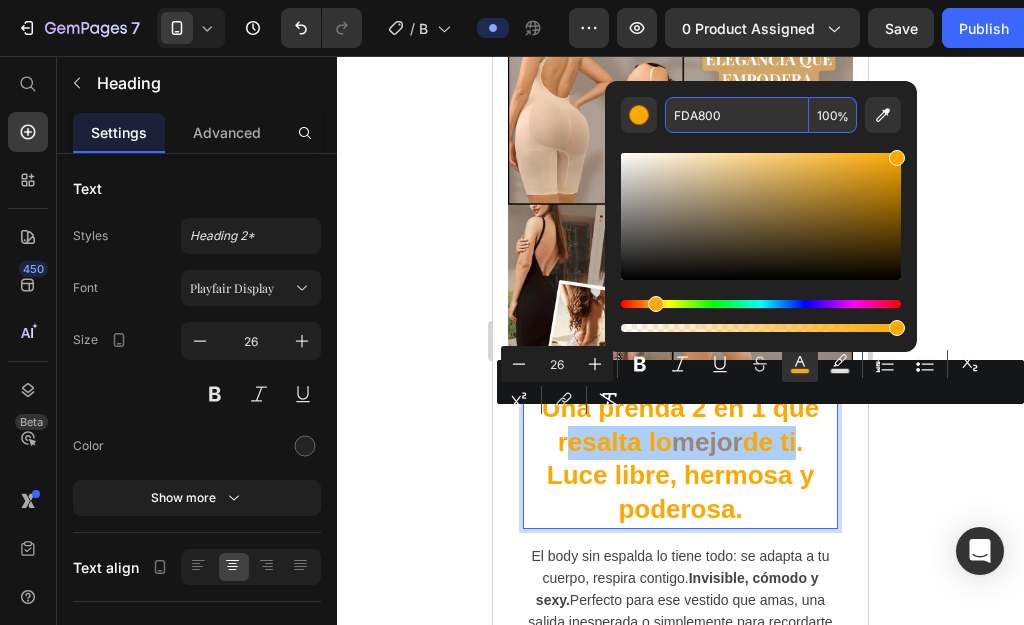 click on "FDA800" at bounding box center (737, 115) 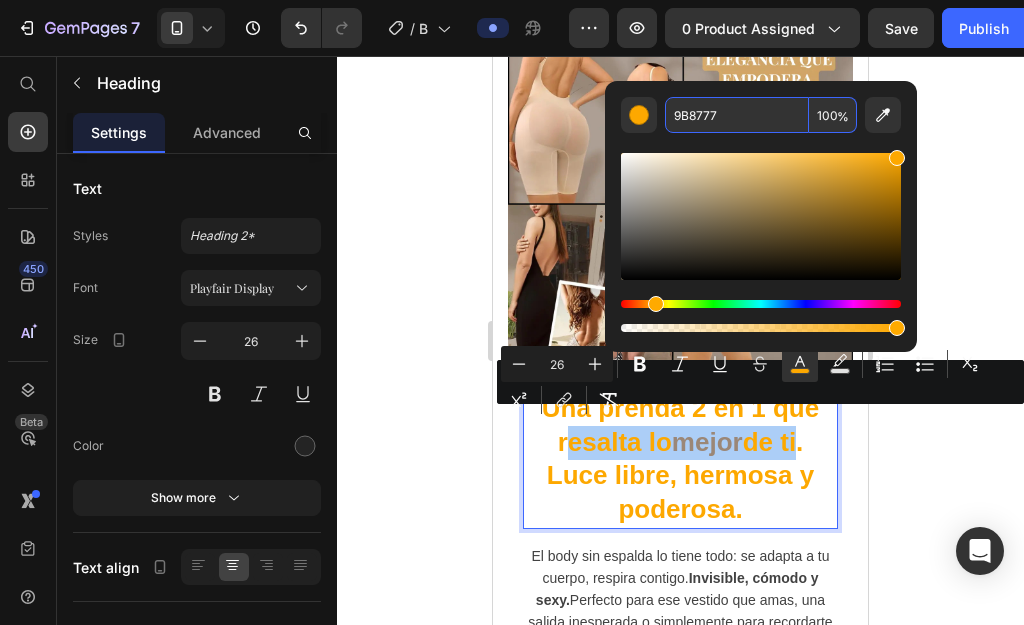 type on "9B8777" 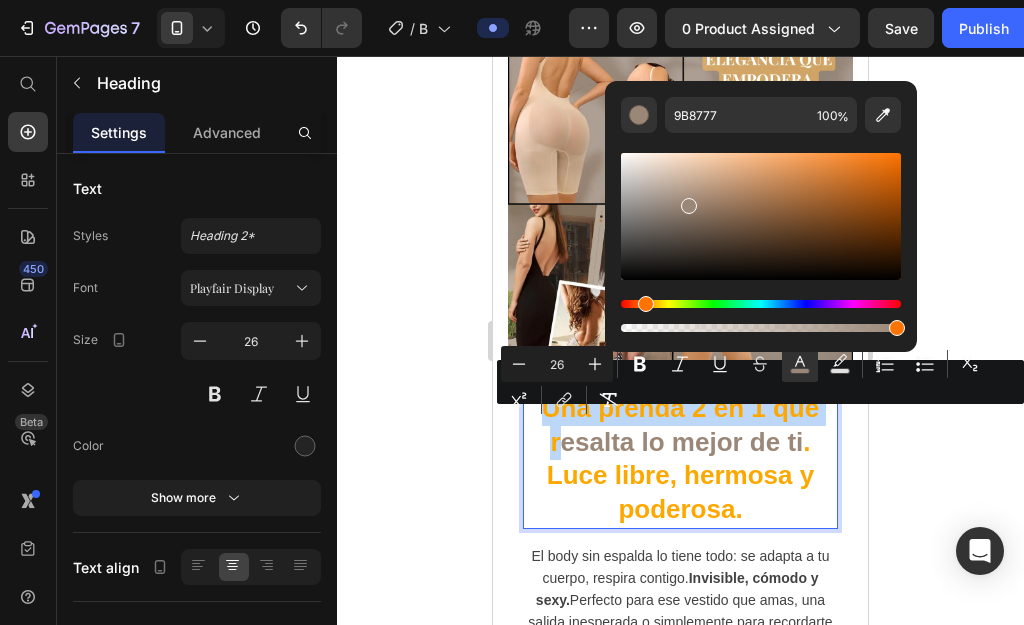 click on "esalta lo mejor de ti" at bounding box center (682, 442) 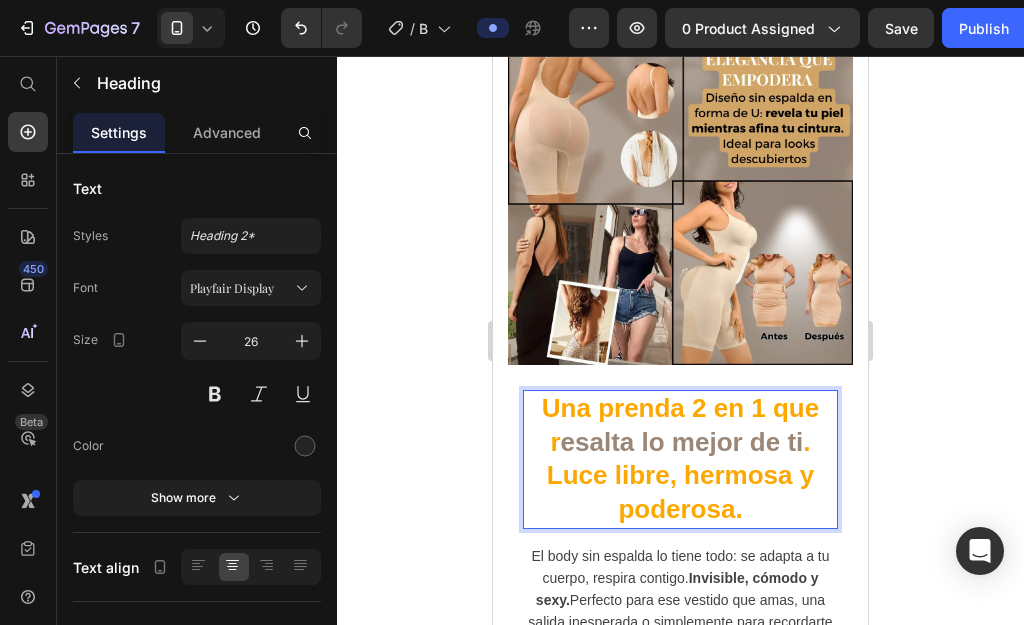 click on "esalta lo mejor de ti" at bounding box center [682, 442] 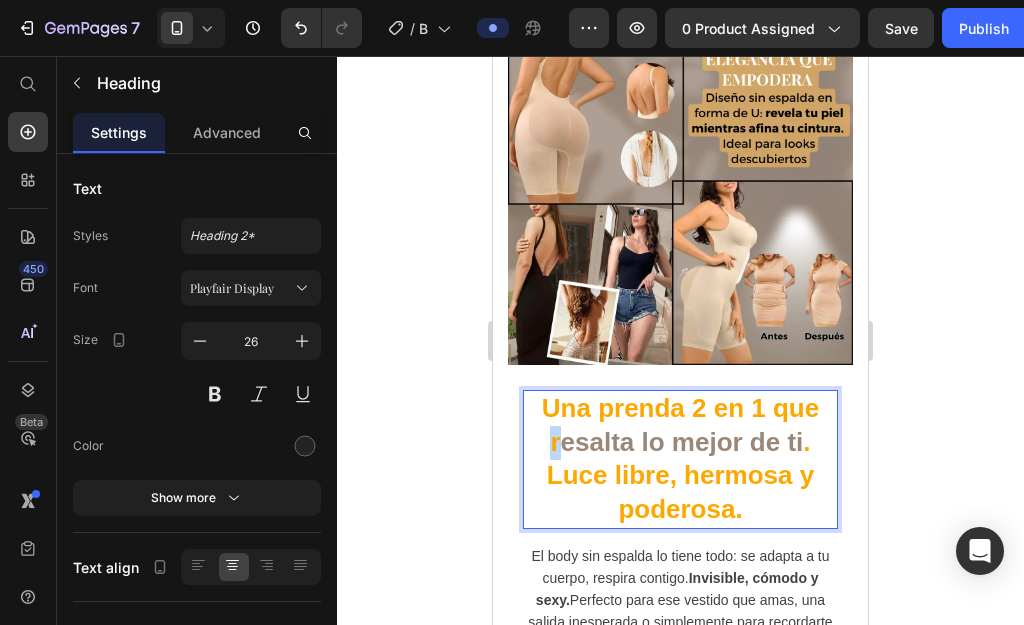 drag, startPoint x: 541, startPoint y: 432, endPoint x: 552, endPoint y: 433, distance: 11.045361 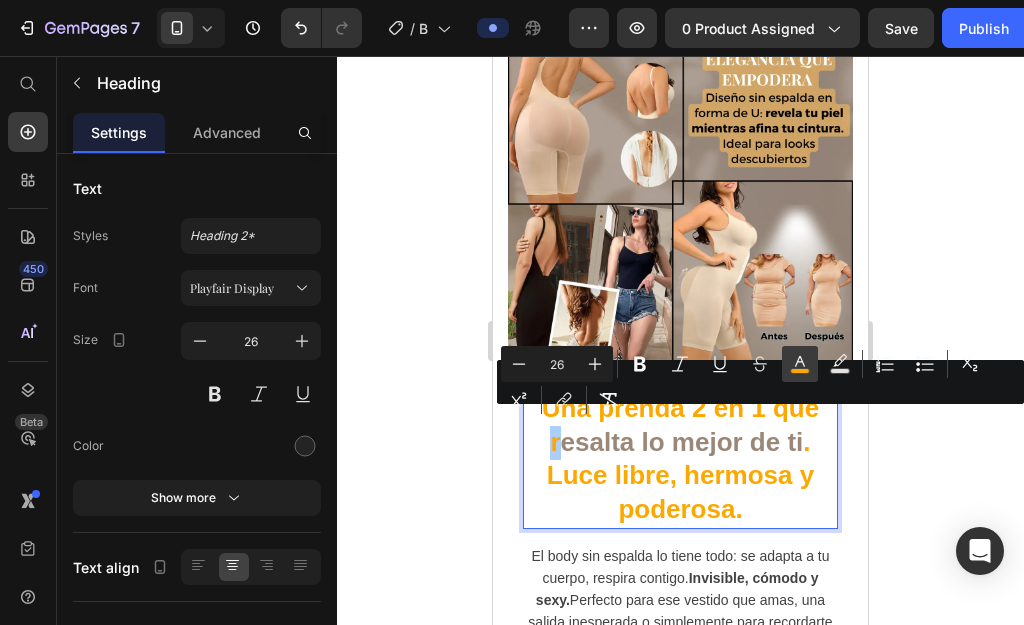 click 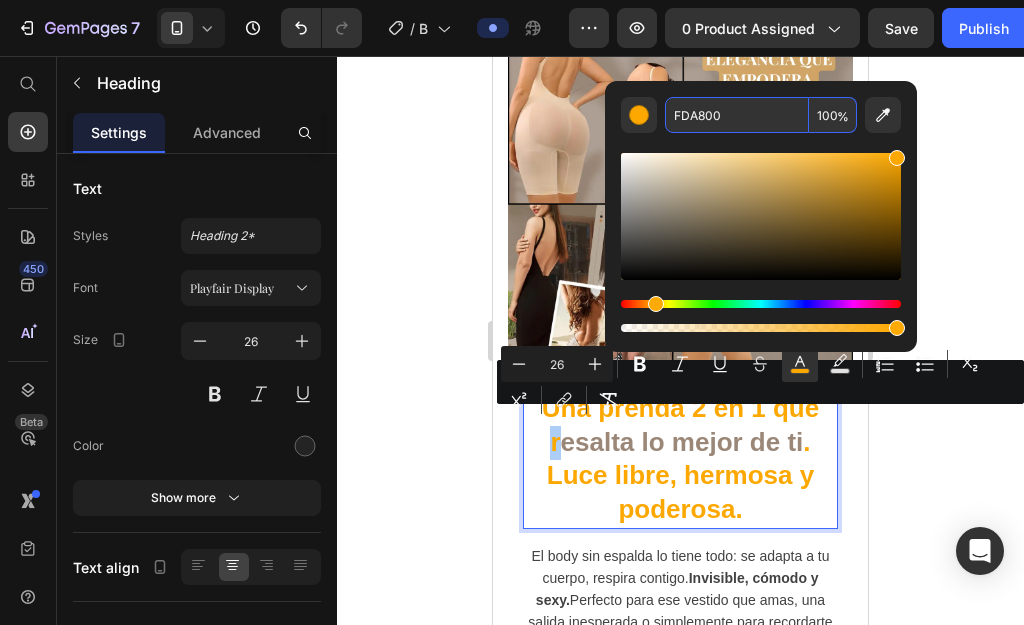 click on "FDA800" at bounding box center [737, 115] 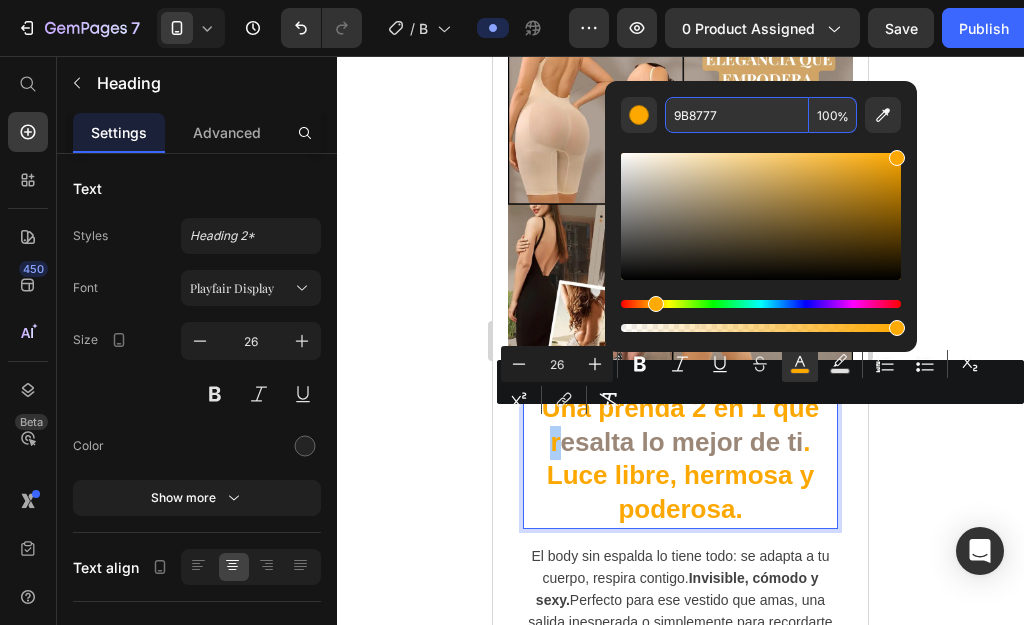 type on "9B8777" 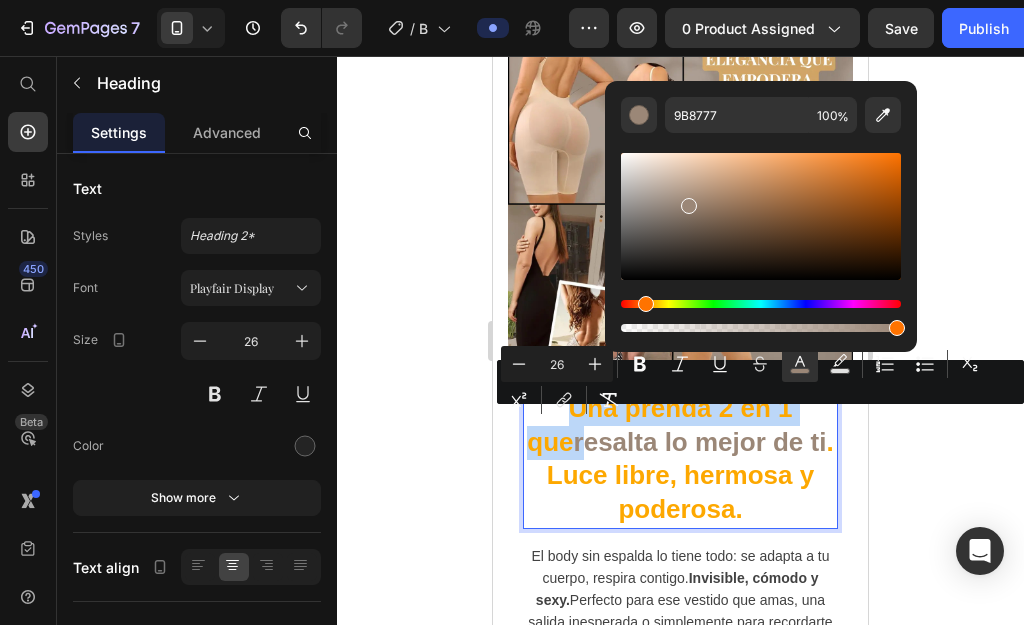 click on "resalta lo mejor de ti" at bounding box center [700, 442] 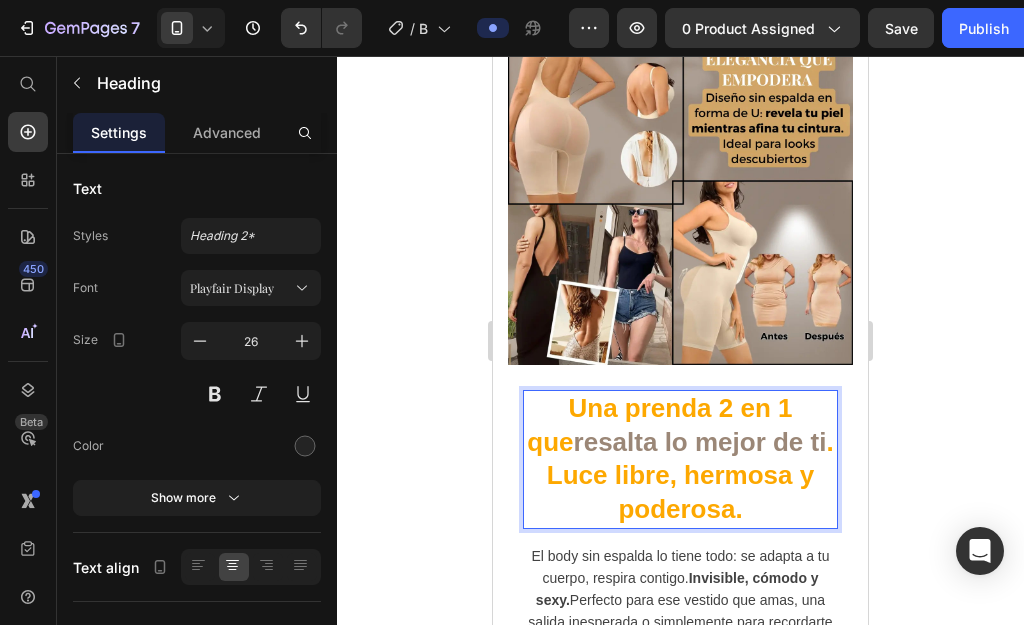 click on "resalta lo mejor de ti" at bounding box center (700, 442) 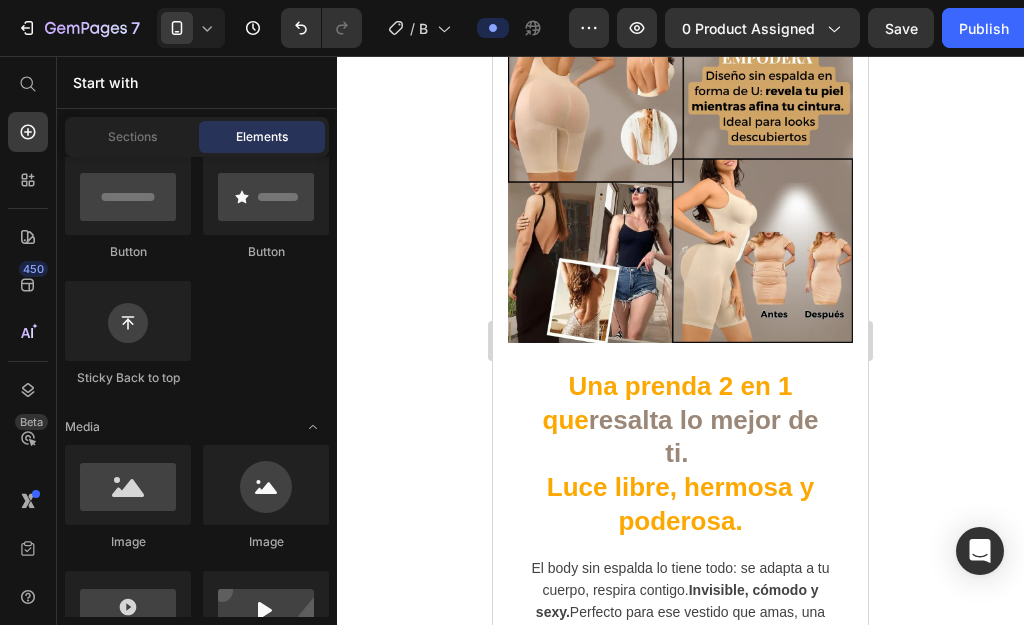 scroll, scrollTop: 3756, scrollLeft: 0, axis: vertical 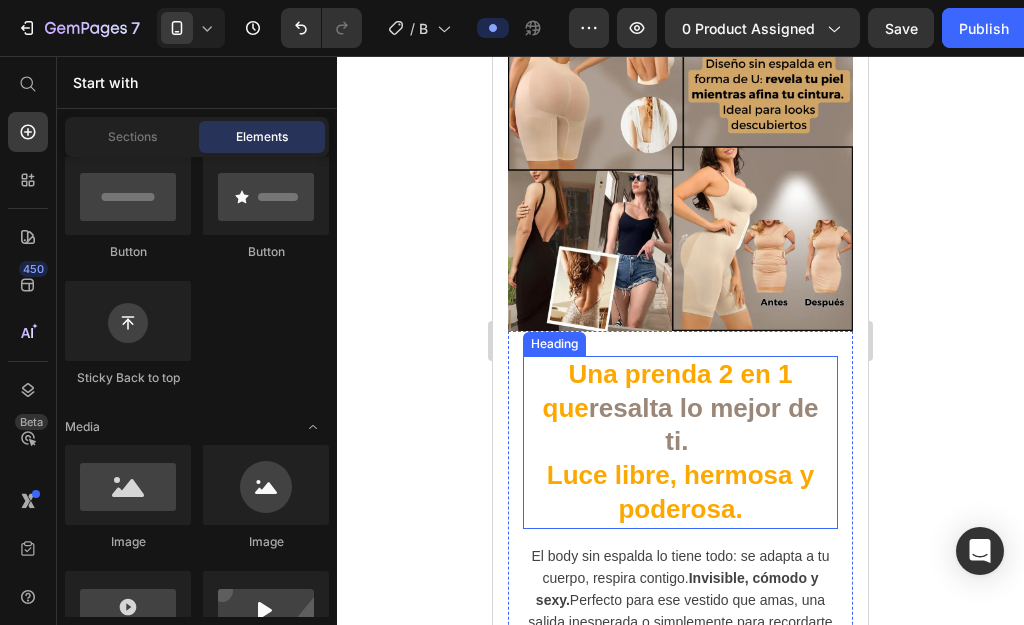 click on "Una prenda 2 en 1 que" at bounding box center [668, 391] 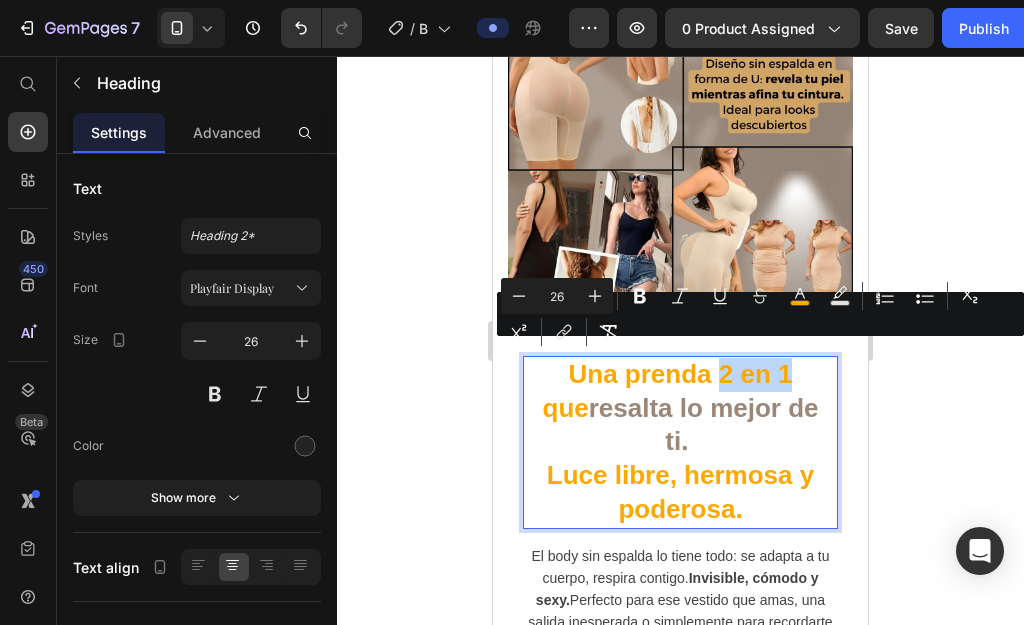drag, startPoint x: 691, startPoint y: 370, endPoint x: 748, endPoint y: 366, distance: 57.14018 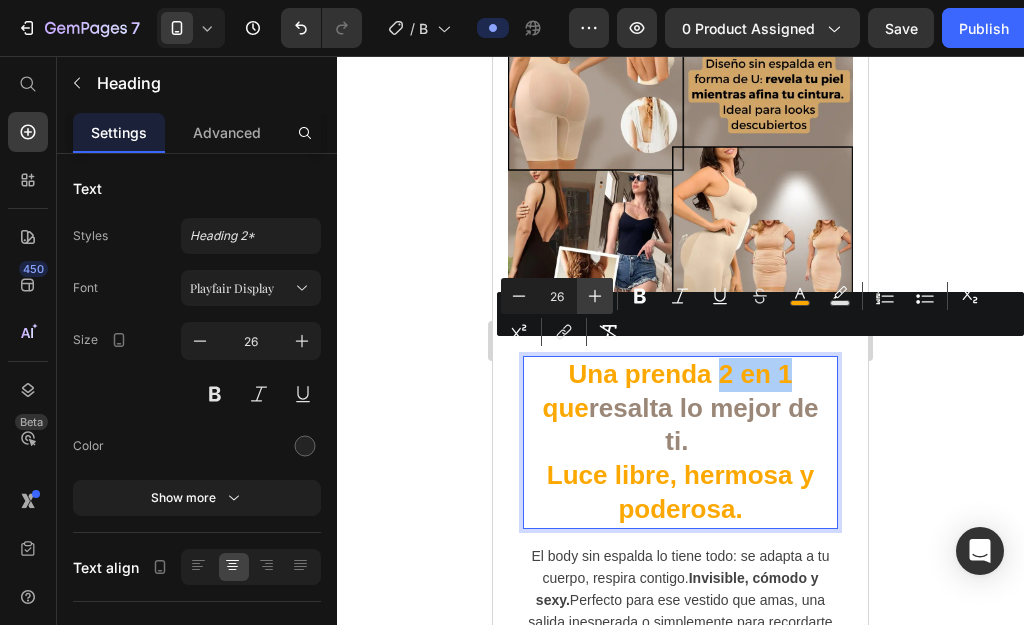 click 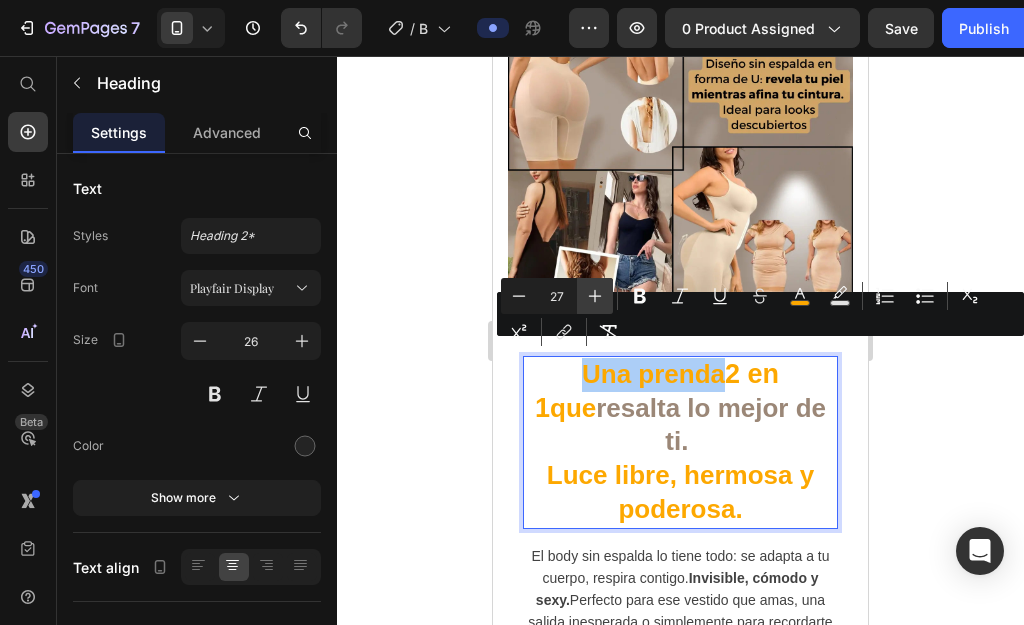 click 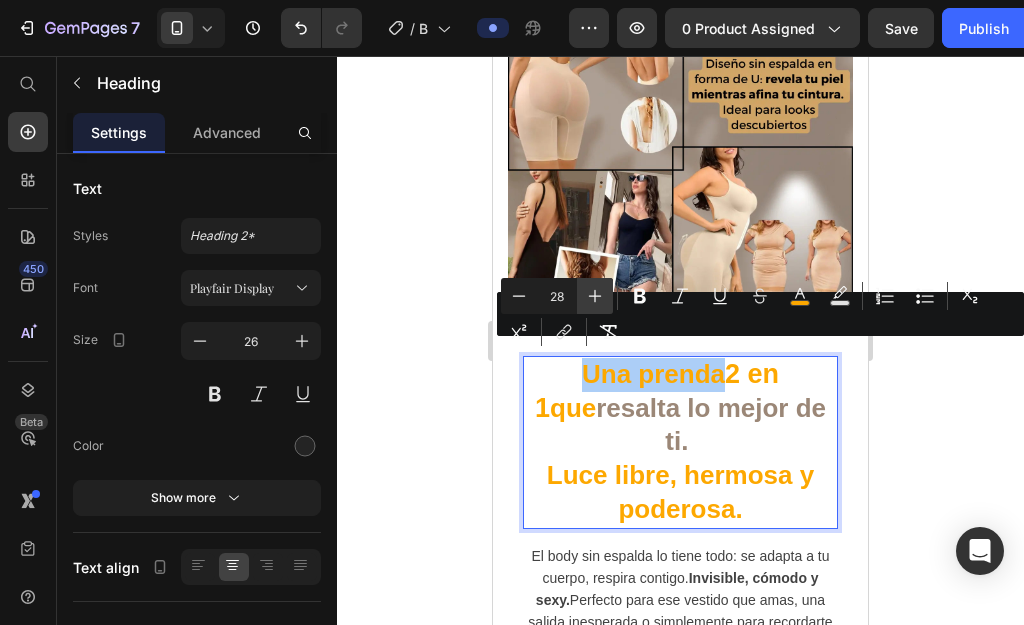 click 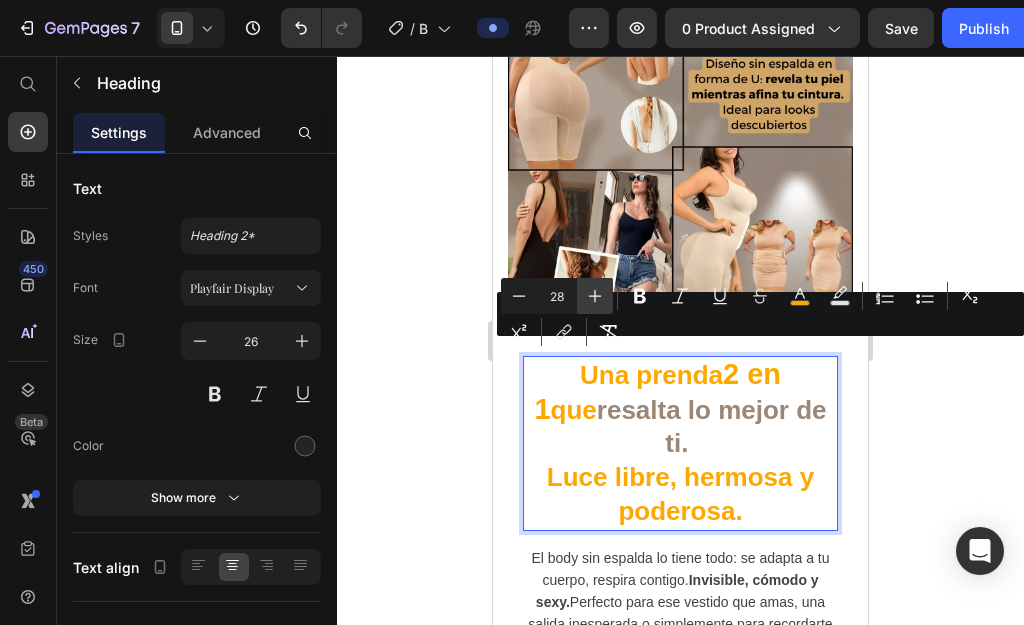 click 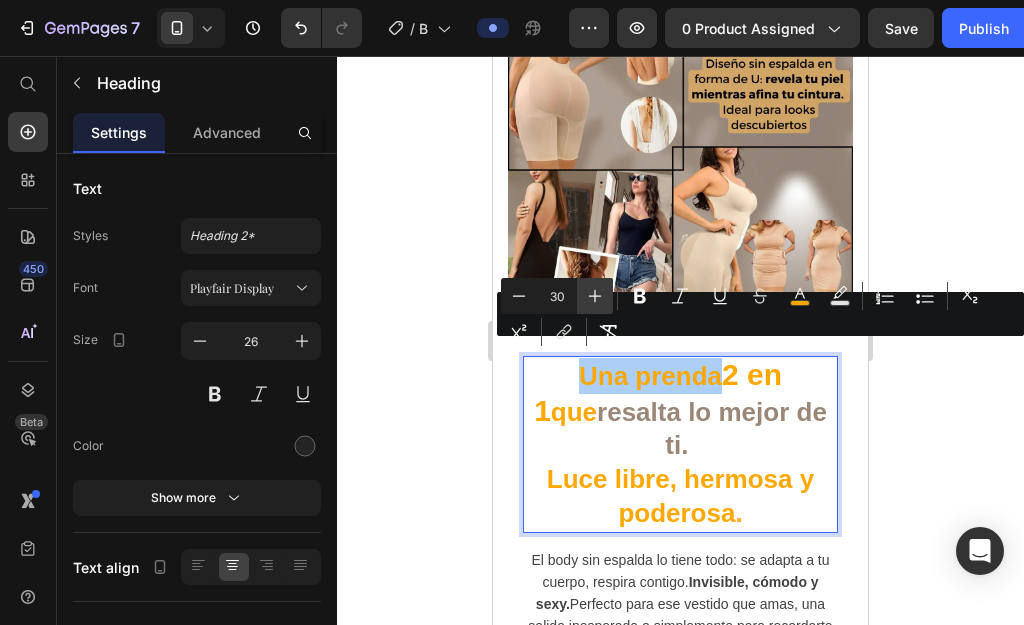 click 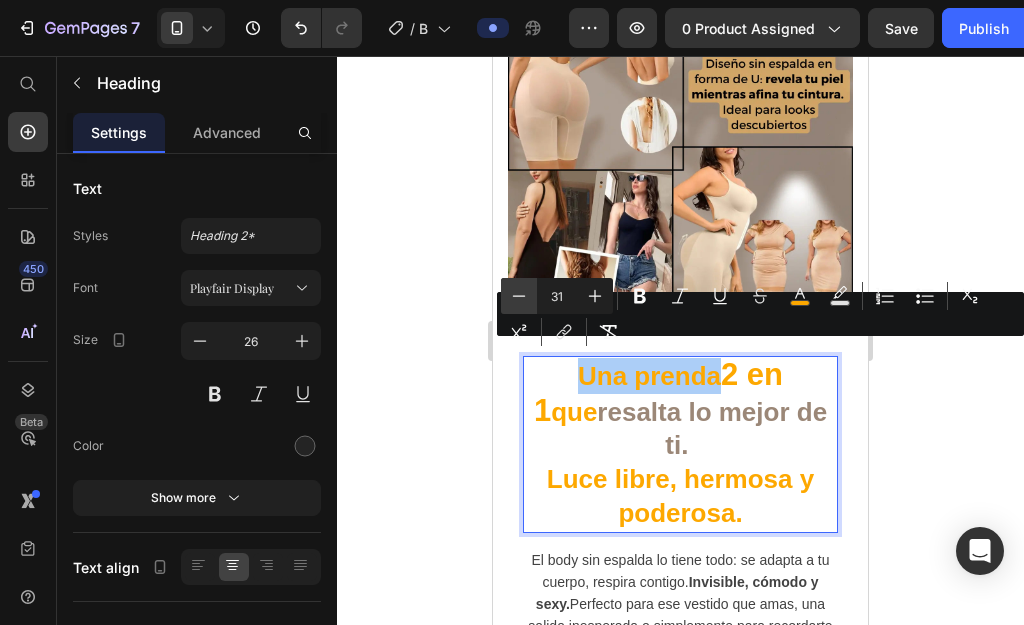 click on "Minus" at bounding box center (519, 296) 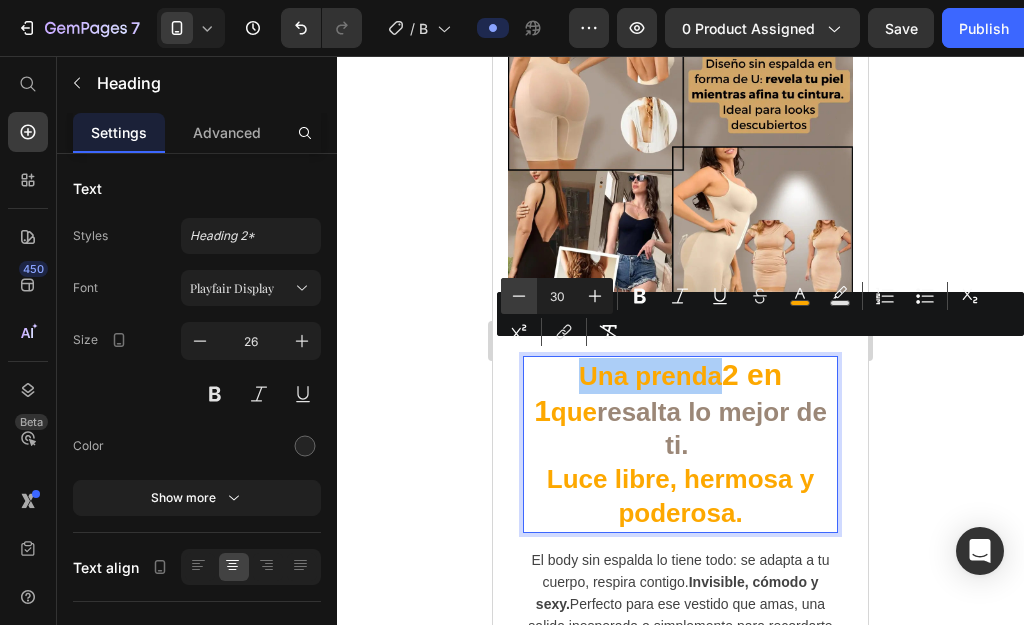click on "Minus" at bounding box center [519, 296] 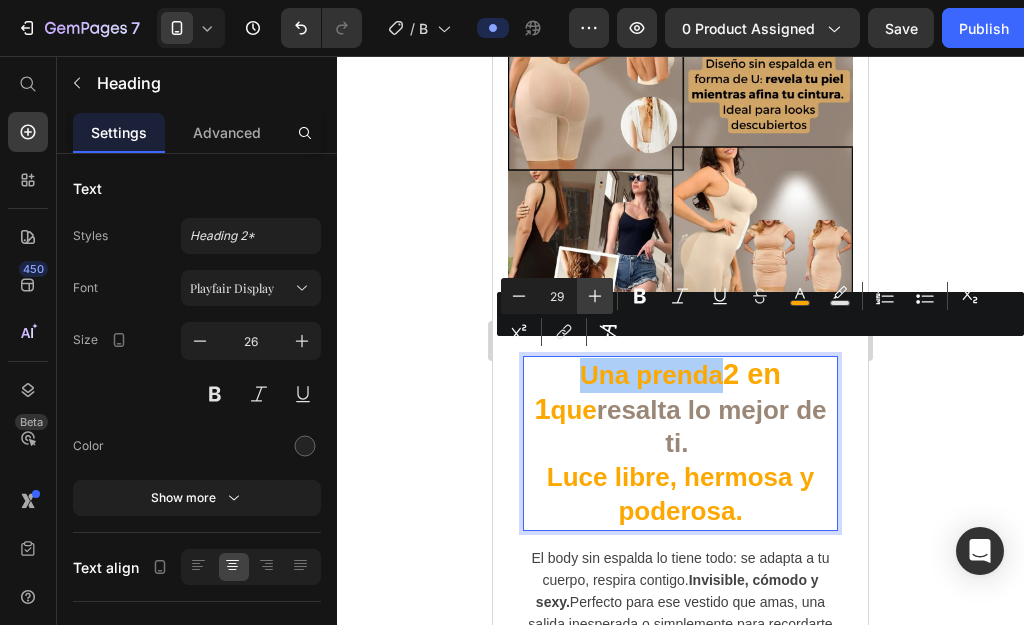 click 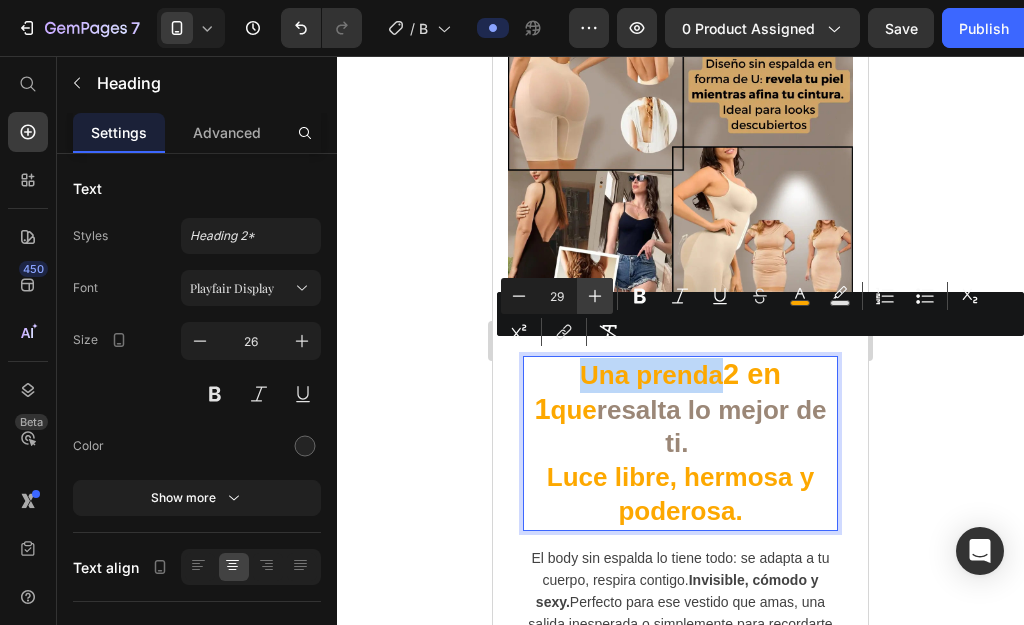 type on "30" 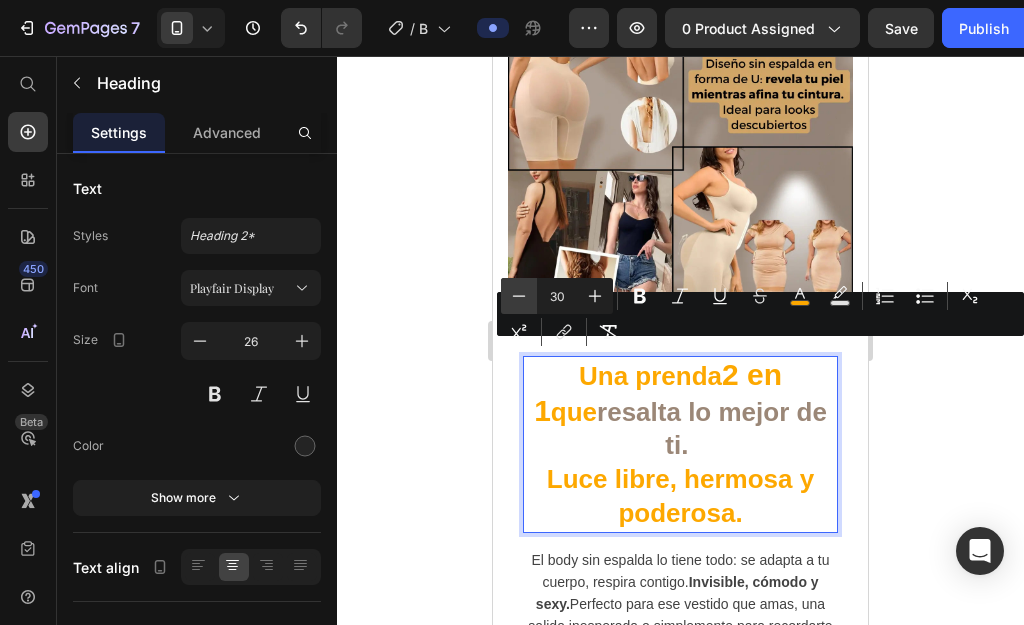 click 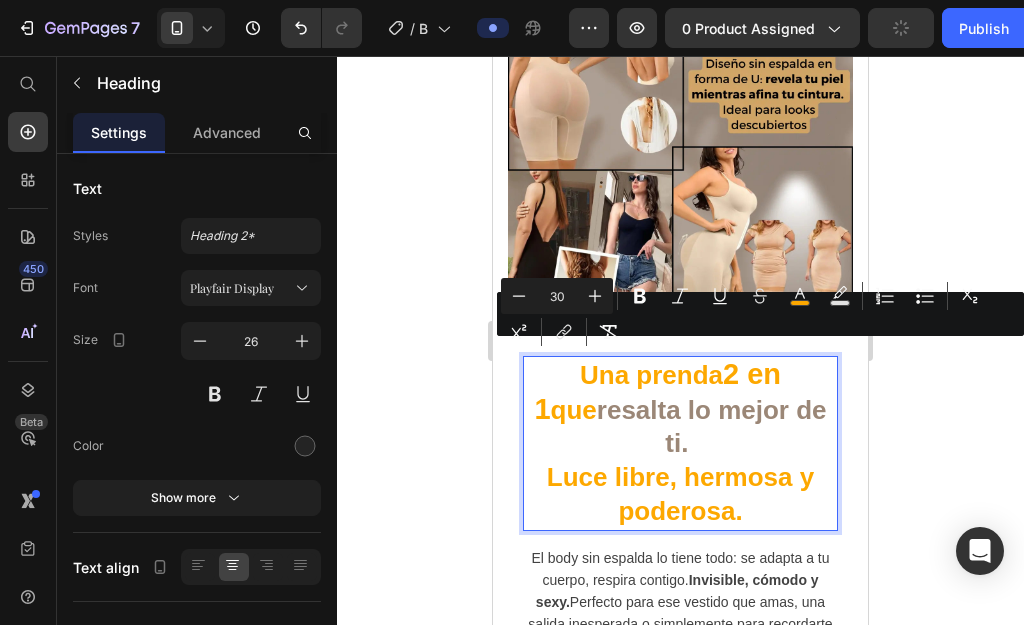 click on "Una prenda" at bounding box center [651, 375] 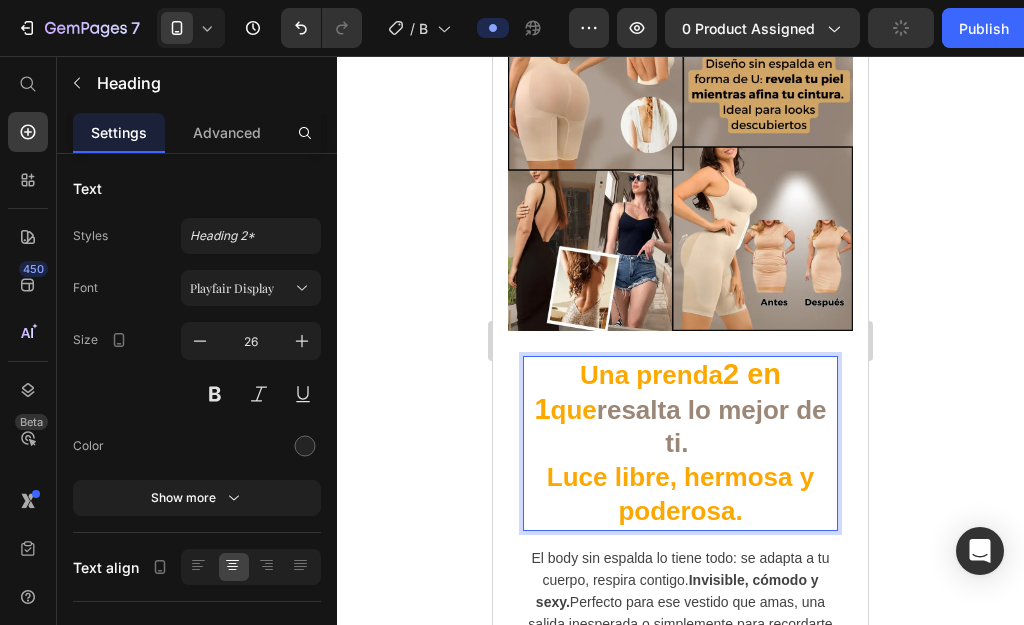 click on "Una prenda" at bounding box center [651, 375] 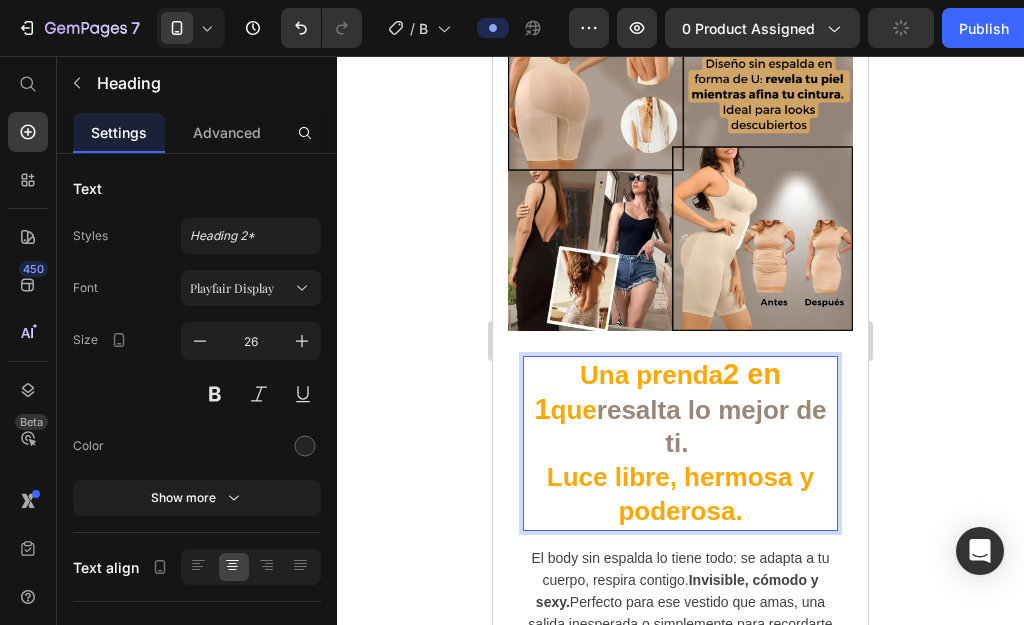click on "Una prenda" at bounding box center (651, 375) 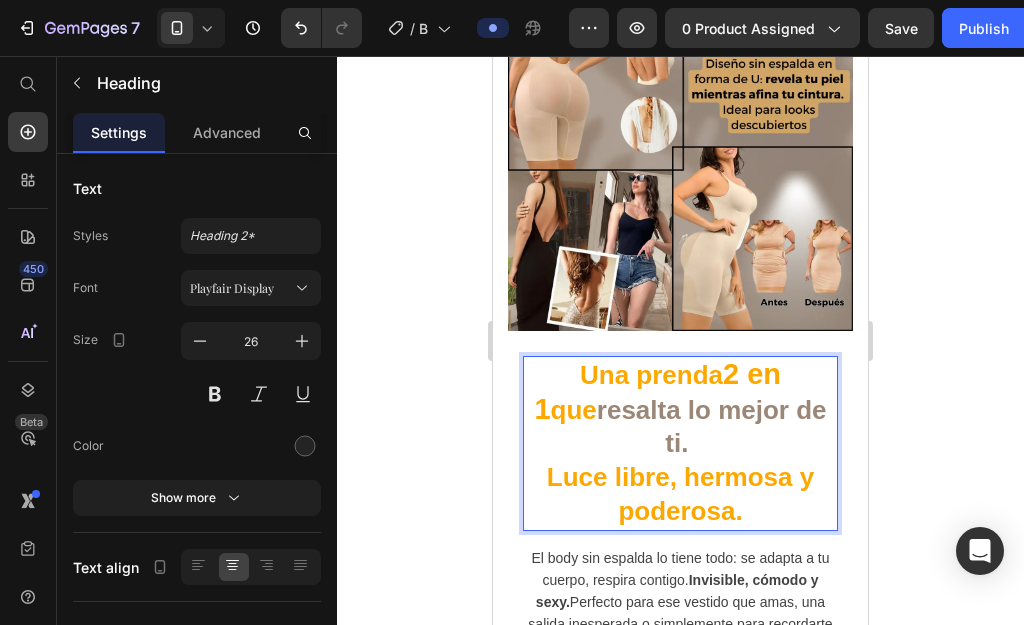 click on "Una prenda" at bounding box center (651, 375) 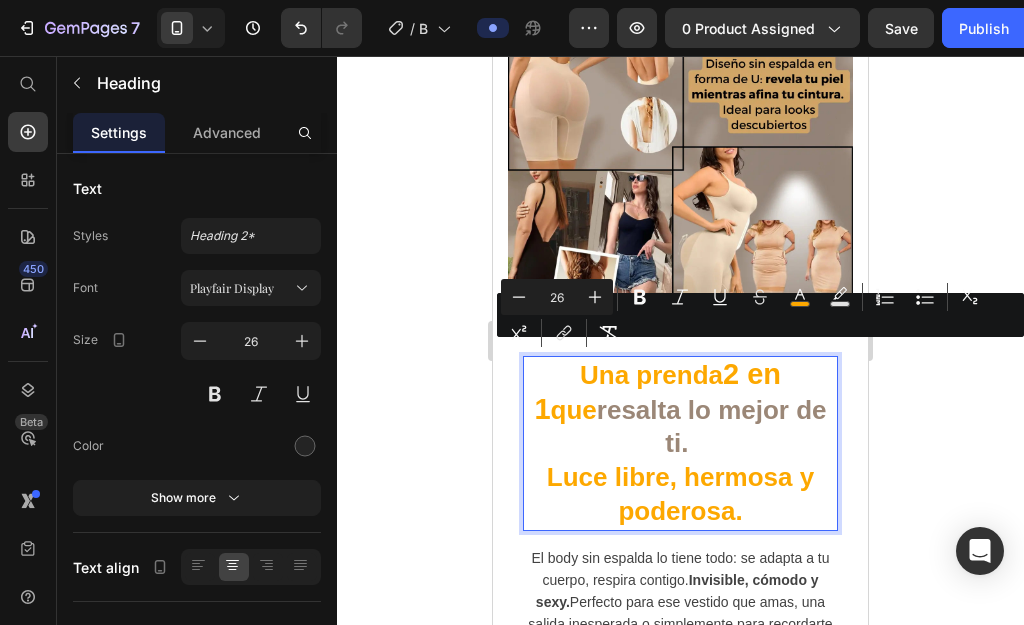 click on "2 en 1" at bounding box center (657, 391) 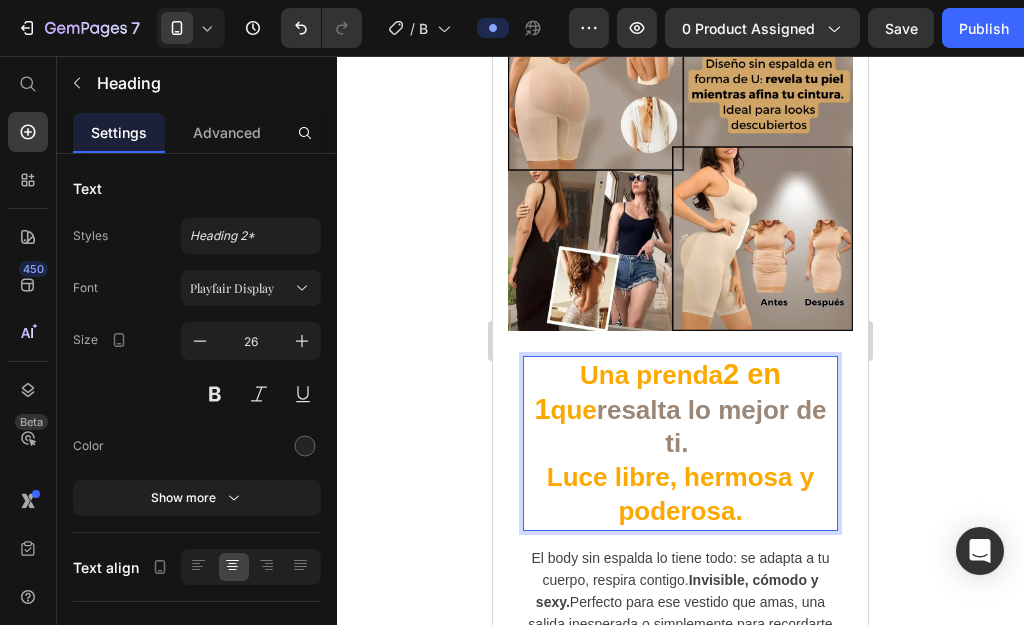 click on "2 en 1" at bounding box center [657, 391] 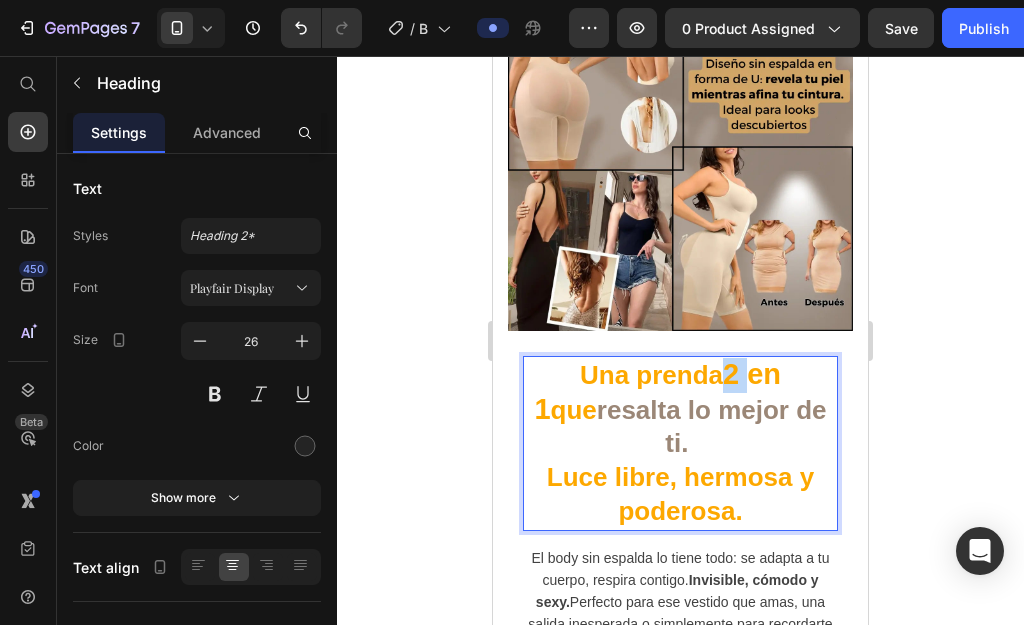 click on "2 en 1" at bounding box center [657, 391] 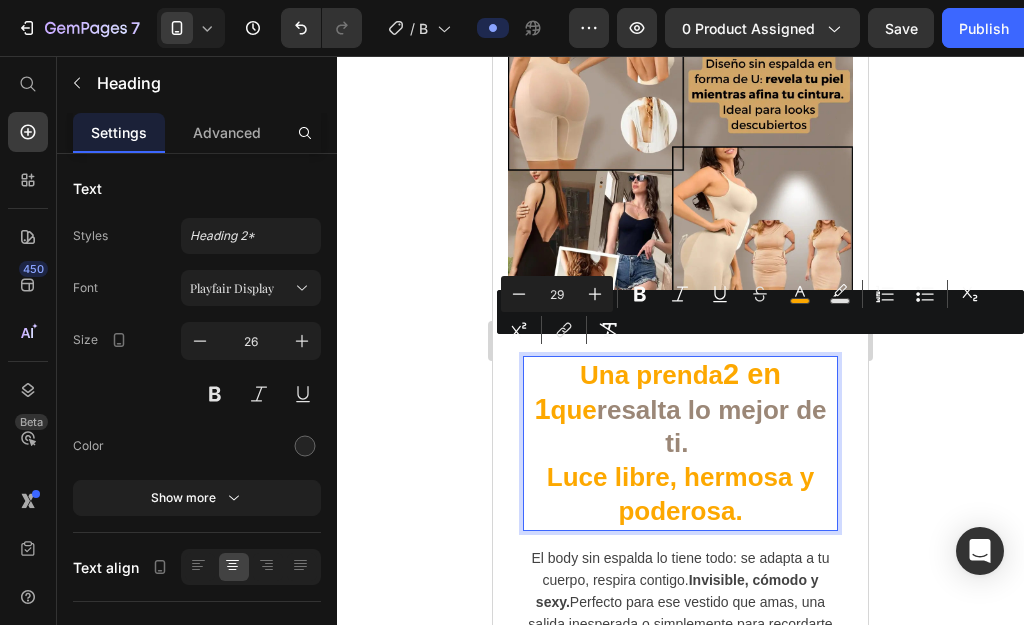 click on "2 en 1" at bounding box center (657, 391) 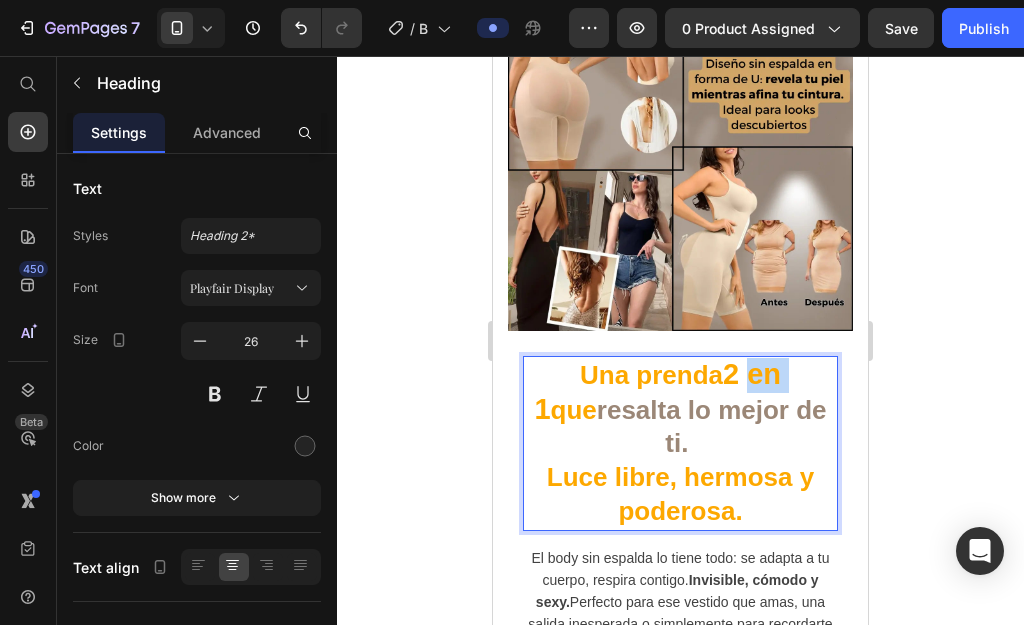 click on "2 en 1" at bounding box center [657, 391] 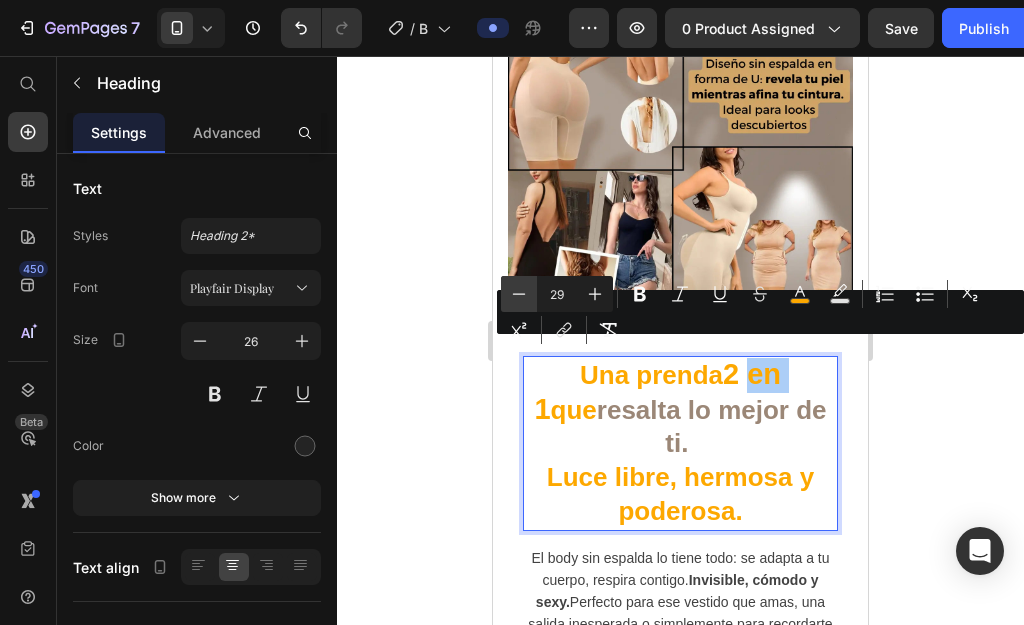 click 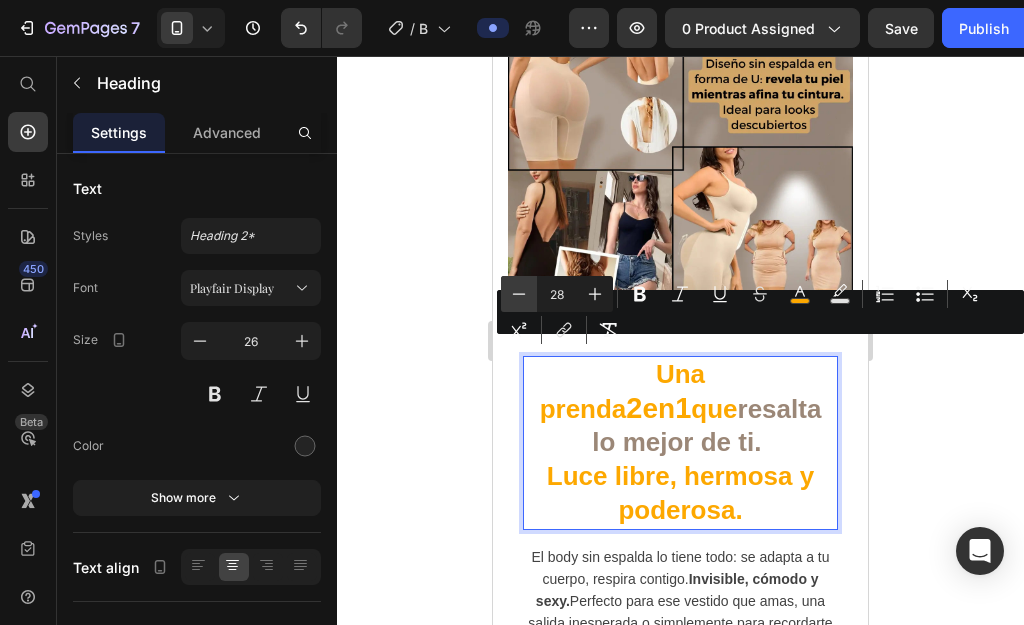 click 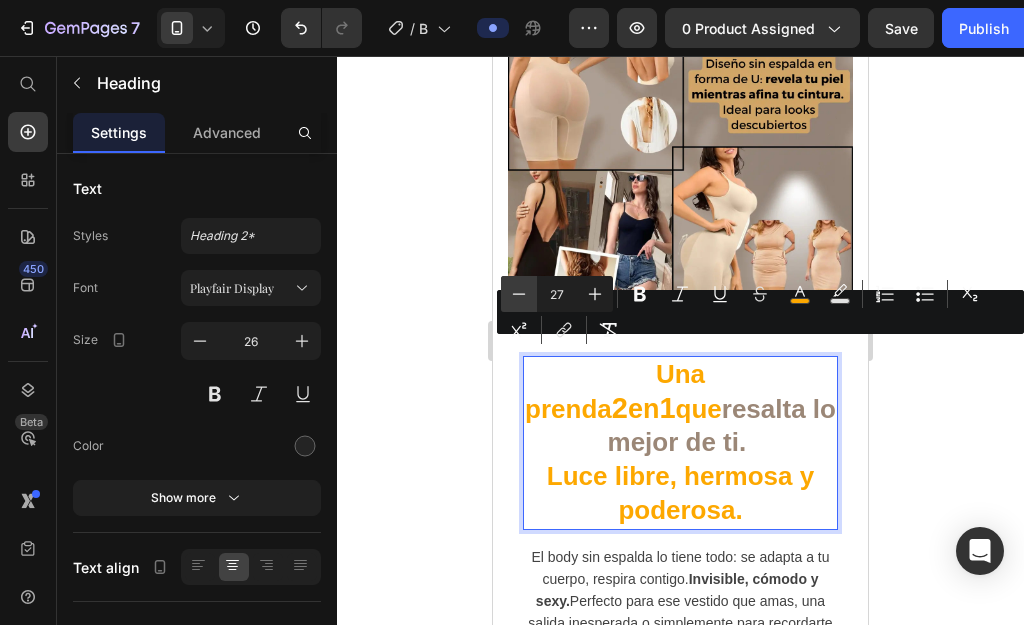 click 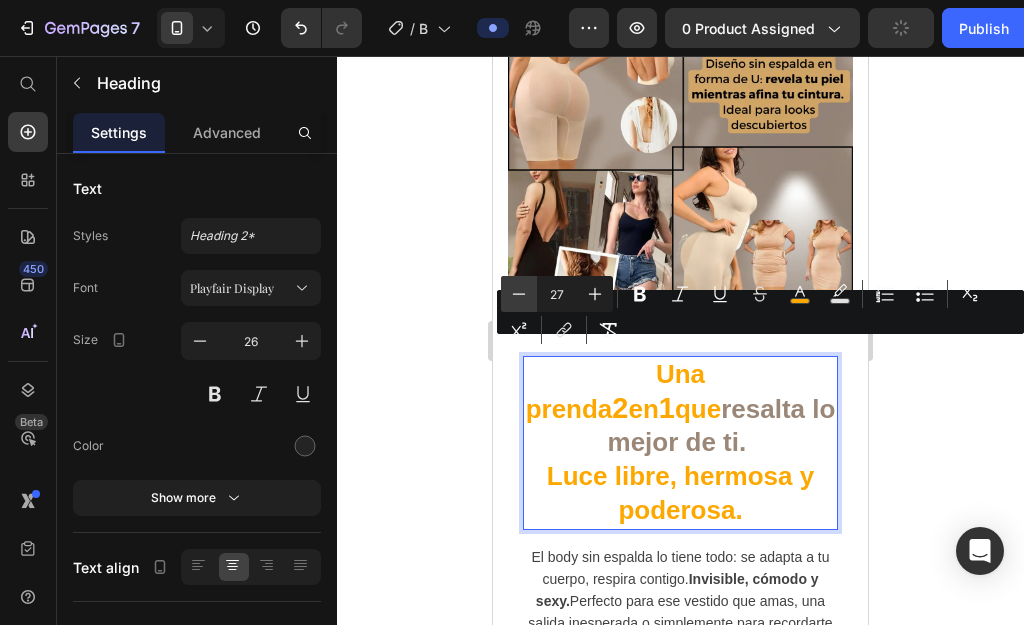 type on "26" 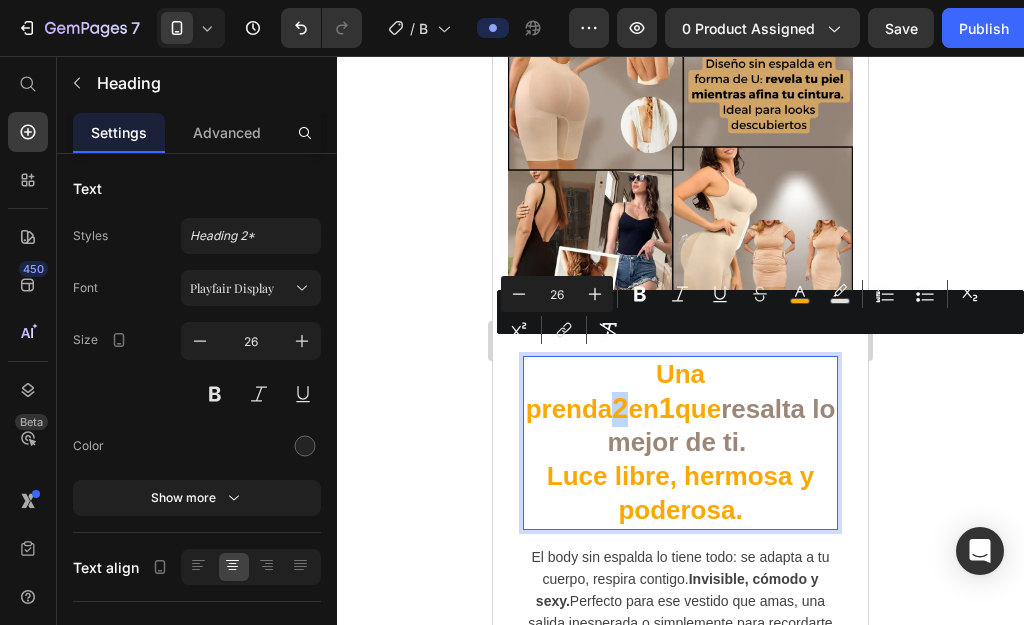 click on "Una prenda" at bounding box center (615, 391) 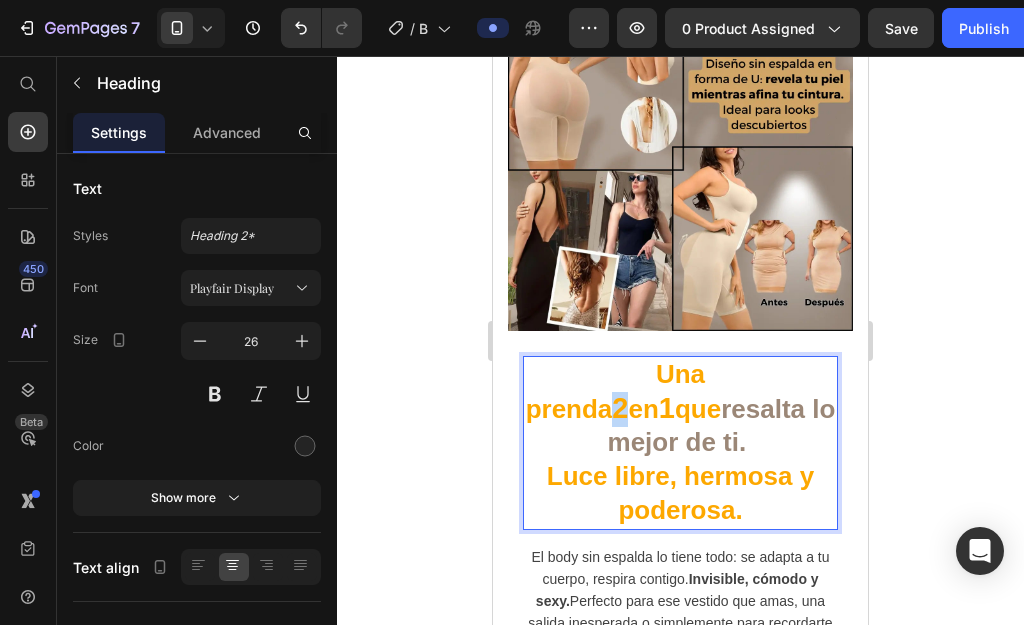click on "Una prenda" at bounding box center [615, 391] 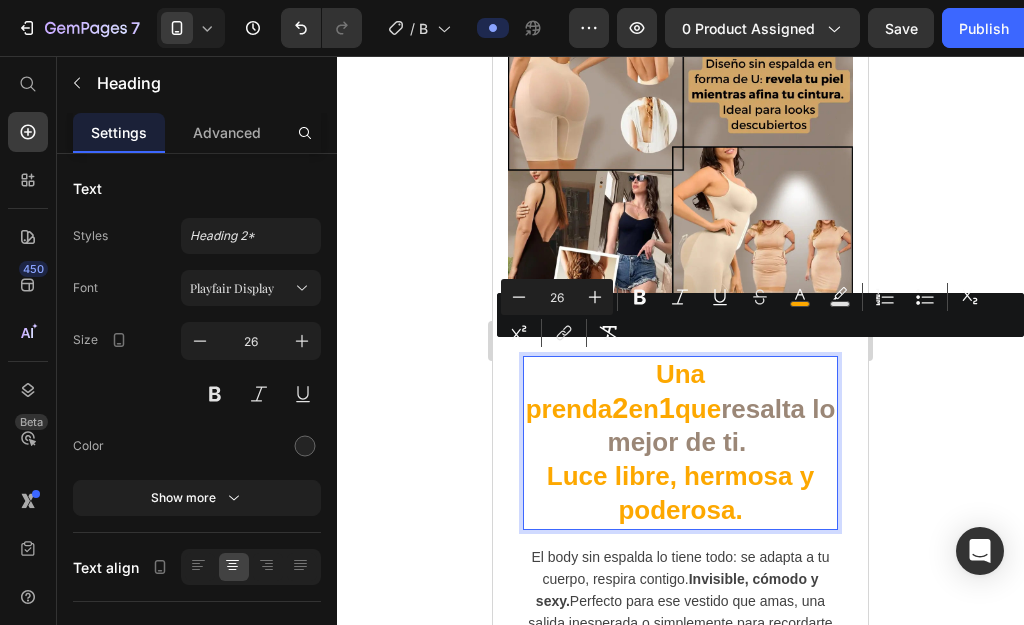 click on "1" at bounding box center [667, 408] 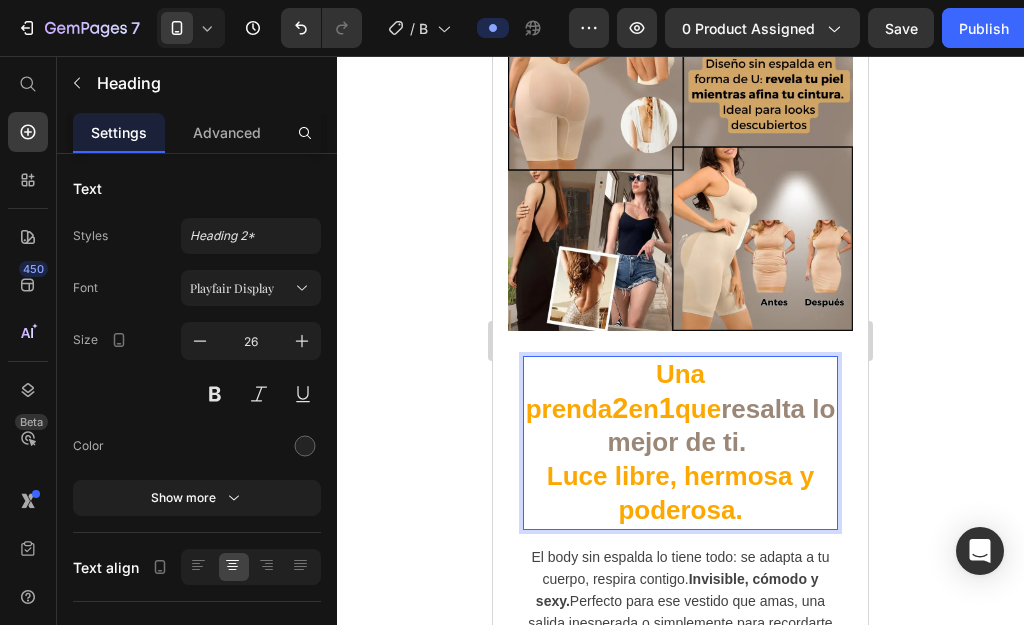 click on "2" at bounding box center [620, 408] 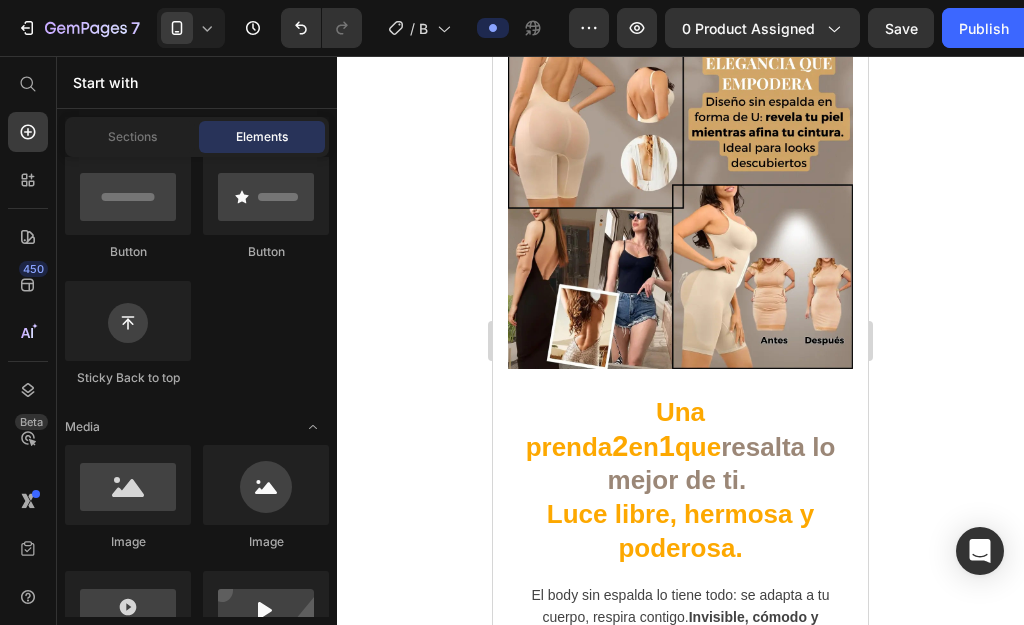 scroll, scrollTop: 3731, scrollLeft: 0, axis: vertical 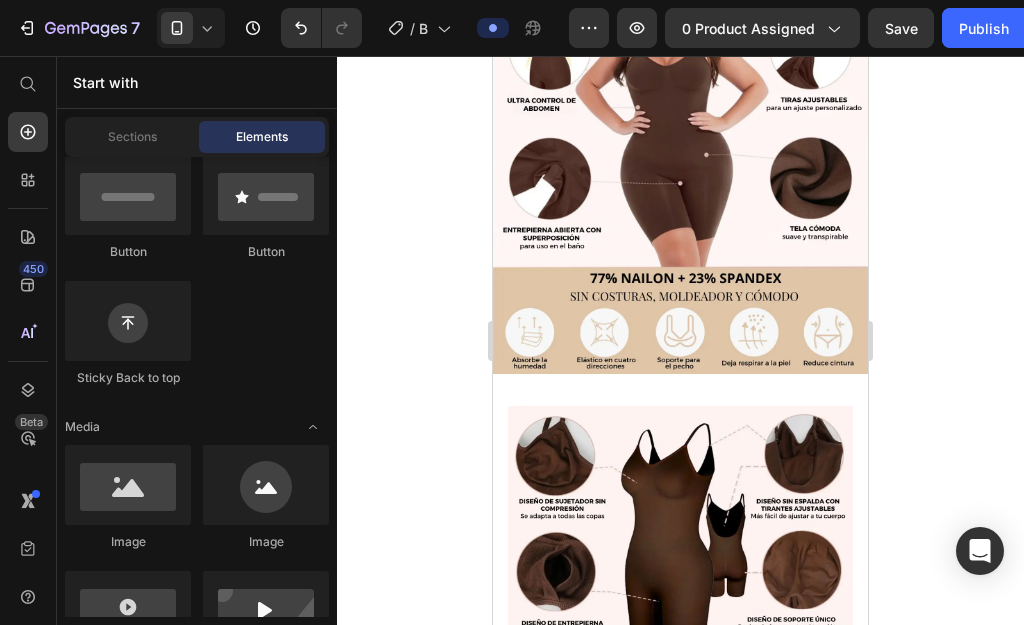 click on "¿Lista para que te digan “¡Wow, estás espectacular!”… sin dieta, sin gimnasio ni fajas incómodas?" at bounding box center [680, 861] 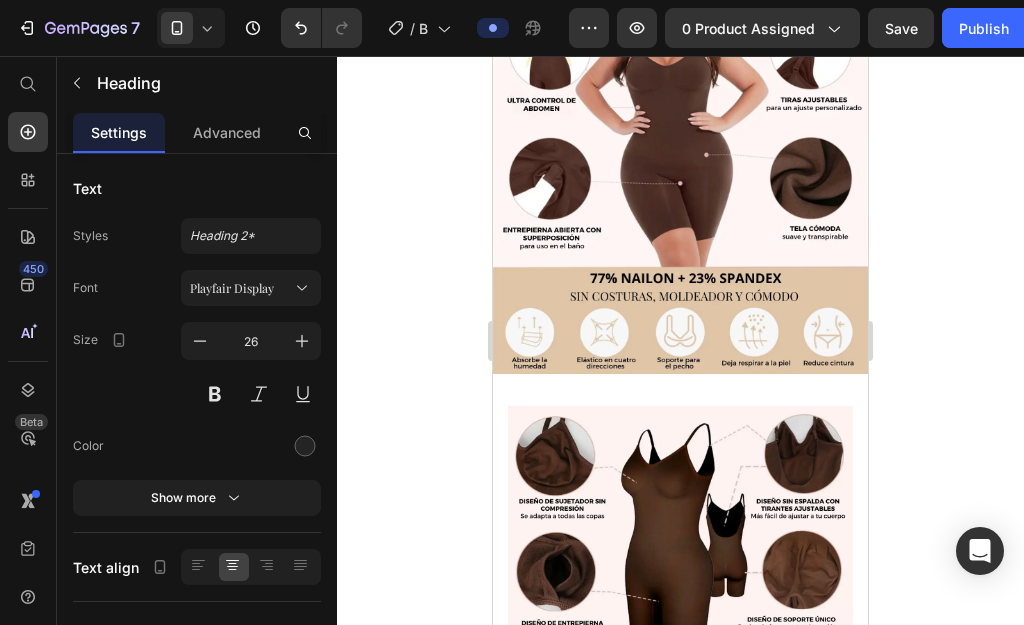 click on "¿Lista para que te digan “¡Wow, estás espectacular!”… sin dieta, sin gimnasio ni fajas incómodas?" at bounding box center [680, 861] 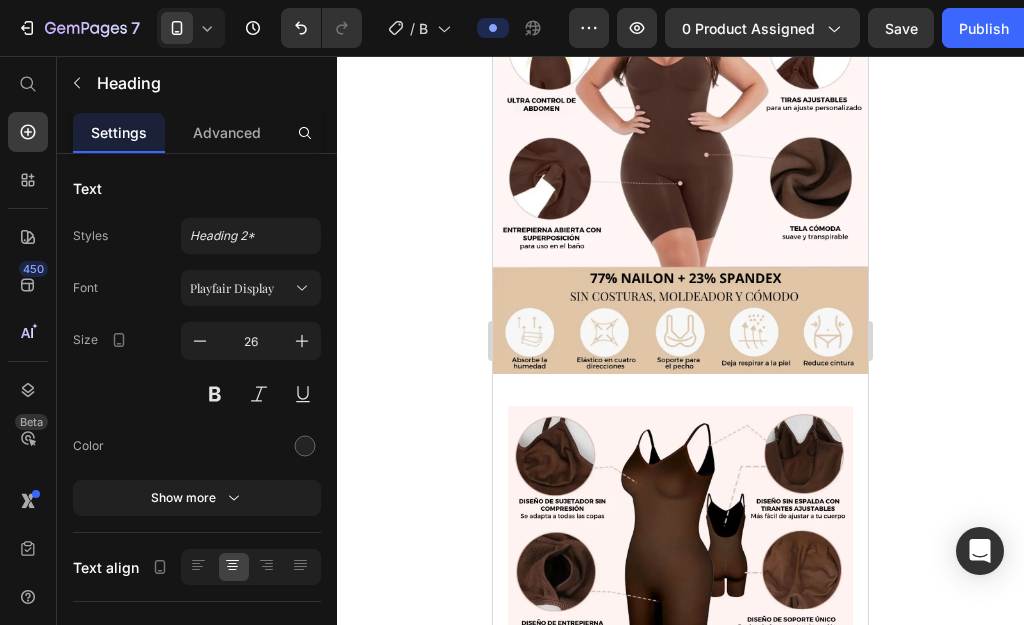 click on "¿Lista para que te digan “¡Wow, estás espectacular!”… sin dieta, sin gimnasio ni fajas incómodas?" at bounding box center [680, 861] 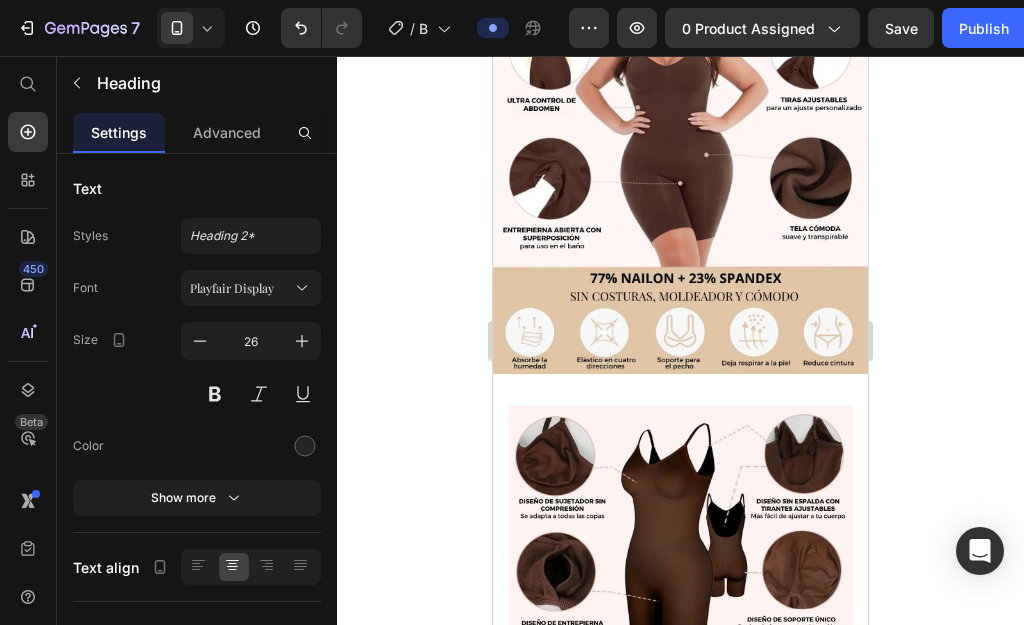 click on "¿Lista para que te digan “¡Wow, estás espectacular!”… sin dieta, sin gimnasio ni fajas incómodas?" at bounding box center (680, 861) 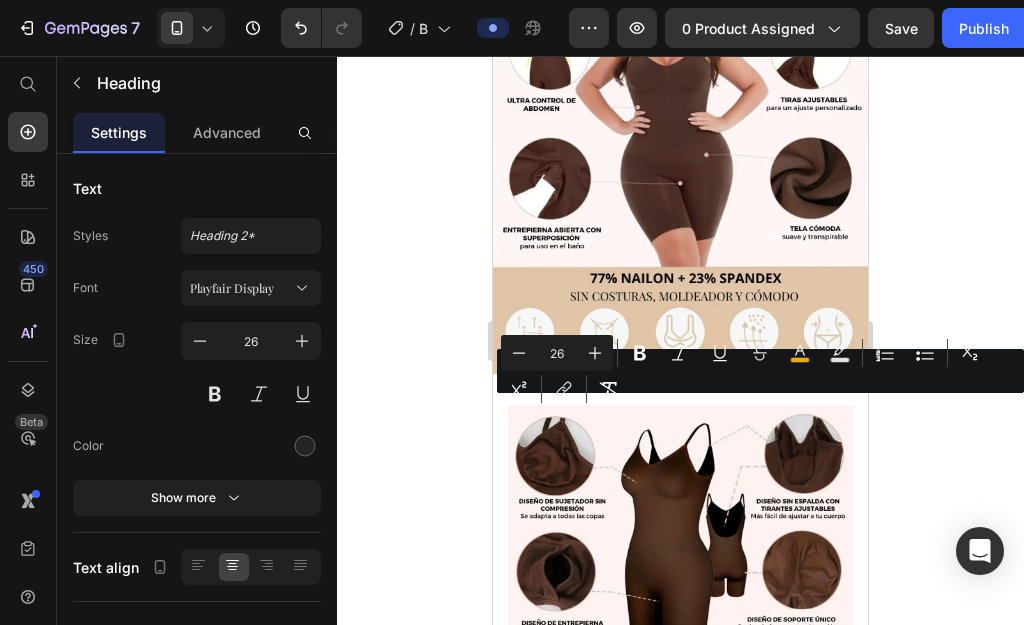 drag, startPoint x: 599, startPoint y: 411, endPoint x: 725, endPoint y: 457, distance: 134.13426 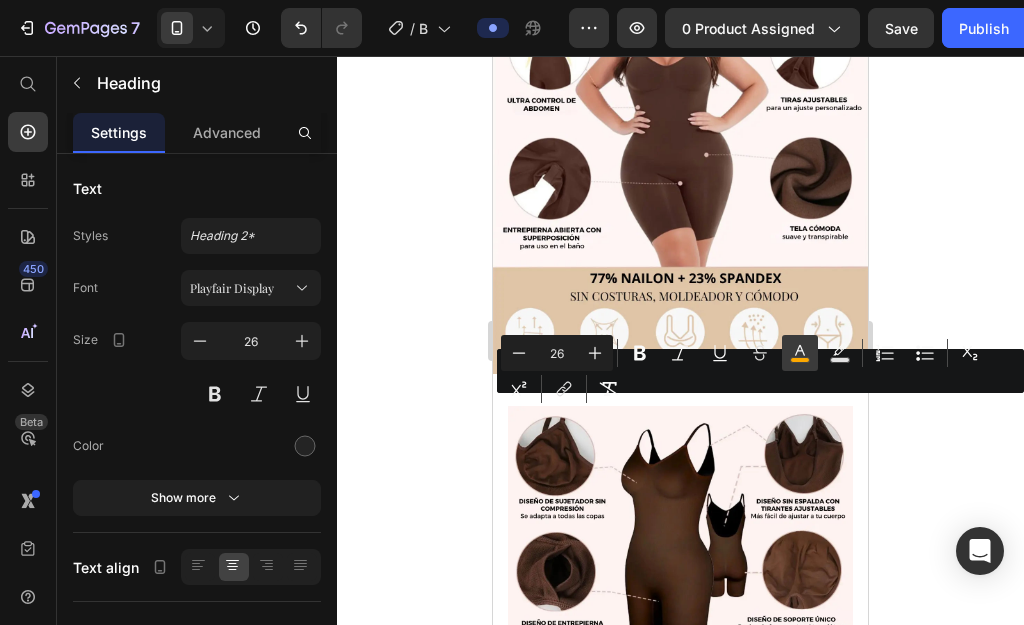 click 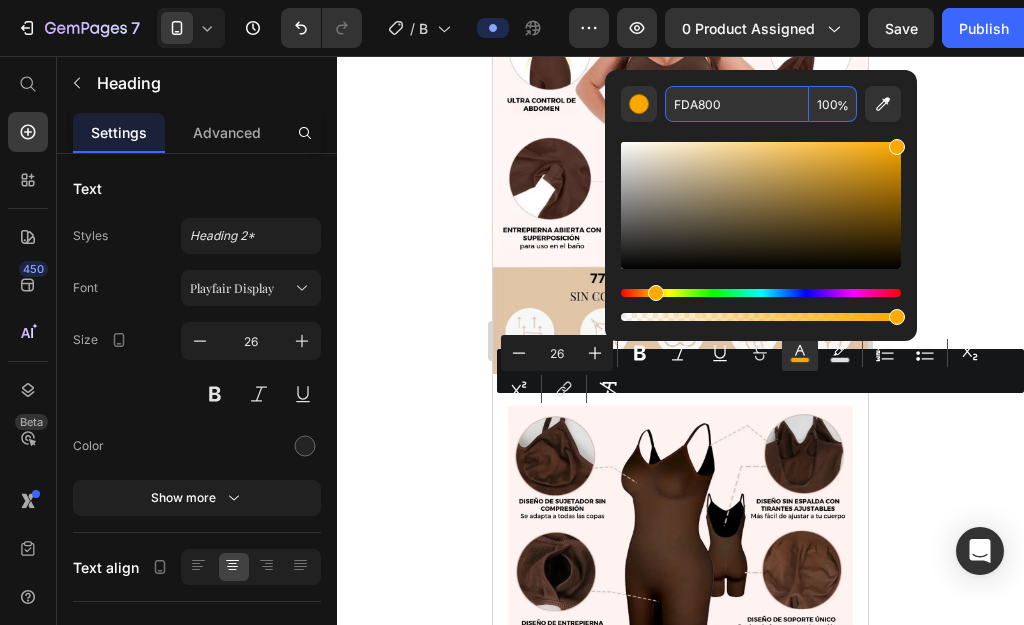 click on "FDA800" at bounding box center (737, 104) 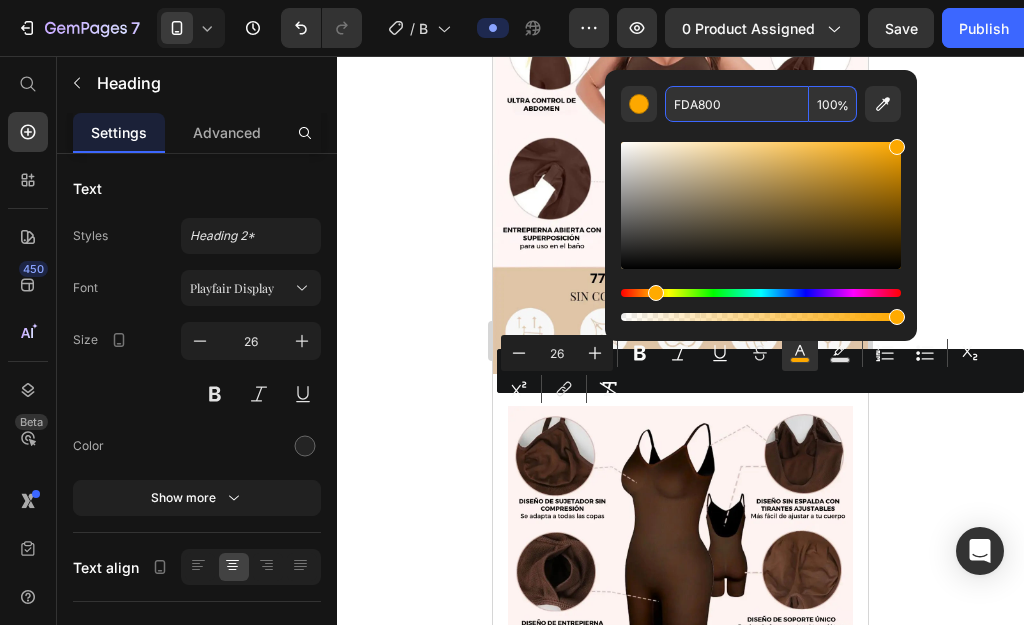 paste on "9B8777" 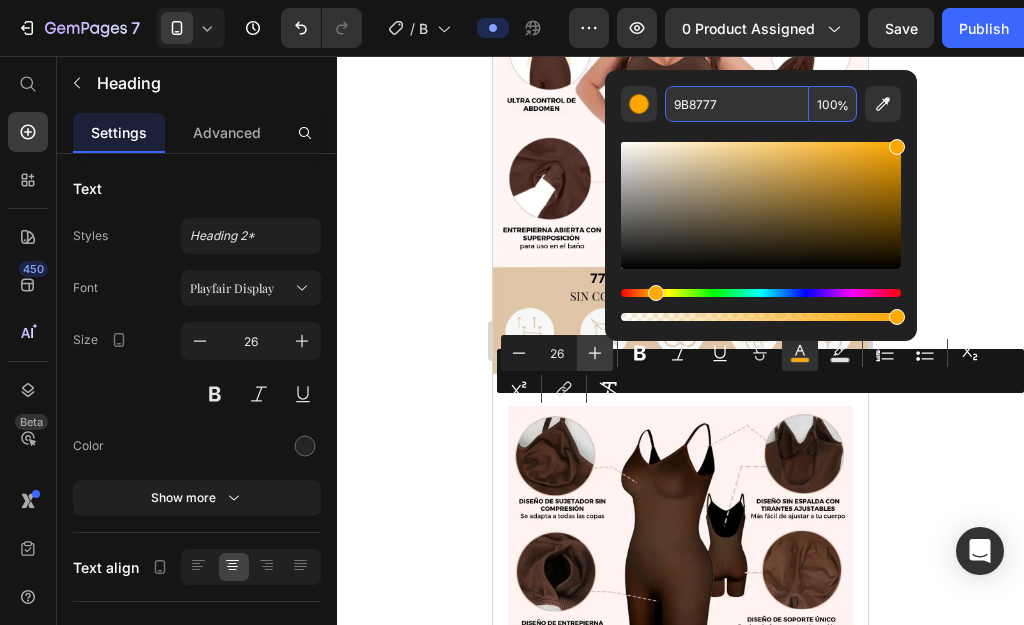 type on "9B8777" 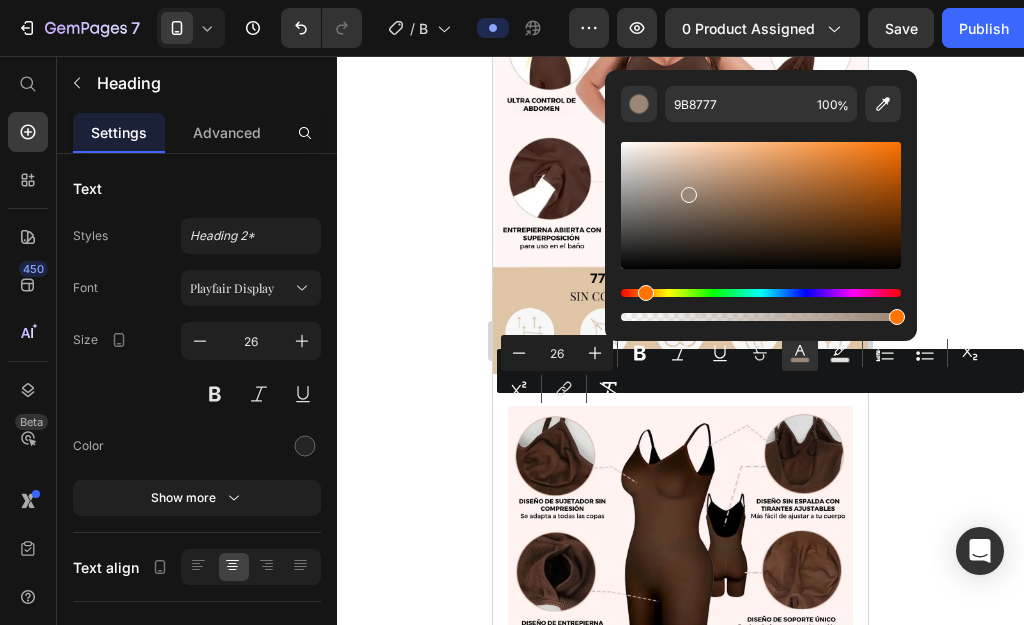click on "“¡Wow, estás espectacular!”" at bounding box center [675, 844] 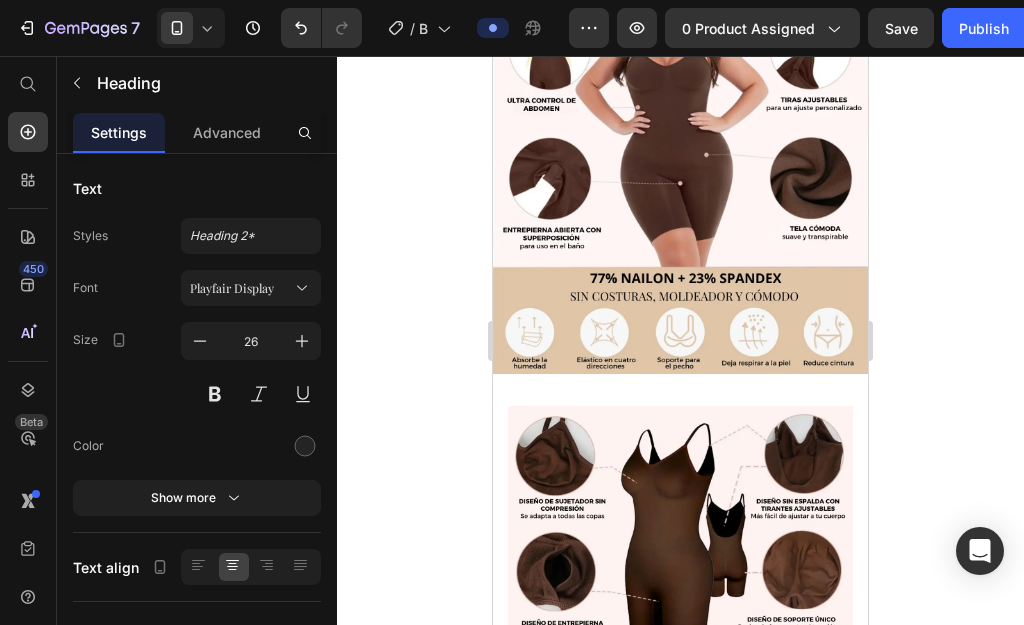 click on "… sin dieta, sin gimnasio ni fajas incómodas?" at bounding box center [680, 895] 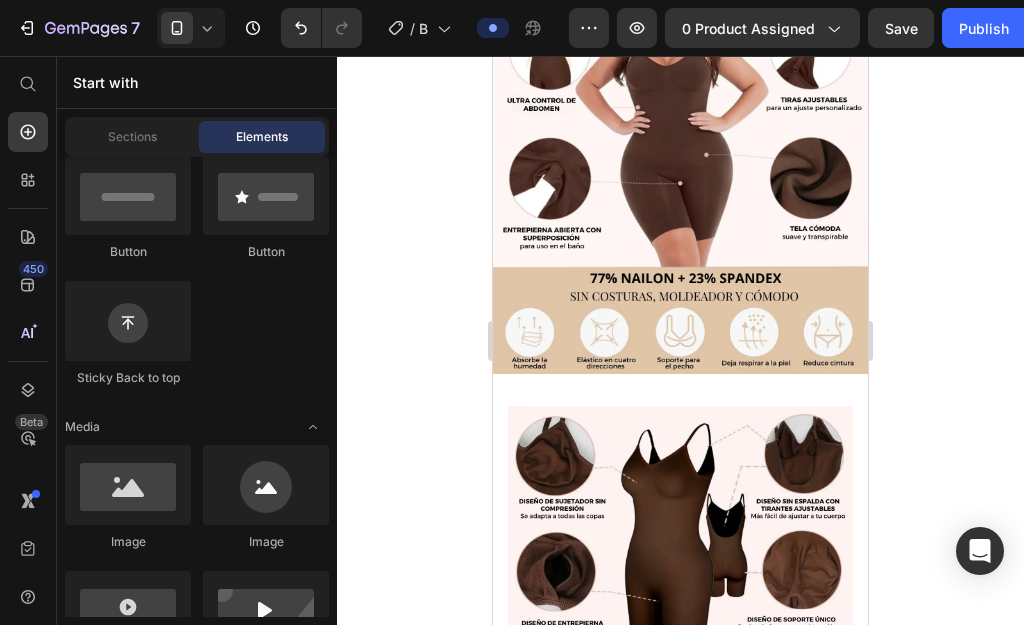 scroll, scrollTop: 2971, scrollLeft: 0, axis: vertical 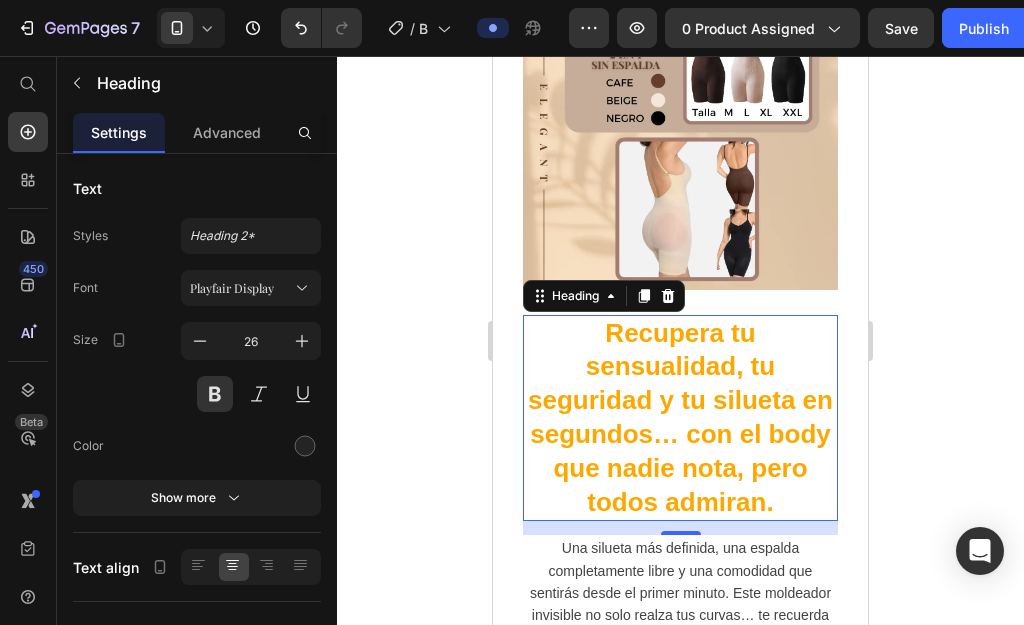 click on "Recupera tu sensualidad, tu seguridad y tu silueta en segundos… con el body que nadie nota, pero todos admiran." at bounding box center [680, 417] 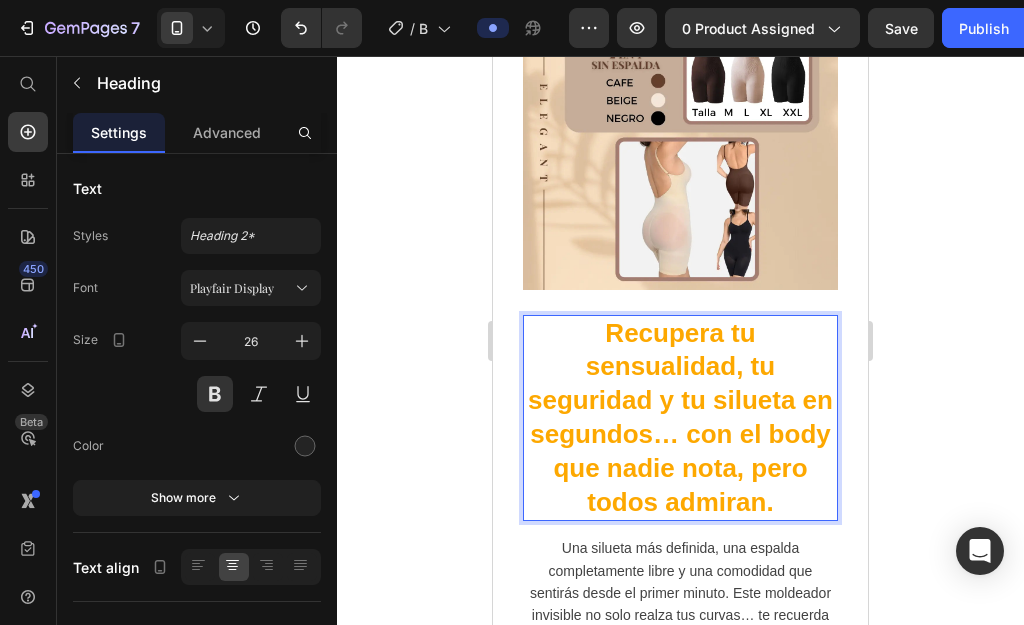click on "Recupera tu sensualidad, tu seguridad y tu silueta en segundos… con el body que nadie nota, pero todos admiran." at bounding box center (680, 417) 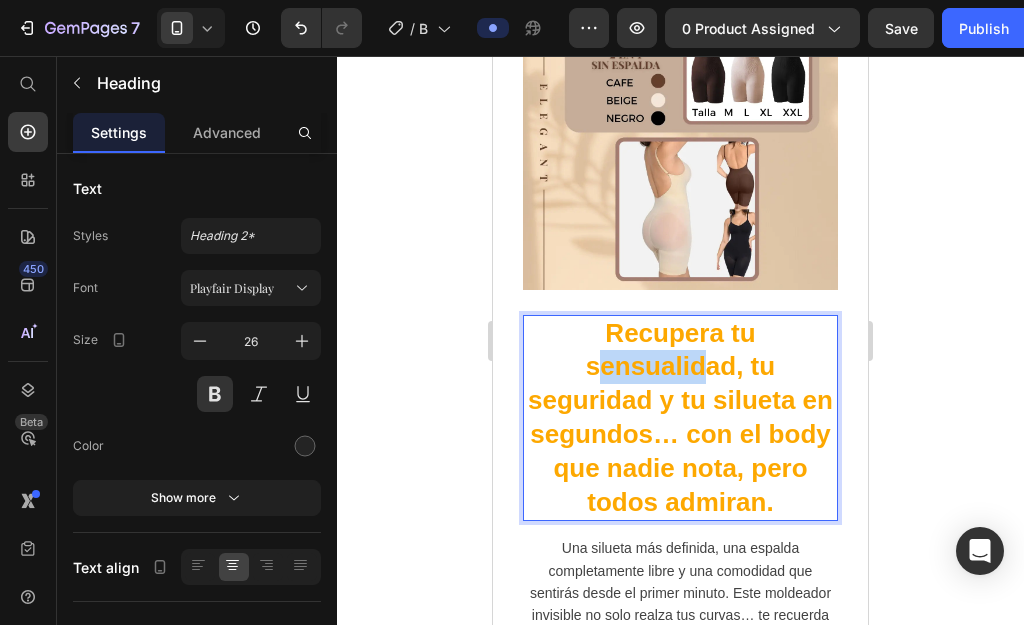 drag, startPoint x: 588, startPoint y: 323, endPoint x: 697, endPoint y: 333, distance: 109.457756 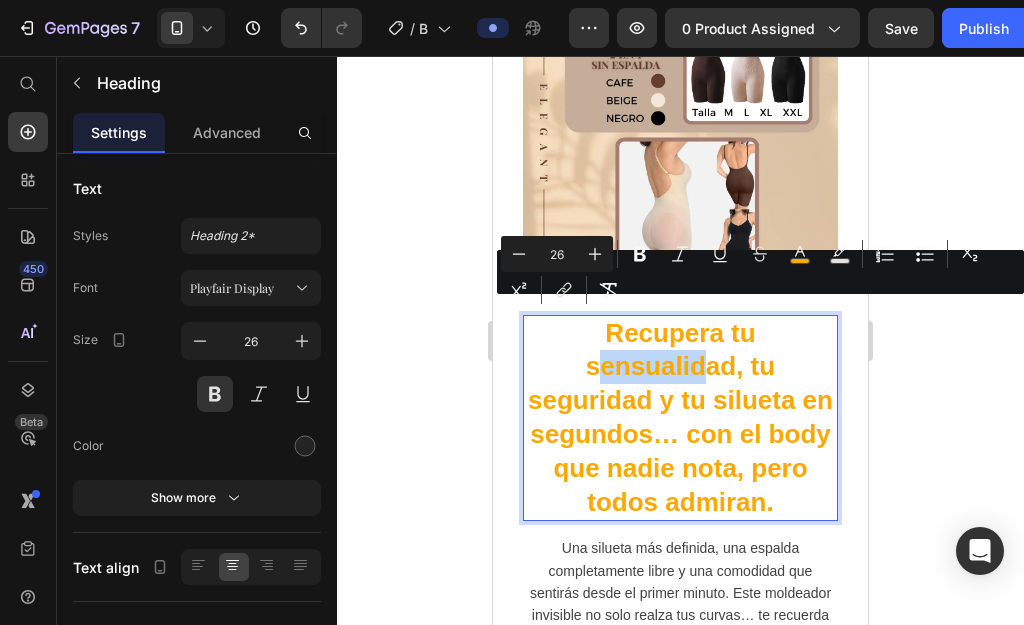click on "Recupera tu sensualidad, tu seguridad y tu silueta en segundos… con el body que nadie nota, pero todos admiran." at bounding box center (680, 417) 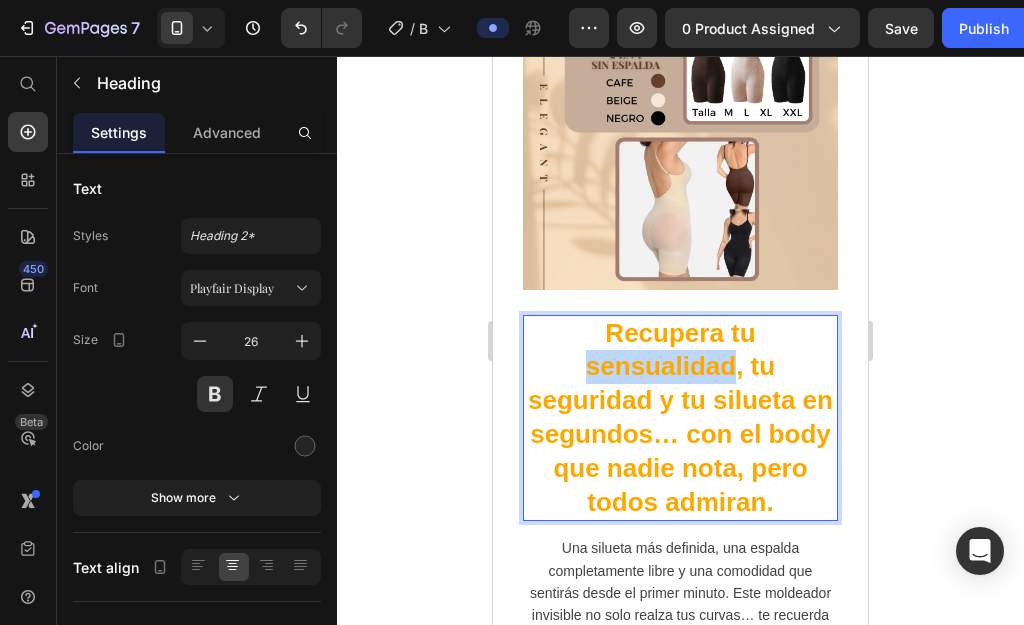 click on "Recupera tu sensualidad, tu seguridad y tu silueta en segundos… con el body que nadie nota, pero todos admiran." at bounding box center (680, 417) 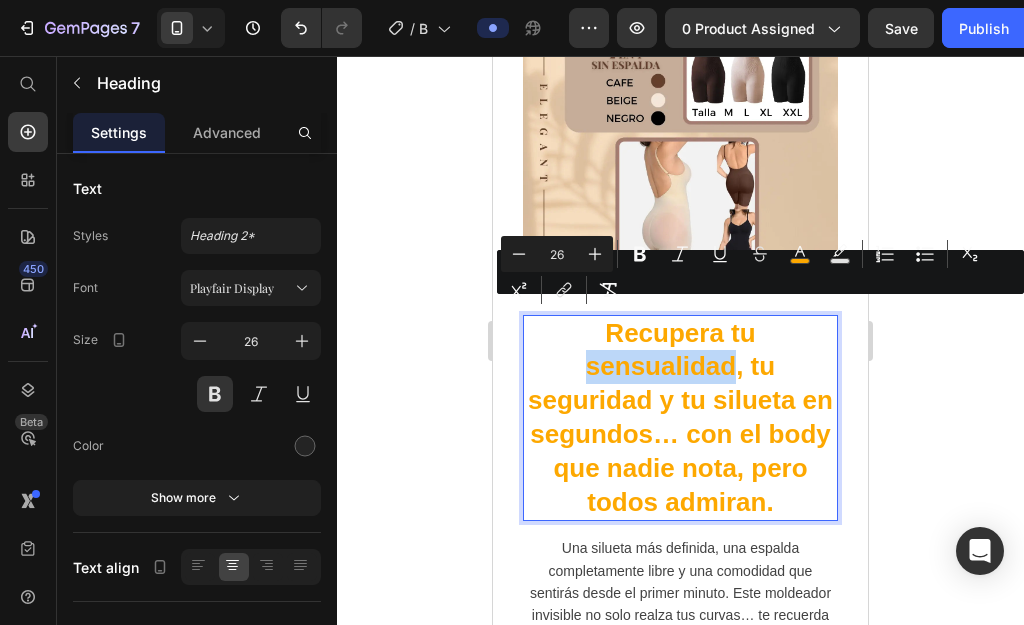 click on "Recupera tu sensualidad, tu seguridad y tu silueta en segundos… con el body que nadie nota, pero todos admiran." at bounding box center [680, 417] 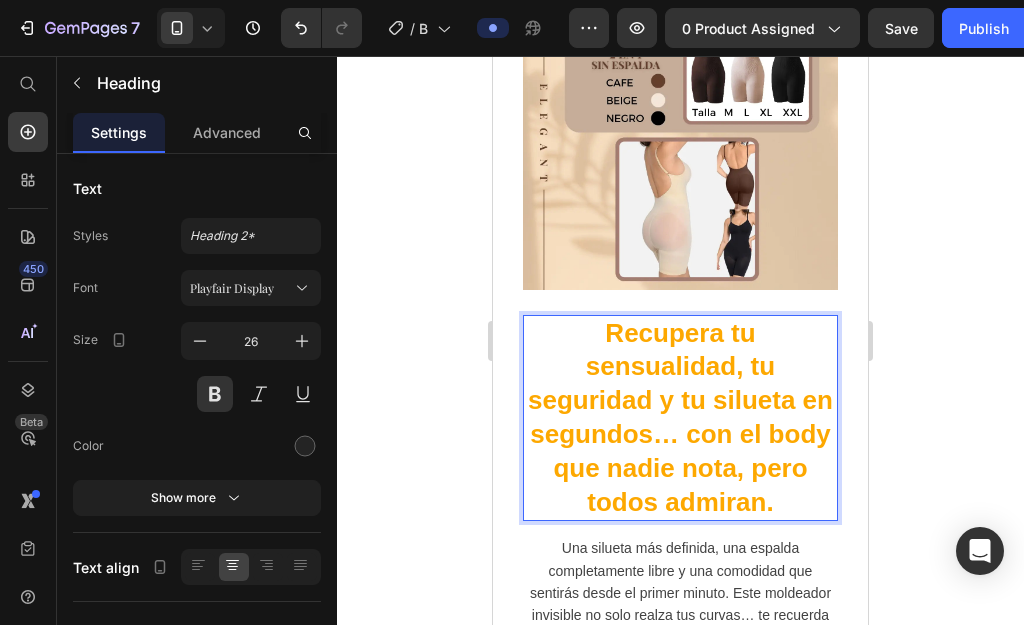click on "Recupera tu sensualidad, tu seguridad y tu silueta en segundos… con el body que nadie nota, pero todos admiran." at bounding box center (680, 417) 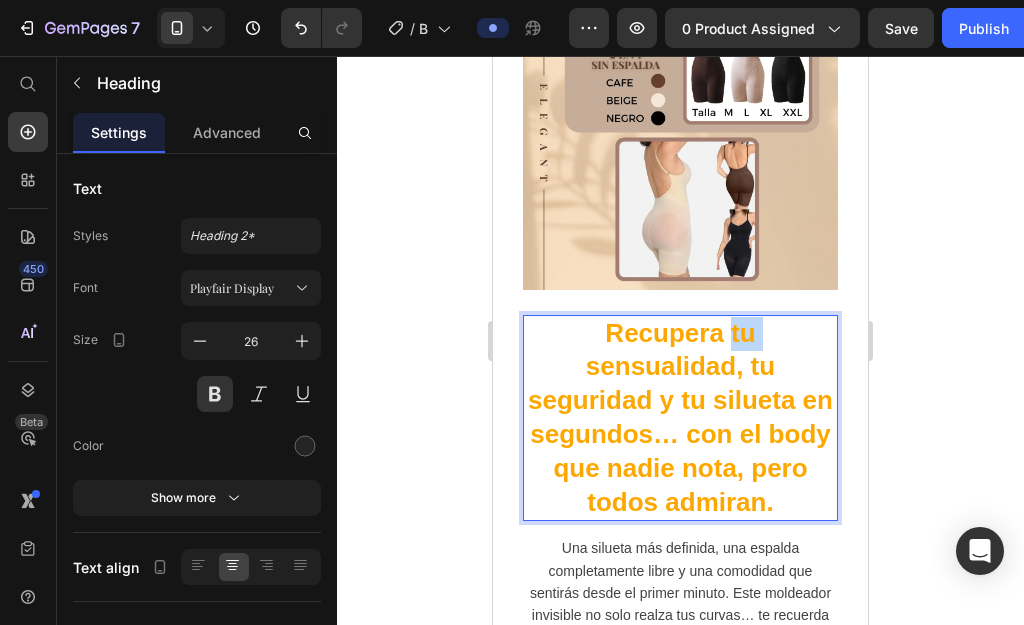 click on "Recupera tu sensualidad, tu seguridad y tu silueta en segundos… con el body que nadie nota, pero todos admiran." at bounding box center (680, 417) 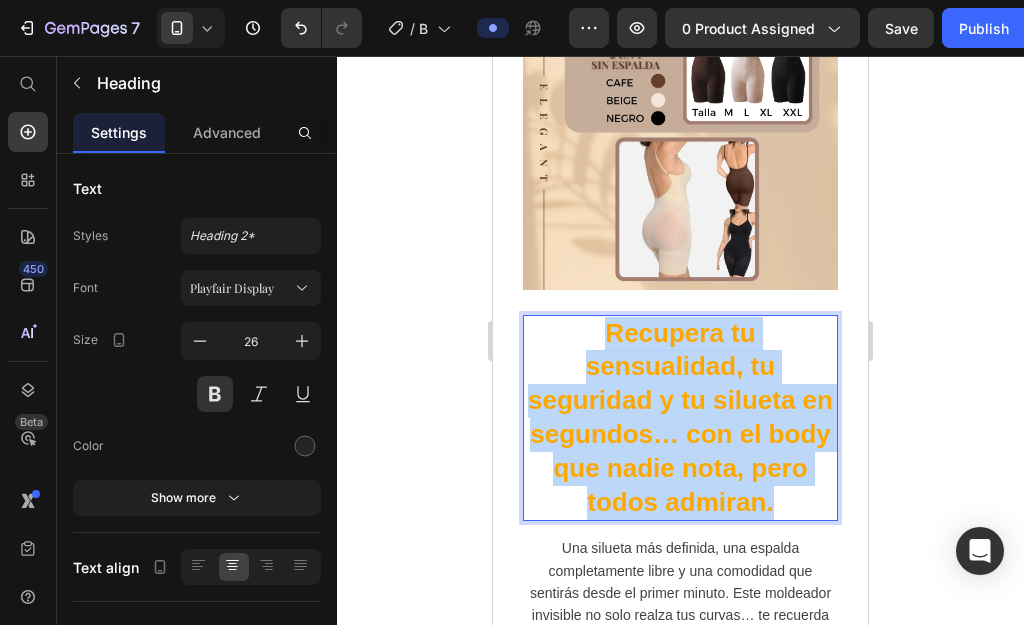 click on "Recupera tu sensualidad, tu seguridad y tu silueta en segundos… con el body que nadie nota, pero todos admiran." at bounding box center [680, 417] 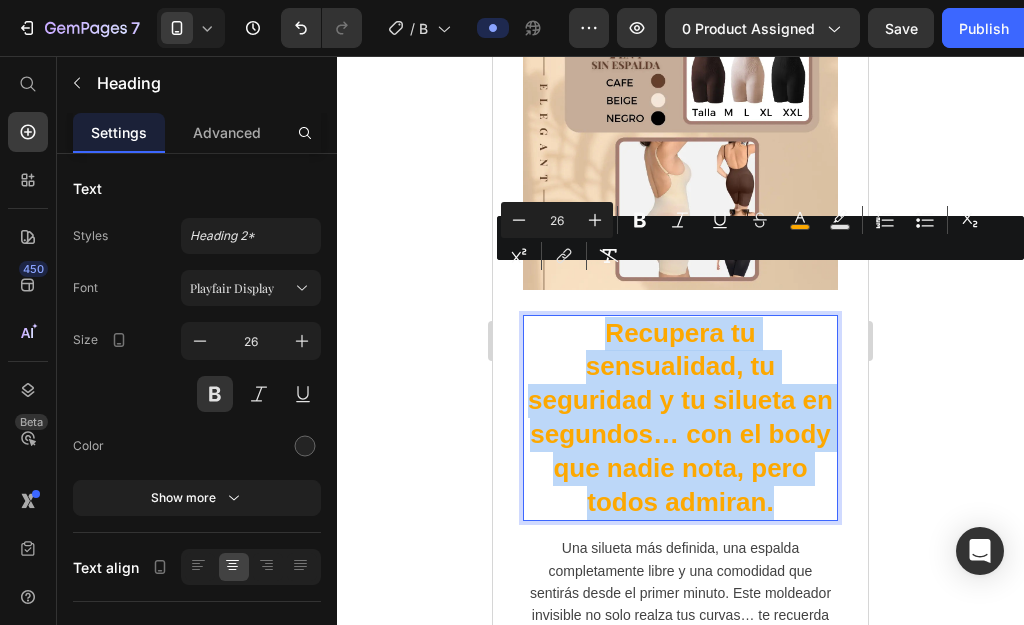 click on "Recupera tu sensualidad, tu seguridad y tu silueta en segundos… con el body que nadie nota, pero todos admiran." at bounding box center [680, 417] 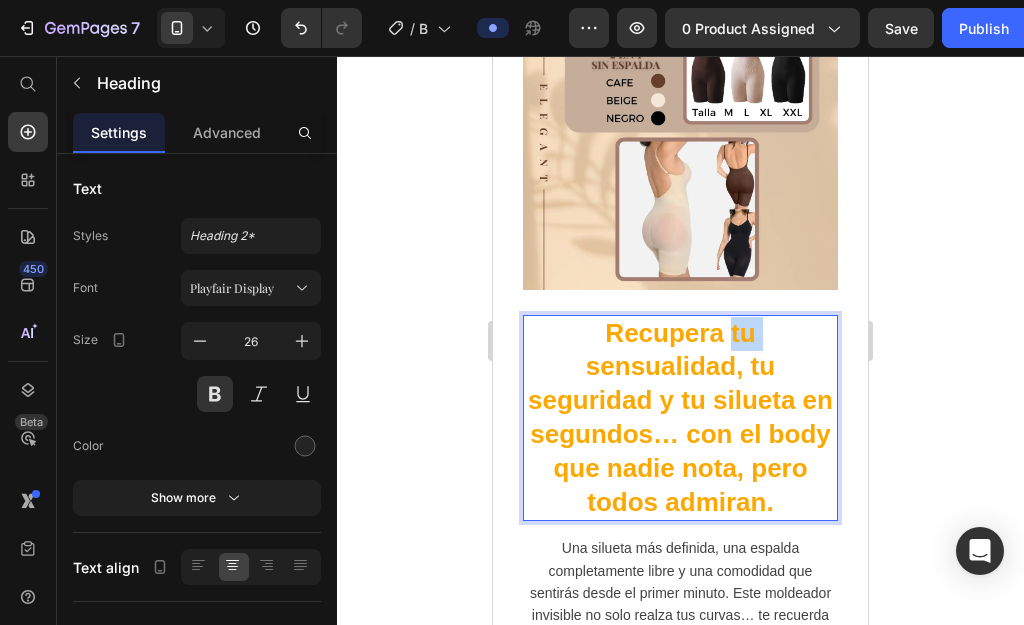 click on "Recupera tu sensualidad, tu seguridad y tu silueta en segundos… con el body que nadie nota, pero todos admiran." at bounding box center (680, 417) 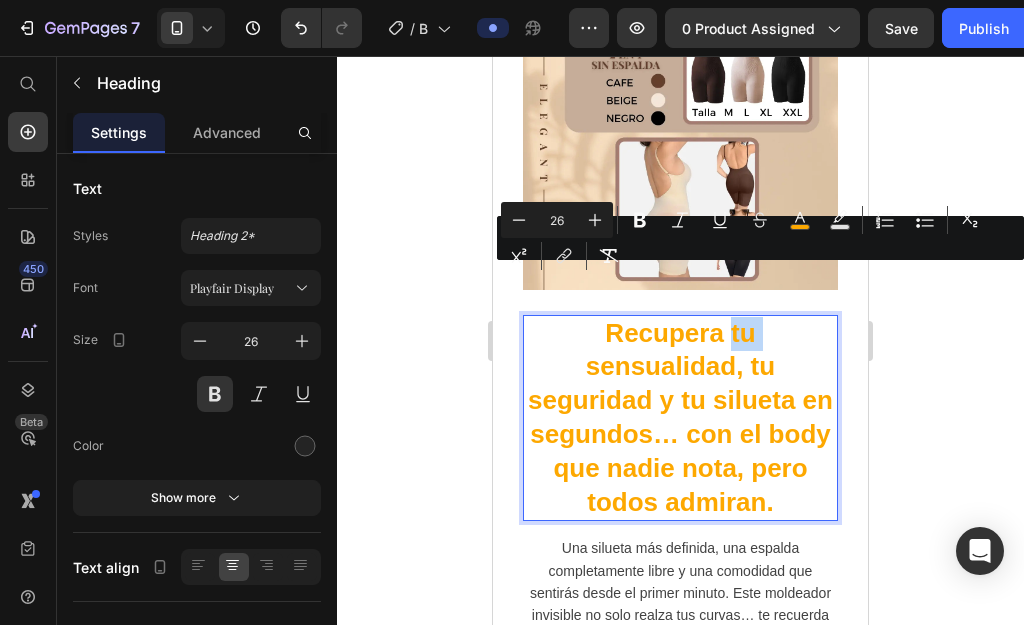 click on "Recupera tu sensualidad, tu seguridad y tu silueta en segundos… con el body que nadie nota, pero todos admiran." at bounding box center [680, 417] 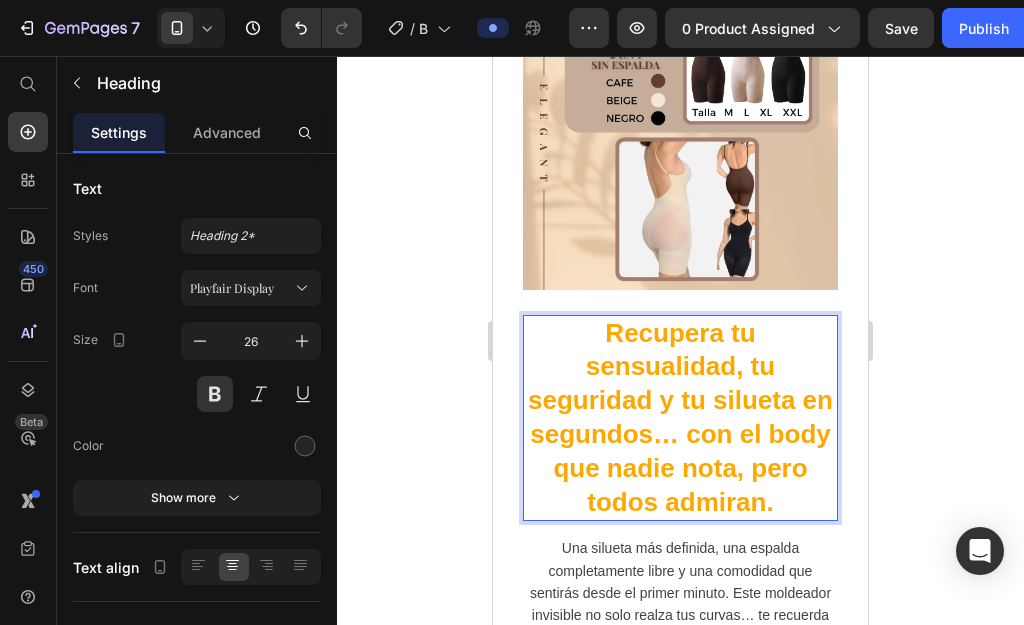 click on "Recupera tu sensualidad, tu seguridad y tu silueta en segundos… con el body que nadie nota, pero todos admiran." at bounding box center (680, 417) 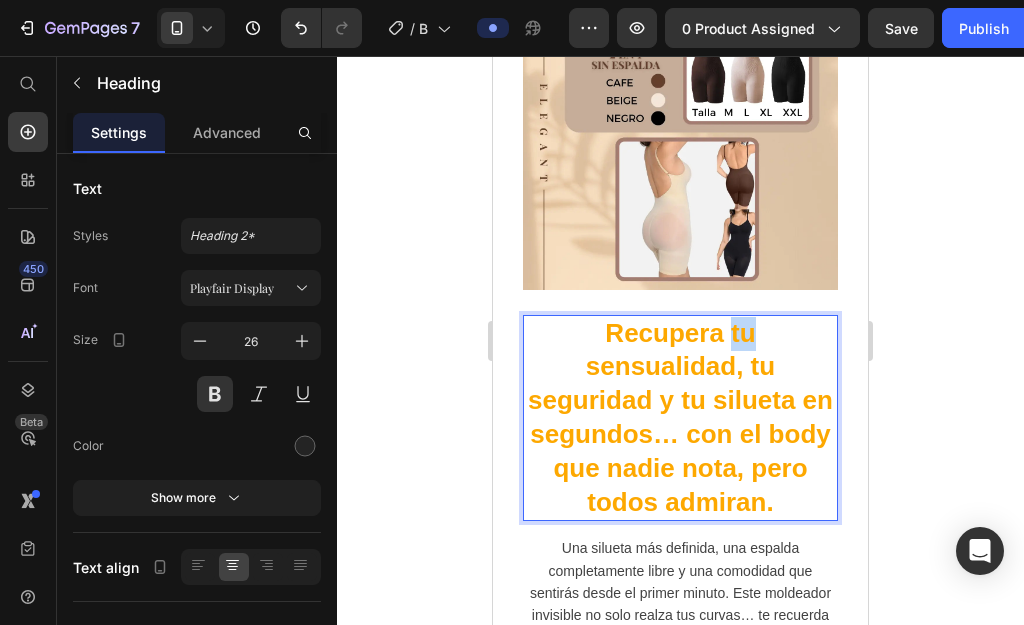 click on "Recupera tu sensualidad, tu seguridad y tu silueta en segundos… con el body que nadie nota, pero todos admiran." at bounding box center [680, 417] 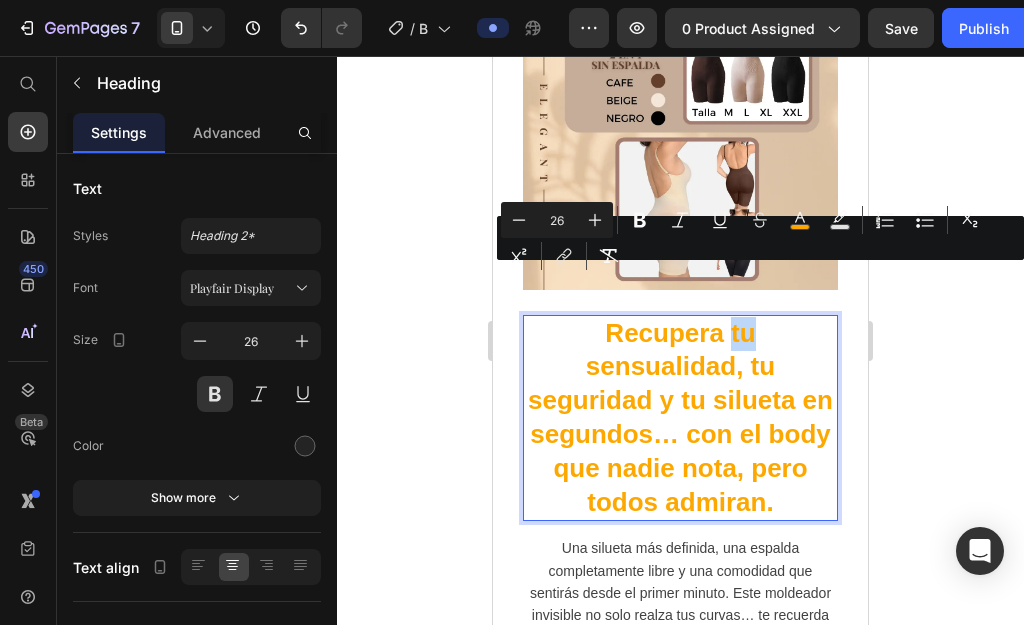 click on "Recupera tu sensualidad, tu seguridad y tu silueta en segundos… con el body que nadie nota, pero todos admiran." at bounding box center [680, 418] 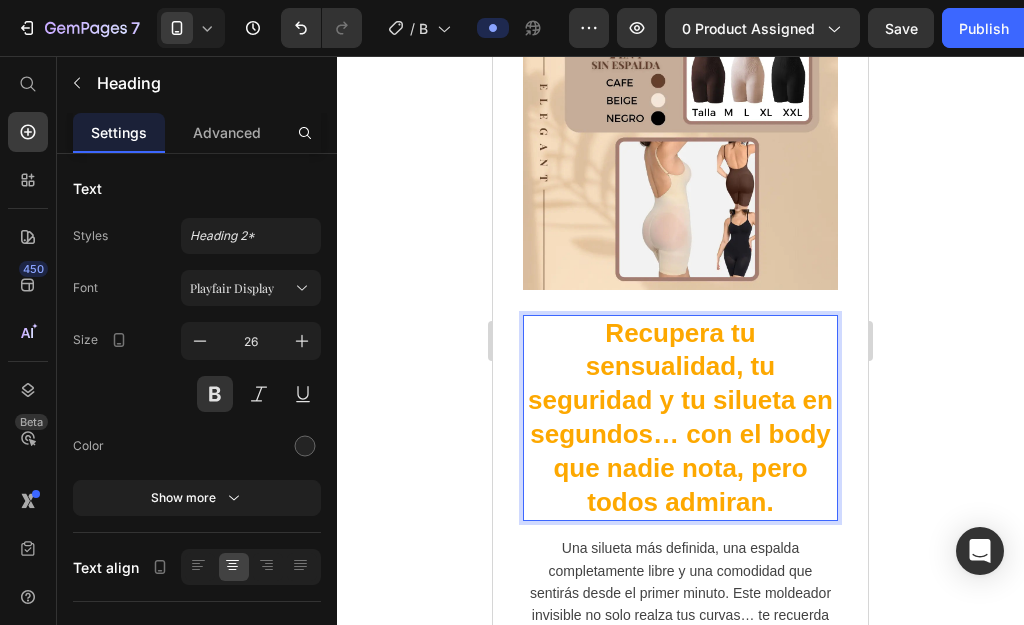 click on "Recupera tu sensualidad, tu seguridad y tu silueta en segundos… con el body que nadie nota, pero todos admiran." at bounding box center (680, 418) 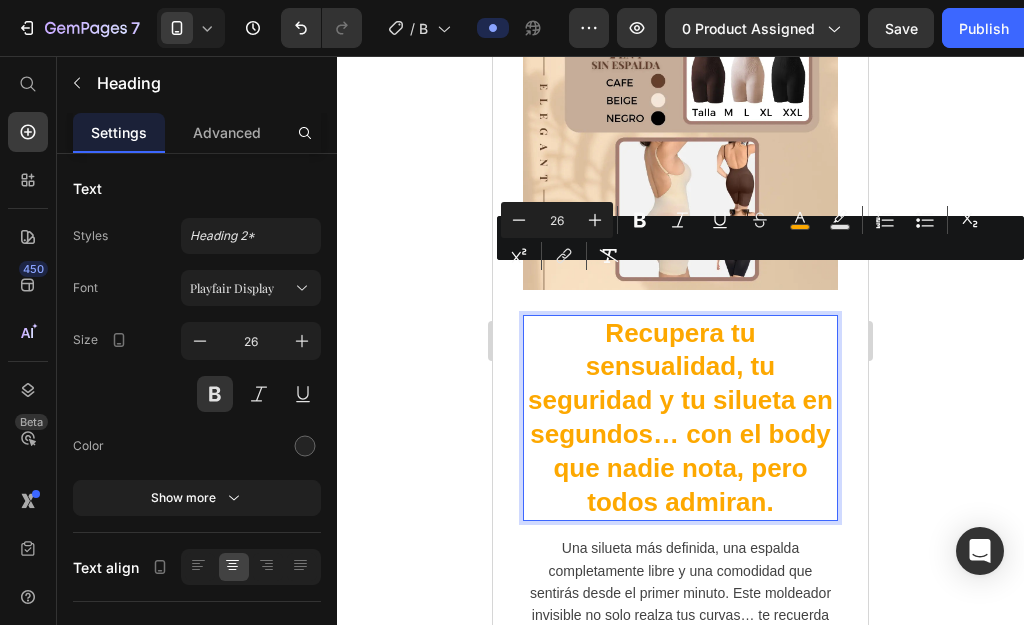 click on "Recupera tu sensualidad, tu seguridad y tu silueta en segundos… con el body que nadie nota, pero todos admiran." at bounding box center [680, 418] 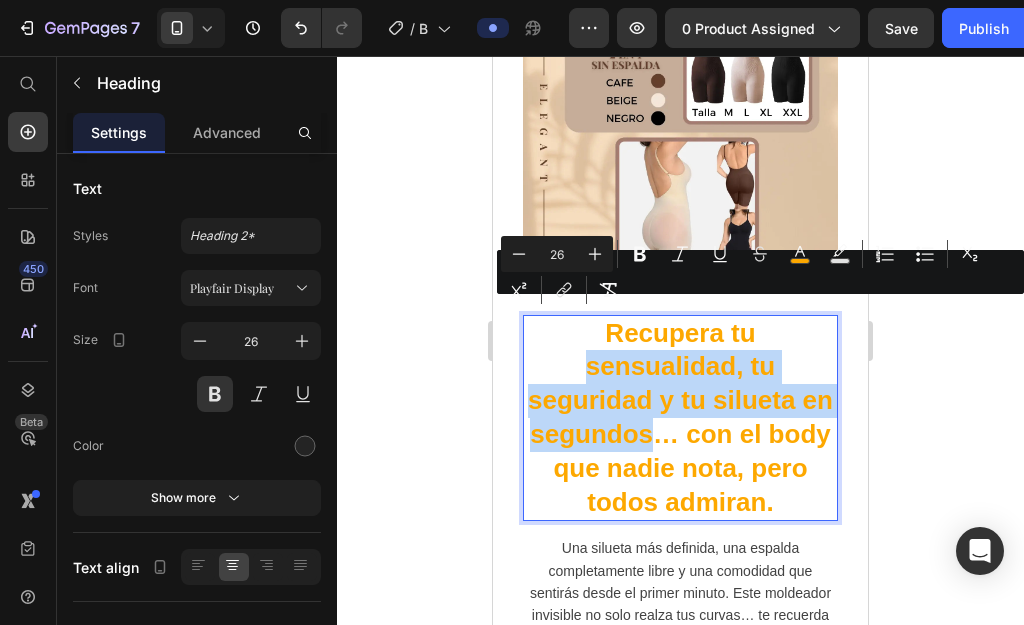 drag, startPoint x: 568, startPoint y: 319, endPoint x: 655, endPoint y: 380, distance: 106.25441 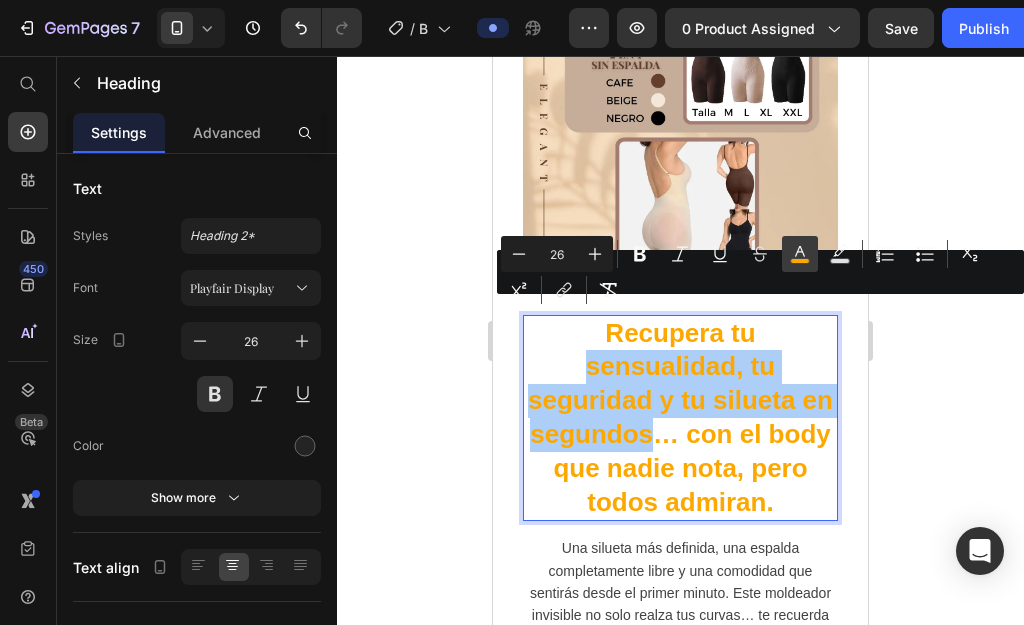 click 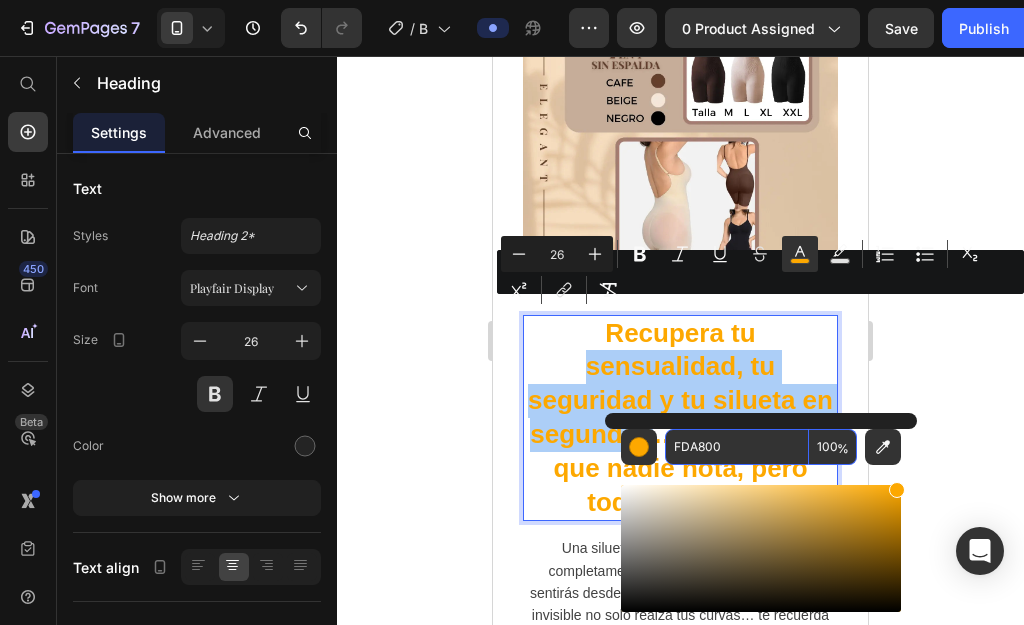 click on "FDA800" at bounding box center (737, 447) 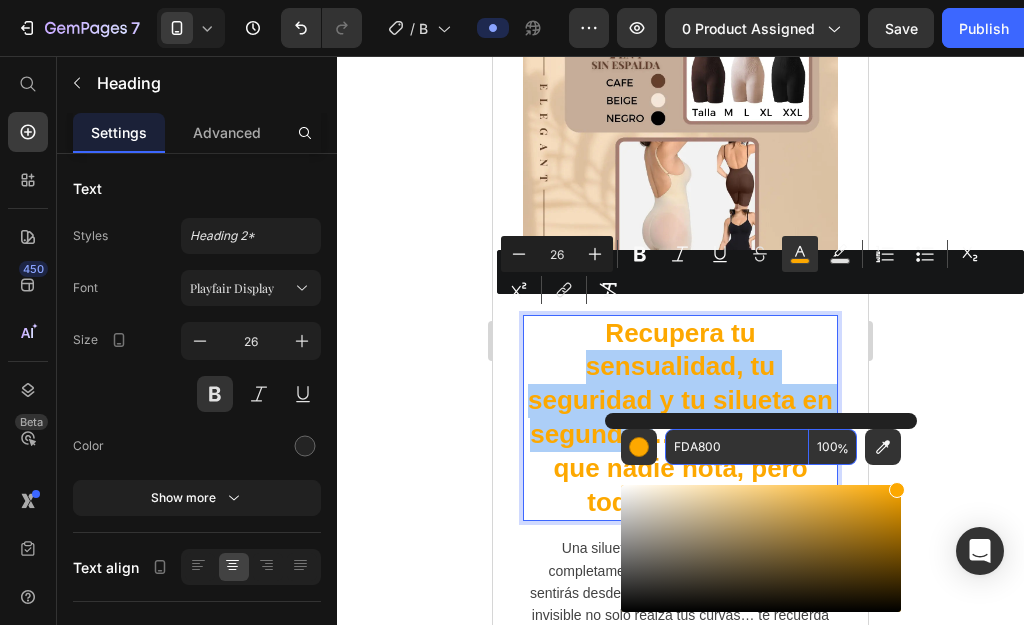 paste on "9B8777" 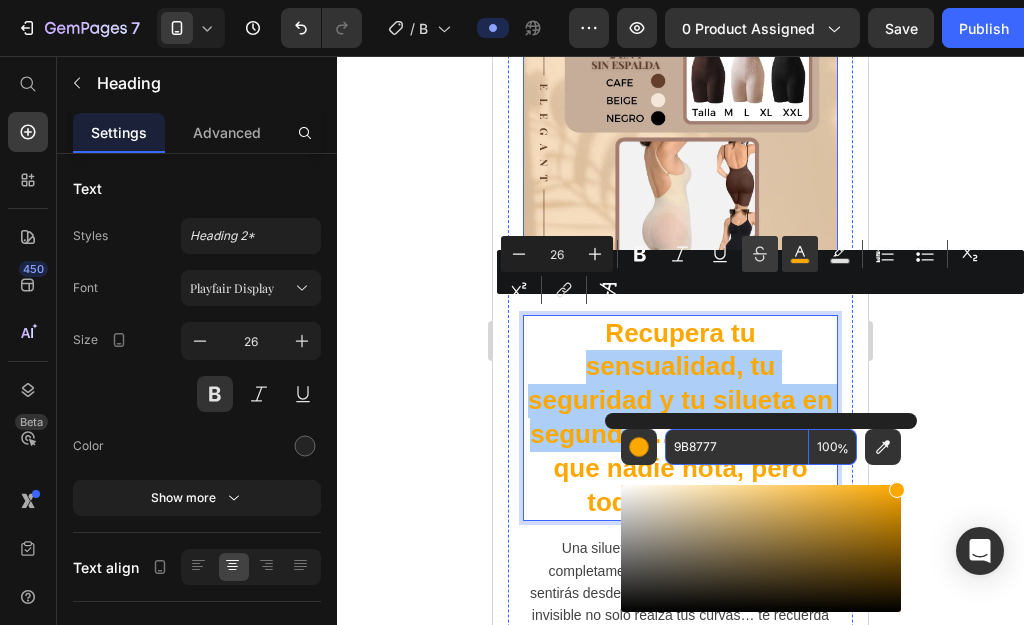 type on "9B8777" 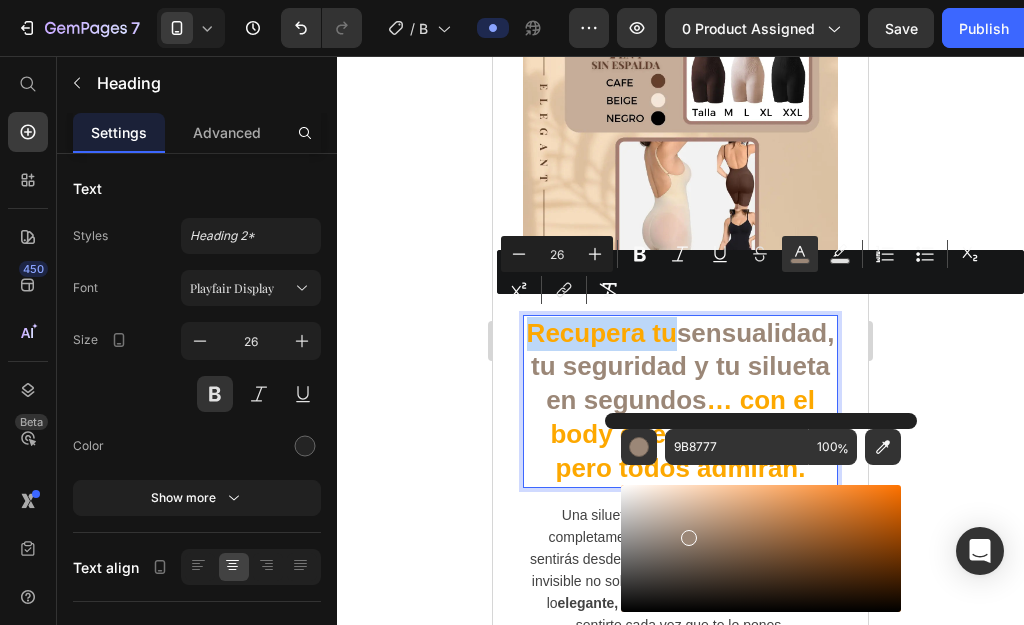 click on "sensualidad, tu seguridad y tu silueta en segundos" at bounding box center (682, 367) 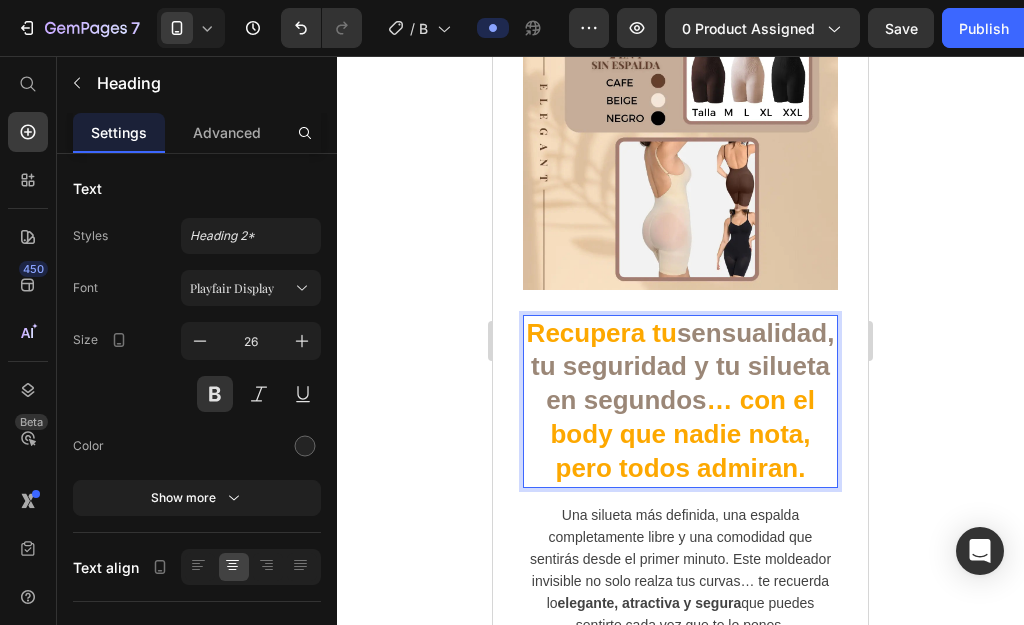 click on "sensualidad, tu seguridad y tu silueta en segundos" at bounding box center (682, 367) 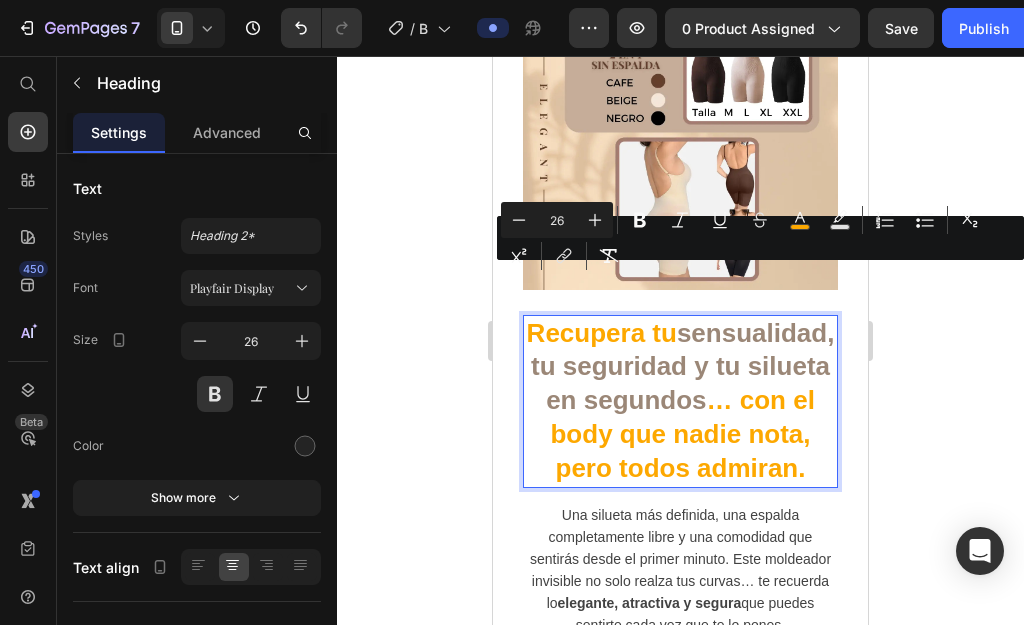 click on "Recupera tu  sensualidad, tu seguridad y tu silueta en segundos … con el body que nadie nota, pero todos admiran." at bounding box center (680, 401) 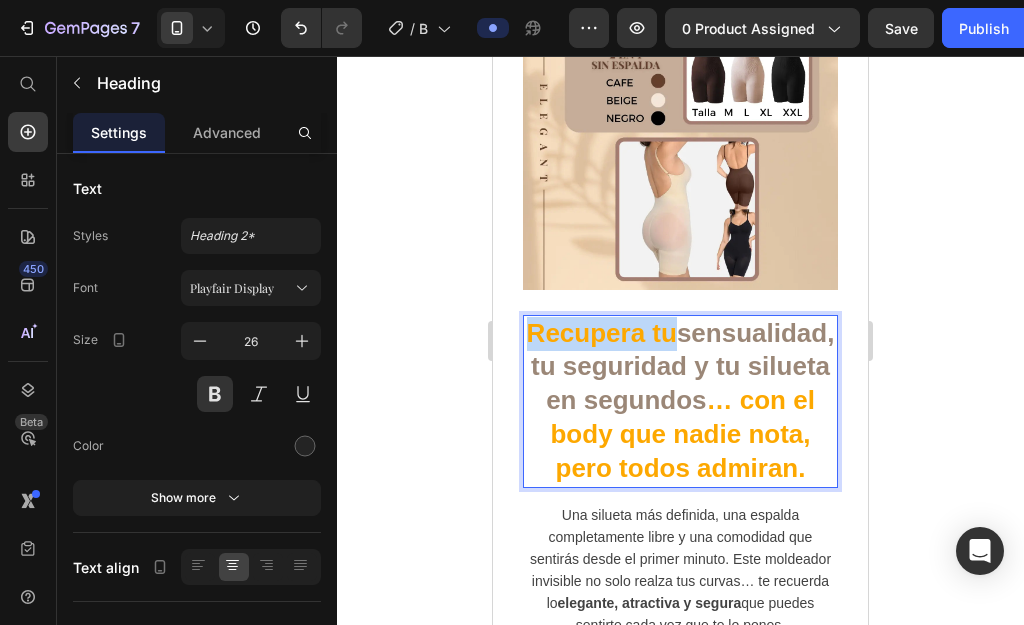 drag, startPoint x: 750, startPoint y: 290, endPoint x: 606, endPoint y: 292, distance: 144.01389 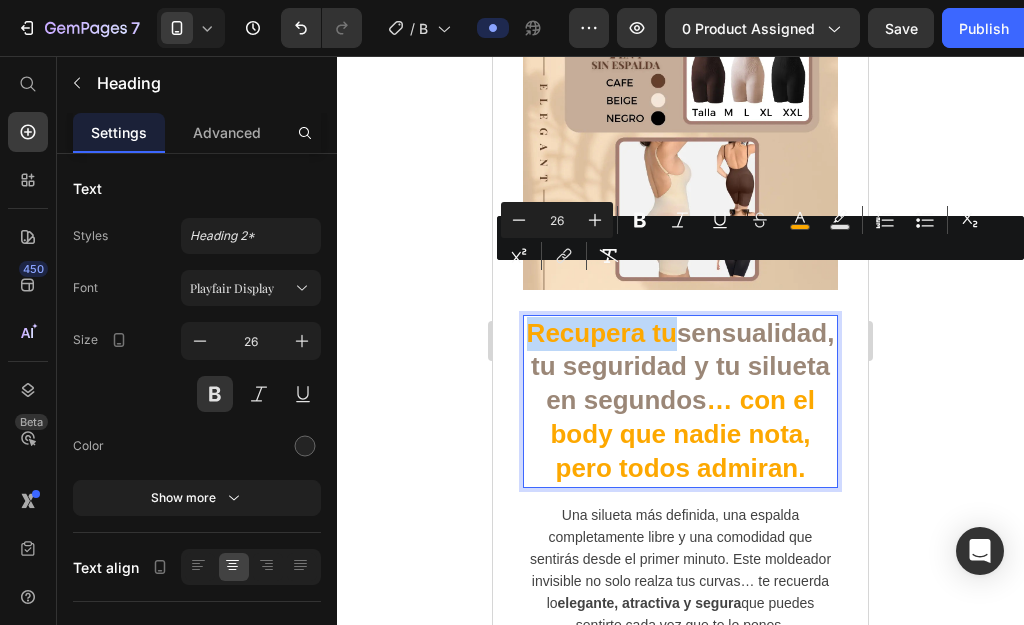 click on "sensualidad, tu seguridad y tu silueta en segundos" at bounding box center [682, 367] 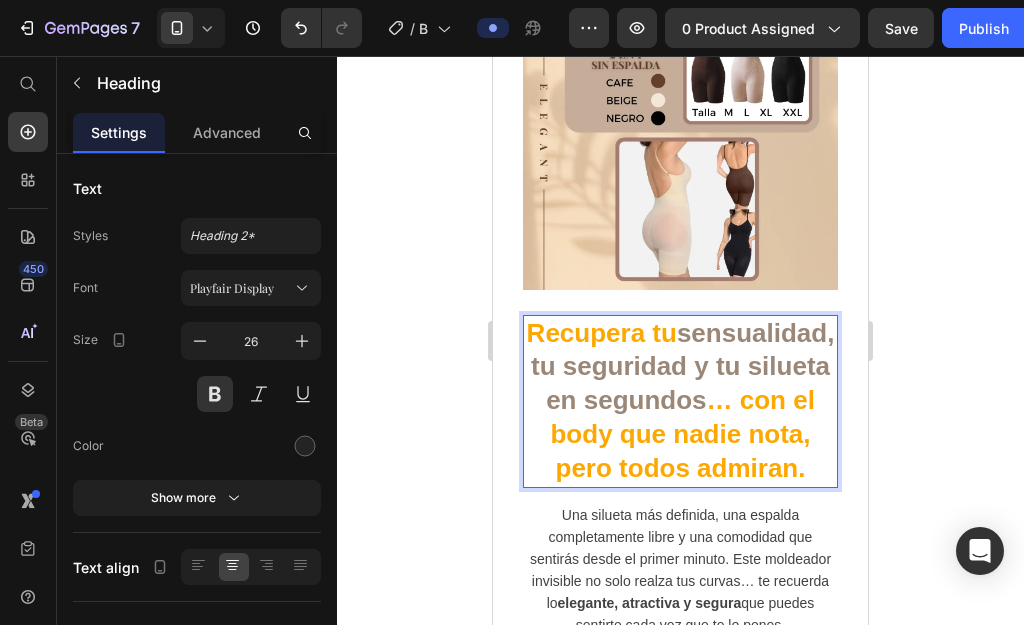 drag, startPoint x: 694, startPoint y: 392, endPoint x: 664, endPoint y: 395, distance: 30.149628 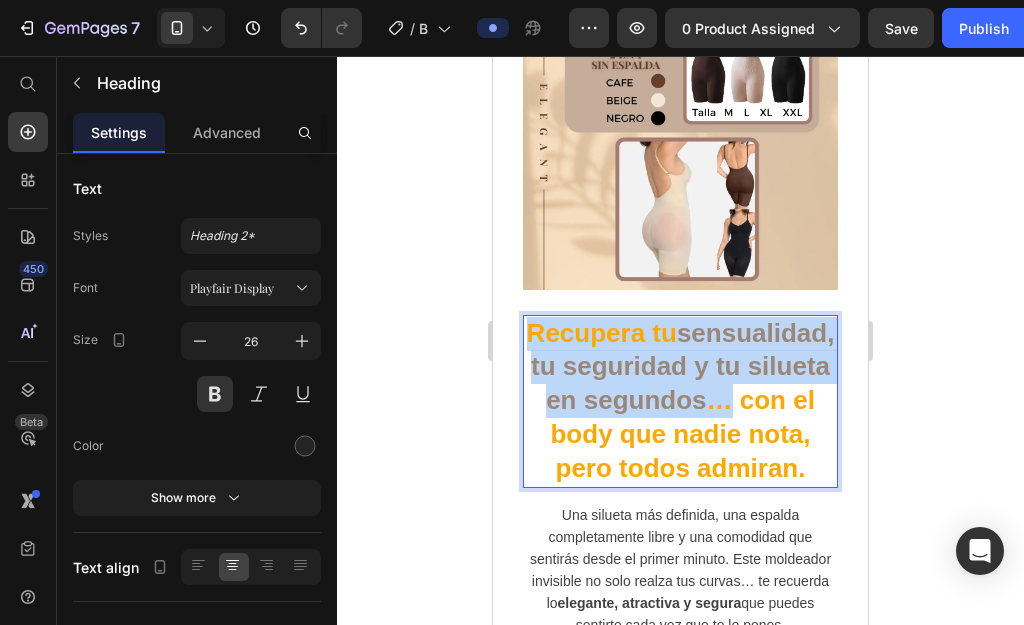 drag, startPoint x: 668, startPoint y: 393, endPoint x: 608, endPoint y: 296, distance: 114.05701 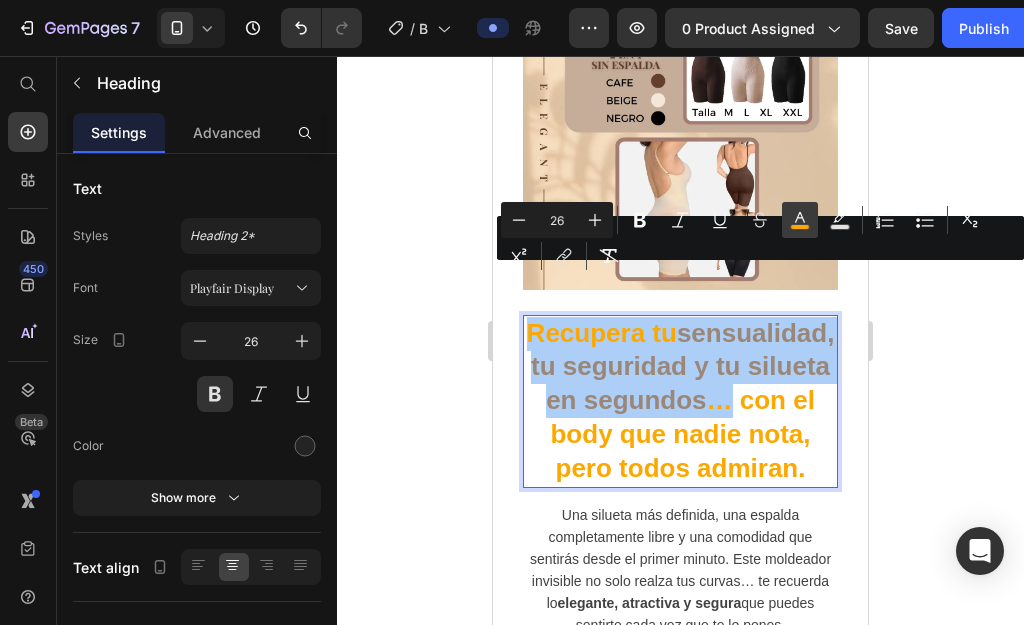 click on "color" at bounding box center (800, 220) 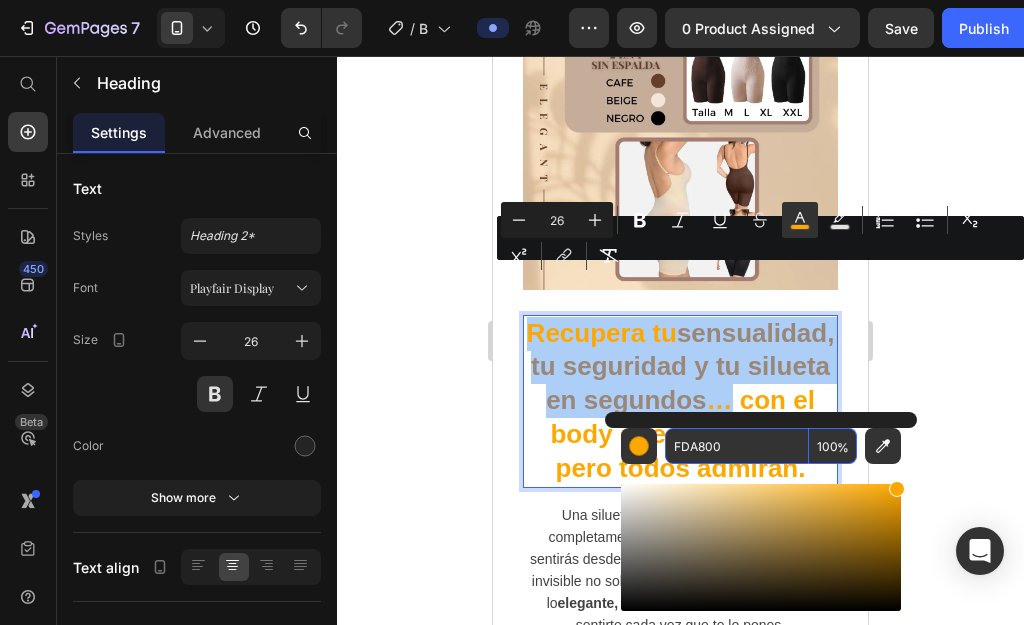 click on "FDA800" at bounding box center (737, 446) 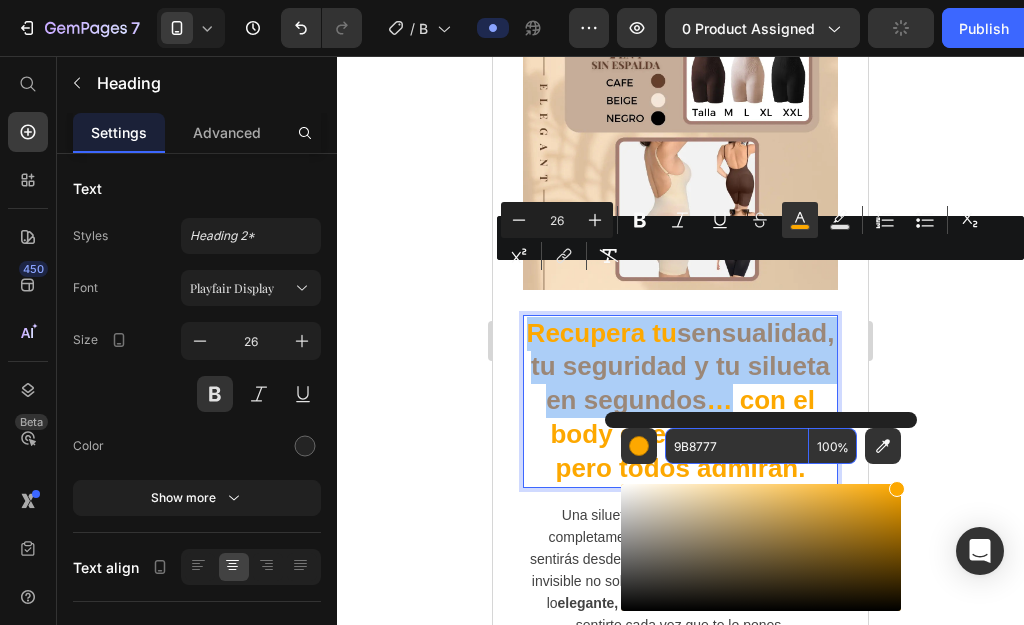 type on "9B8777" 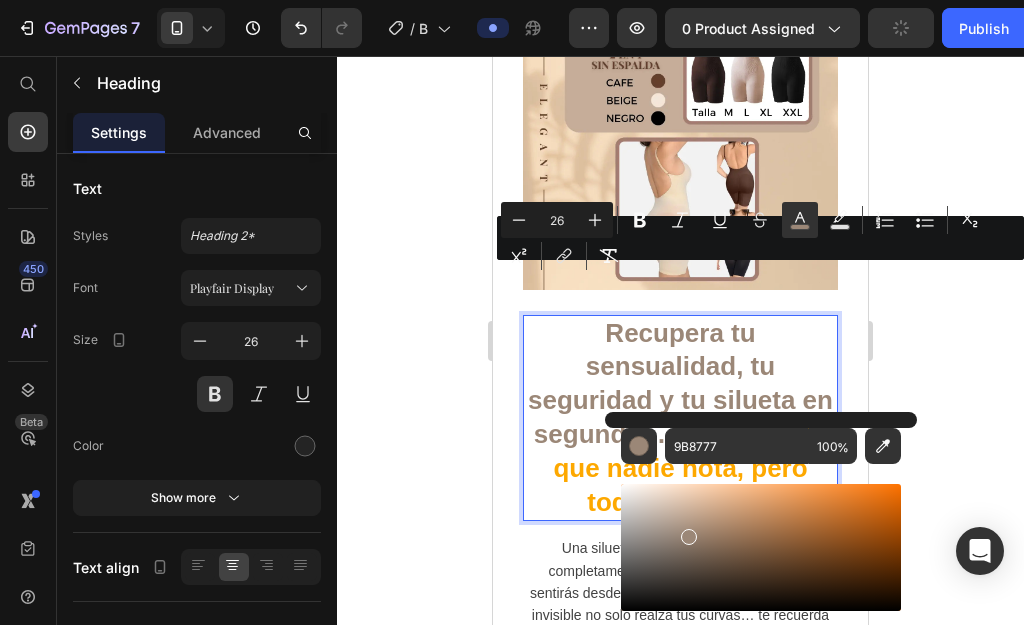 click on "Recupera tu sensualidad, tu seguridad y tu silueta en segundos…" at bounding box center (680, 383) 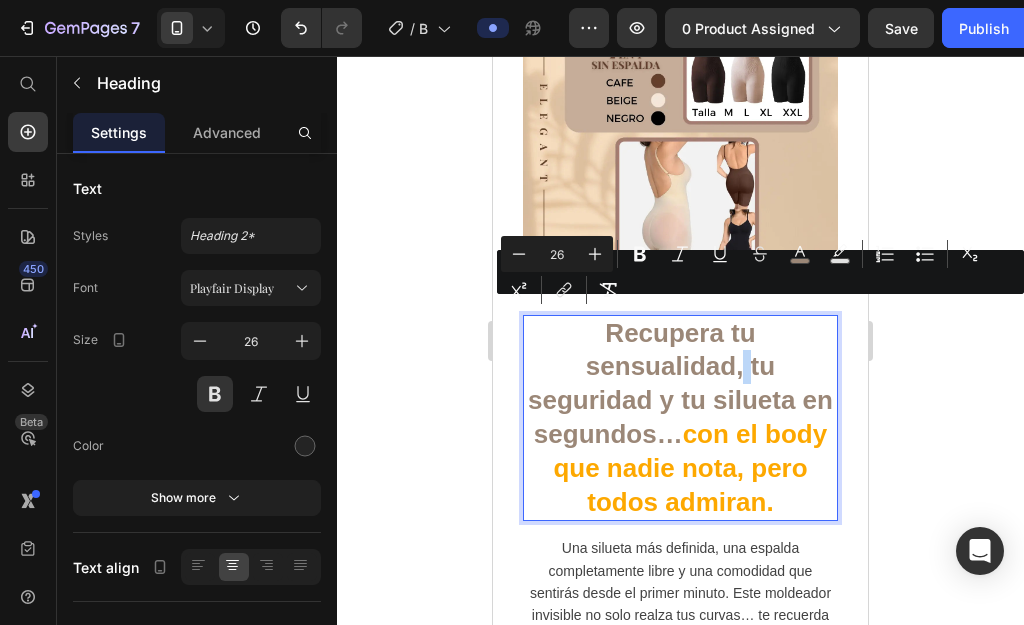 click on "Recupera tu sensualidad, tu seguridad y tu silueta en segundos…" at bounding box center [680, 383] 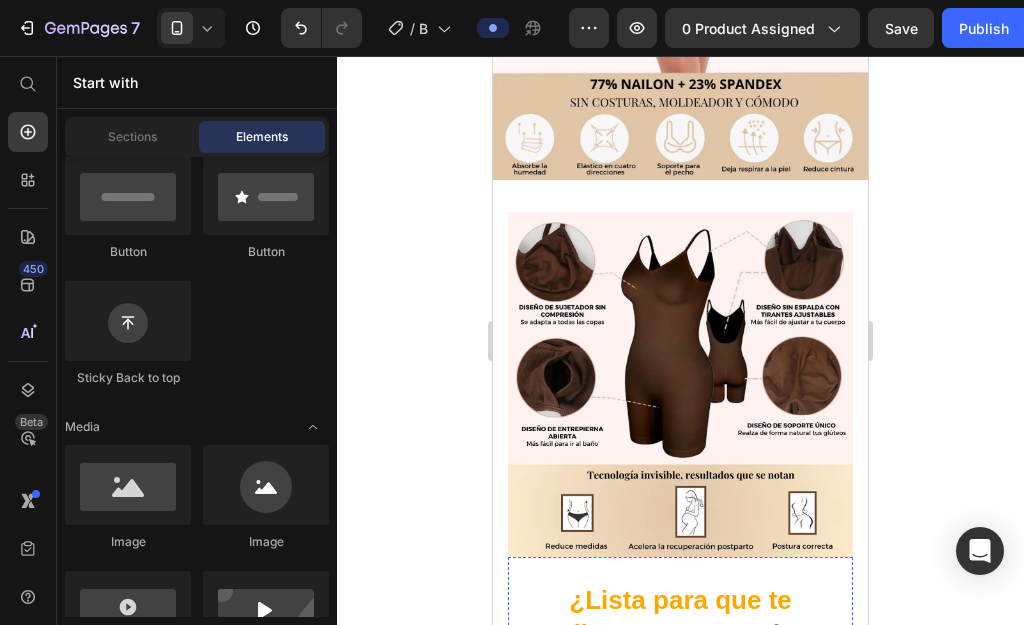 scroll, scrollTop: 2943, scrollLeft: 0, axis: vertical 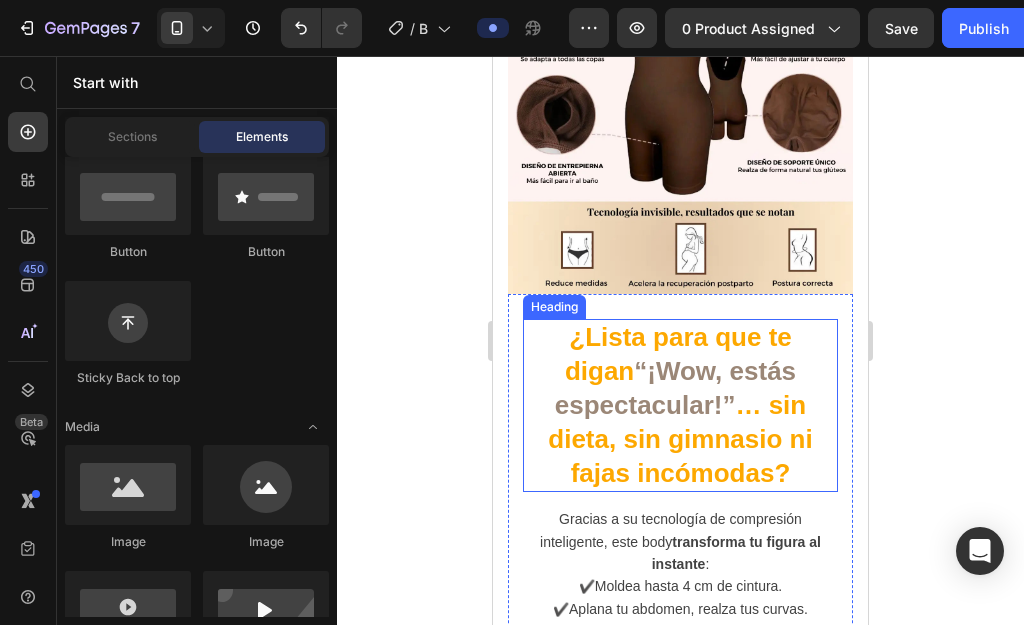click on "“¡Wow, estás espectacular!”" at bounding box center (675, 388) 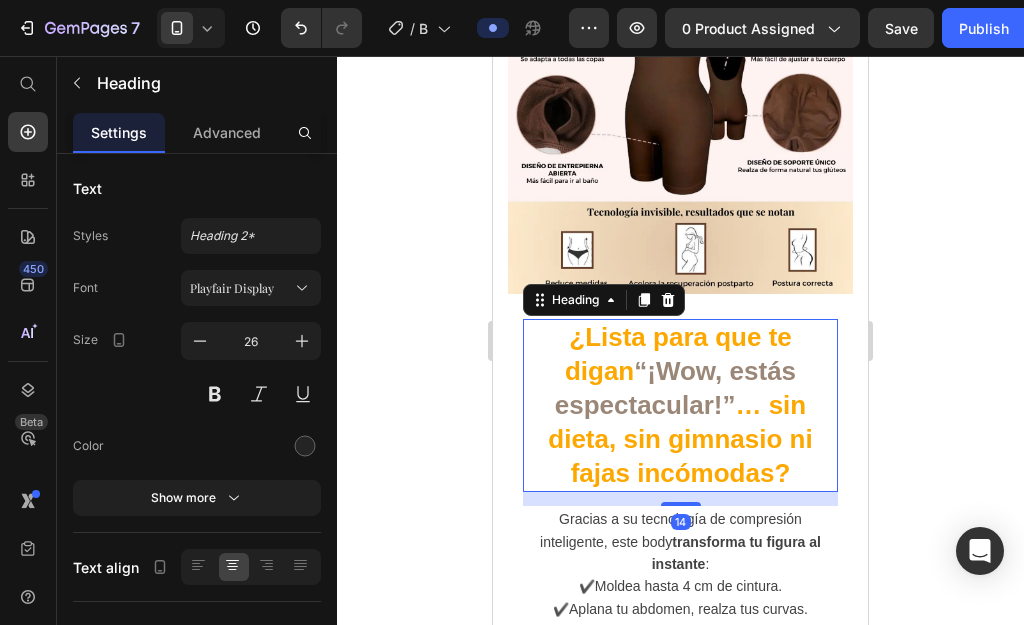 click on "“¡Wow, estás espectacular!”" at bounding box center (675, 388) 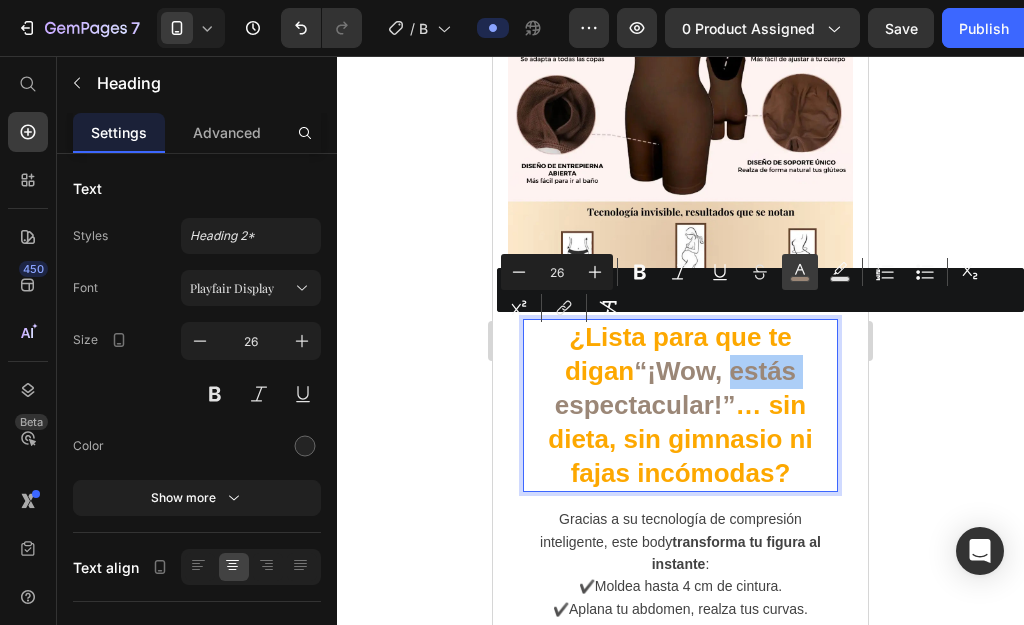 click 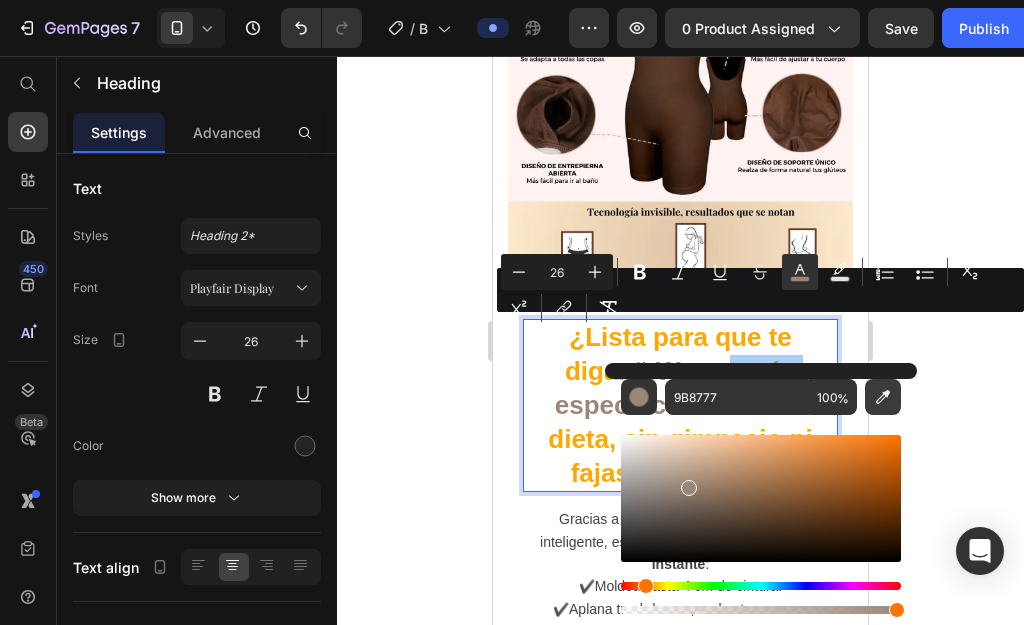 click 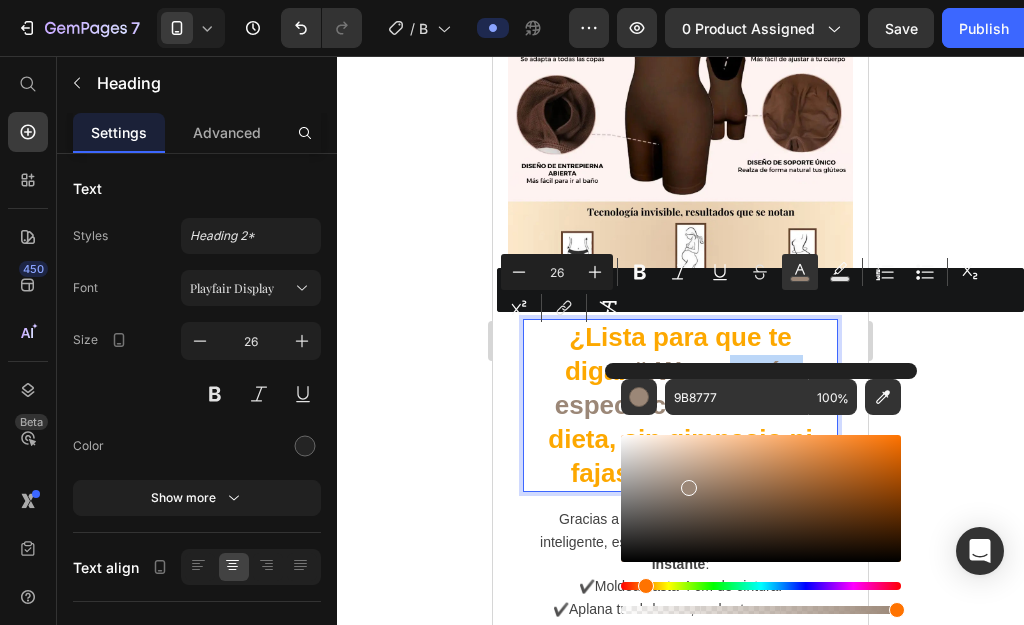 type on "47291B" 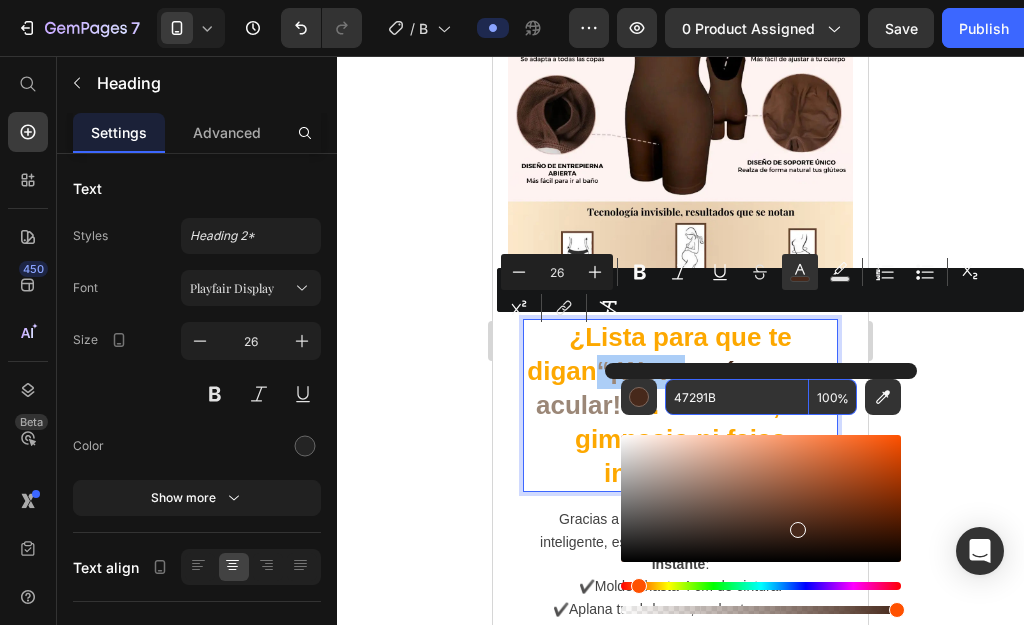 click on "47291B" at bounding box center [737, 397] 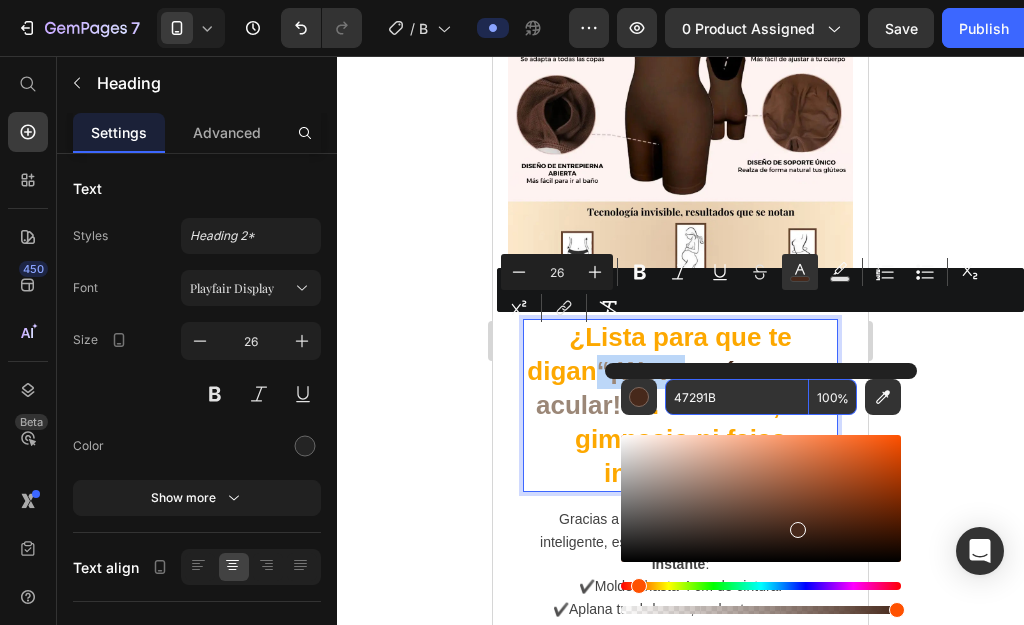 click on "“¡Wow," at bounding box center (641, 371) 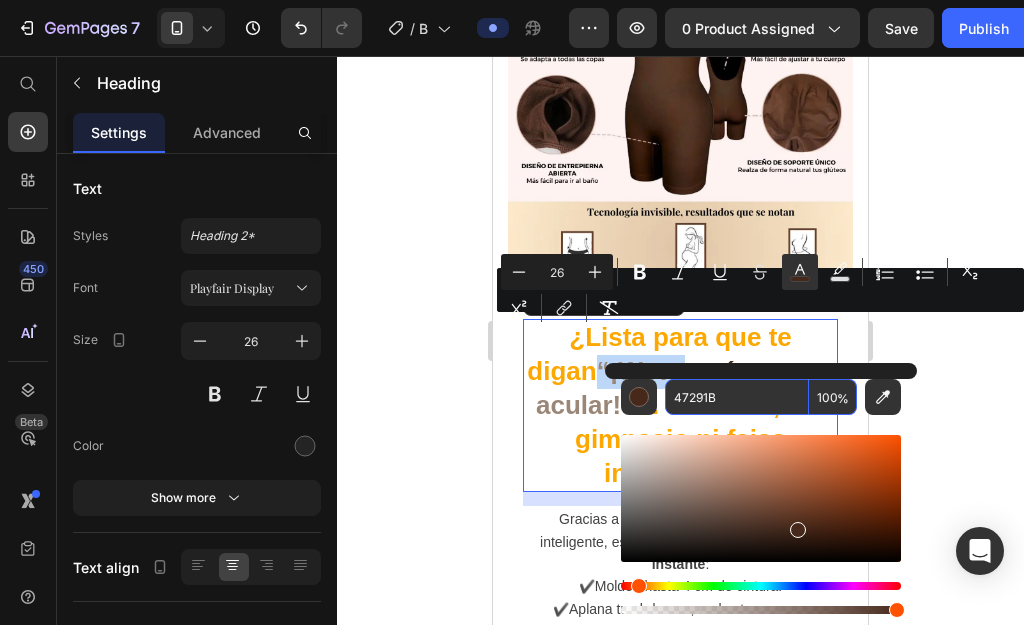click on "“¡Wow," at bounding box center [641, 371] 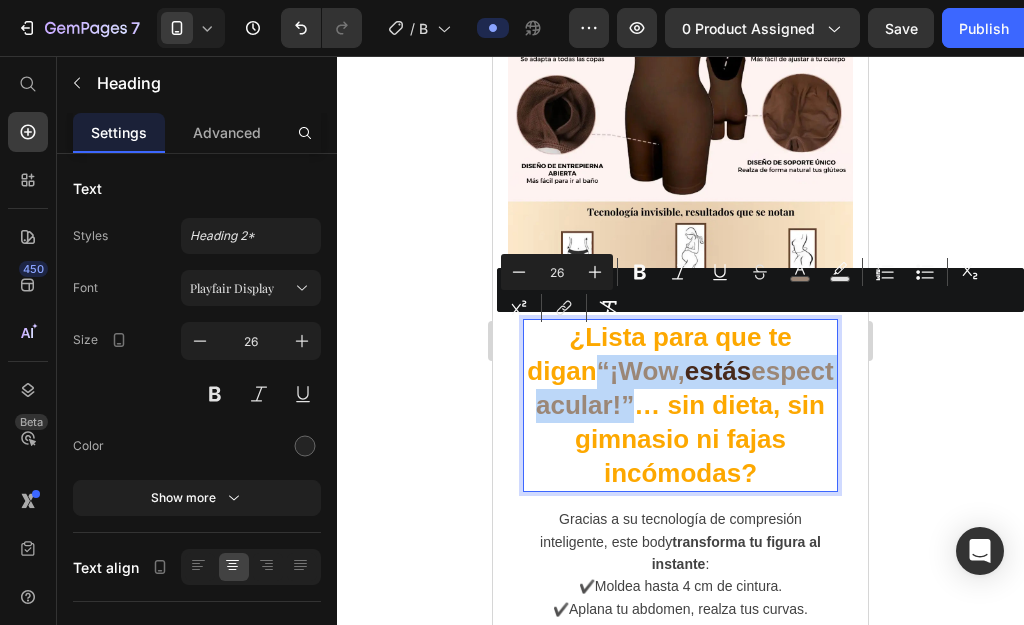 drag, startPoint x: 596, startPoint y: 335, endPoint x: 727, endPoint y: 375, distance: 136.9708 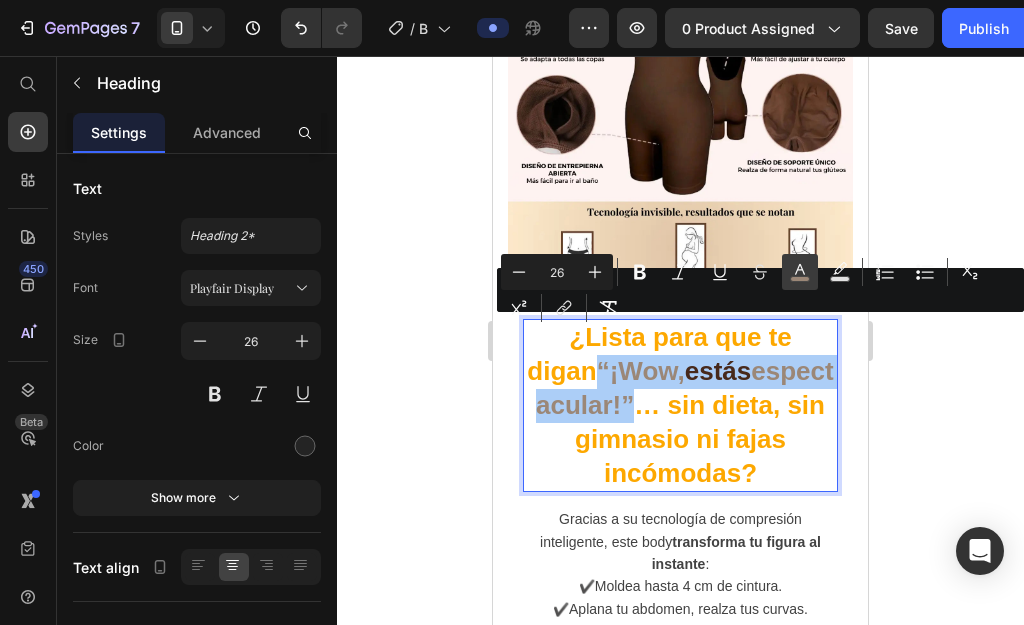 click on "color" at bounding box center (800, 272) 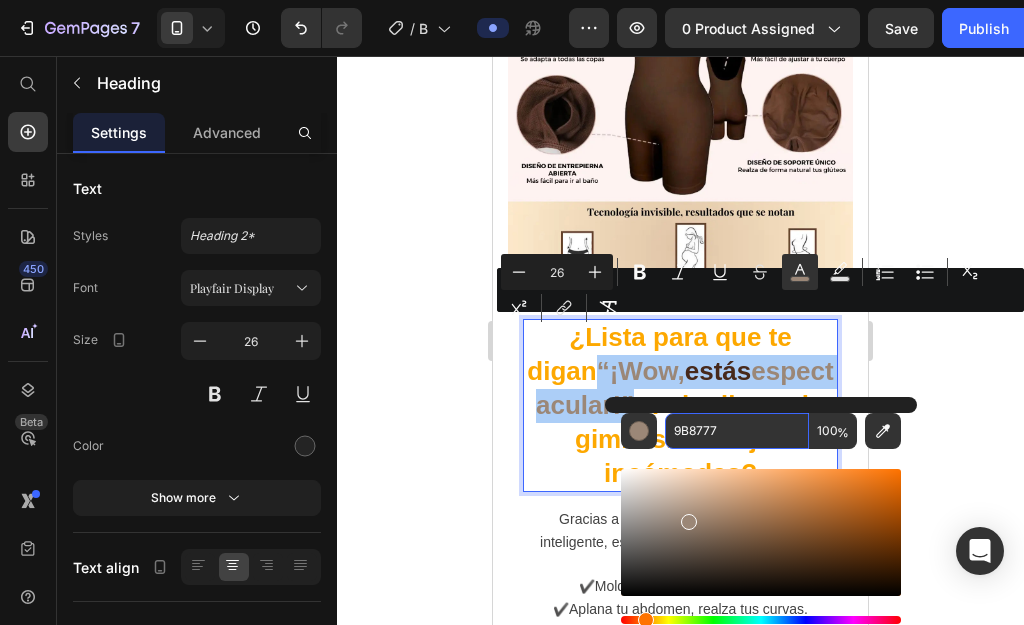 click on "9B8777" at bounding box center (737, 431) 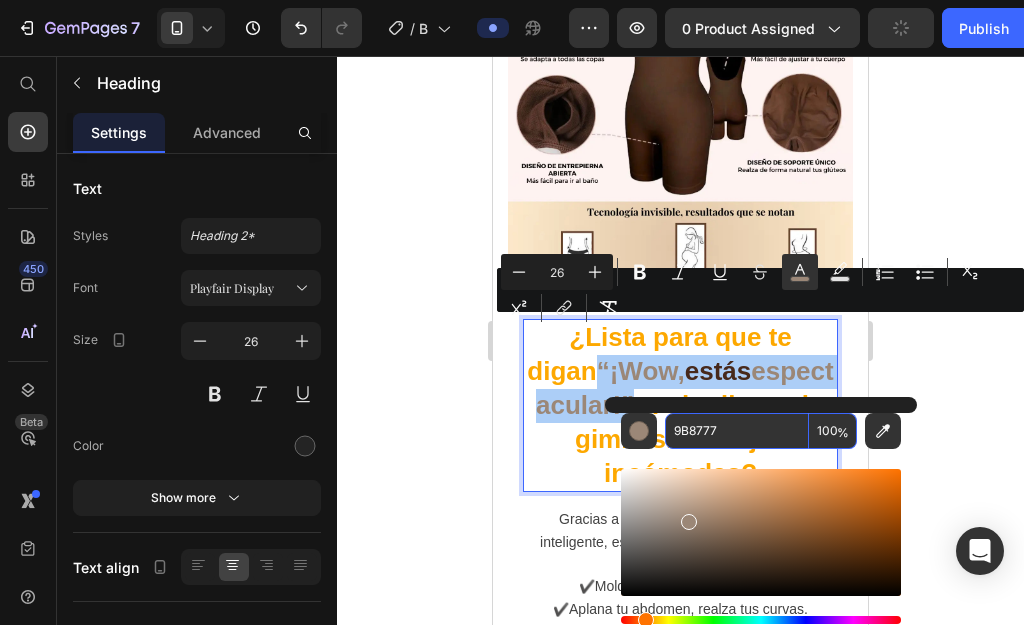 paste on "47291B" 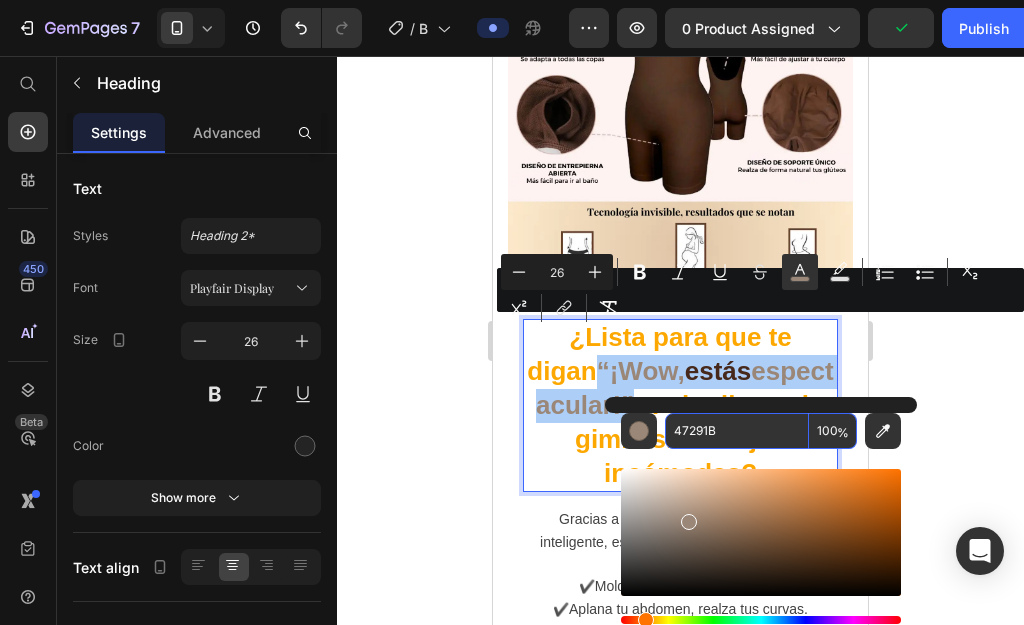 type on "47291B" 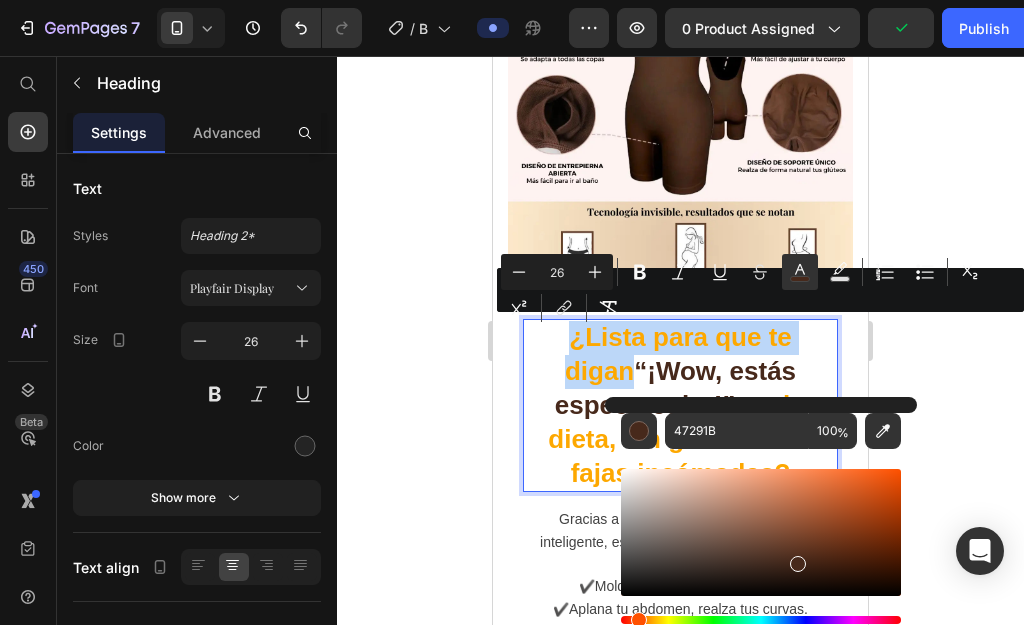 click on "“¡Wow, estás espectacular!”" at bounding box center (675, 388) 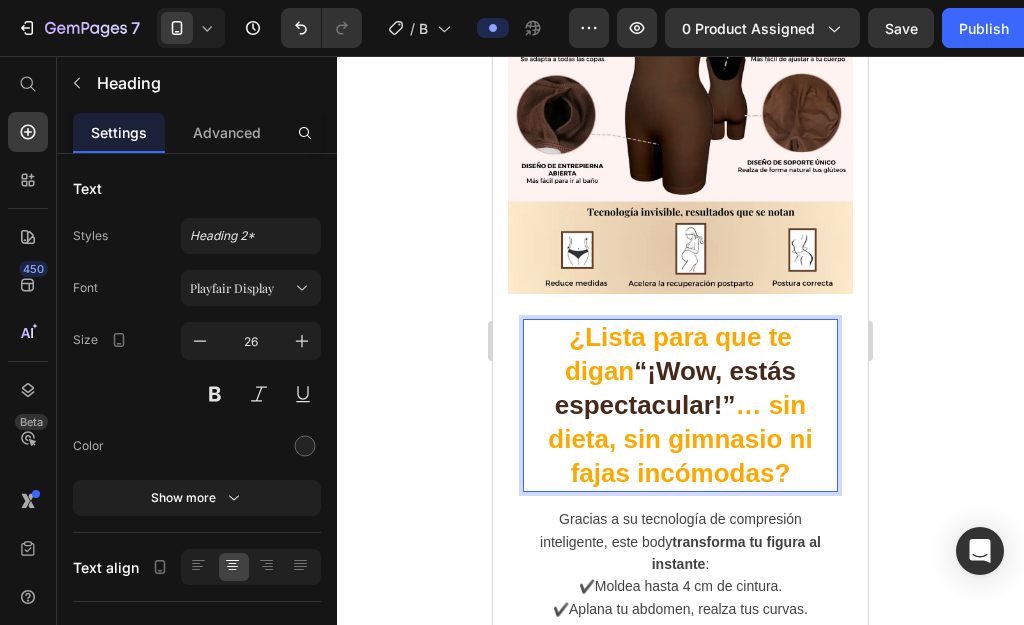click on "¿Lista para que te digan  “¡Wow, estás espectacular!” … sin dieta, sin gimnasio ni fajas incómodas?" at bounding box center [680, 405] 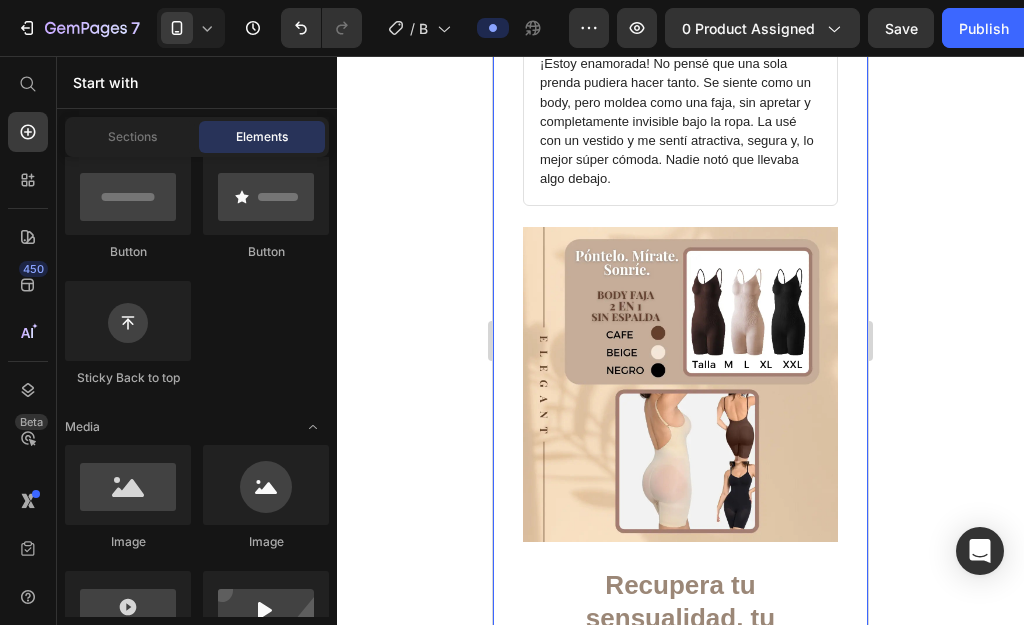 scroll, scrollTop: 1334, scrollLeft: 0, axis: vertical 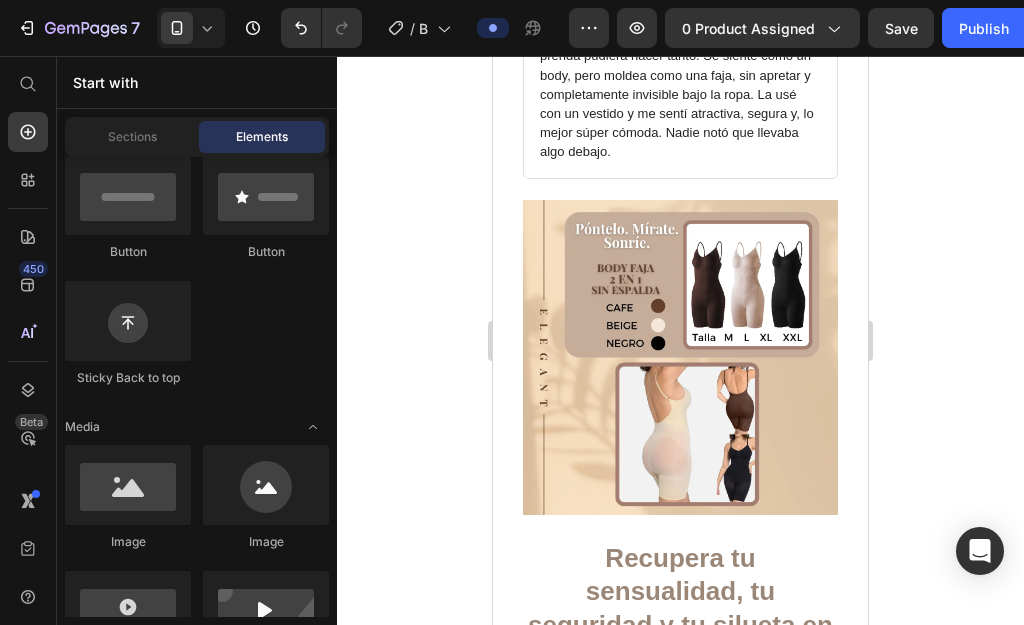 click on "con el body que nadie nota, pero todos admiran." at bounding box center (690, 693) 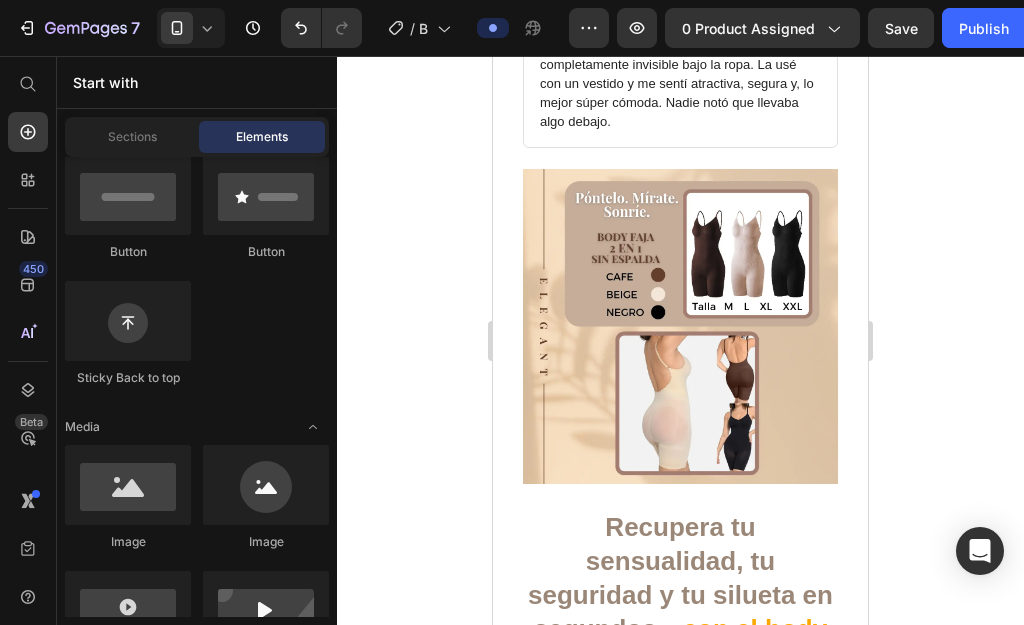 scroll, scrollTop: 1675, scrollLeft: 0, axis: vertical 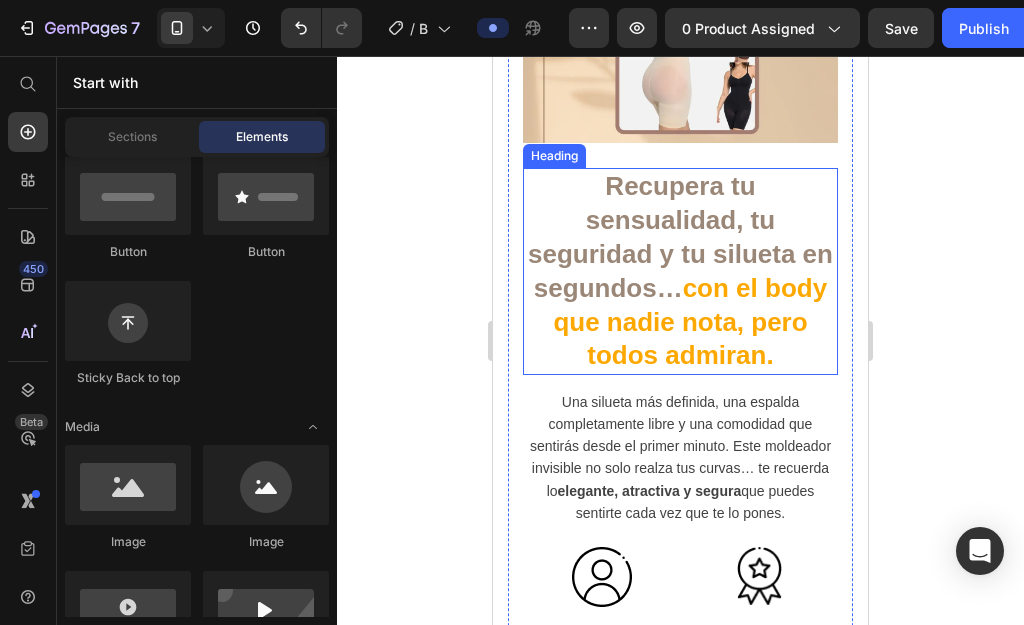 click on "con el body que nadie nota, pero todos admiran." at bounding box center (690, 322) 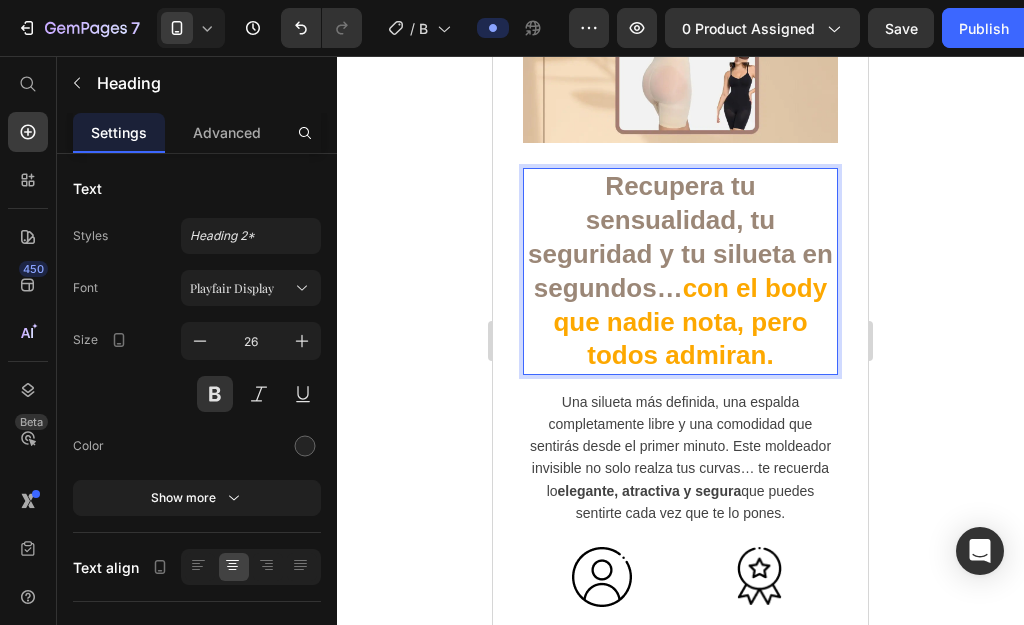 click on "con el body que nadie nota, pero todos admiran." at bounding box center [690, 322] 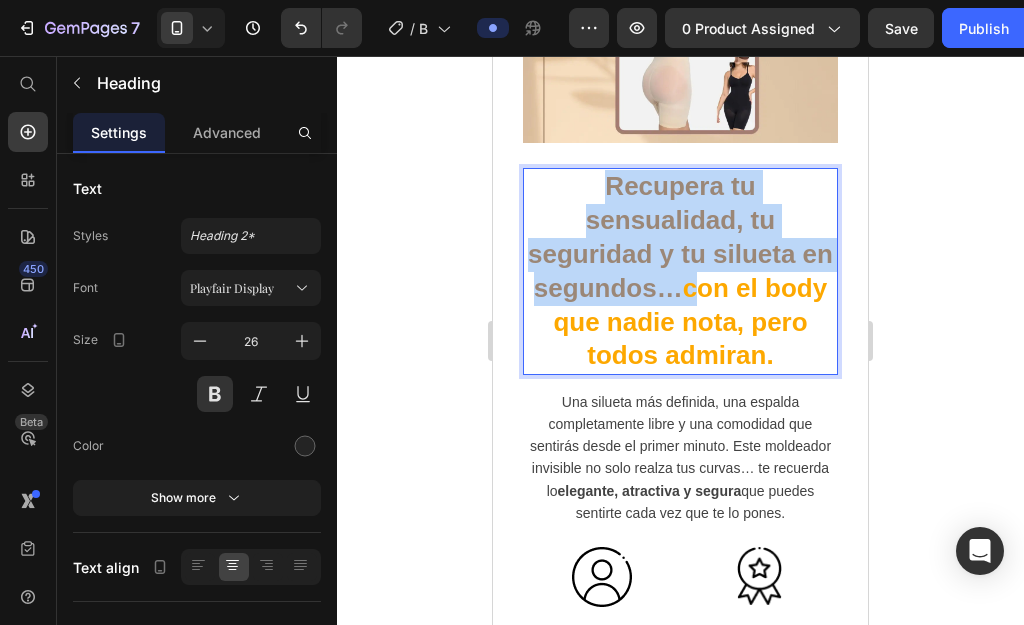 drag, startPoint x: 668, startPoint y: 274, endPoint x: 604, endPoint y: 175, distance: 117.88554 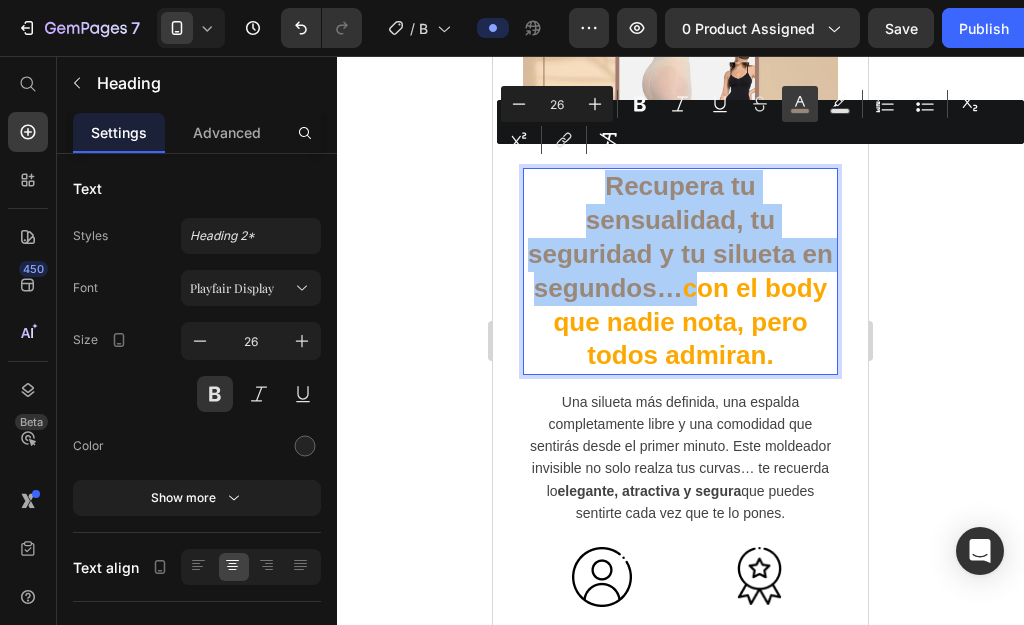 click on "color" at bounding box center (800, 104) 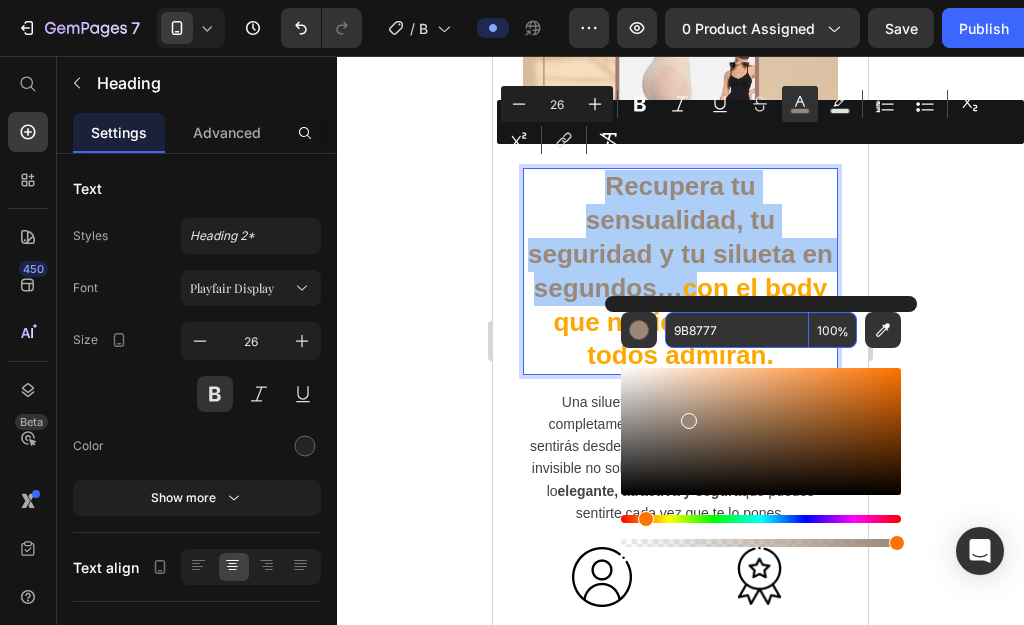 click on "9B8777" at bounding box center [737, 330] 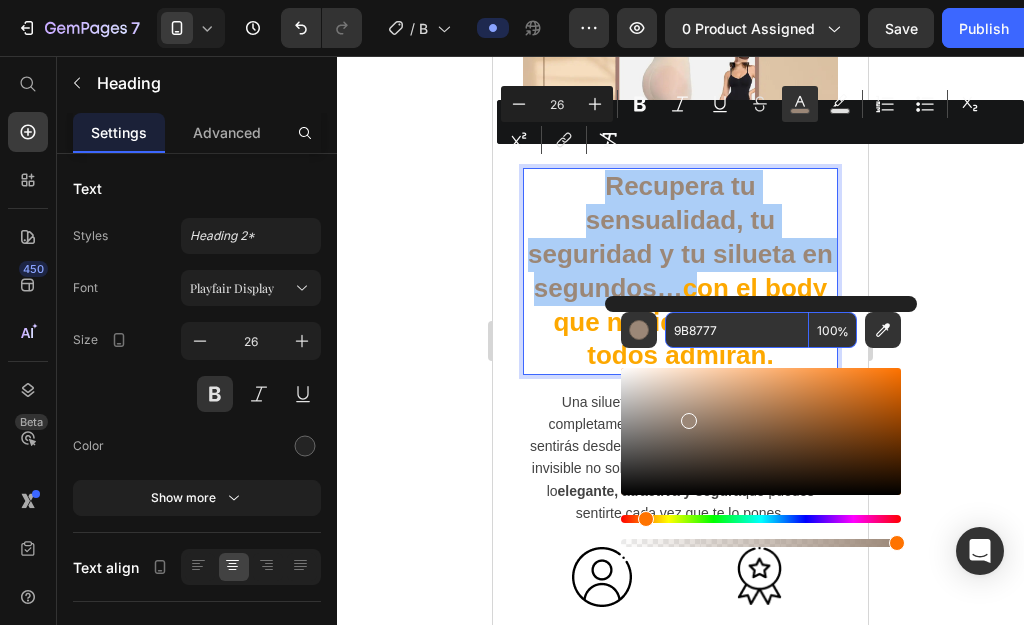 paste on "47291B" 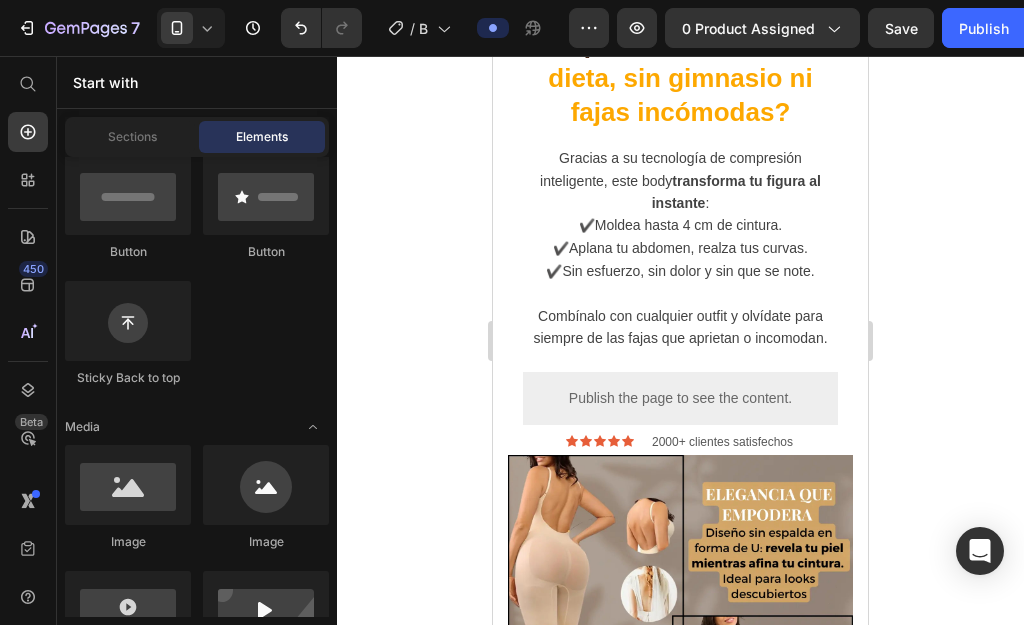 scroll, scrollTop: 3393, scrollLeft: 0, axis: vertical 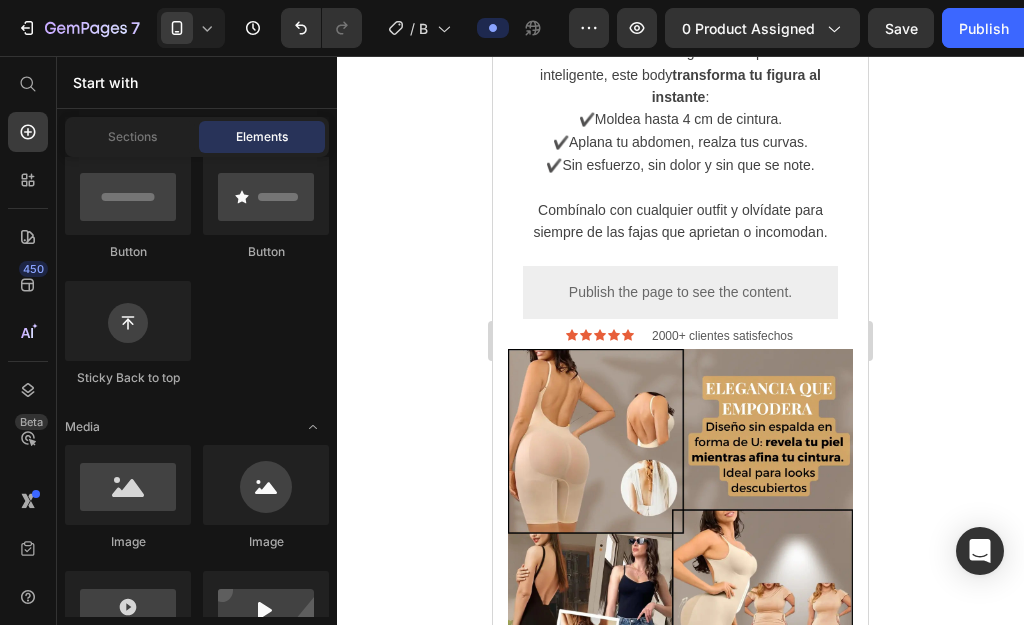 click on "resalta lo mejor de ti." at bounding box center (722, 789) 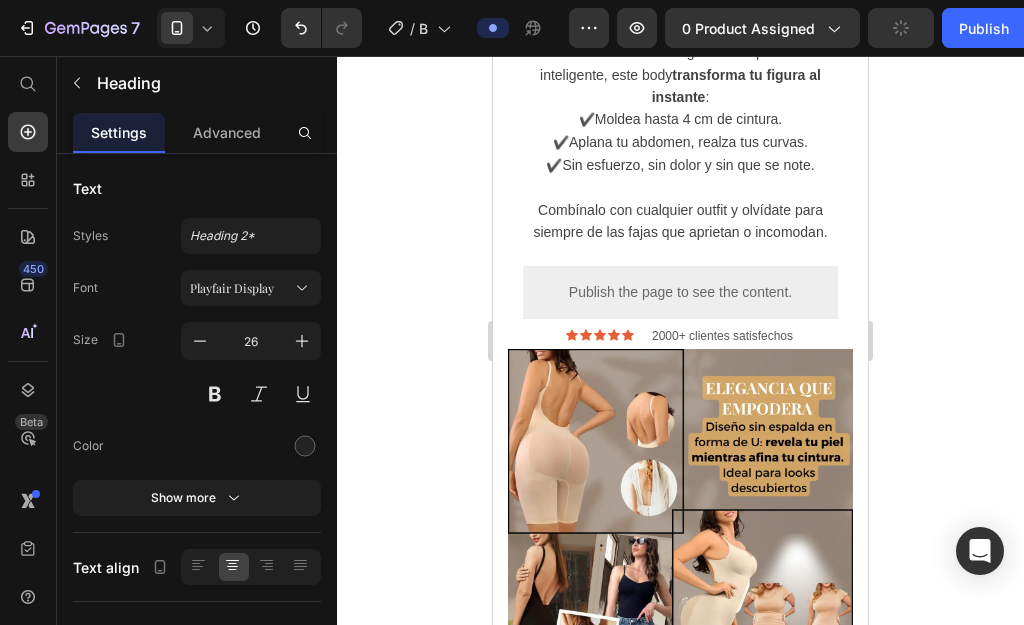 click on "en" at bounding box center [643, 772] 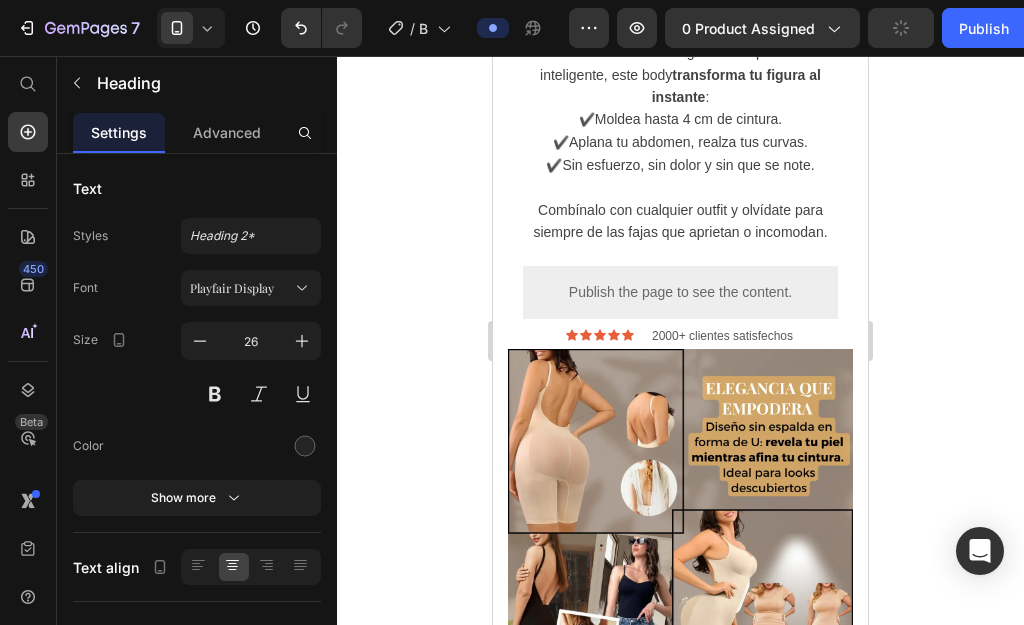 drag, startPoint x: 794, startPoint y: 159, endPoint x: 542, endPoint y: 156, distance: 252.01785 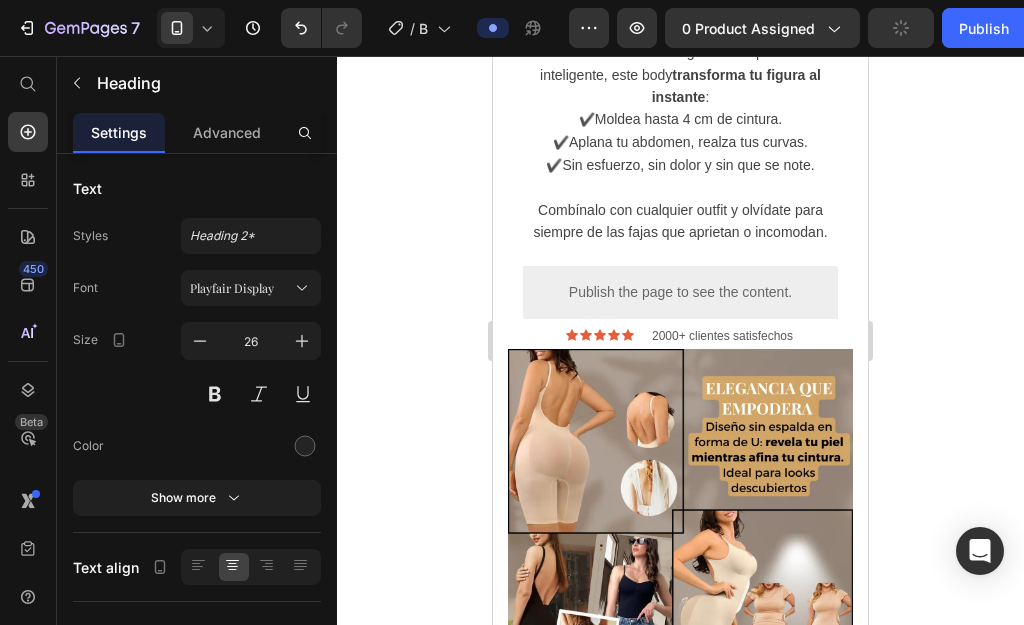 drag, startPoint x: 542, startPoint y: 156, endPoint x: 618, endPoint y: 117, distance: 85.42248 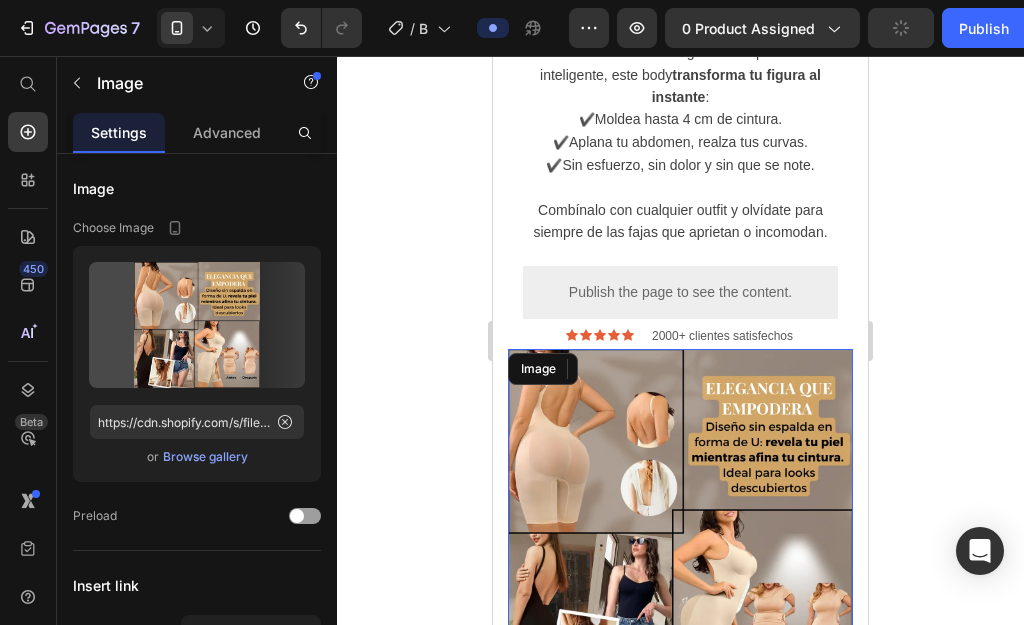 click at bounding box center (680, 521) 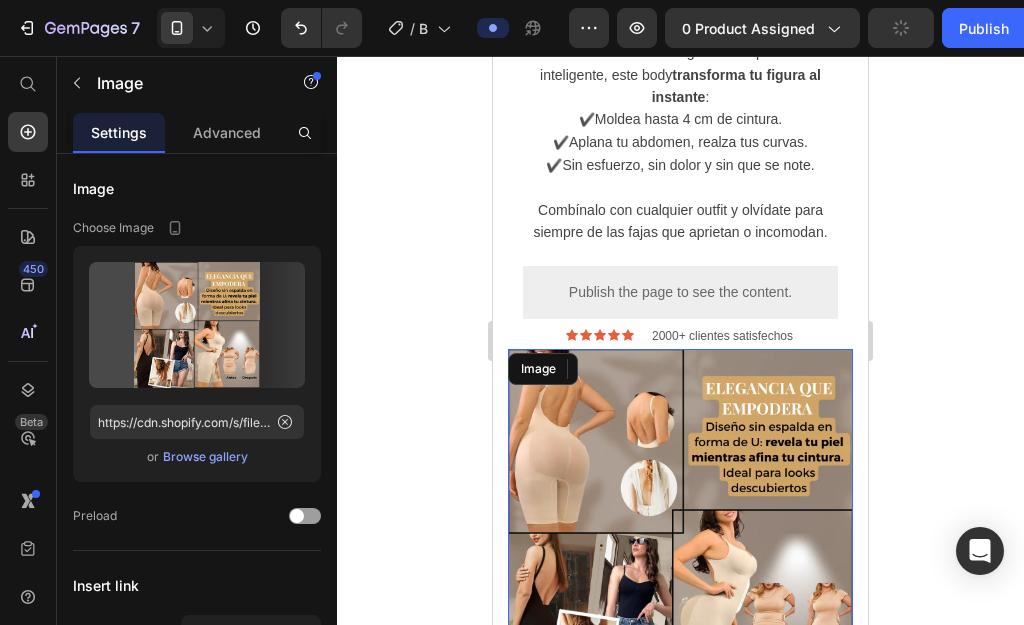 click on "Luce libre, hermosa y poderosa." at bounding box center [680, 856] 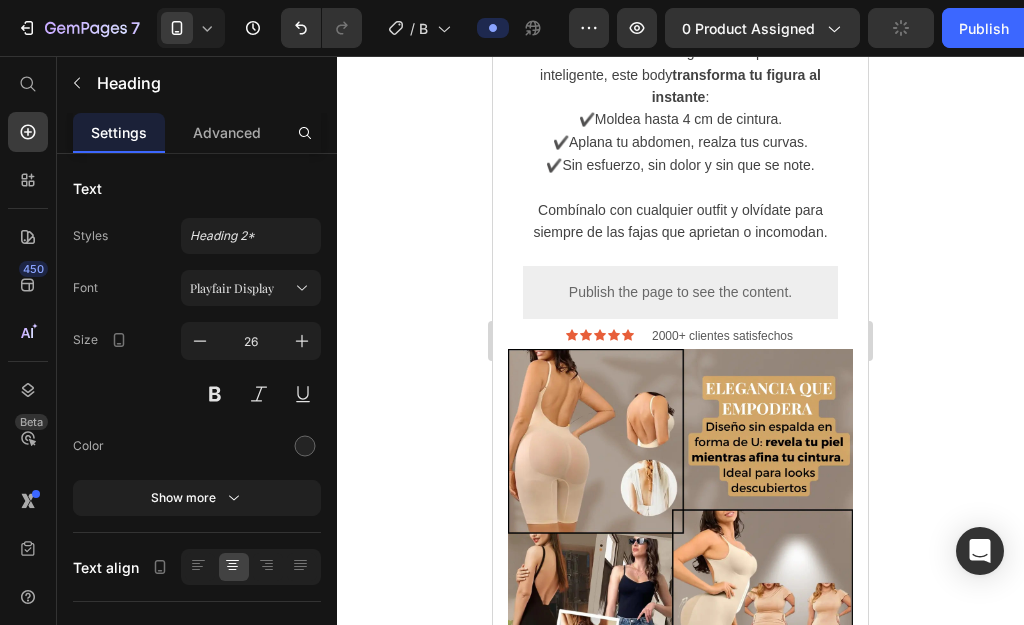 scroll, scrollTop: 3815, scrollLeft: 0, axis: vertical 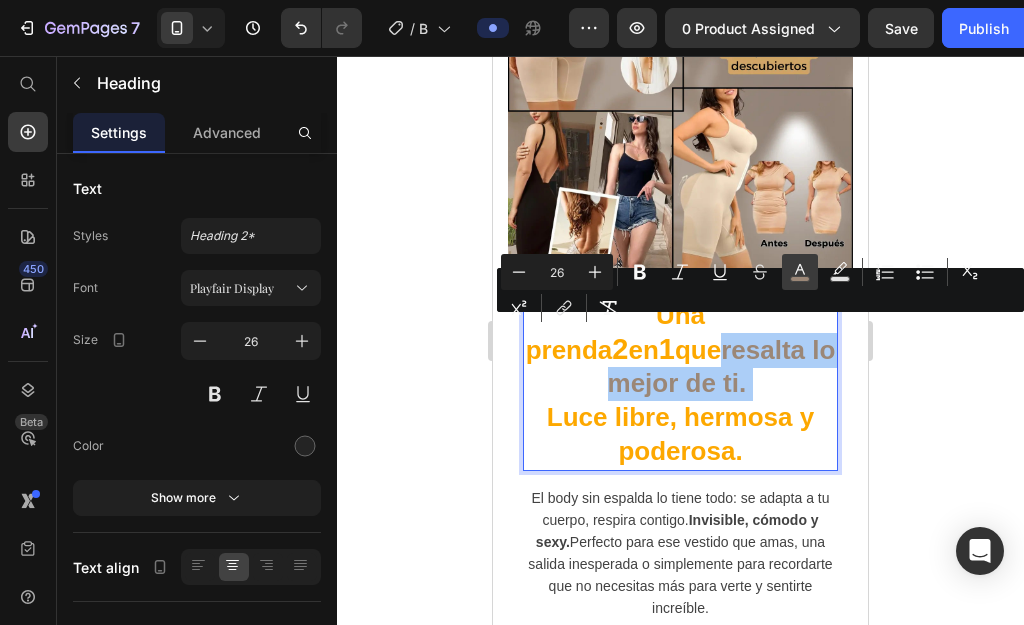click 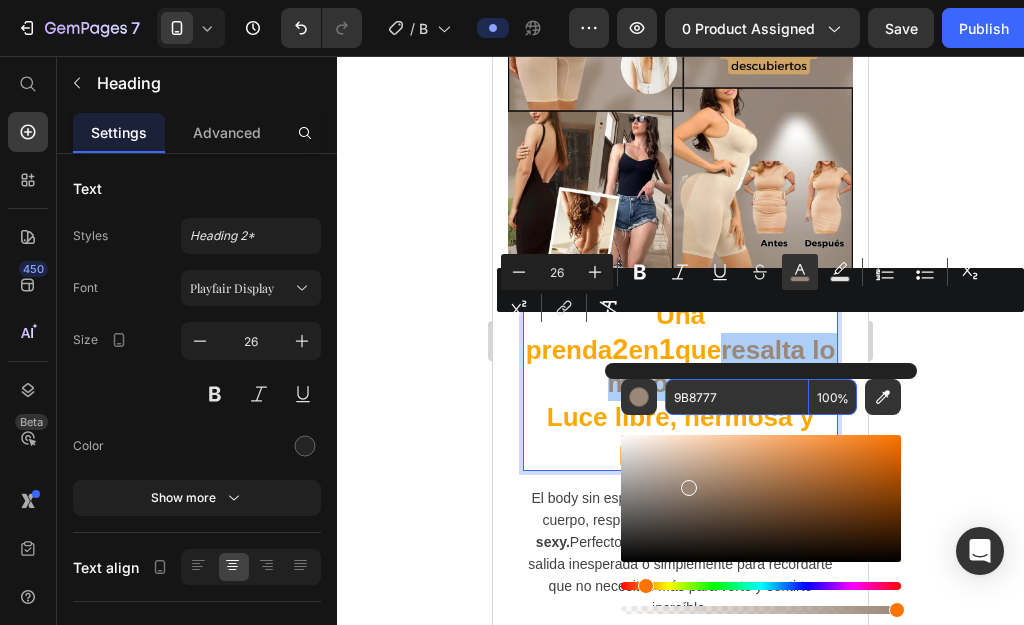 click on "9B8777" at bounding box center [737, 397] 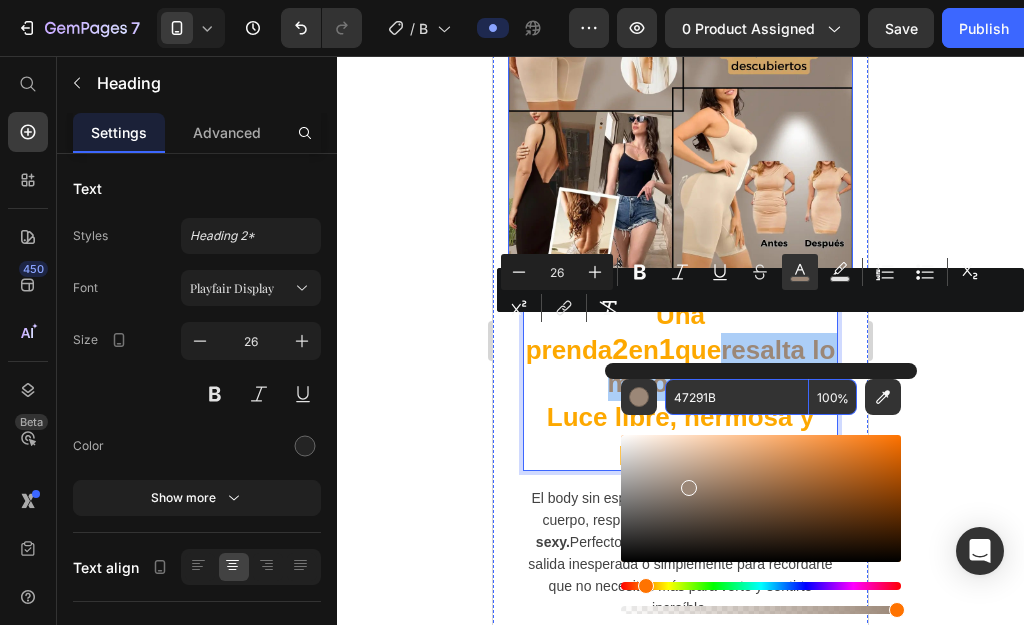 type on "47291B" 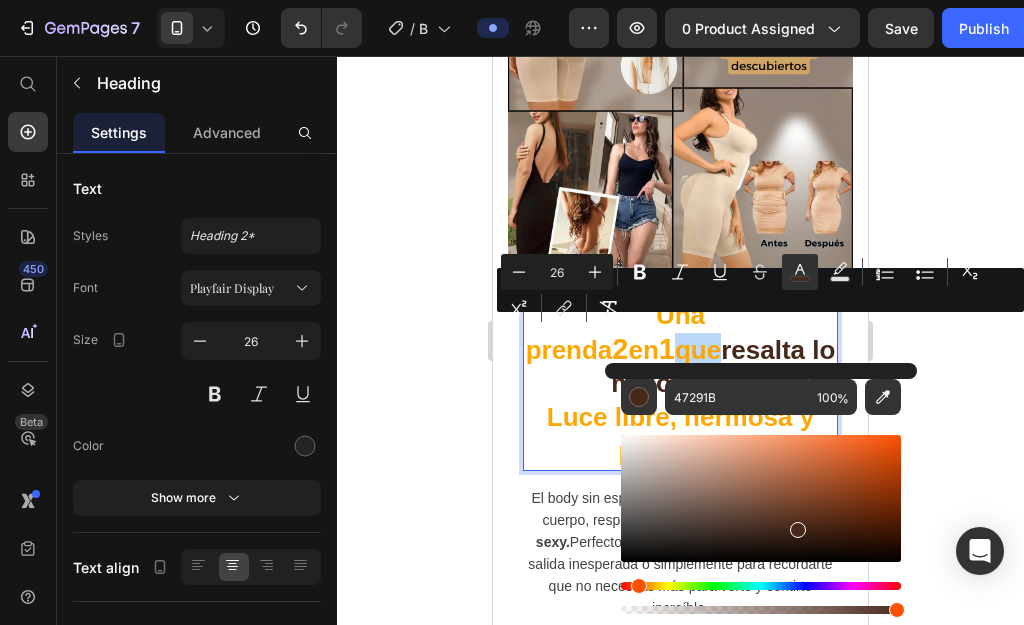 click on "resalta lo mejor de ti." at bounding box center (723, 367) 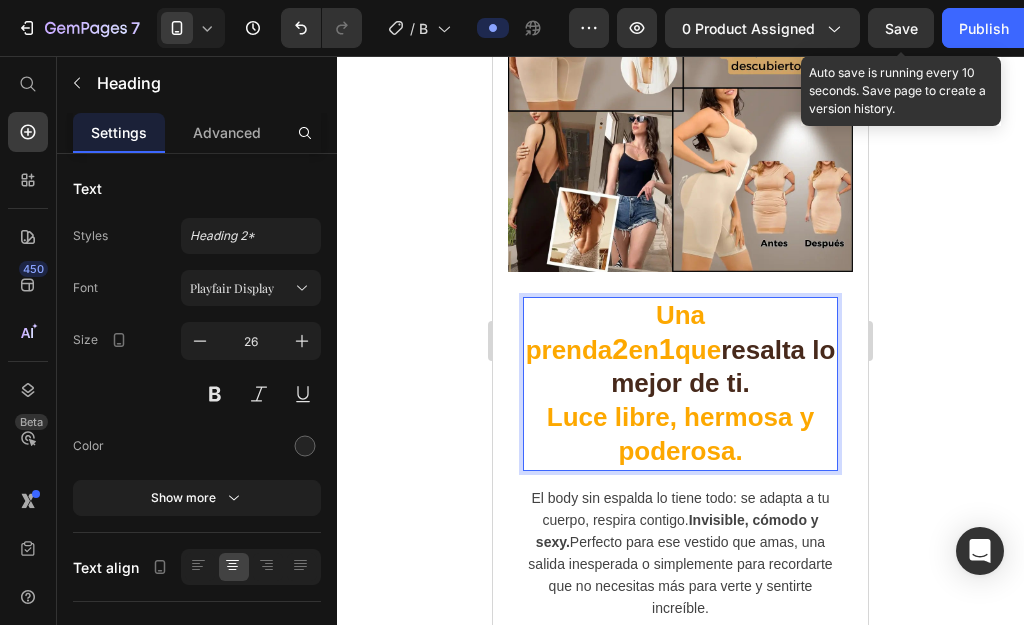 click on "Save" at bounding box center (901, 28) 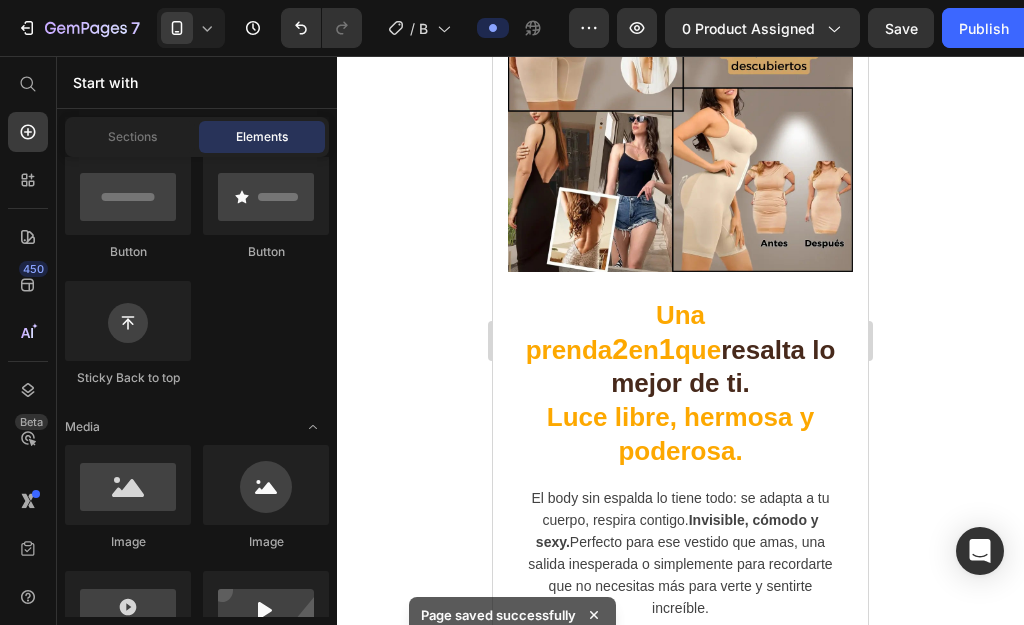 scroll, scrollTop: 4458, scrollLeft: 0, axis: vertical 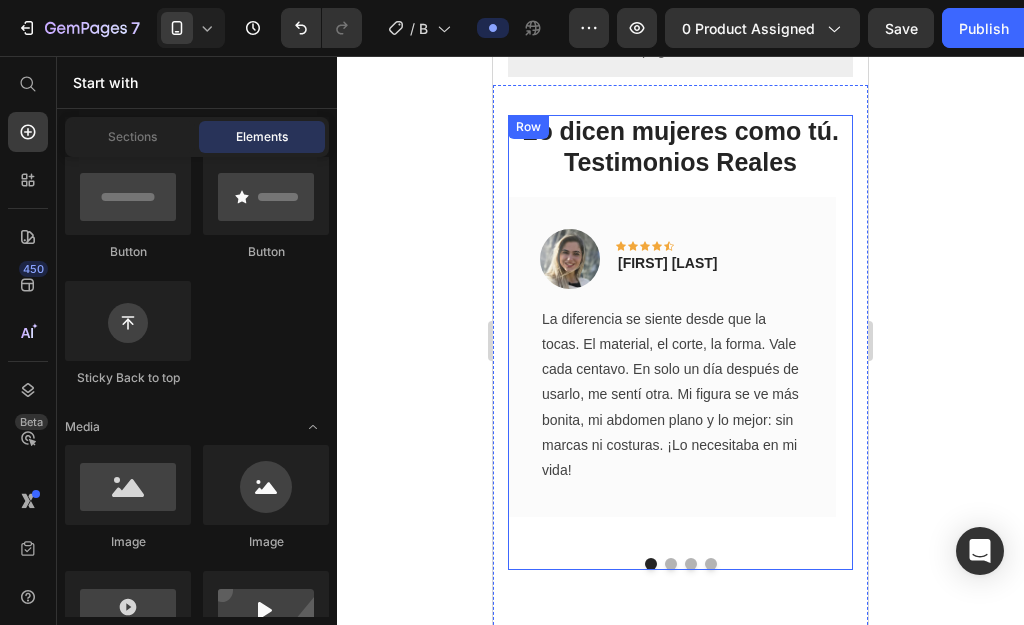 click on "Testimonios Reales" at bounding box center [680, 162] 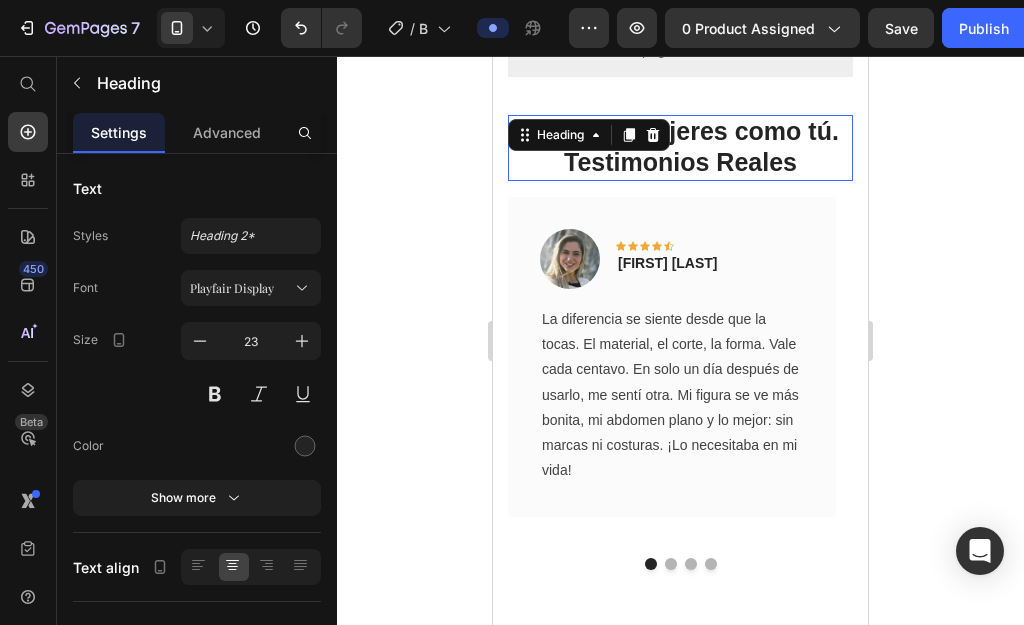 click on "Testimonios Reales" at bounding box center (680, 162) 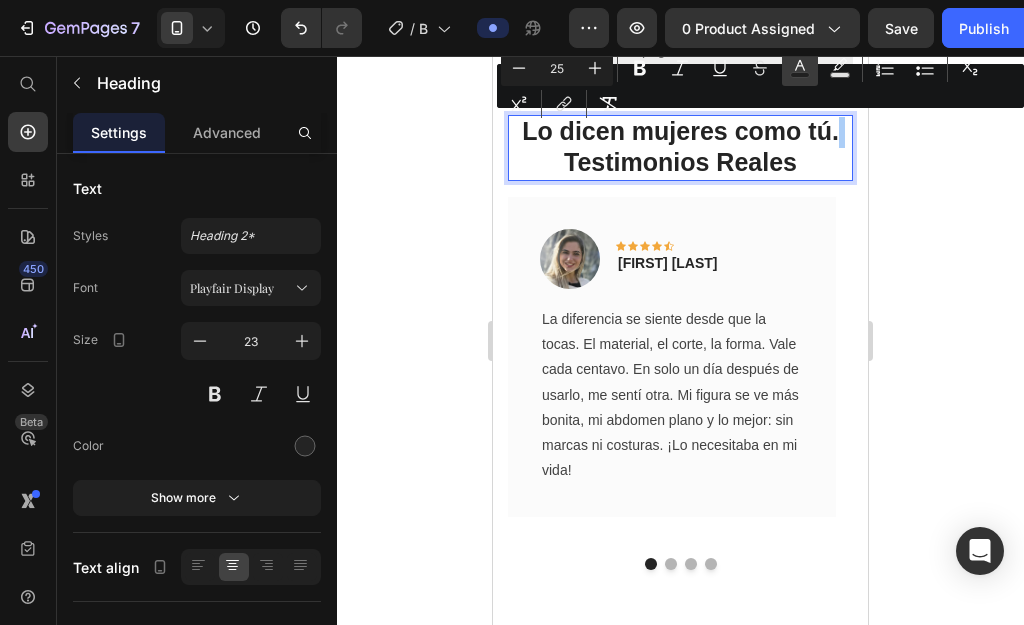 drag, startPoint x: 272, startPoint y: 43, endPoint x: 807, endPoint y: 72, distance: 535.7854 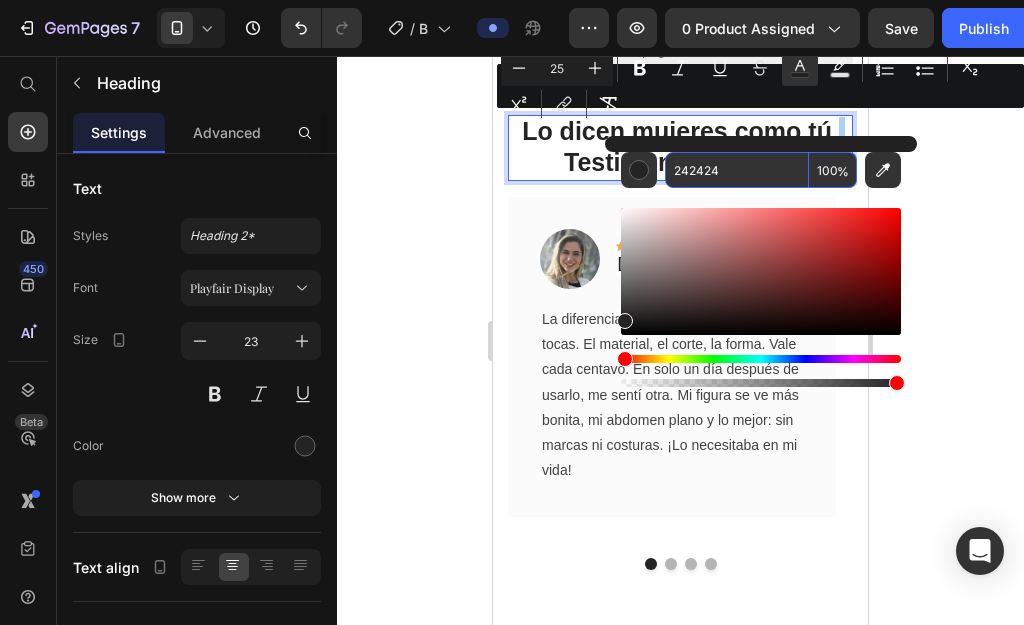 click on "242424" at bounding box center (737, 170) 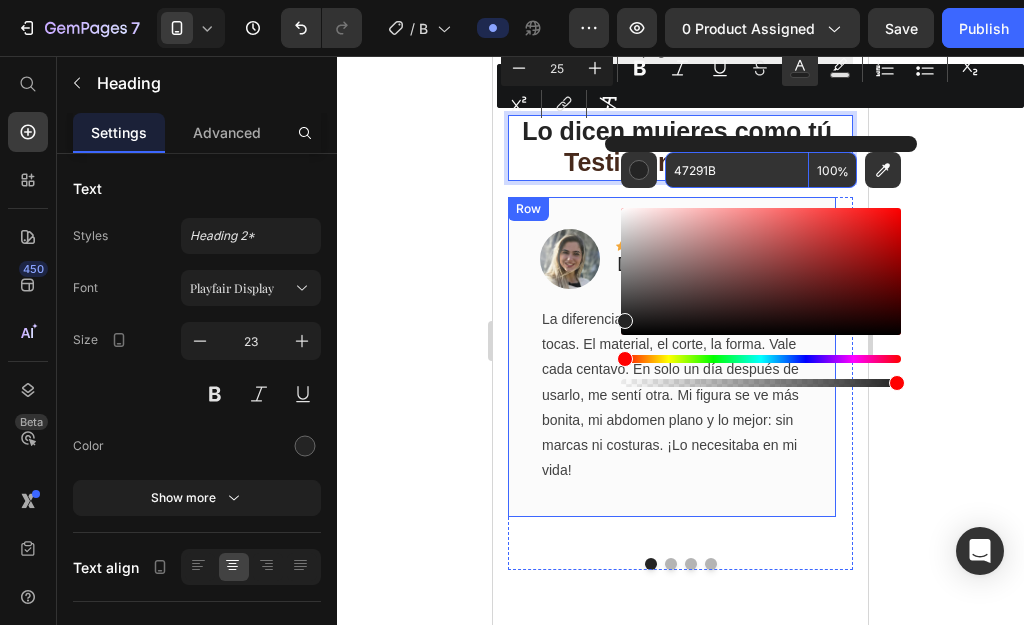 click on "Image
Icon
Icon
Icon
Icon
Icon Row Sofía Montalvo Text block Row La diferencia se siente desde que la tocas. El material, el corte, la forma. Vale cada centavo. En solo un día después de usarlo, me sentí otra. Mi figura se ve más bonita, mi abdomen plano y lo mejor: sin marcas ni costuras. ¡Lo necesitaba en mi vida!  Text block Row" at bounding box center (672, 357) 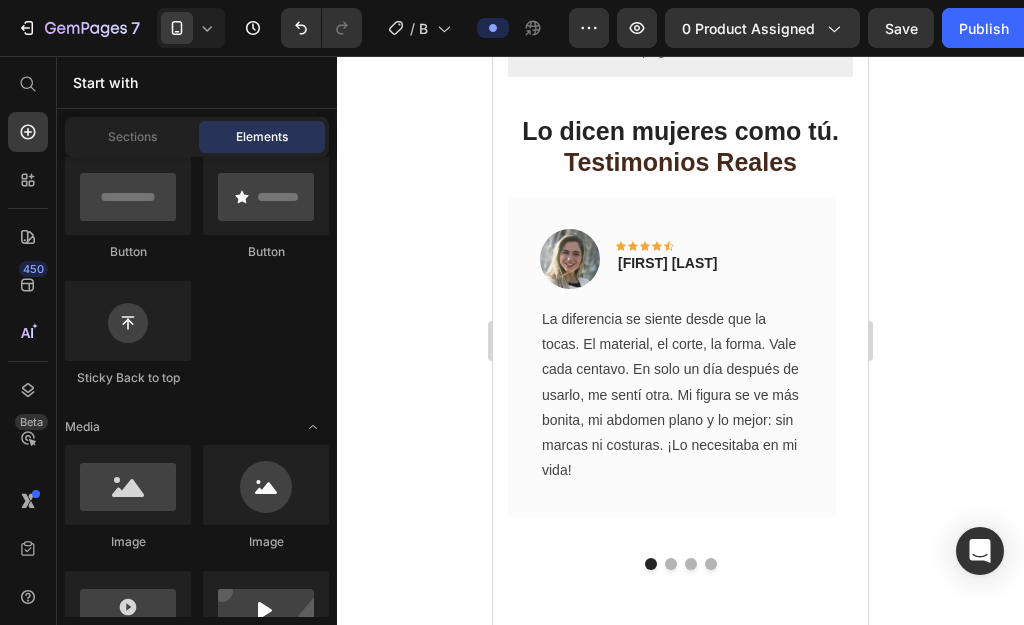scroll, scrollTop: 4018, scrollLeft: 0, axis: vertical 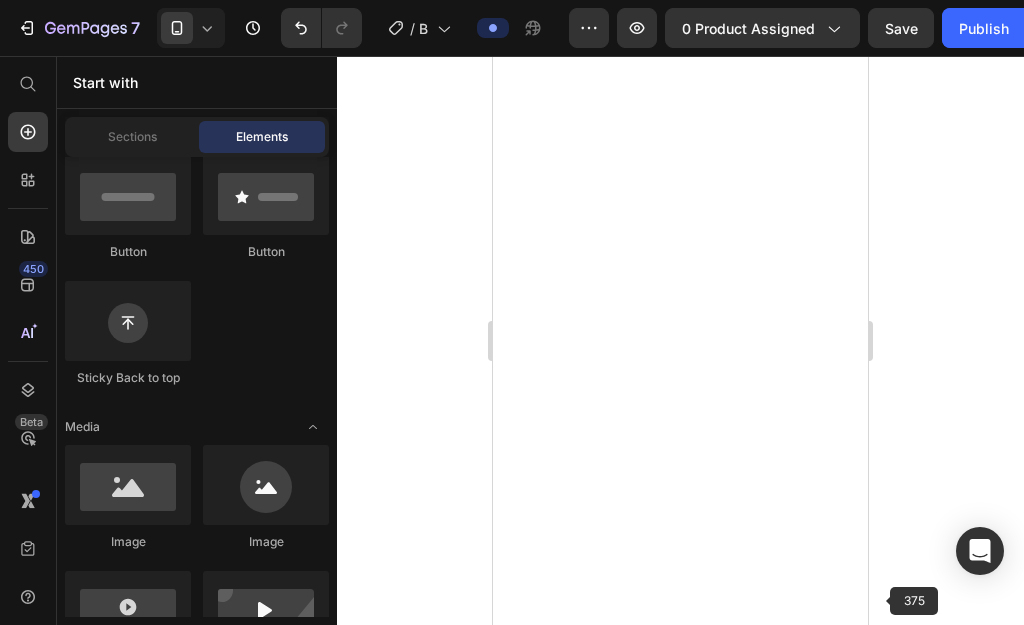 click on "Preguntas Frecuentes" at bounding box center (680, 2186) 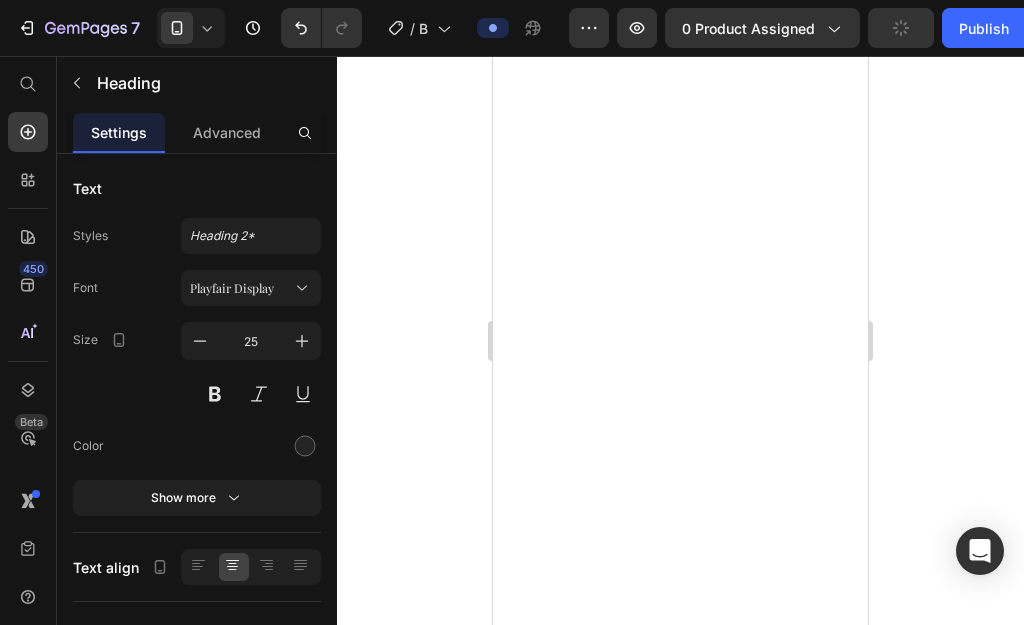 scroll, scrollTop: 5997, scrollLeft: 0, axis: vertical 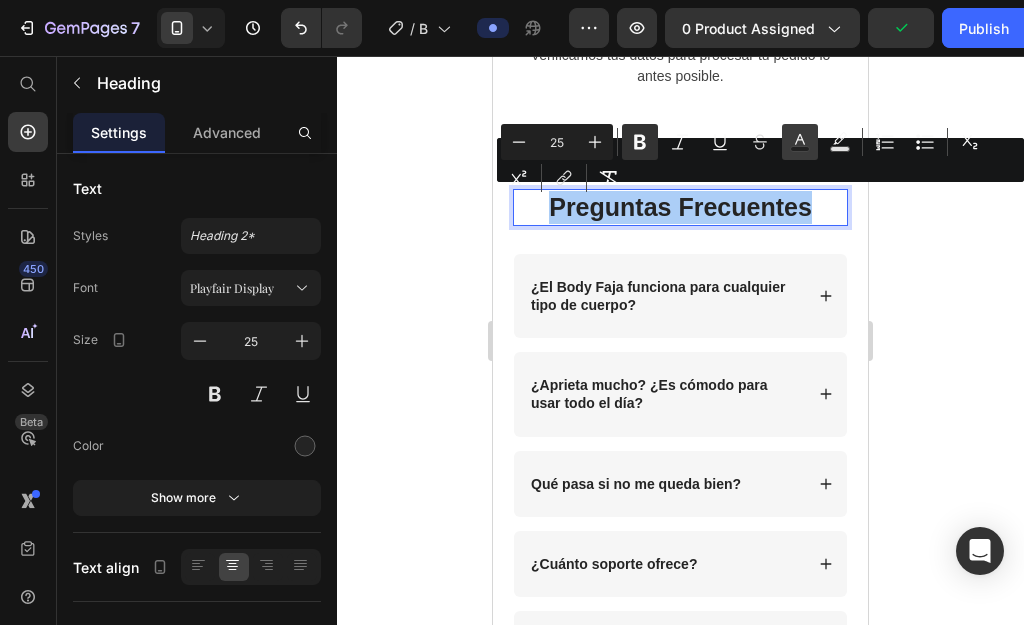 click 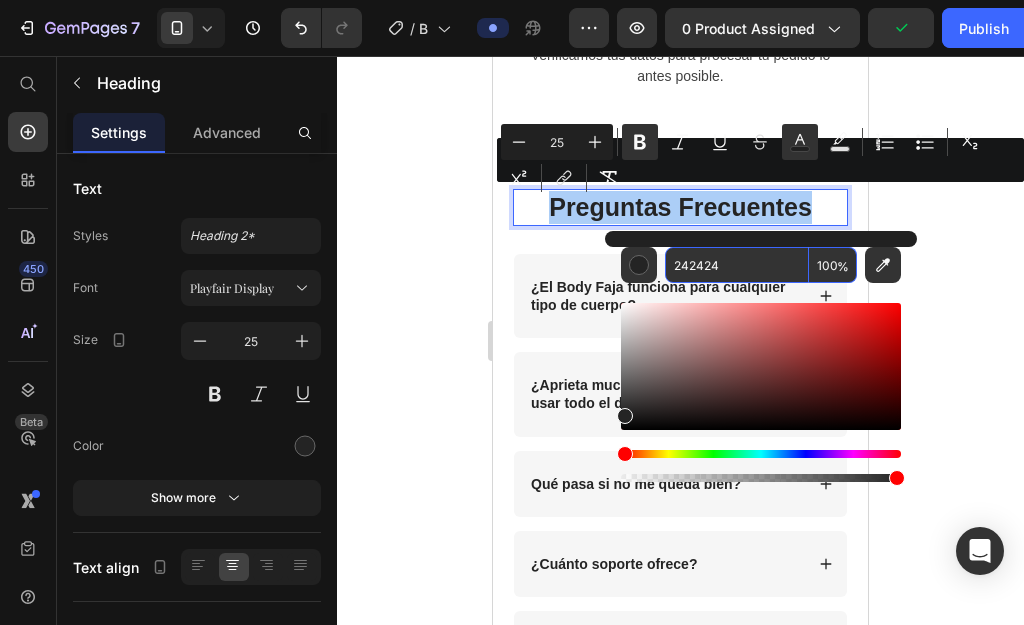 click on "242424" at bounding box center (737, 265) 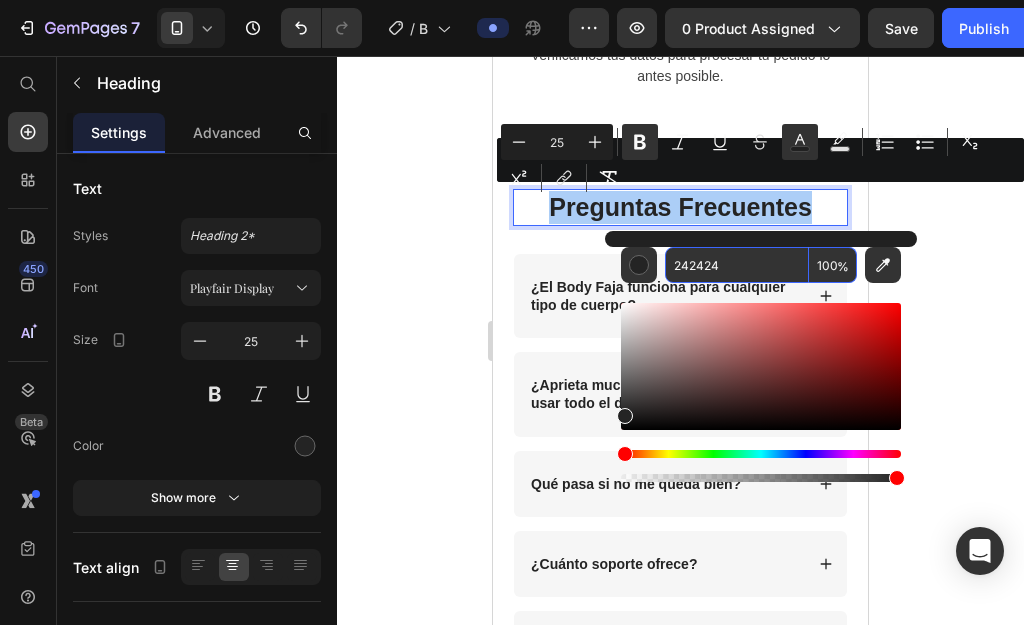 paste on "47291B" 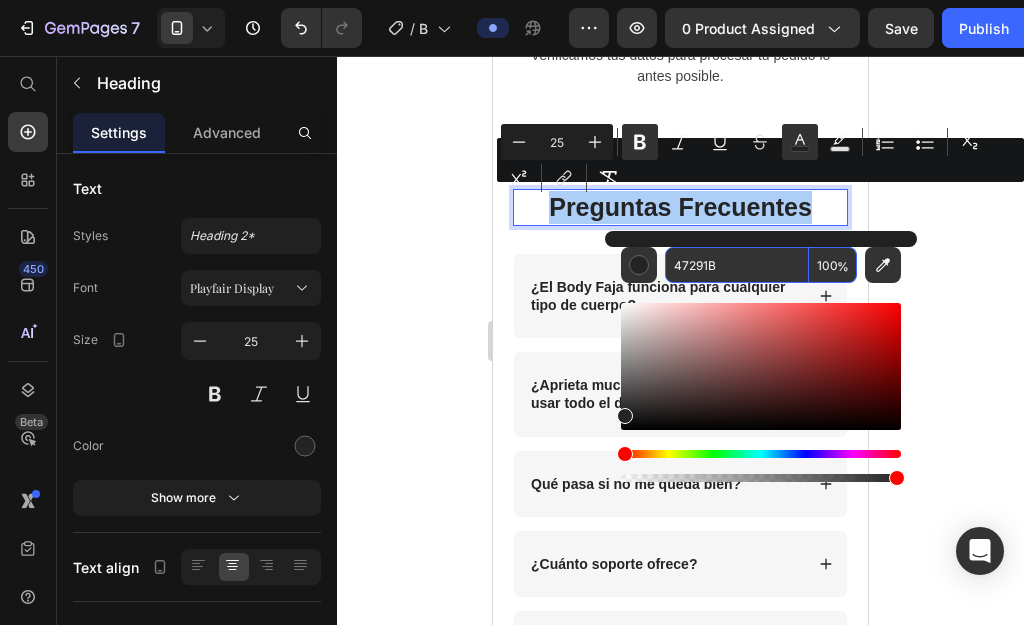 type on "47291B" 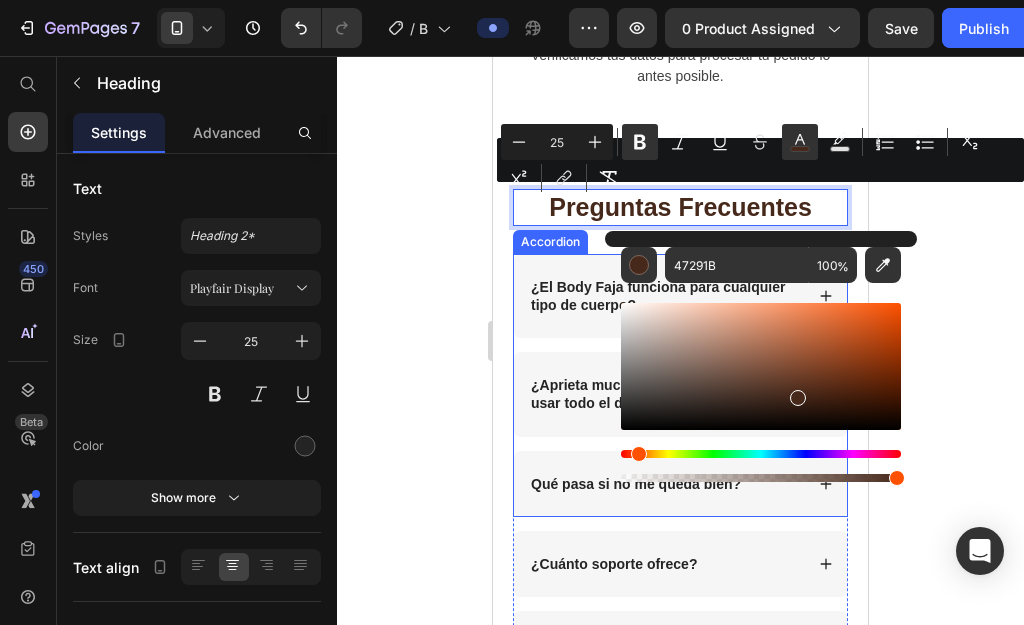 click on "¿El Body Faja funciona para cualquier tipo de cuerpo?" at bounding box center [680, 296] 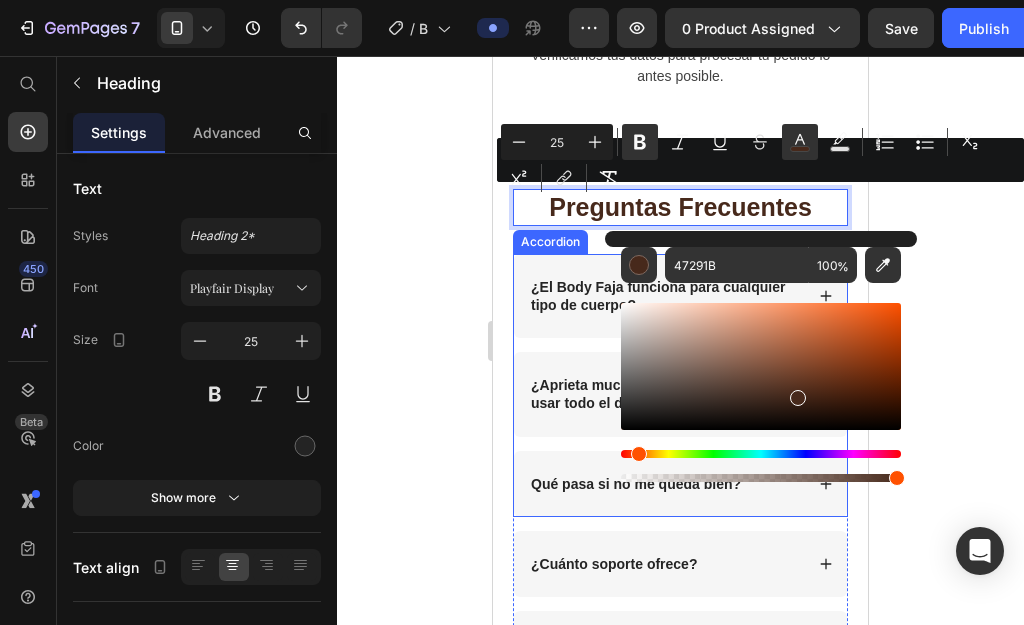 click 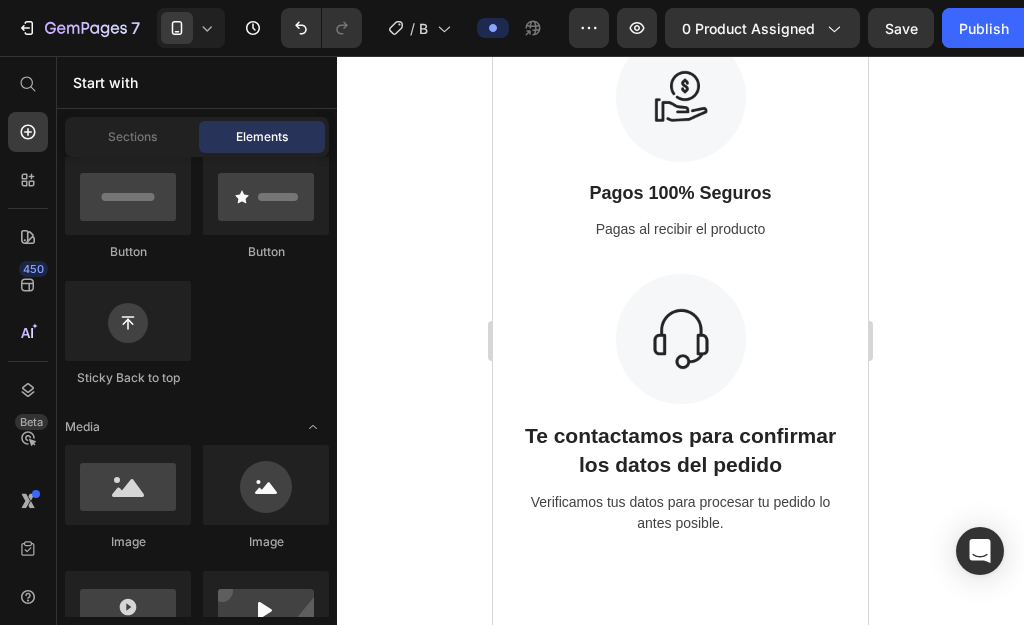 scroll, scrollTop: 5496, scrollLeft: 0, axis: vertical 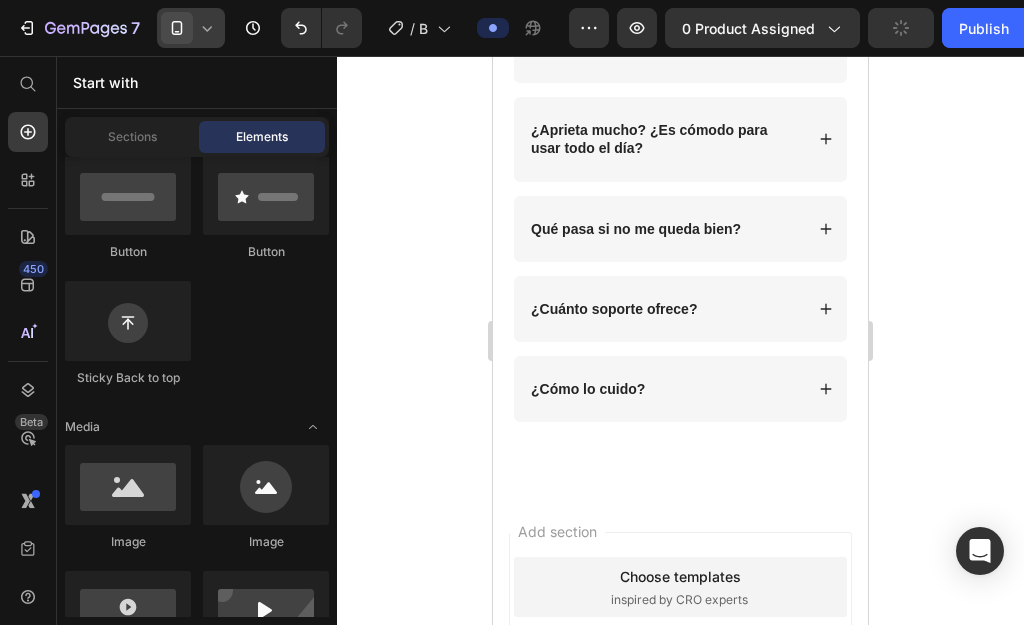click 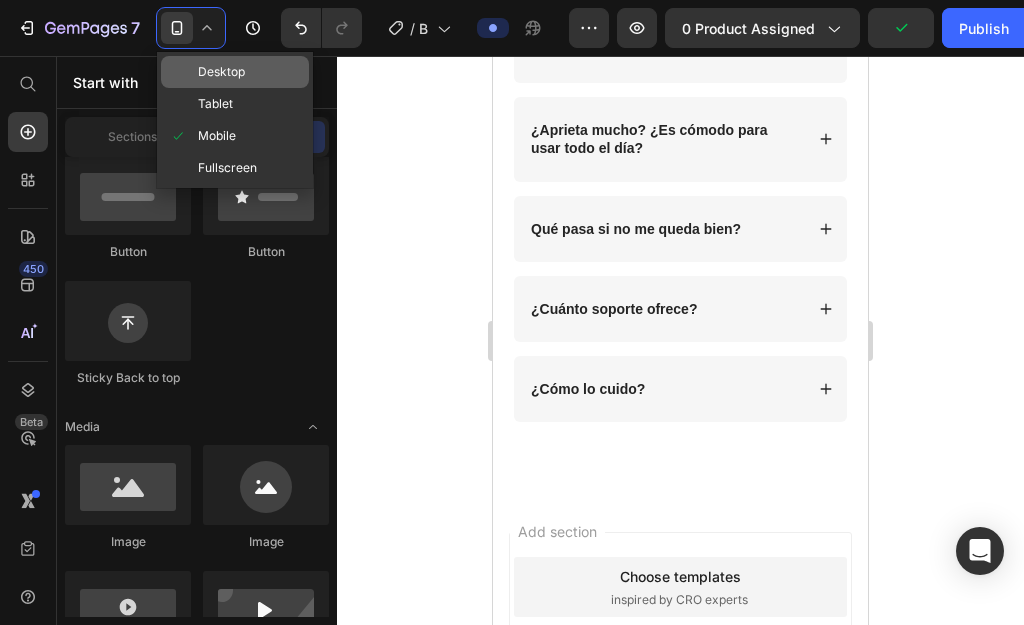 click on "Desktop" at bounding box center [221, 72] 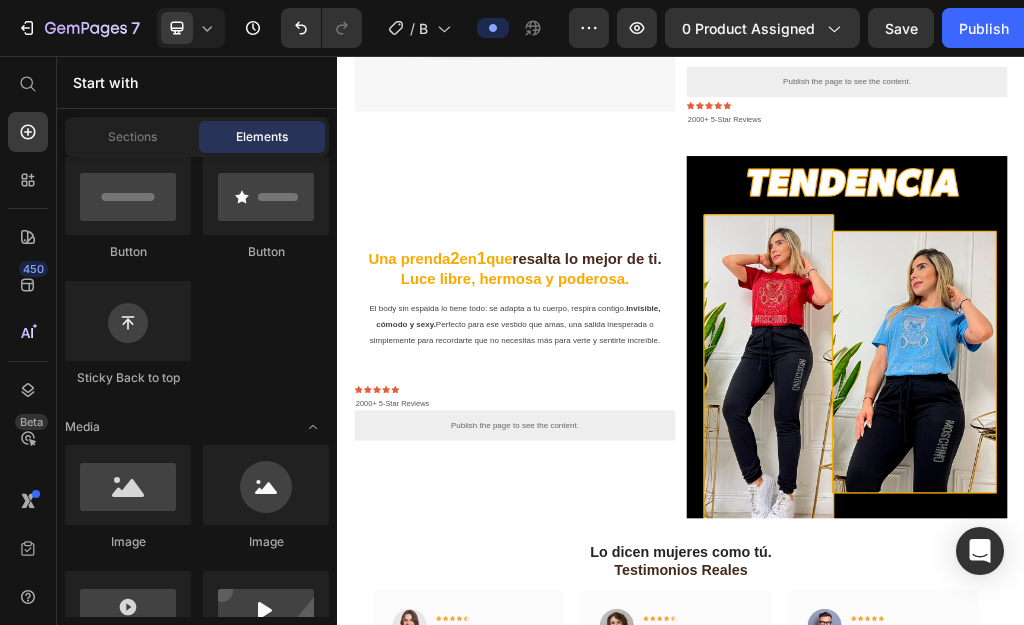 scroll, scrollTop: 2782, scrollLeft: 0, axis: vertical 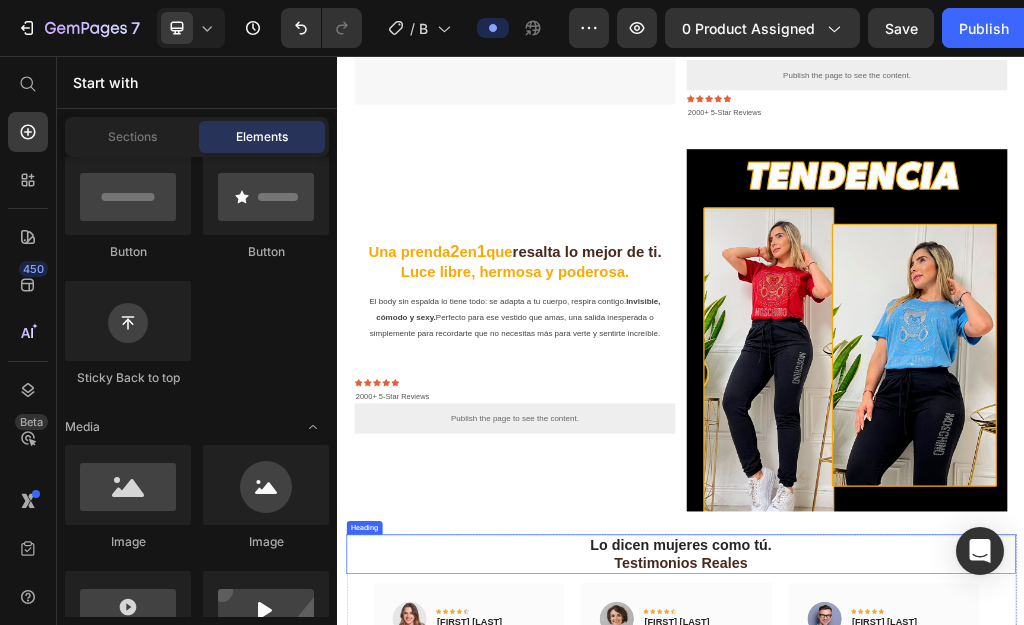 click on "Lo dicen mujeres como tú." at bounding box center (937, 909) 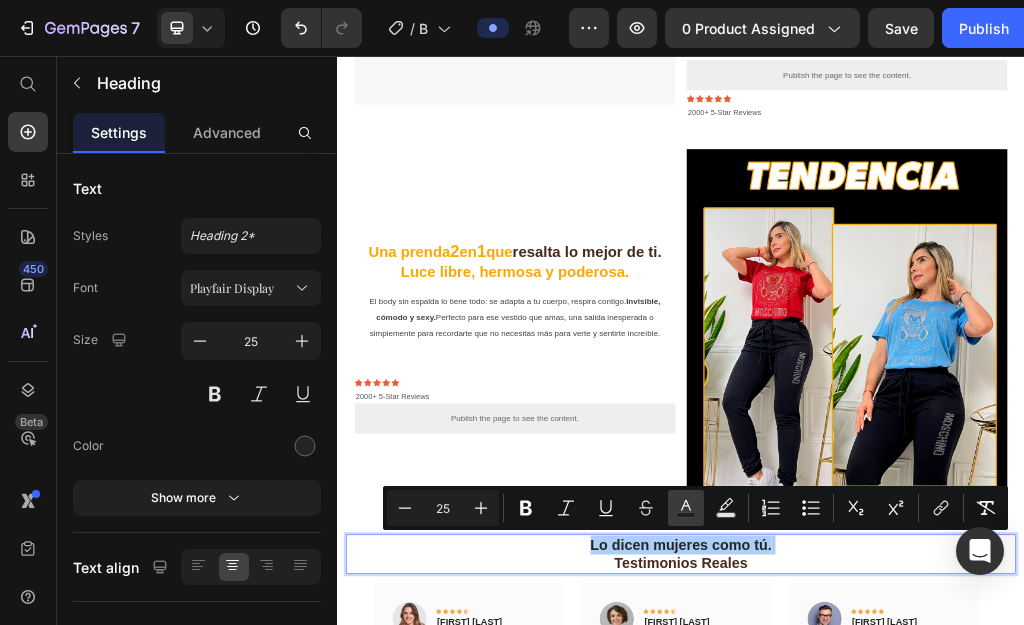 click 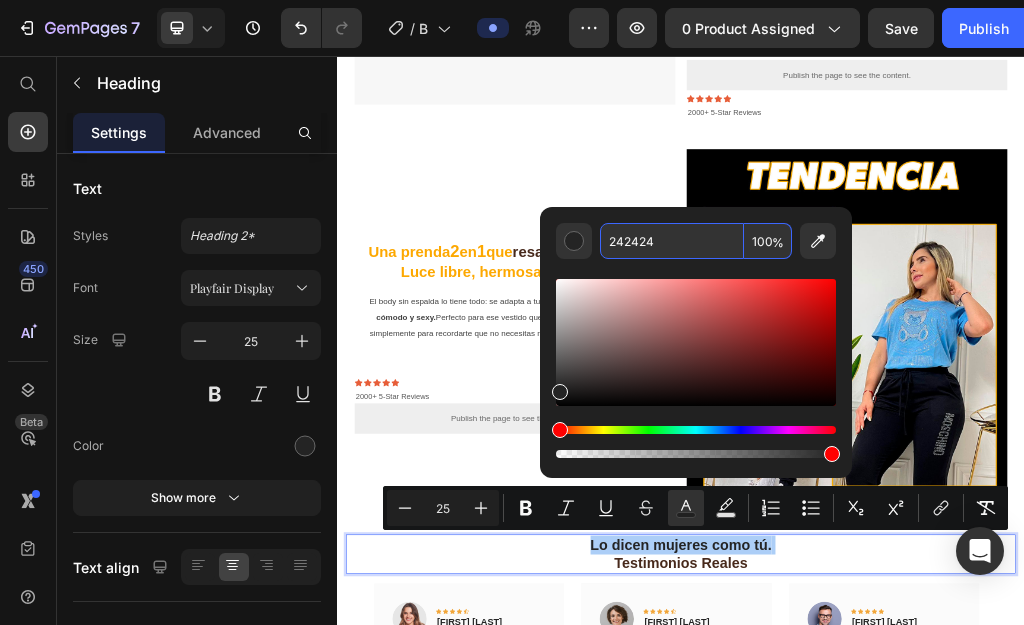 click on "242424" at bounding box center [672, 241] 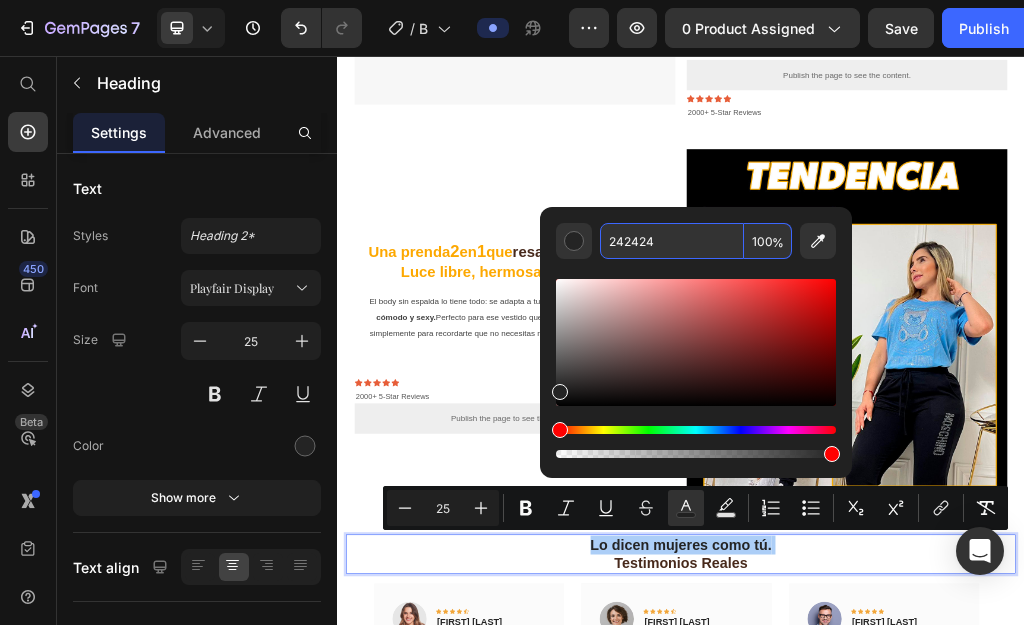 paste on "47291B" 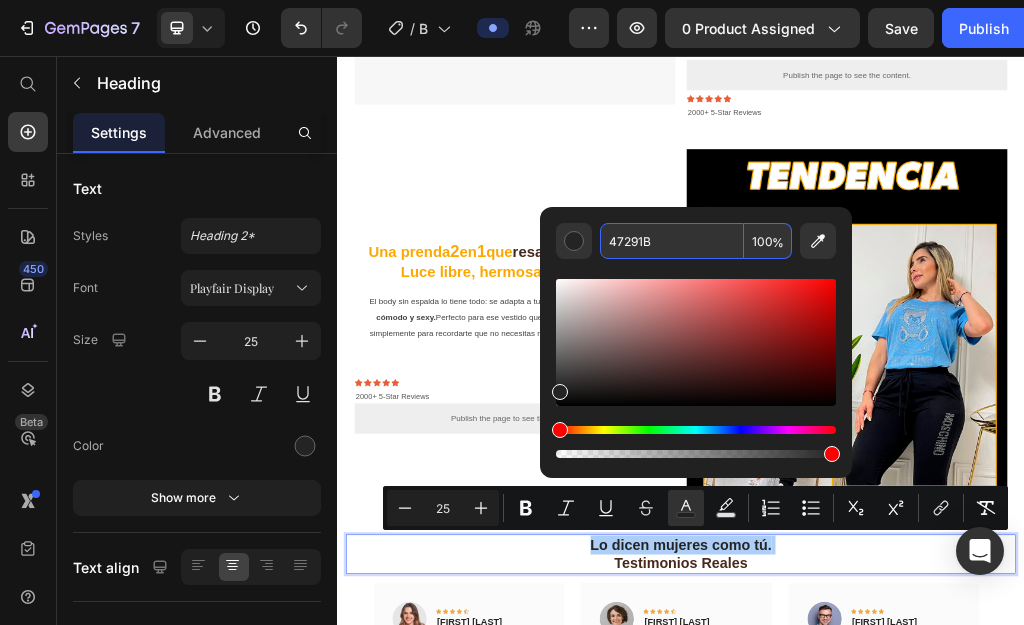 type on "47291B" 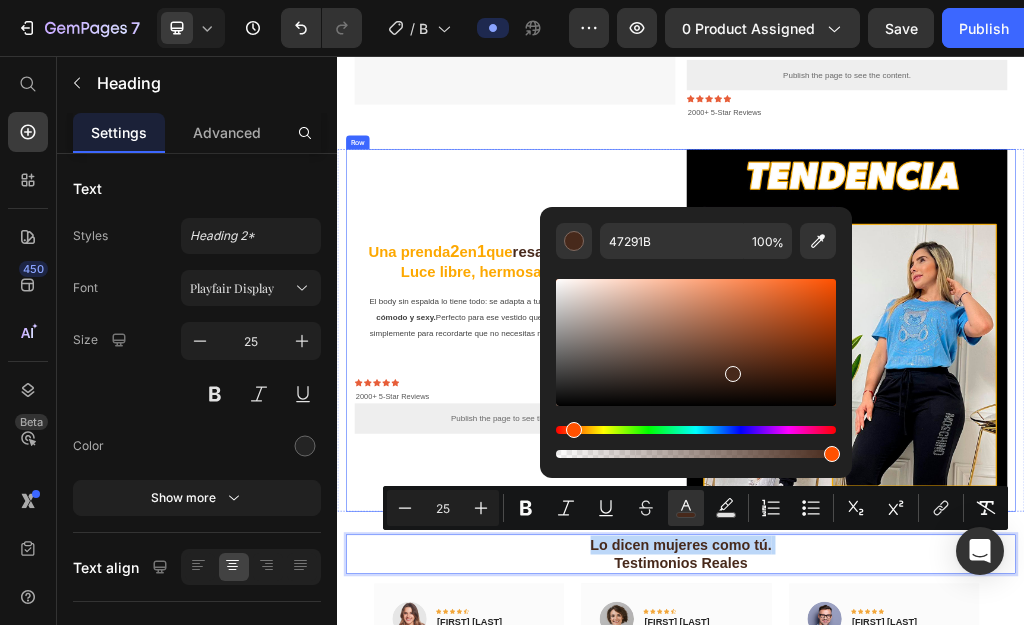 click on "Una prenda  2  en  1  que  resalta lo mejor de ti.  Luce libre, hermosa y poderosa. Heading El body sin espalda lo tiene todo: se adapta a tu cuerpo, respira contigo.  Invisible, cómodo y sexy.  Perfecto para ese vestido que amas, una salida inesperada o simplemente para recordarte que no necesitas más para verte y sentirte increíble. Text Block Row Icon Icon Icon Icon Icon Icon List 2000+ 5-Star Reviews Text Block Row 2000+ 5-Star Reviews Text Block Row
Publish the page to see the content.
Custom Code" at bounding box center (647, 534) 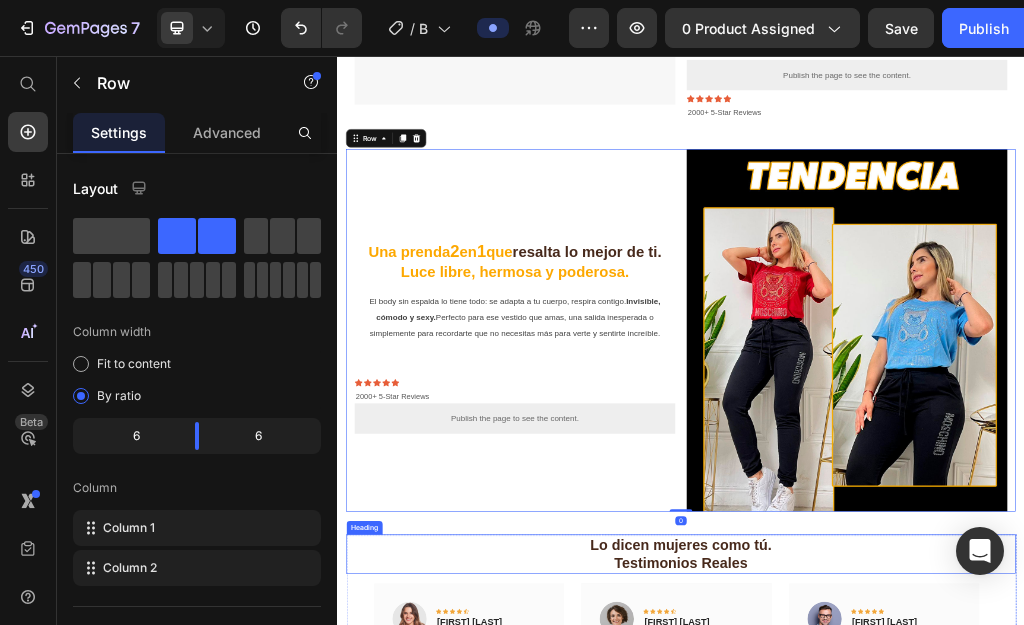 click on "Lo dicen mujeres como tú." at bounding box center (937, 909) 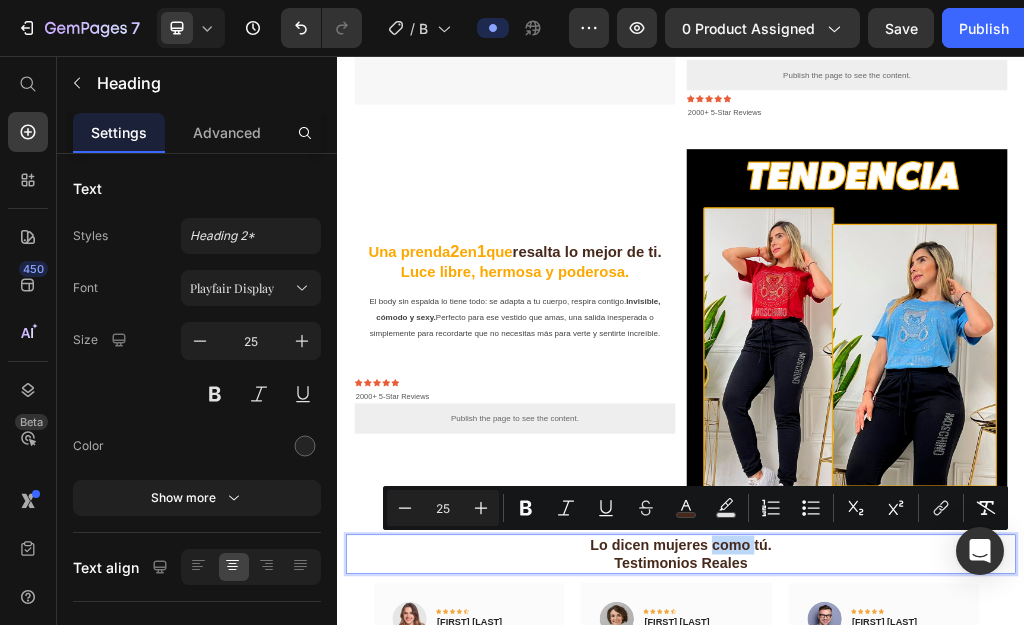 click on "Testimonios Reales" at bounding box center [937, 941] 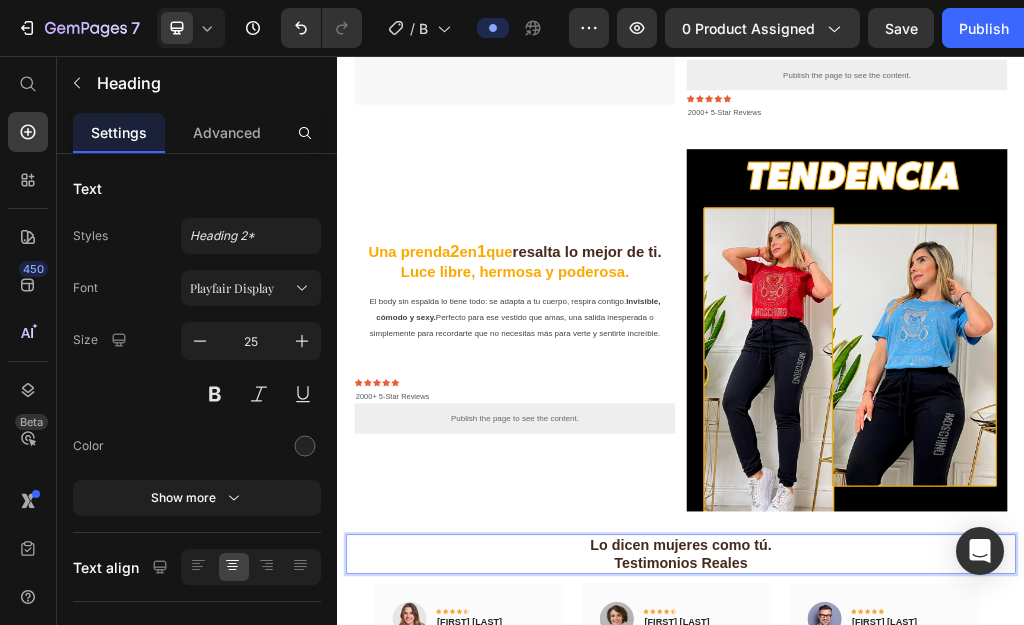 click on "Lo dicen mujeres como tú. Testimonios Reales" at bounding box center [937, 925] 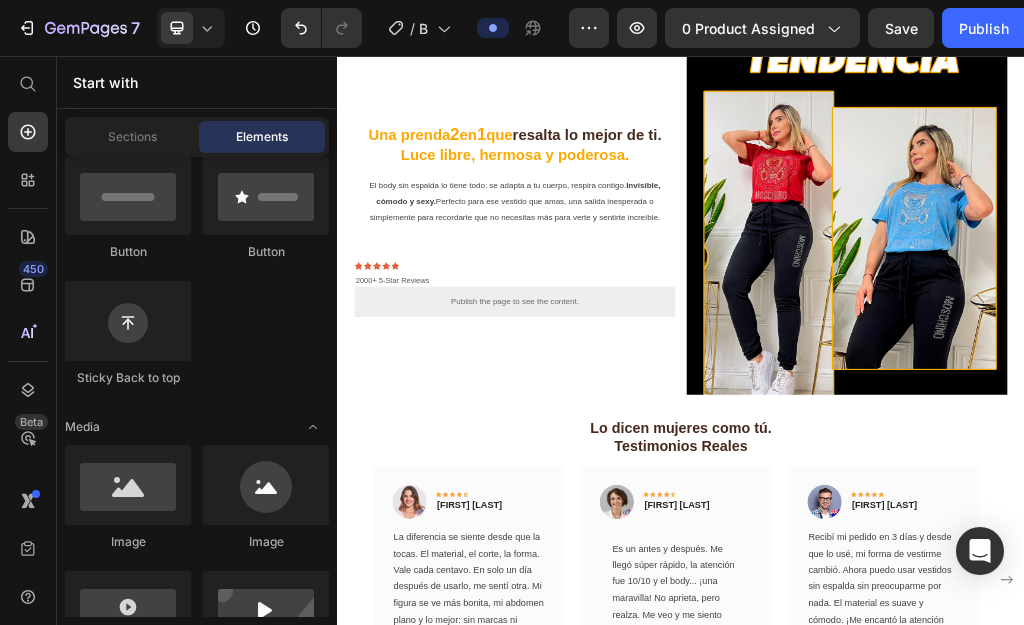 scroll, scrollTop: 3020, scrollLeft: 0, axis: vertical 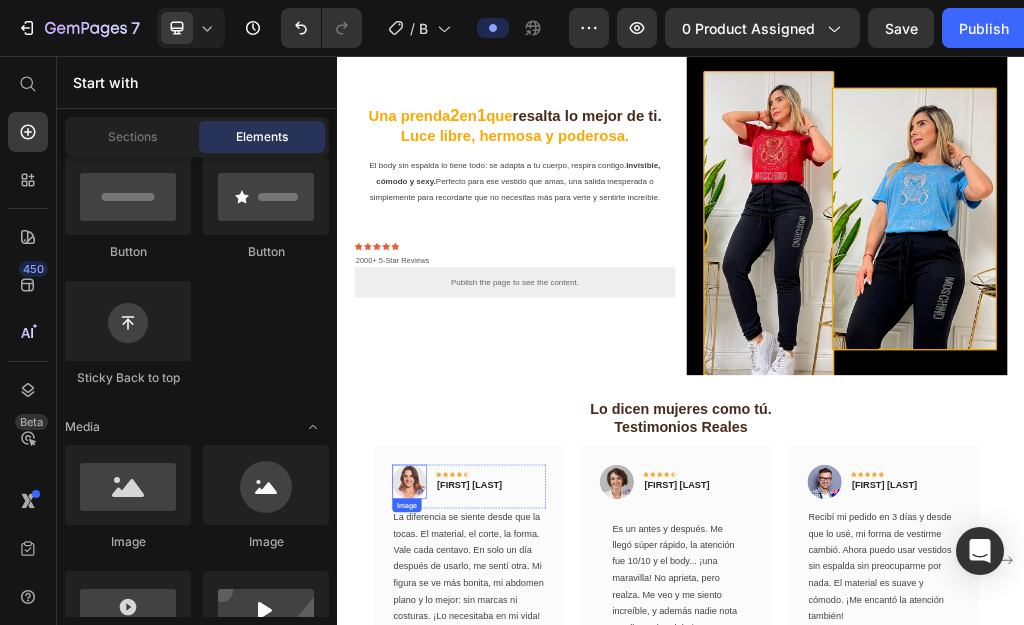 click at bounding box center [462, 800] 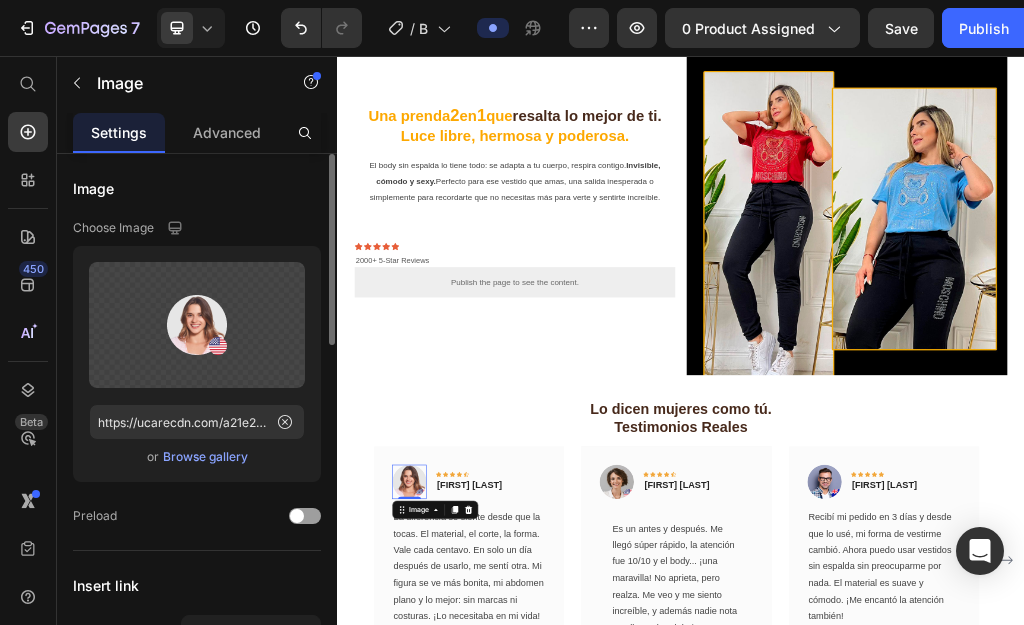 click on "Browse gallery" at bounding box center [205, 457] 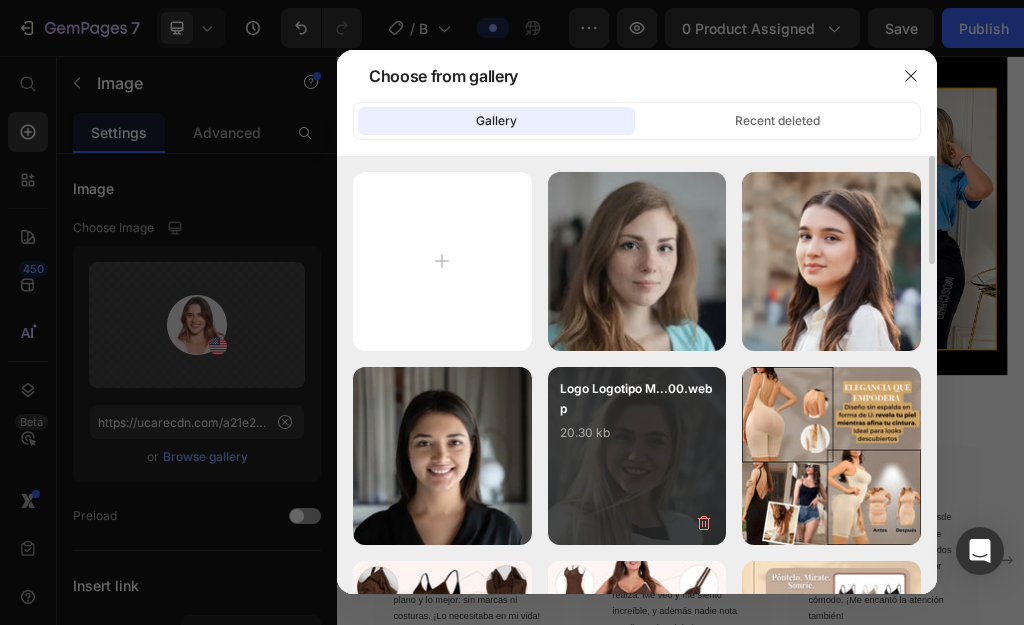 click on "Logo Logotipo M...00.webp 20.30 kb" at bounding box center (637, 456) 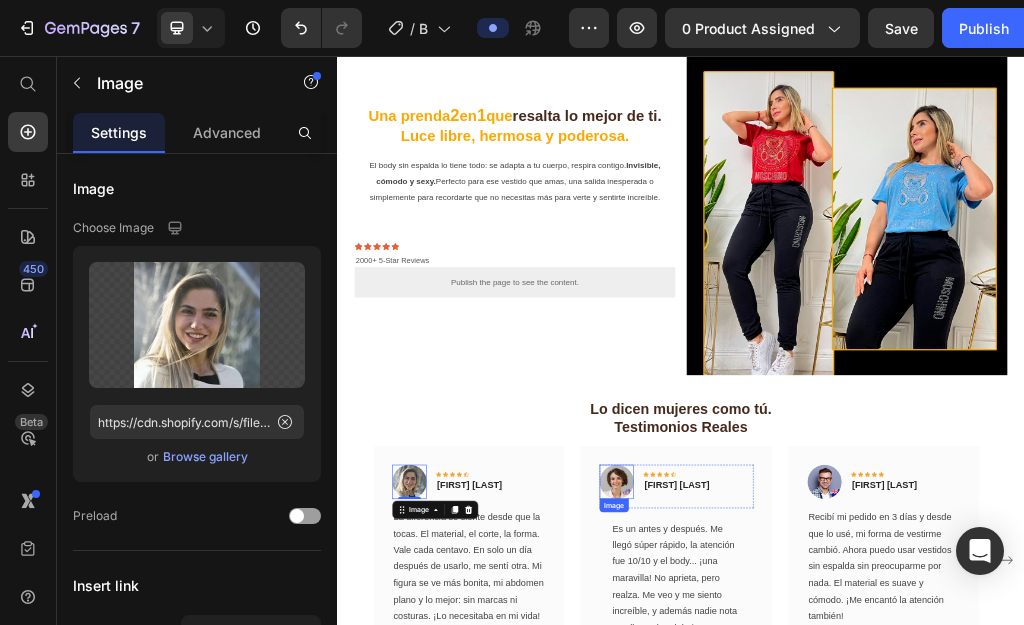 click at bounding box center (824, 800) 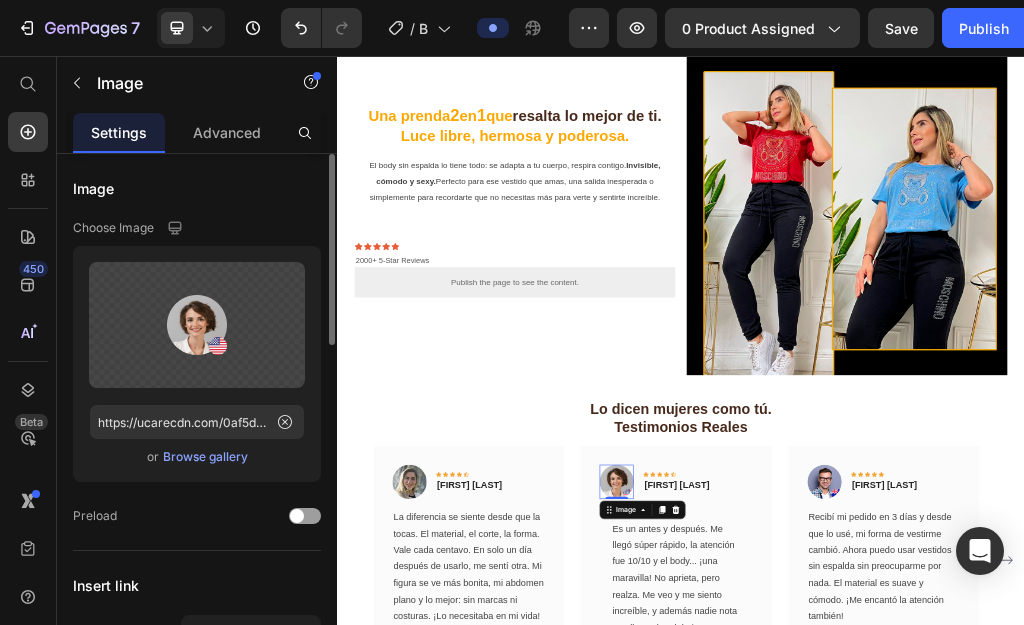 click on "Browse gallery" at bounding box center (205, 457) 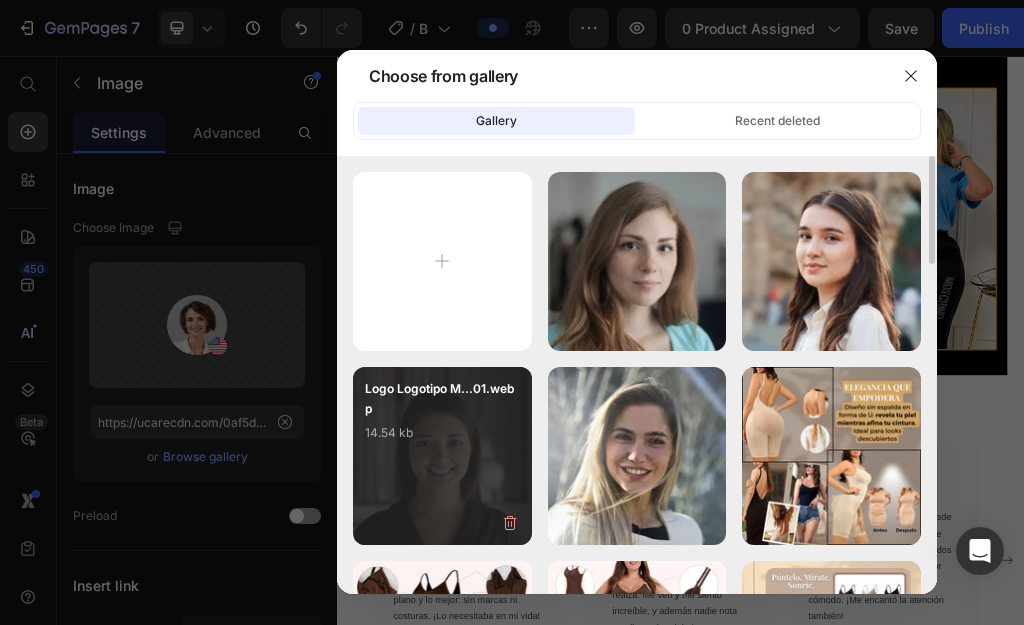 click on "Logo Logotipo M...01.webp 14.54 kb" at bounding box center [442, 456] 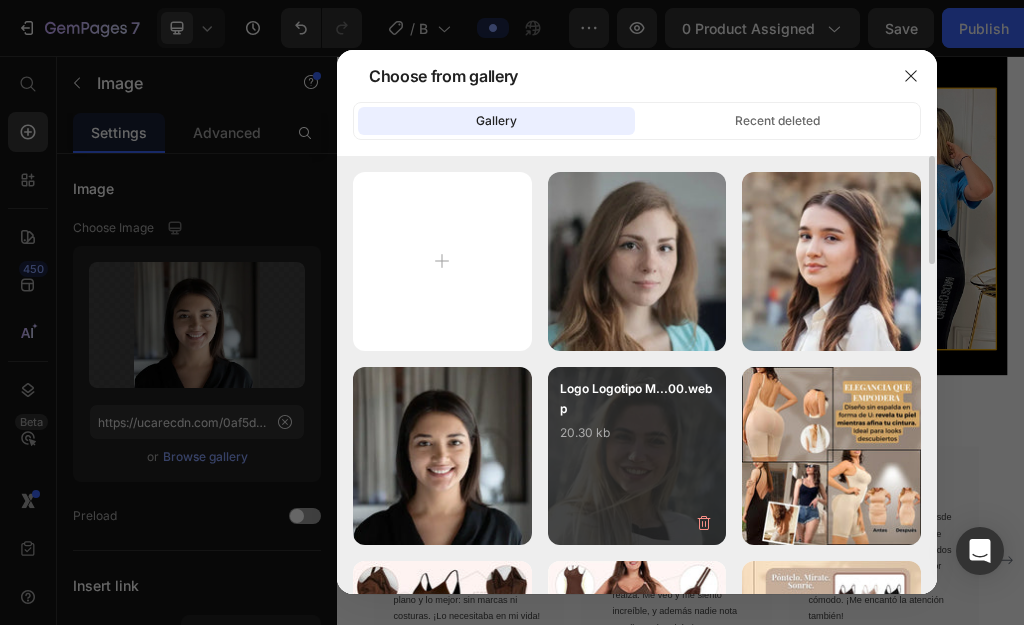 type on "https://cdn.shopify.com/s/files/1/0745/7108/8125/files/gempages_556623583934153921-597882df-d65b-471b-a1ef-6fc70d27dd0f.webp" 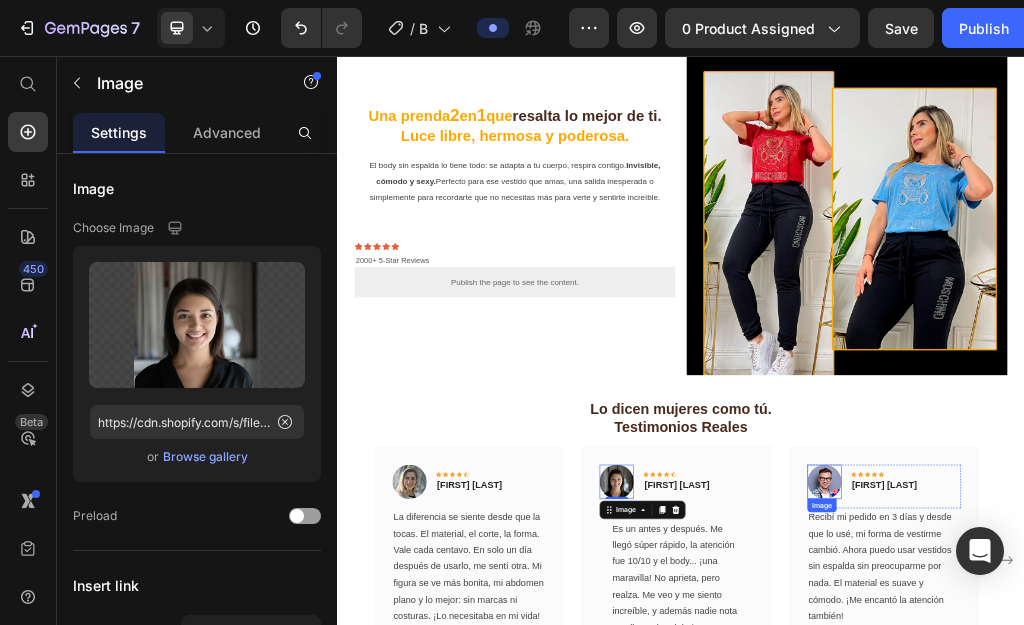 click at bounding box center (1187, 800) 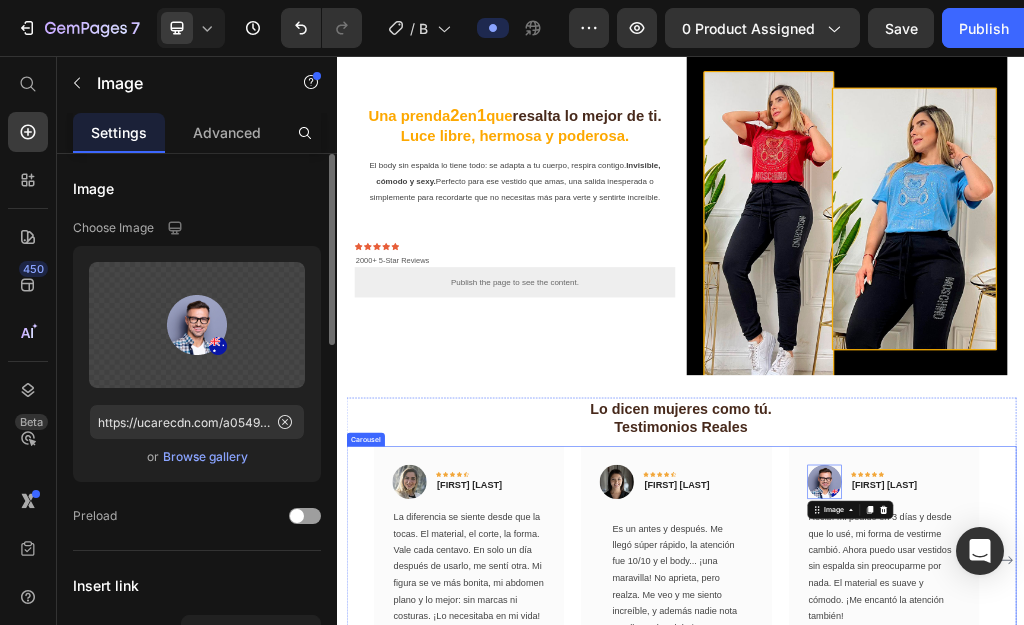 click on "Browse gallery" at bounding box center (205, 457) 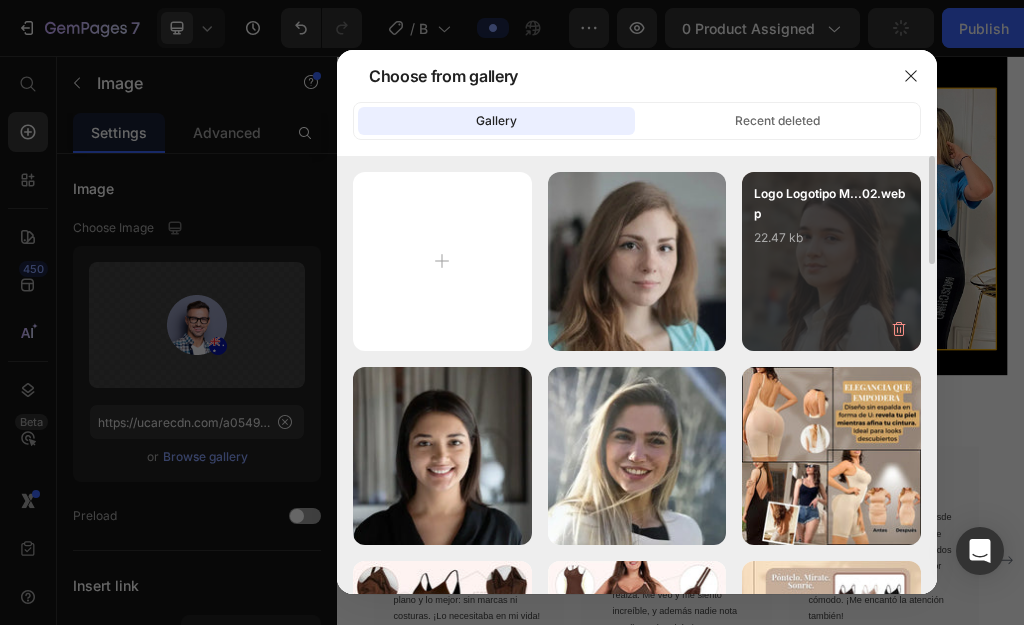 click on "Logo Logotipo M...02.webp 22.47 kb" at bounding box center (831, 261) 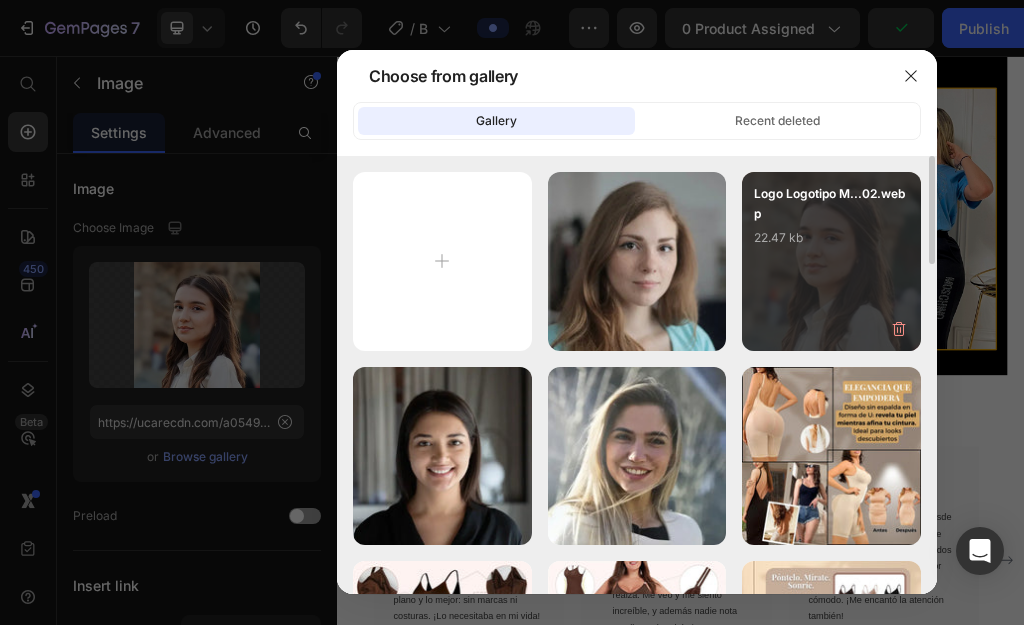 type on "https://cdn.shopify.com/s/files/1/0745/7108/8125/files/gempages_556623583934153921-349005b8-b3a5-40a5-a417-9bde982fef94.webp" 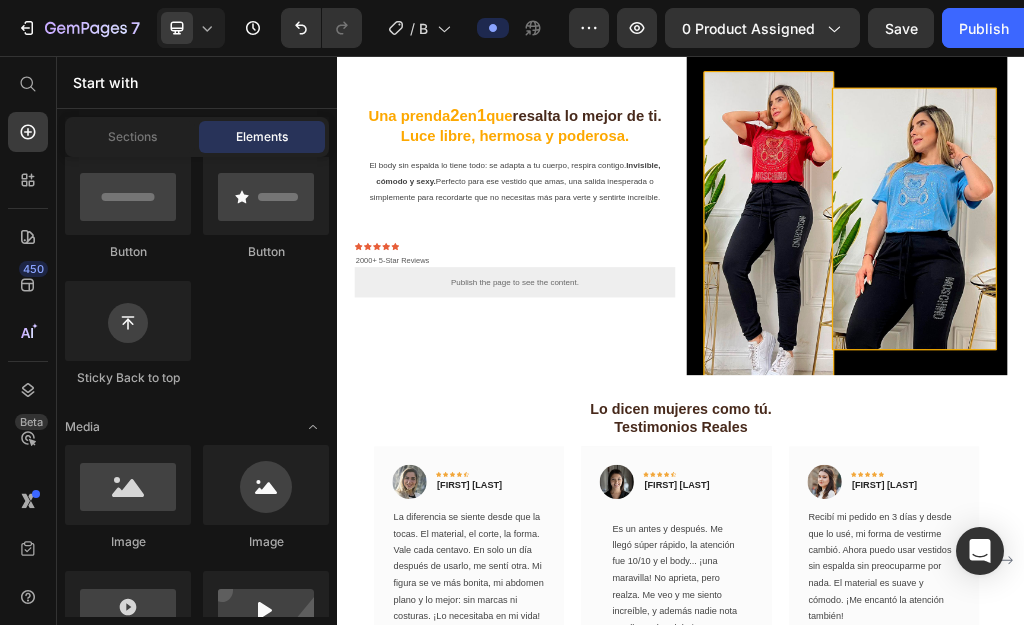 click 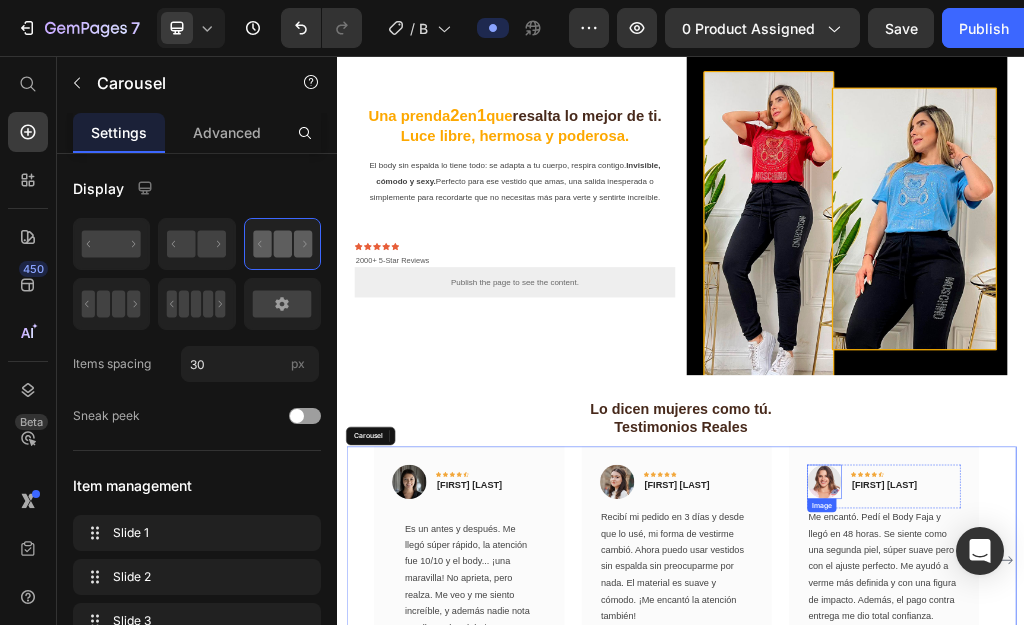 click at bounding box center (1187, 800) 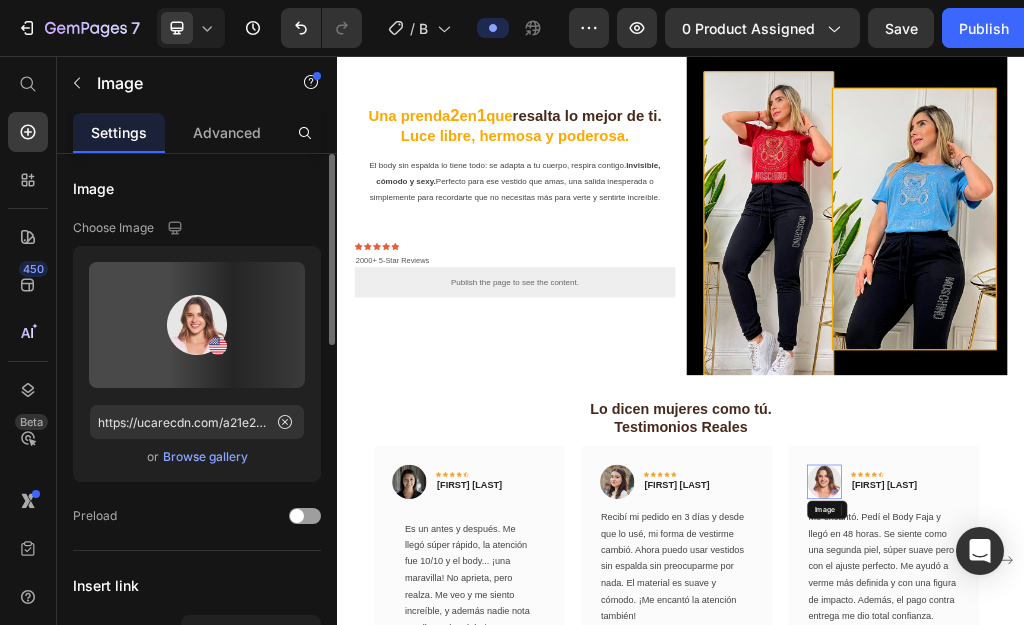scroll, scrollTop: 3308, scrollLeft: 0, axis: vertical 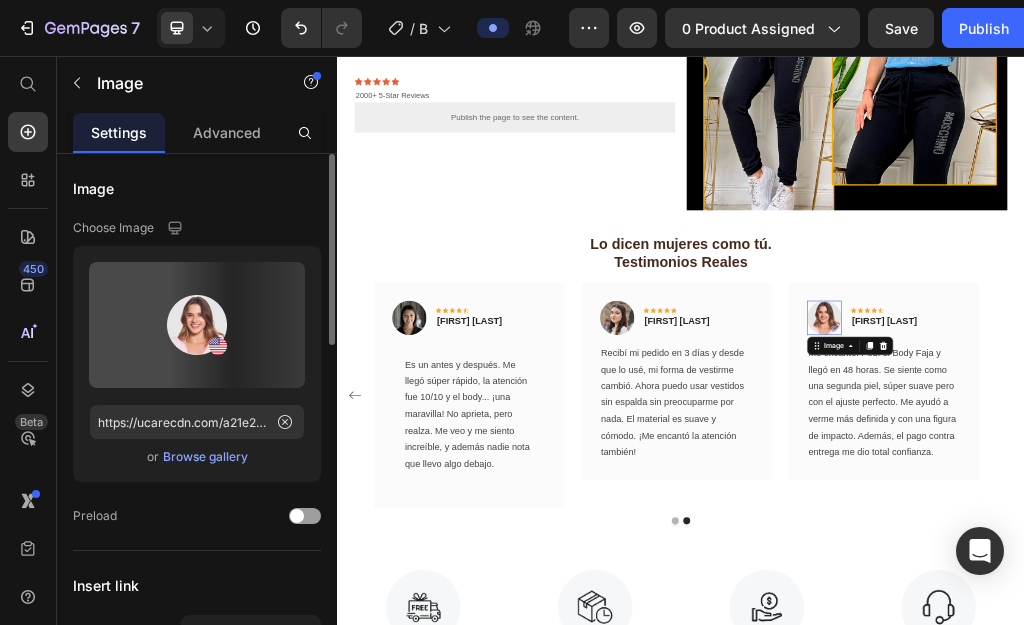 click on "Browse gallery" at bounding box center [205, 457] 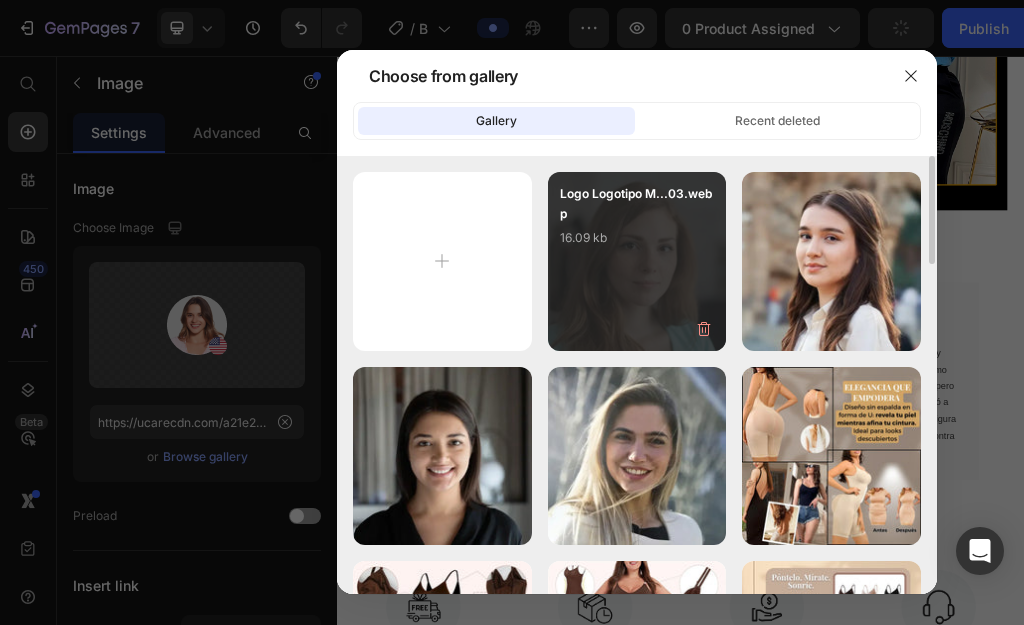 click on "Logo Logotipo M...03.webp 16.09 kb" at bounding box center (637, 224) 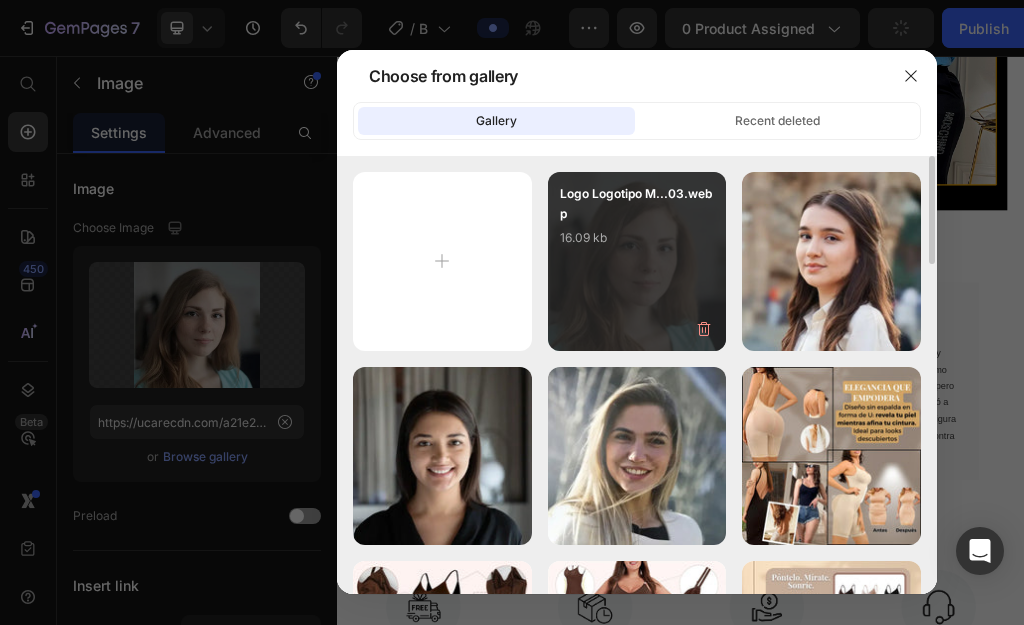 type on "https://cdn.shopify.com/s/files/1/0745/7108/8125/files/gempages_556623583934153921-08a22cf5-a392-40d1-8faa-5e18b4b49d7e.webp" 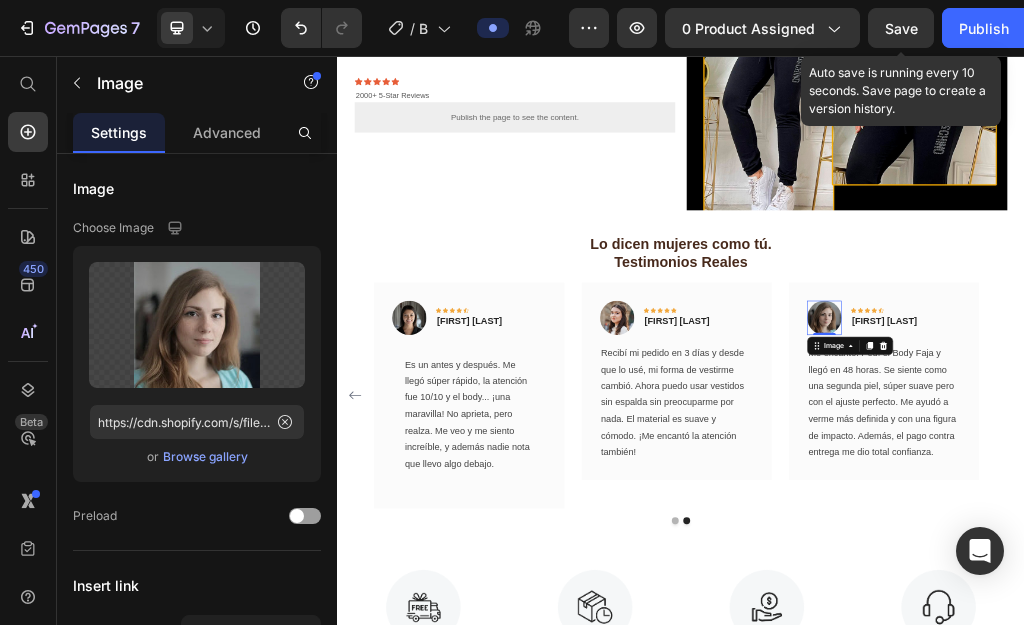 click on "Save" at bounding box center [901, 28] 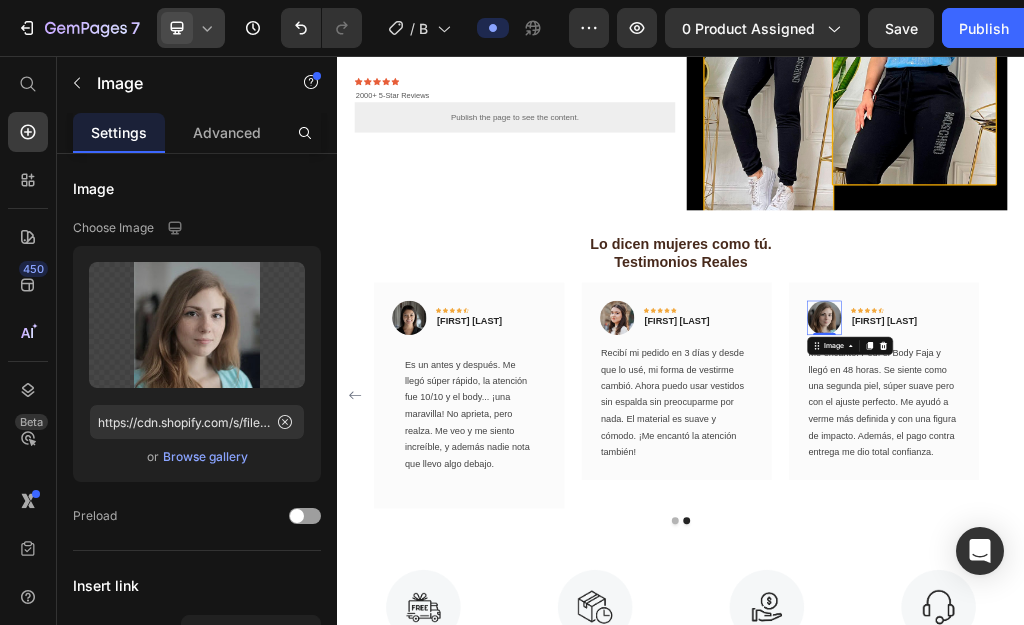 click 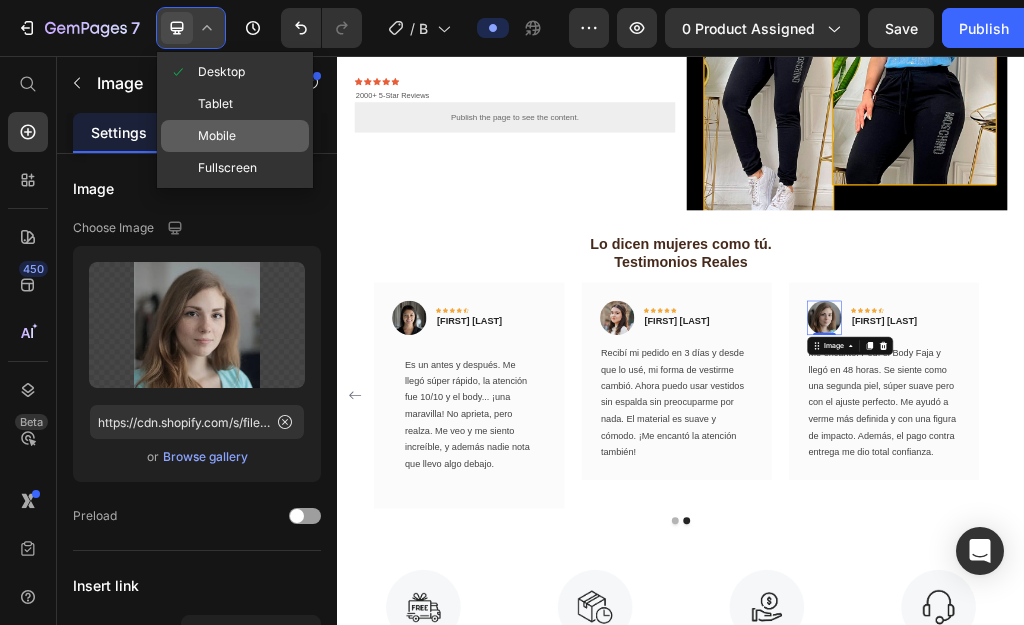 click on "Mobile" 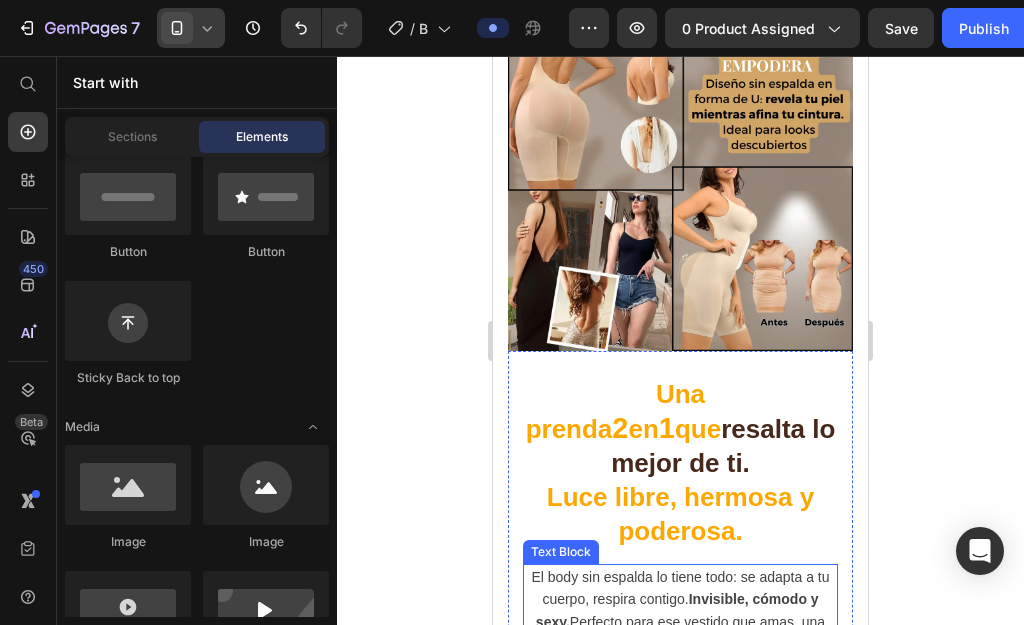 click 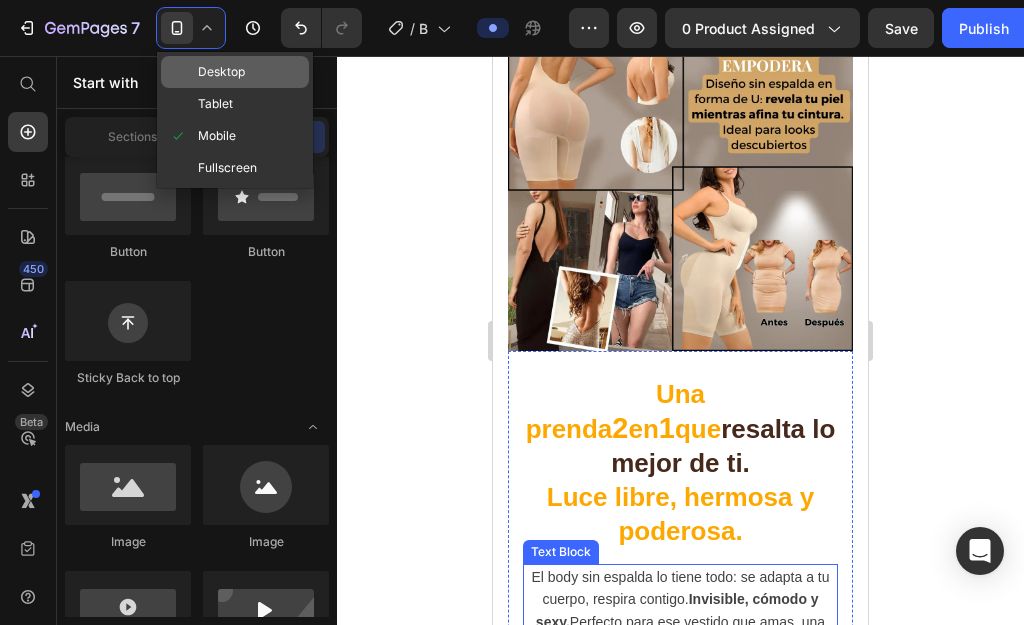 click on "Desktop" at bounding box center [221, 72] 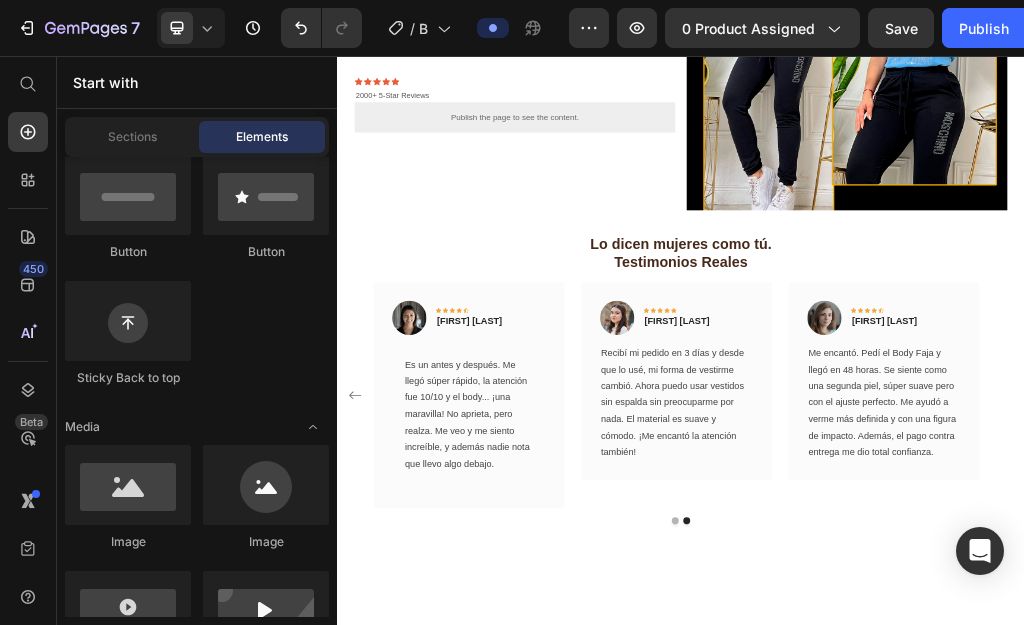 drag, startPoint x: 1535, startPoint y: 721, endPoint x: 543, endPoint y: 221, distance: 1110.8843 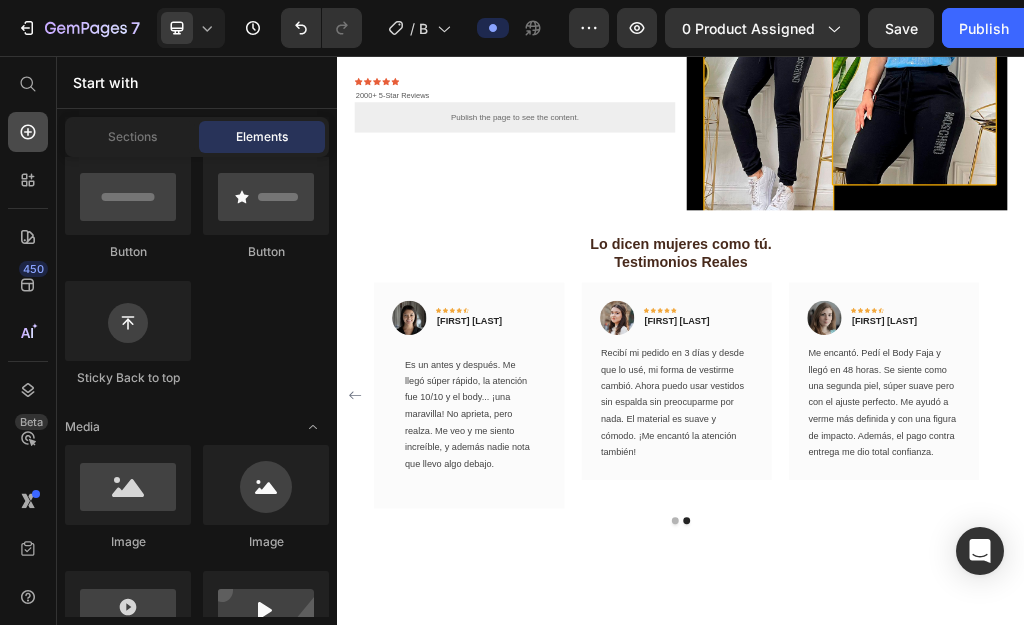 scroll, scrollTop: 4947, scrollLeft: 0, axis: vertical 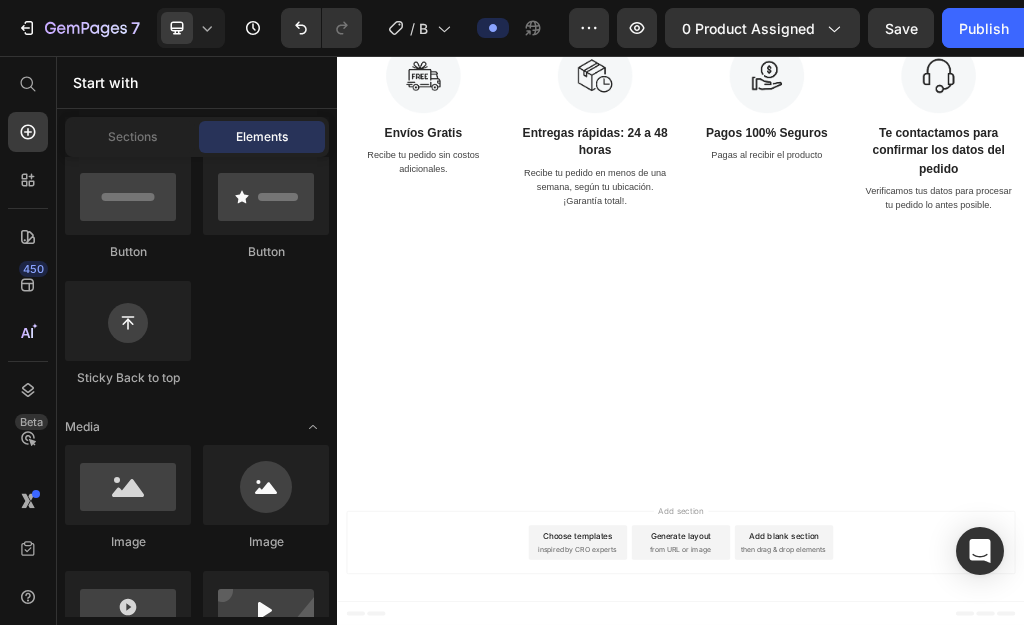 drag, startPoint x: 268, startPoint y: 289, endPoint x: 892, endPoint y: 30, distance: 675.616 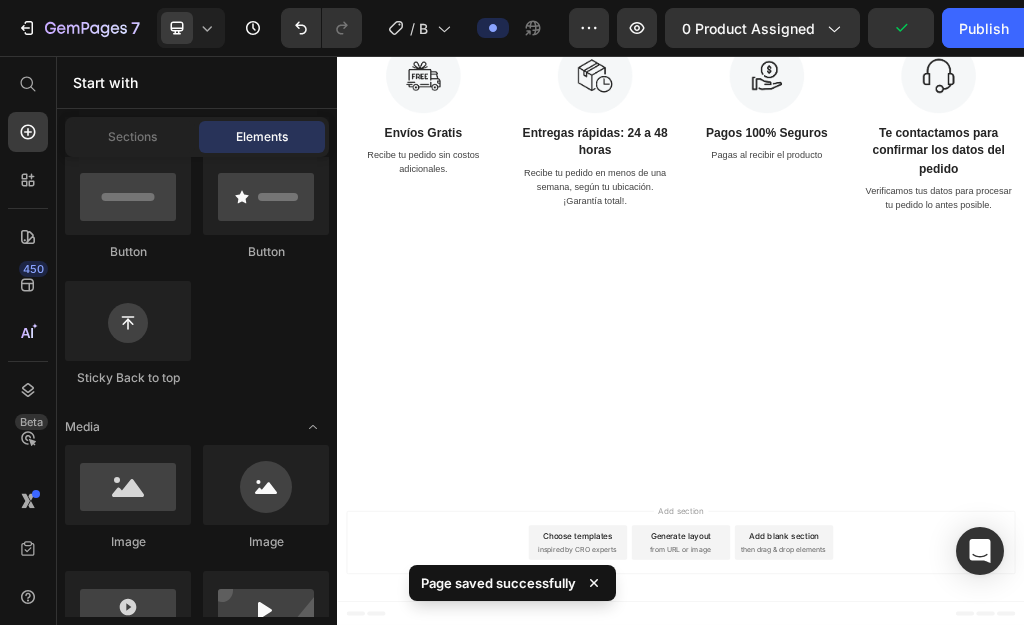 click on "Add section Choose templates inspired by CRO experts Generate layout from URL or image Add blank section then drag & drop elements" at bounding box center [937, 909] 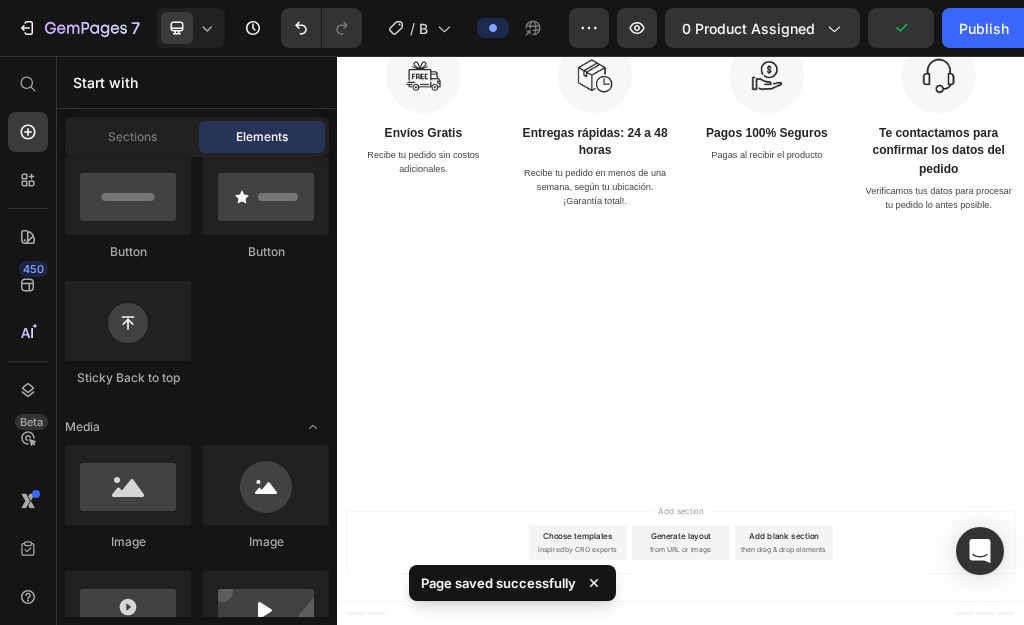 click 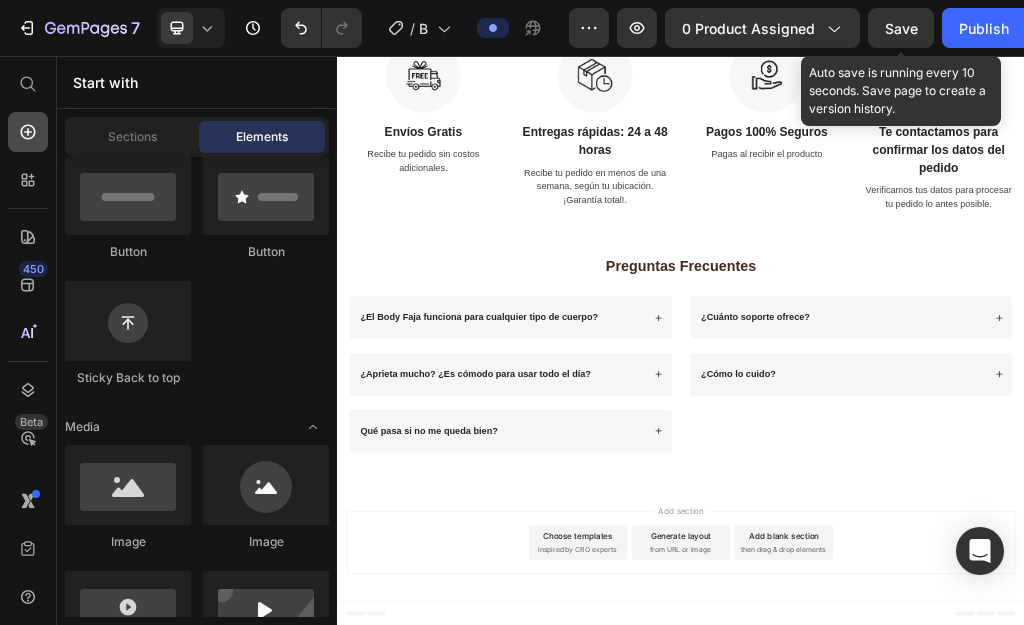 drag, startPoint x: 20, startPoint y: 141, endPoint x: 424, endPoint y: 747, distance: 728.32135 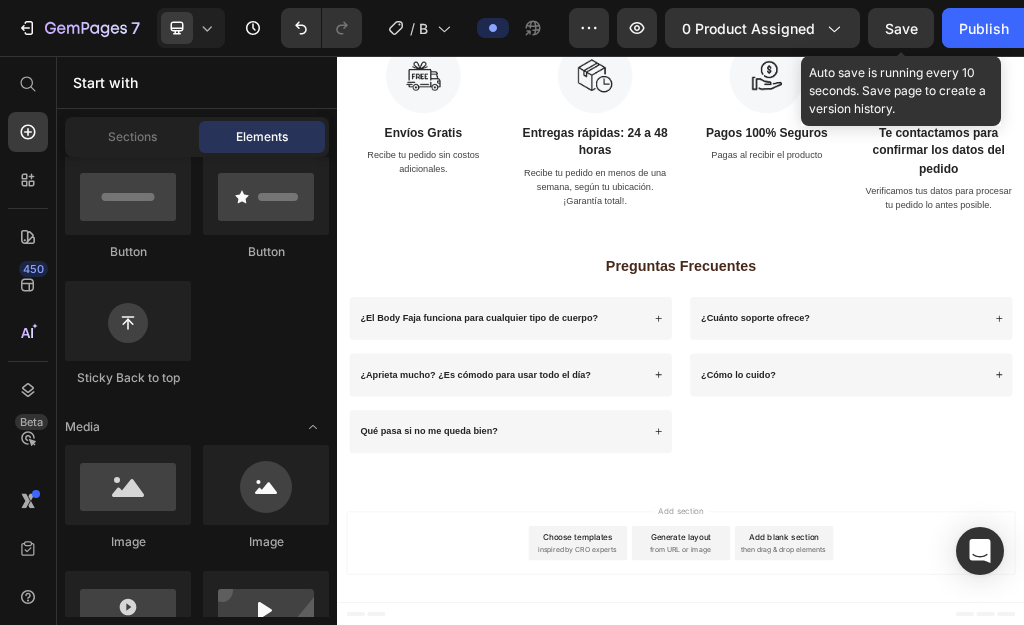 click 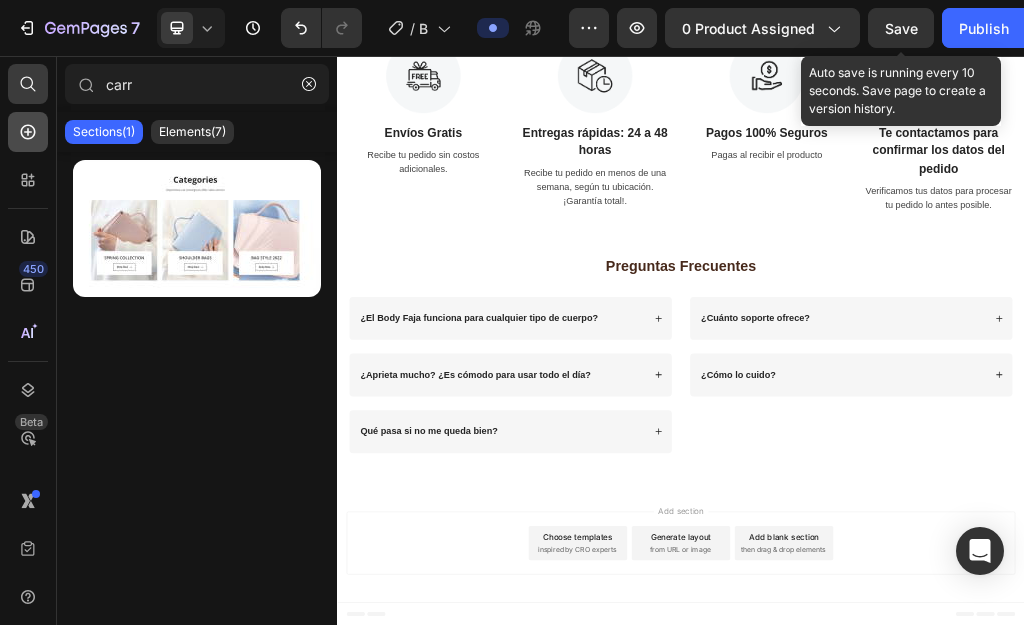 click 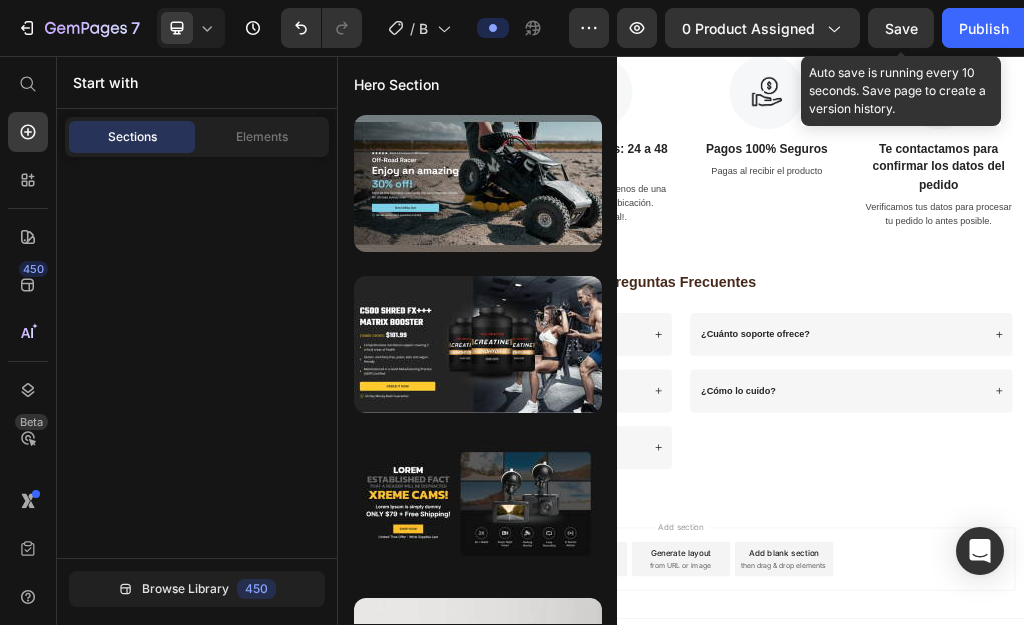 scroll, scrollTop: 4227, scrollLeft: 0, axis: vertical 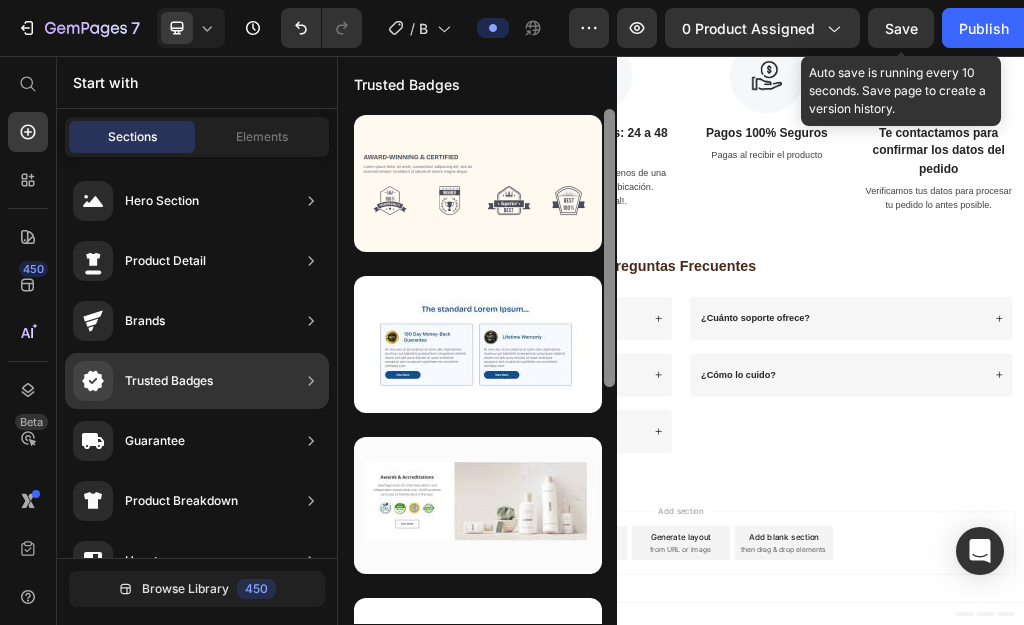 drag, startPoint x: 609, startPoint y: 376, endPoint x: 611, endPoint y: 322, distance: 54.037025 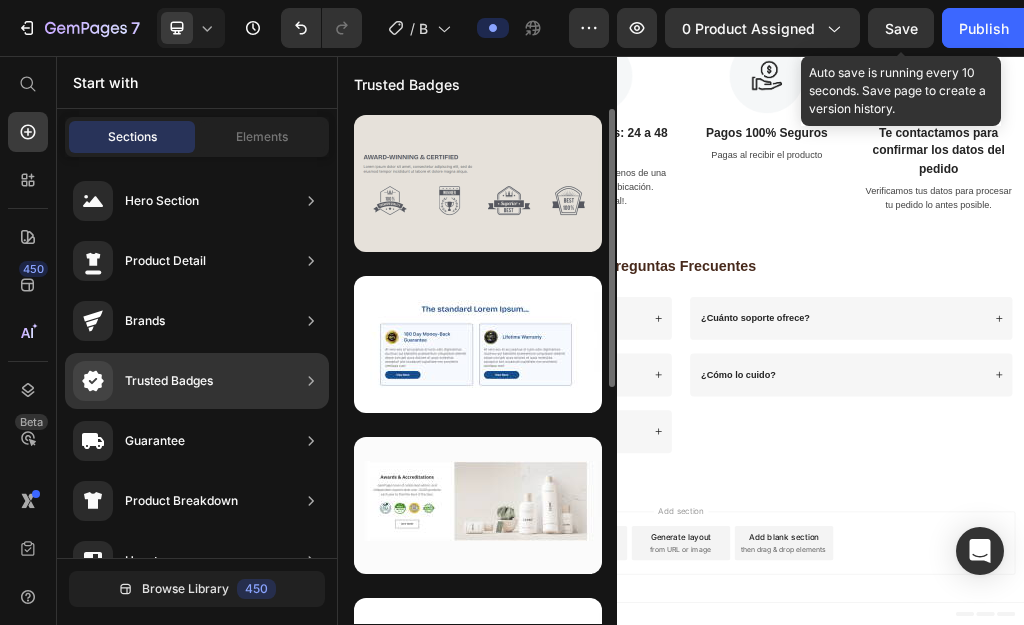 click at bounding box center [478, 183] 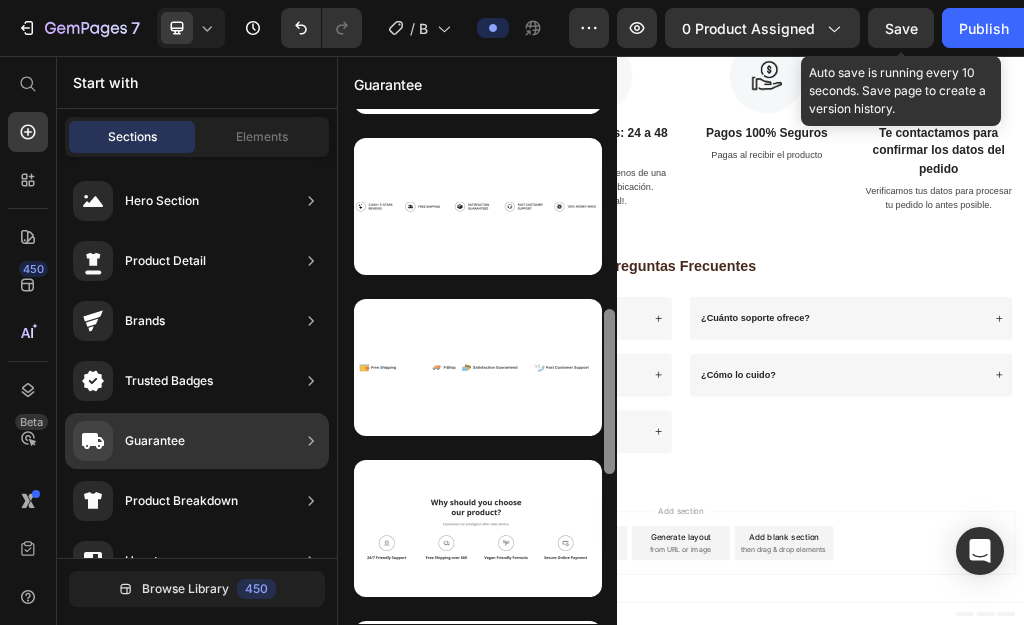 scroll, scrollTop: 0, scrollLeft: 0, axis: both 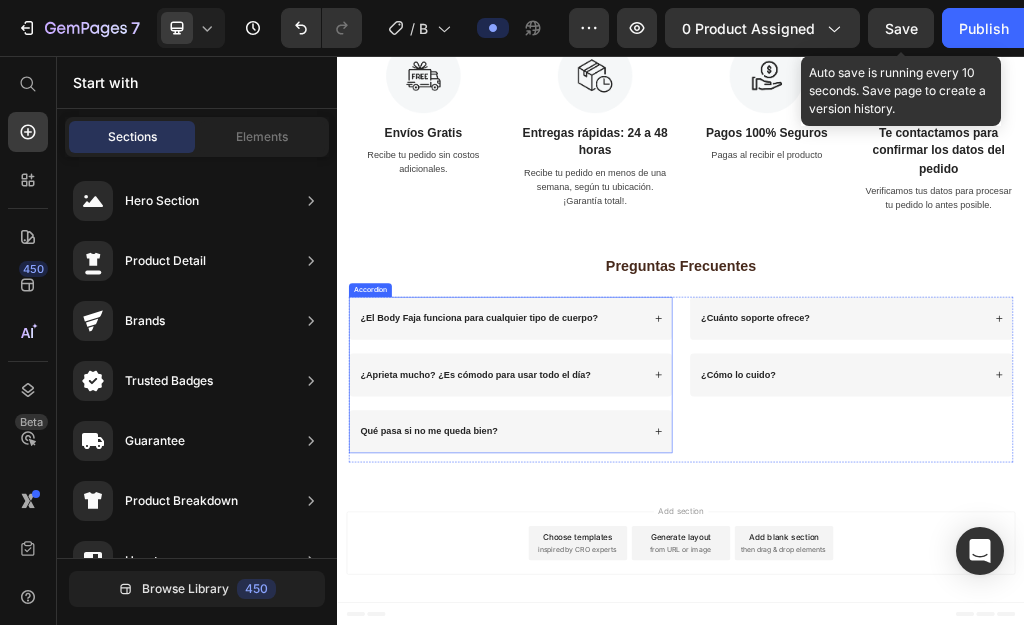 drag, startPoint x: 946, startPoint y: 319, endPoint x: 843, endPoint y: 538, distance: 242.01239 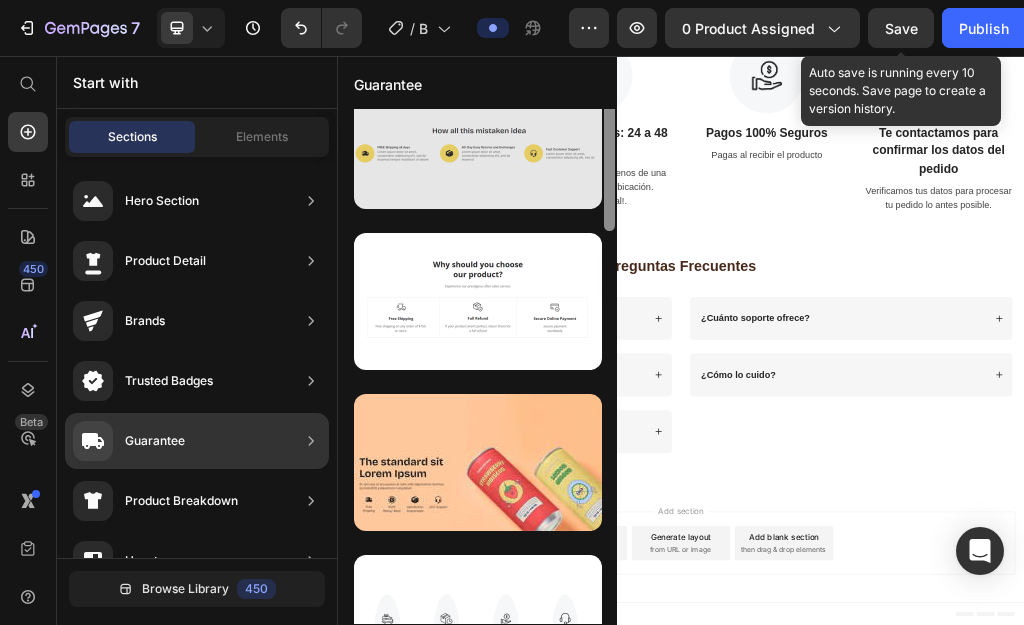 scroll, scrollTop: 0, scrollLeft: 0, axis: both 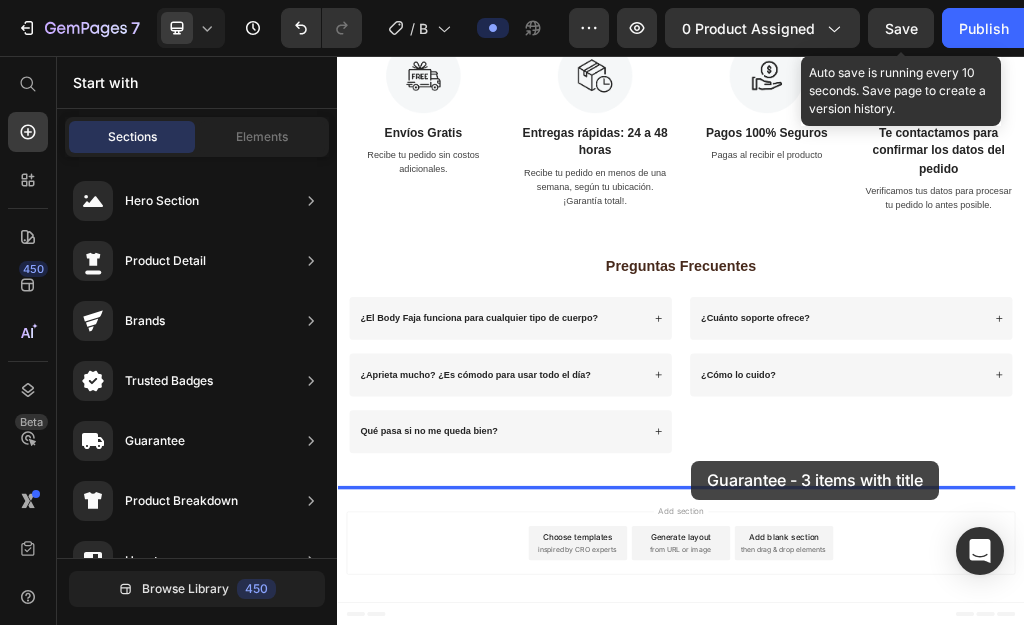 drag, startPoint x: 843, startPoint y: 285, endPoint x: 955, endPoint y: 763, distance: 490.946 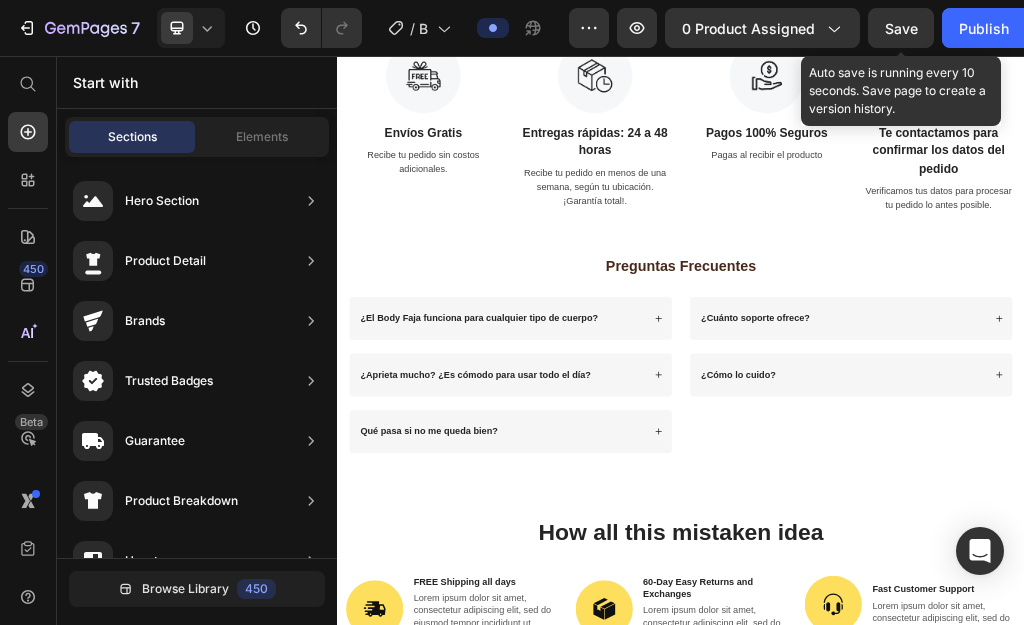 scroll, scrollTop: 4543, scrollLeft: 0, axis: vertical 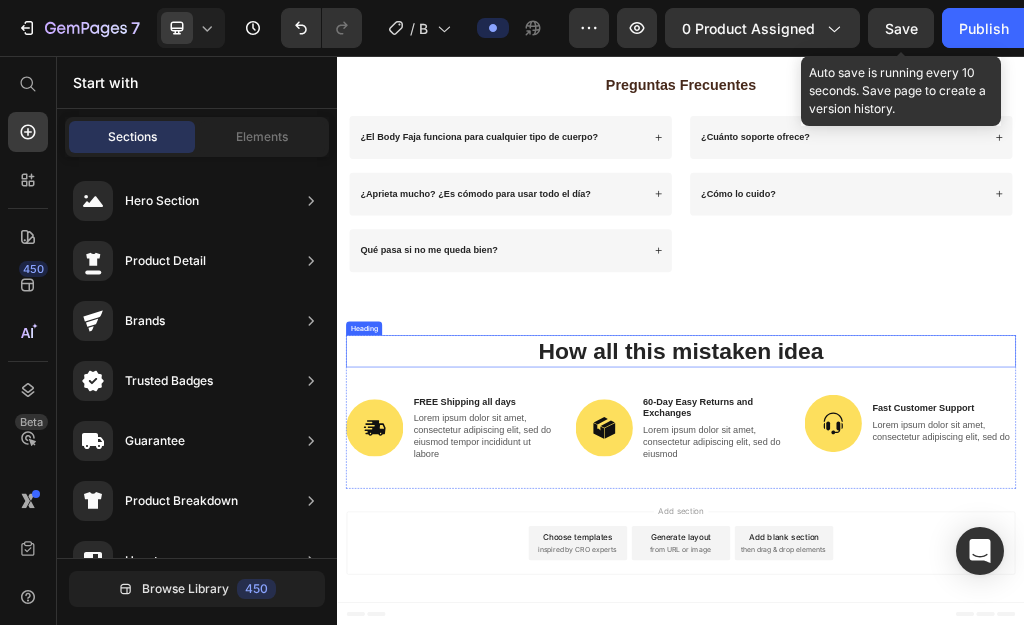 click on "How all this mistaken idea" at bounding box center [937, 571] 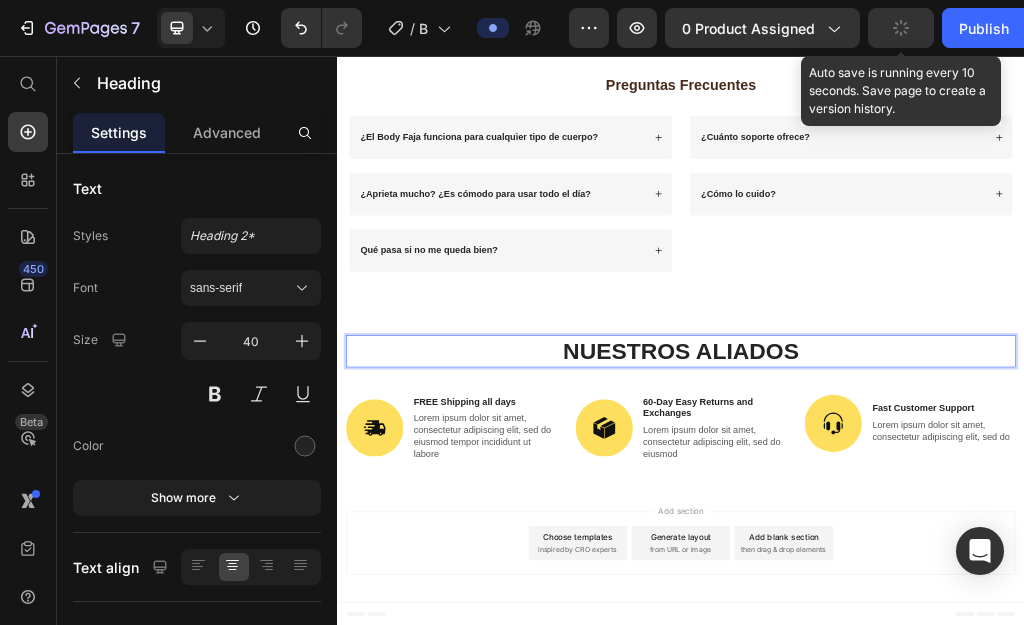 click on "NUESTROS ALIADOS" at bounding box center (937, 571) 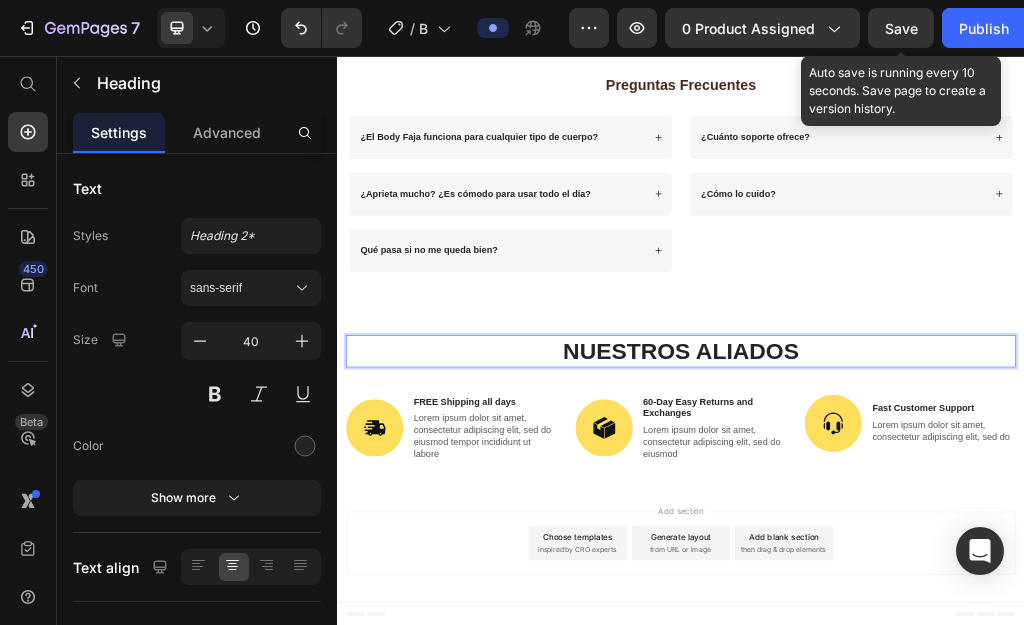 click on "NUESTROS ALIADOS" at bounding box center [937, 571] 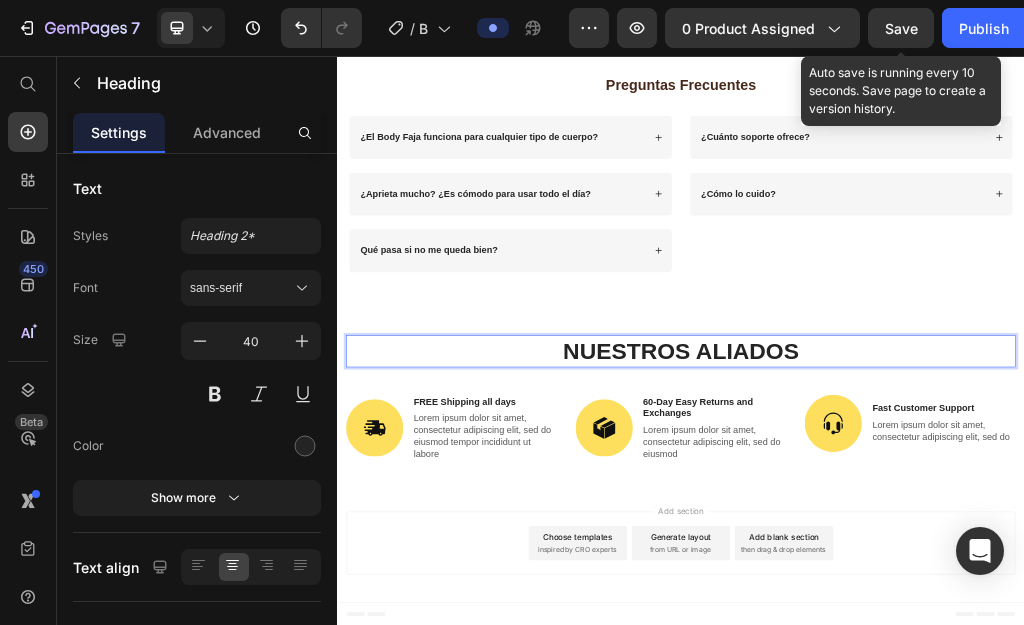 click on "NUESTROS ALIADOS" at bounding box center [937, 571] 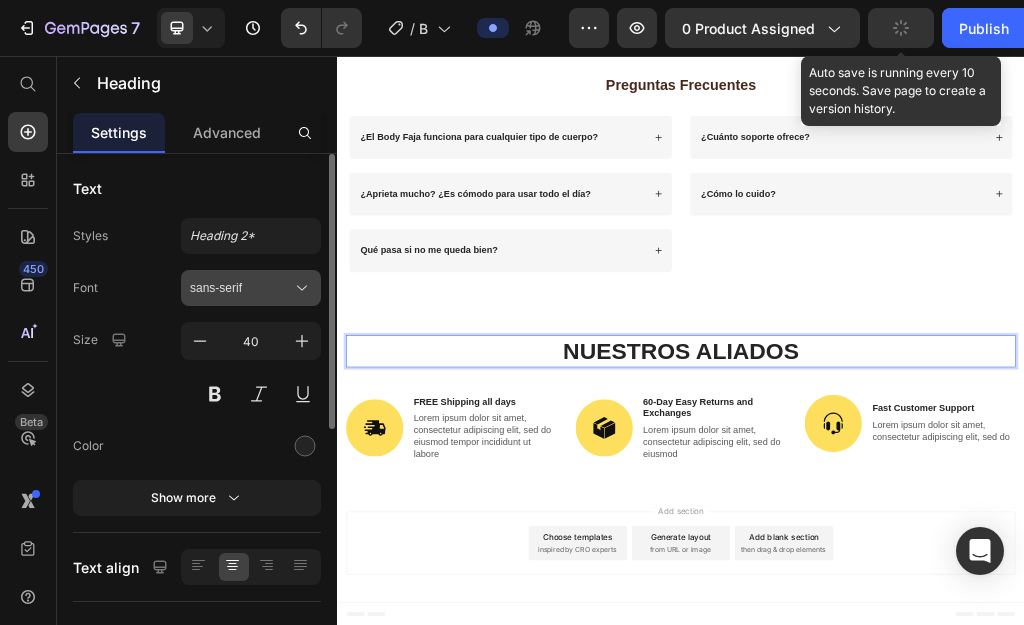 click on "sans-serif" at bounding box center (241, 288) 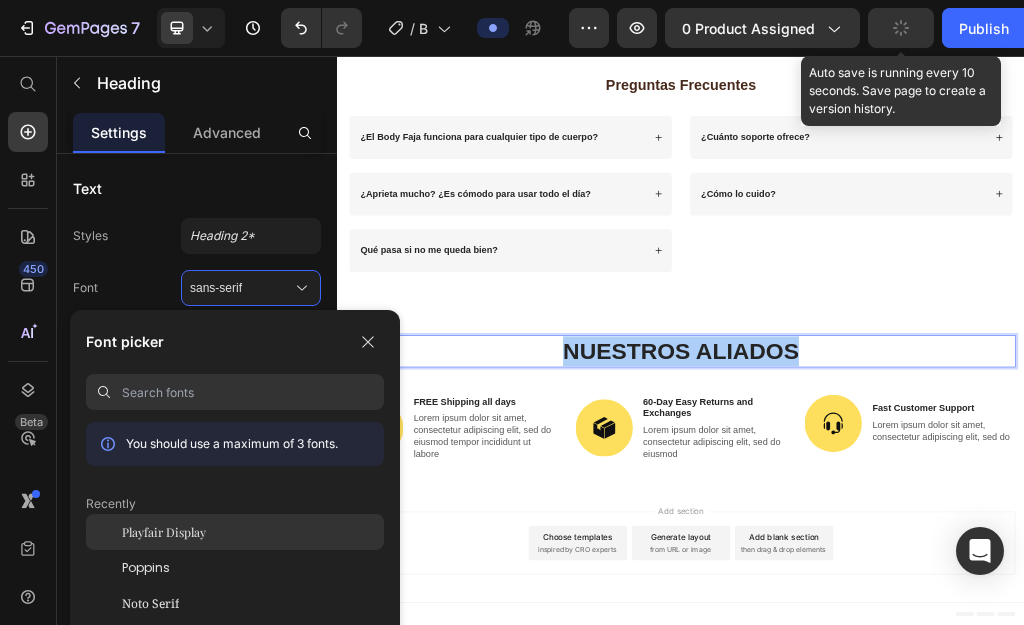 click on "Playfair Display" 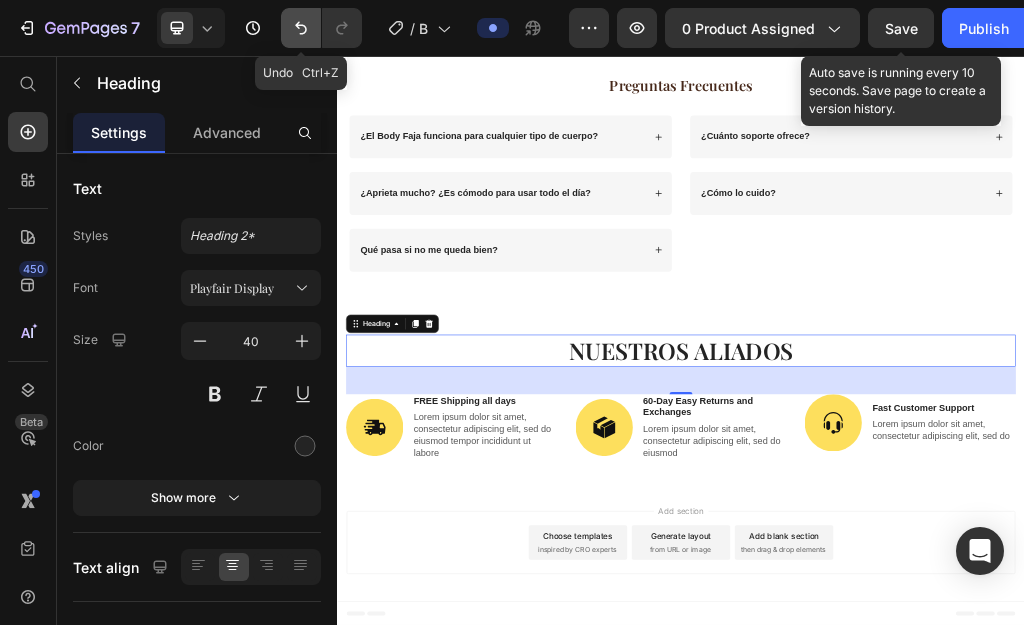 click 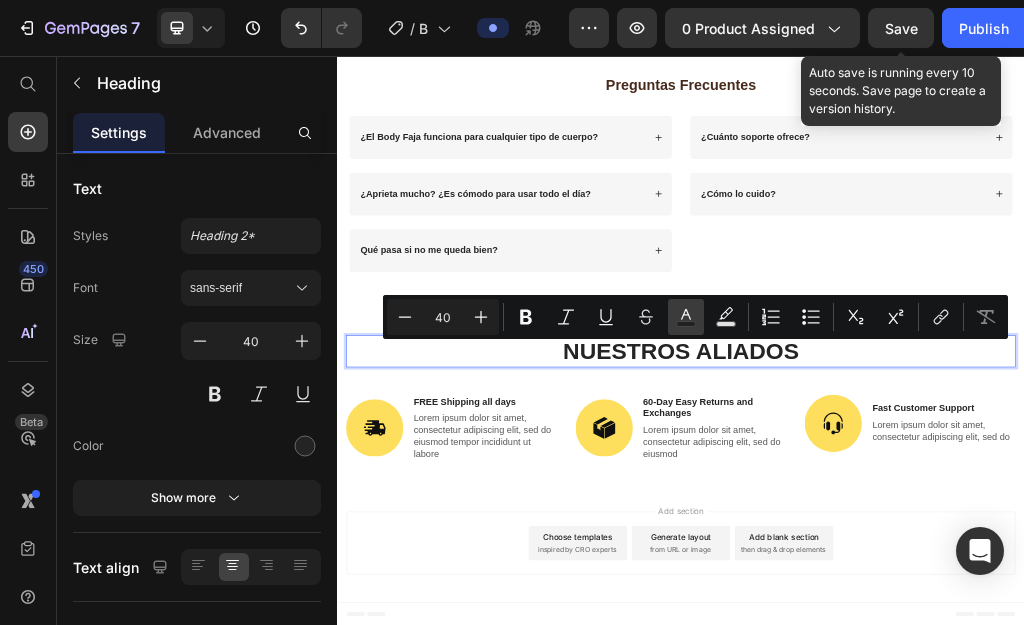 click 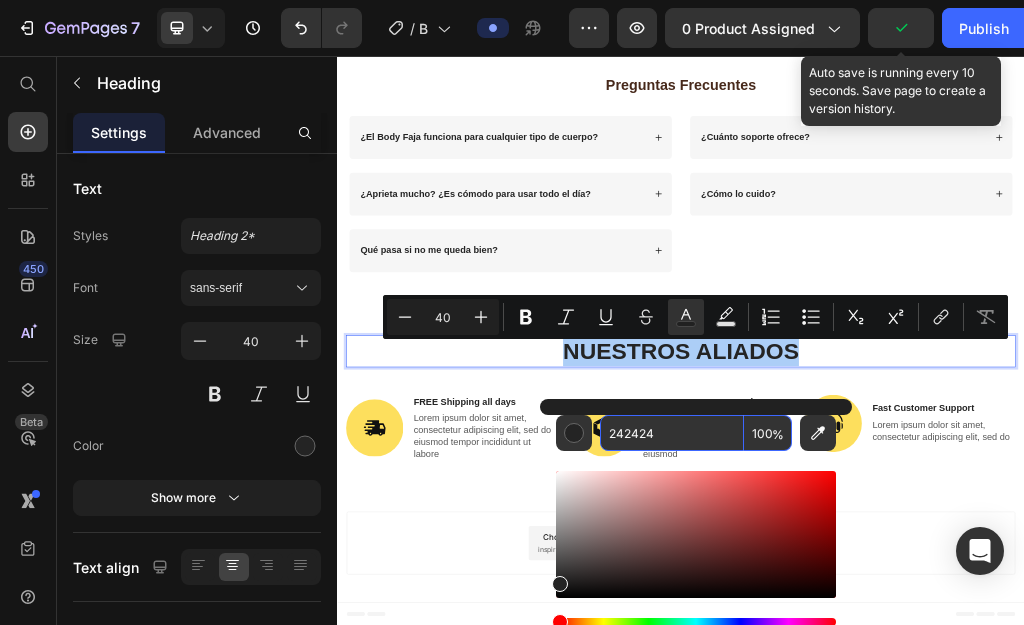 click on "242424" at bounding box center (672, 433) 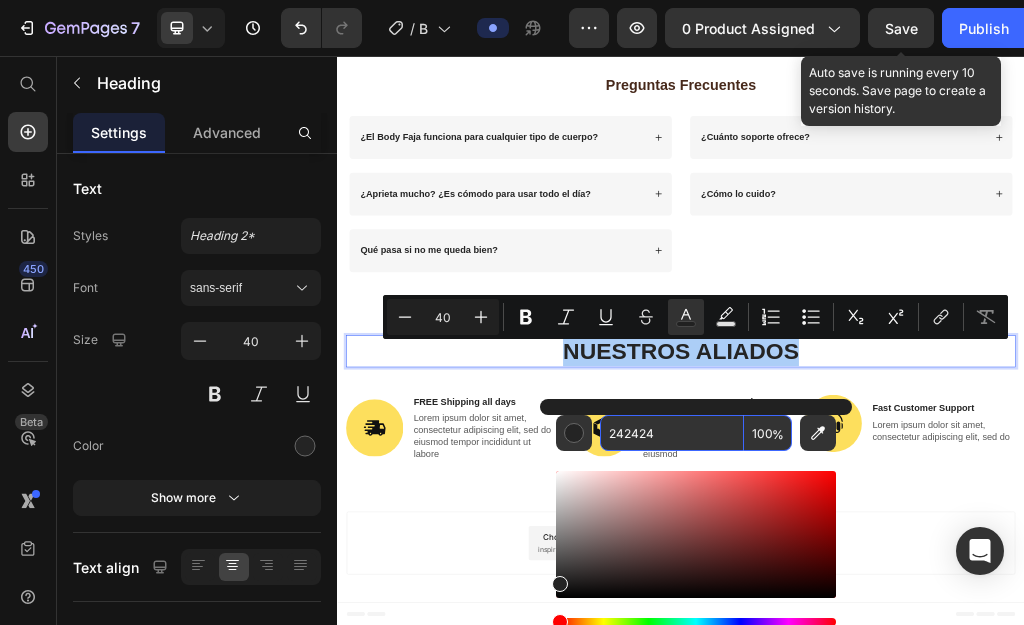 paste on "47291B" 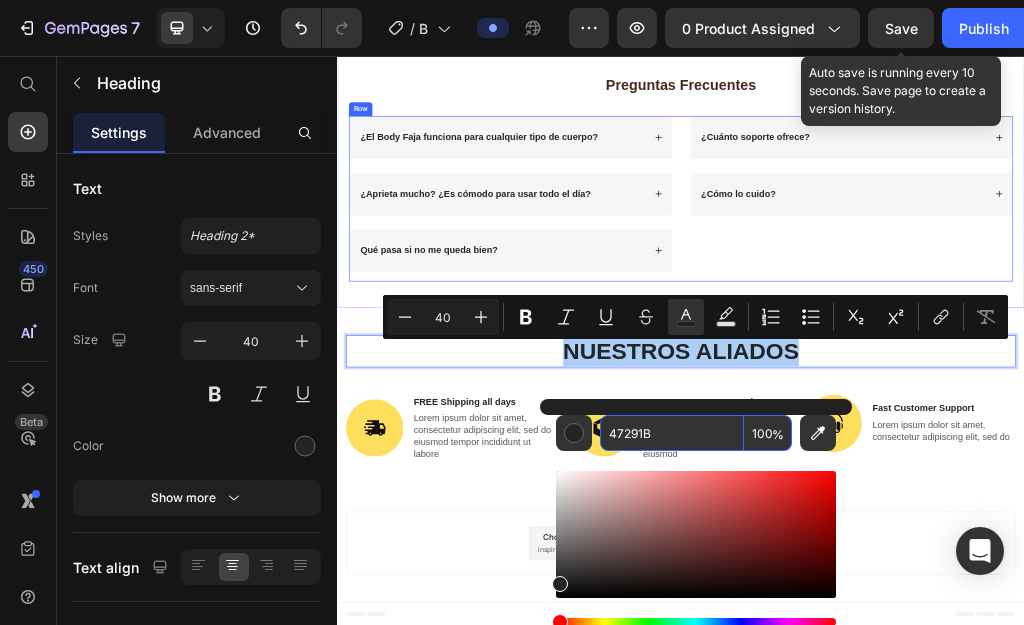 type on "47291B" 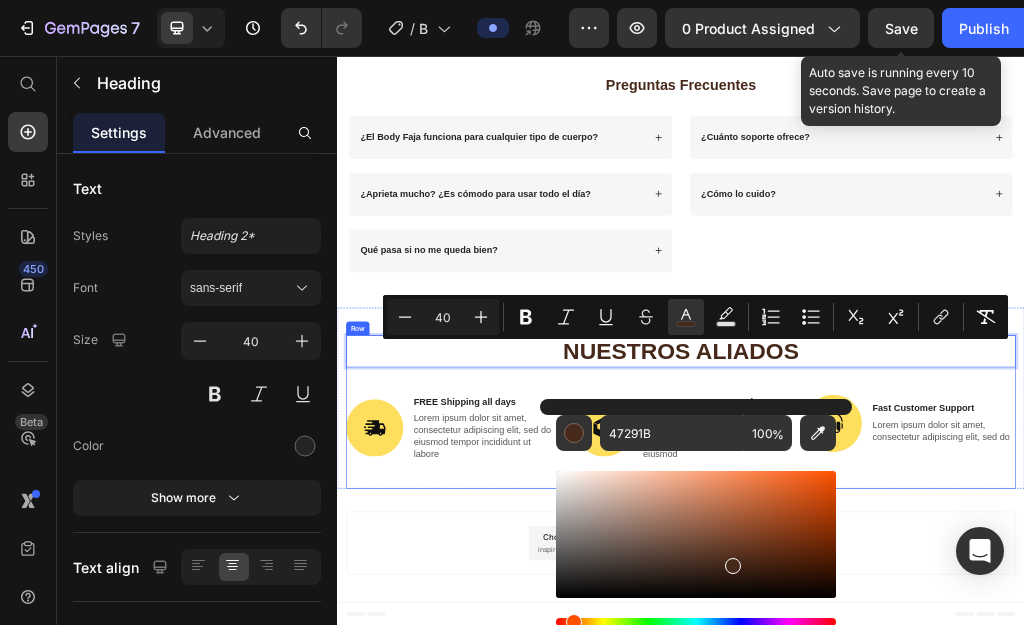 click on "NUESTROS ALIADOS Heading   48 Image FREE Shipping all days Text Block Lorem ipsum dolor sit amet, consectetur adipiscing elit, sed do eiusmod tempor incididunt ut labore Text Block Row Image 60-Day Easy Returns and Exchanges Text Block Lorem ipsum dolor sit amet, consectetur adipiscing elit, sed do eiusmod Text Block Row Image Fast Customer Support Text Block Lorem ipsum dolor sit amet, consectetur adipiscing elit, sed do Text Block Row Row" at bounding box center [937, 677] 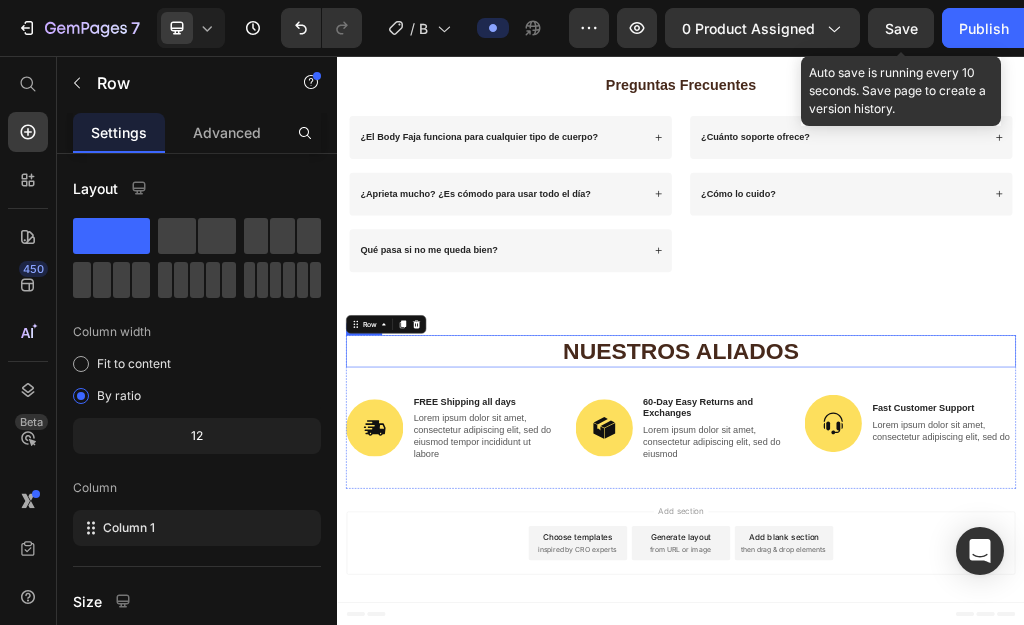 click on "NUESTROS ALIADOS" at bounding box center [937, 571] 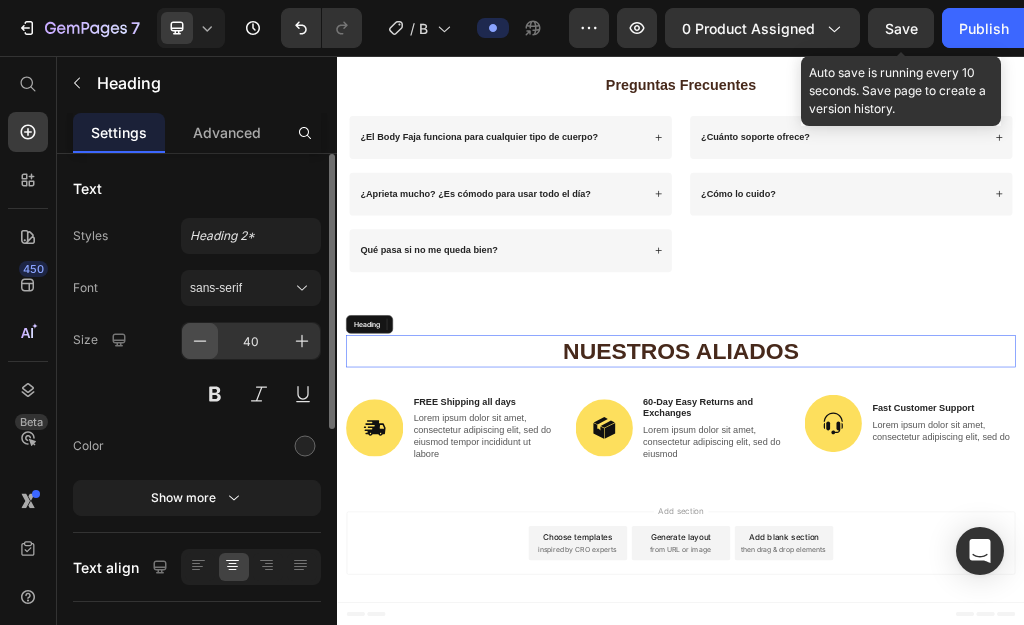 click 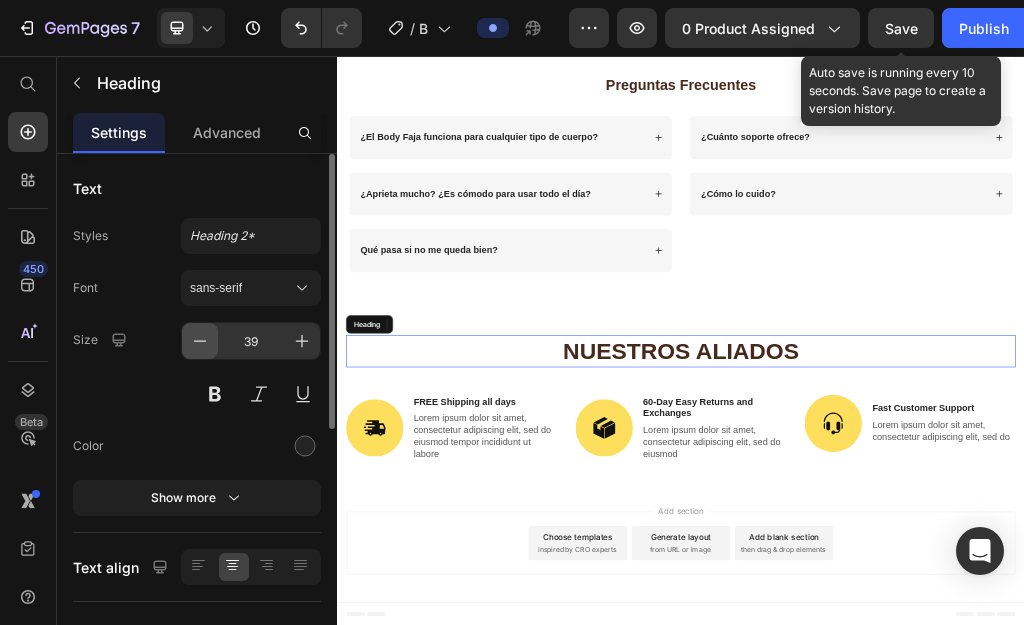 click 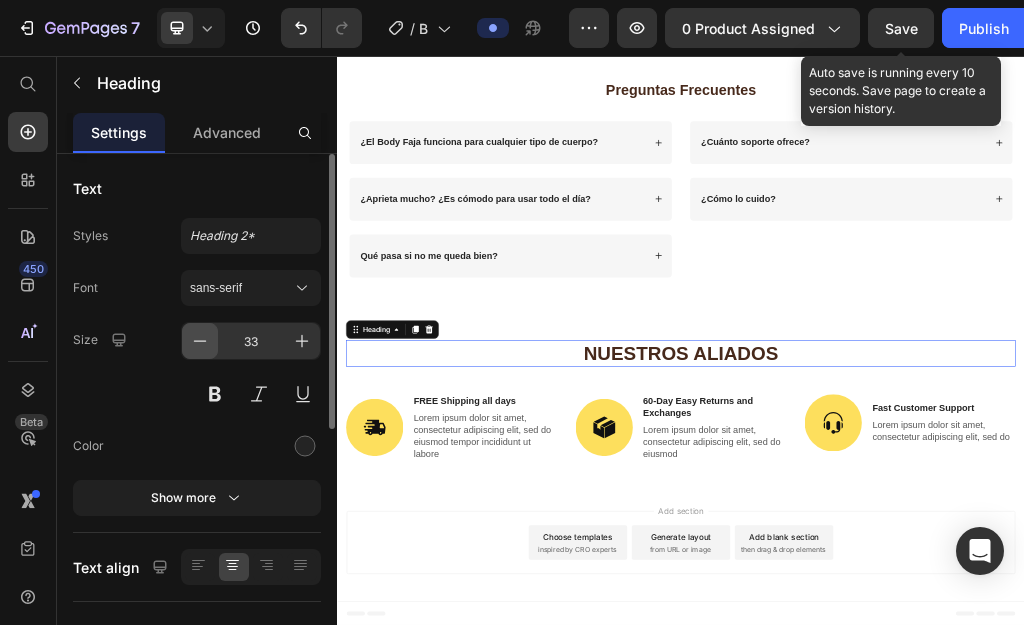 click 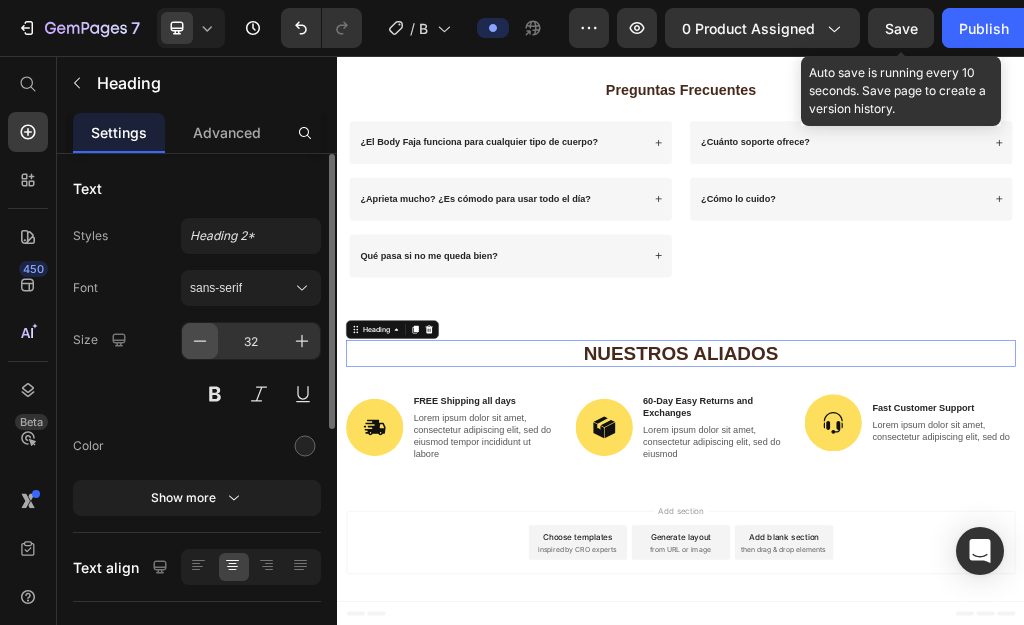 click 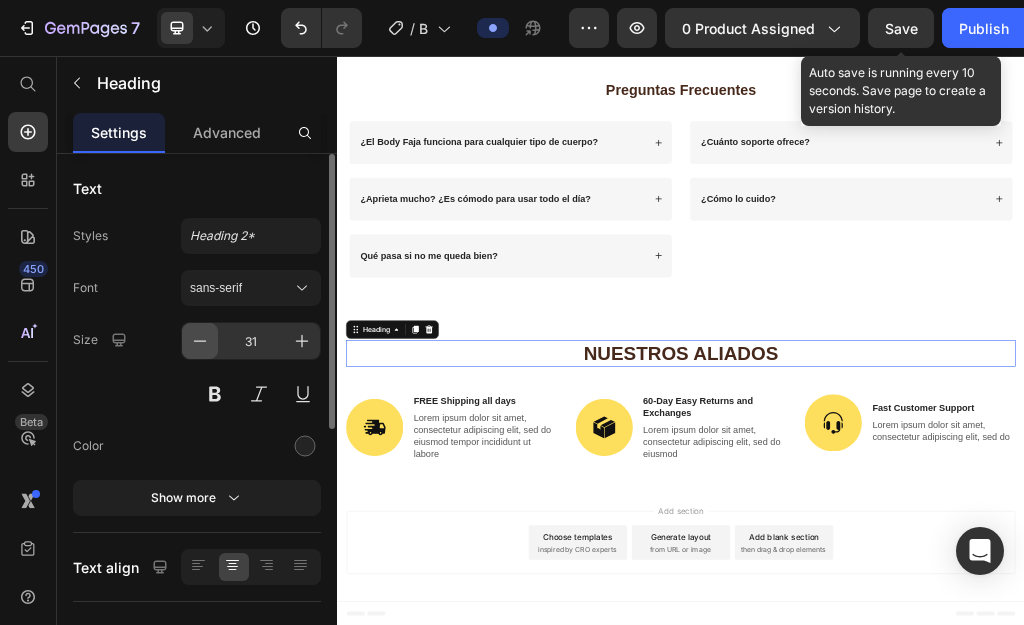 click 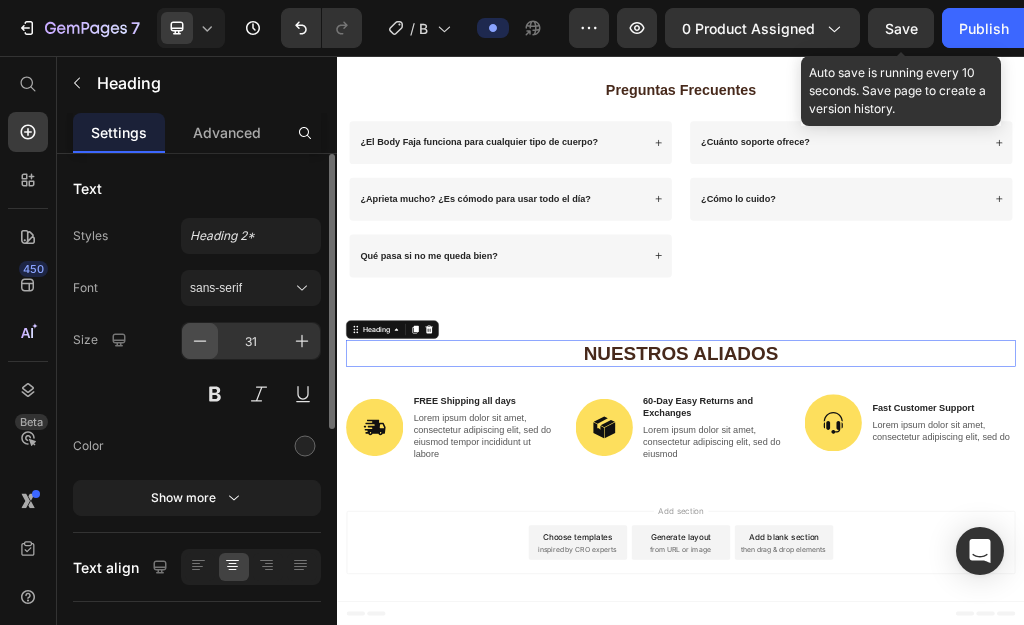 click 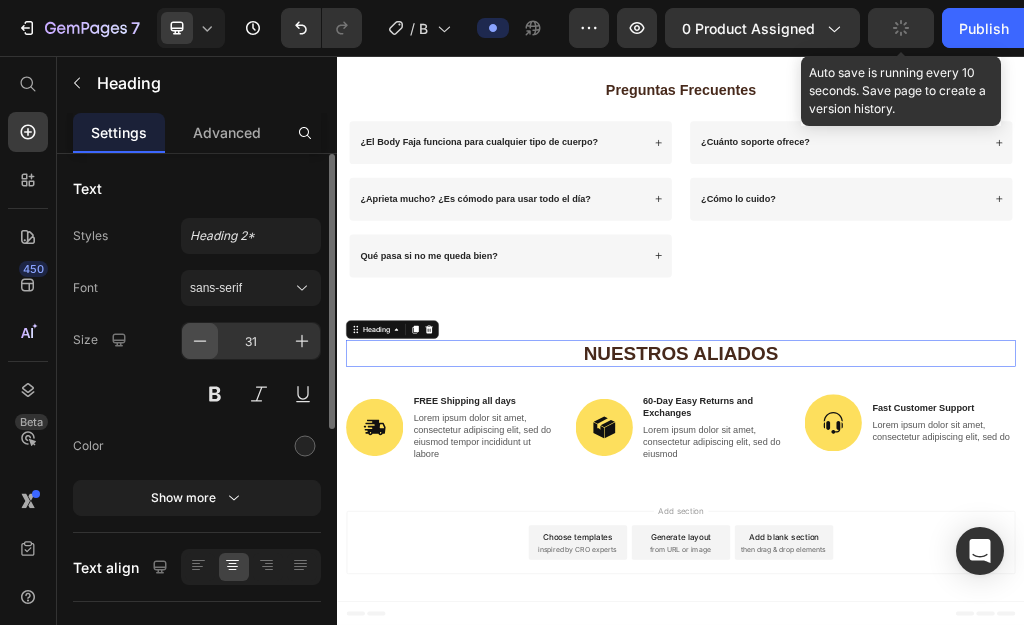 scroll, scrollTop: 4526, scrollLeft: 0, axis: vertical 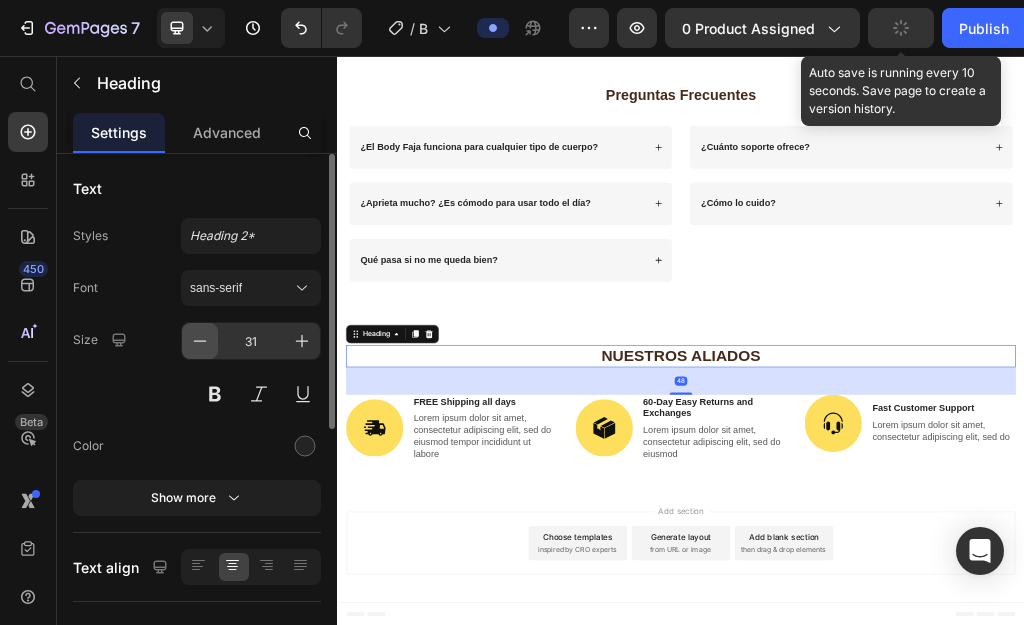 type on "27" 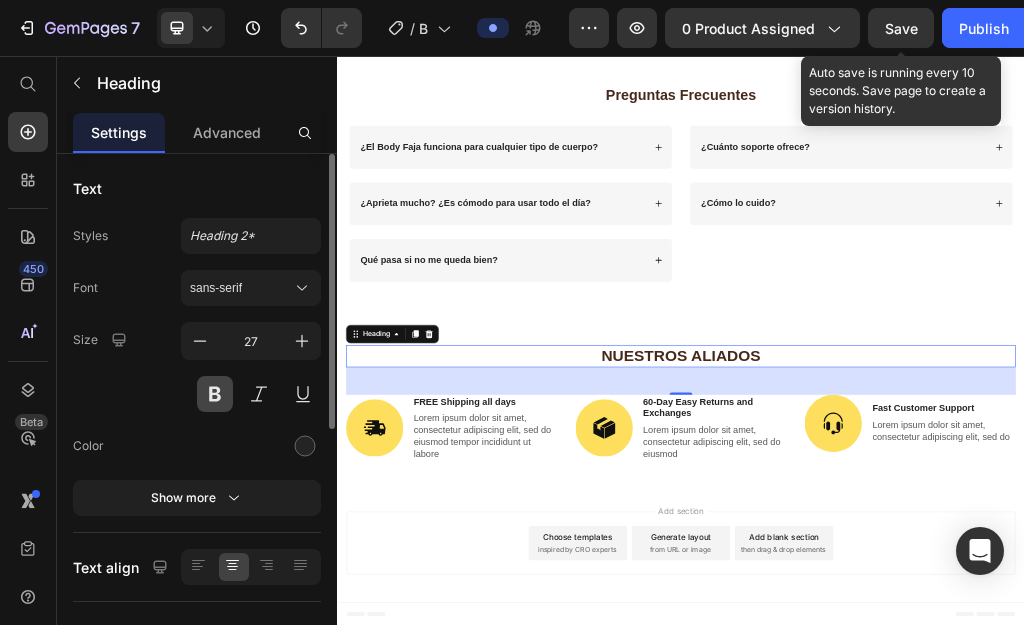 click at bounding box center (215, 394) 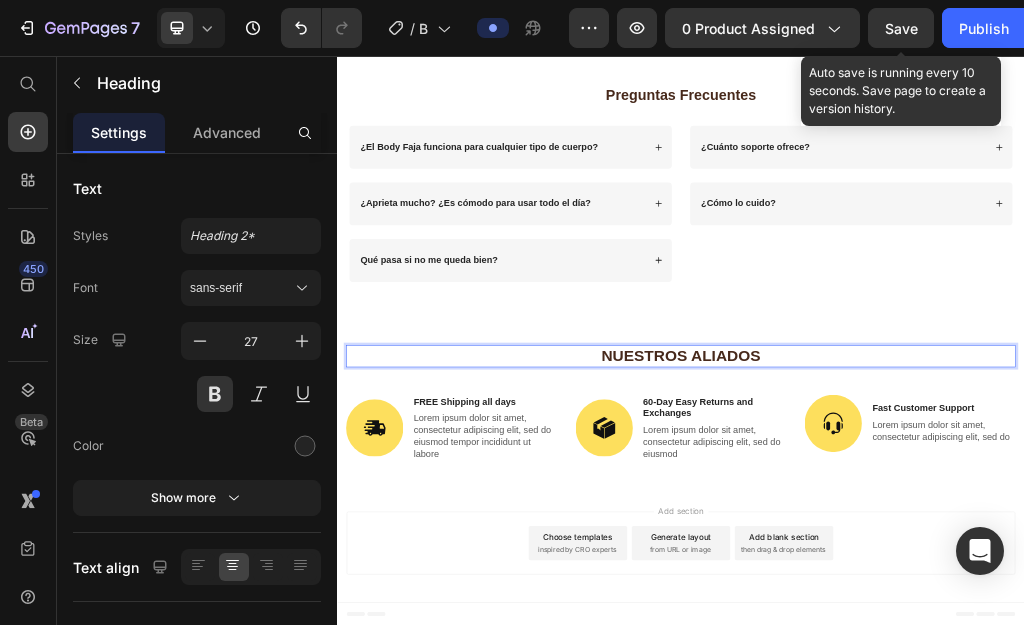 click on "NUESTROS ALIADOS" at bounding box center (937, 579) 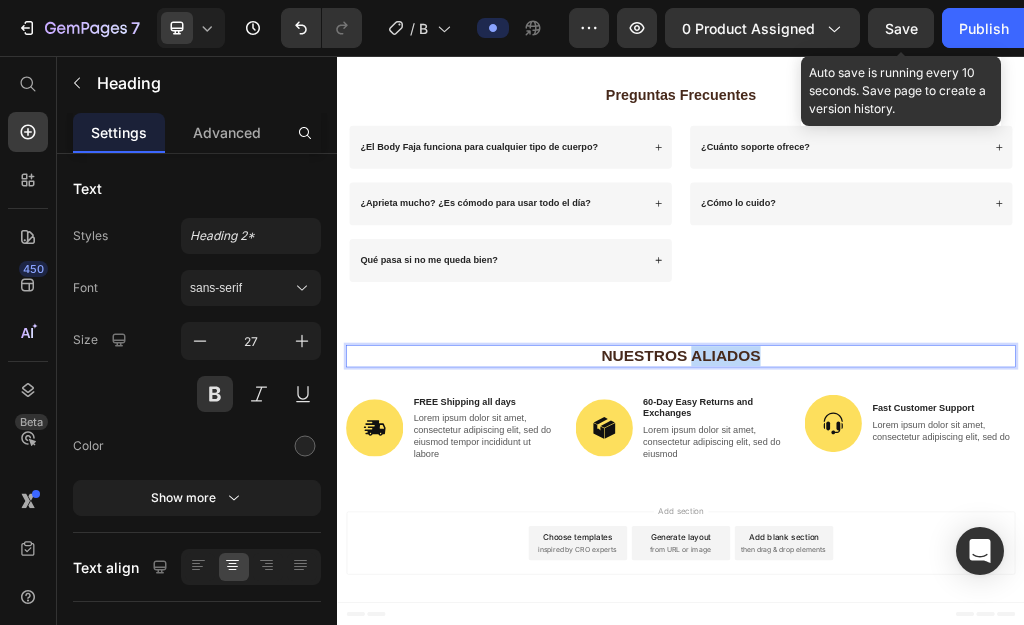 click on "NUESTROS ALIADOS" at bounding box center [937, 579] 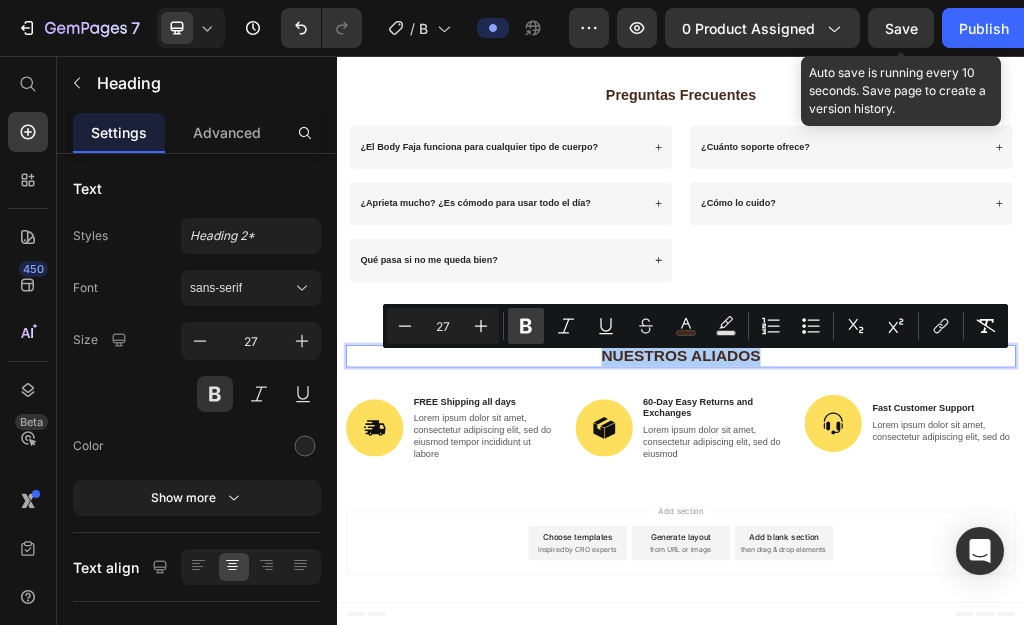 click 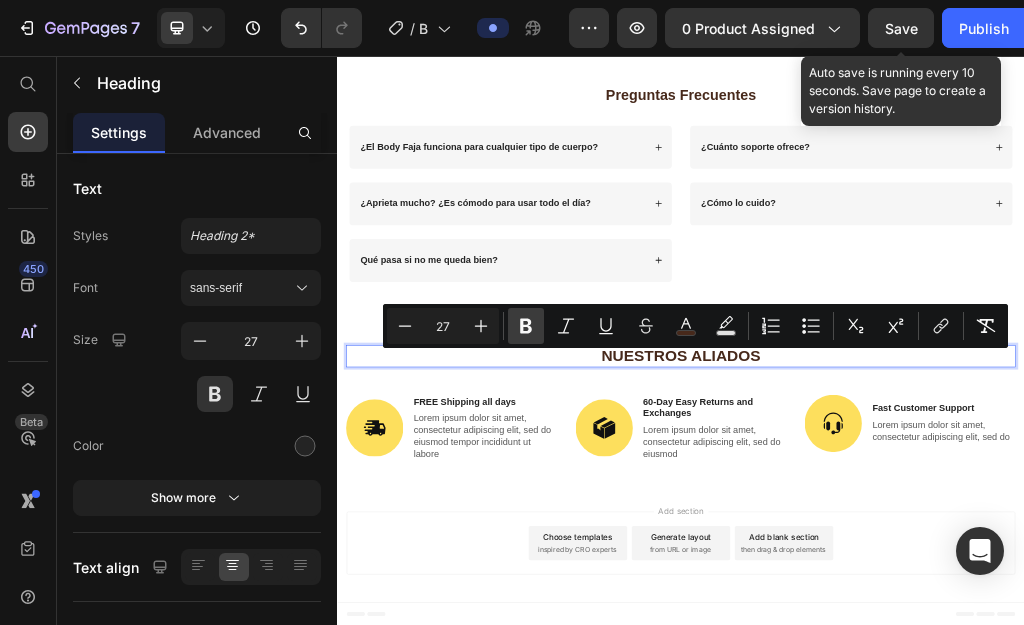 click 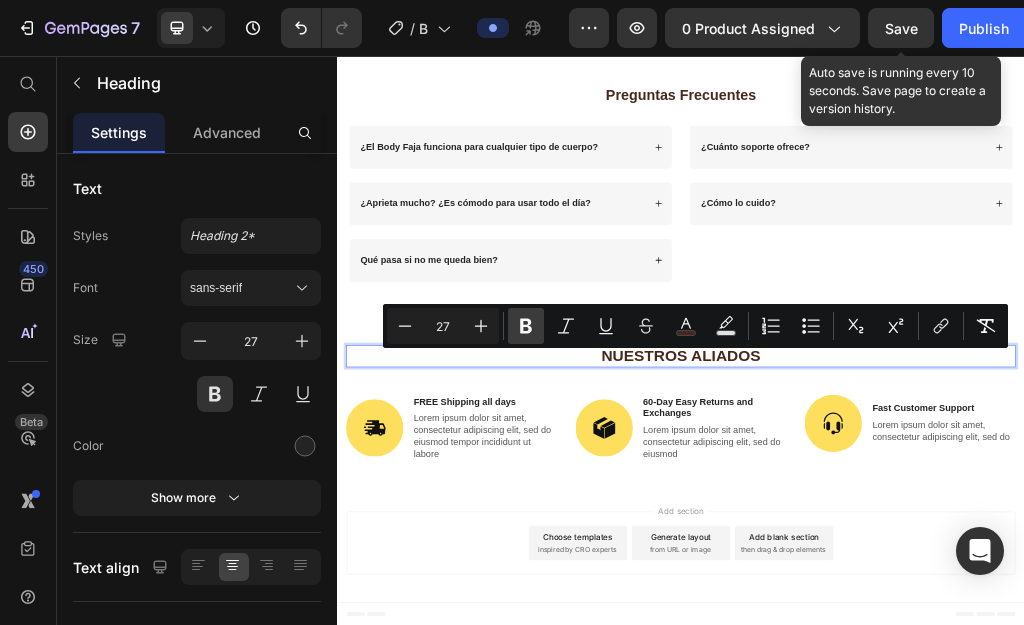 click on "Bold" at bounding box center (526, 326) 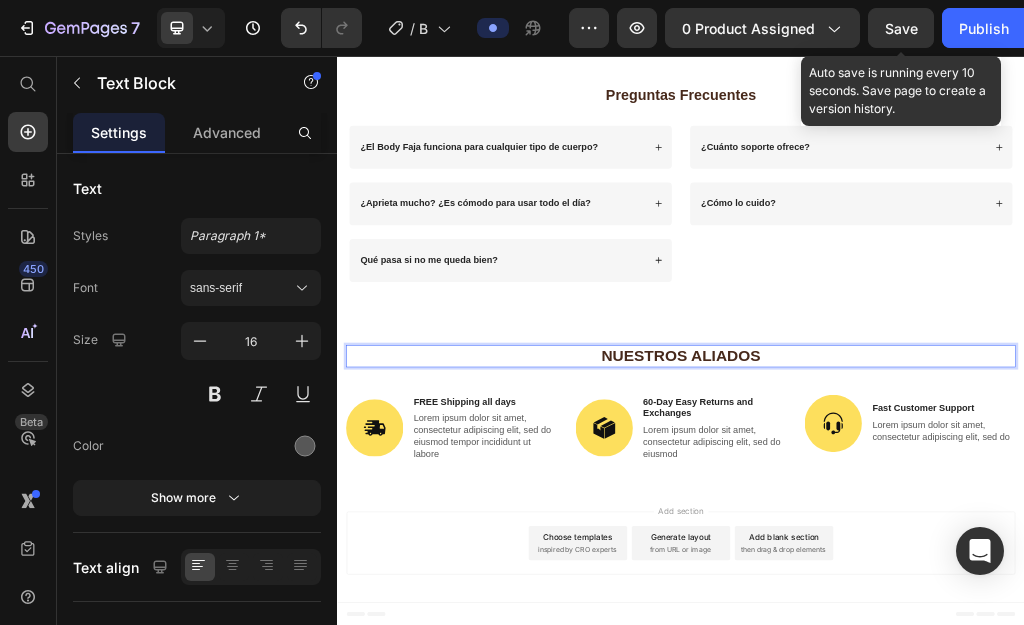drag, startPoint x: 609, startPoint y: 712, endPoint x: 639, endPoint y: 810, distance: 102.48902 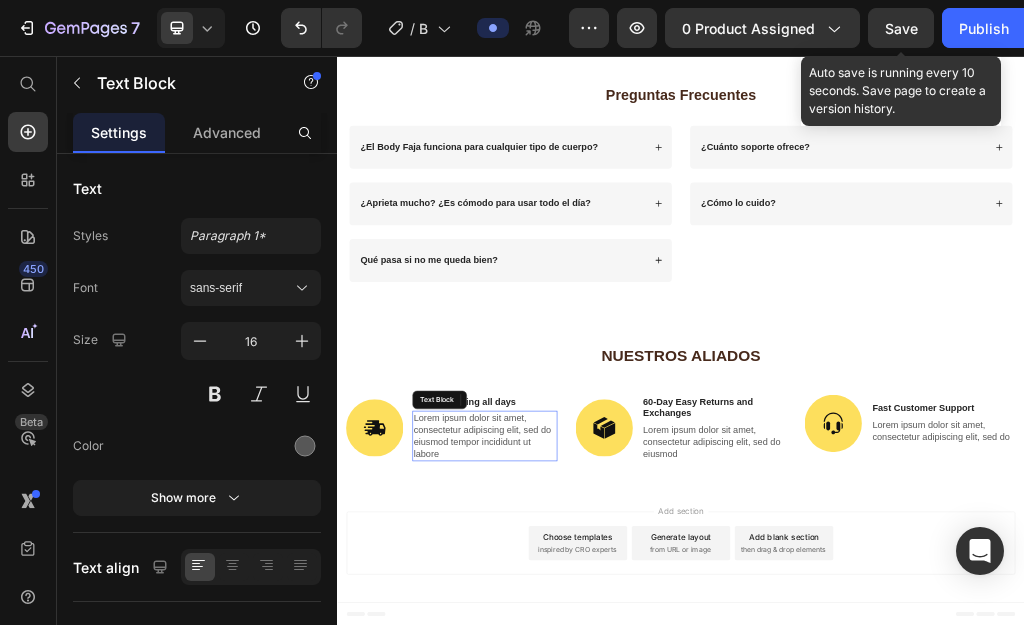 click on "Add section Choose templates inspired by CRO experts Generate layout from URL or image Add blank section then drag & drop elements" at bounding box center (937, 910) 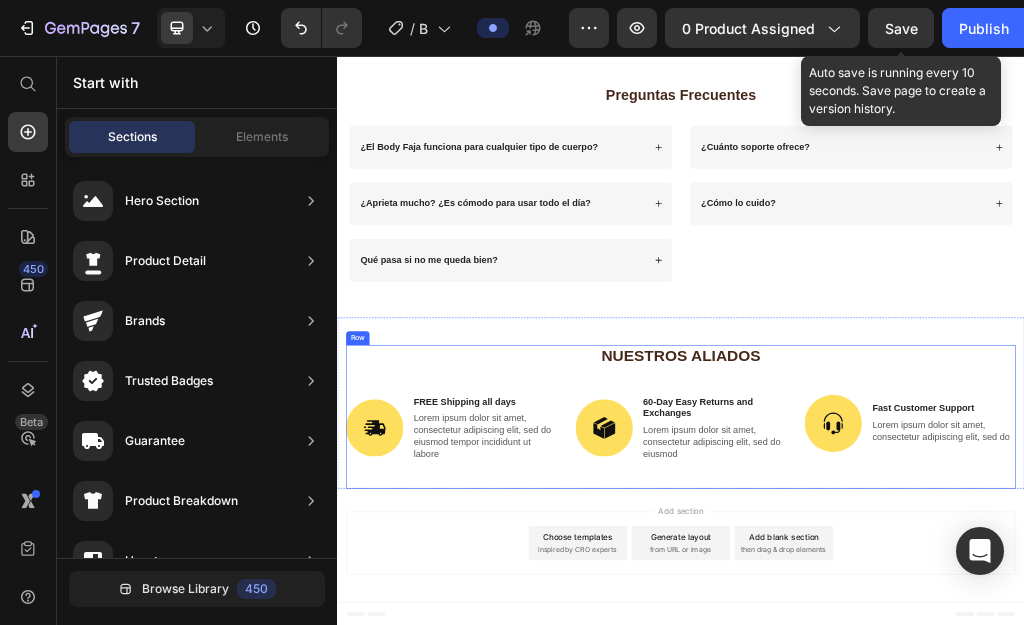 click at bounding box center (402, 705) 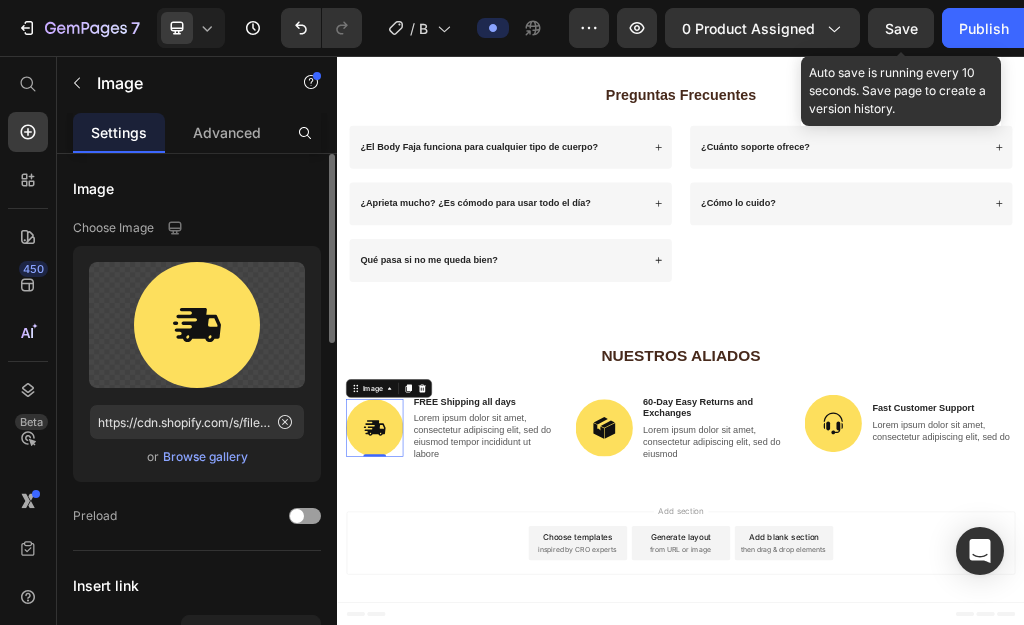 click on "Browse gallery" at bounding box center (205, 457) 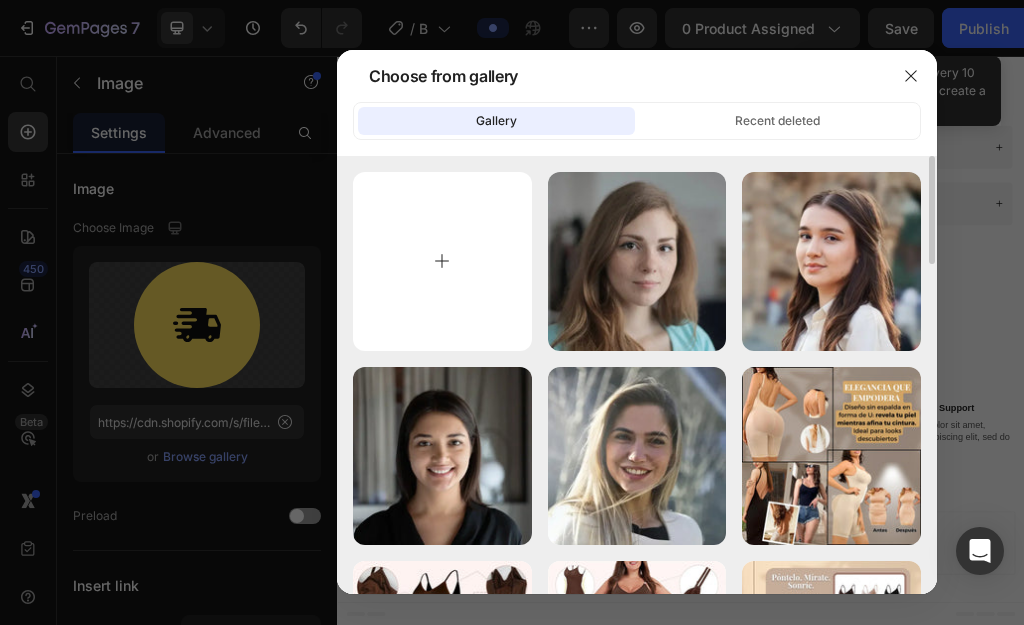 click at bounding box center [442, 261] 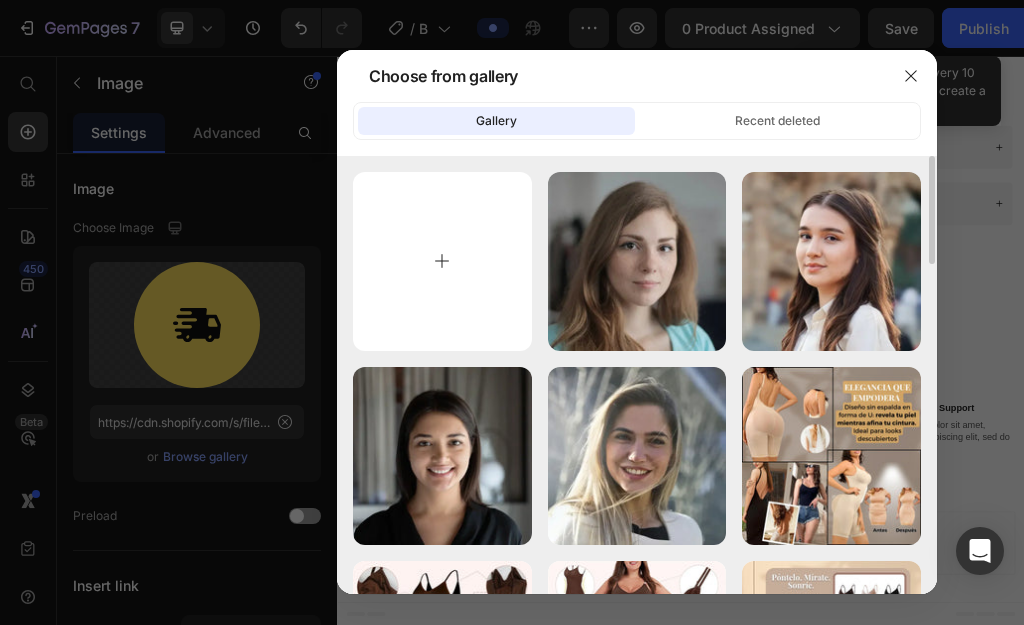 type on "C:\fakepath\servientrega-franquicias.webp" 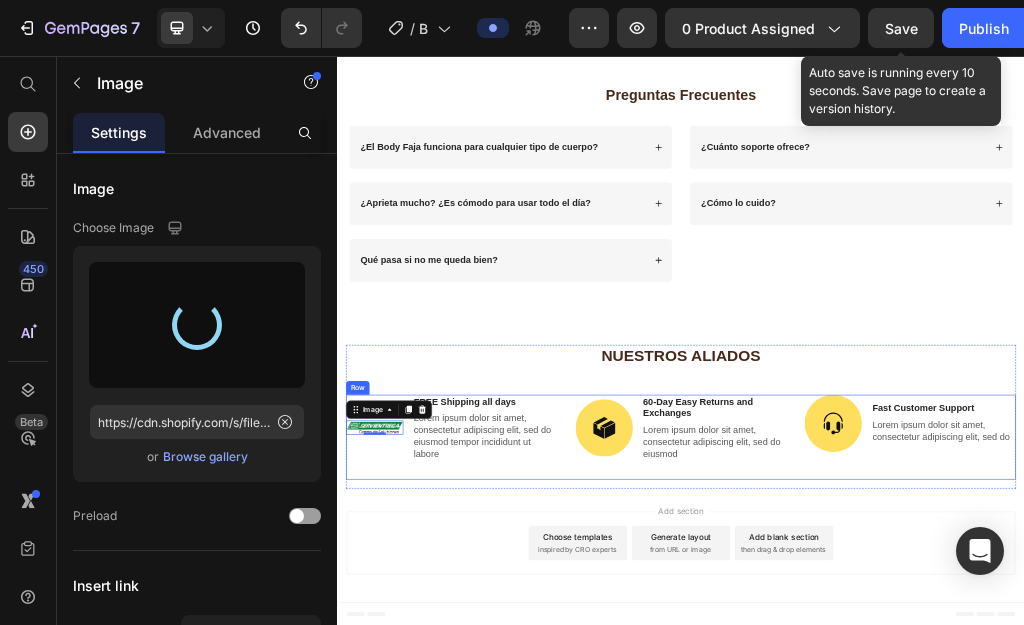 type on "https://cdn.shopify.com/s/files/1/0745/7108/8125/files/gempages_556623583934153921-fea9a594-e7d0-454d-9b58-29ff7d43f89a.webp" 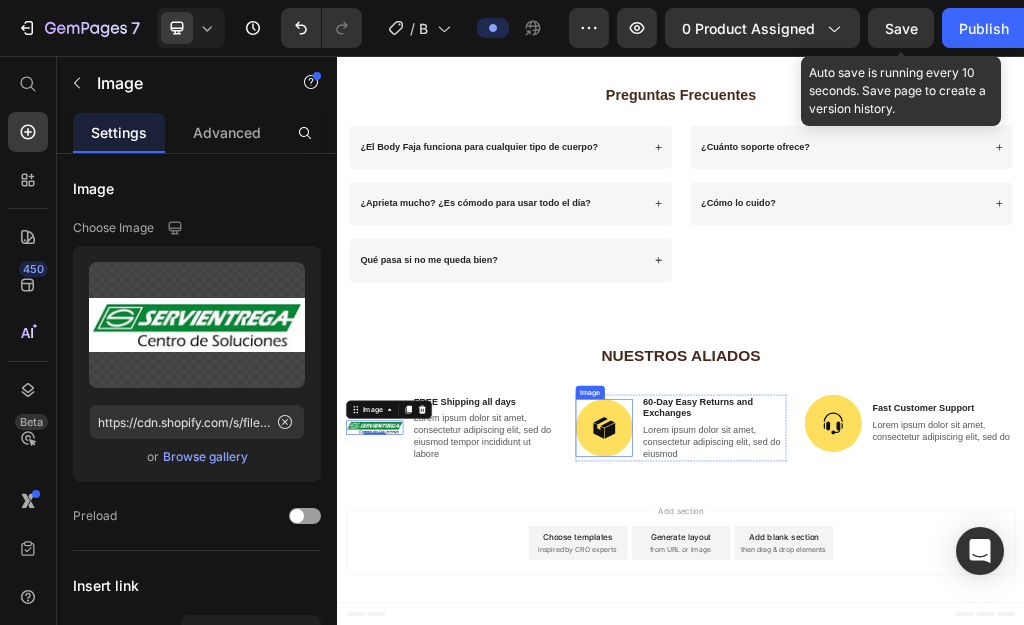click at bounding box center (803, 705) 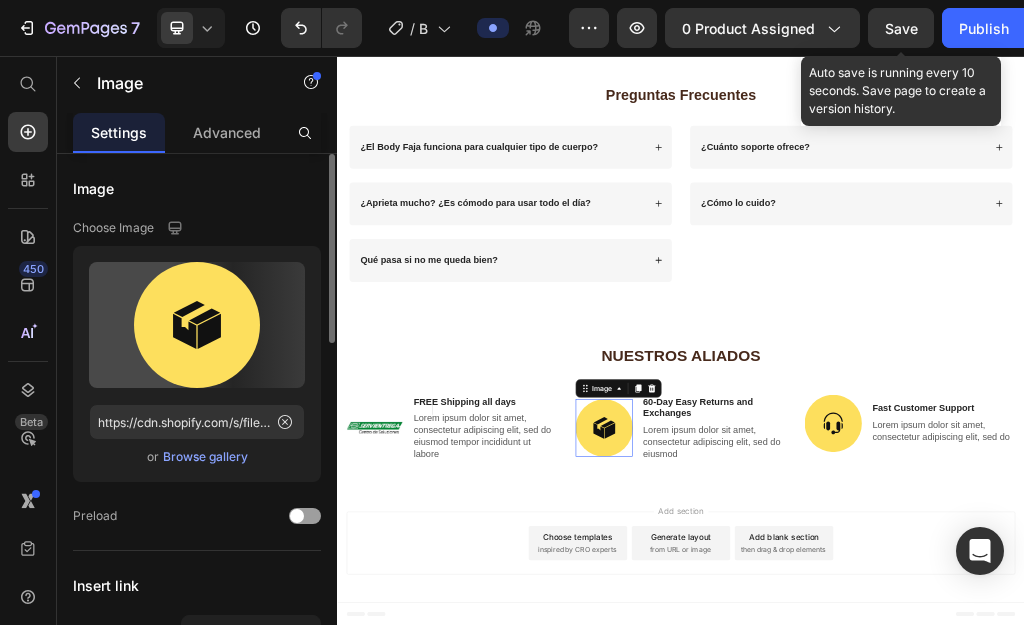 click on "Browse gallery" at bounding box center (205, 457) 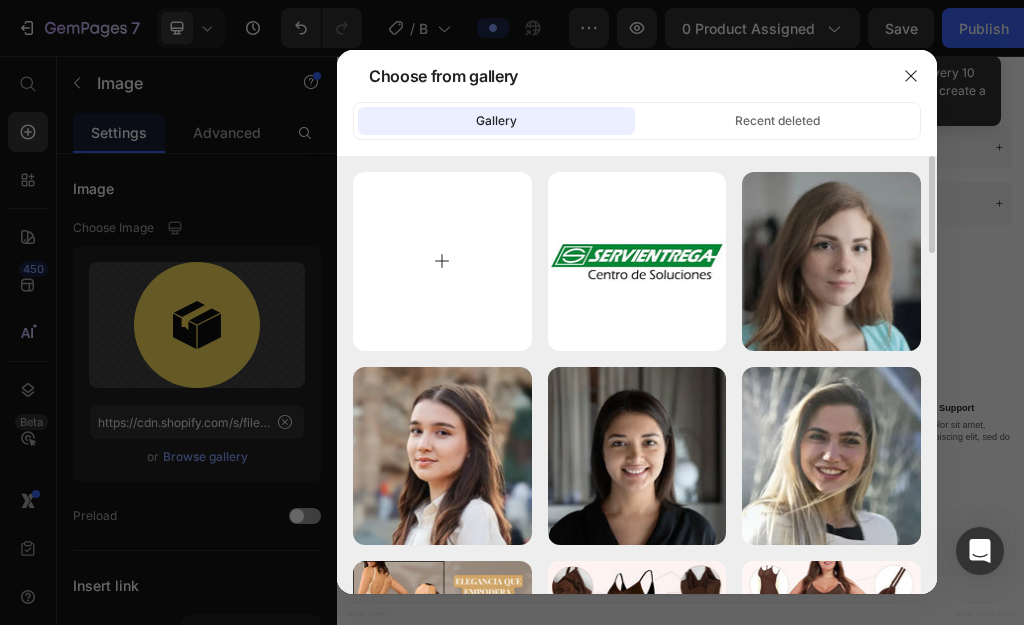 click at bounding box center (442, 261) 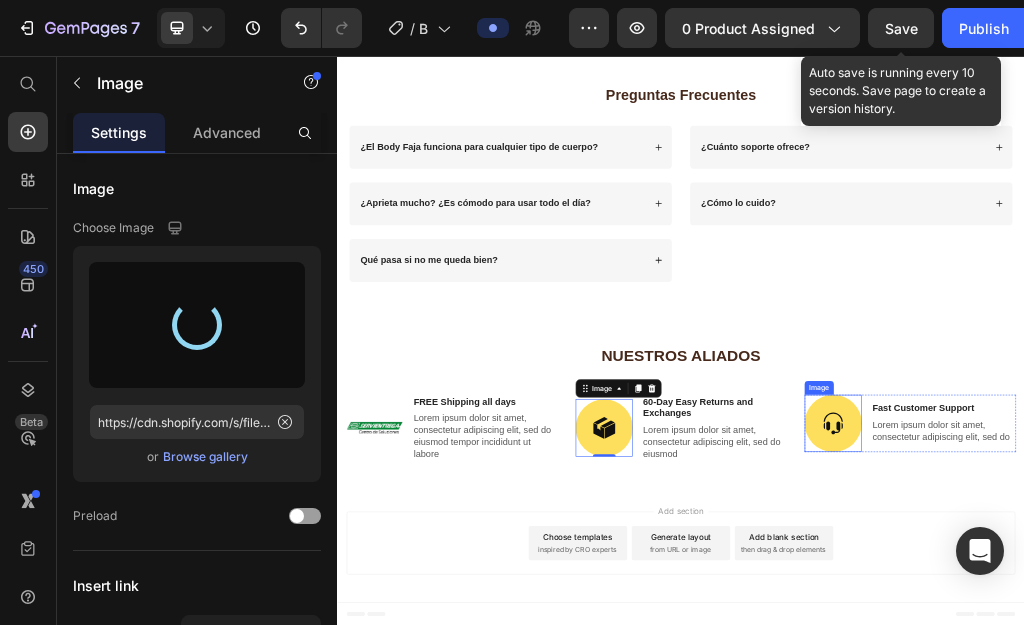 type on "https://cdn.shopify.com/s/files/1/0745/7108/8125/files/gempages_556623583934153921-0b94ecf7-3488-4e1e-bdd3-0ca2971d2509.webp" 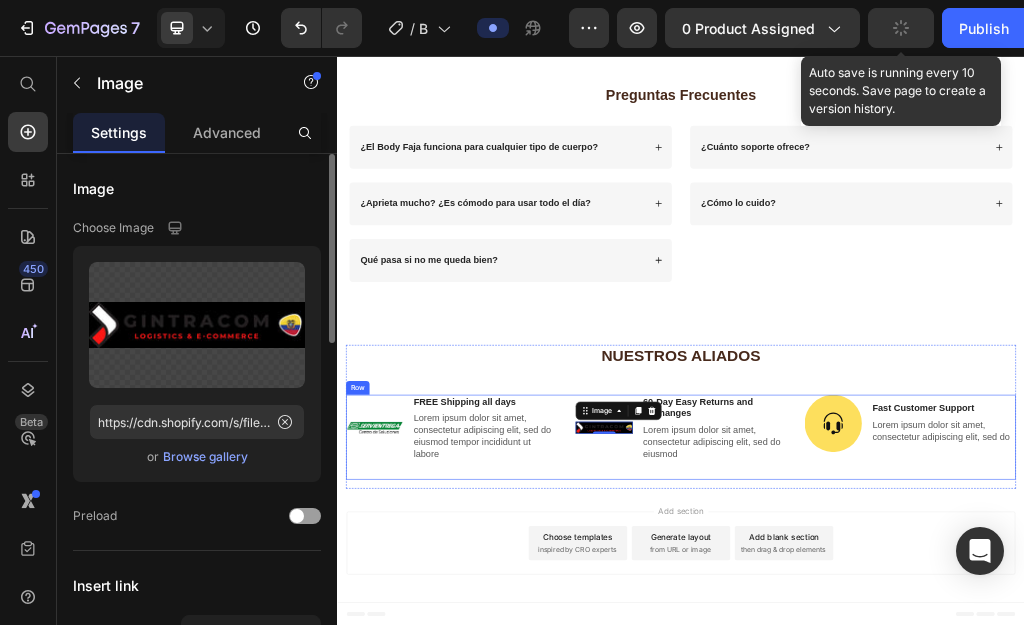 click on "Browse gallery" at bounding box center (205, 457) 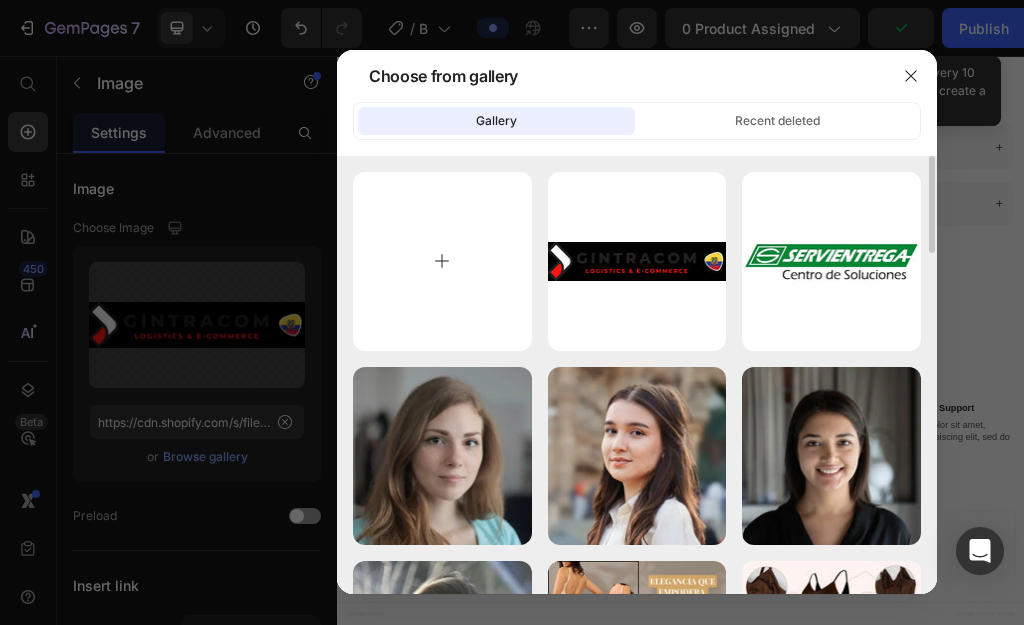 click at bounding box center (442, 261) 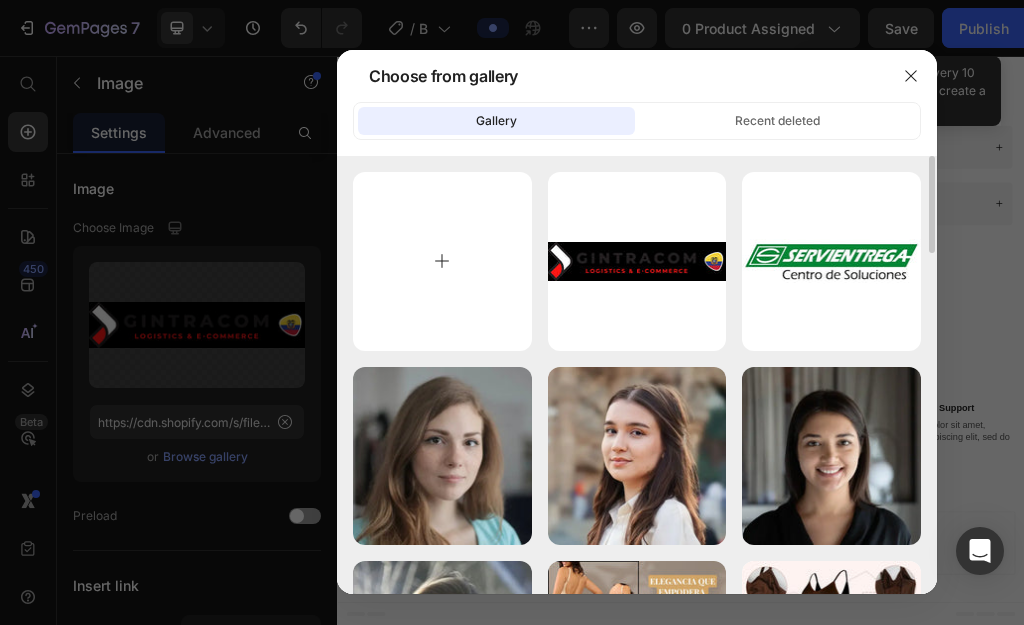 type on "C:\fakepath\1000486698.webp" 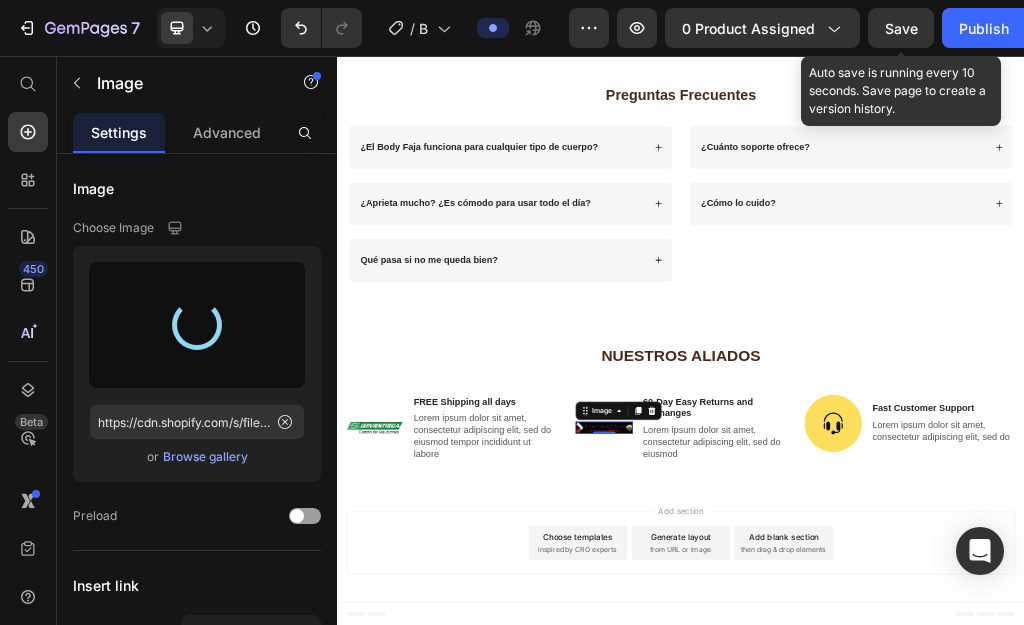 type on "https://cdn.shopify.com/s/files/1/0745/7108/8125/files/gempages_556623583934153921-ba2a0ae3-2aee-4695-b508-e71d19cb7afc.webp" 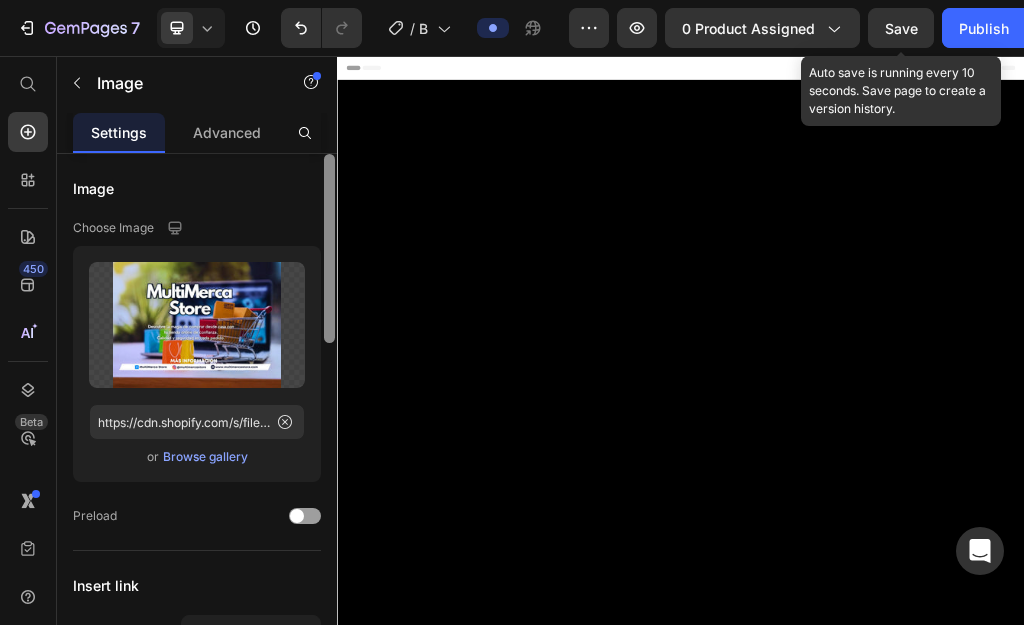 scroll, scrollTop: 0, scrollLeft: 0, axis: both 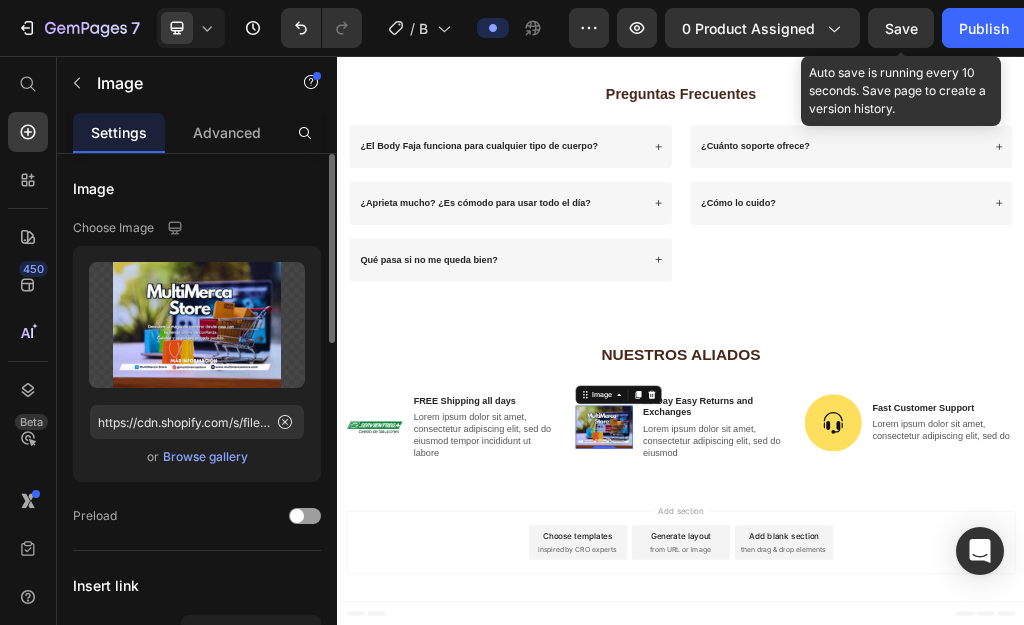 click on "Browse gallery" at bounding box center [205, 457] 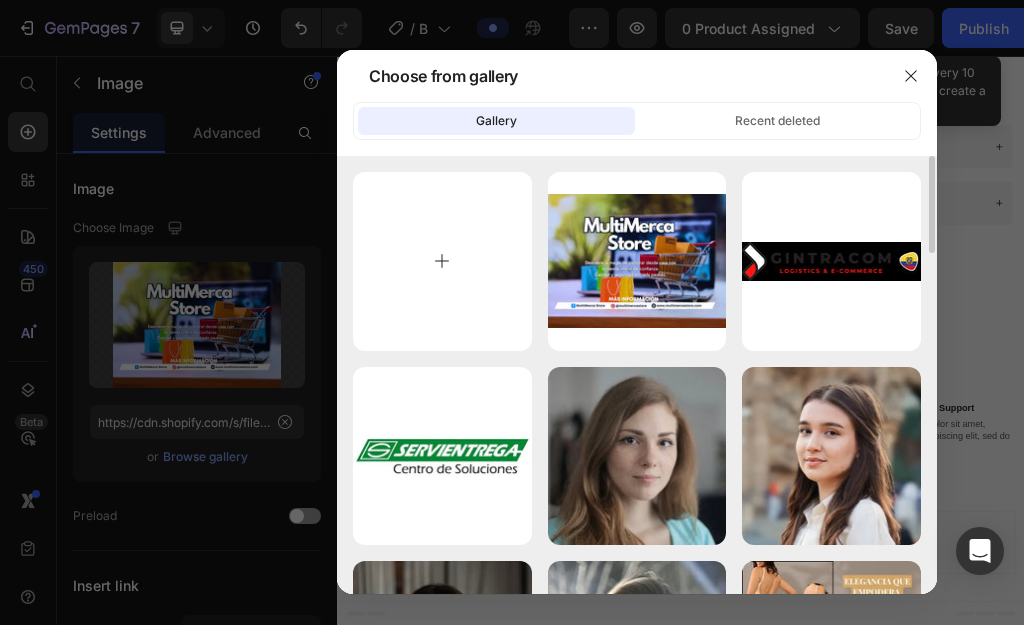 click at bounding box center [442, 261] 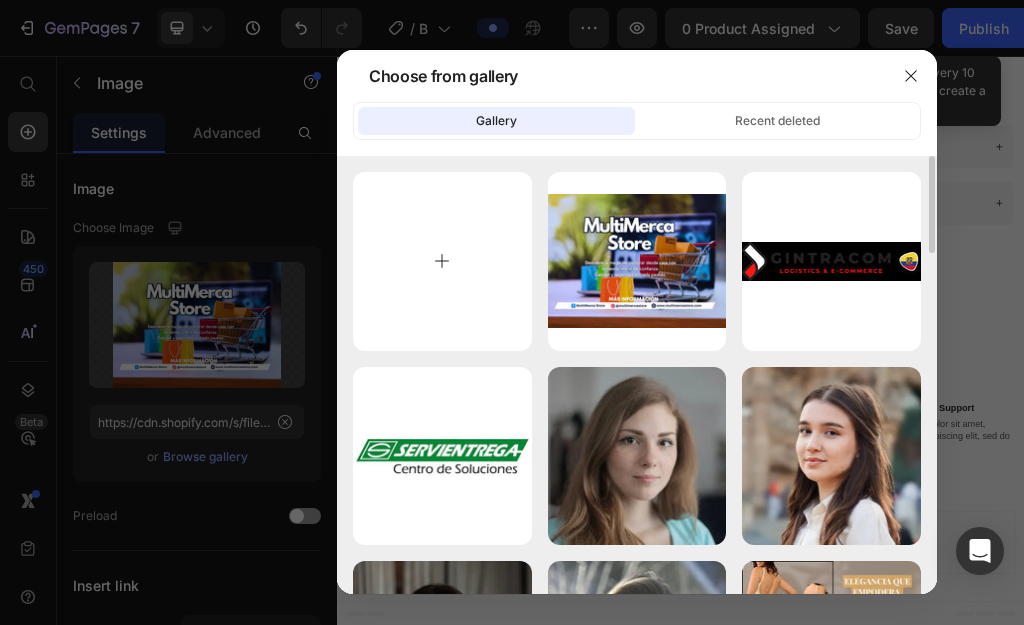 type on "C:\fakepath\images.webp" 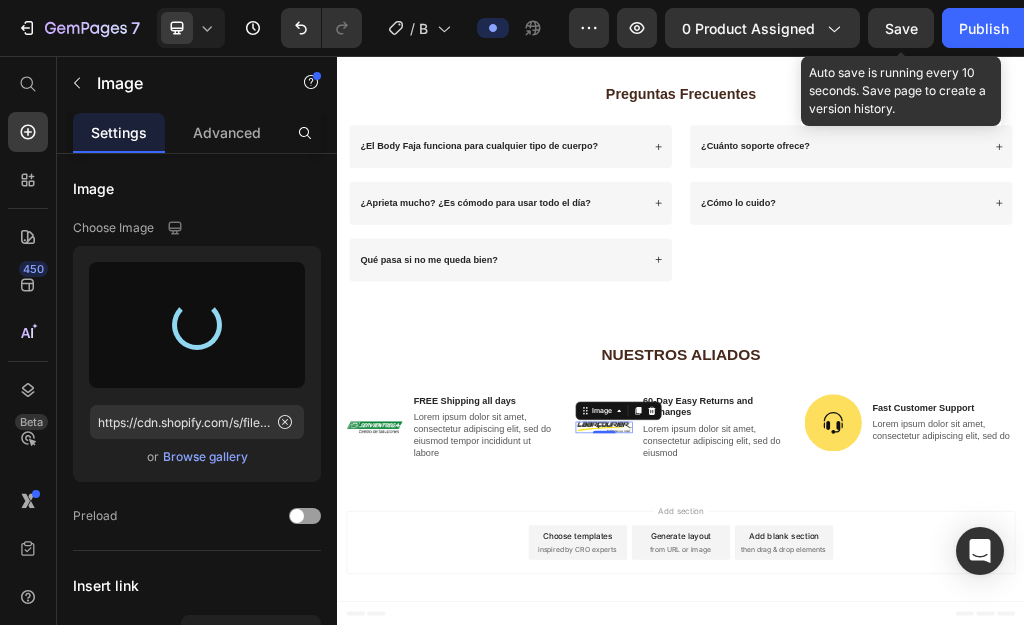type on "https://cdn.shopify.com/s/files/1/0745/7108/8125/files/gempages_556623583934153921-39f5ed3c-cc2a-43bd-8ed2-1dd5c9532aec.webp" 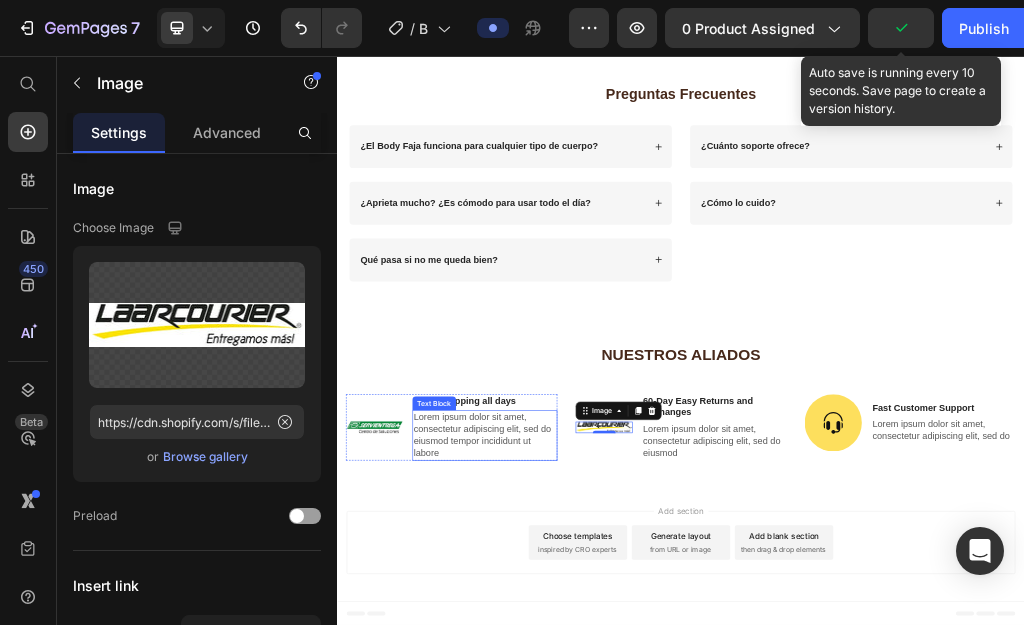 click on "⁠⁠⁠⁠⁠⁠⁠ NUESTROS ALIADOS Heading Image FREE Shipping all days Text Block Lorem ipsum dolor sit amet, consectetur adipiscing elit, sed do eiusmod tempor incididunt ut labore Text Block Row Image   0 60-Day Easy Returns and Exchanges Text Block Lorem ipsum dolor sit amet, consectetur adipiscing elit, sed do eiusmod Text Block Row Image Fast Customer Support Text Block Lorem ipsum dolor sit amet, consectetur adipiscing elit, sed do Text Block Row Row" at bounding box center (937, 684) 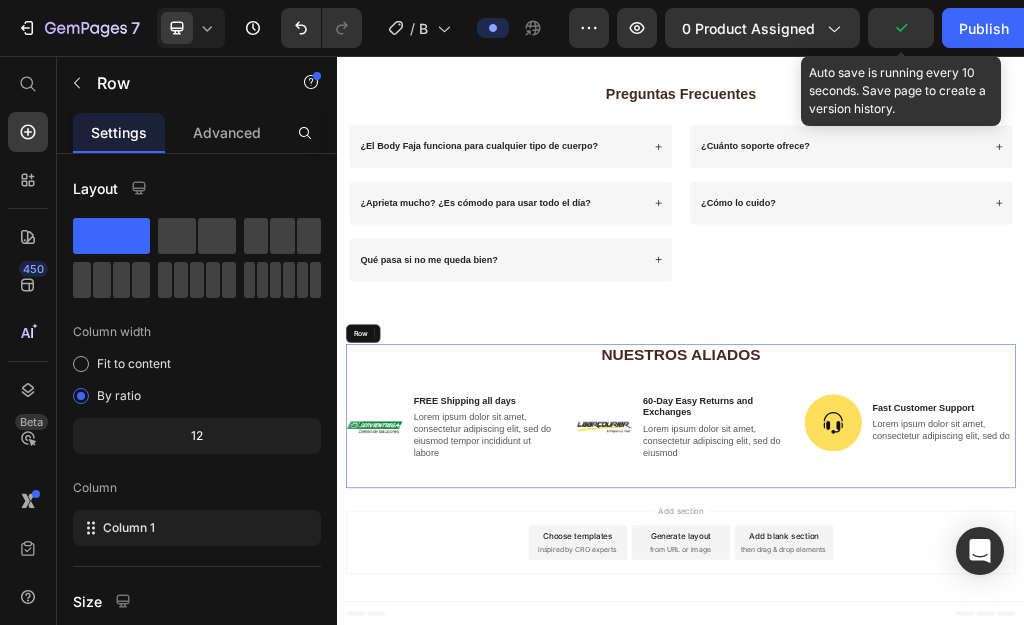 click on "FREE Shipping all days" at bounding box center (594, 658) 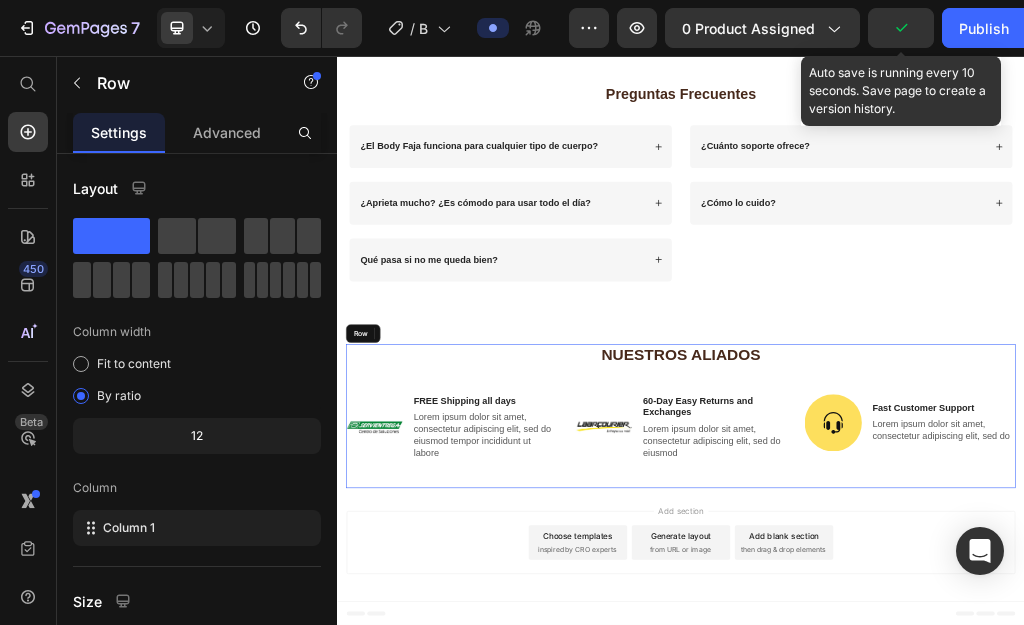click on "FREE Shipping all days" at bounding box center [594, 658] 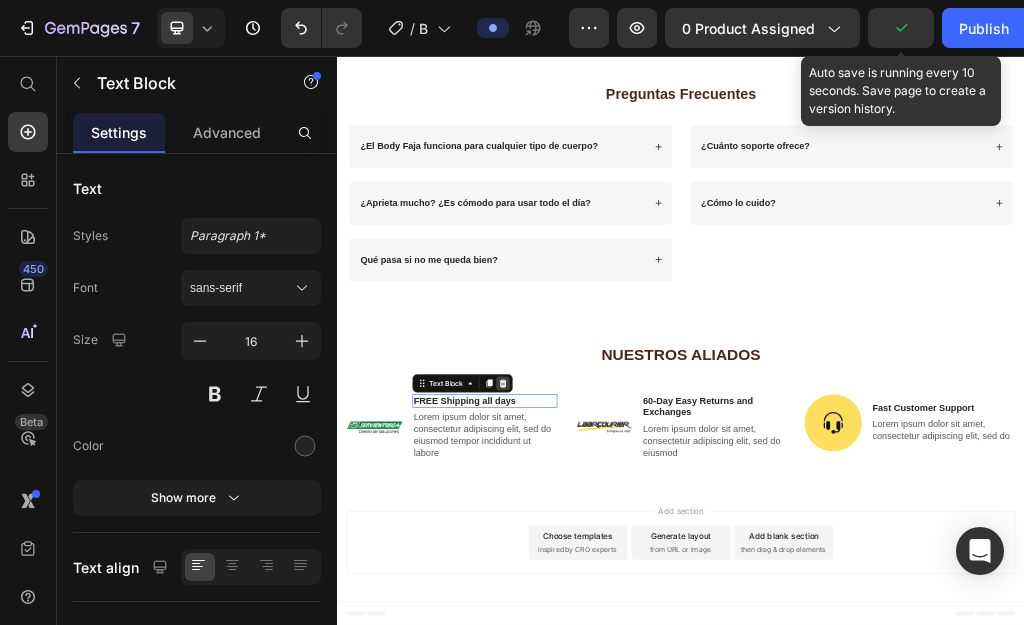click 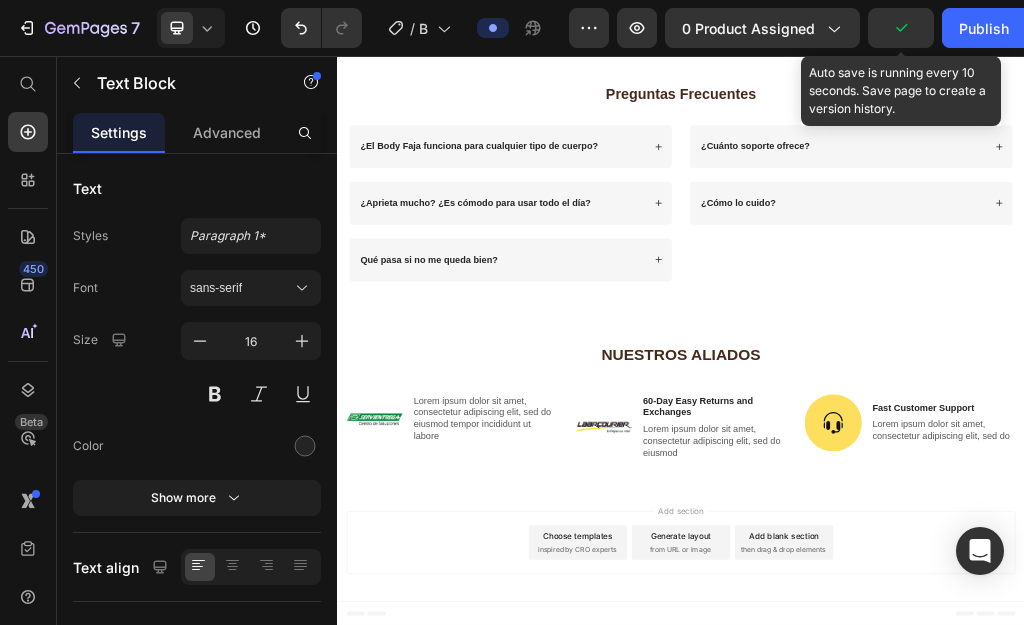 click on "Lorem ipsum dolor sit amet, consectetur adipiscing elit, sed do eiusmod tempor incididunt ut labore" at bounding box center (594, 689) 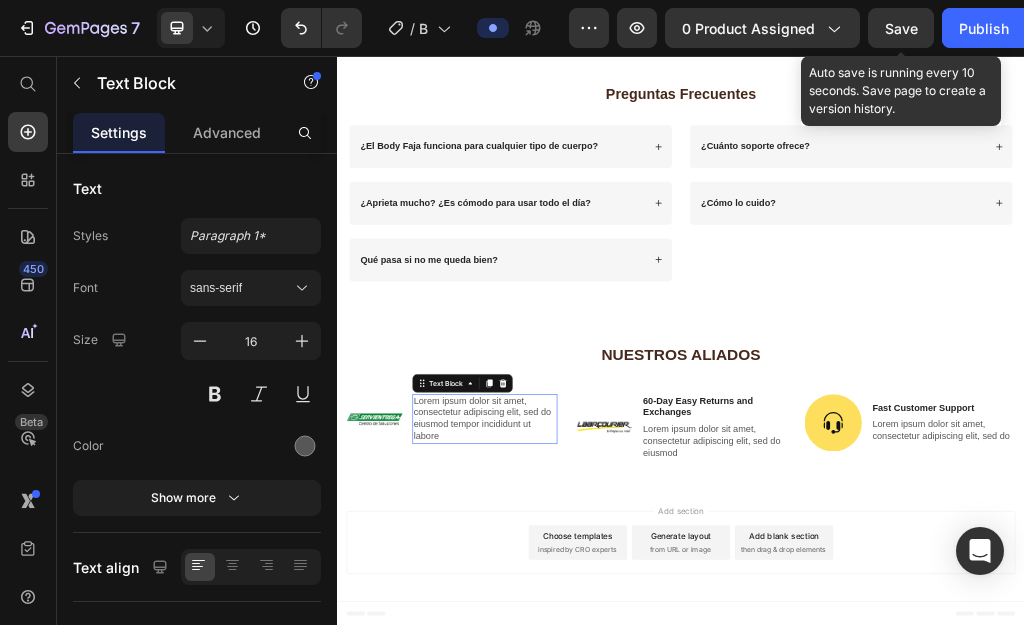 click 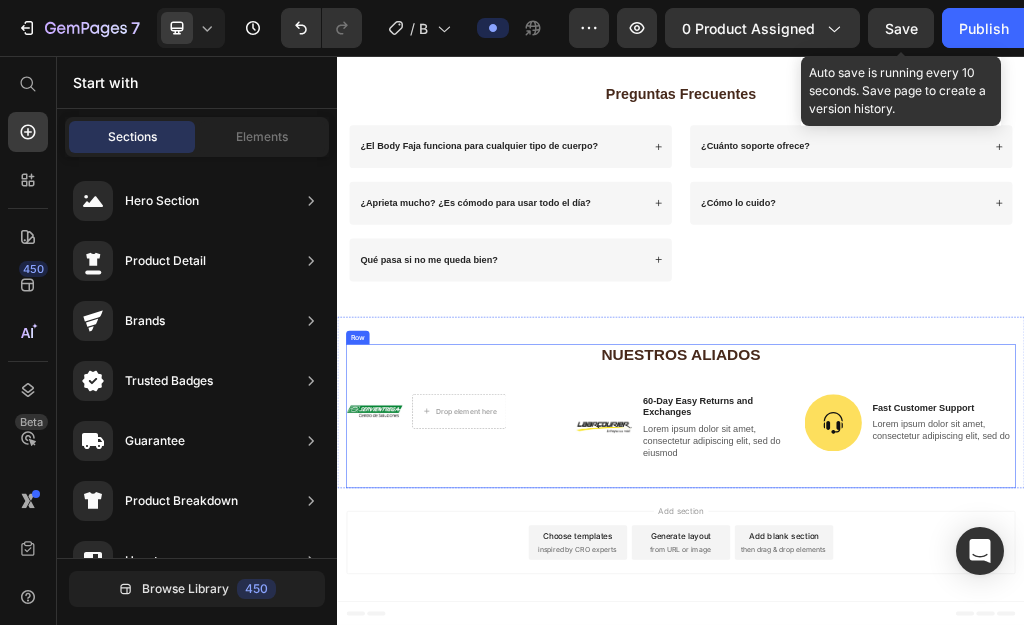 click on "Drop element here" at bounding box center (562, 676) 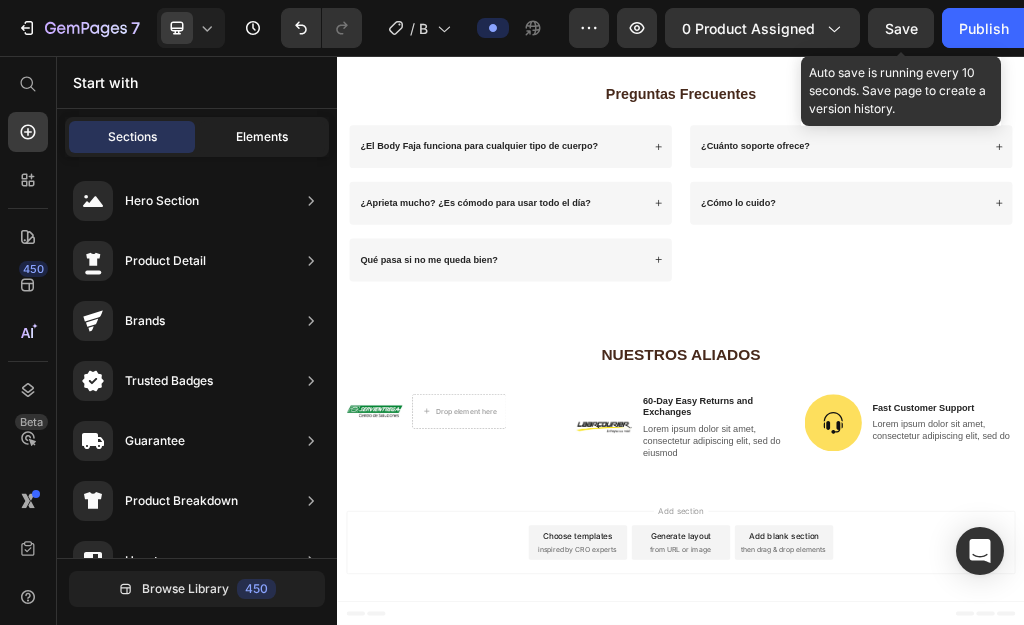 drag, startPoint x: 257, startPoint y: 149, endPoint x: 272, endPoint y: 532, distance: 383.2936 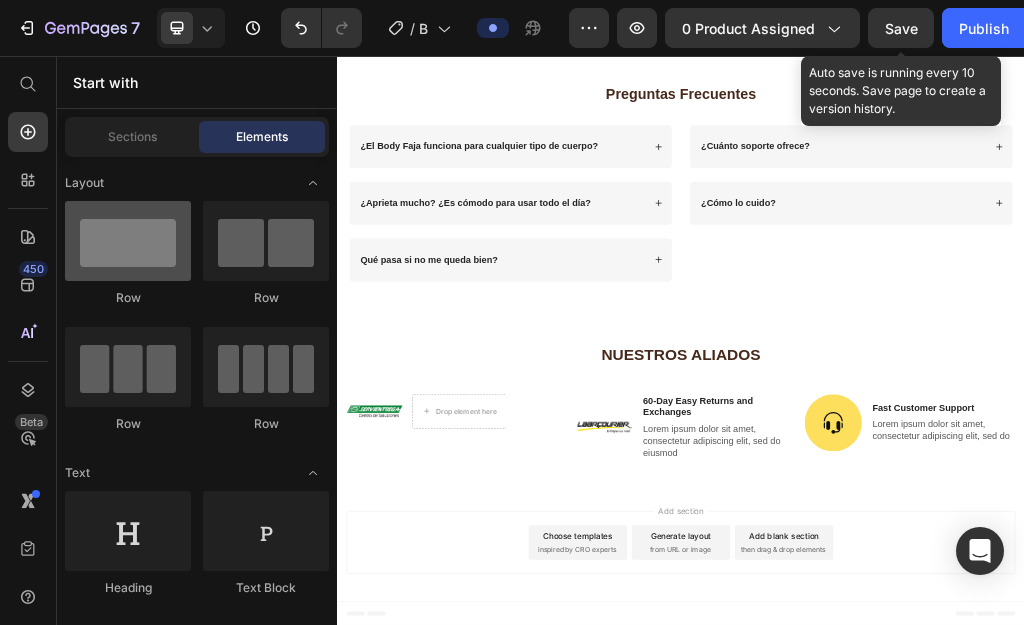 click at bounding box center (128, 241) 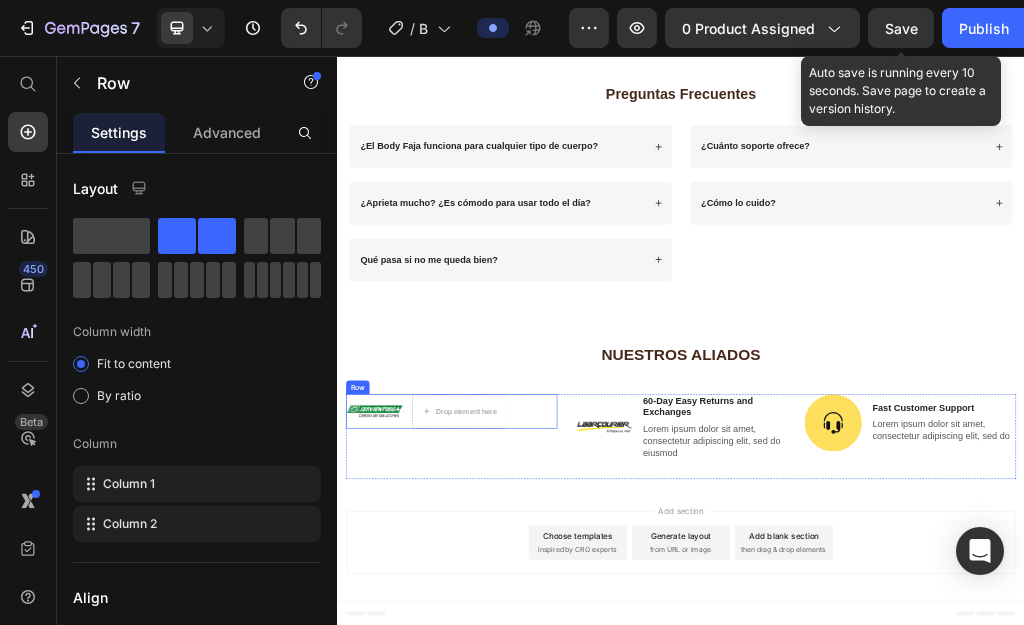 click on "Drop element here" at bounding box center (550, 676) 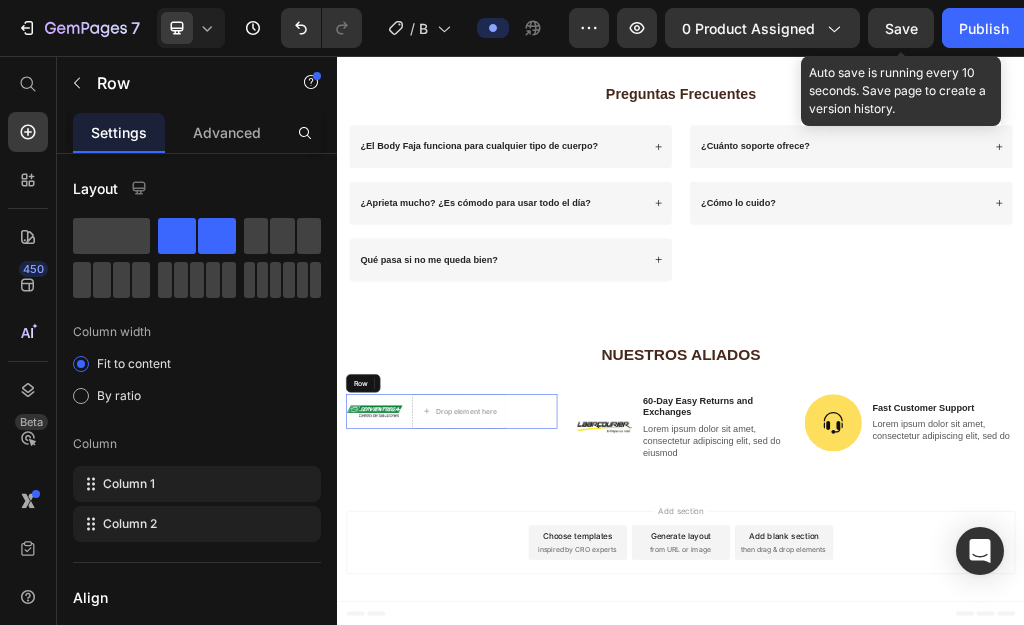 click on "Drop element here" at bounding box center [562, 676] 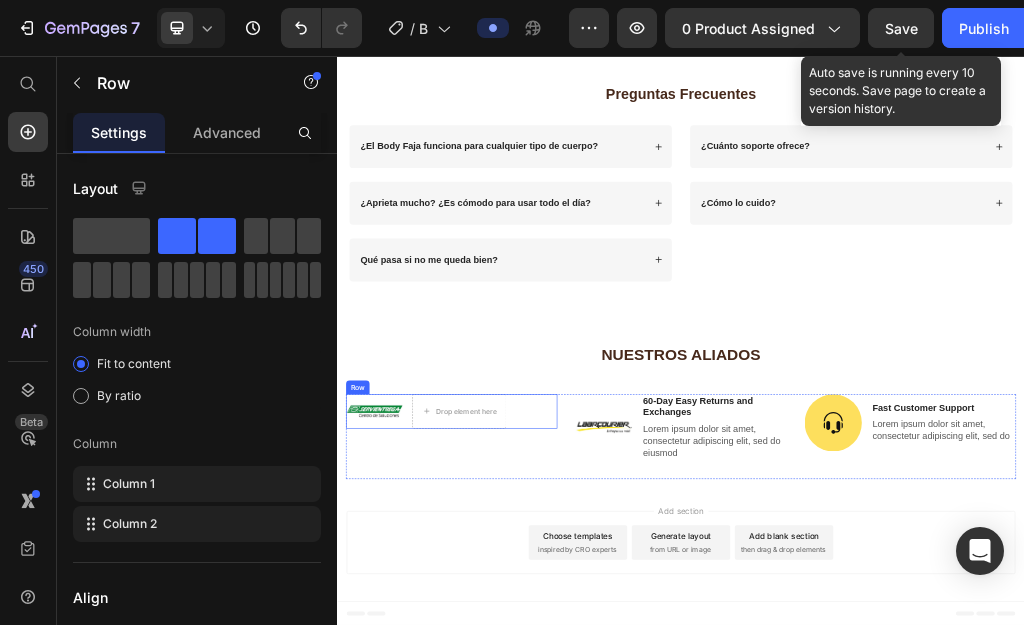 click on "Drop element here" at bounding box center (550, 676) 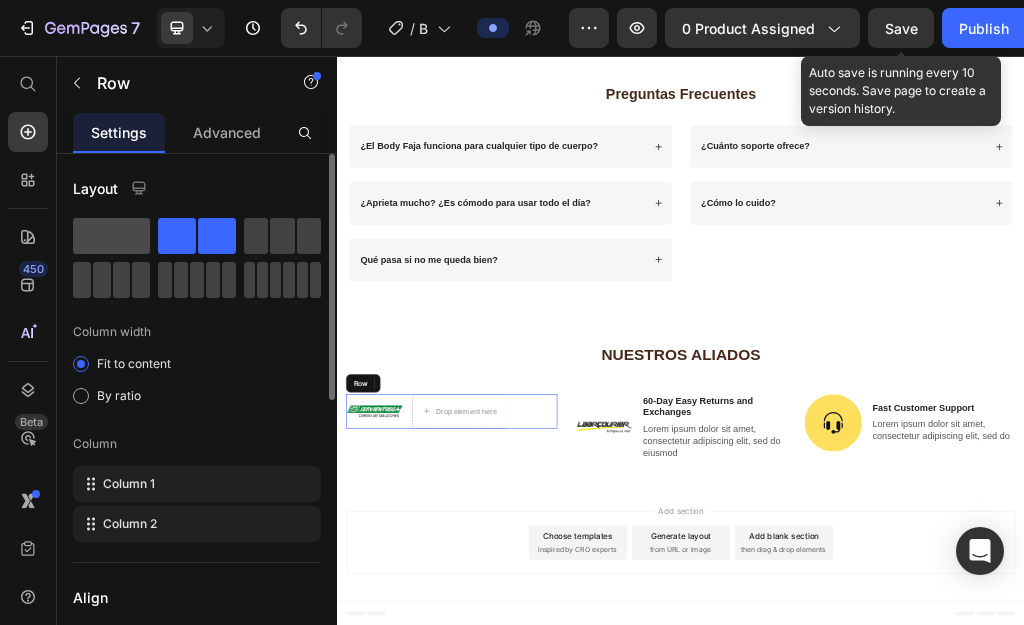 click 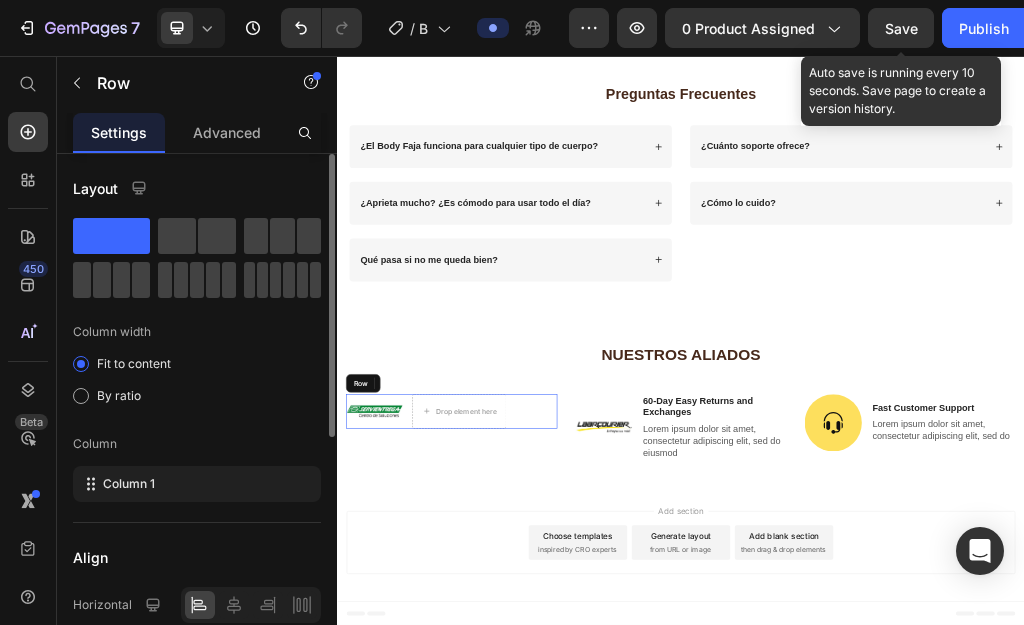 click 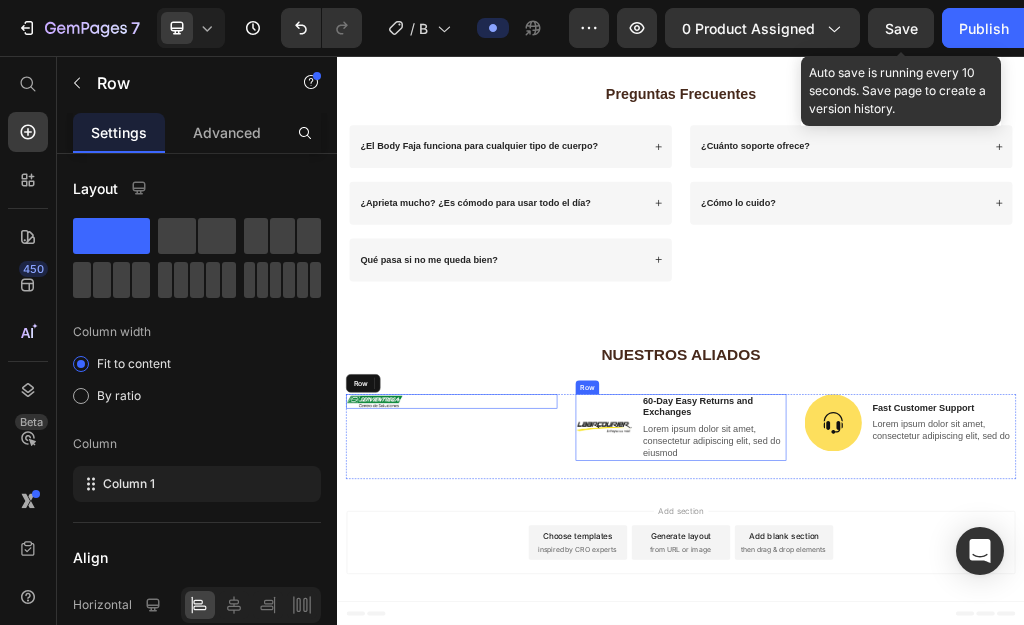 click on "Text Block" at bounding box center (908, 683) 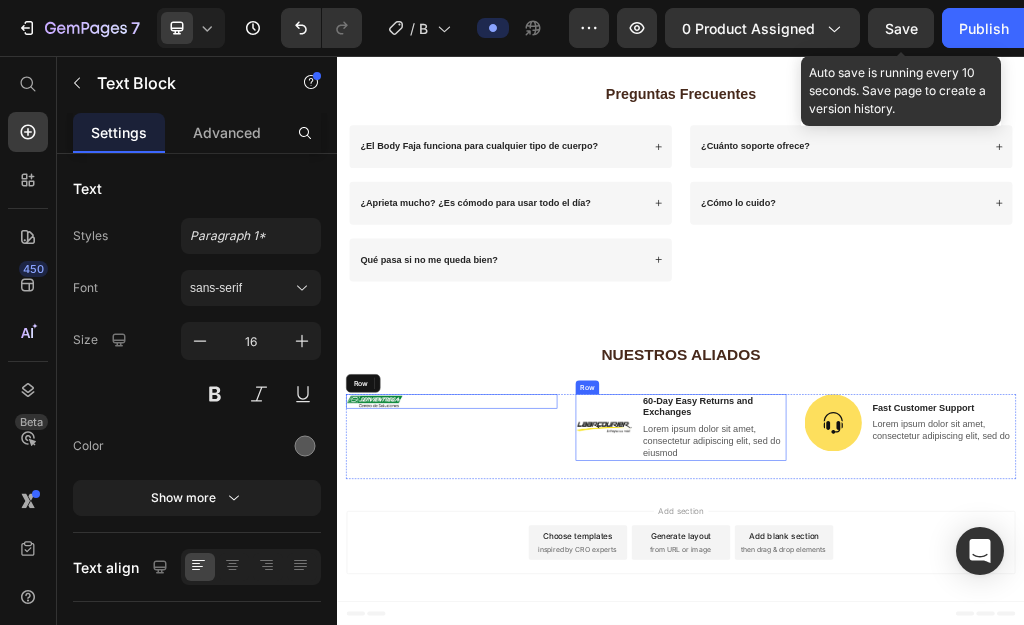 click on "60-Day Easy Returns and Exchanges" at bounding box center [995, 669] 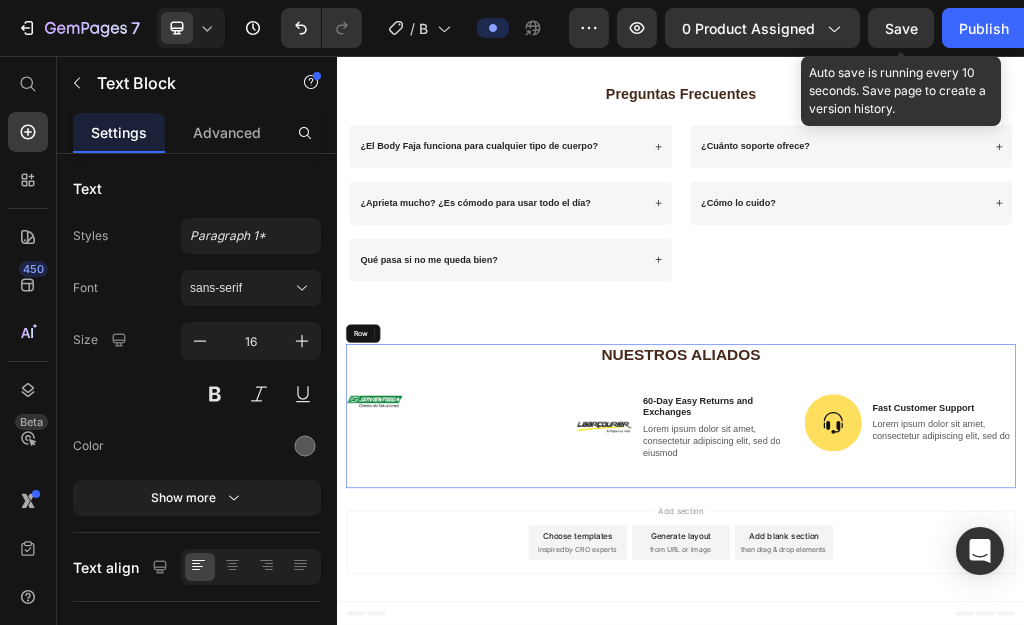 click on "⁠⁠⁠⁠⁠⁠⁠ NUESTROS ALIADOS Heading Image Row Image 60-Day Easy Returns and Exchanges Text Block Lorem ipsum dolor sit amet, consectetur adipiscing elit, sed do eiusmod Text Block Row Image Fast Customer Support Text Block Lorem ipsum dolor sit amet, consectetur adipiscing elit, sed do Text Block Row Row" at bounding box center [937, 684] 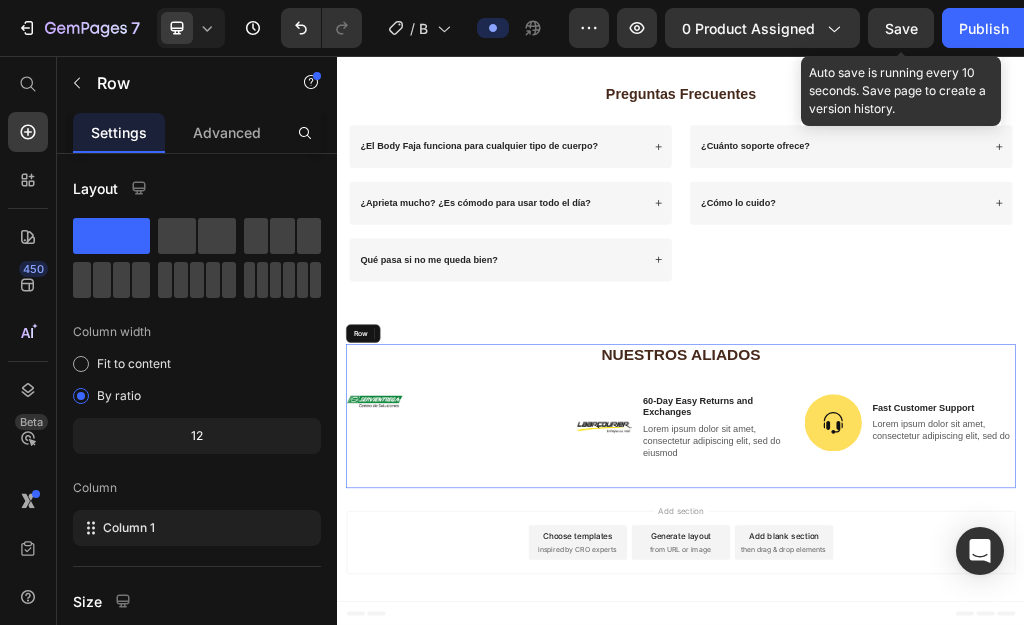 click on "60-Day Easy Returns and Exchanges" at bounding box center [995, 669] 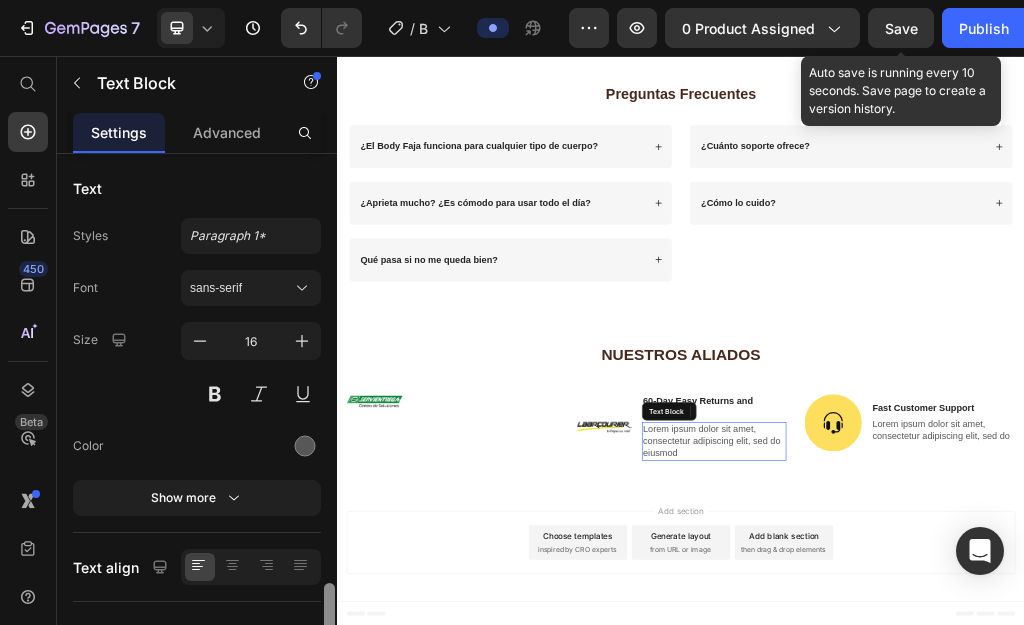 drag, startPoint x: 667, startPoint y: 297, endPoint x: 594, endPoint y: 624, distance: 335.04926 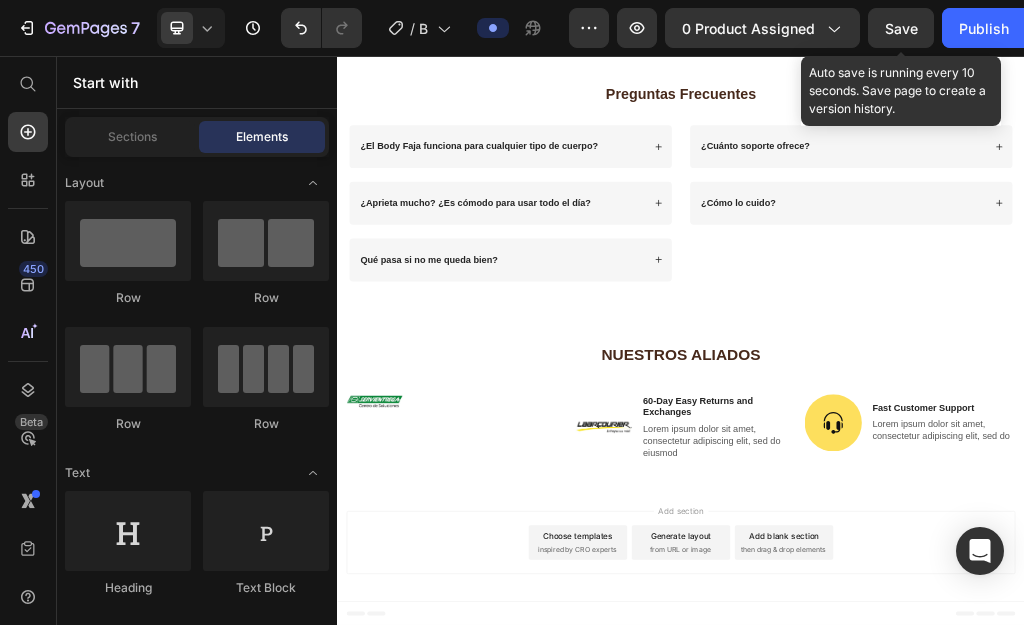 click on "Text Block" 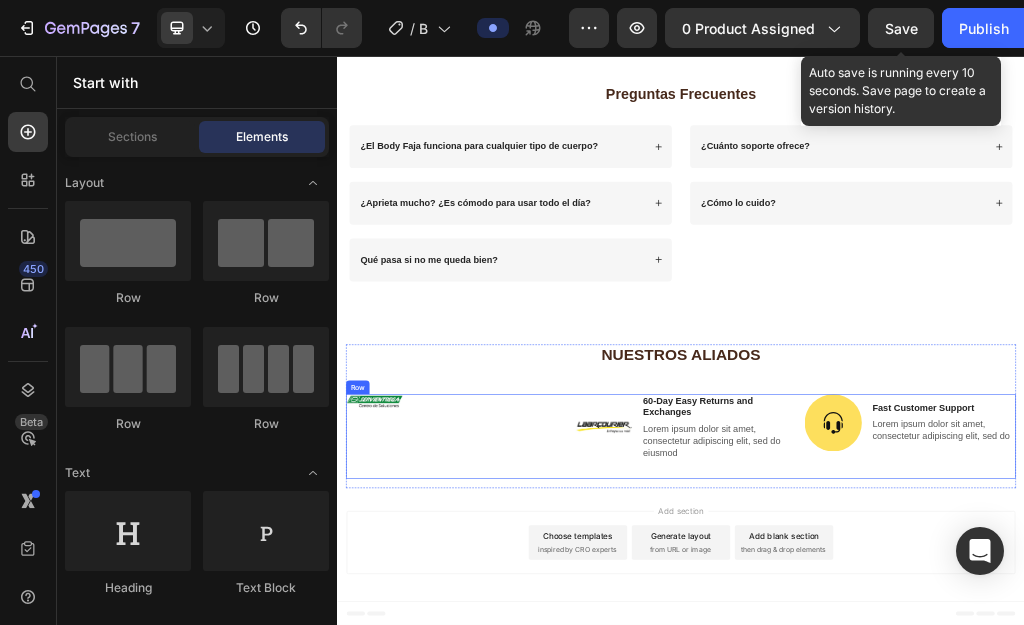 click on "Lorem ipsum dolor sit amet, consectetur adipiscing elit, sed do eiusmod" at bounding box center [995, 728] 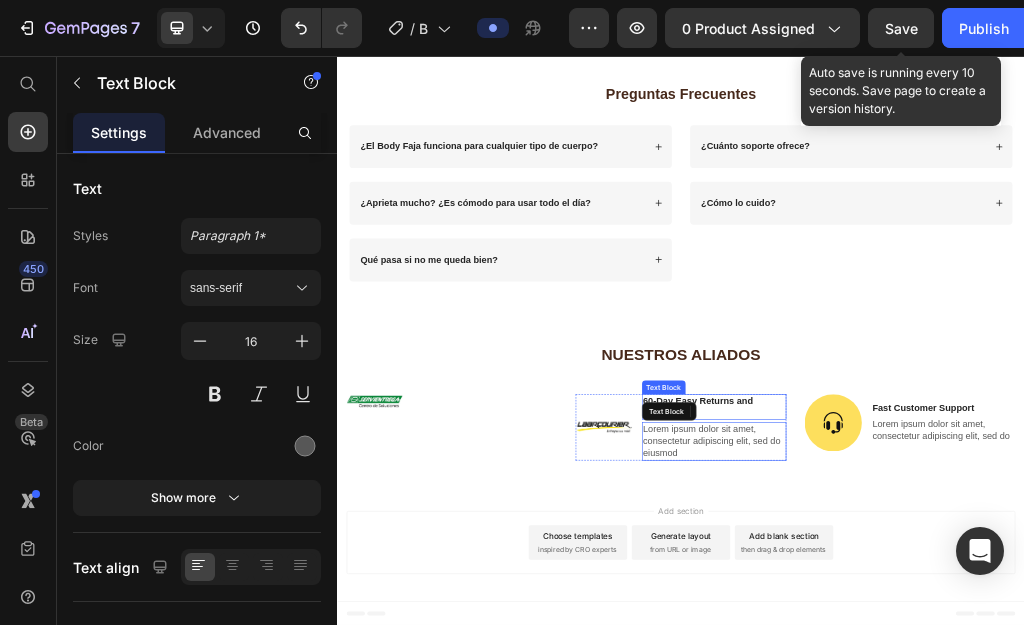 click on "60-Day Easy Returns and Exchanges" at bounding box center (995, 669) 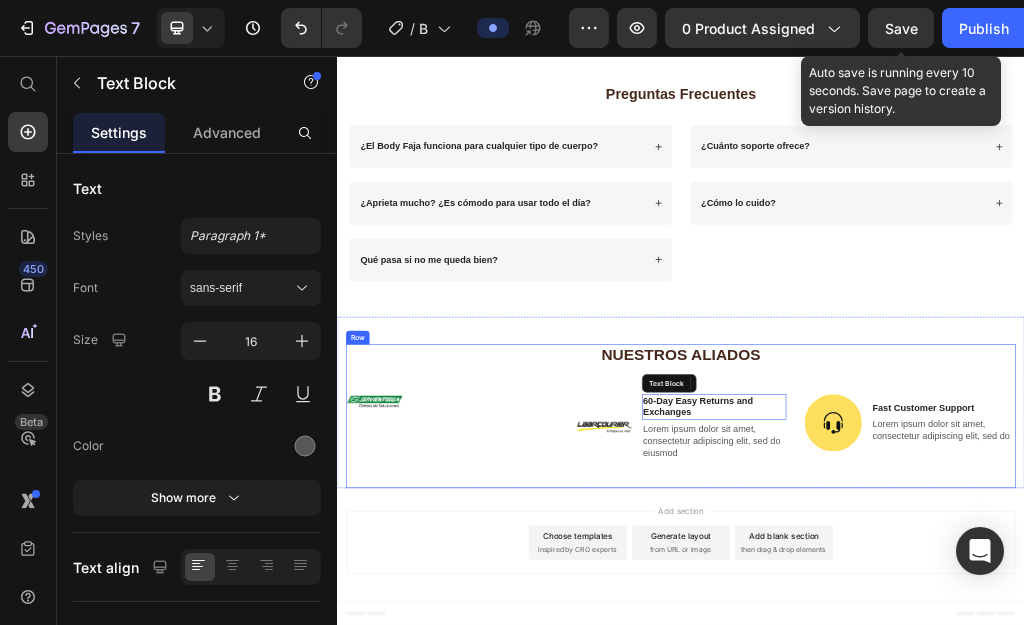 click on "60-Day Easy Returns and Exchanges" at bounding box center (995, 669) 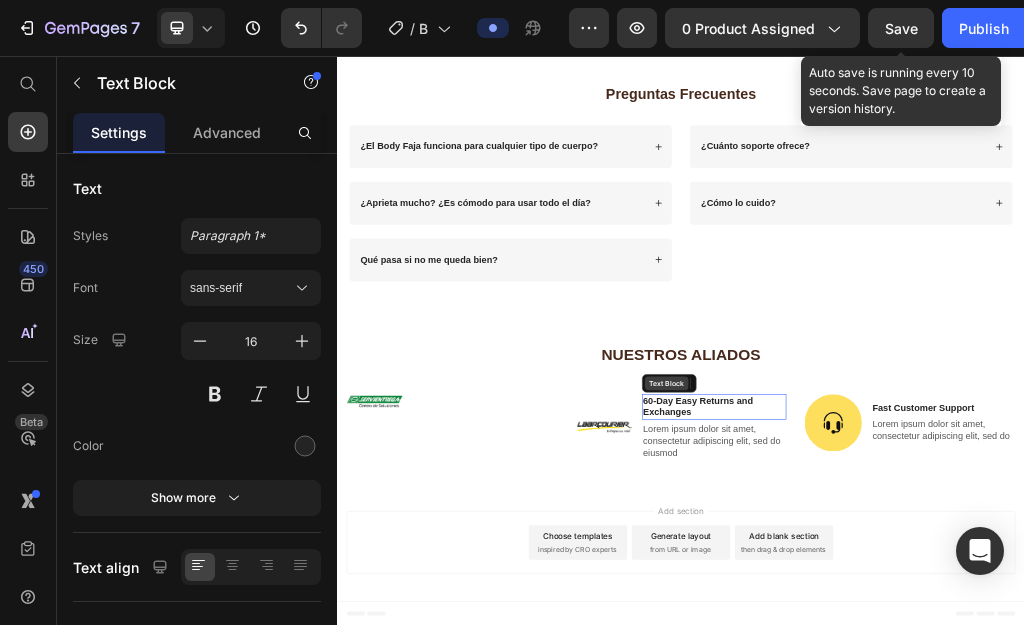 click on "Text Block" at bounding box center (912, 627) 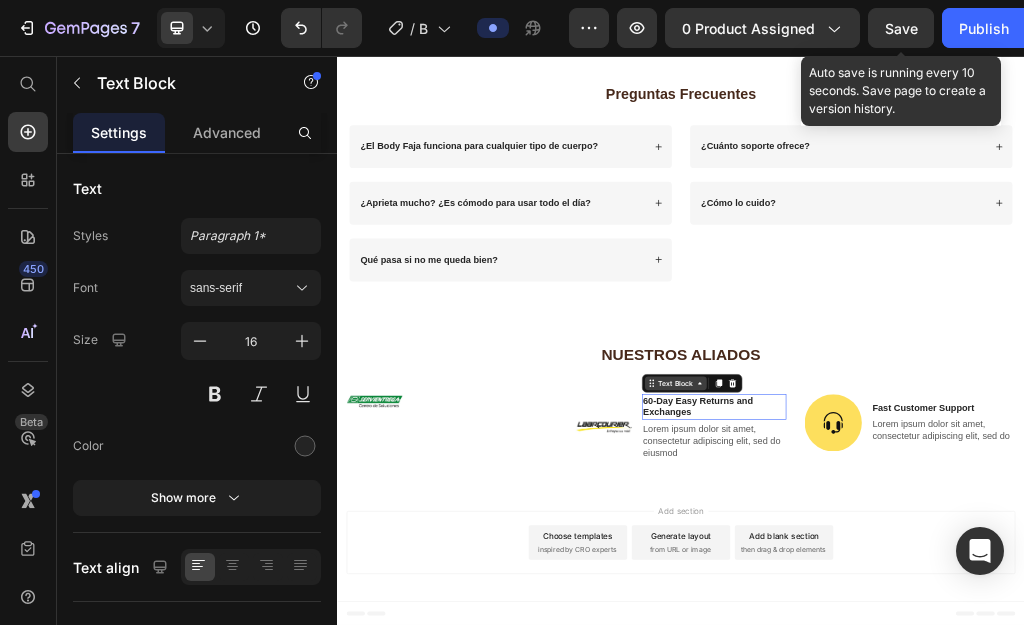 click 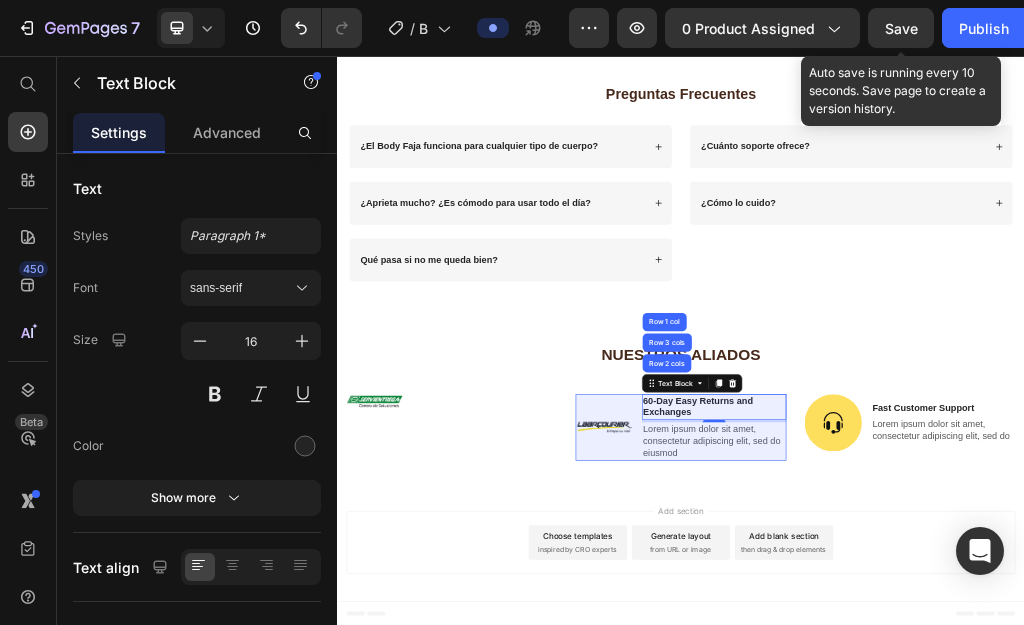 click on "60-Day Easy Returns and Exchanges" at bounding box center [995, 669] 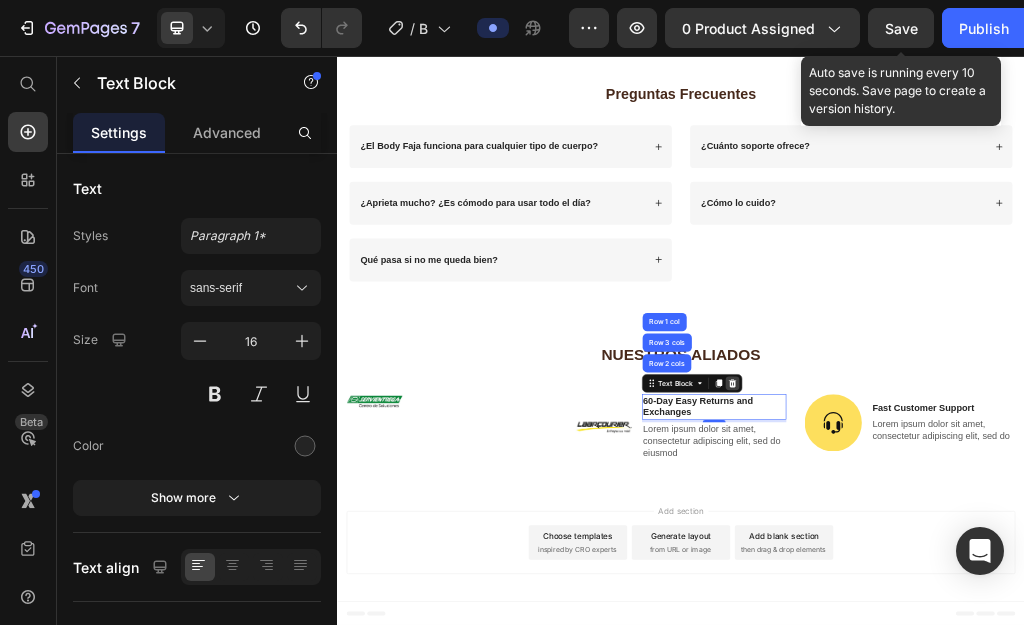 click at bounding box center (1027, 627) 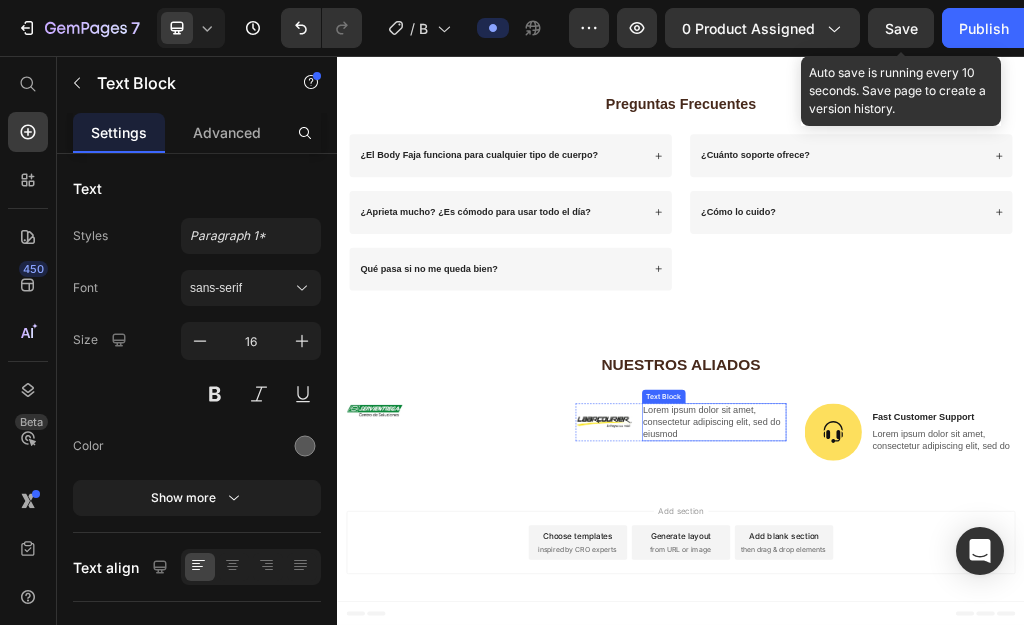 click on "Lorem ipsum dolor sit amet, consectetur adipiscing elit, sed do eiusmod" at bounding box center (995, 695) 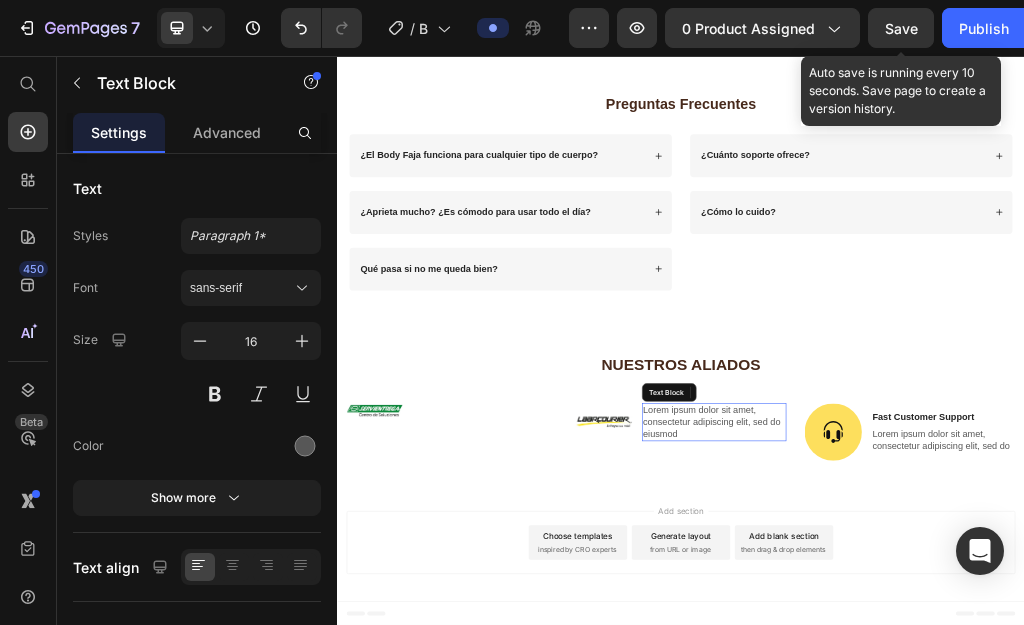click on "Lorem ipsum dolor sit amet, consectetur adipiscing elit, sed do eiusmod" at bounding box center (995, 695) 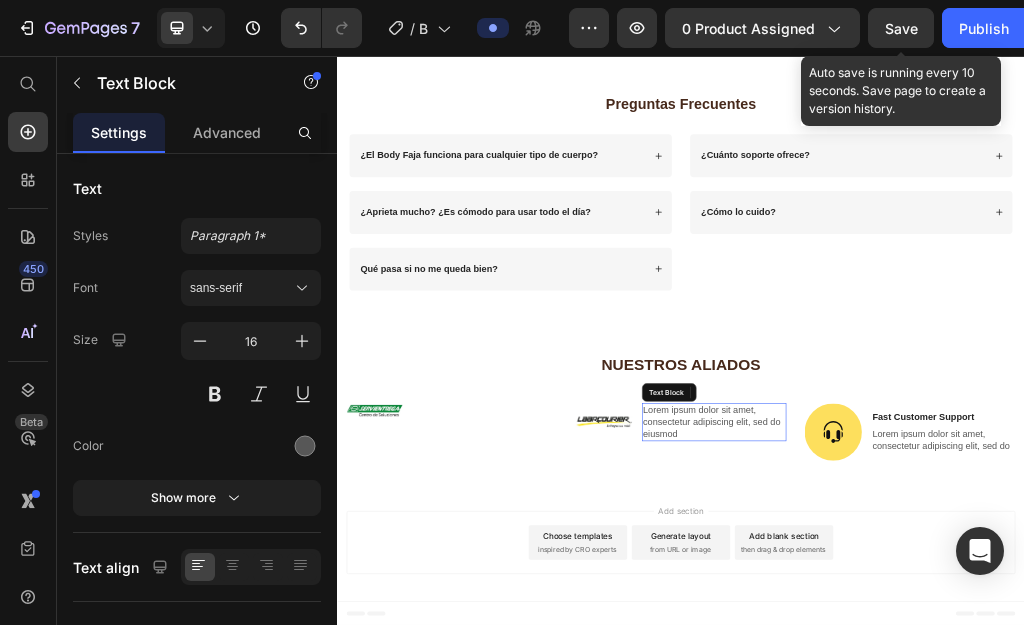 click on "Lorem ipsum dolor sit amet, consectetur adipiscing elit, sed do eiusmod" at bounding box center (995, 695) 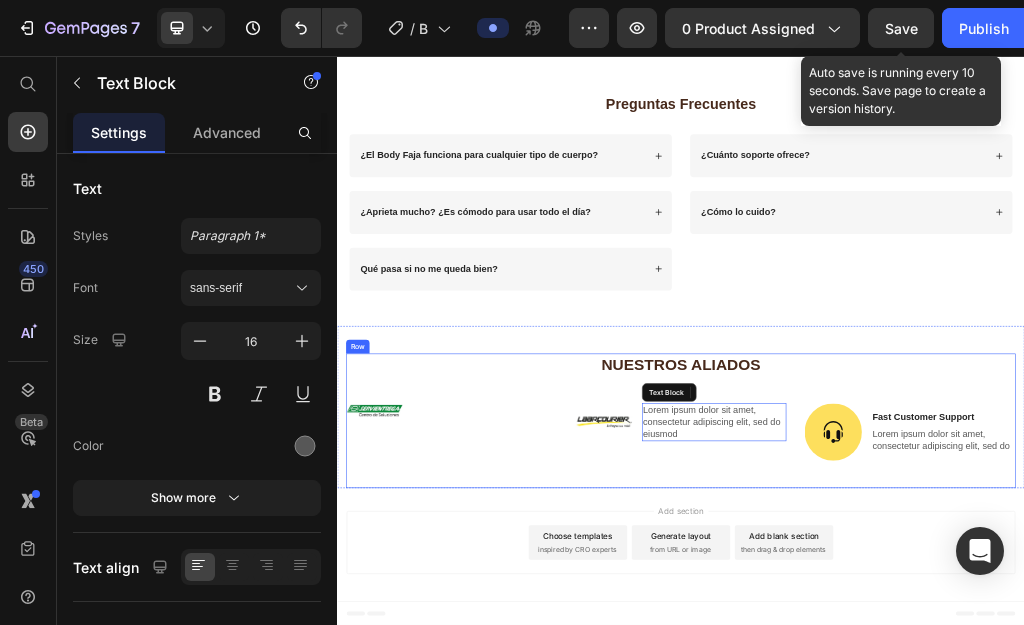 click on "Lorem ipsum dolor sit amet, consectetur adipiscing elit, sed do eiusmod" at bounding box center (995, 695) 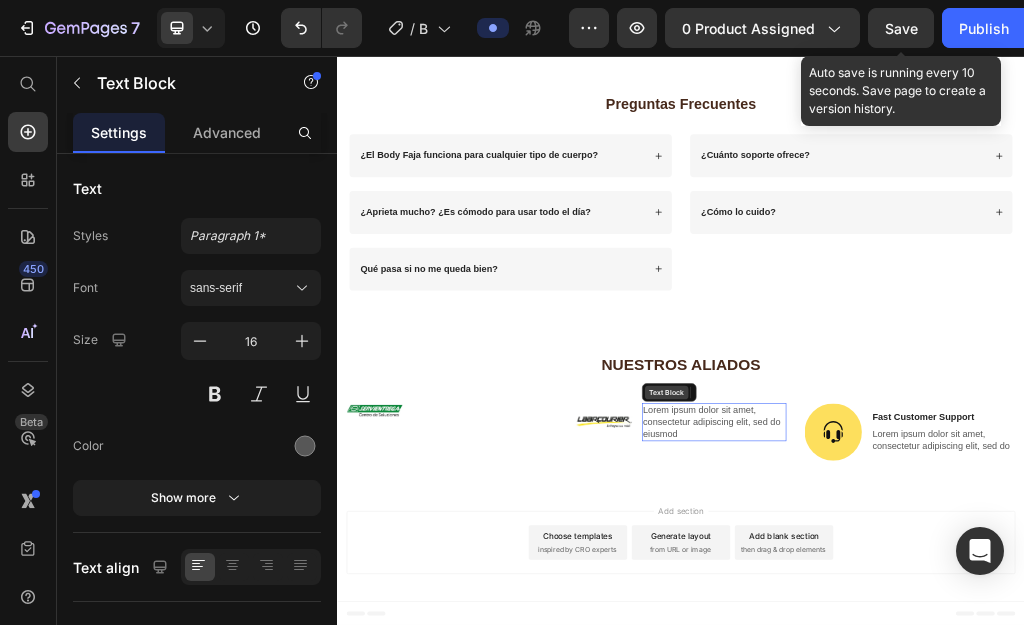 click on "Text Block" at bounding box center (912, 643) 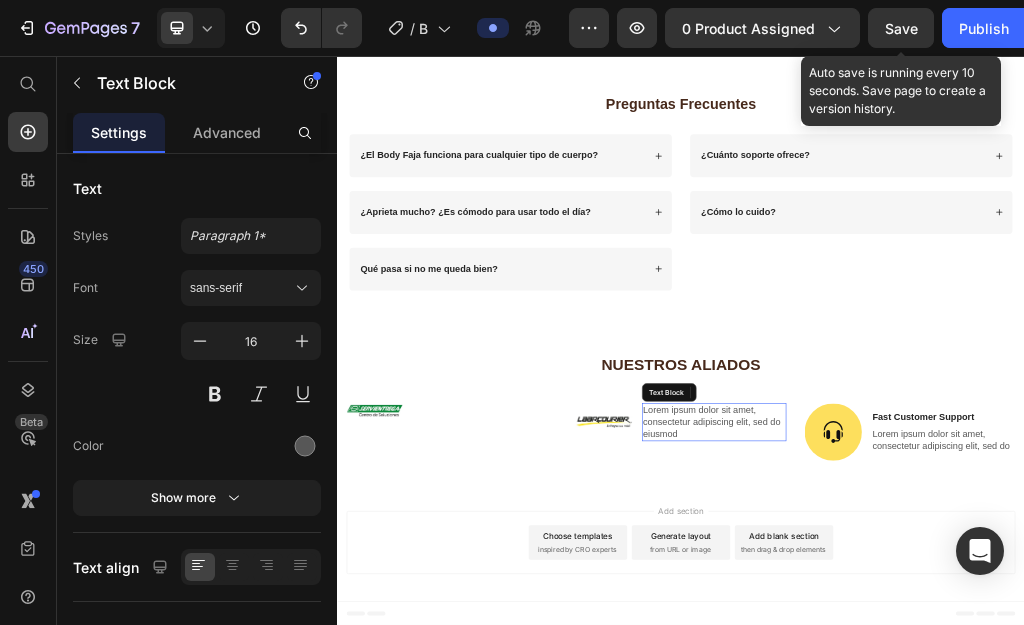 click on "Lorem ipsum dolor sit amet, consectetur adipiscing elit, sed do eiusmod" at bounding box center (995, 695) 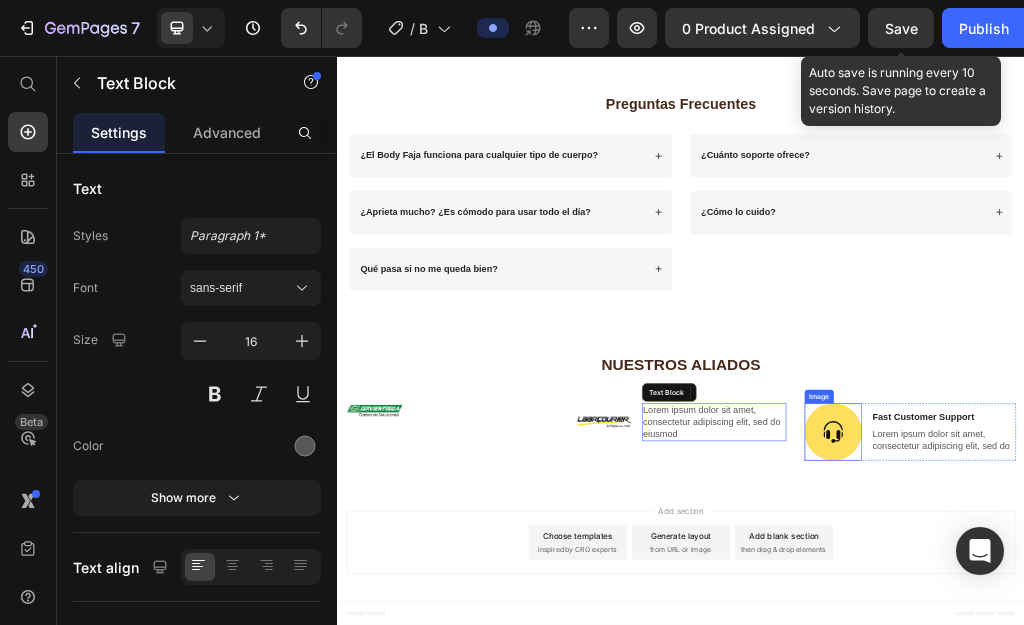 click on "Fast Customer Support" at bounding box center [1395, 686] 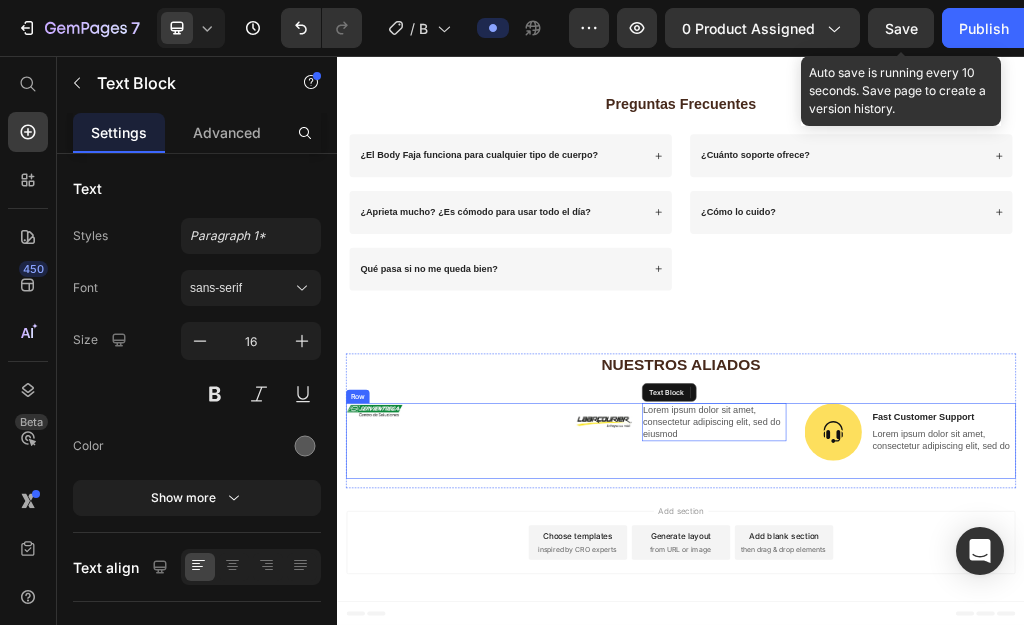 click on "Image Row Image Lorem ipsum dolor sit amet, consectetur adipiscing elit, sed do eiusmod Text Block Row Image Fast Customer Support Text Block Lorem ipsum dolor sit amet, consectetur adipiscing elit, sed do Text Block Row Row" at bounding box center (937, 728) 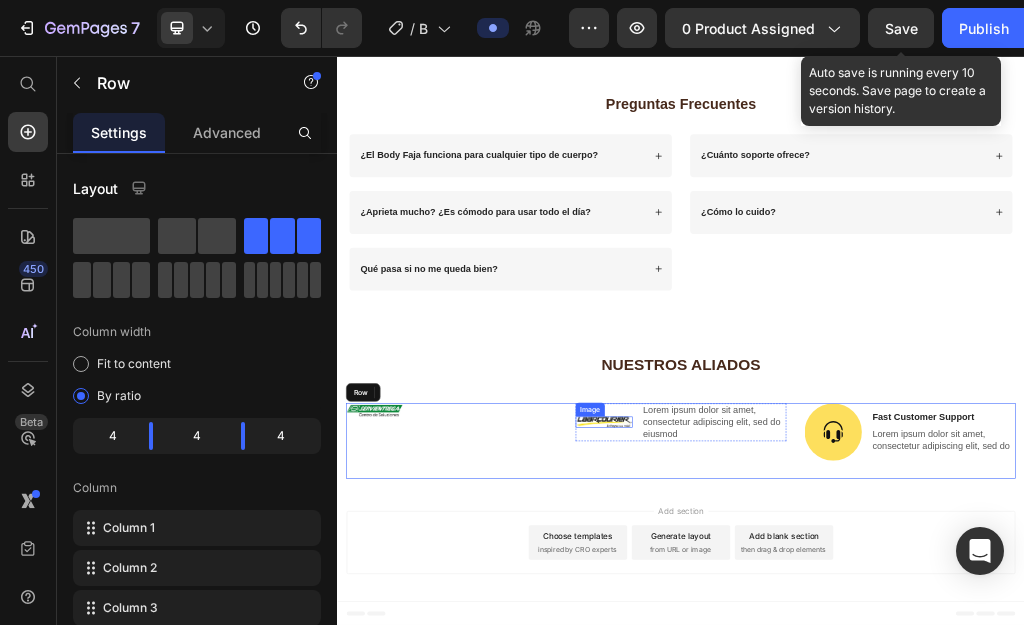 click on "Lorem ipsum dolor sit amet, consectetur adipiscing elit, sed do eiusmod" at bounding box center [995, 695] 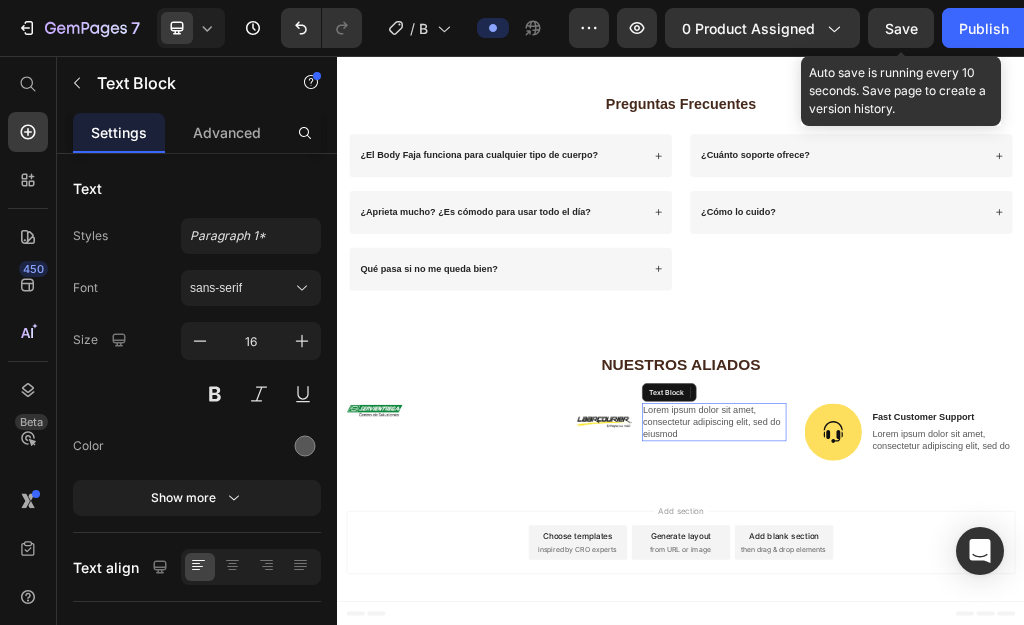 click on "Delete element" at bounding box center [197, 967] 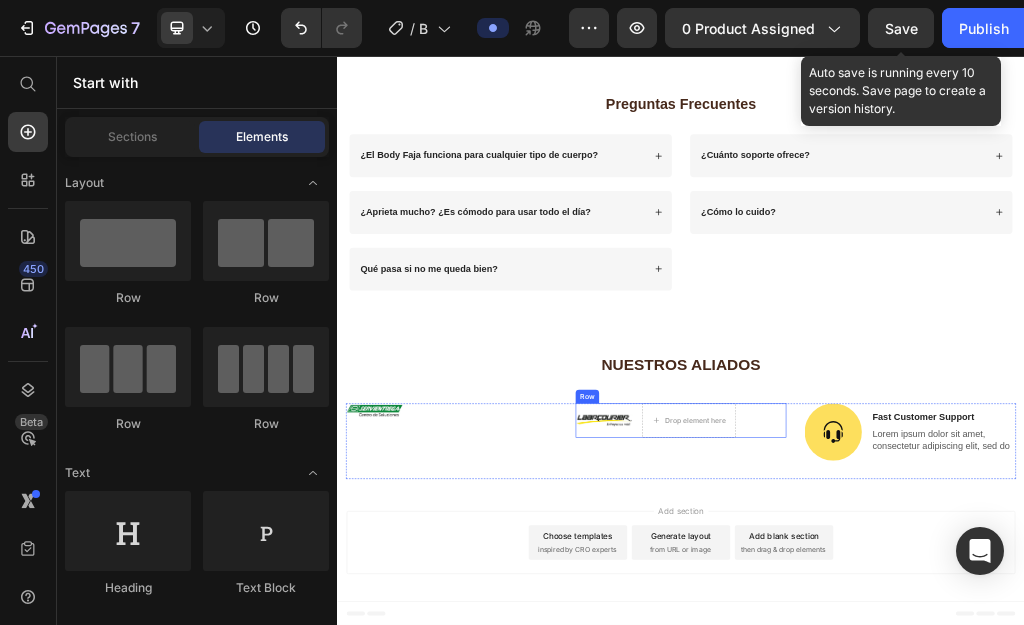 click on "Drop element here" at bounding box center [963, 692] 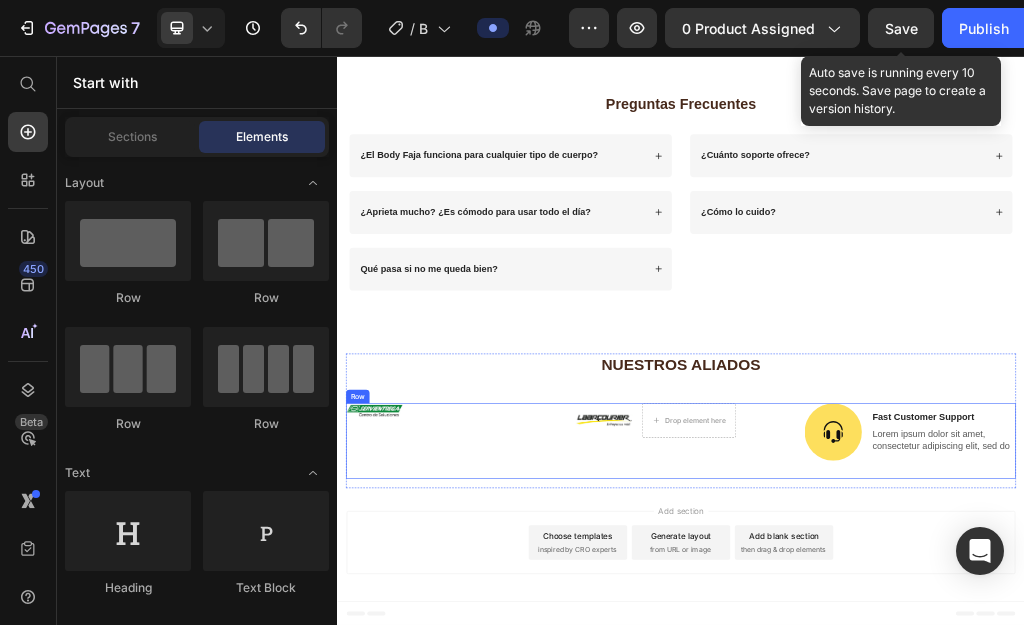 click on "Drop element here" at bounding box center (951, 692) 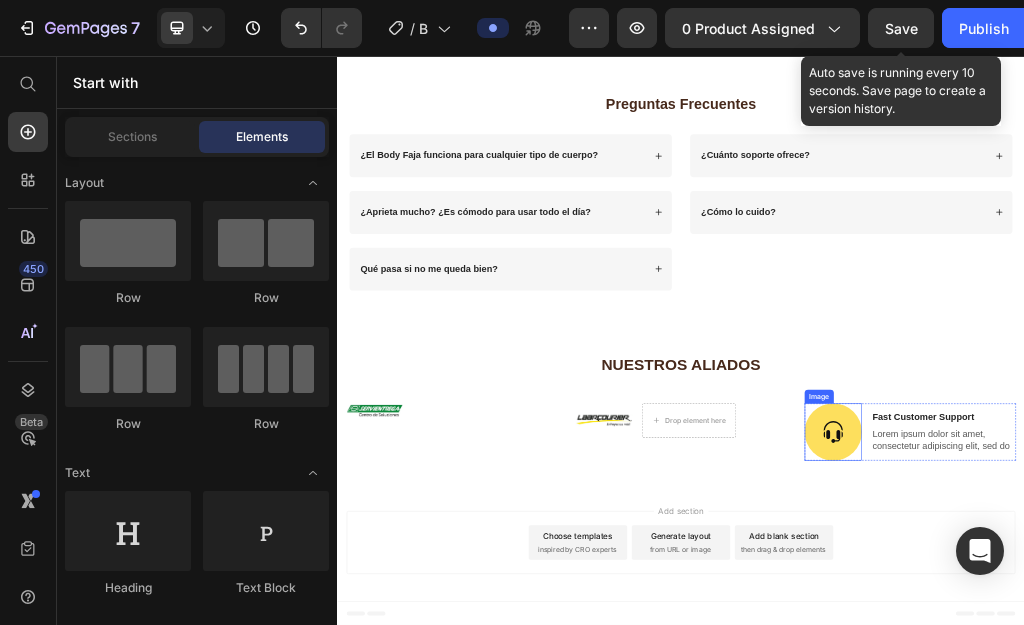 click on "Drop element here" at bounding box center [951, 692] 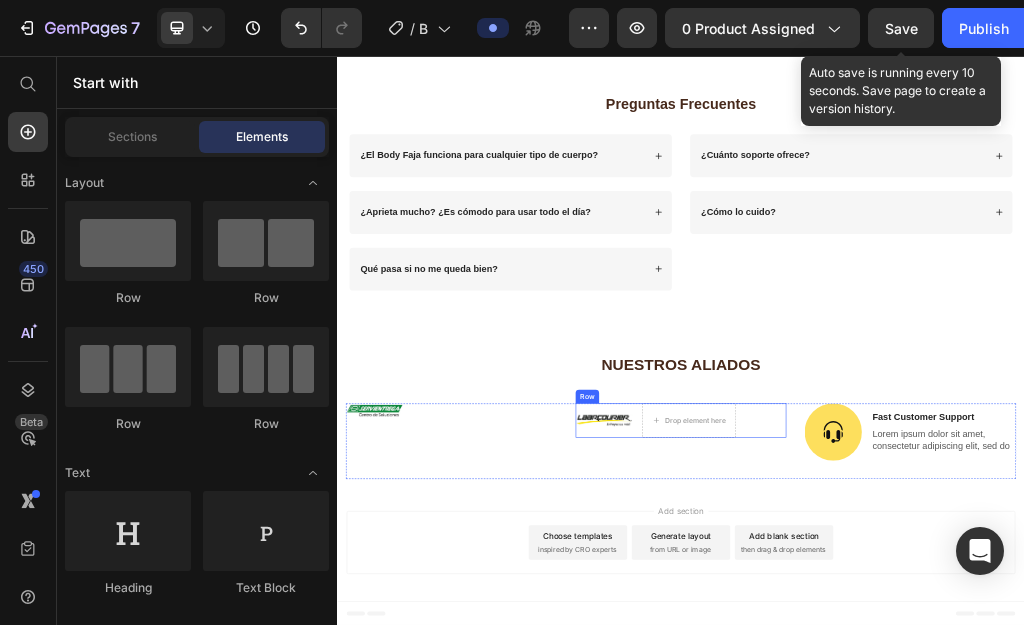 click at bounding box center (128, 241) 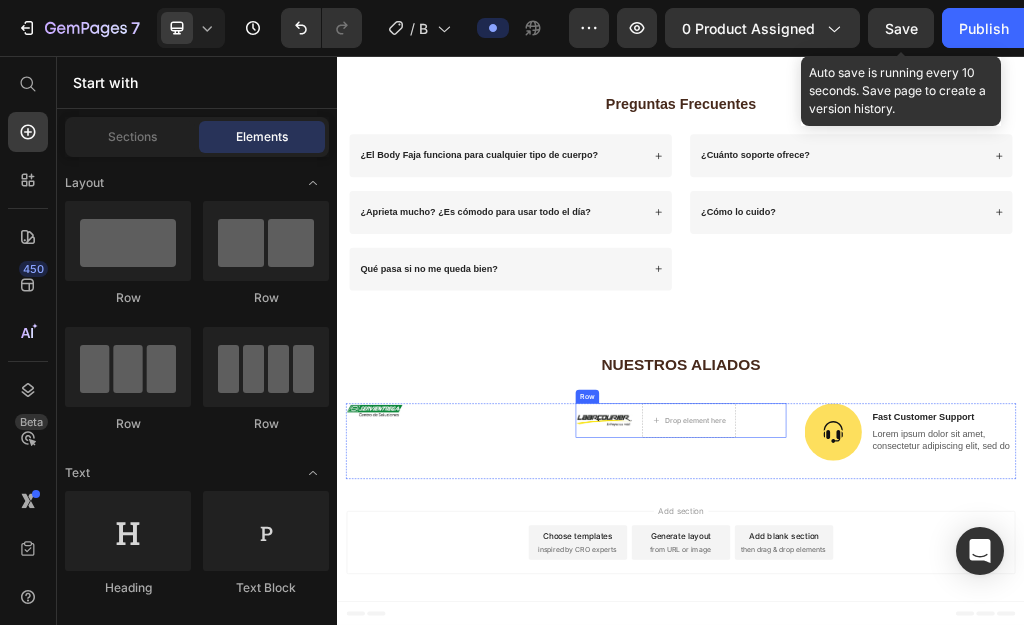 click on "Drop element here" at bounding box center [963, 692] 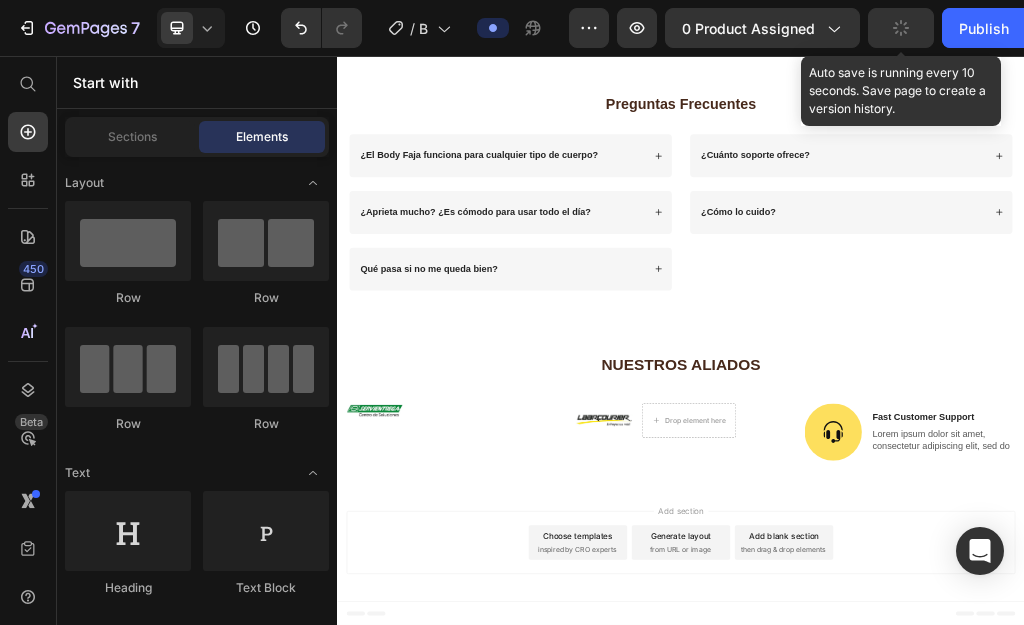drag, startPoint x: 177, startPoint y: 240, endPoint x: 637, endPoint y: 618, distance: 595.38556 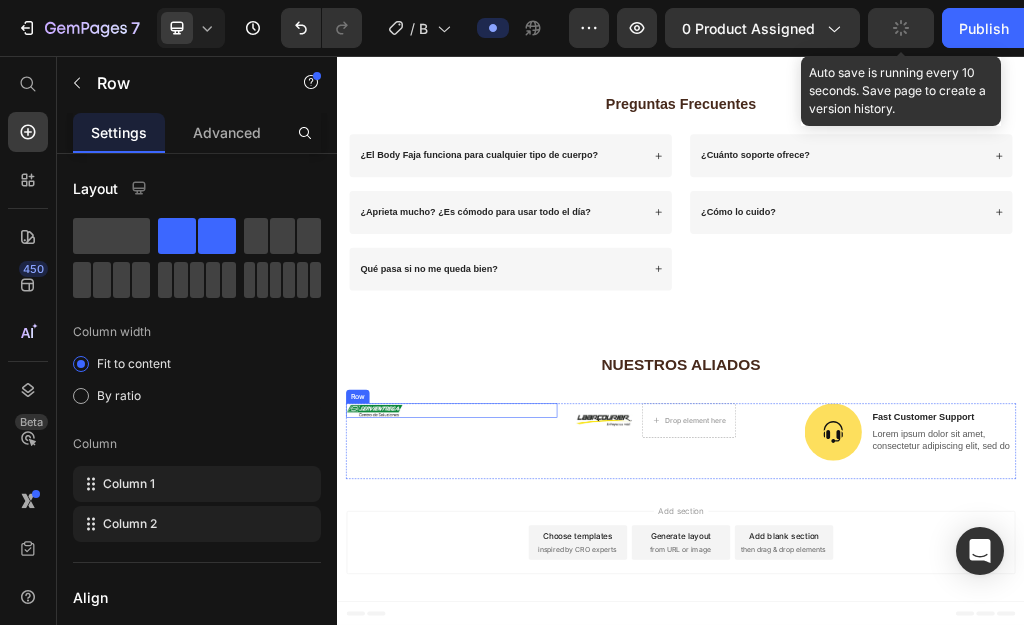 click on "Image" at bounding box center [803, 692] 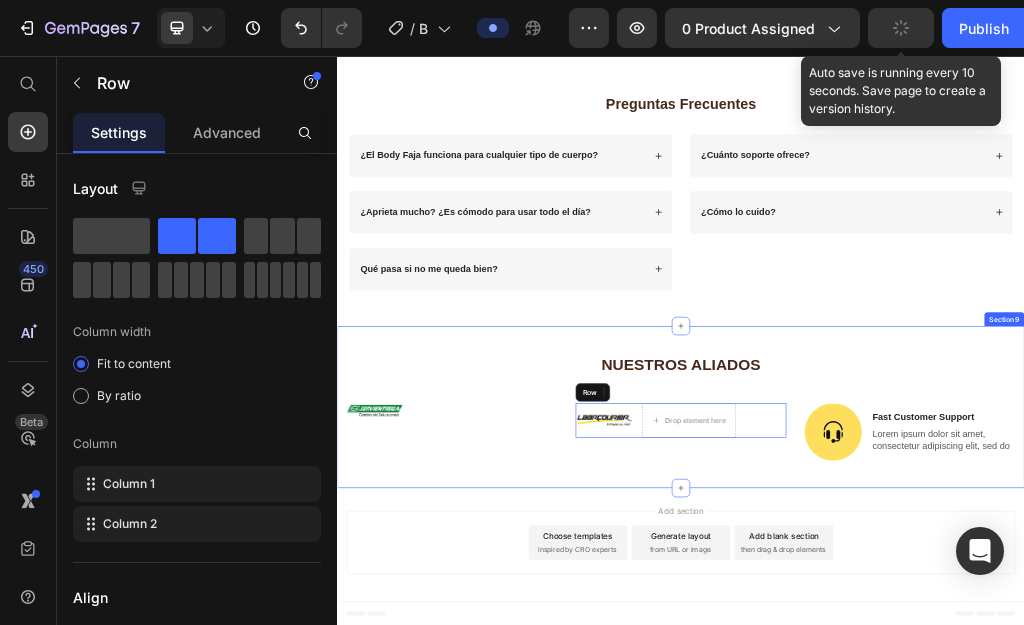 drag, startPoint x: 672, startPoint y: 433, endPoint x: 1189, endPoint y: 728, distance: 595.2428 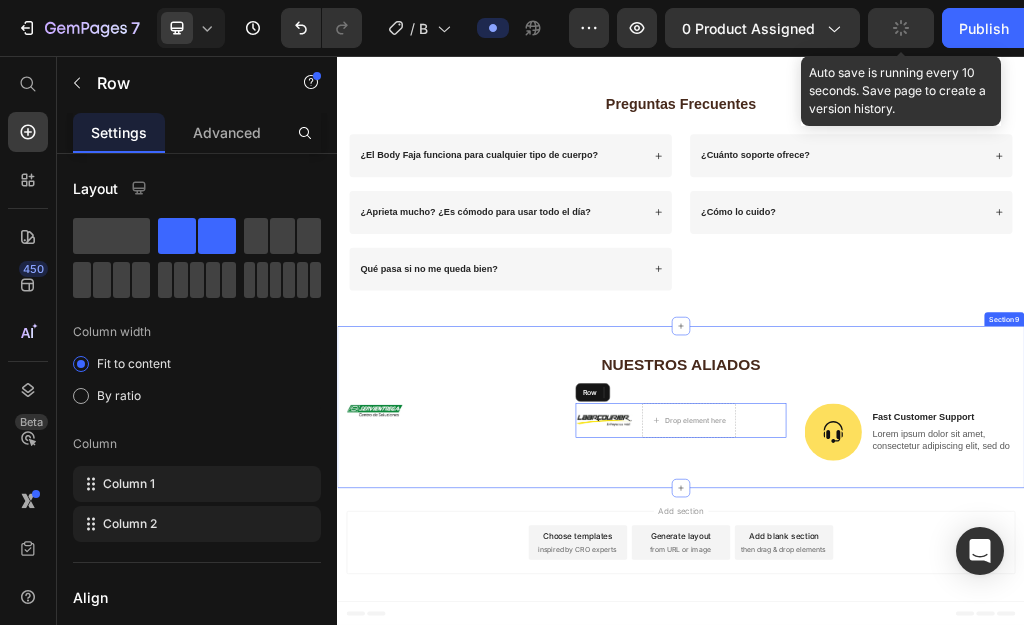 click on "Drop element here" at bounding box center (951, 692) 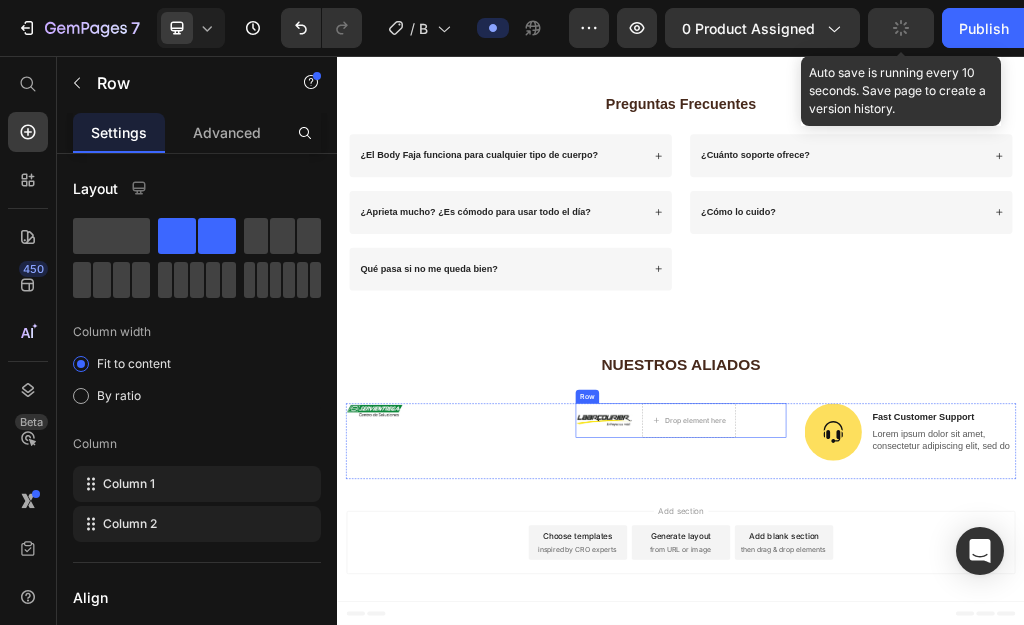 click on "Drop element here" at bounding box center (951, 692) 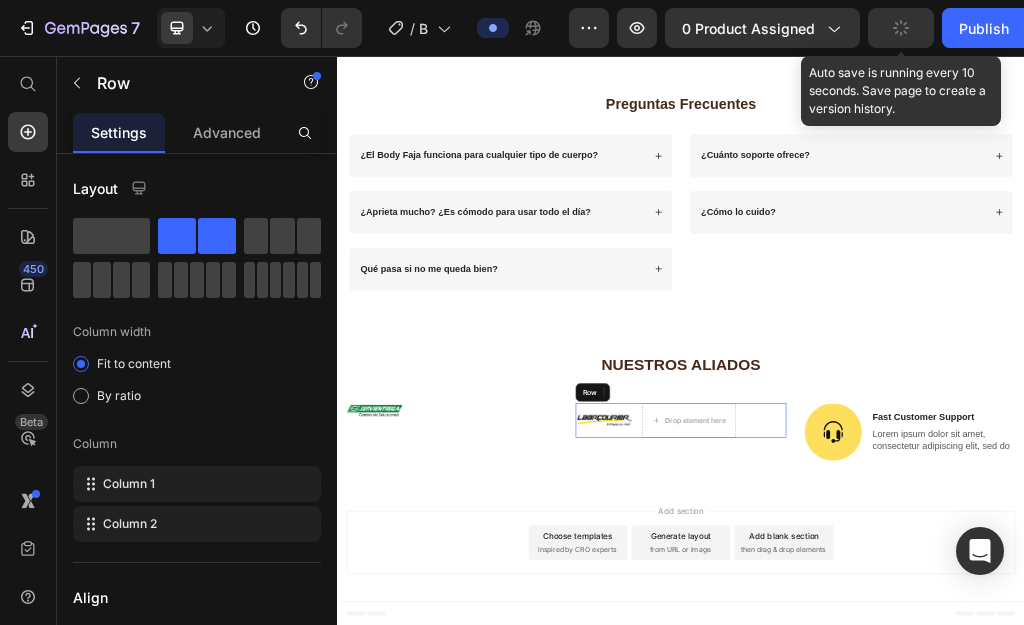 click on "Drop element here" at bounding box center (963, 692) 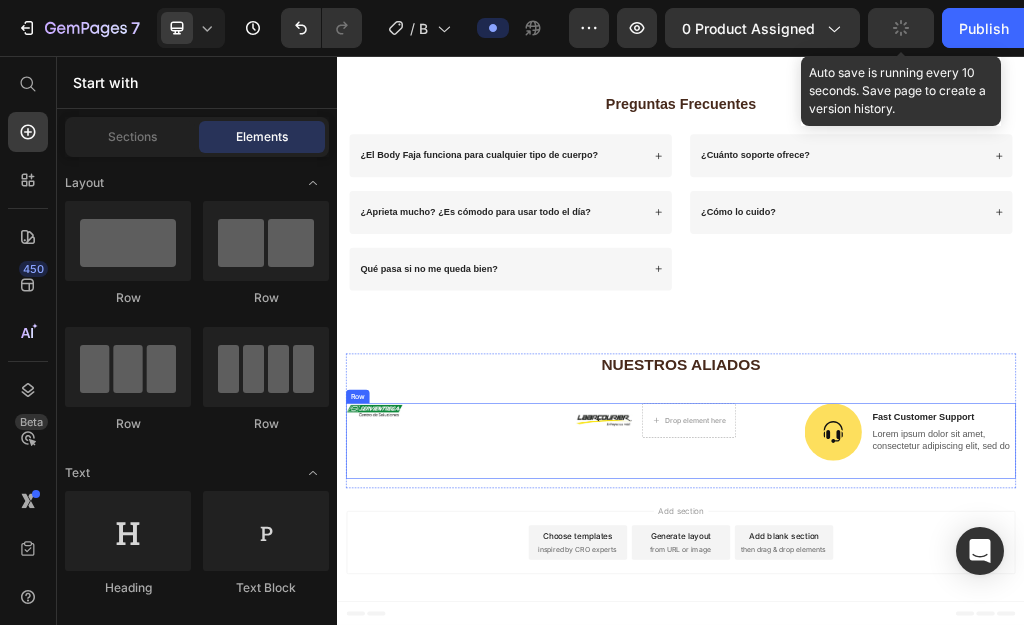 click on "Image Row" at bounding box center [536, 728] 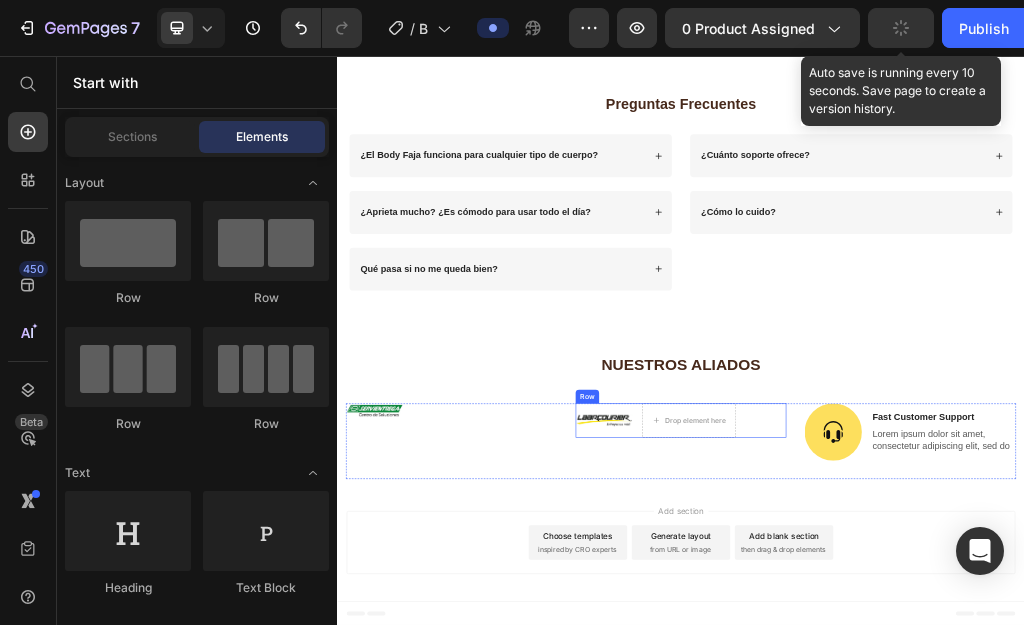click on "Drop element here" at bounding box center [963, 692] 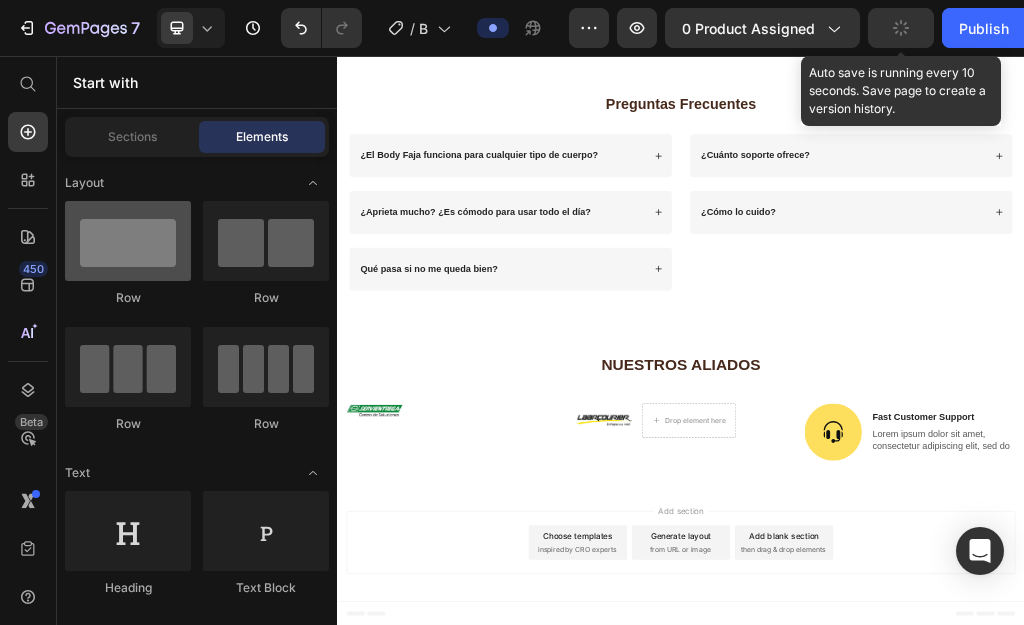 click at bounding box center [128, 241] 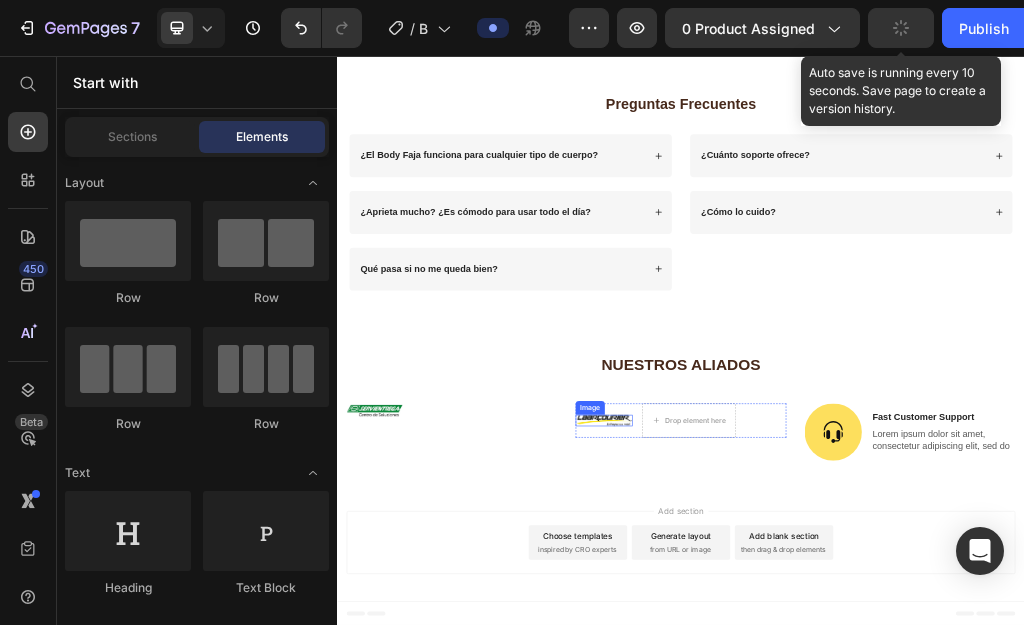 drag, startPoint x: 448, startPoint y: 301, endPoint x: 1269, endPoint y: 697, distance: 911.51355 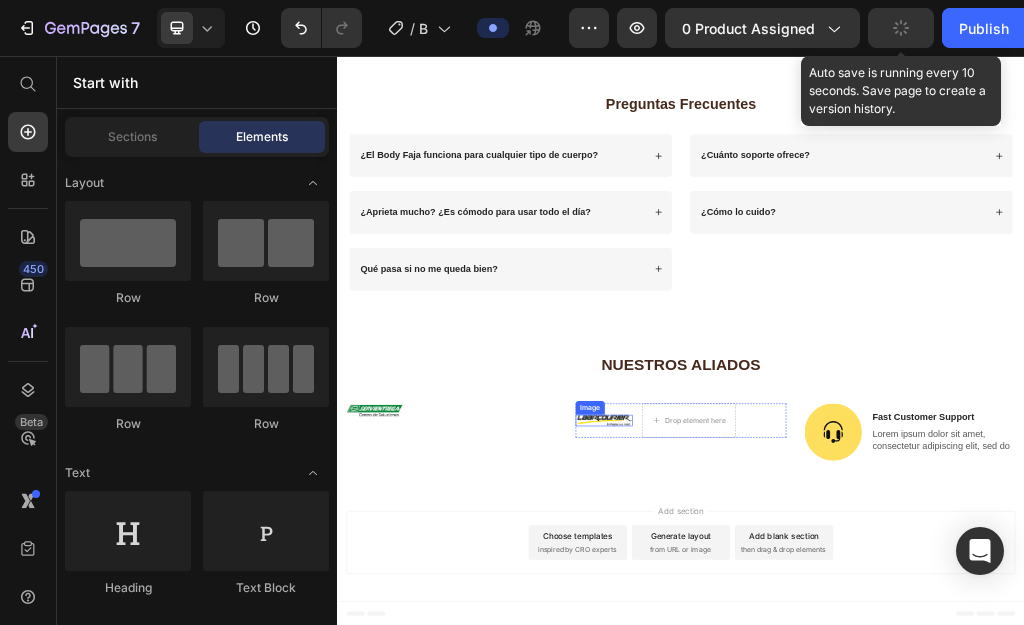 click on "Image
Drop element here Row" at bounding box center [937, 692] 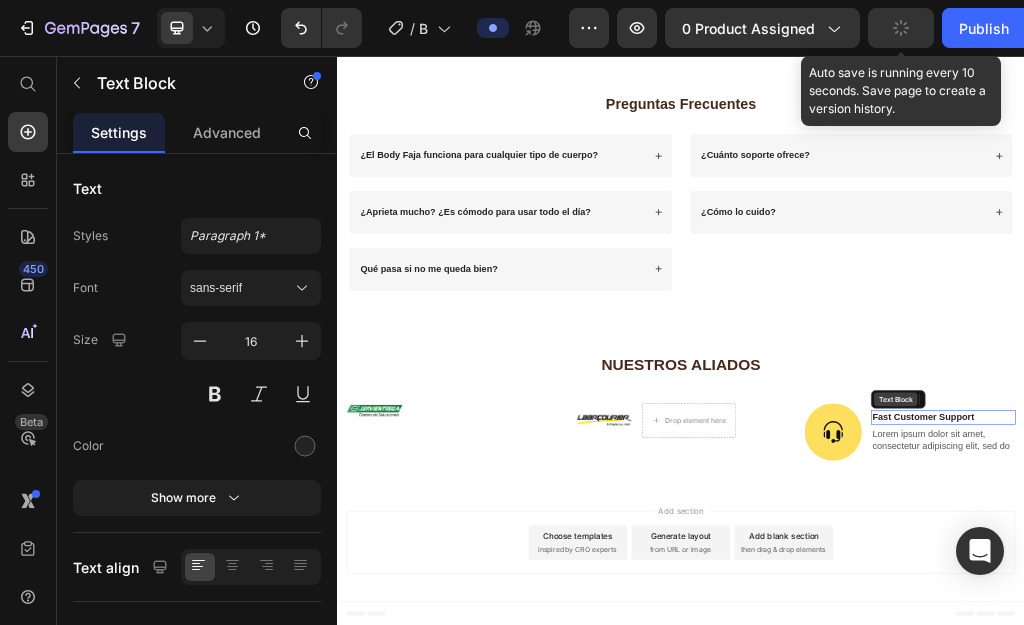 click on "Text Block" at bounding box center [1312, 655] 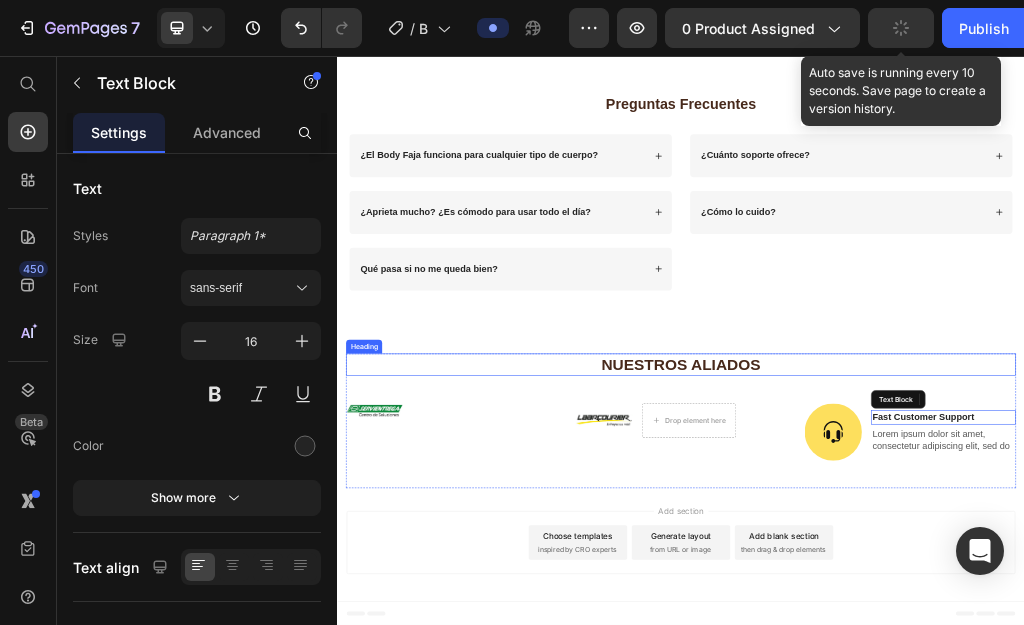 click on "Preguntas Frecuentes Heading Row
¿El Body Faja funciona para cualquier tipo de cuerpo?
¿Aprieta mucho? ¿Es cómodo para usar todo el día?
Qué pasa si no me queda bien? Accordion
¿Cuánto soporte ofrece?
¿Cómo lo cuido? Accordion Row Section 8" at bounding box center [937, 305] 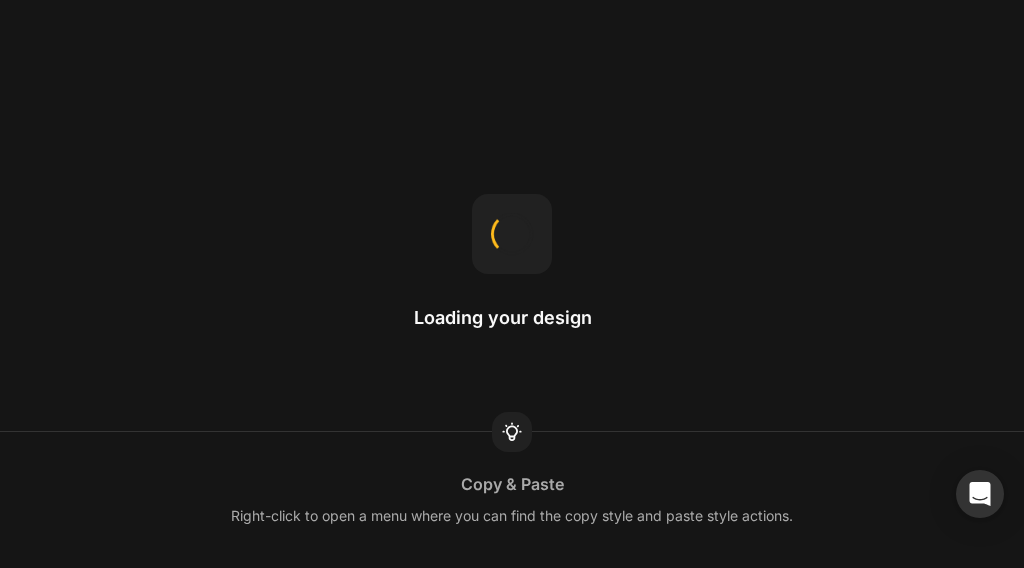 scroll, scrollTop: 0, scrollLeft: 0, axis: both 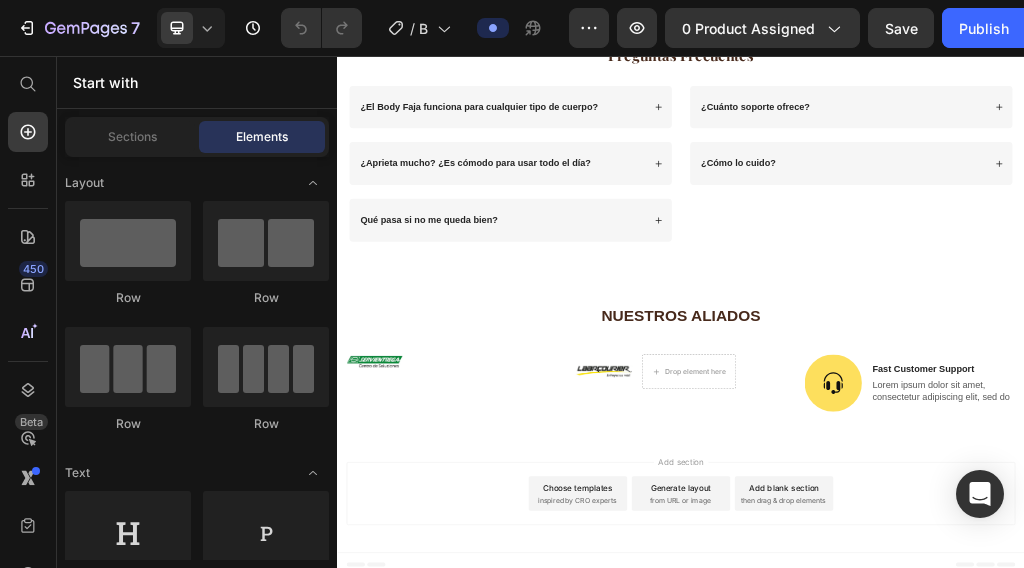 drag, startPoint x: 1535, startPoint y: 462, endPoint x: 1336, endPoint y: 572, distance: 227.37854 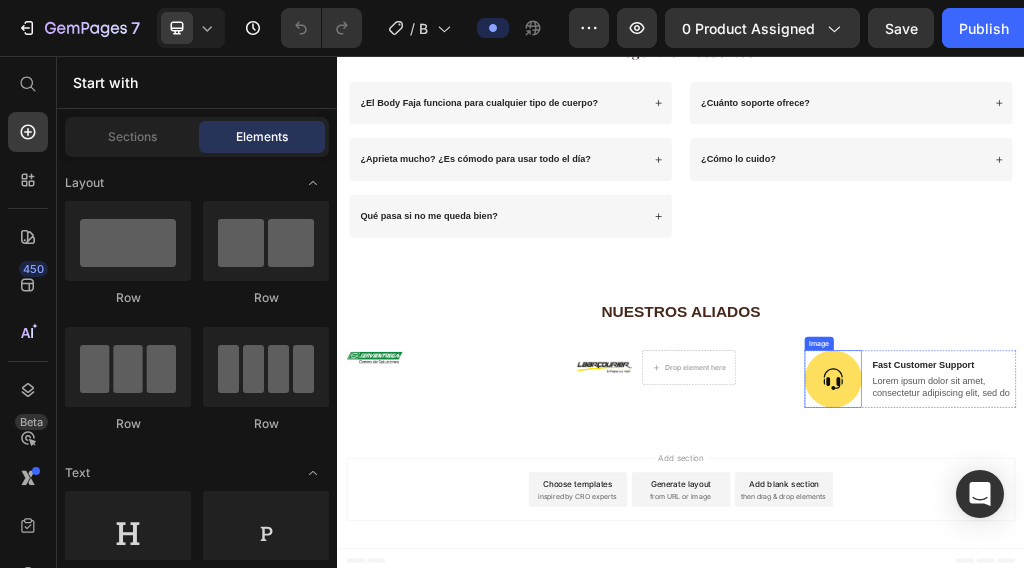 click at bounding box center (1203, 620) 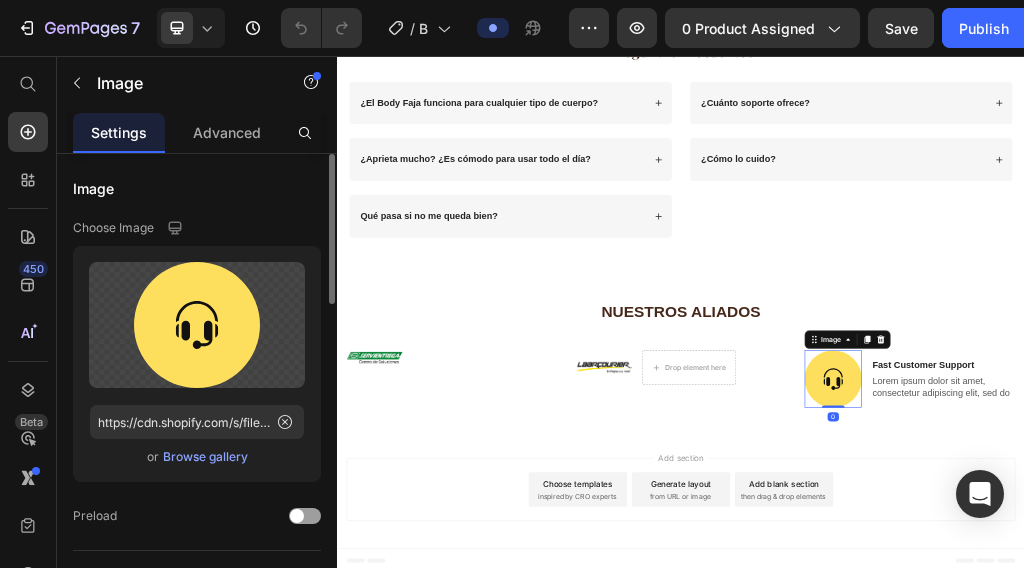 click on "Browse gallery" at bounding box center (205, 457) 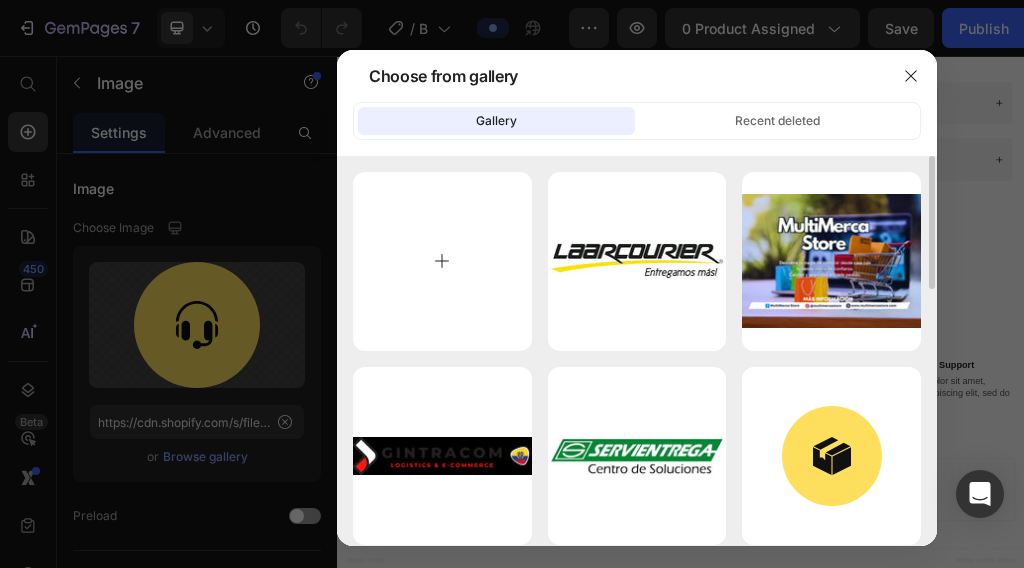 click at bounding box center [442, 261] 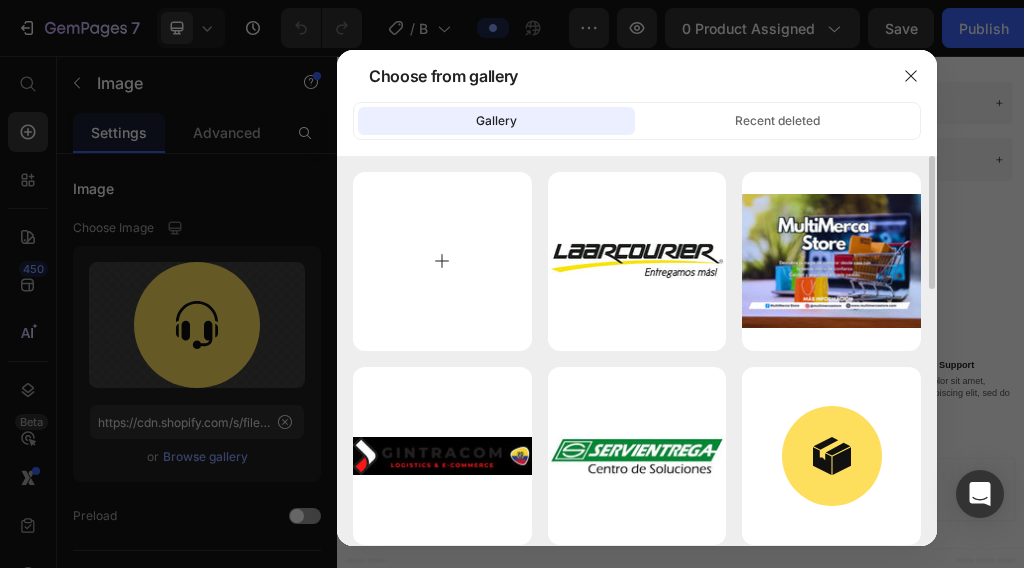 type on "C:\fakepath\images gmt (convert.io).webp" 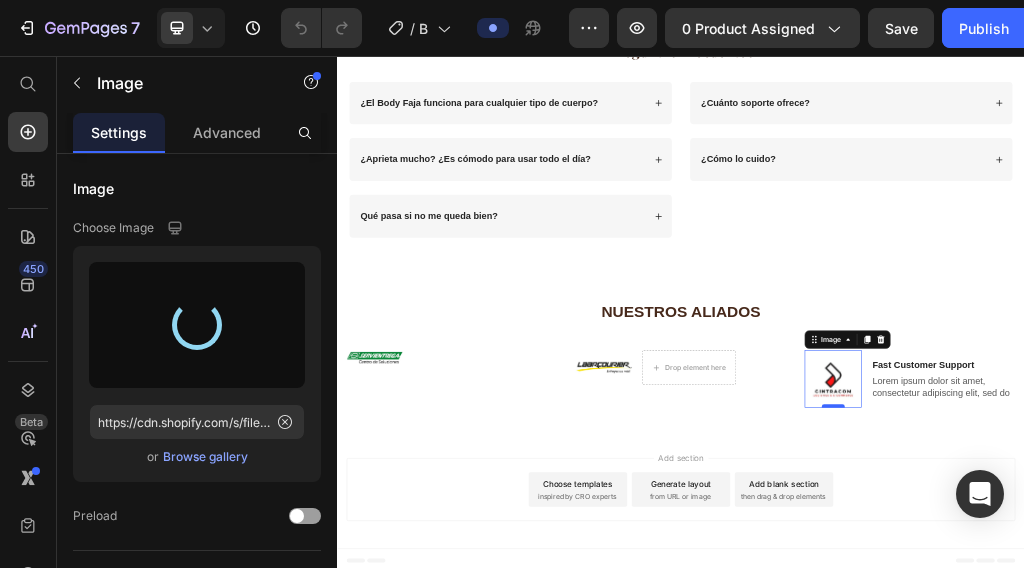 type on "https://cdn.shopify.com/s/files/1/0745/7108/8125/files/gempages_556623583934153921-14f6114e-d42e-4b77-89f0-9f96c15bfce1.webp" 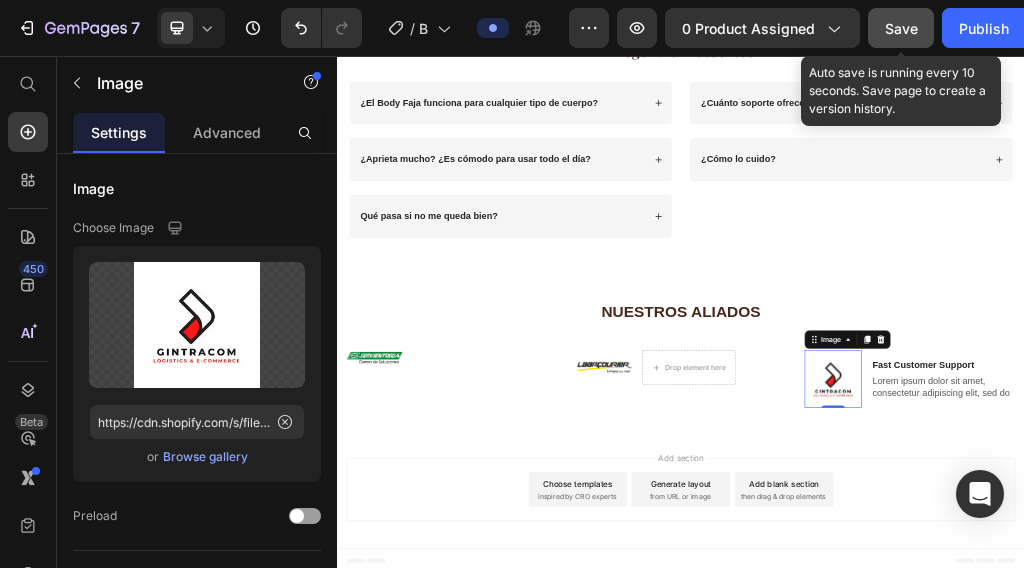 click on "Save" at bounding box center [901, 28] 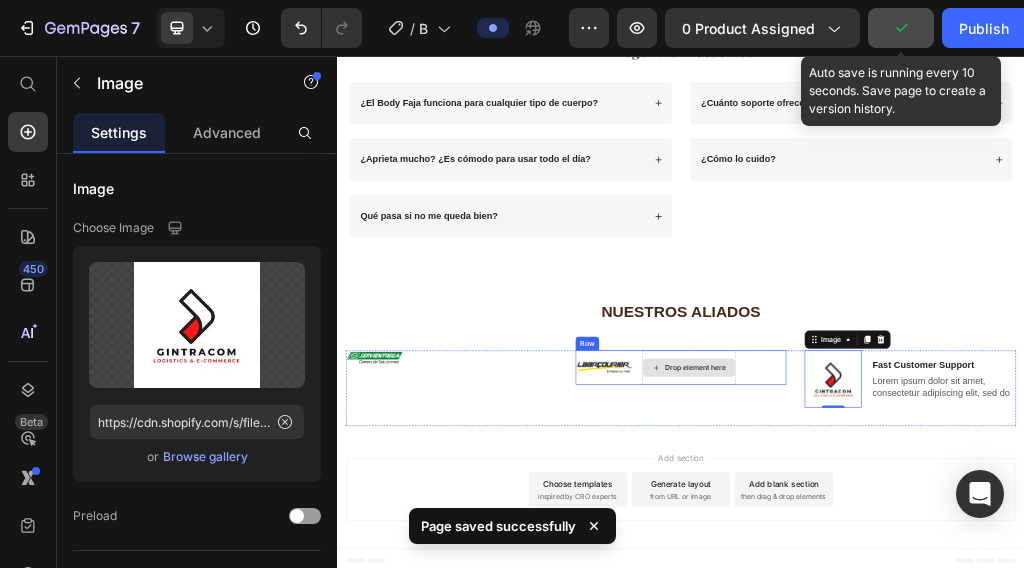 click on "Drop element here" at bounding box center (963, 600) 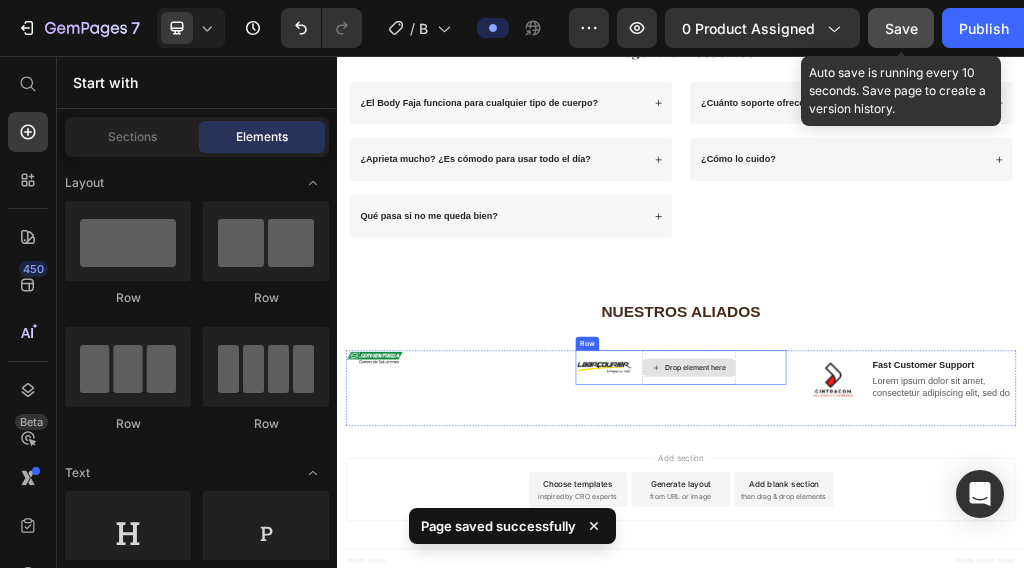 click on "Drop element here" at bounding box center (951, 600) 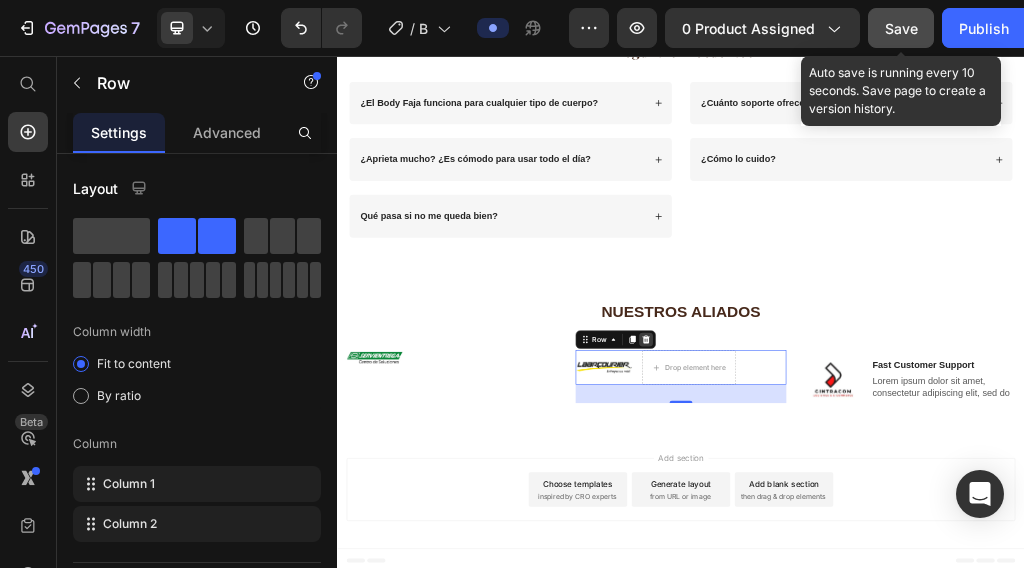click 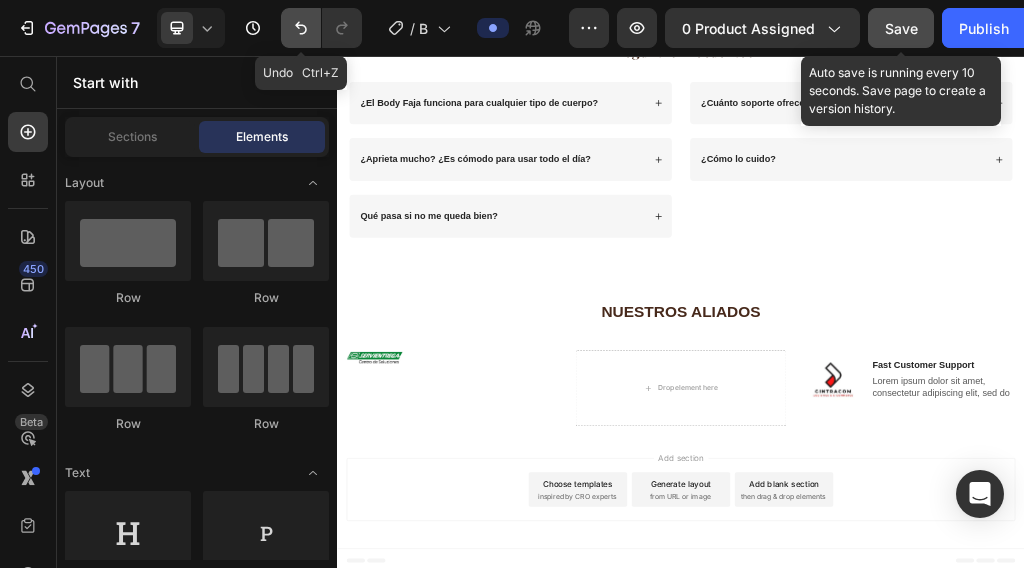 click 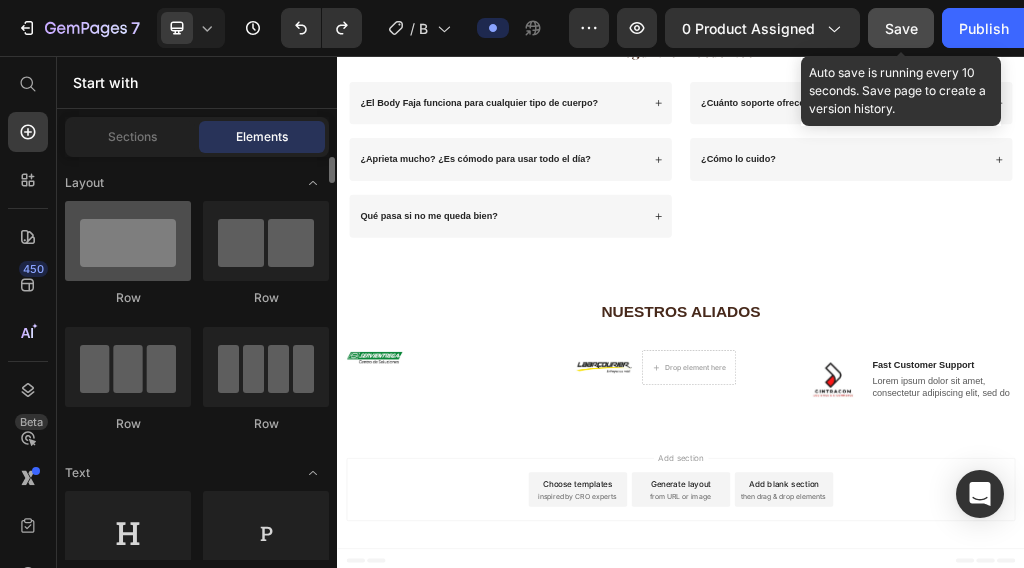 click at bounding box center (128, 241) 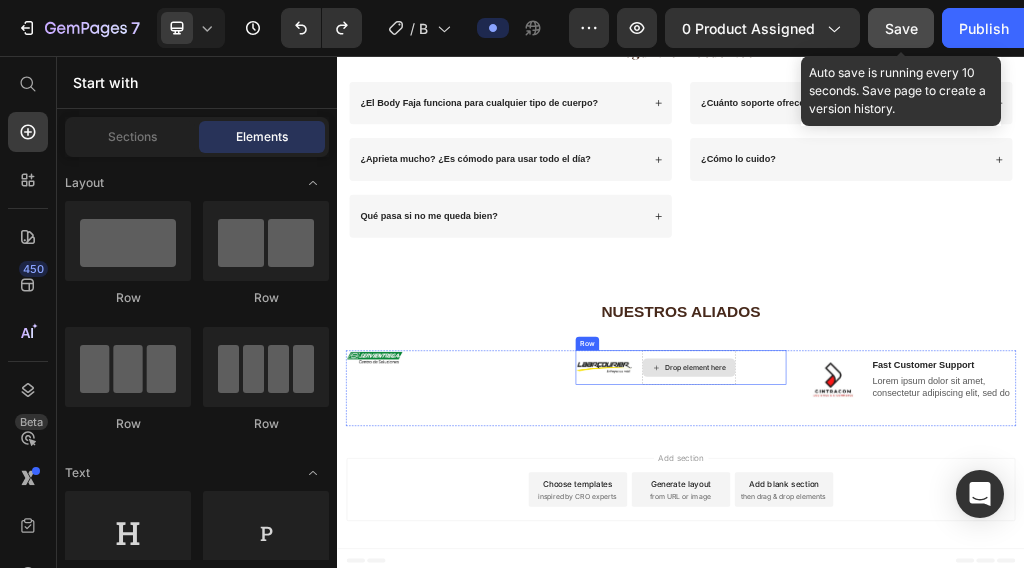 drag, startPoint x: 951, startPoint y: 609, endPoint x: 810, endPoint y: 607, distance: 141.01419 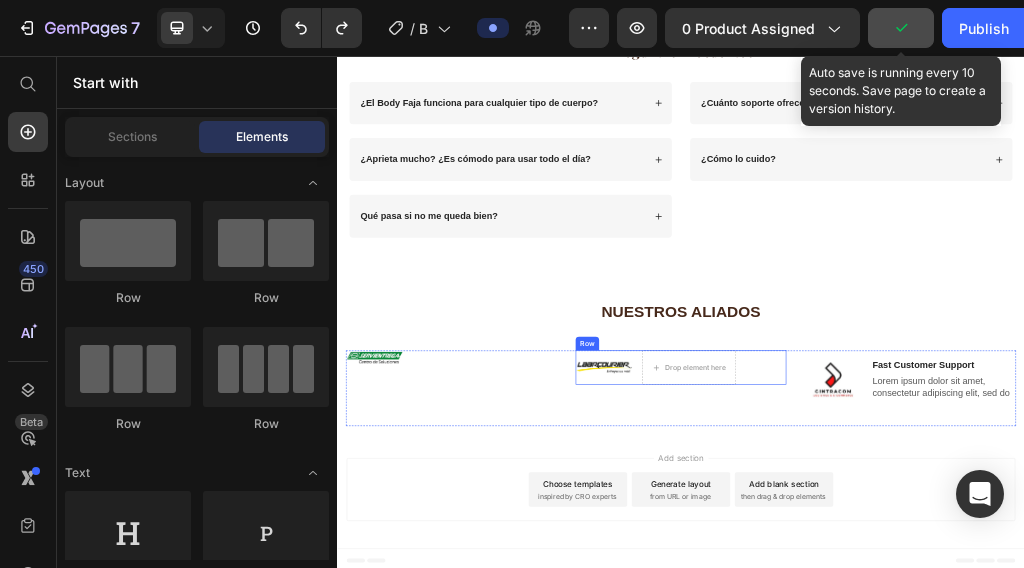 click on "Image" at bounding box center [803, 600] 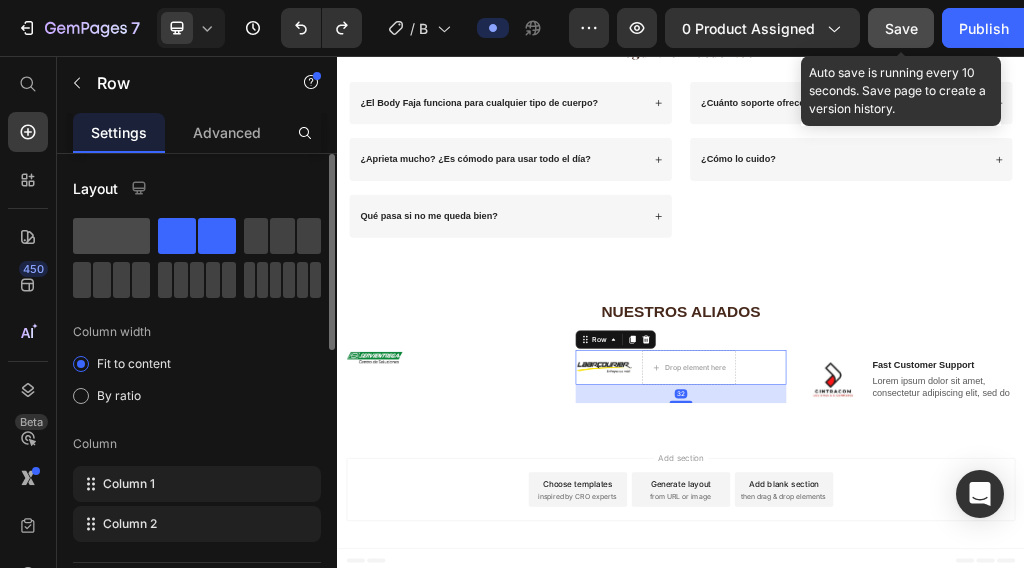 click 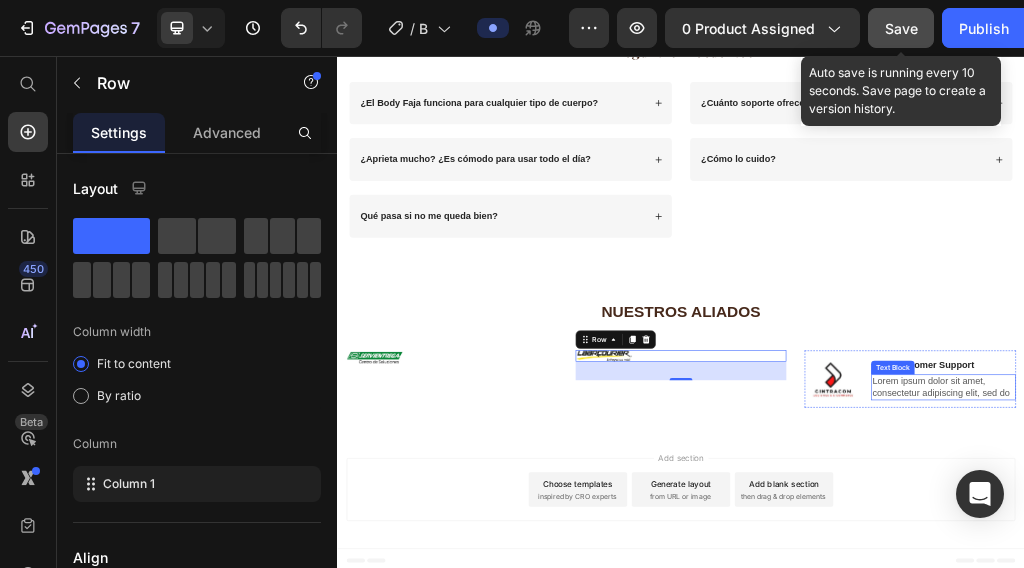 click on "Lorem ipsum dolor sit amet, consectetur adipiscing elit, sed do" at bounding box center [1395, 635] 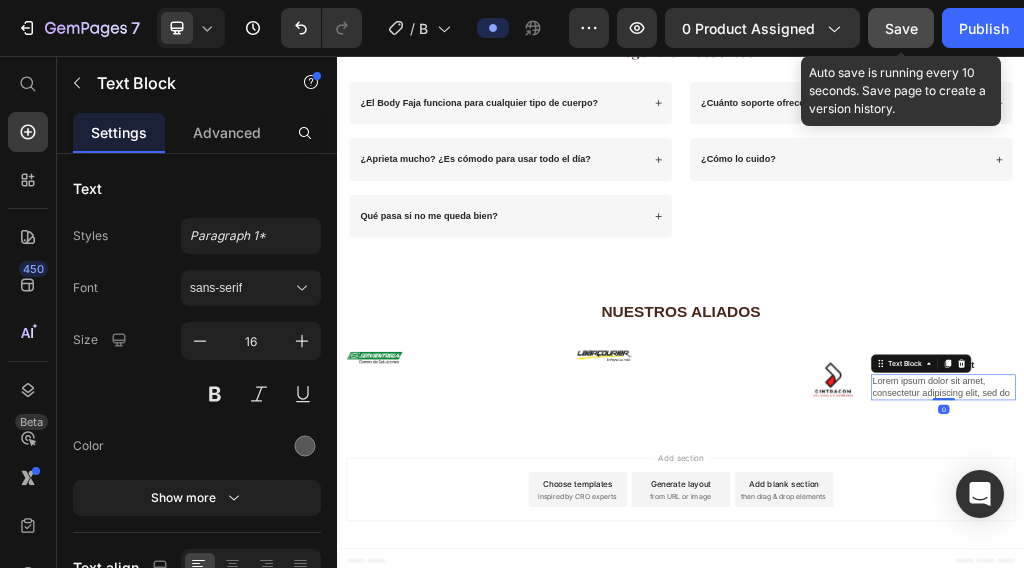 drag, startPoint x: 1414, startPoint y: 606, endPoint x: 1392, endPoint y: 586, distance: 29.732138 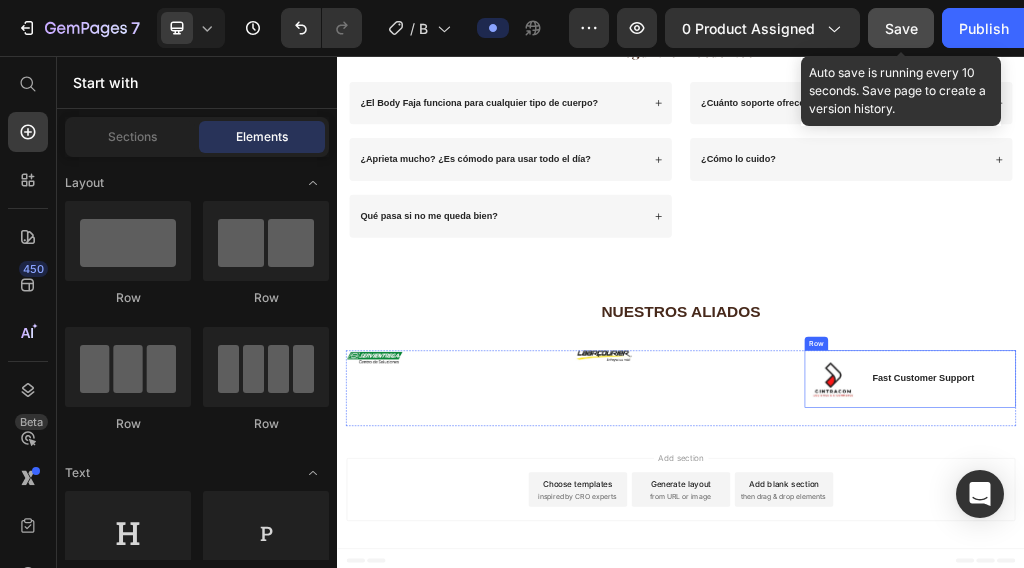 drag, startPoint x: 1388, startPoint y: 585, endPoint x: 1376, endPoint y: 602, distance: 20.808653 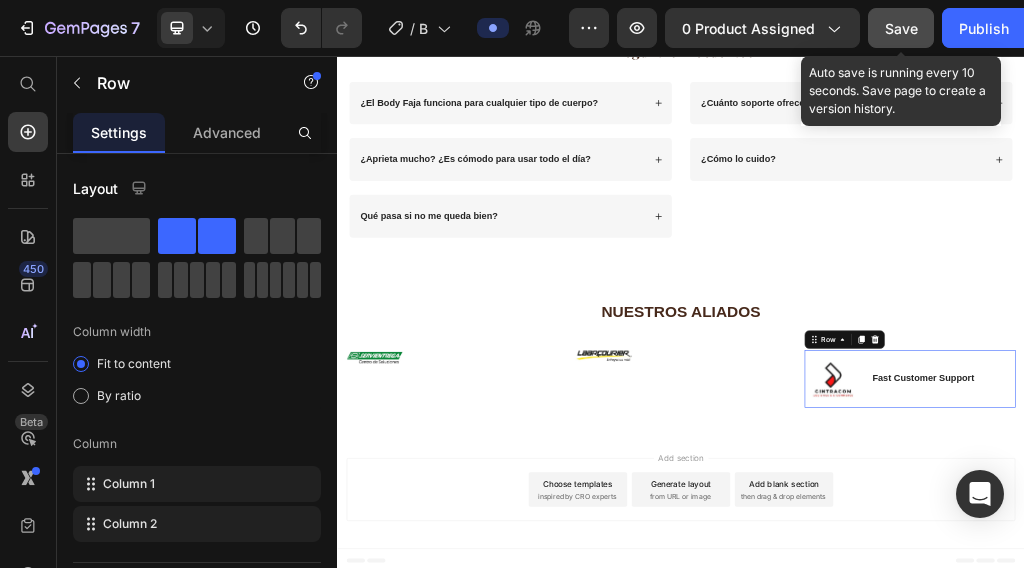 click on "Fast Customer Support Text Block" at bounding box center (1360, 620) 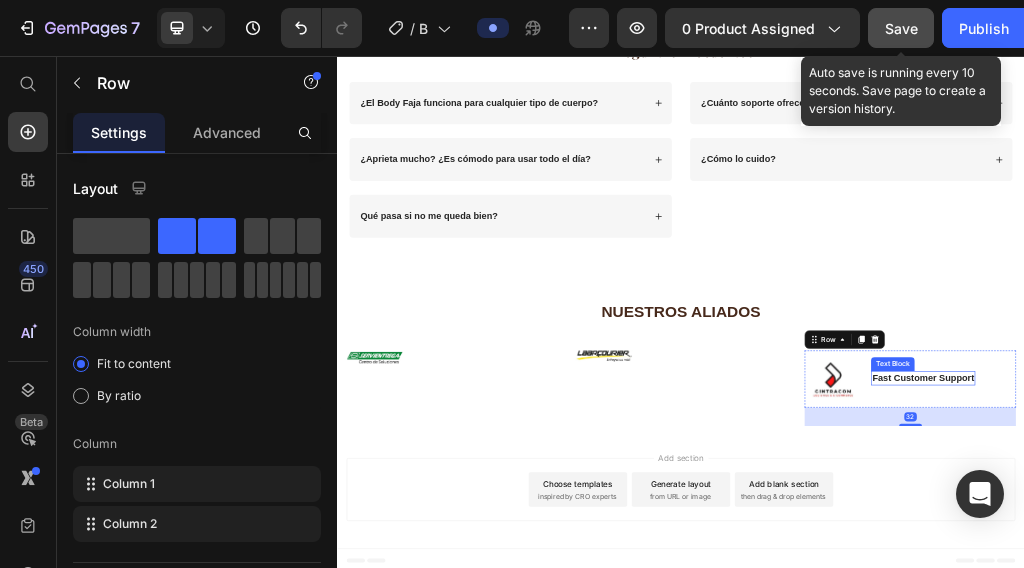 click on "Fast Customer Support" at bounding box center (1360, 618) 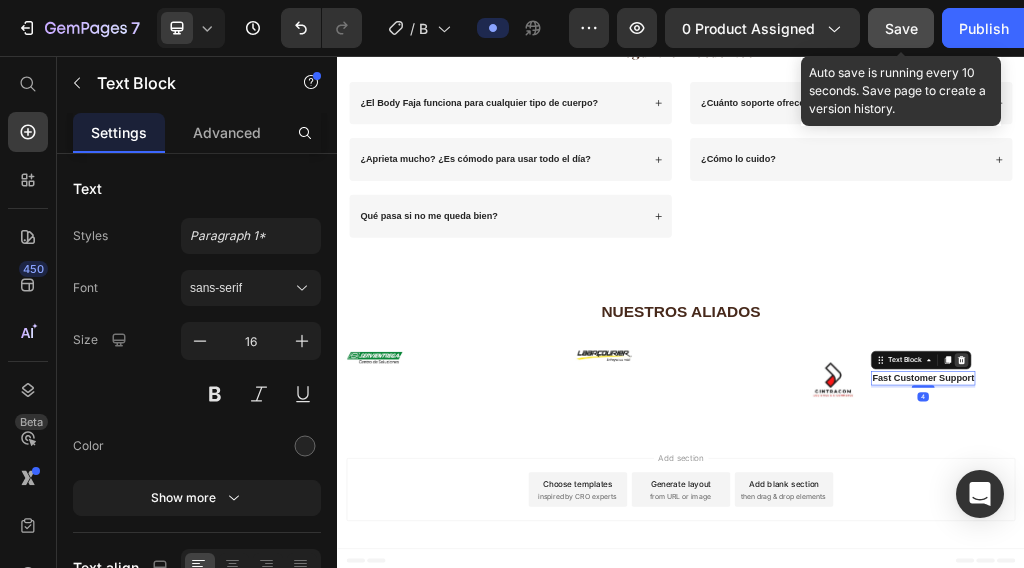 click at bounding box center [1427, 587] 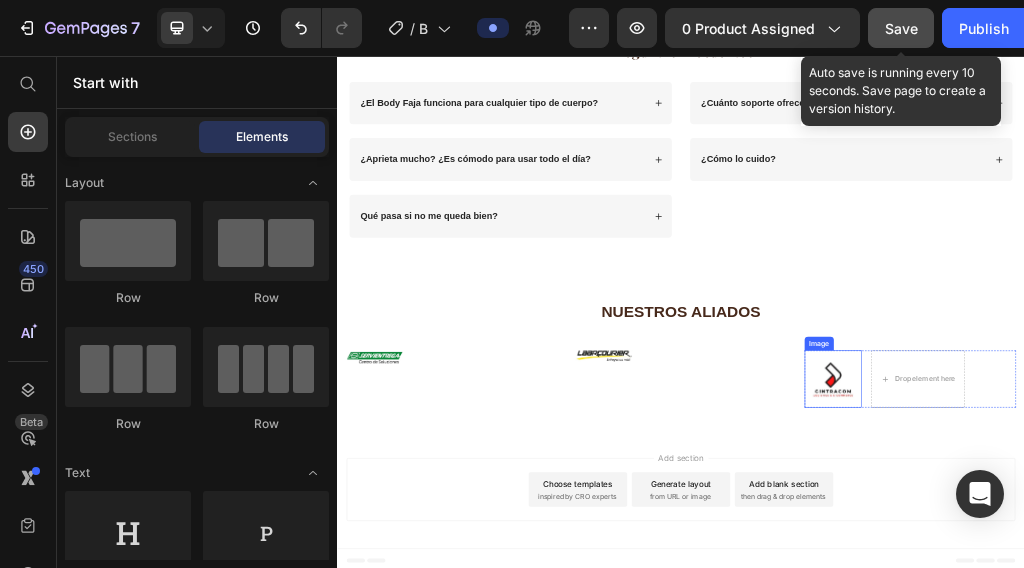 drag, startPoint x: 1240, startPoint y: 625, endPoint x: 1271, endPoint y: 662, distance: 48.270073 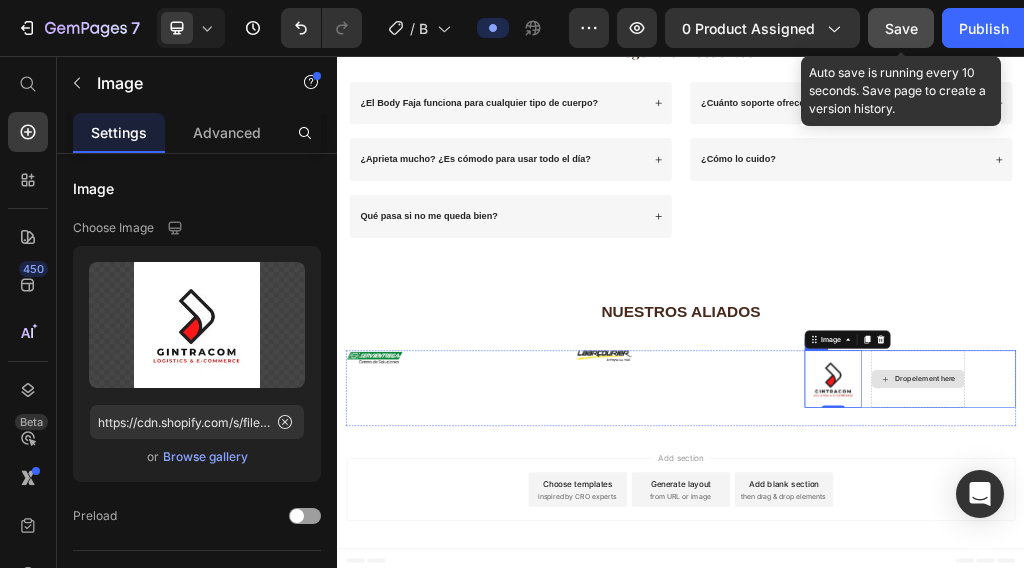 click on "Drop element here" at bounding box center (1351, 620) 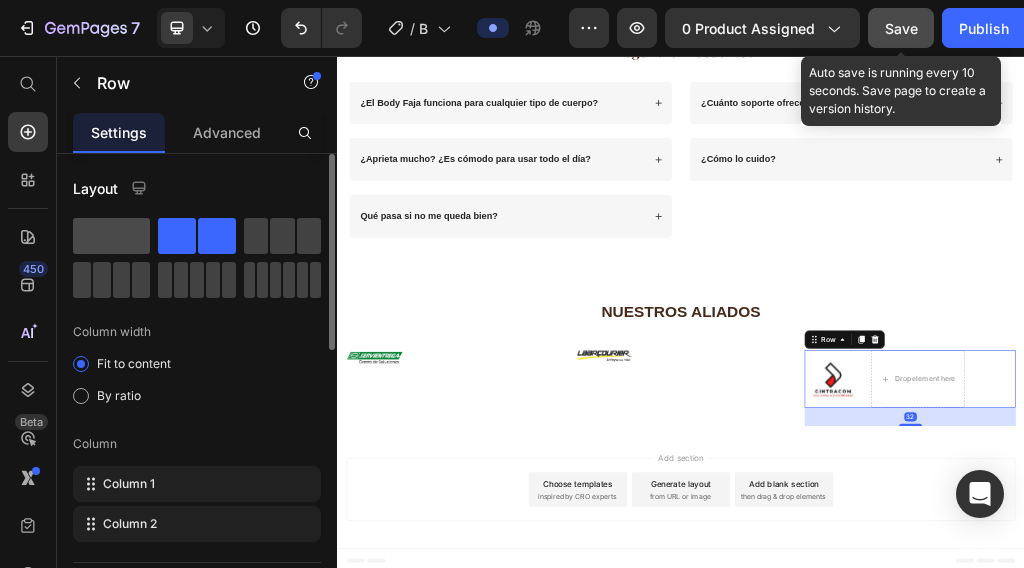 click 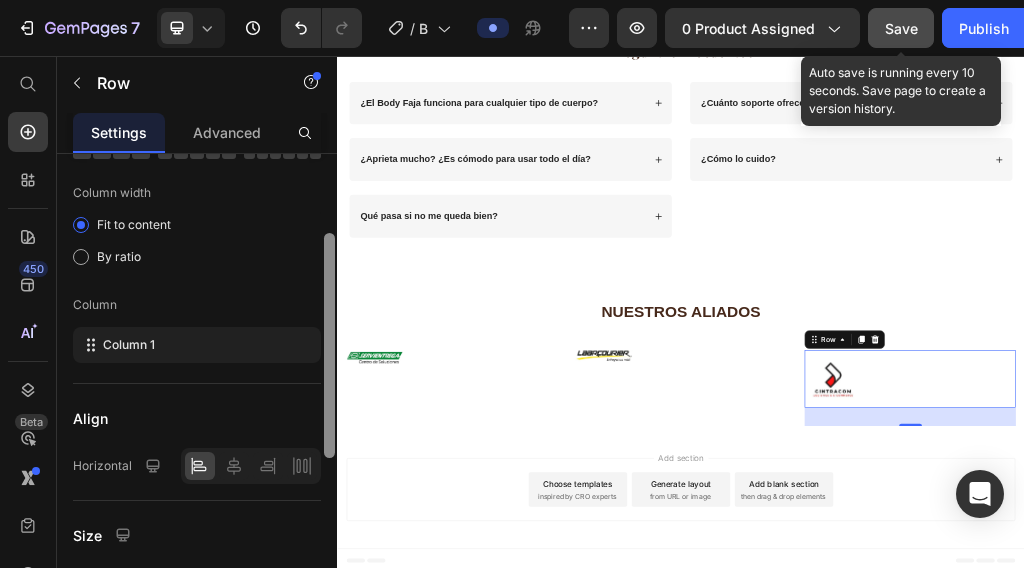 scroll, scrollTop: 152, scrollLeft: 0, axis: vertical 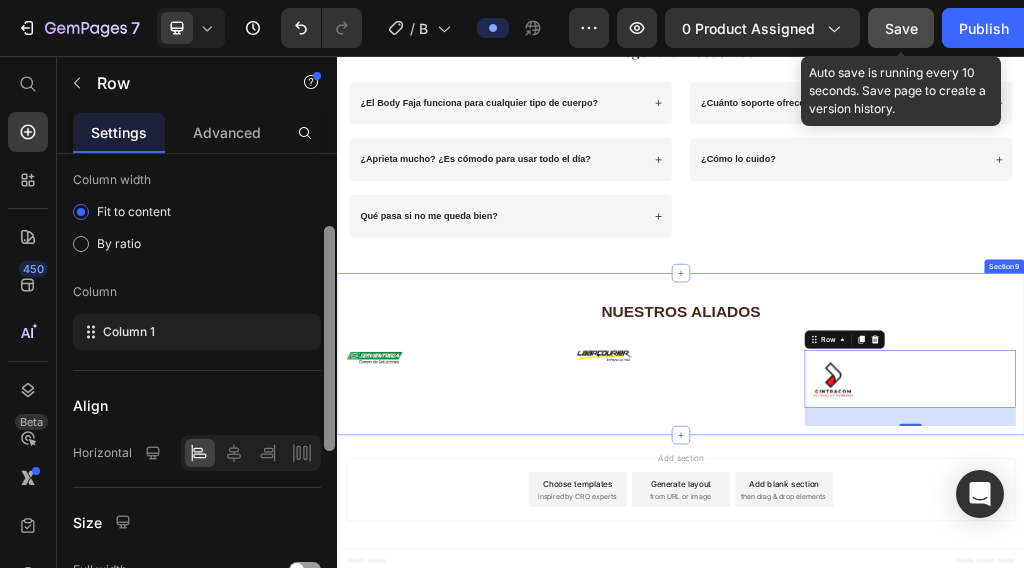 drag, startPoint x: 666, startPoint y: 355, endPoint x: 342, endPoint y: 704, distance: 476.2111 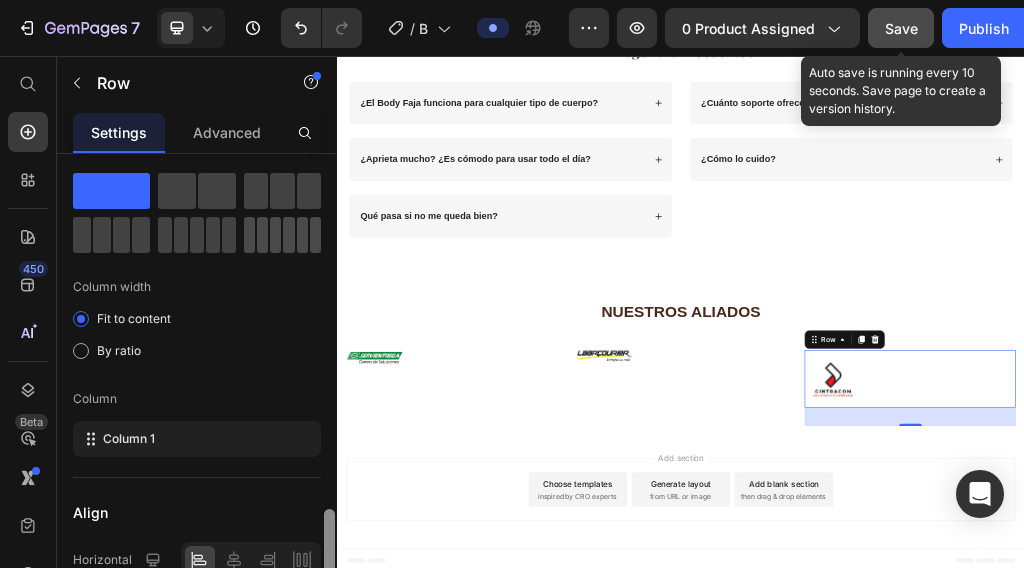 scroll, scrollTop: 0, scrollLeft: 0, axis: both 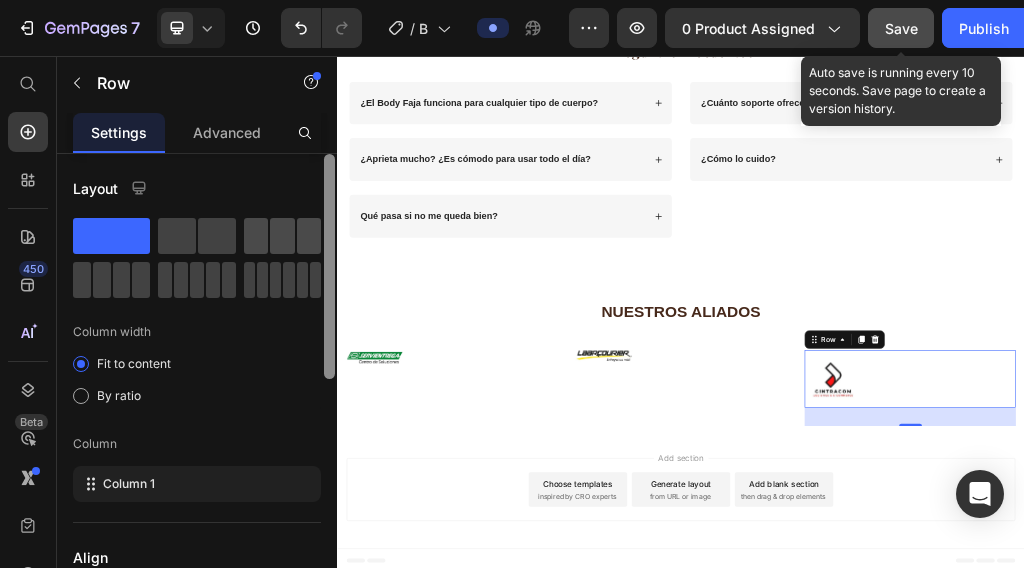 drag, startPoint x: 331, startPoint y: 404, endPoint x: 319, endPoint y: 243, distance: 161.44658 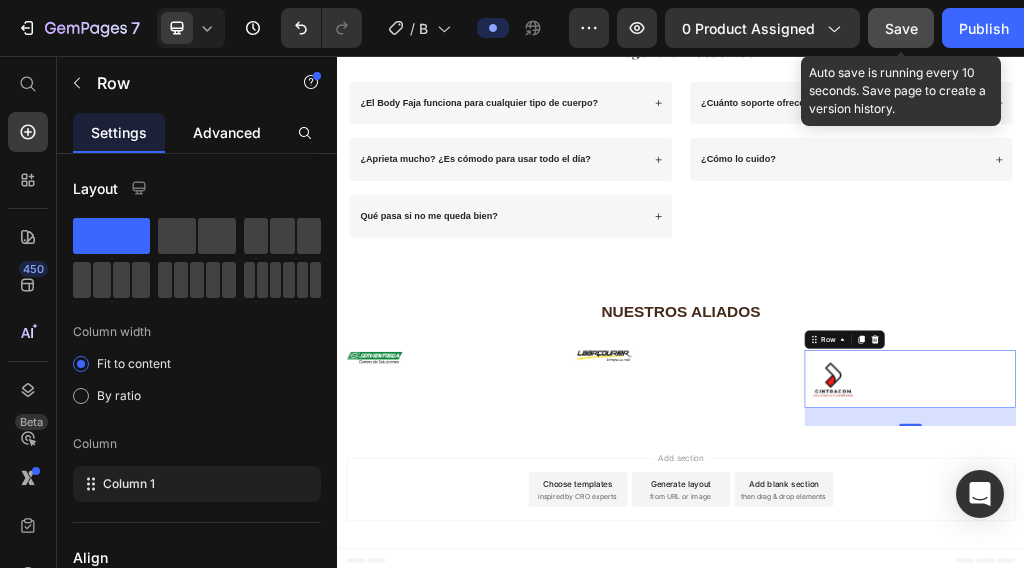 click on "Advanced" at bounding box center [227, 132] 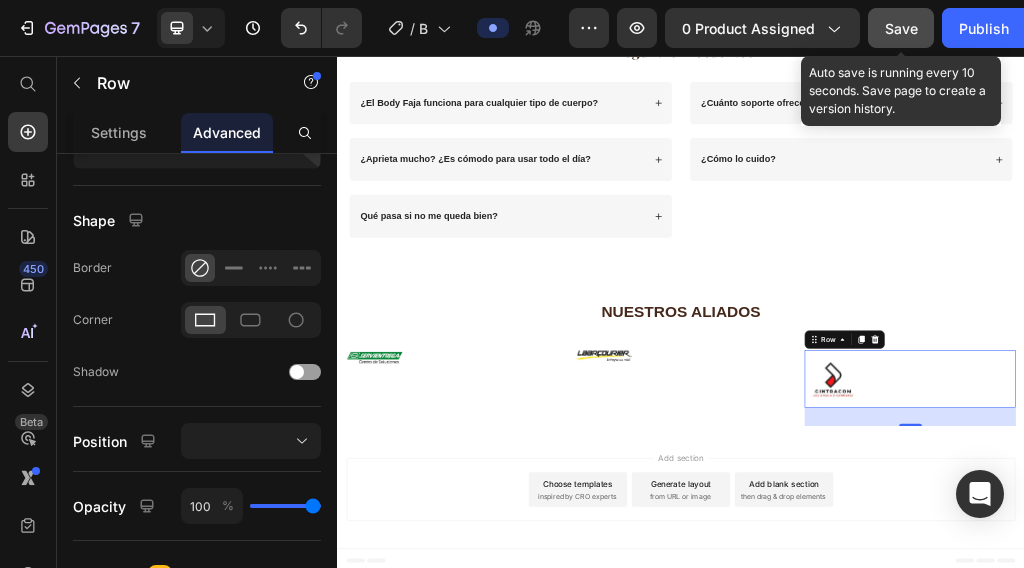 scroll, scrollTop: 107, scrollLeft: 0, axis: vertical 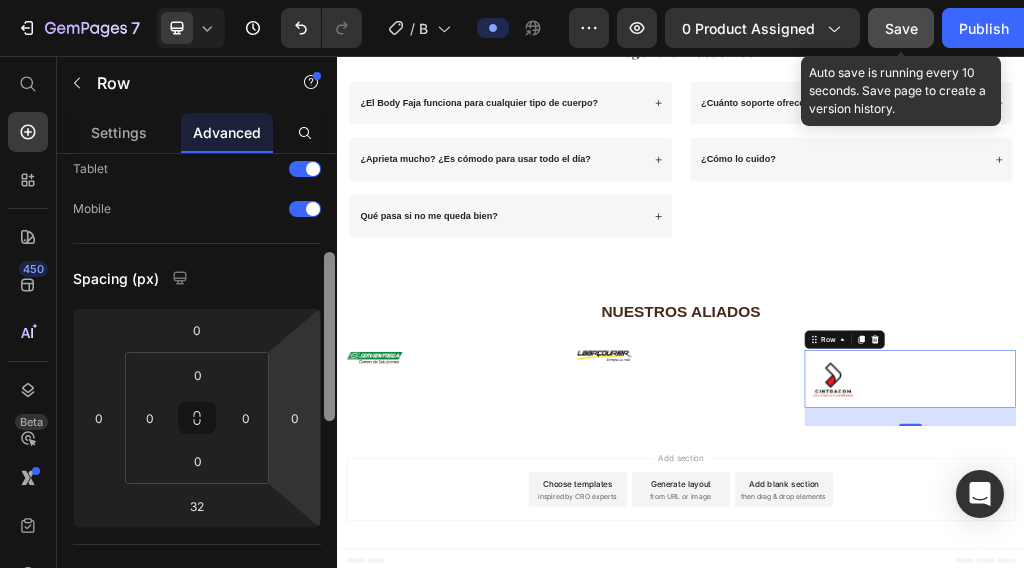 drag, startPoint x: 330, startPoint y: 293, endPoint x: 304, endPoint y: 332, distance: 46.872166 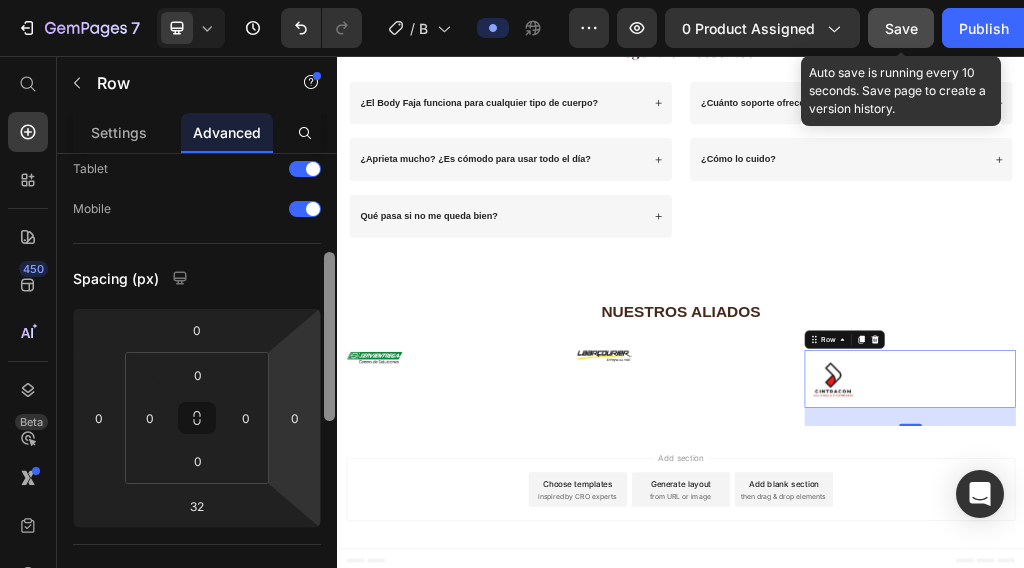 click on "Display on Desktop Tablet Mobile Spacing (px) 0 0 32 0 0 0 0 0 Shape Border Corner Shadow Position Opacity 100 % Animation Upgrade to Build plan  to unlock Animation & other premium features. Interaction Upgrade to Optimize plan  to unlock Interaction & other premium features. CSS class  Delete element" at bounding box center (197, 389) 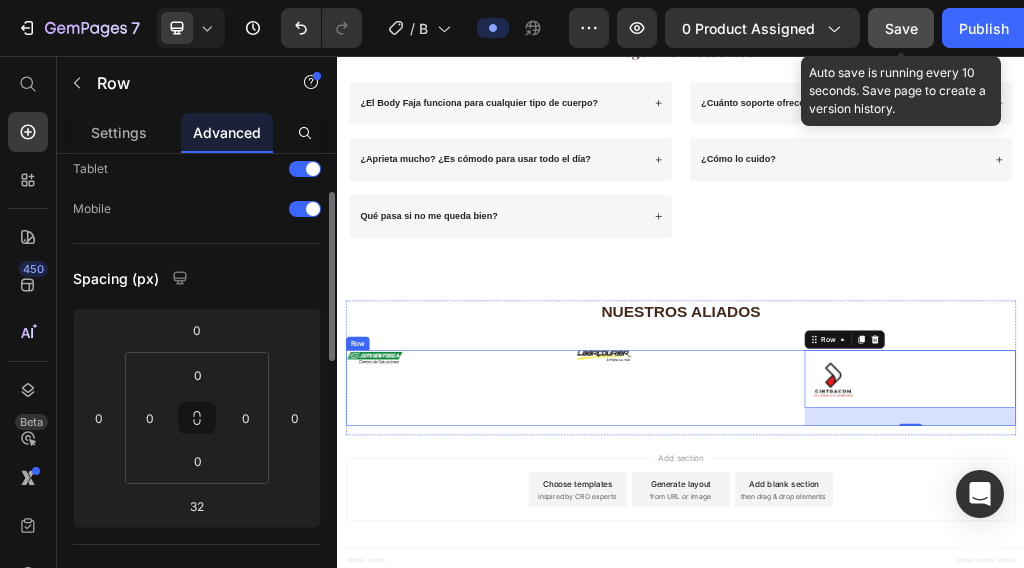 click at bounding box center [402, 582] 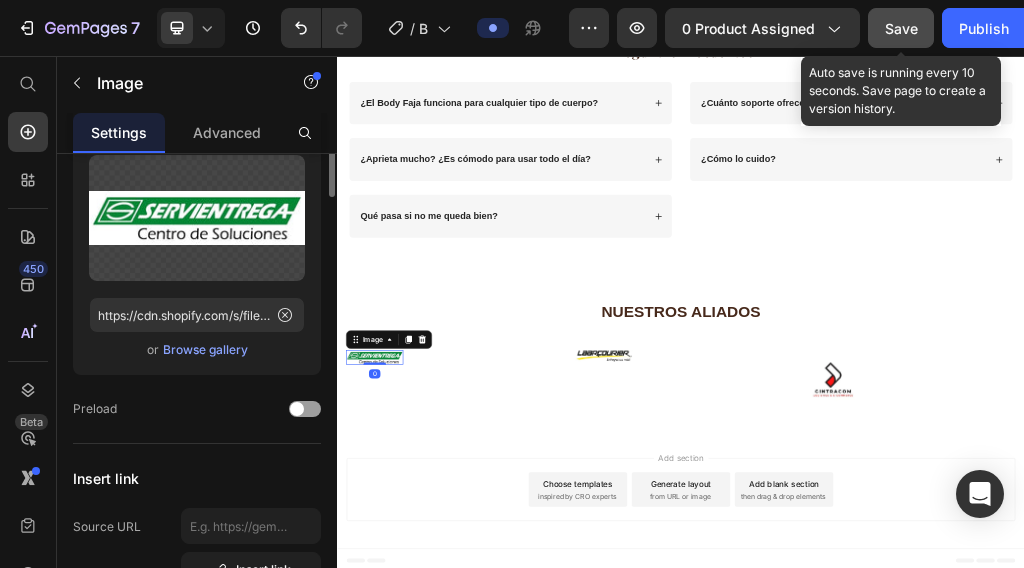 scroll, scrollTop: 0, scrollLeft: 0, axis: both 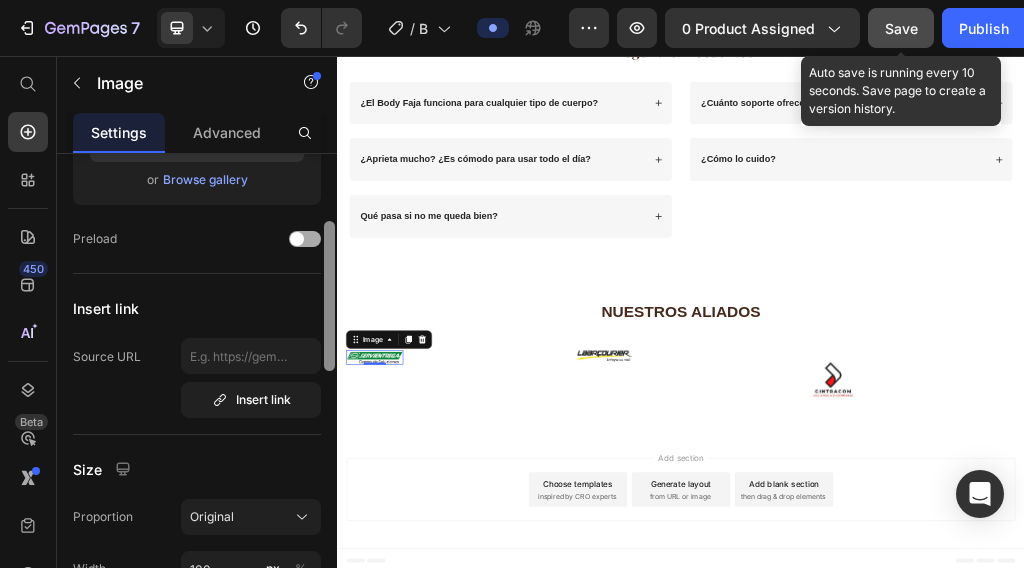 drag, startPoint x: 327, startPoint y: 244, endPoint x: 310, endPoint y: 314, distance: 72.03471 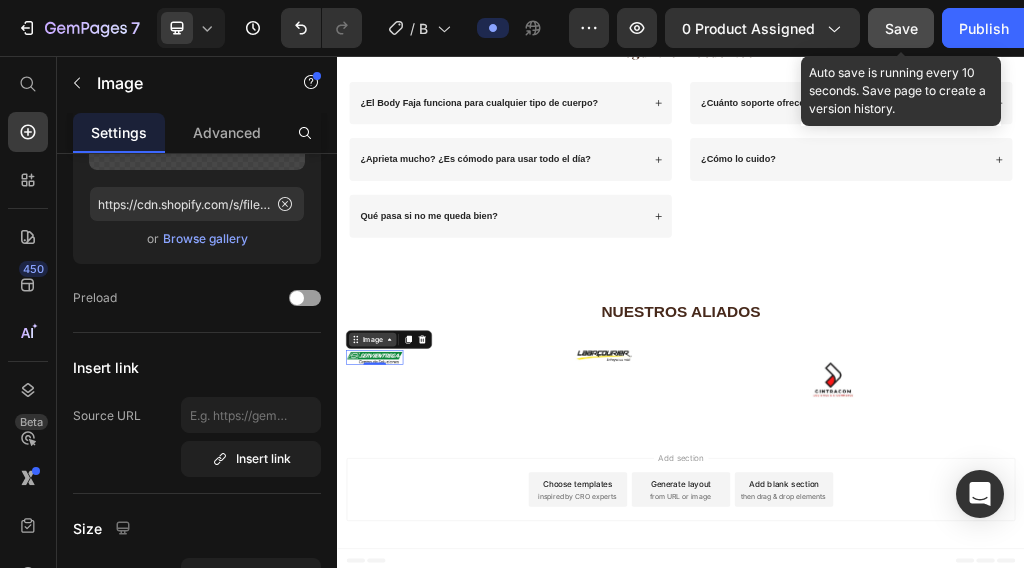 click 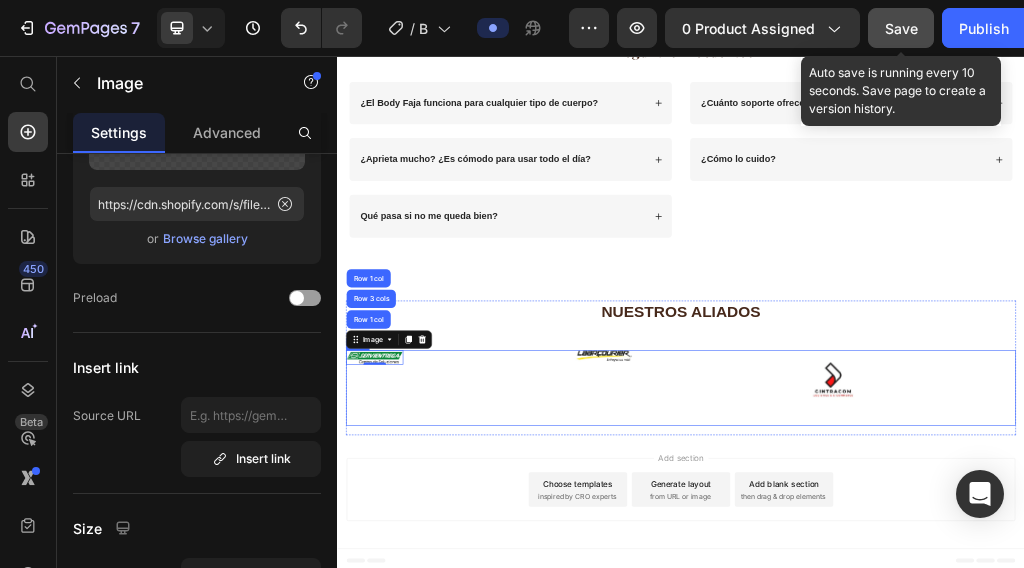 drag, startPoint x: 546, startPoint y: 607, endPoint x: 586, endPoint y: 628, distance: 45.17743 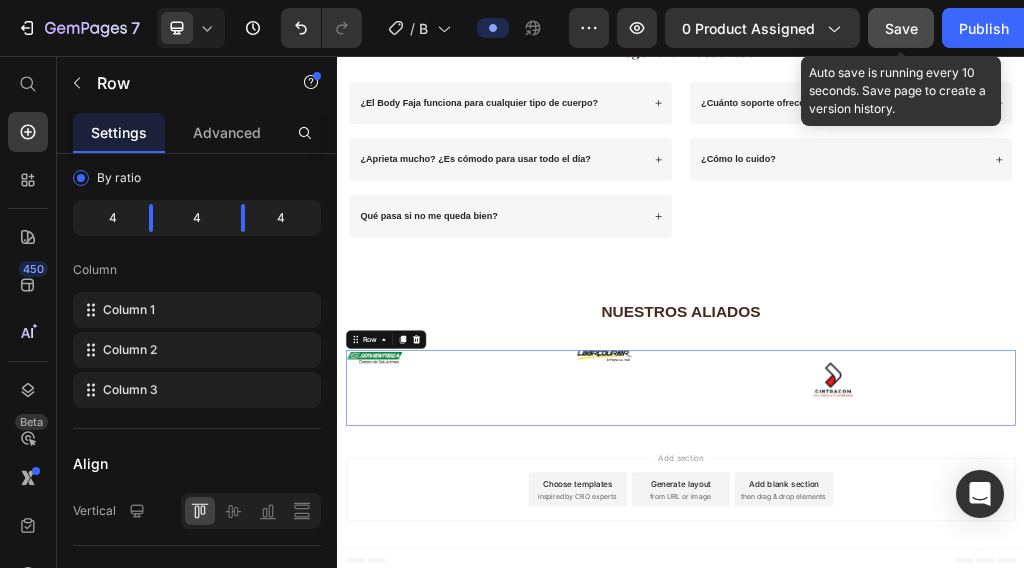 click on "Image Row" at bounding box center (536, 636) 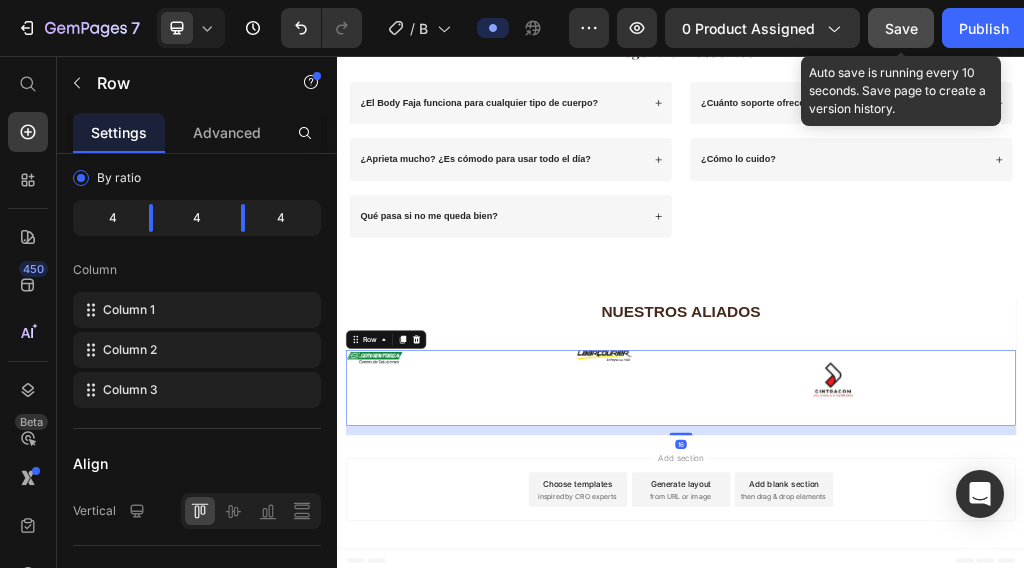 scroll, scrollTop: 0, scrollLeft: 0, axis: both 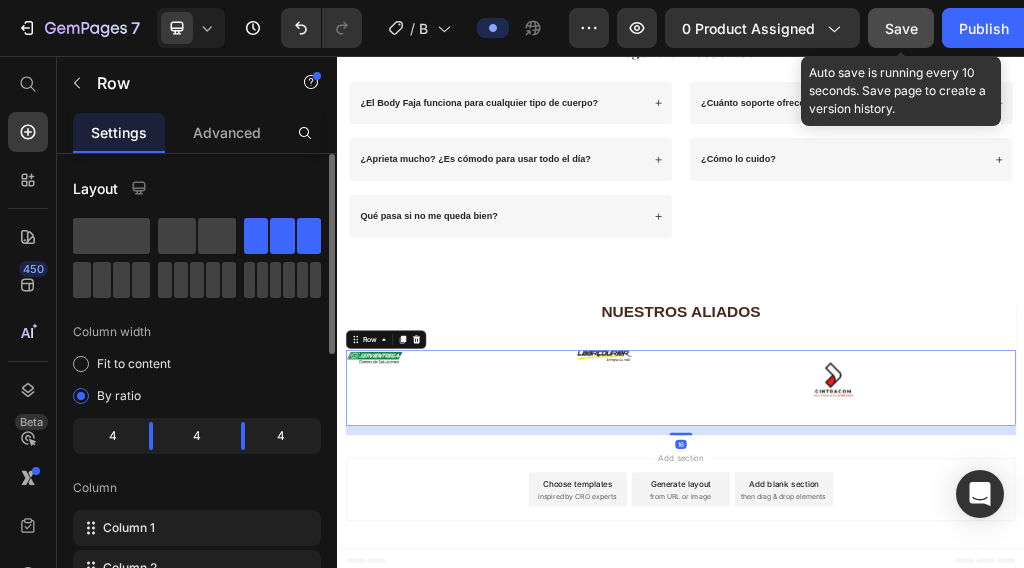 click on "Image Row" at bounding box center [536, 636] 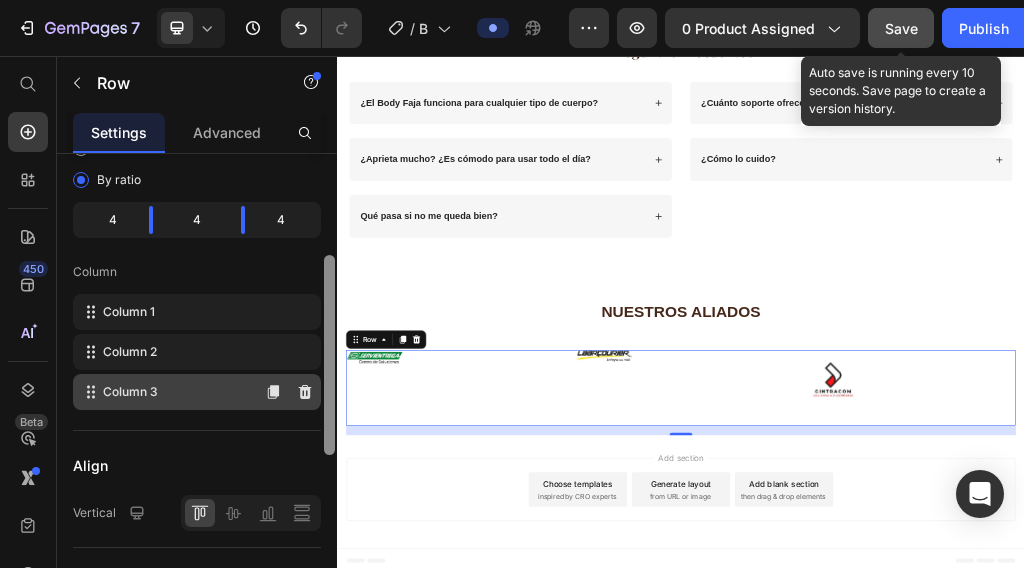 drag, startPoint x: 329, startPoint y: 328, endPoint x: 240, endPoint y: 397, distance: 112.61439 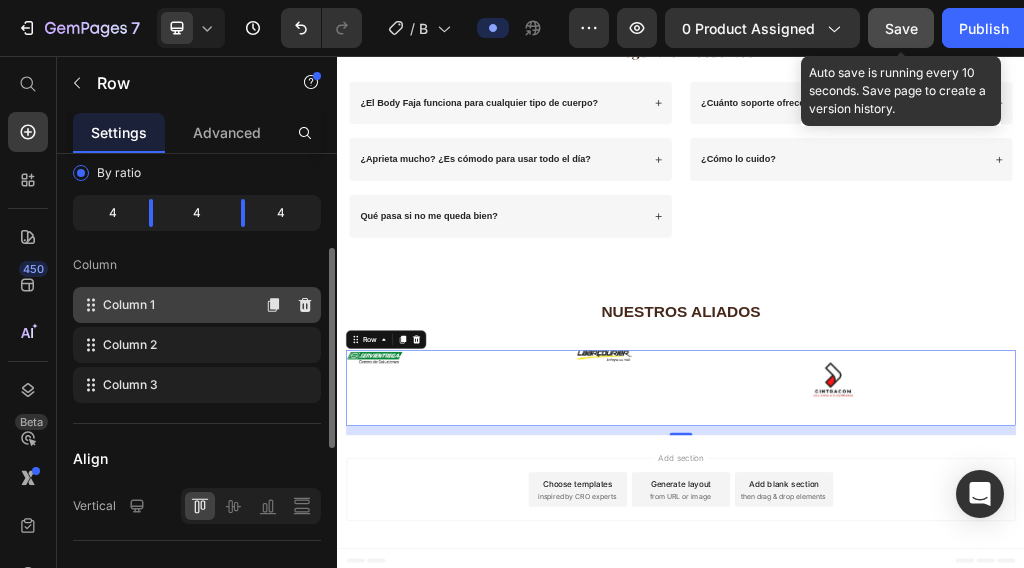click on "Column 1" 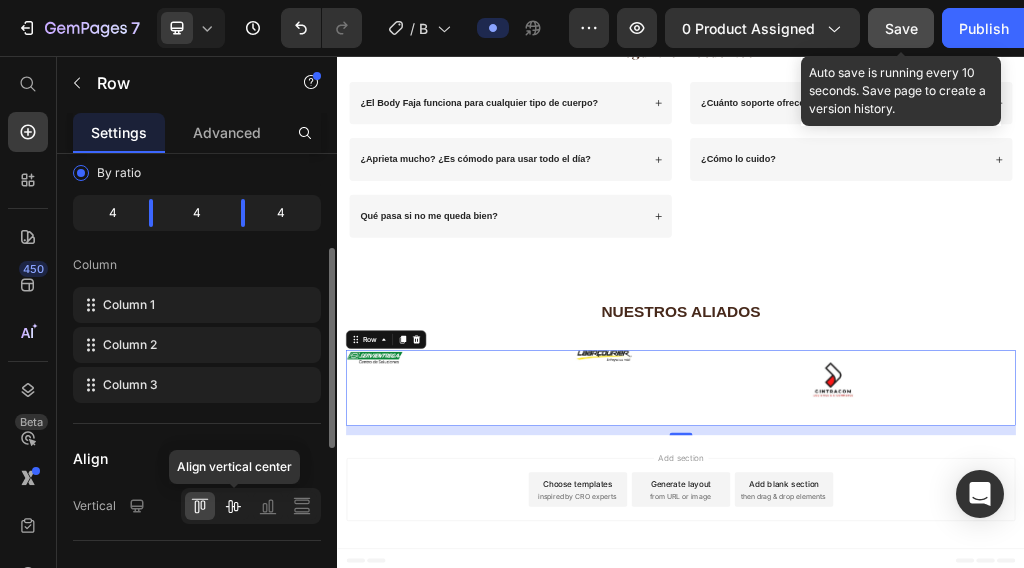 click 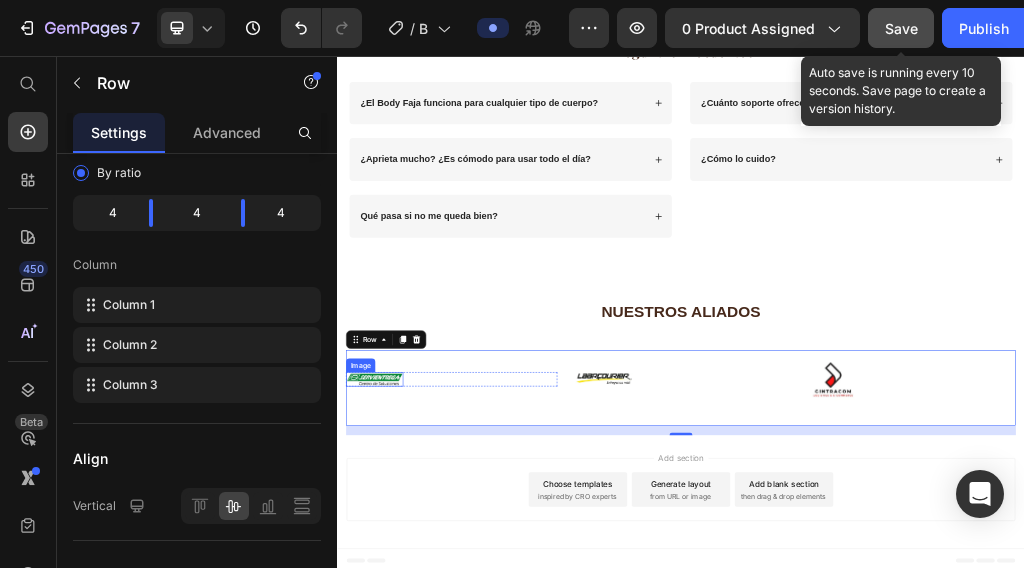 click at bounding box center (402, 620) 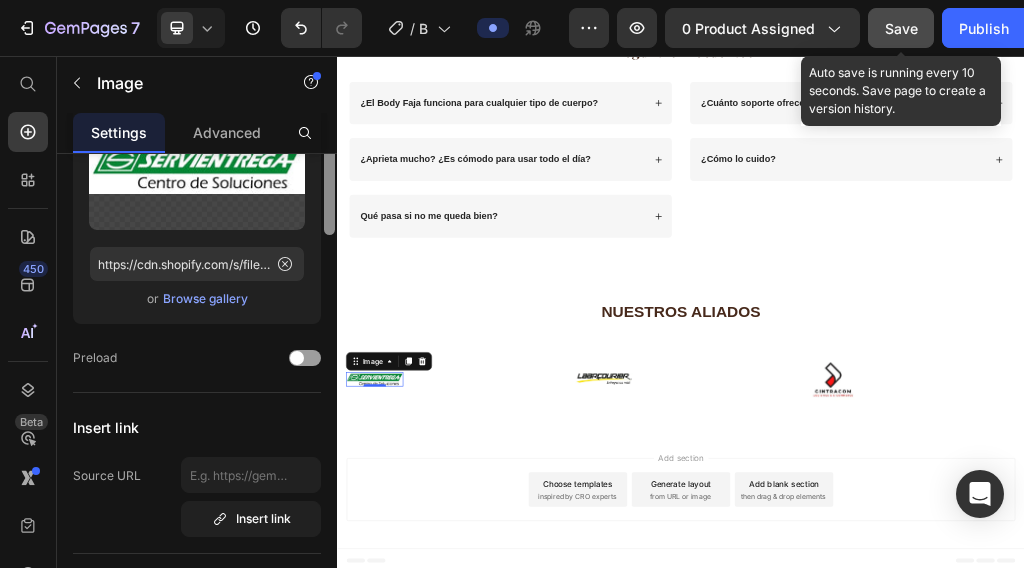 scroll, scrollTop: 186, scrollLeft: 0, axis: vertical 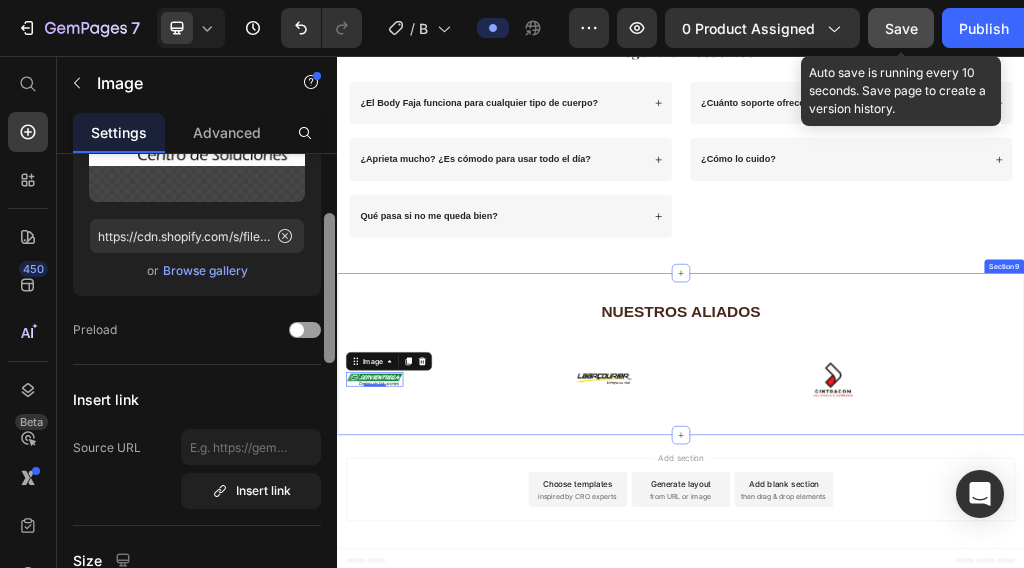drag, startPoint x: 667, startPoint y: 301, endPoint x: 661, endPoint y: 403, distance: 102.176315 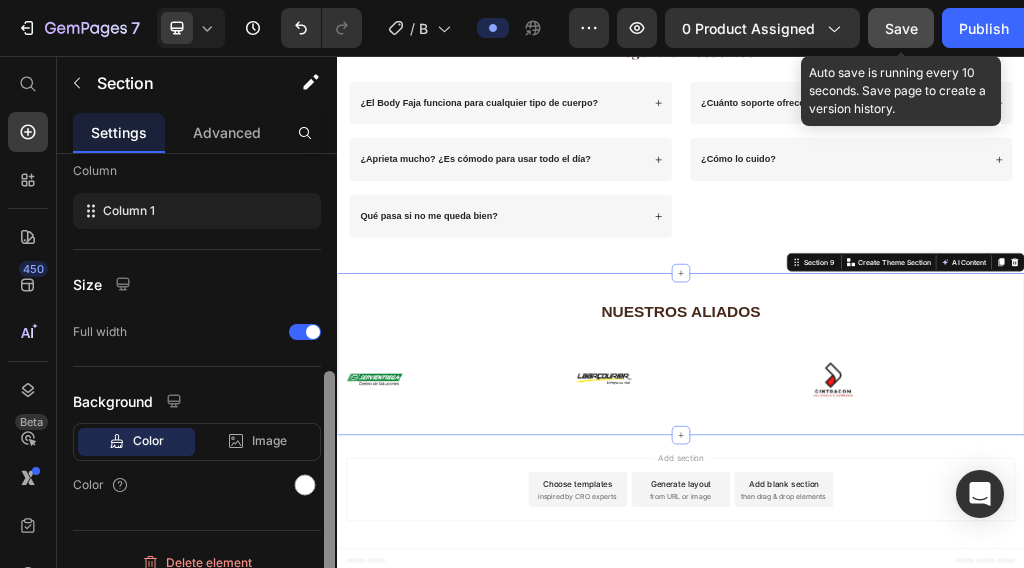 scroll, scrollTop: 337, scrollLeft: 0, axis: vertical 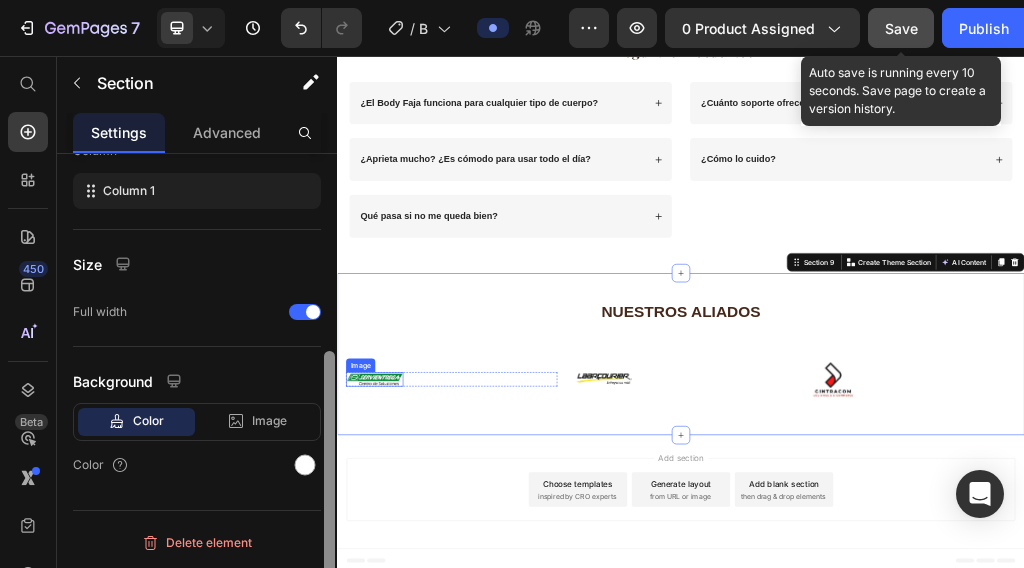 click at bounding box center (402, 620) 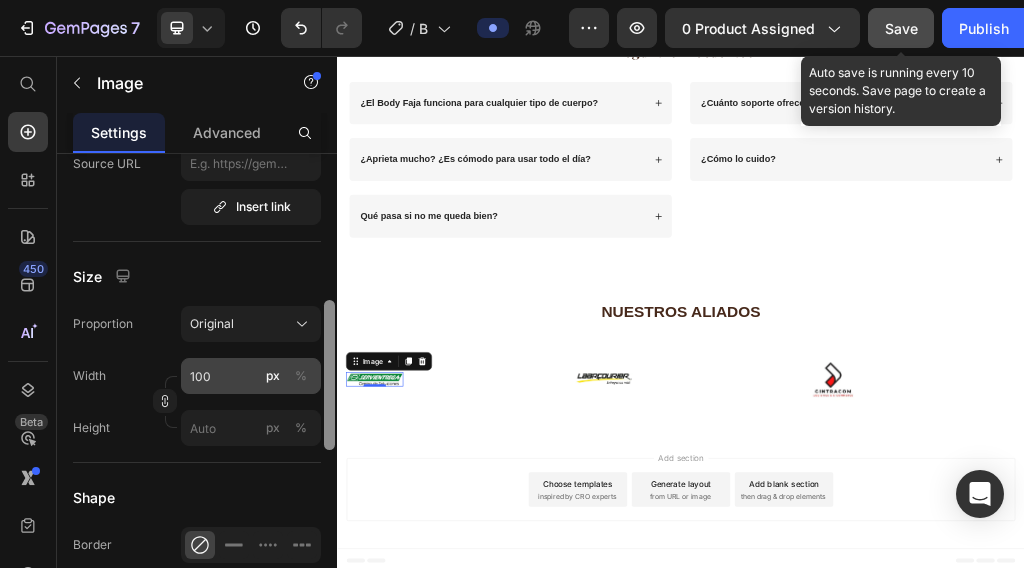 scroll, scrollTop: 448, scrollLeft: 0, axis: vertical 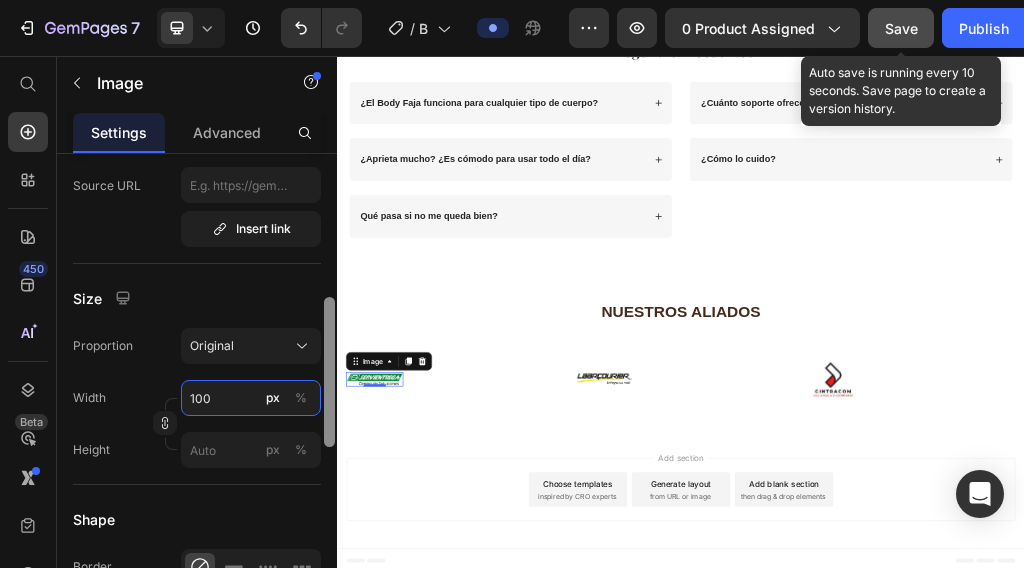 click on "100" at bounding box center (251, 398) 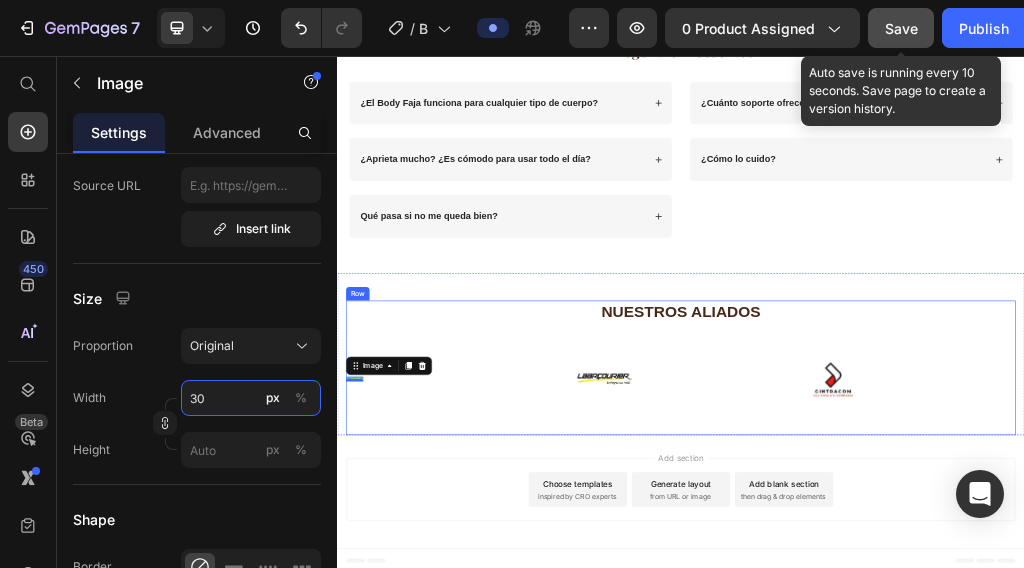 type on "300" 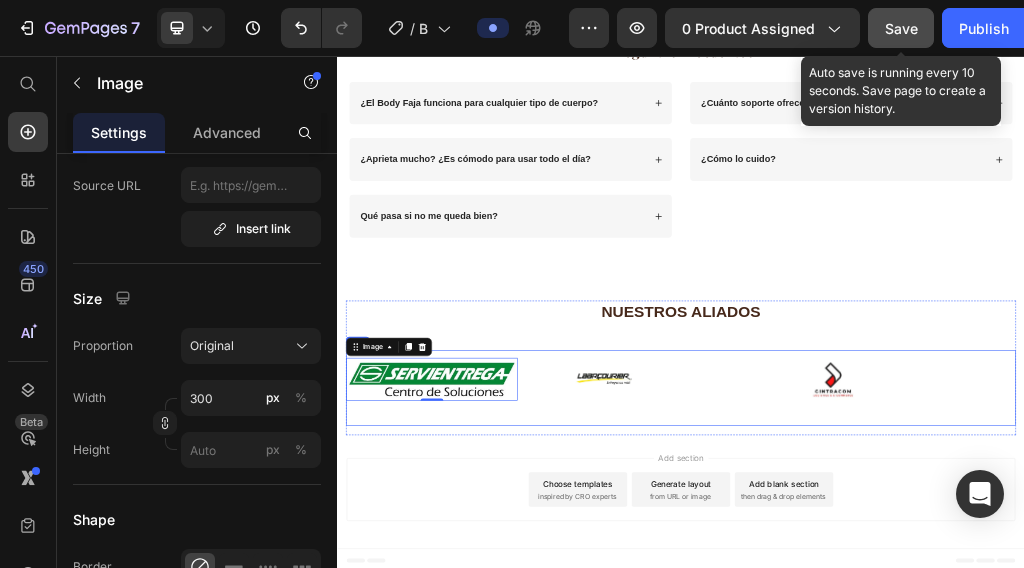 click on "Image Row" at bounding box center [937, 636] 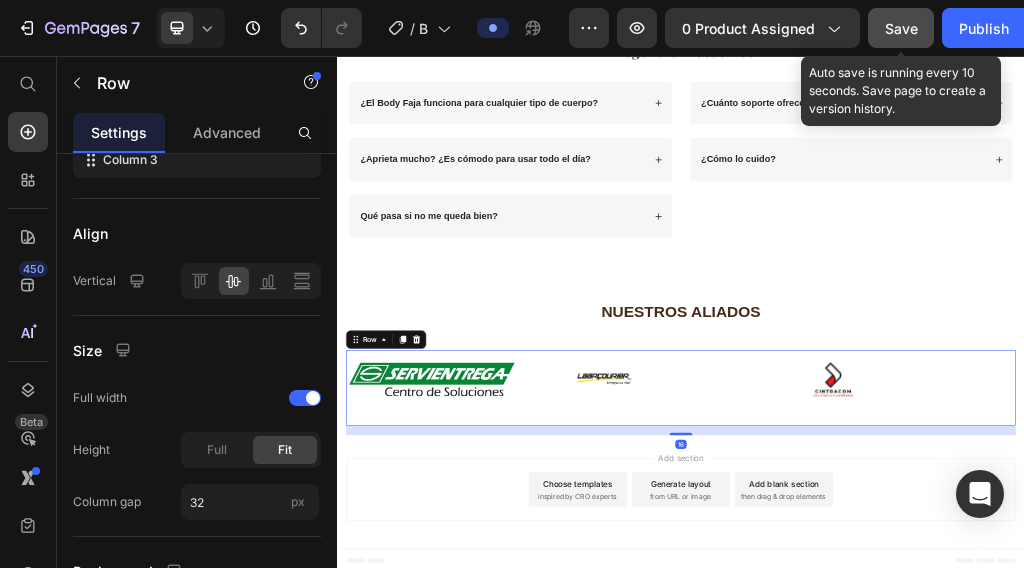 scroll, scrollTop: 0, scrollLeft: 0, axis: both 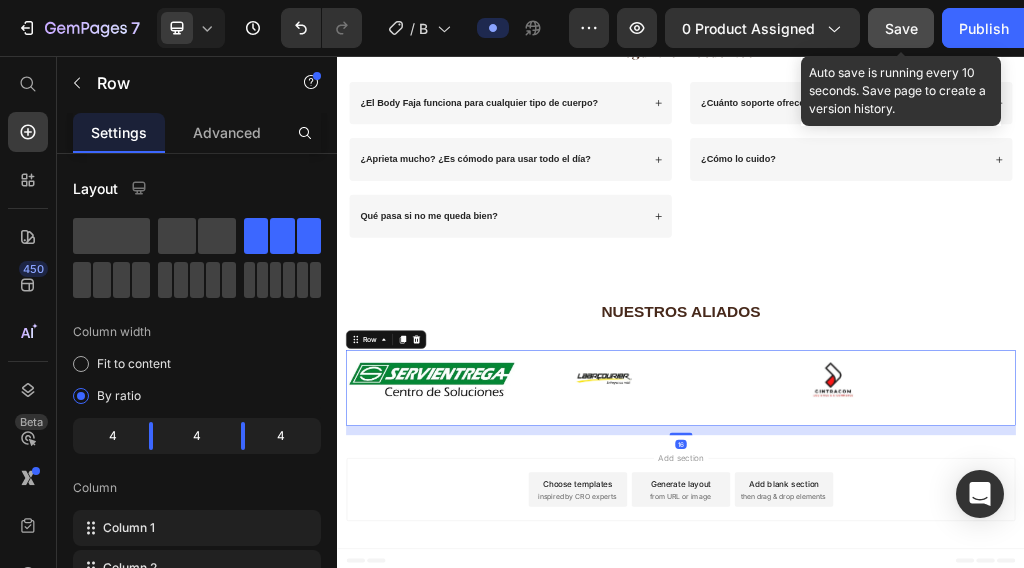 drag, startPoint x: 787, startPoint y: 614, endPoint x: 808, endPoint y: 639, distance: 32.649654 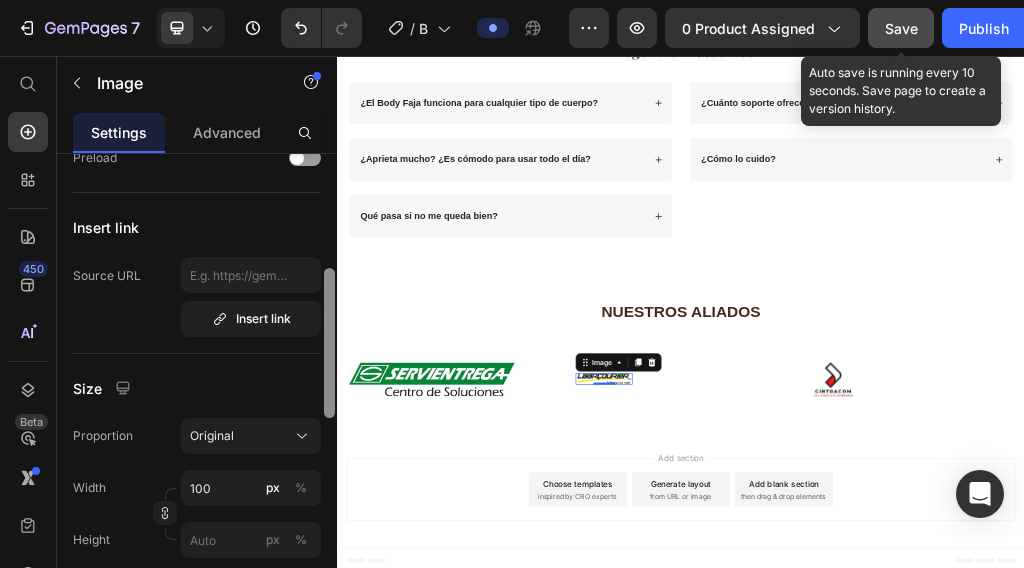 scroll, scrollTop: 383, scrollLeft: 0, axis: vertical 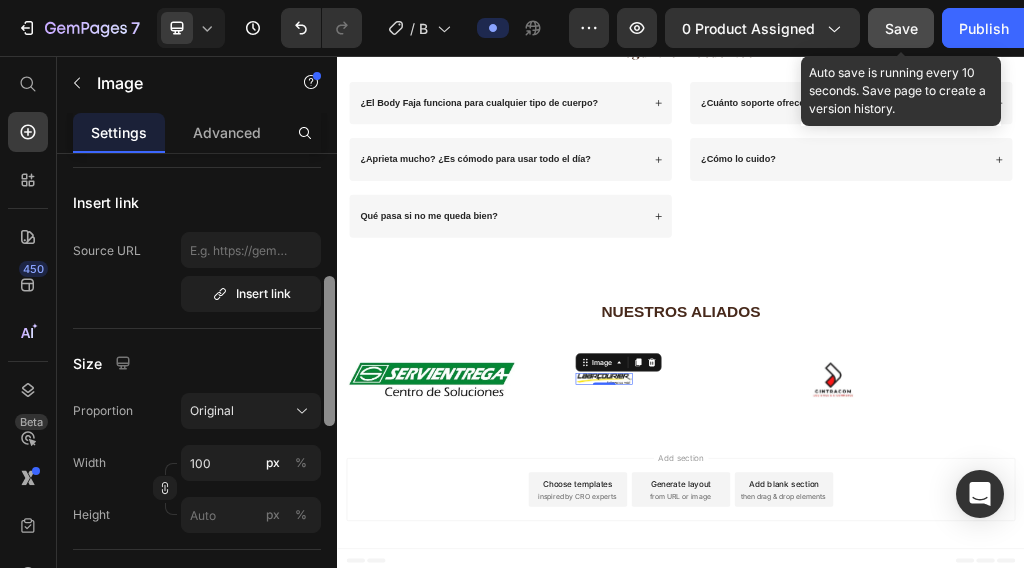 drag, startPoint x: 328, startPoint y: 282, endPoint x: 329, endPoint y: 405, distance: 123.00407 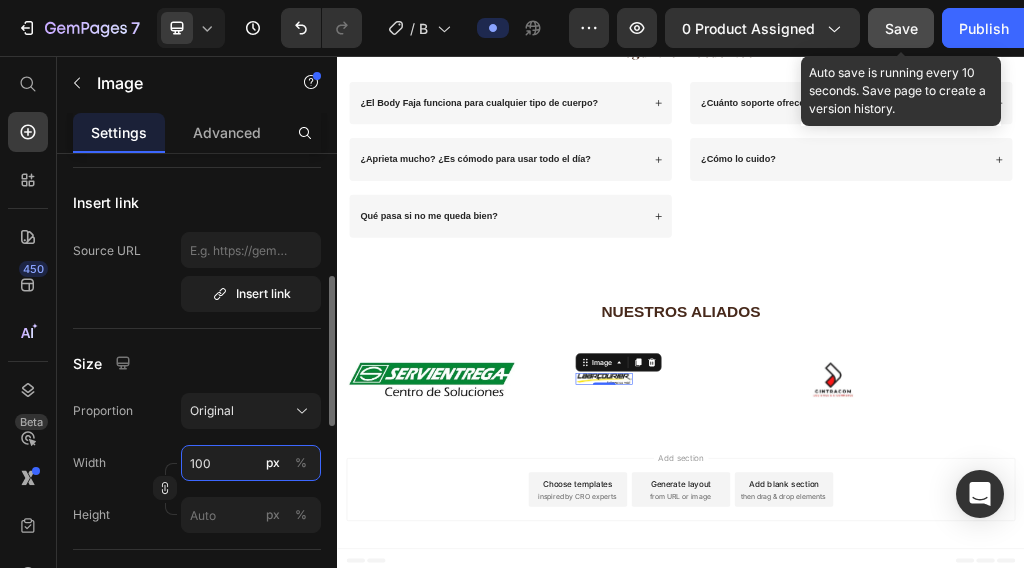 click on "100" at bounding box center (251, 463) 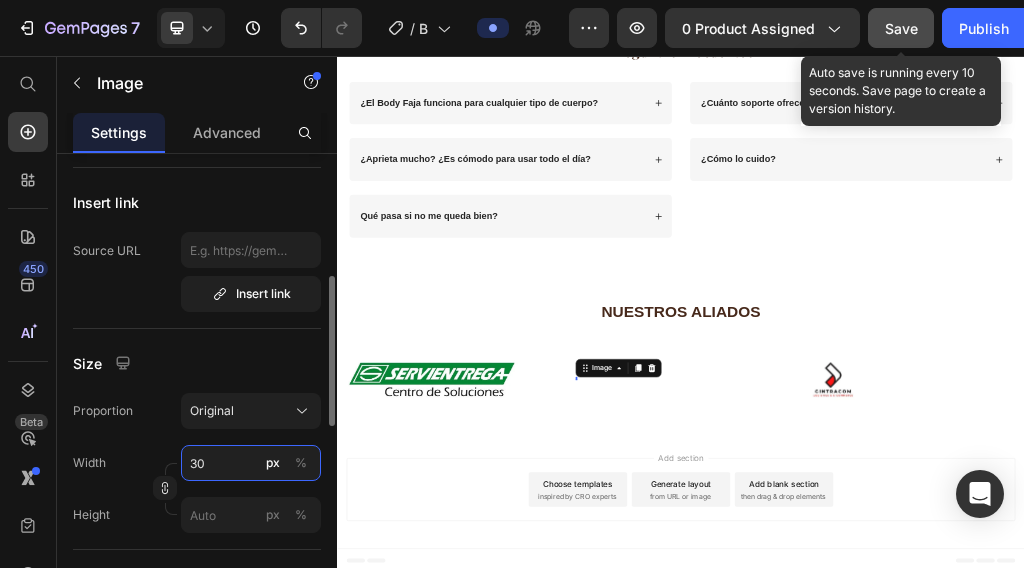 type on "300" 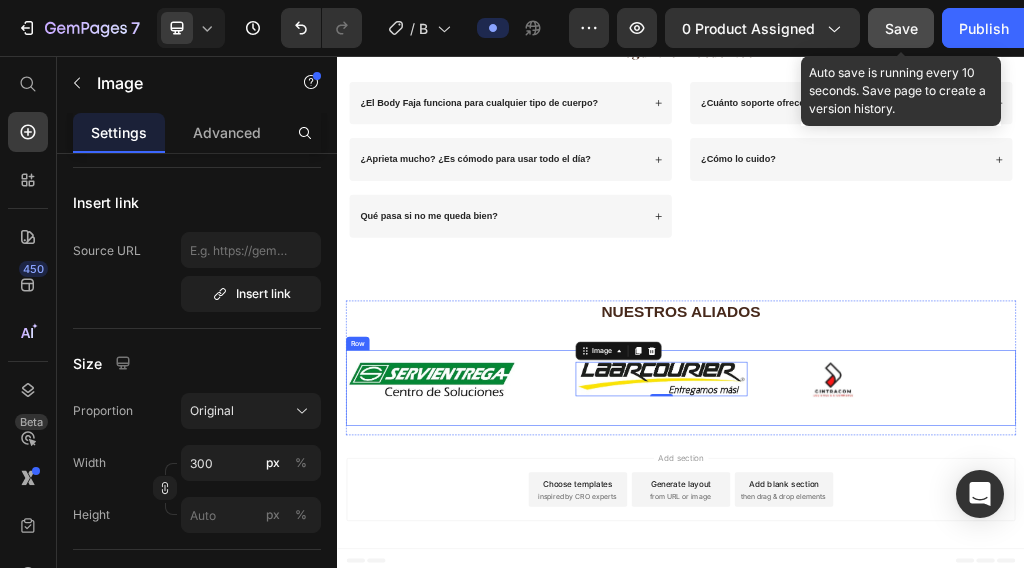 click at bounding box center (1203, 620) 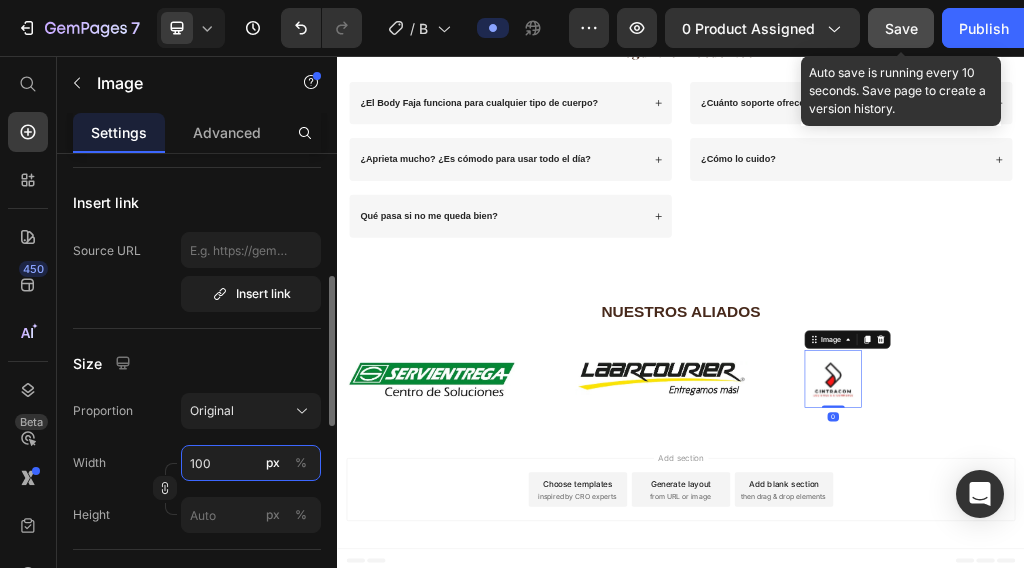 click on "100" at bounding box center [251, 463] 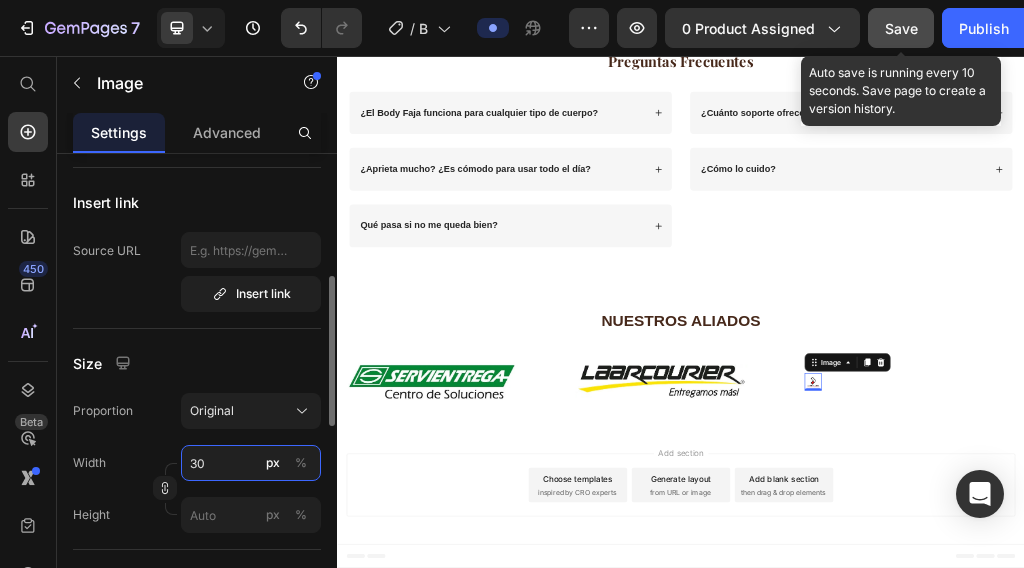 type on "300" 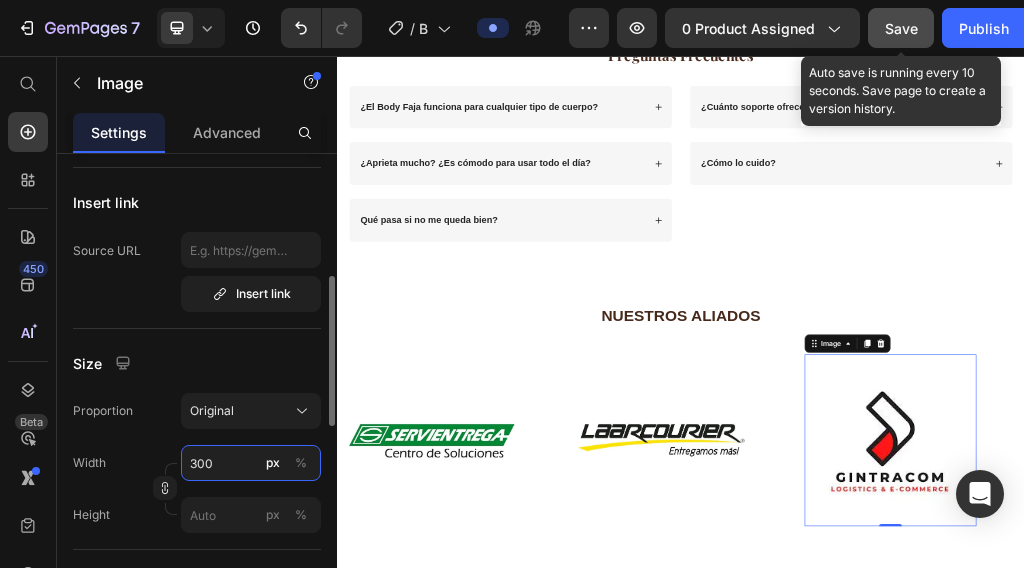 scroll, scrollTop: 4363, scrollLeft: 0, axis: vertical 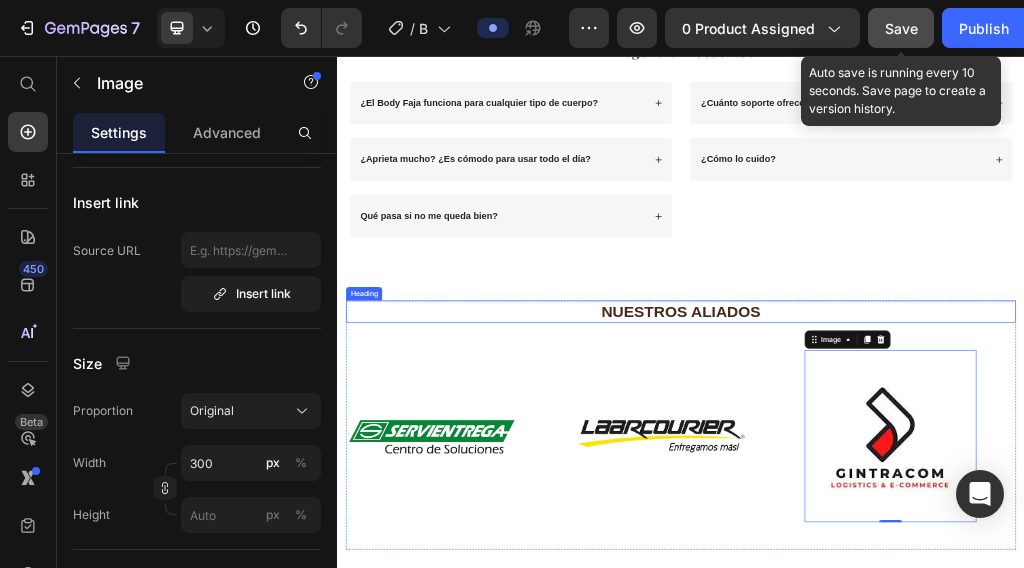 drag, startPoint x: 859, startPoint y: 522, endPoint x: 1336, endPoint y: 454, distance: 481.82257 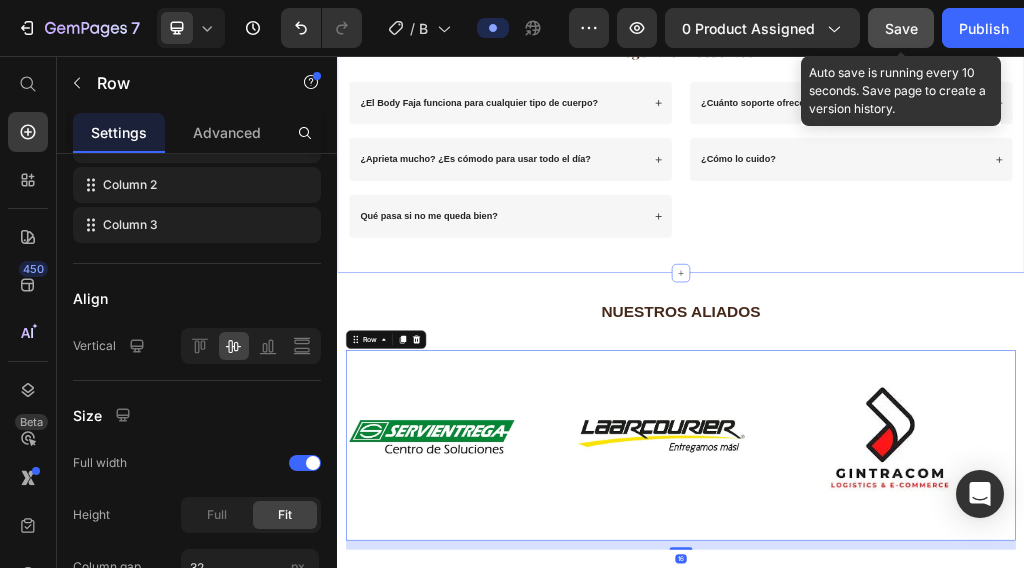 scroll, scrollTop: 0, scrollLeft: 0, axis: both 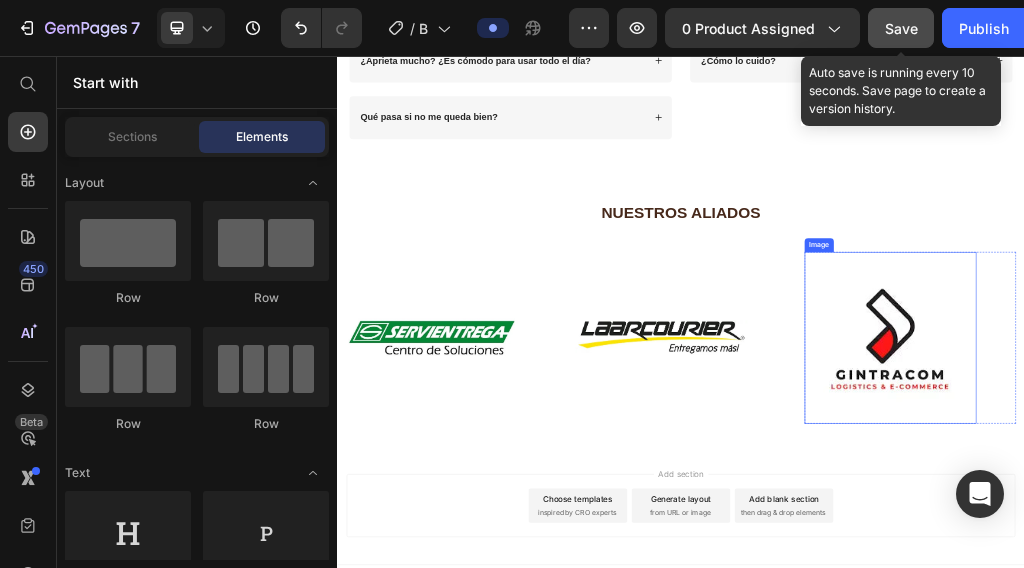 drag, startPoint x: 1224, startPoint y: 569, endPoint x: 1110, endPoint y: 580, distance: 114.52947 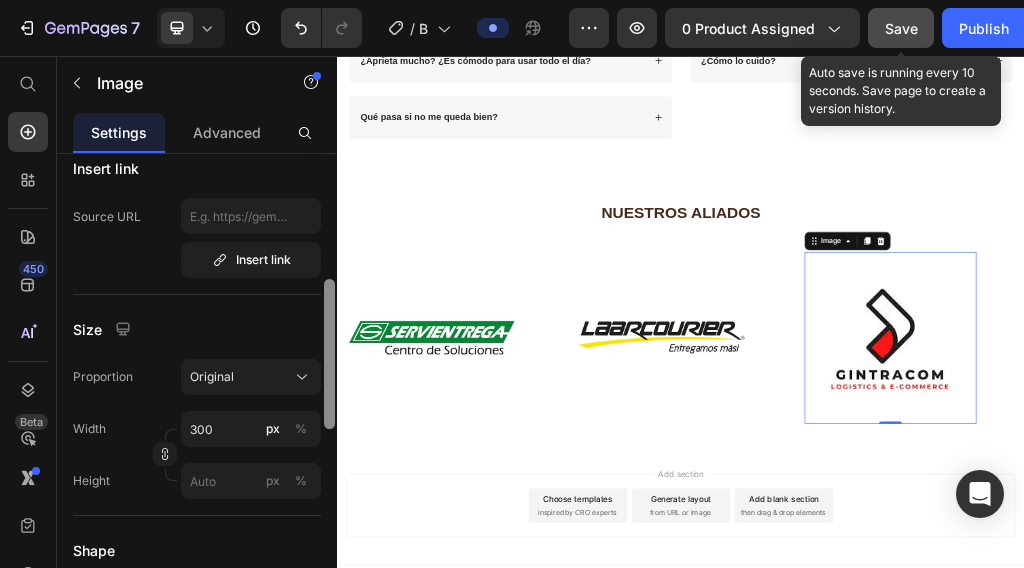 scroll, scrollTop: 420, scrollLeft: 0, axis: vertical 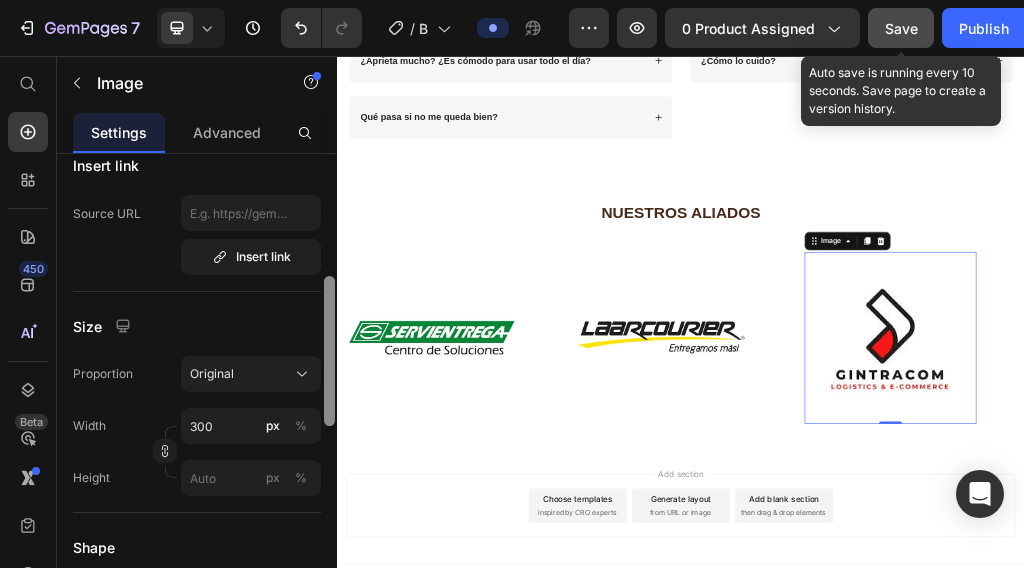 drag, startPoint x: 329, startPoint y: 272, endPoint x: 336, endPoint y: 407, distance: 135.18137 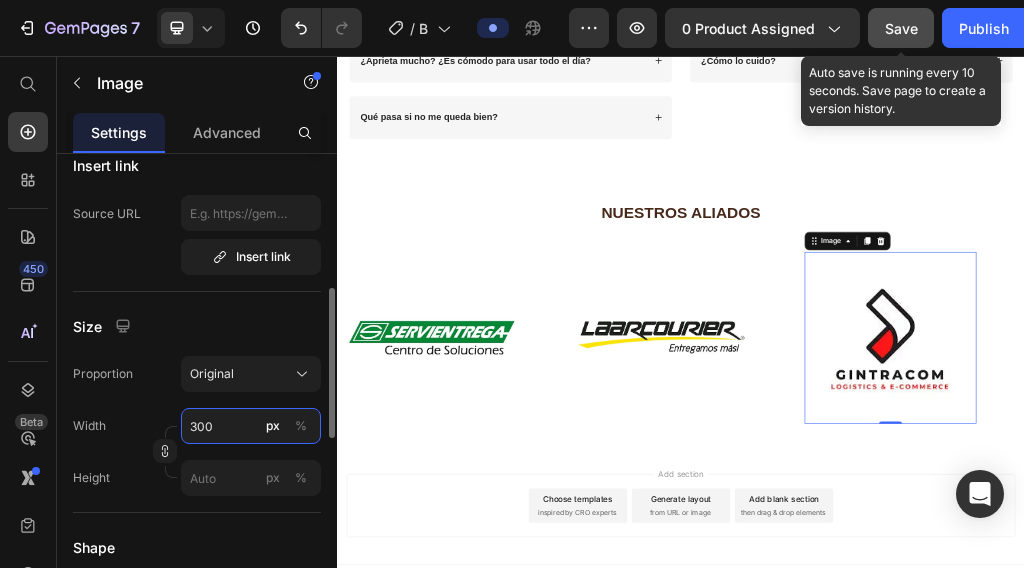 click on "300" at bounding box center (251, 426) 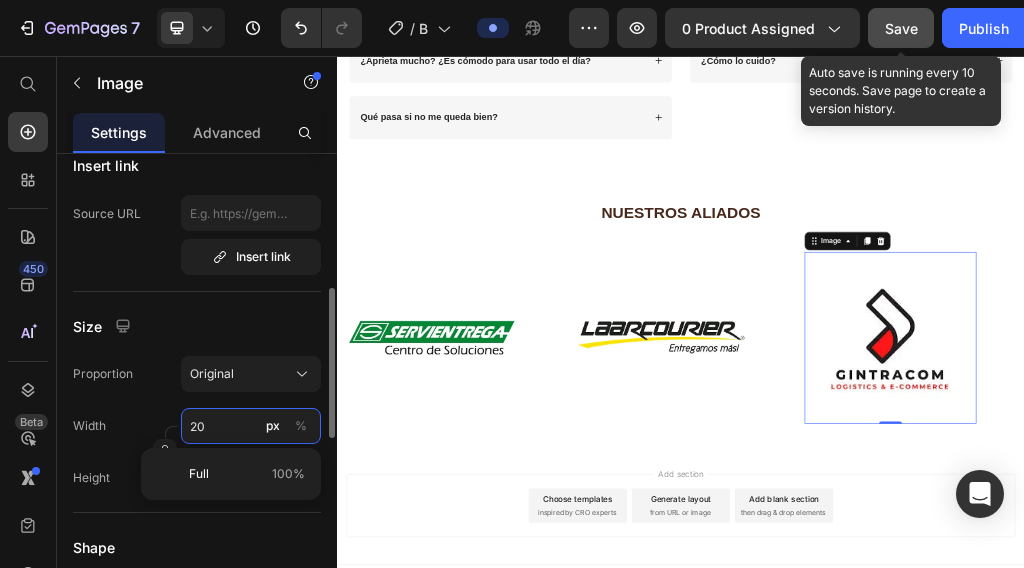 type on "200" 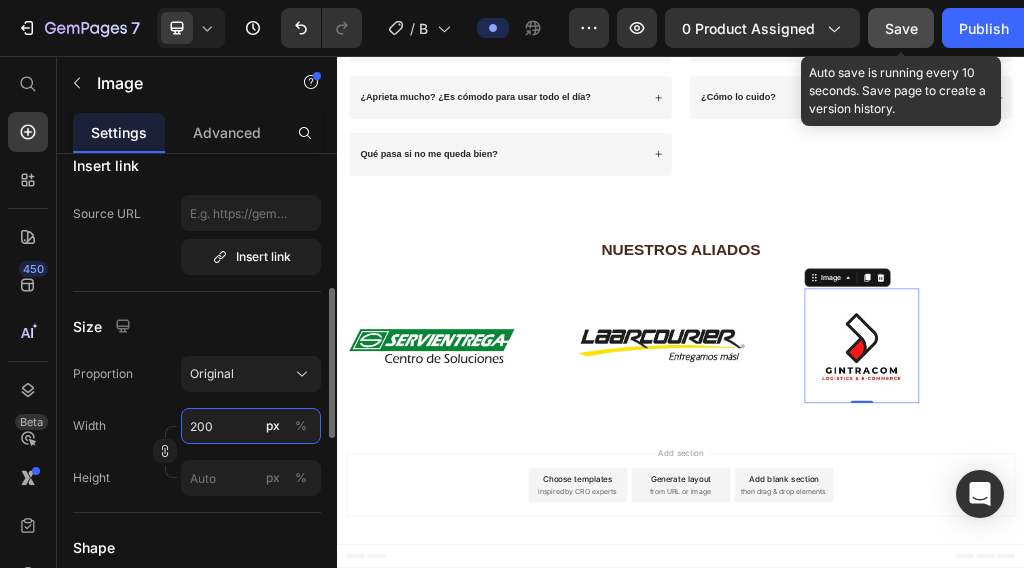 scroll, scrollTop: 4179, scrollLeft: 0, axis: vertical 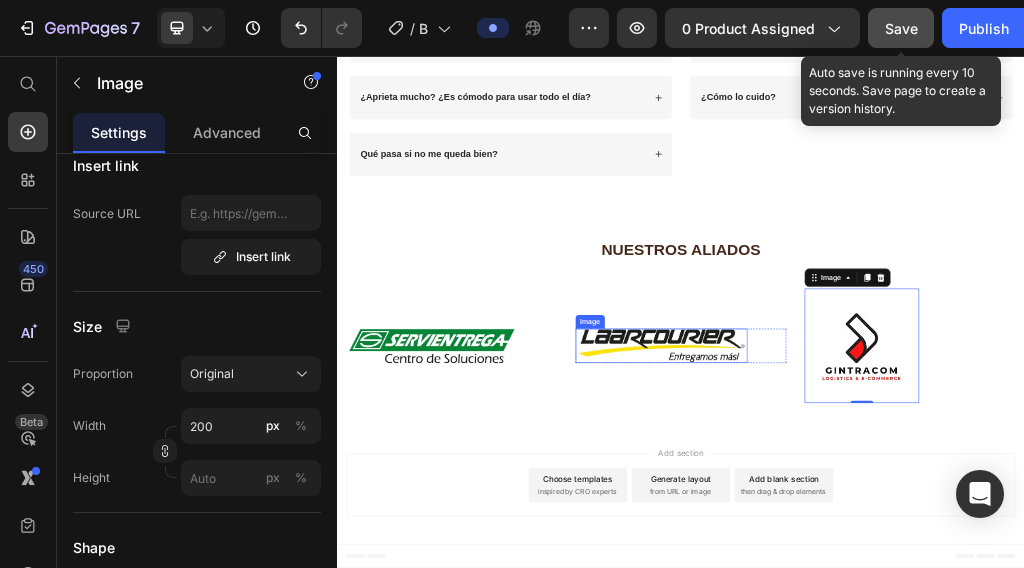 drag, startPoint x: 669, startPoint y: 424, endPoint x: 829, endPoint y: 555, distance: 206.78732 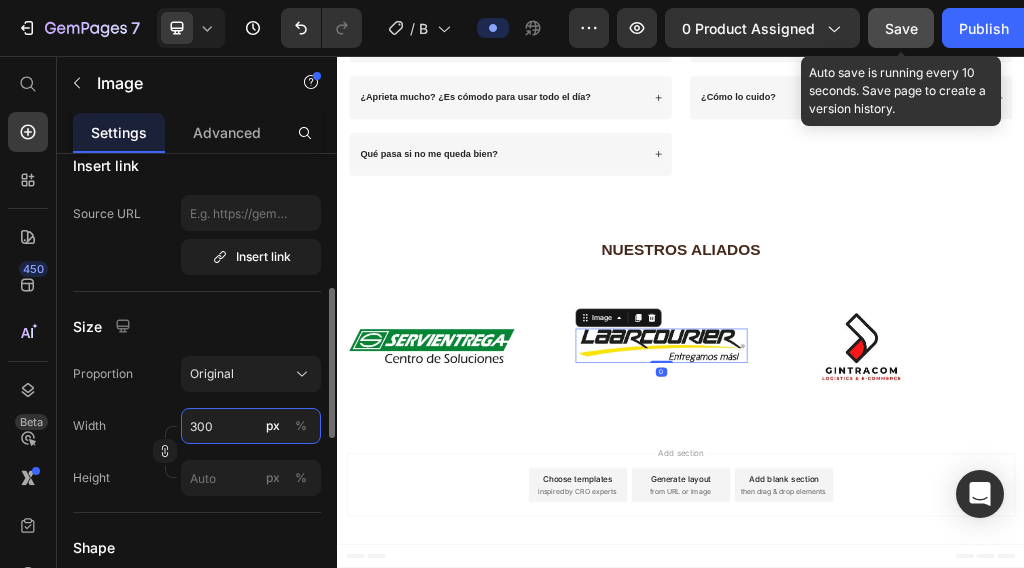 click on "300" at bounding box center [251, 426] 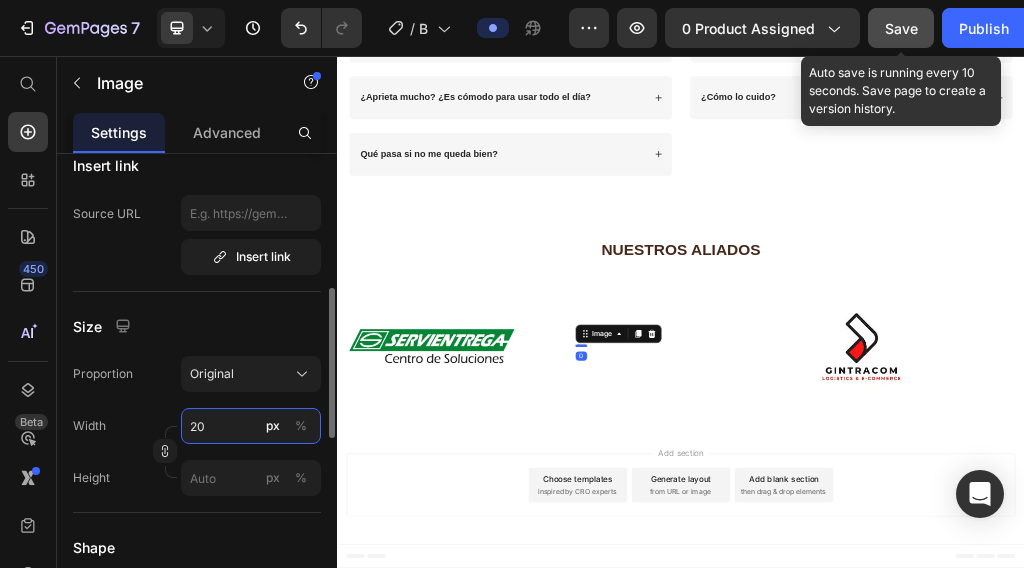 type on "200" 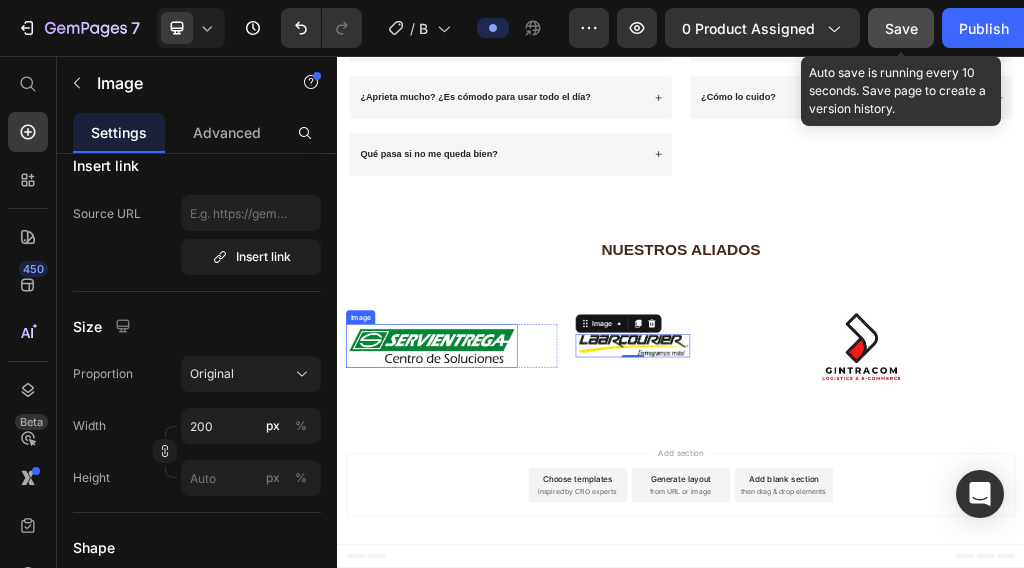 drag, startPoint x: 518, startPoint y: 546, endPoint x: 361, endPoint y: 683, distance: 208.36986 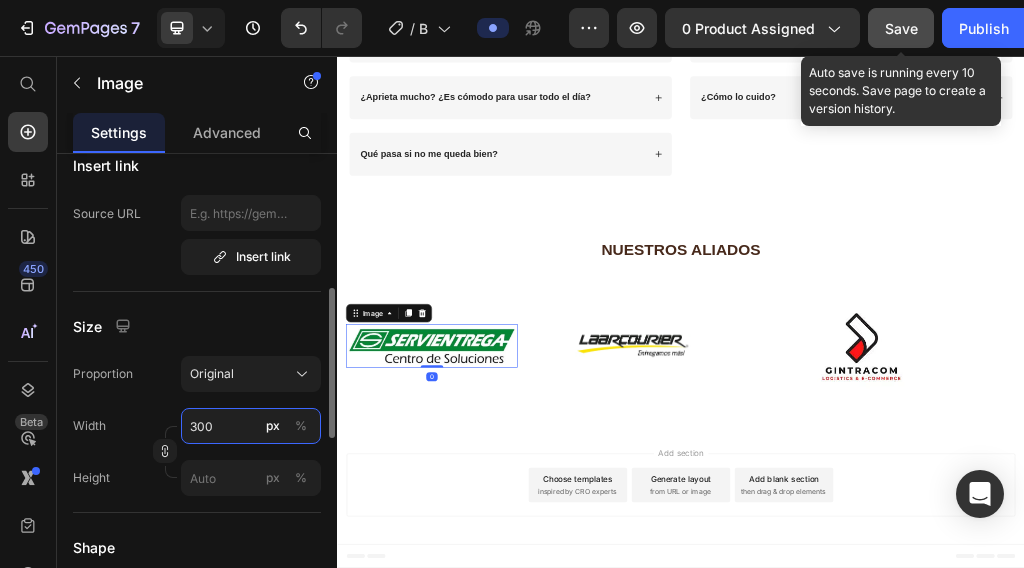 click on "300" at bounding box center (251, 426) 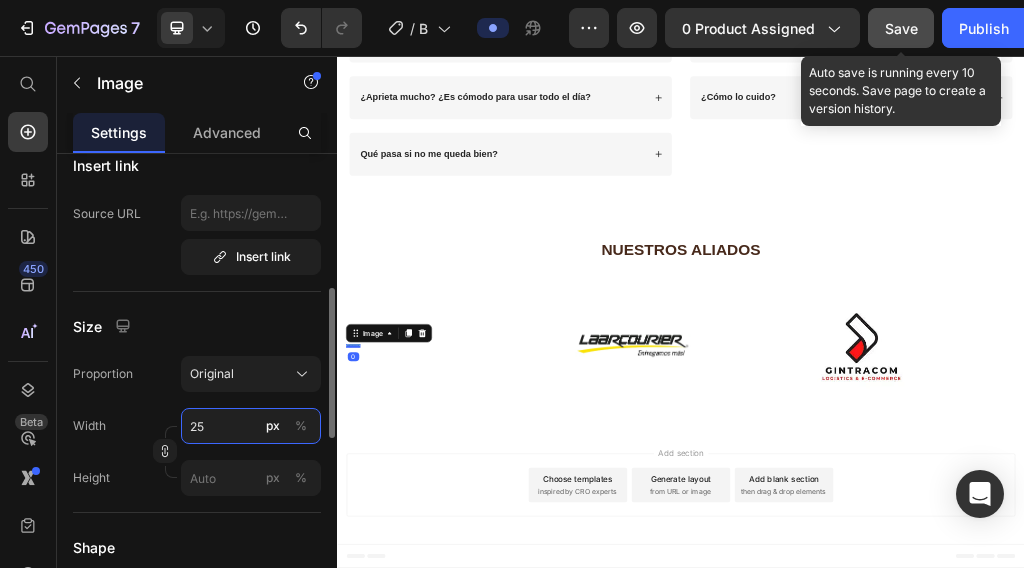 type on "250" 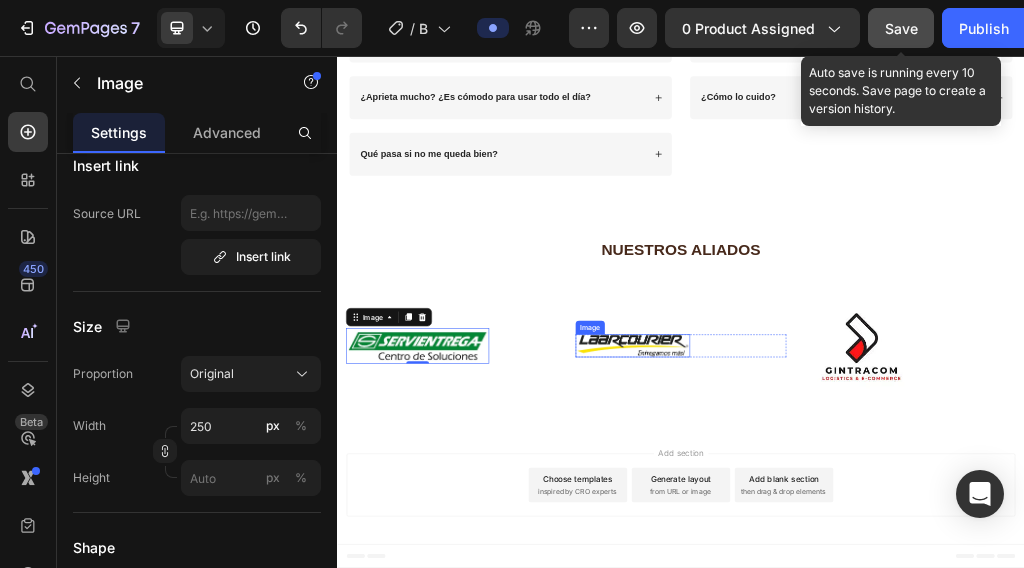 click at bounding box center [853, 562] 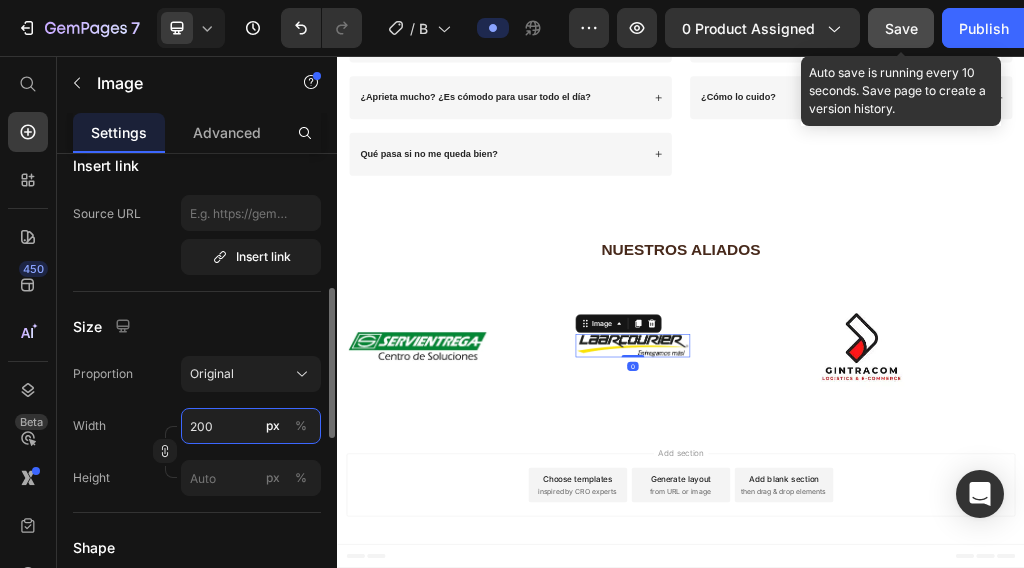 click on "200" at bounding box center (251, 426) 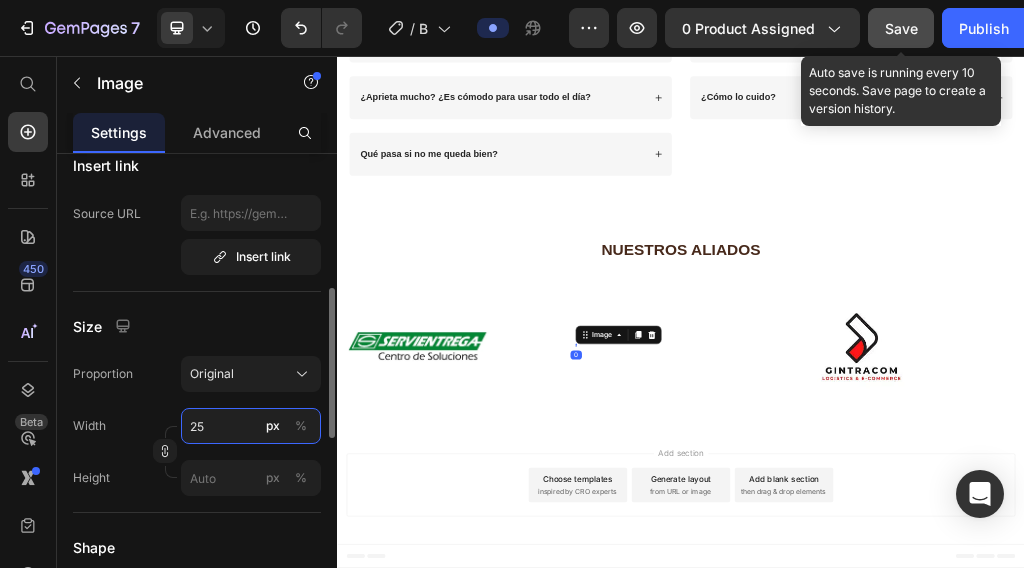 type on "250" 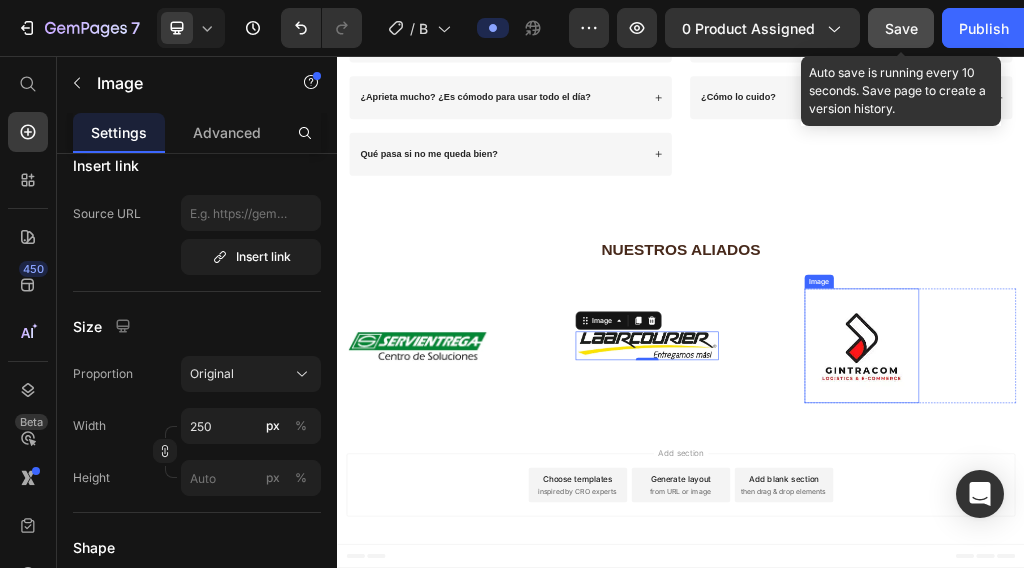 click at bounding box center (1253, 562) 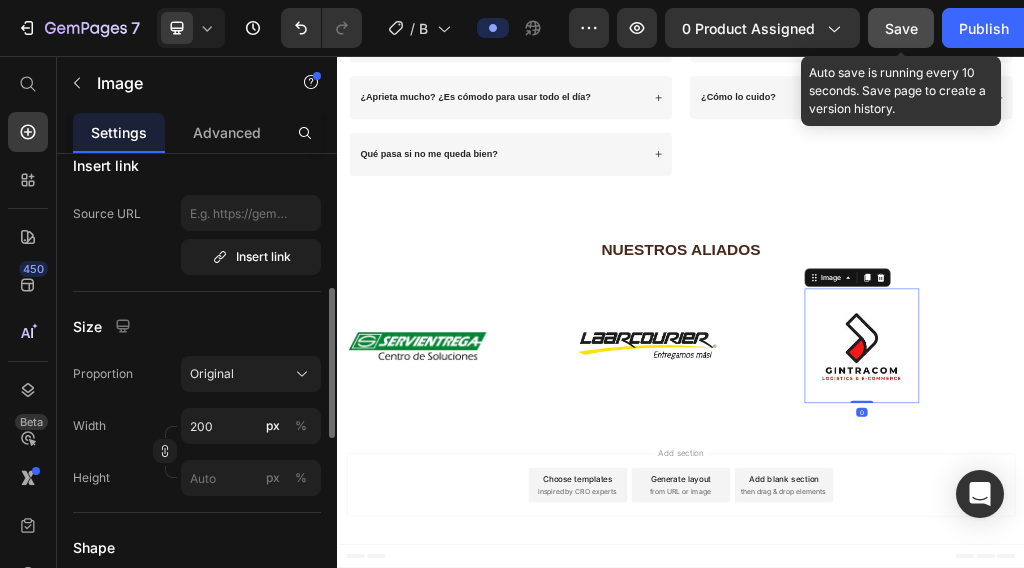 click on "Width 200 px % Height px %" 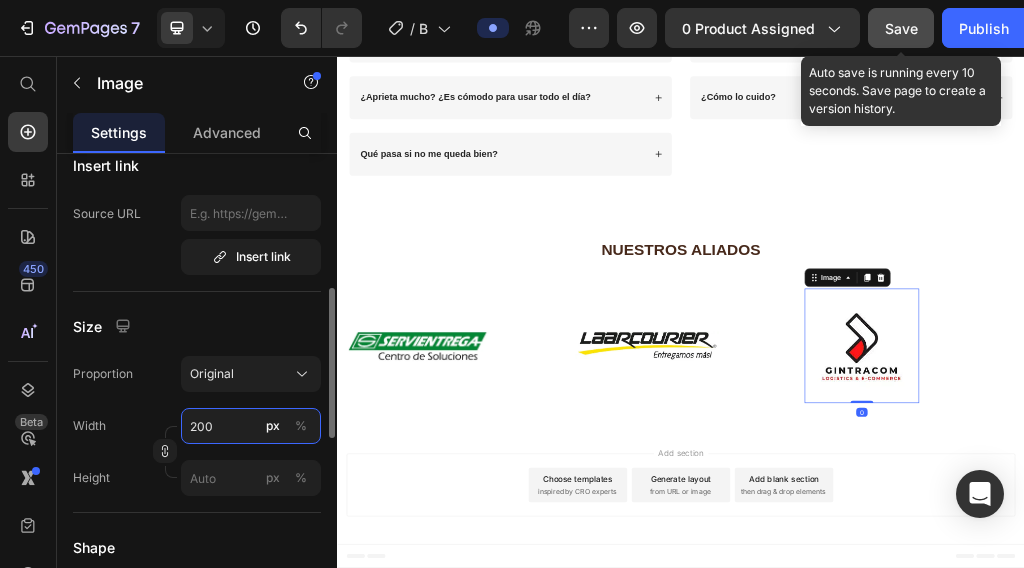 click on "200" at bounding box center [251, 426] 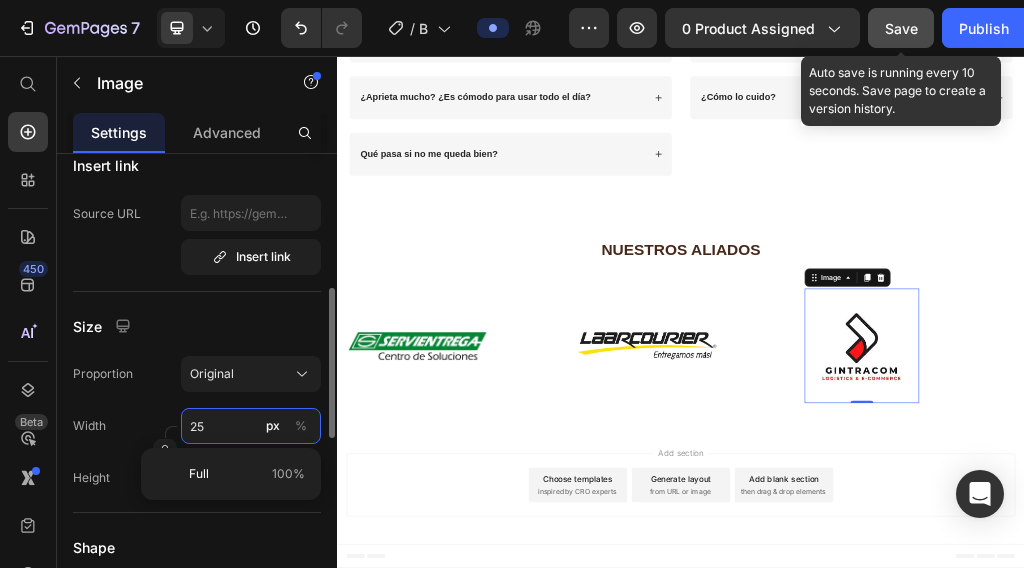 type on "250" 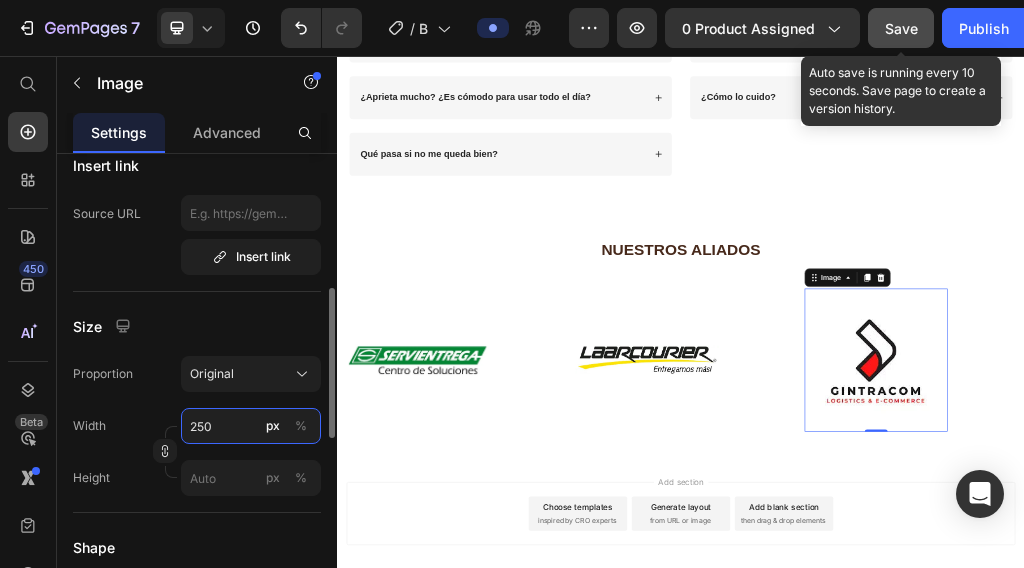 scroll, scrollTop: 4229, scrollLeft: 0, axis: vertical 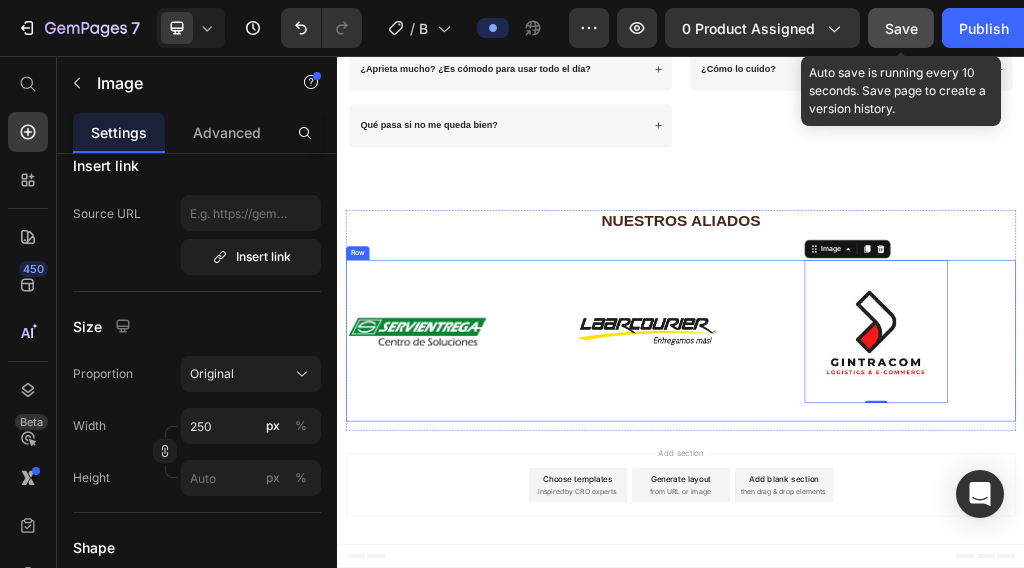 drag, startPoint x: 429, startPoint y: 449, endPoint x: 548, endPoint y: 508, distance: 132.8232 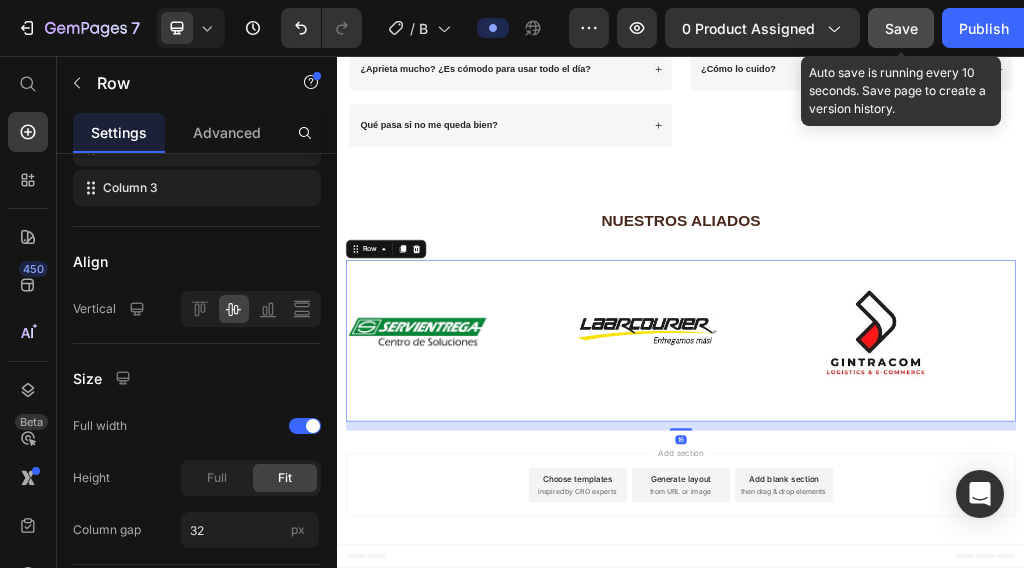 scroll, scrollTop: 0, scrollLeft: 0, axis: both 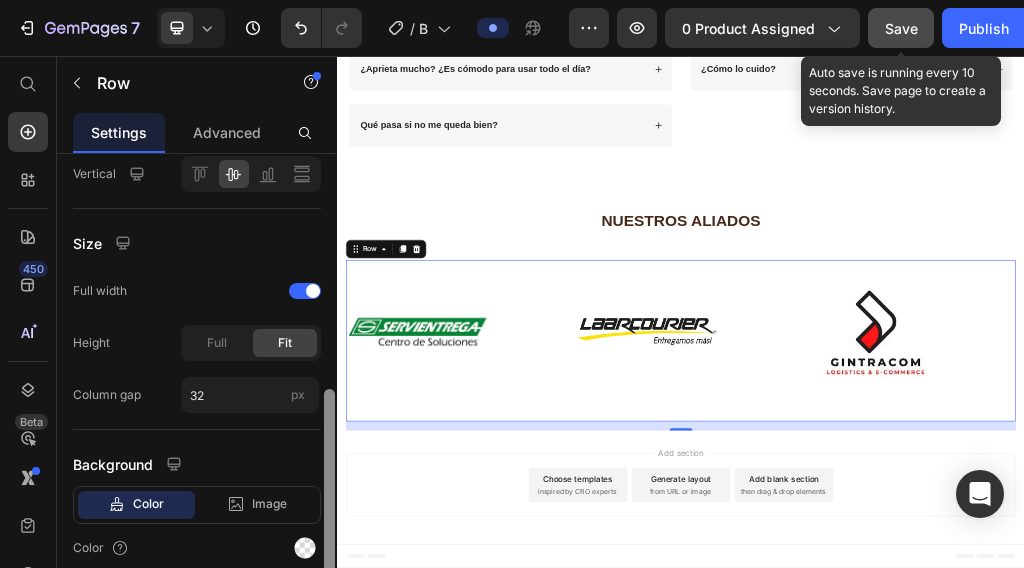 drag, startPoint x: 328, startPoint y: 312, endPoint x: 196, endPoint y: 263, distance: 140.80128 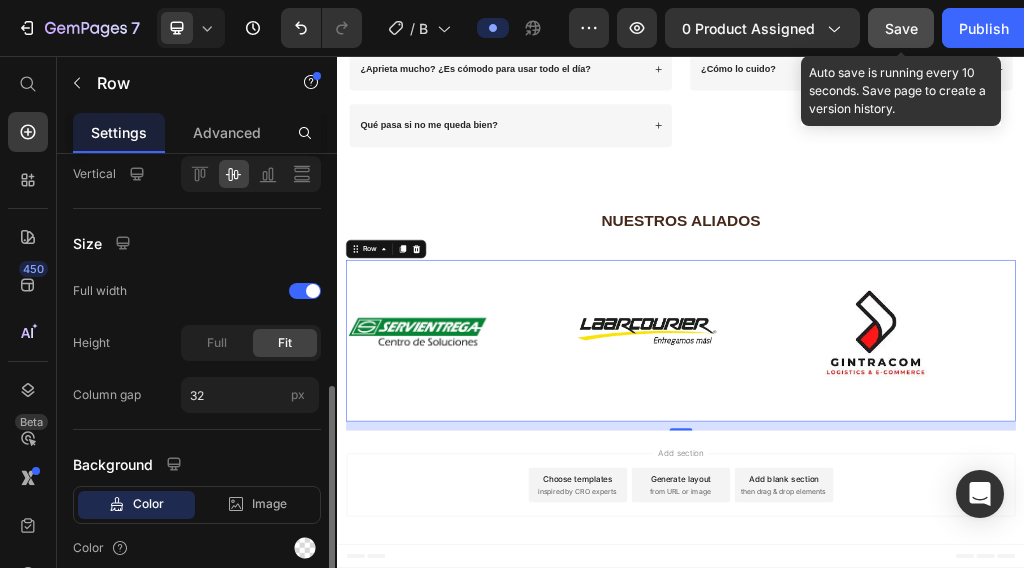 scroll, scrollTop: 553, scrollLeft: 0, axis: vertical 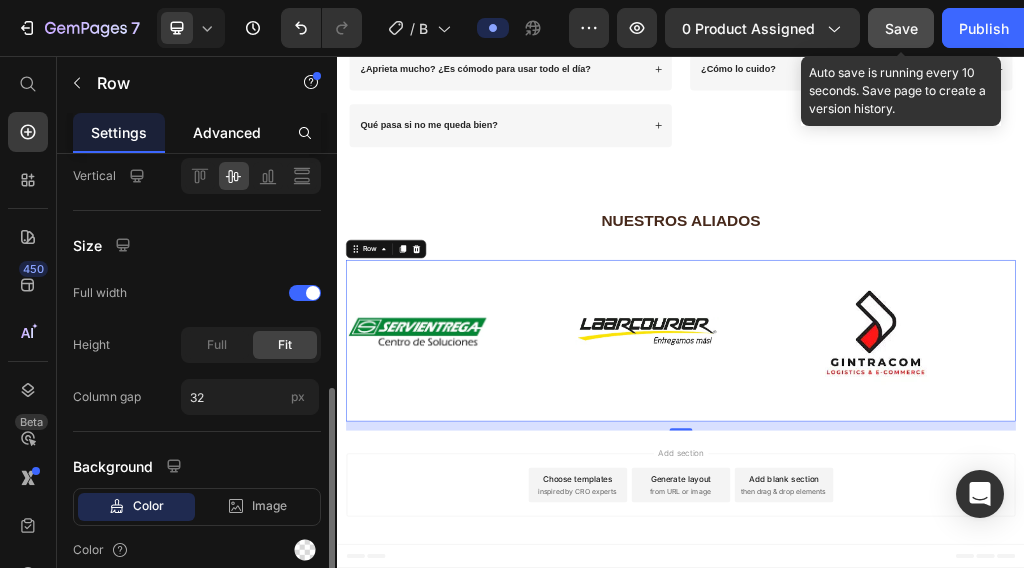 click on "Advanced" 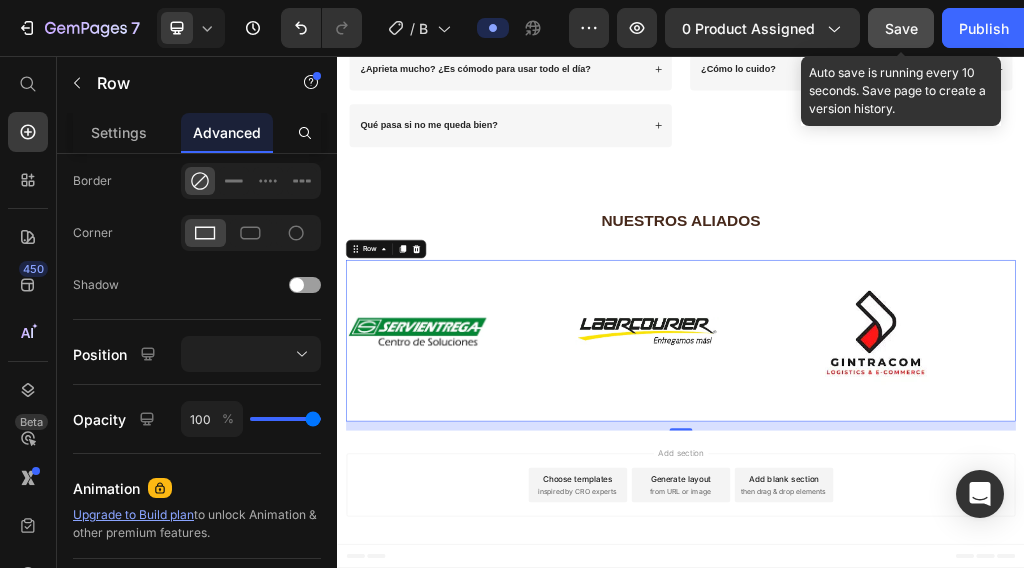 scroll, scrollTop: 0, scrollLeft: 0, axis: both 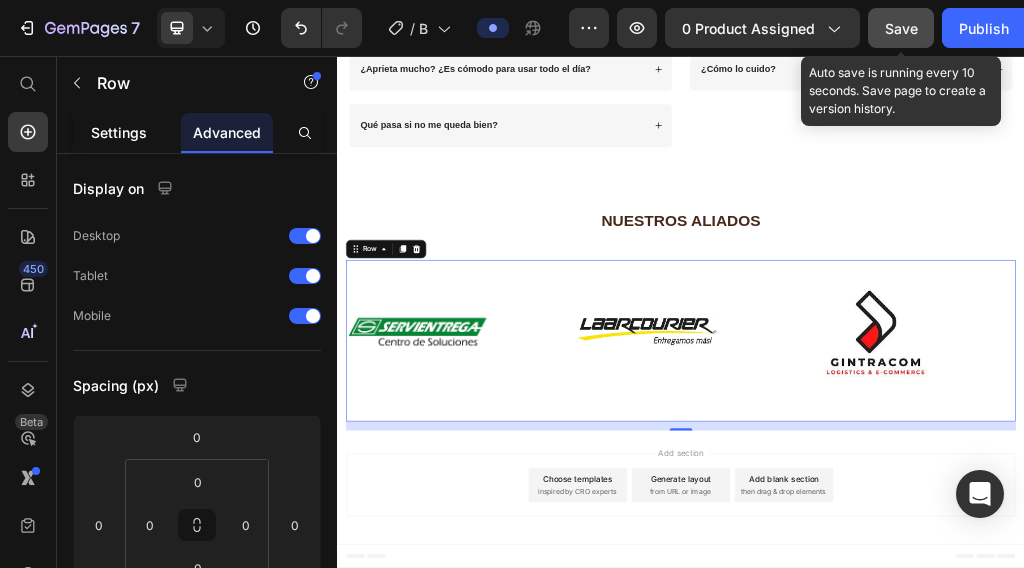 click on "Settings" at bounding box center (119, 132) 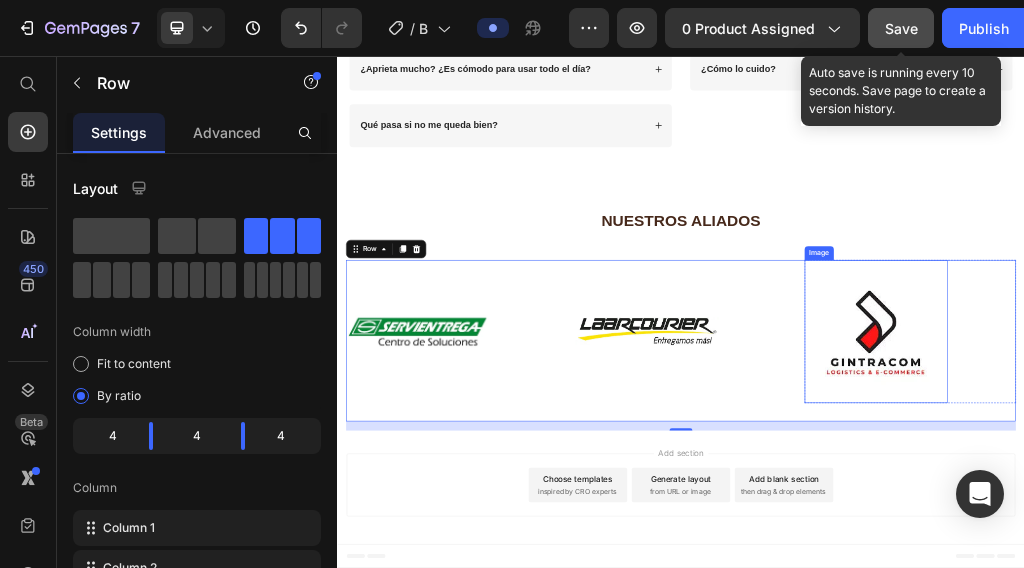 click at bounding box center [1278, 537] 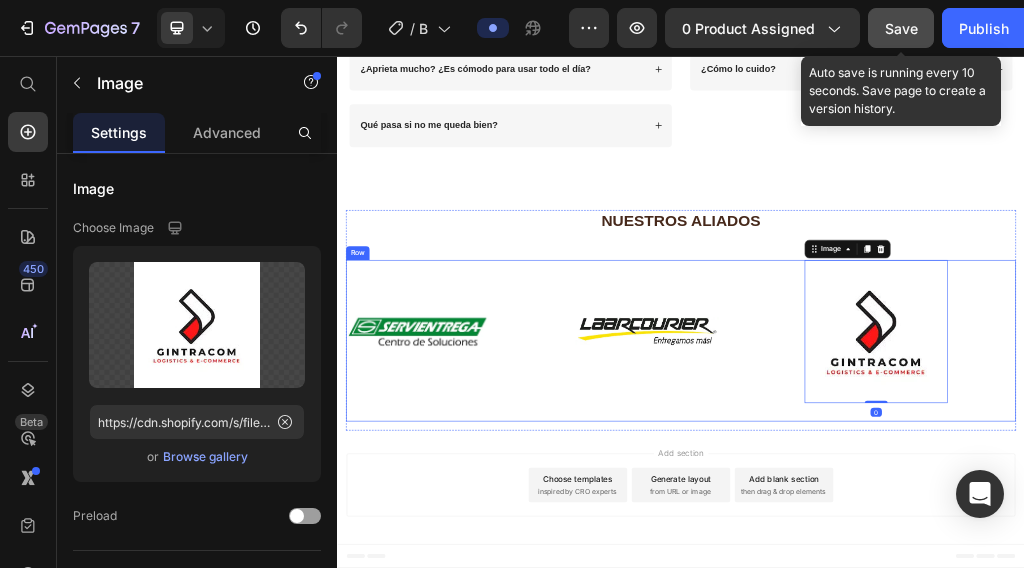 click on "Image Row" at bounding box center (536, 553) 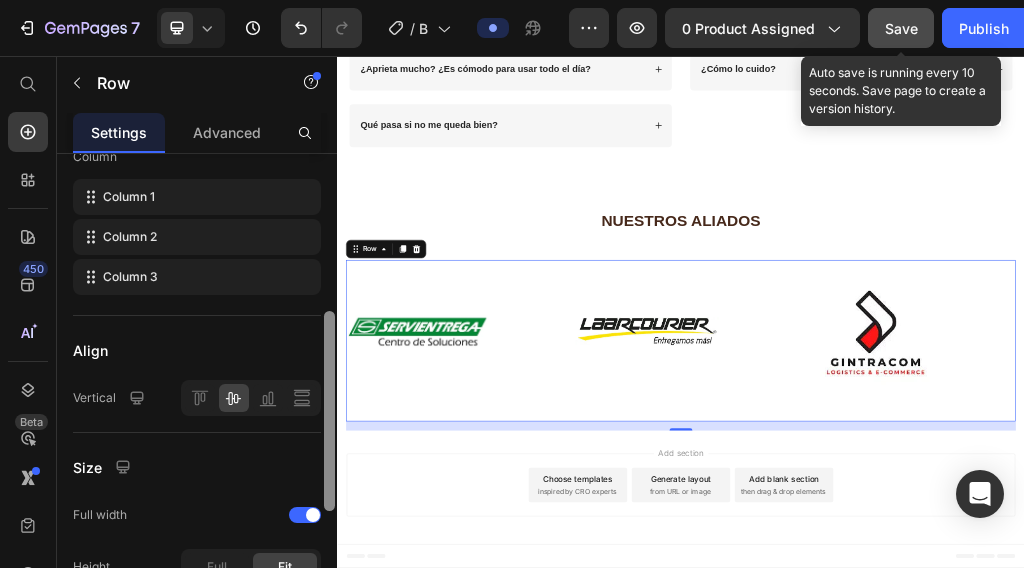 scroll, scrollTop: 376, scrollLeft: 0, axis: vertical 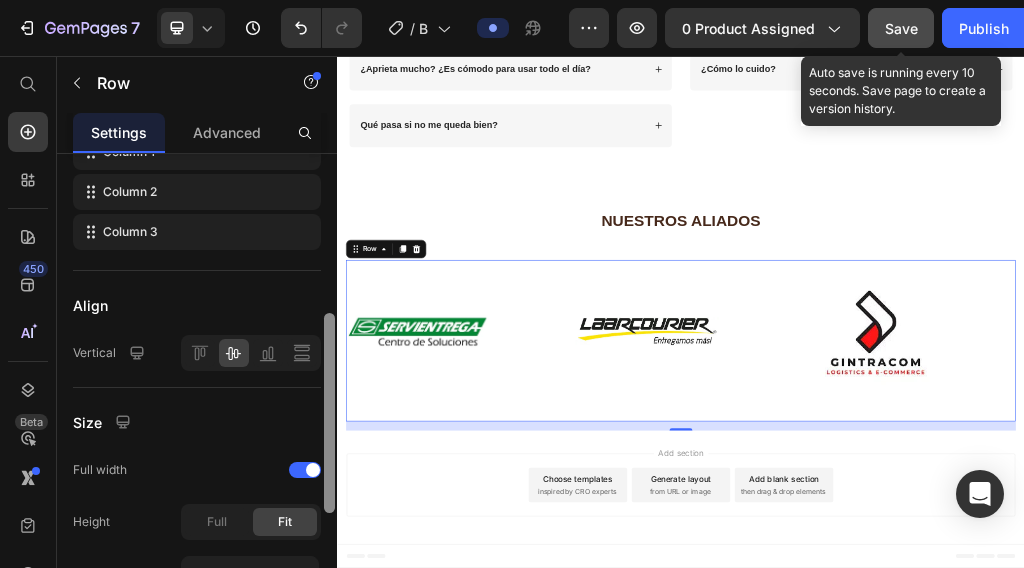 drag, startPoint x: 667, startPoint y: 379, endPoint x: 342, endPoint y: 810, distance: 539.8018 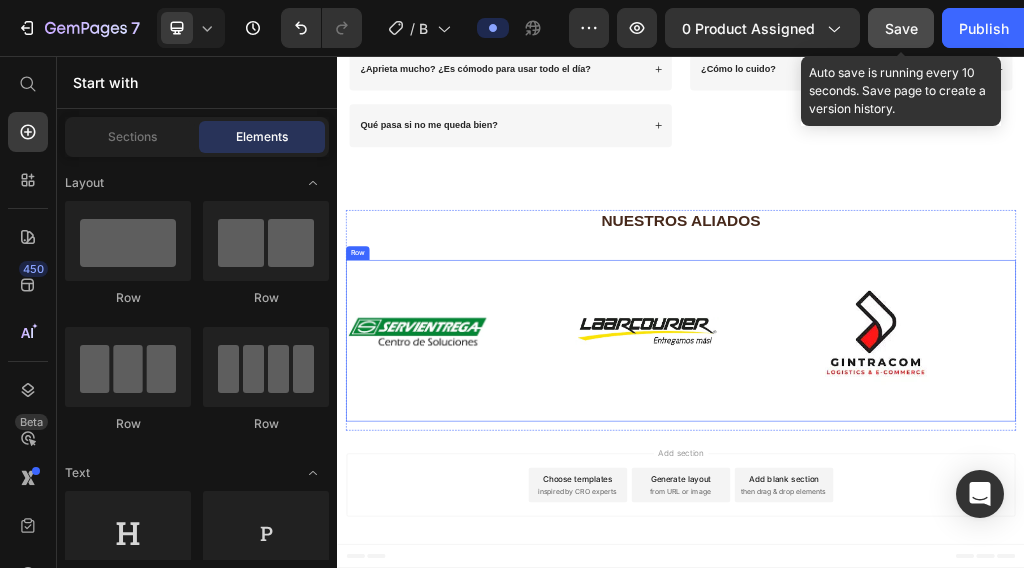 drag, startPoint x: 522, startPoint y: 480, endPoint x: 474, endPoint y: 501, distance: 52.392746 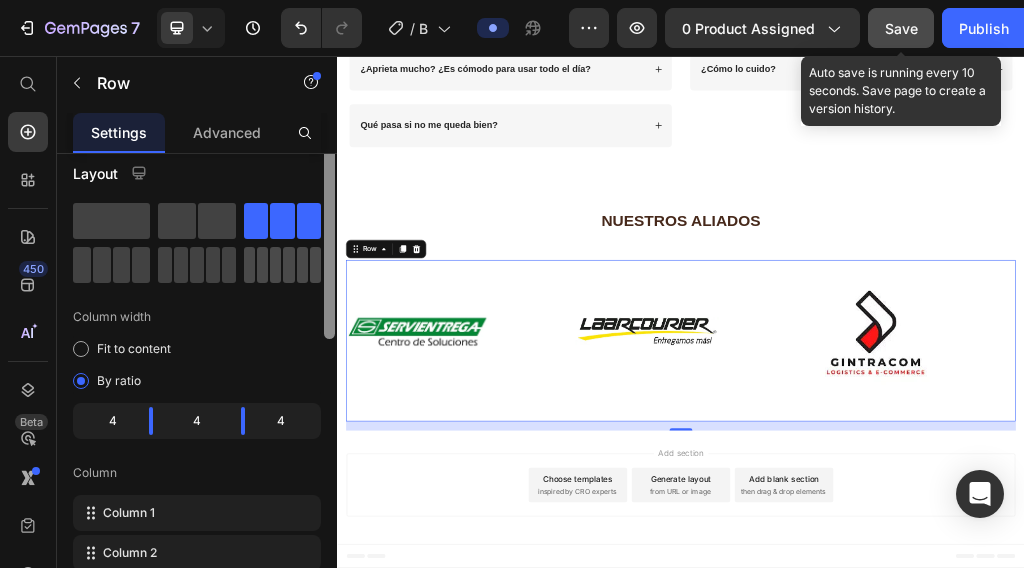scroll, scrollTop: 0, scrollLeft: 0, axis: both 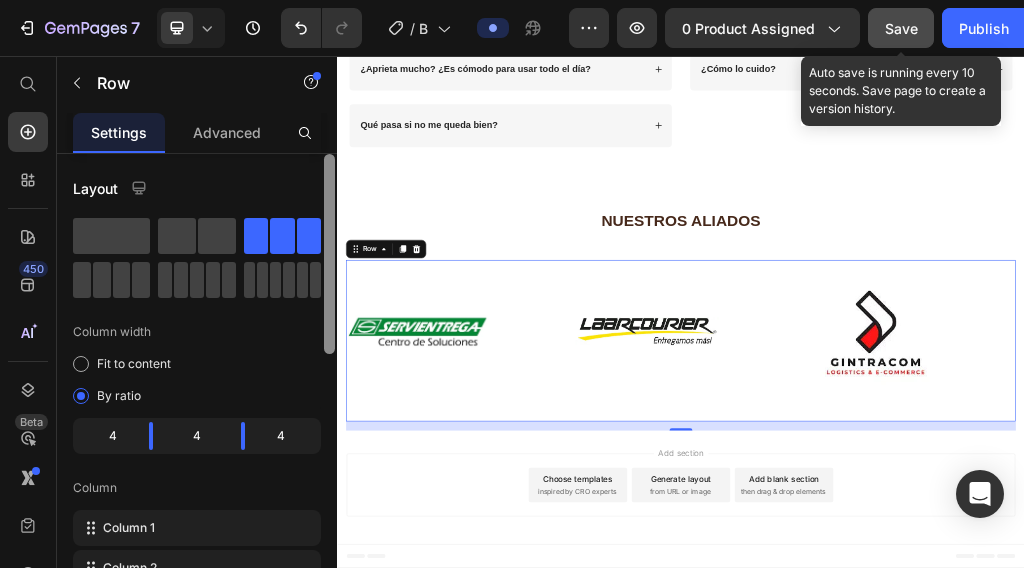 drag, startPoint x: 326, startPoint y: 424, endPoint x: 324, endPoint y: 235, distance: 189.01057 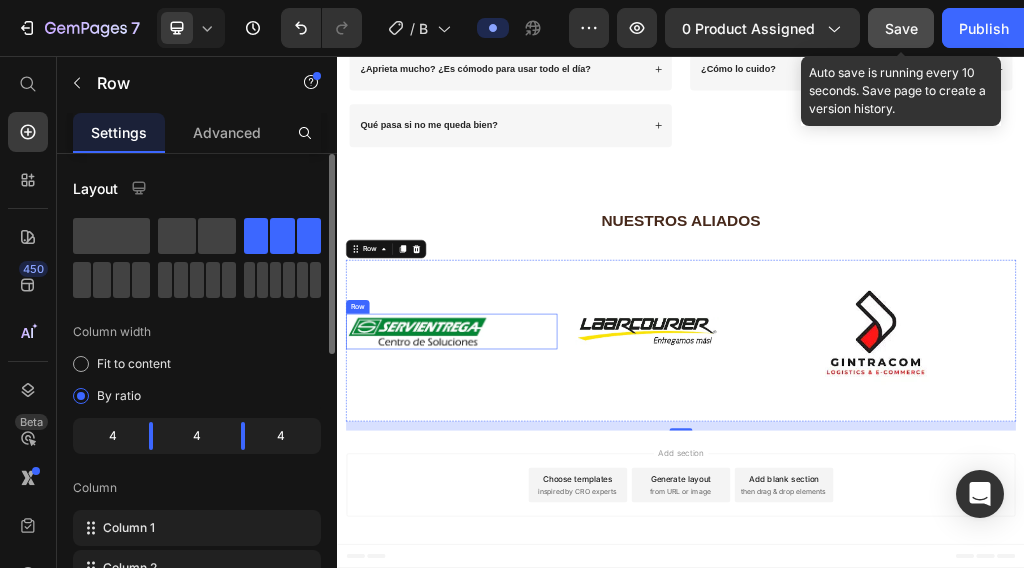 click on "Image Row" at bounding box center (536, 537) 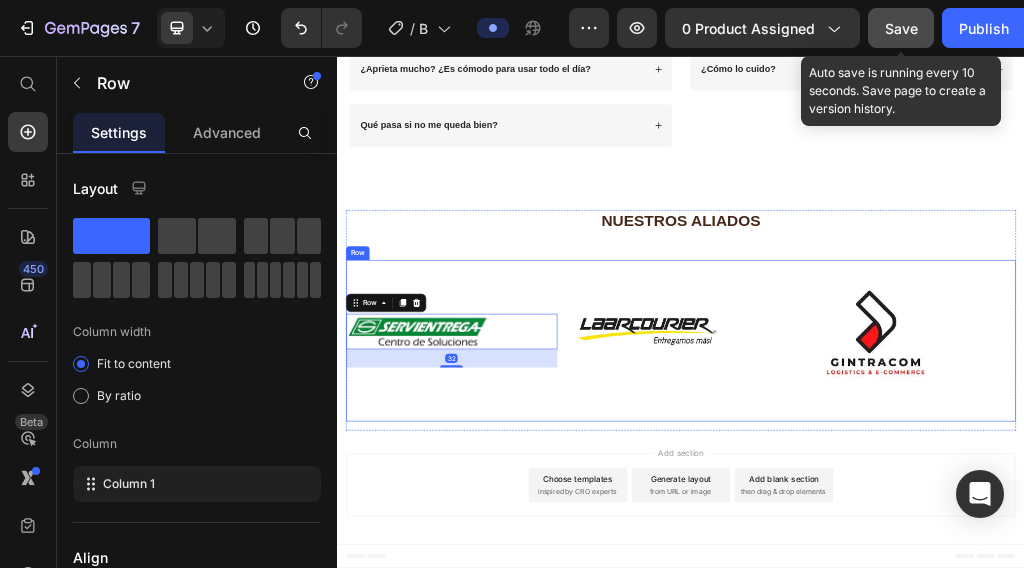 click on "Image Row   32 Image Row Image Row Row" at bounding box center (937, 553) 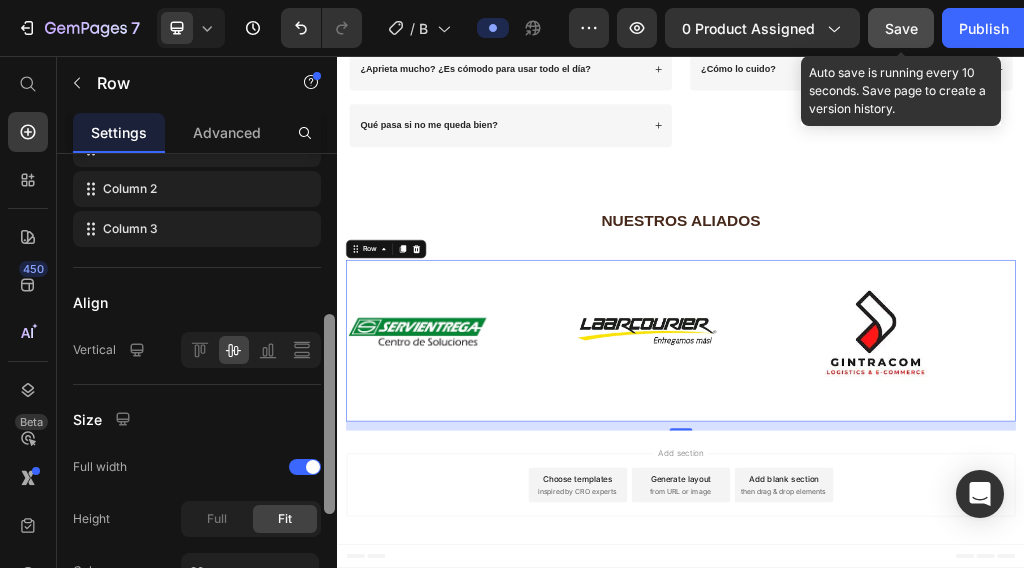 drag, startPoint x: 327, startPoint y: 291, endPoint x: 114, endPoint y: 344, distance: 219.49487 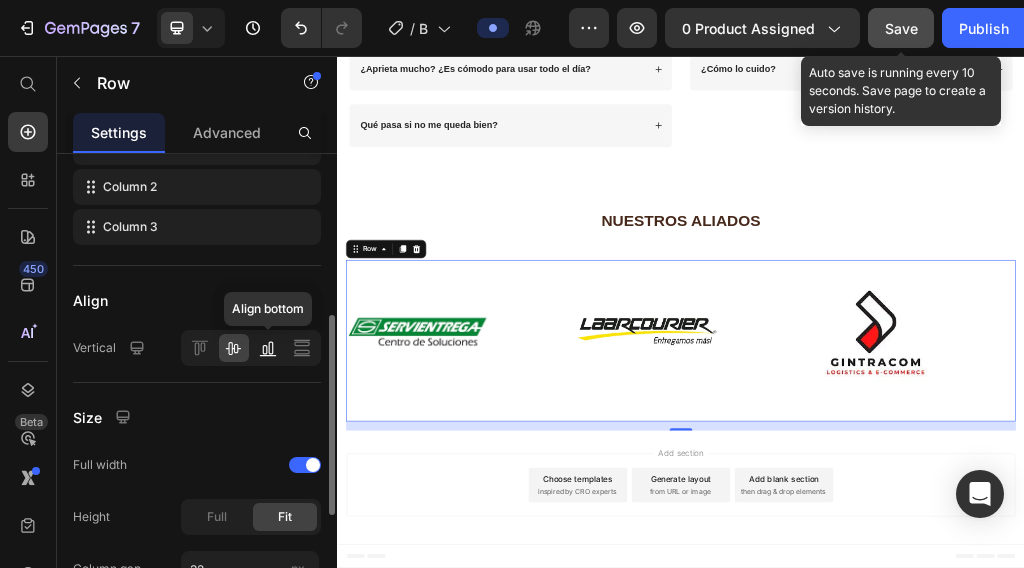 click 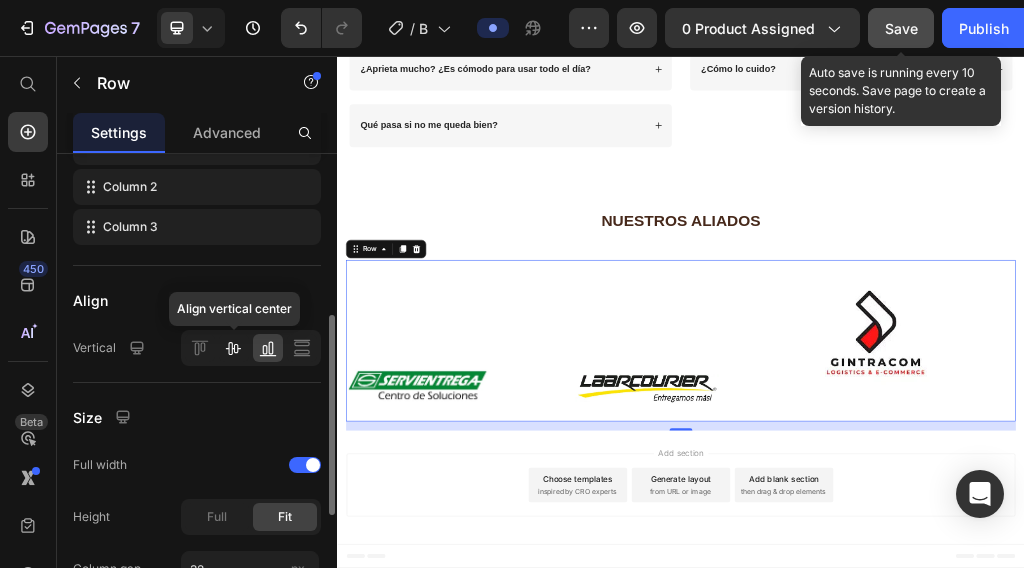 click 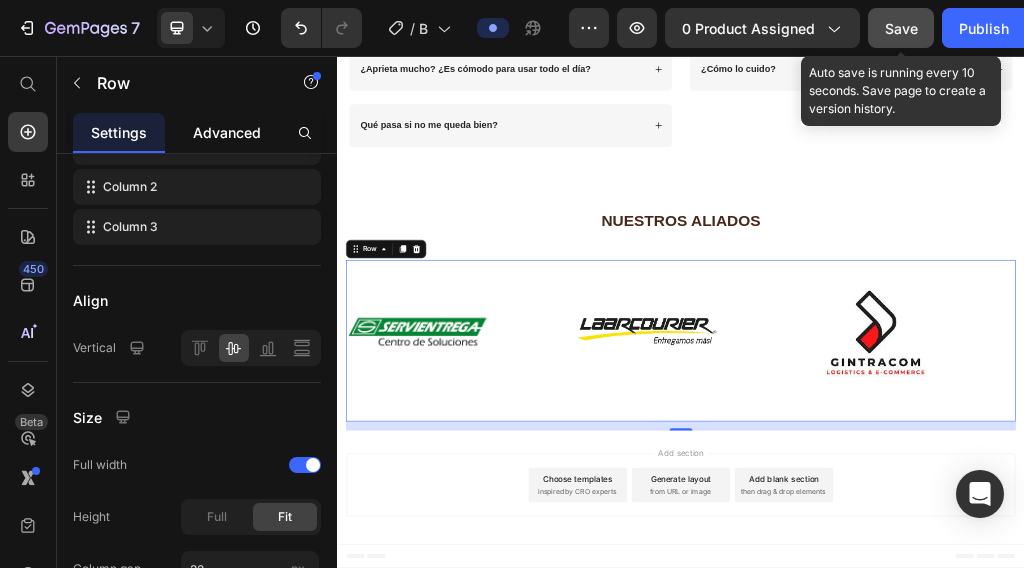 click on "Advanced" at bounding box center (227, 132) 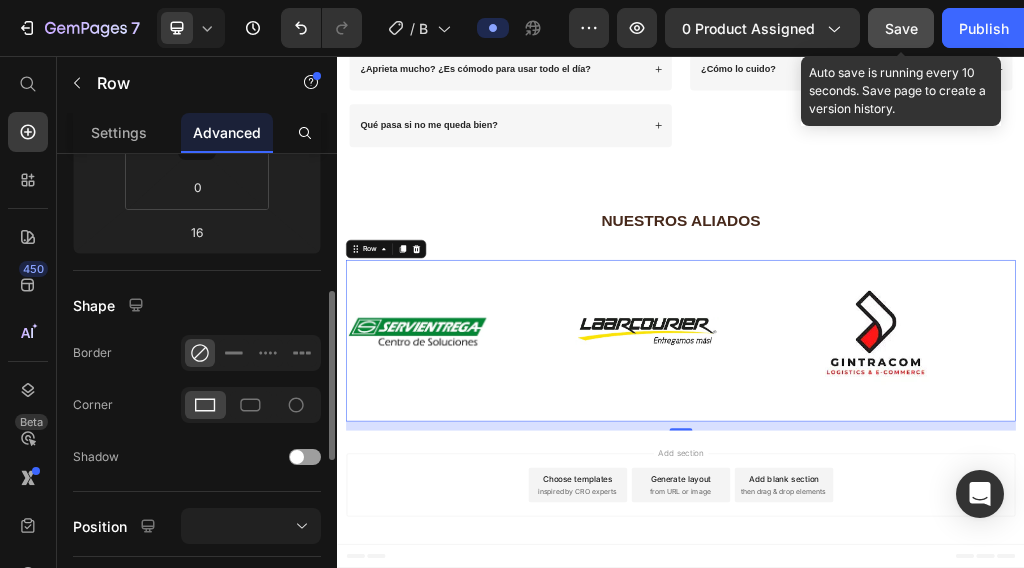 scroll, scrollTop: 0, scrollLeft: 0, axis: both 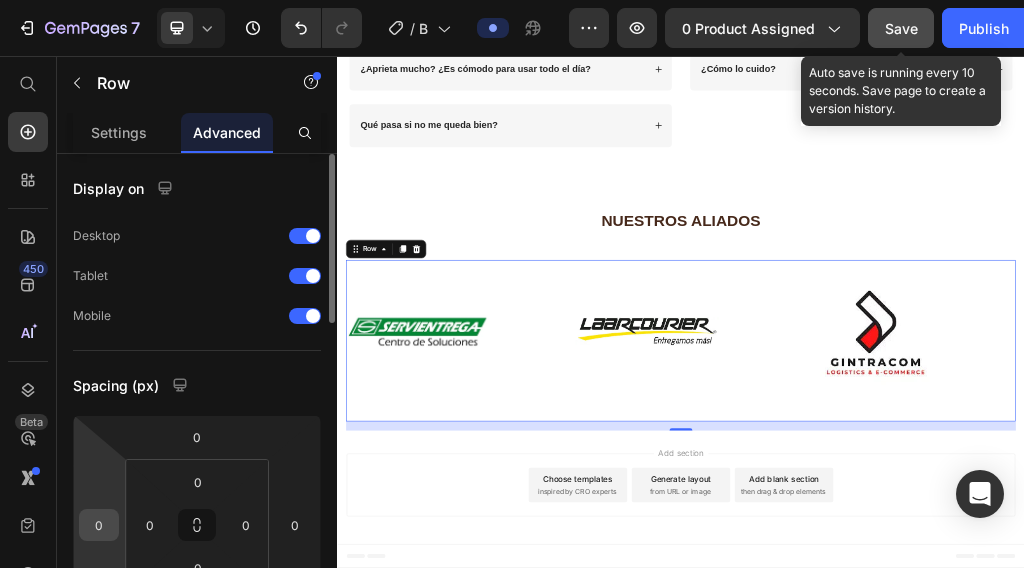 click on "0" at bounding box center [99, 525] 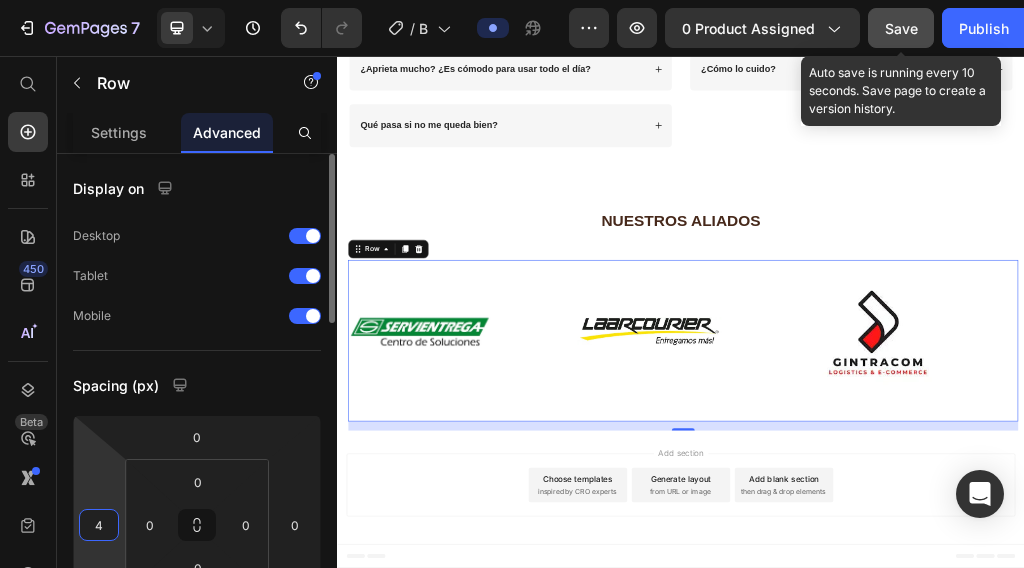 type on "40" 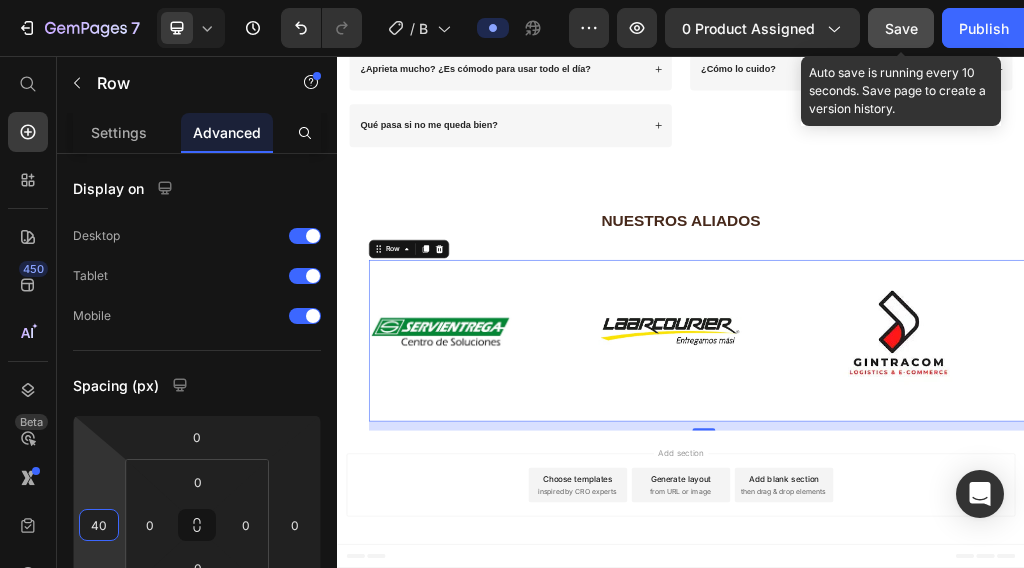 click on "Add section Choose templates inspired by CRO experts Generate layout from URL or image Add blank section then drag & drop elements" at bounding box center [937, 809] 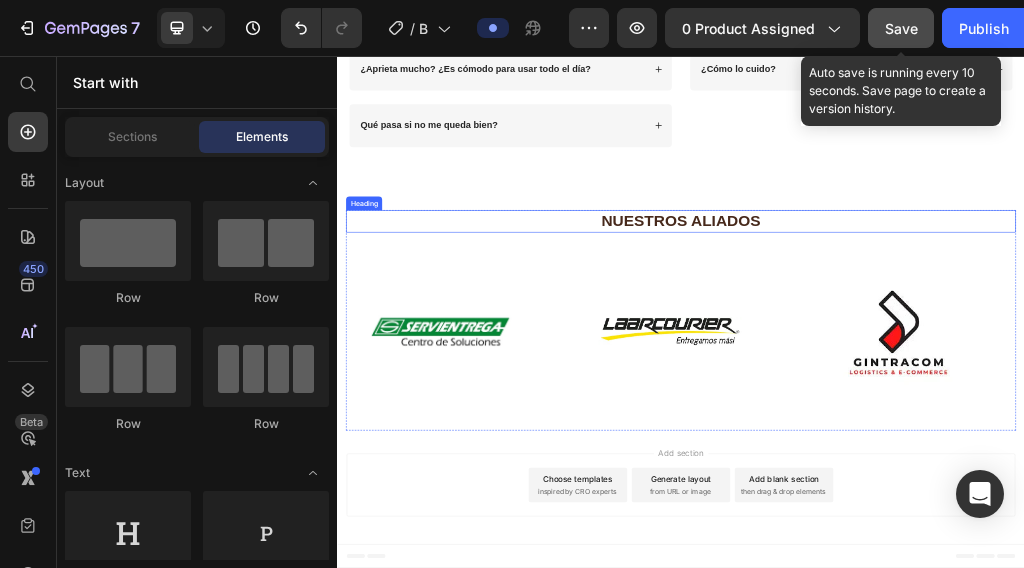 click on "NUESTROS ALIADOS" at bounding box center [937, 344] 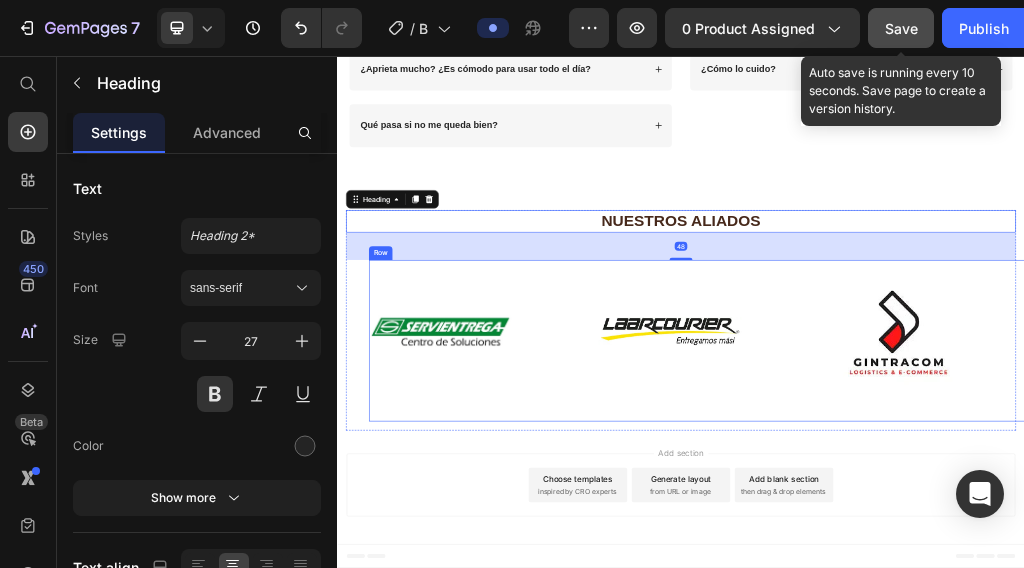 click on "Image Row" at bounding box center (977, 553) 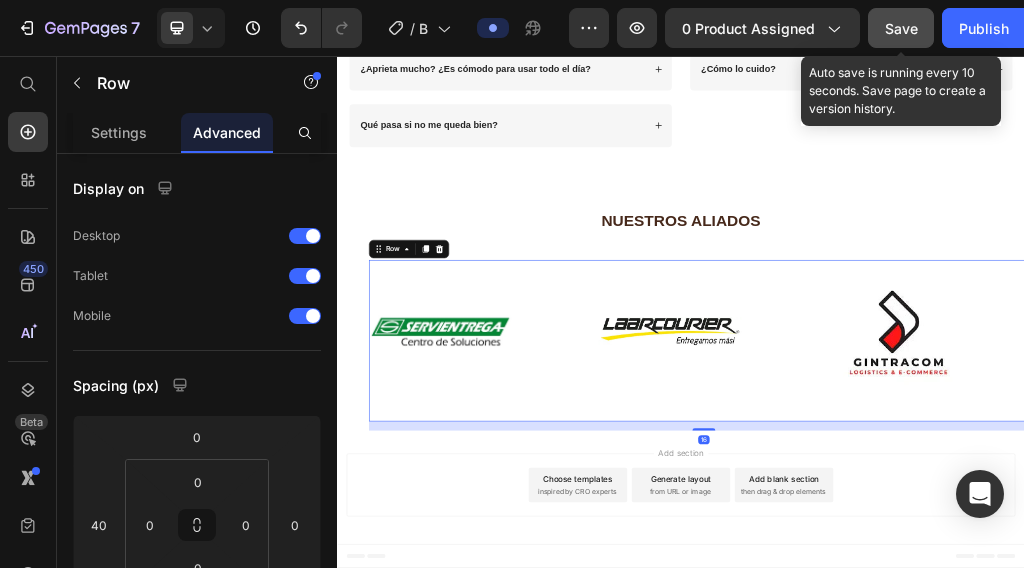 click on "Image Row Image Row Image Row Row   16" at bounding box center (977, 553) 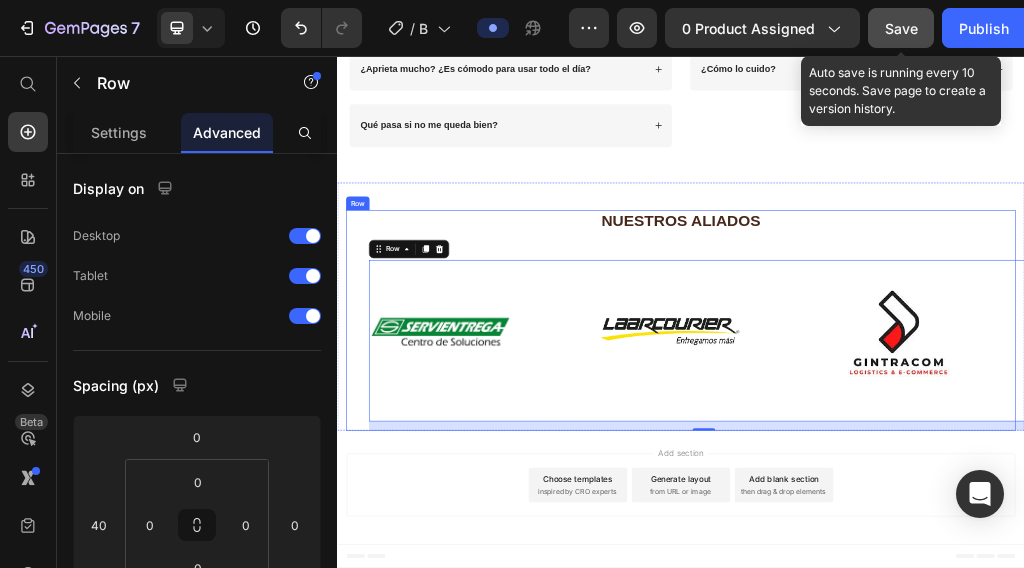 click on "NUESTROS ALIADOS Heading Image Row Image Row Image Row Row   16" at bounding box center [937, 517] 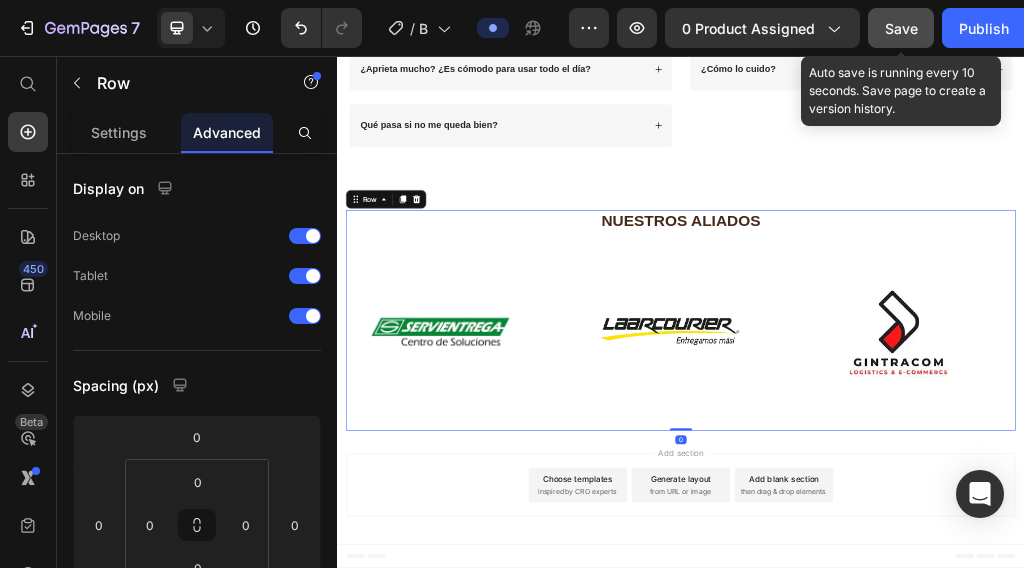 click on "NUESTROS ALIADOS Heading Image Row Image Row Image Row Row" at bounding box center [937, 517] 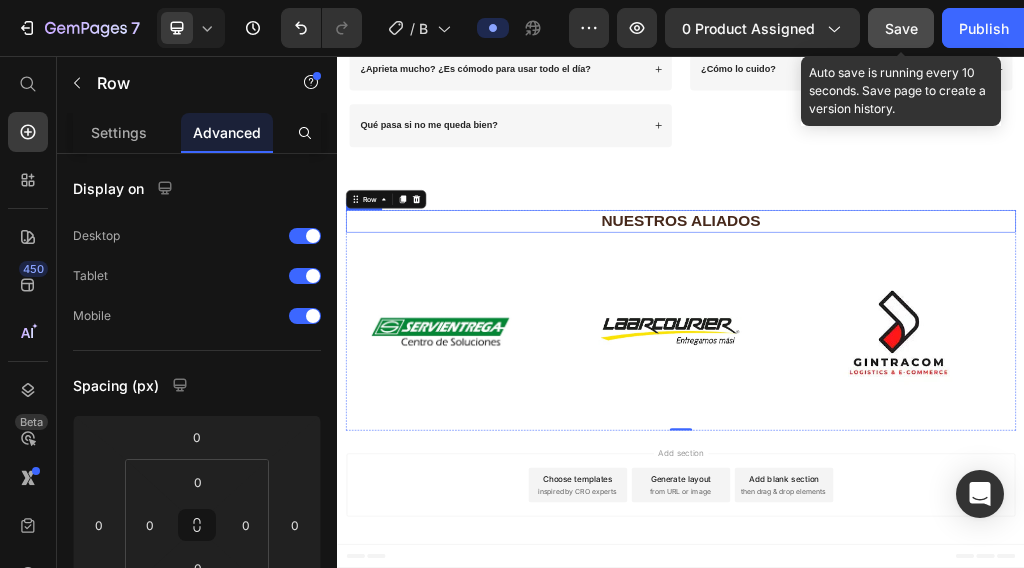 drag, startPoint x: 899, startPoint y: 340, endPoint x: 932, endPoint y: 412, distance: 79.20227 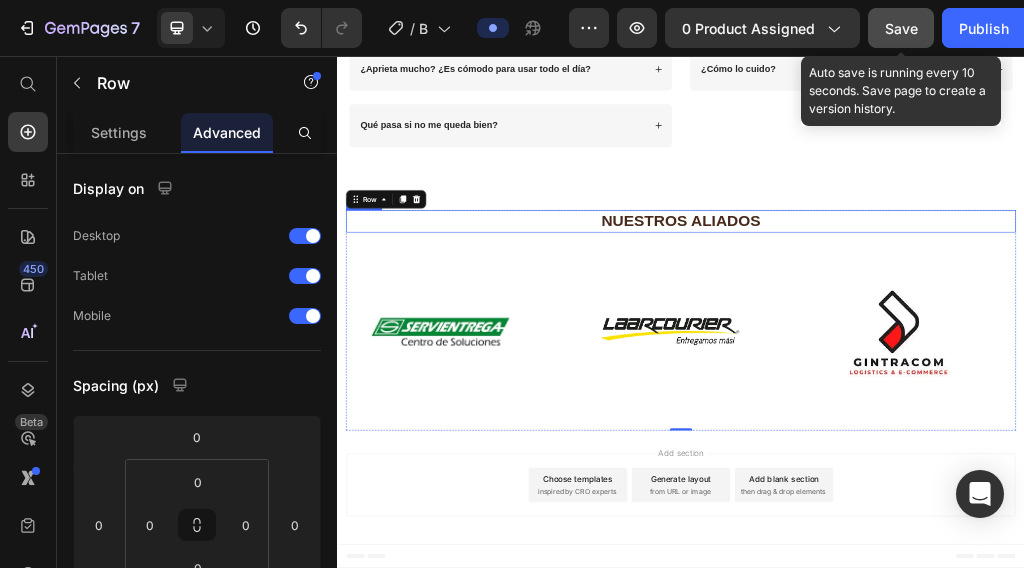 click on "NUESTROS ALIADOS" at bounding box center (937, 344) 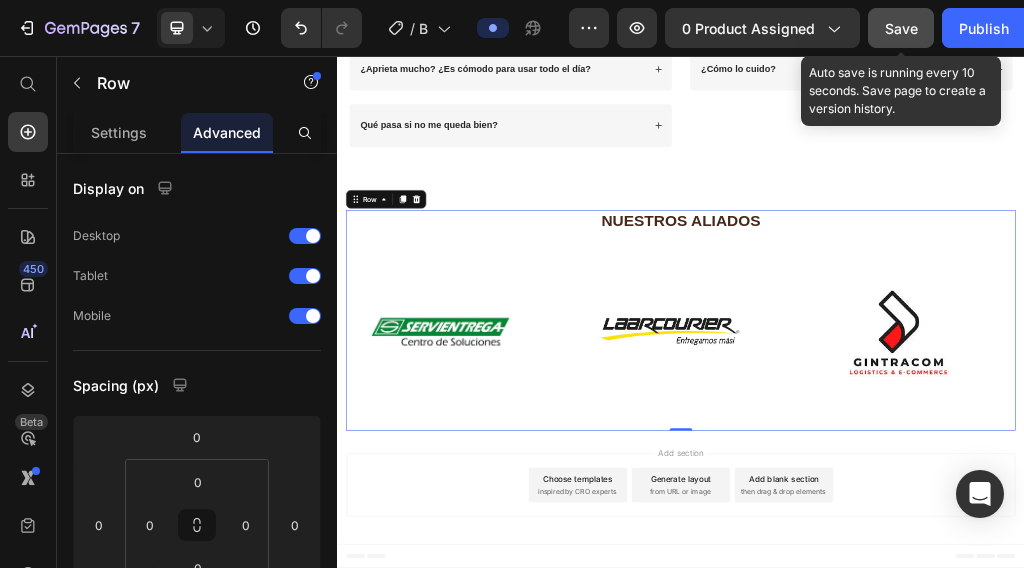 click on "NUESTROS ALIADOS Heading Image Row Image Row Image Row Row" at bounding box center (937, 517) 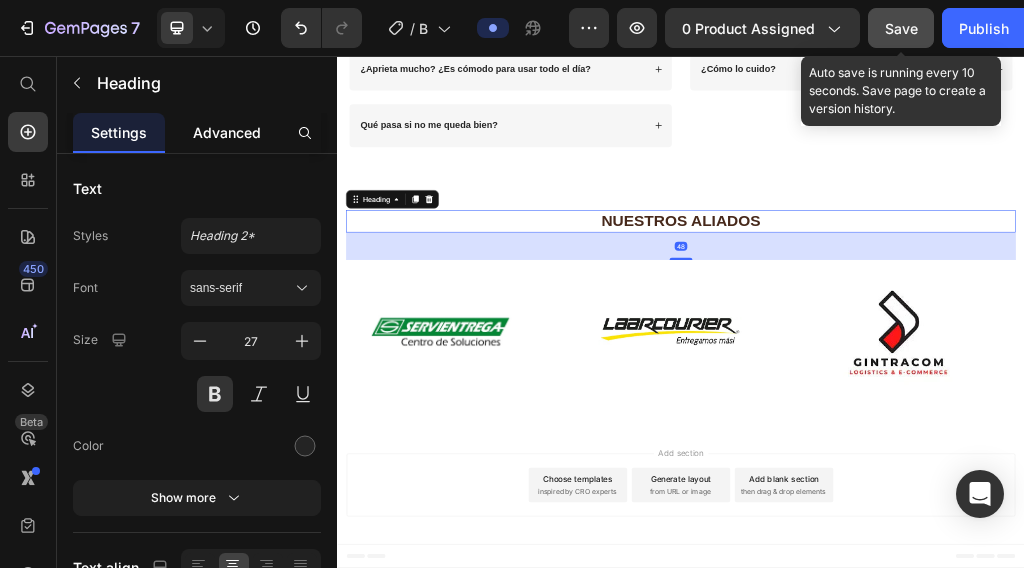 click on "Advanced" at bounding box center (227, 132) 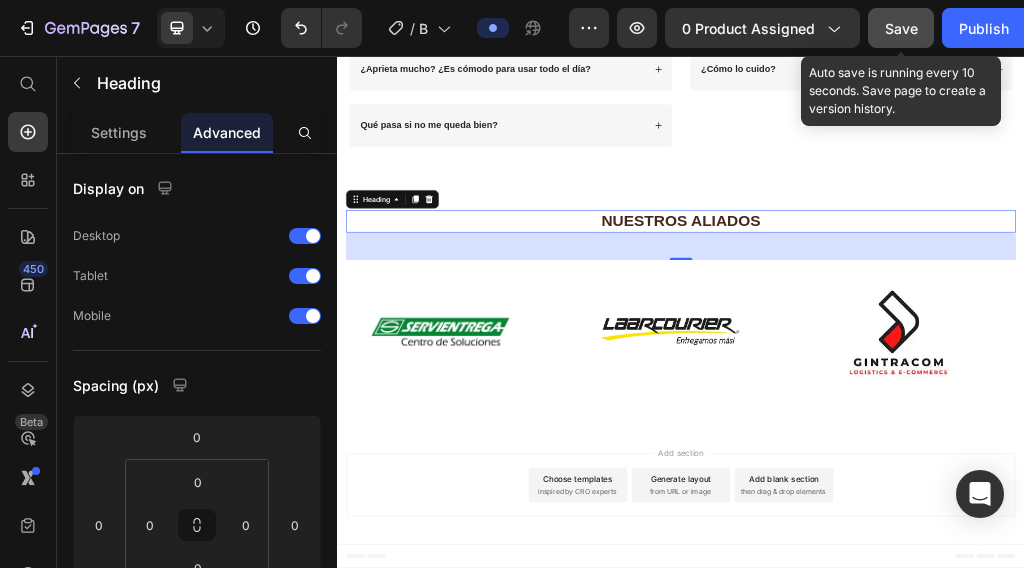 click on "48" at bounding box center (937, 388) 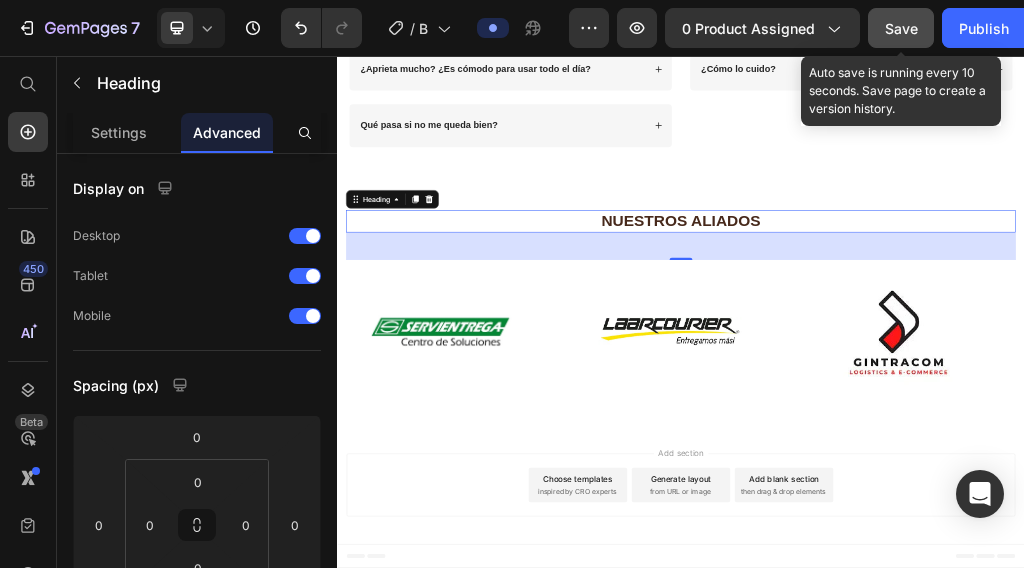click on "48" at bounding box center [937, 388] 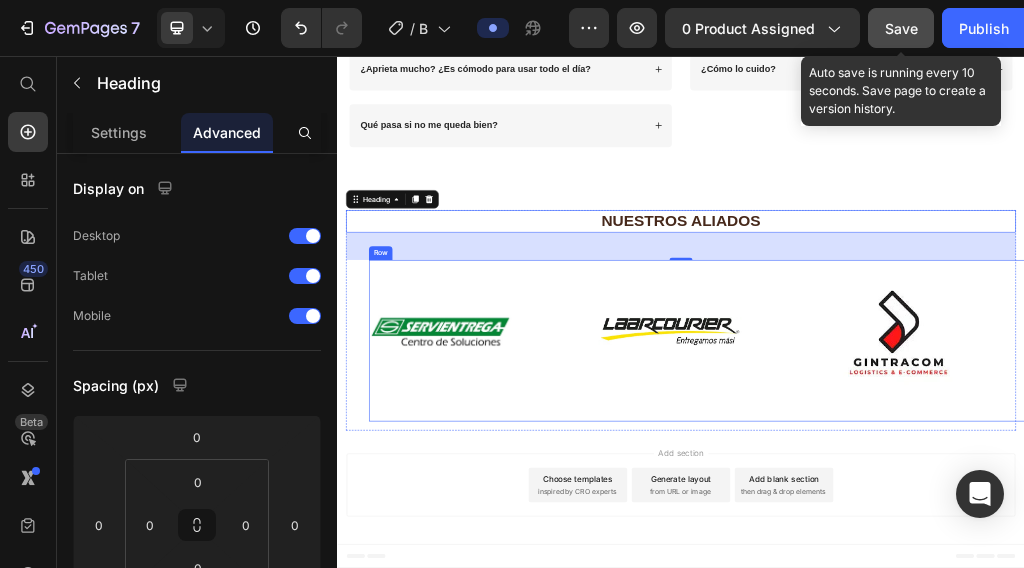 drag, startPoint x: 1112, startPoint y: 461, endPoint x: 564, endPoint y: 438, distance: 548.4824 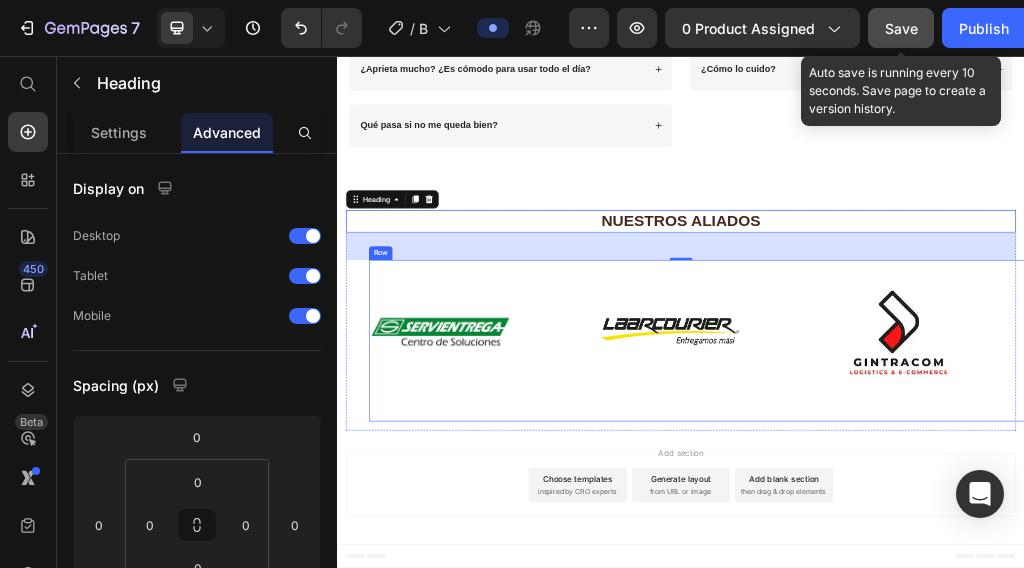 click on "Image Row" at bounding box center [977, 553] 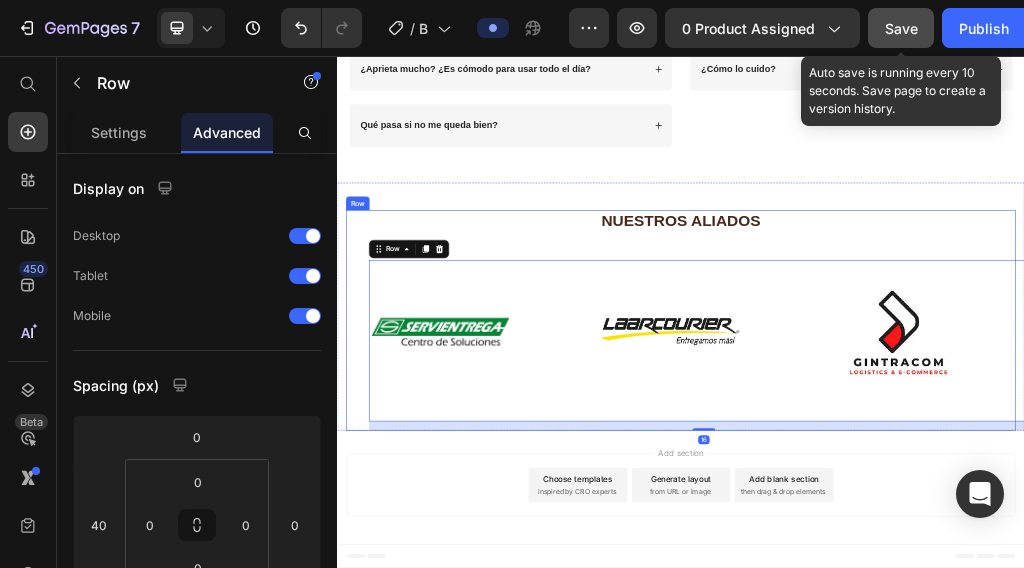 click on "NUESTROS ALIADOS Heading Image Row Image Row Image Row Row   16" at bounding box center [937, 517] 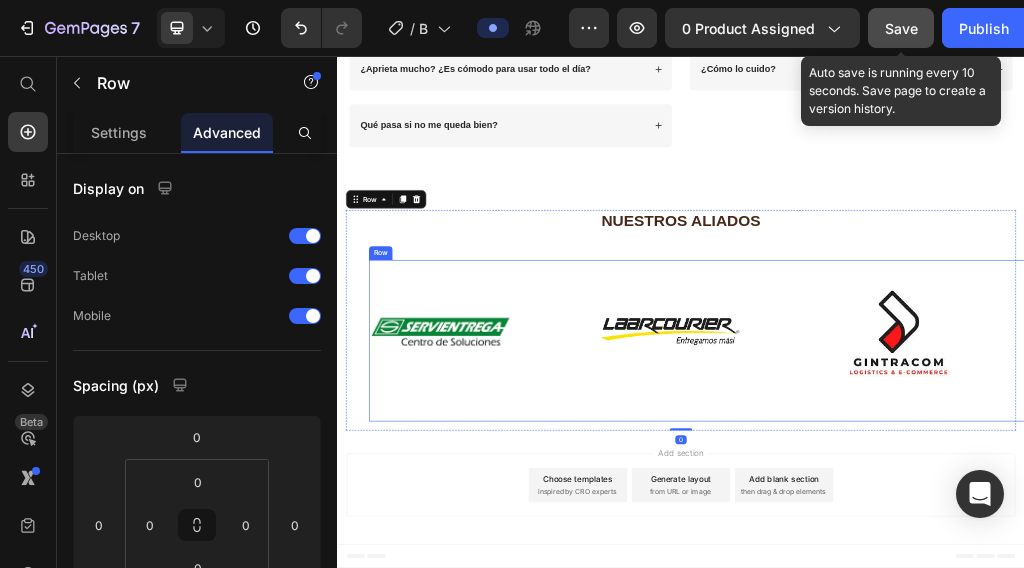 drag, startPoint x: 574, startPoint y: 449, endPoint x: 679, endPoint y: 345, distance: 147.787 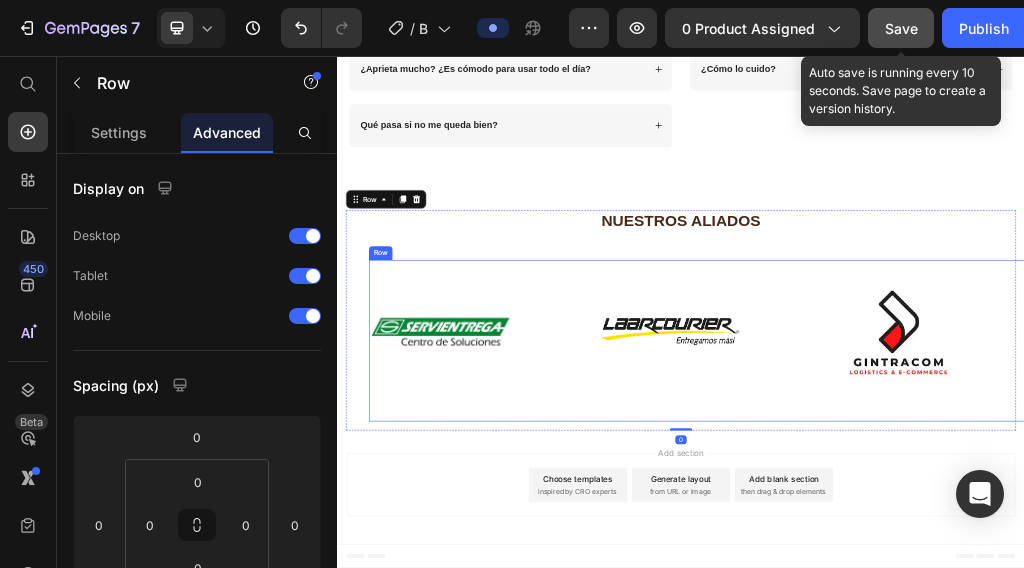 click on "Image Row" at bounding box center (576, 553) 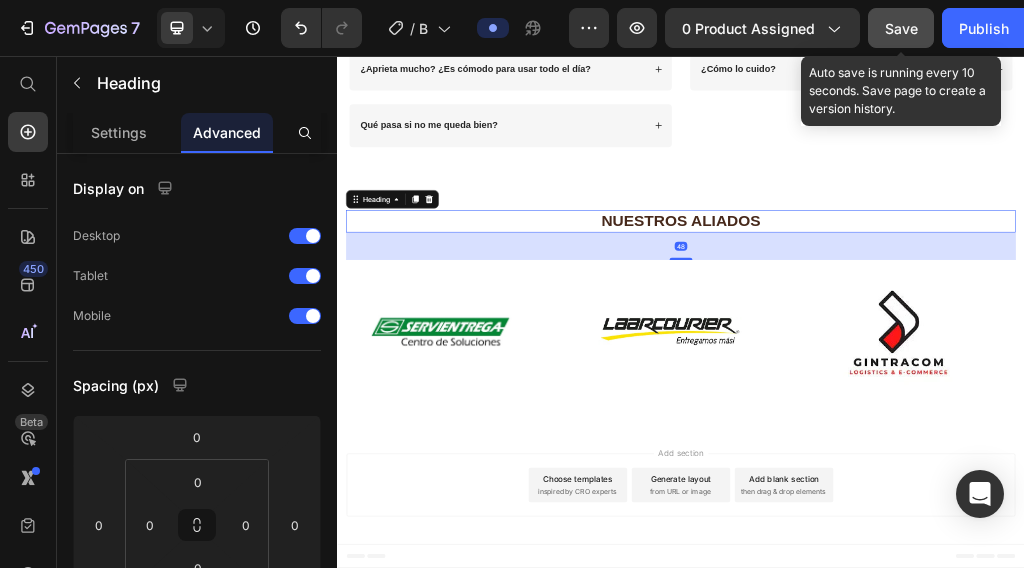 click on "48" at bounding box center [937, 388] 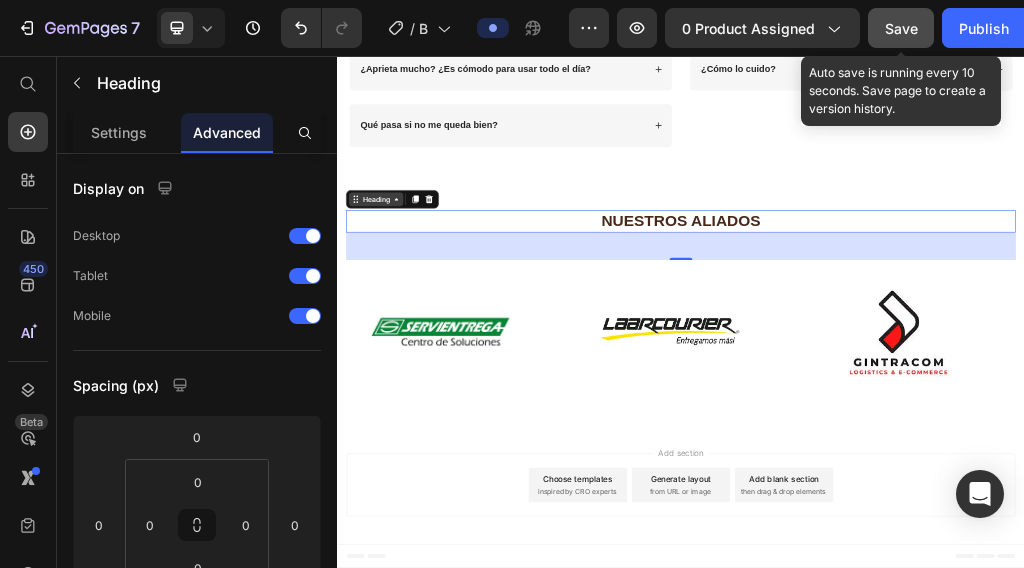 click on "Heading" at bounding box center [404, 306] 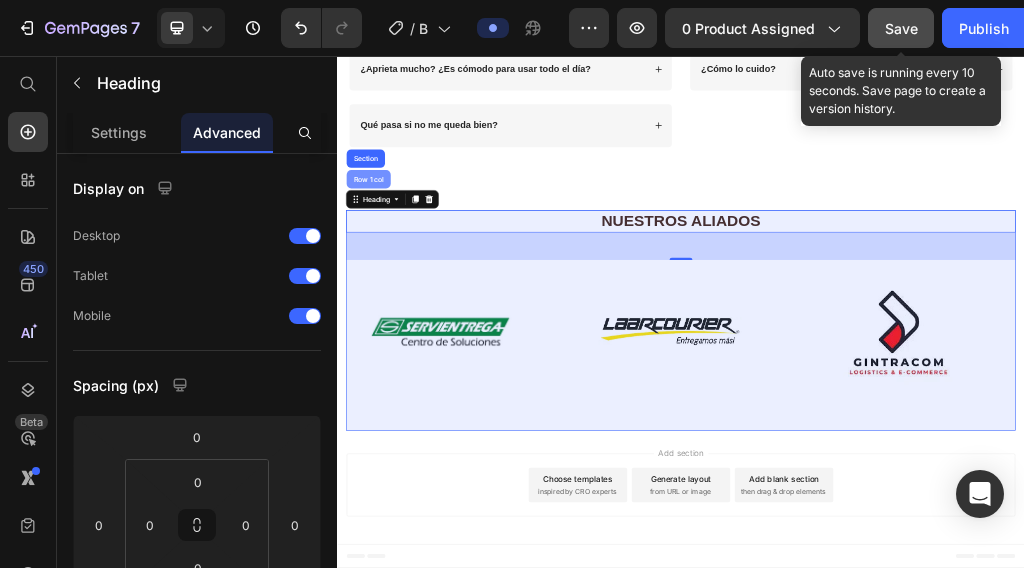 click on "Row 1 col" at bounding box center (391, 271) 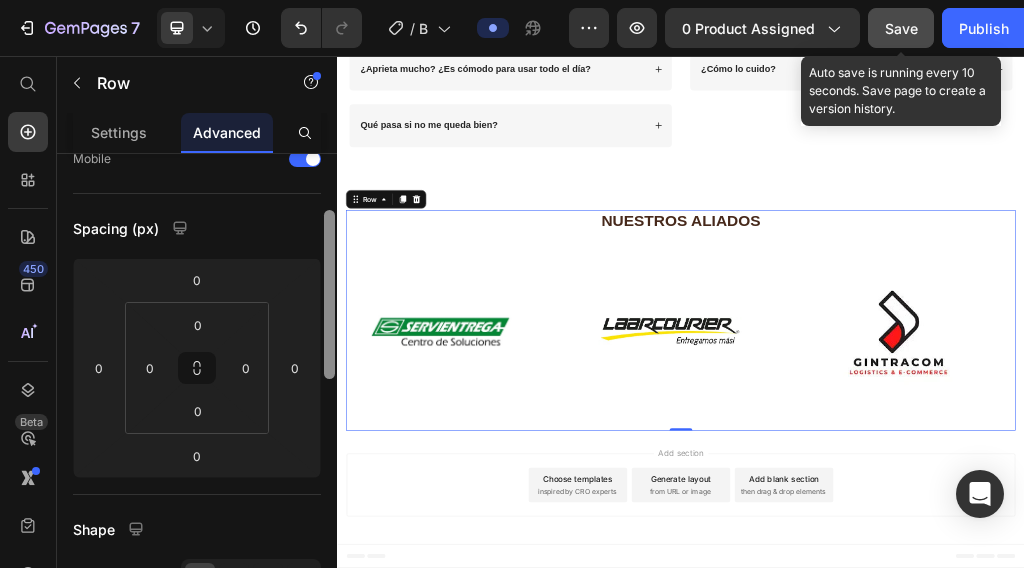 drag, startPoint x: 331, startPoint y: 266, endPoint x: 328, endPoint y: 325, distance: 59.07622 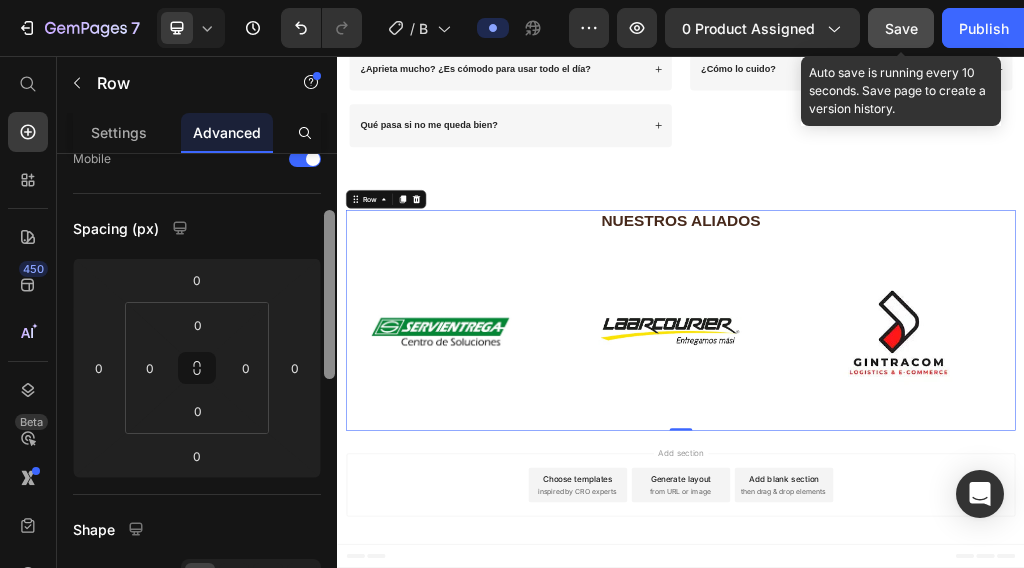 click at bounding box center (329, 294) 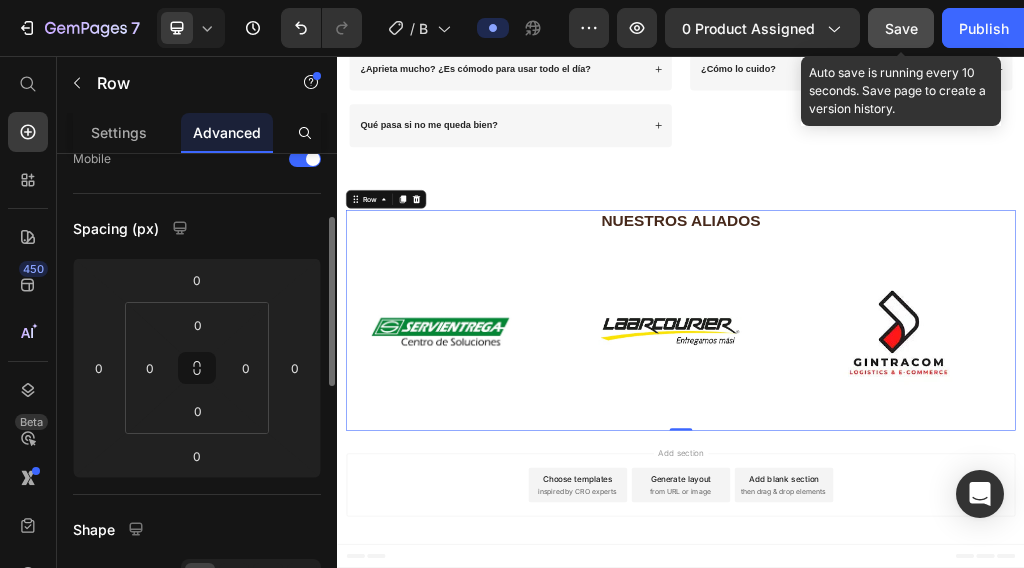 scroll, scrollTop: 162, scrollLeft: 0, axis: vertical 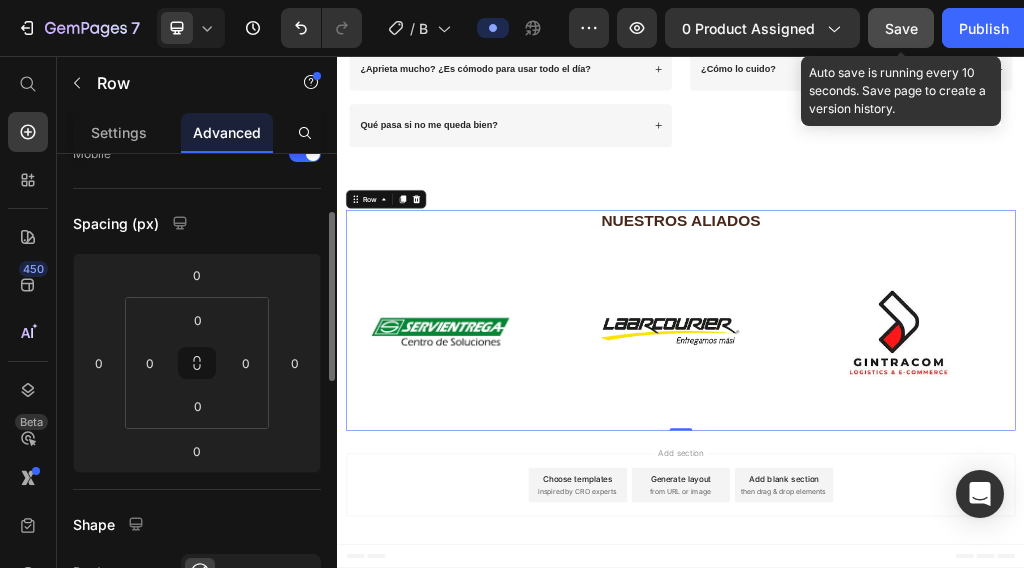 click on "NUESTROS ALIADOS Heading Image Row Image Row Image Row Row" at bounding box center (937, 517) 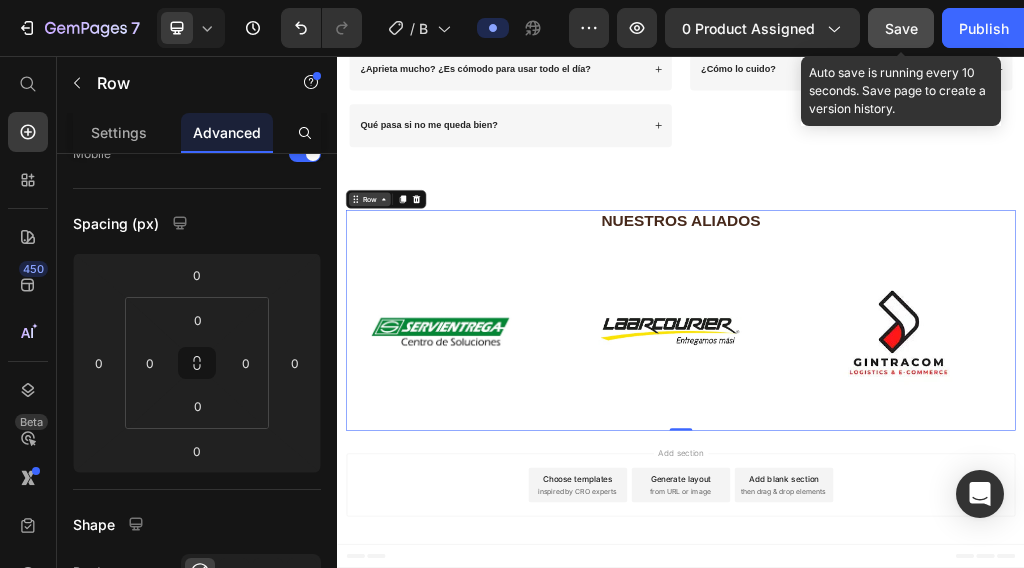 click on "Row" at bounding box center [393, 306] 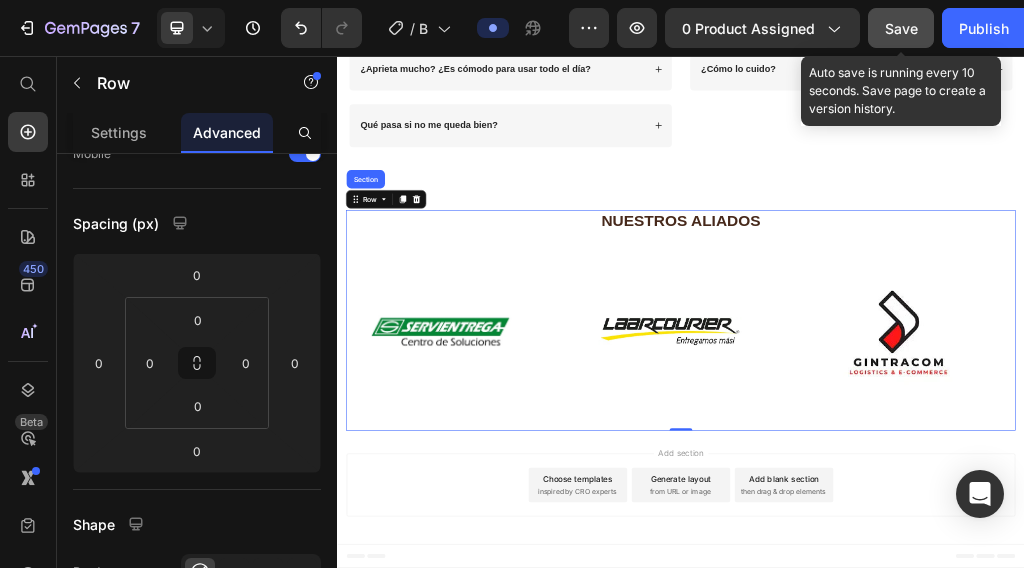 click on "NUESTROS ALIADOS Heading Image Row Image Row Image Row Row" at bounding box center [937, 517] 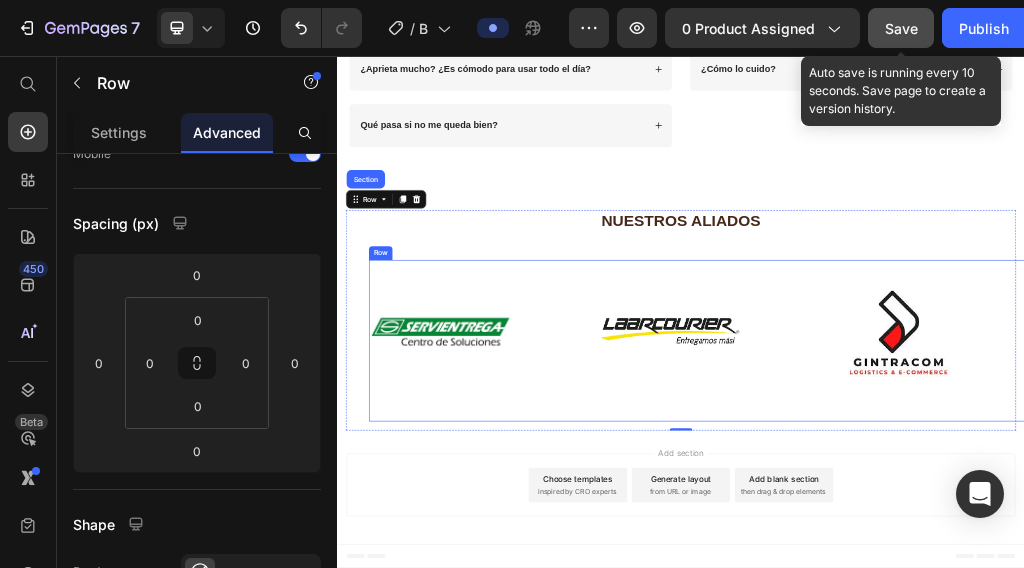 drag, startPoint x: 974, startPoint y: 431, endPoint x: 1109, endPoint y: 483, distance: 144.6686 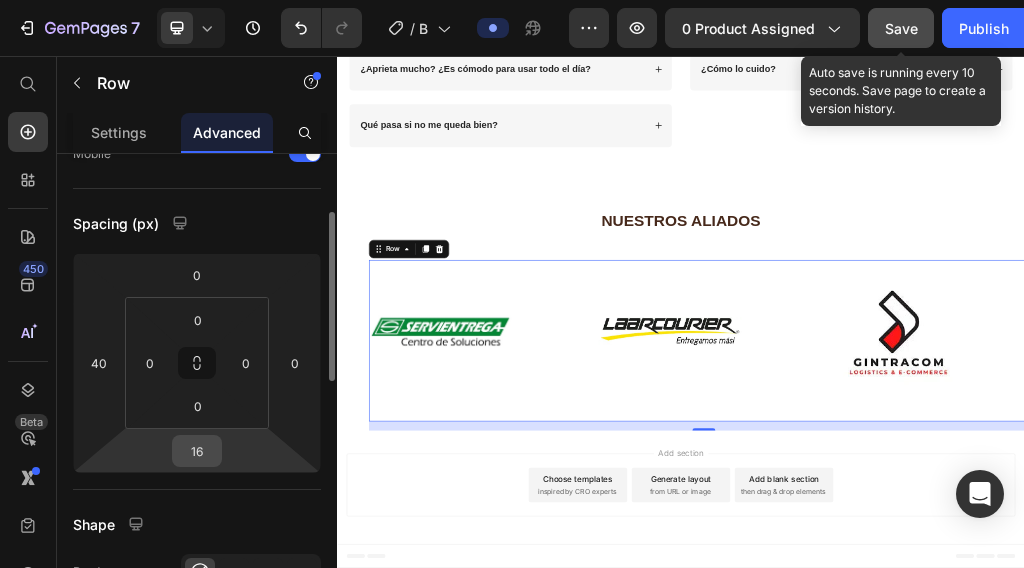 click on "16" at bounding box center (197, 451) 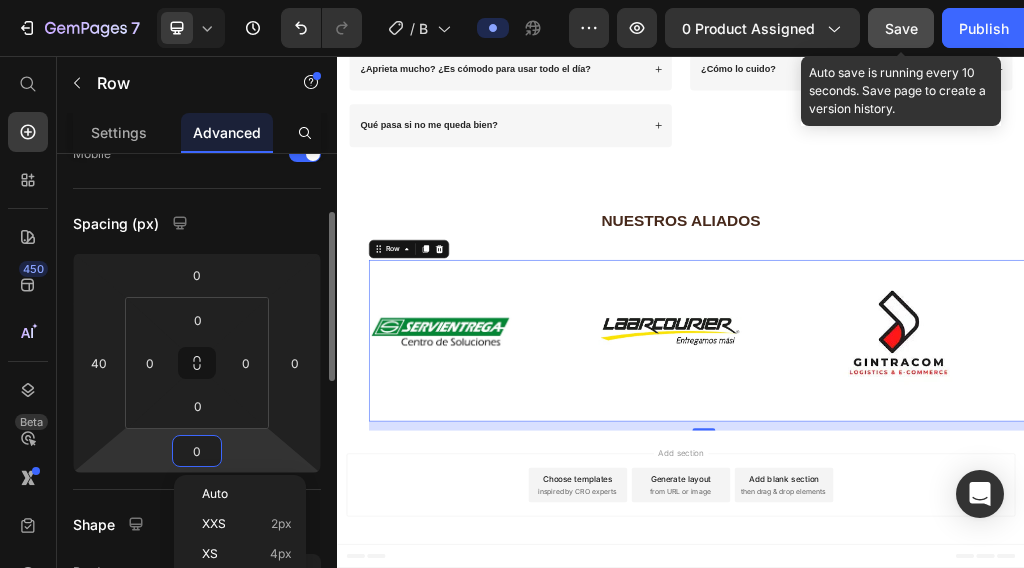 scroll, scrollTop: 4213, scrollLeft: 0, axis: vertical 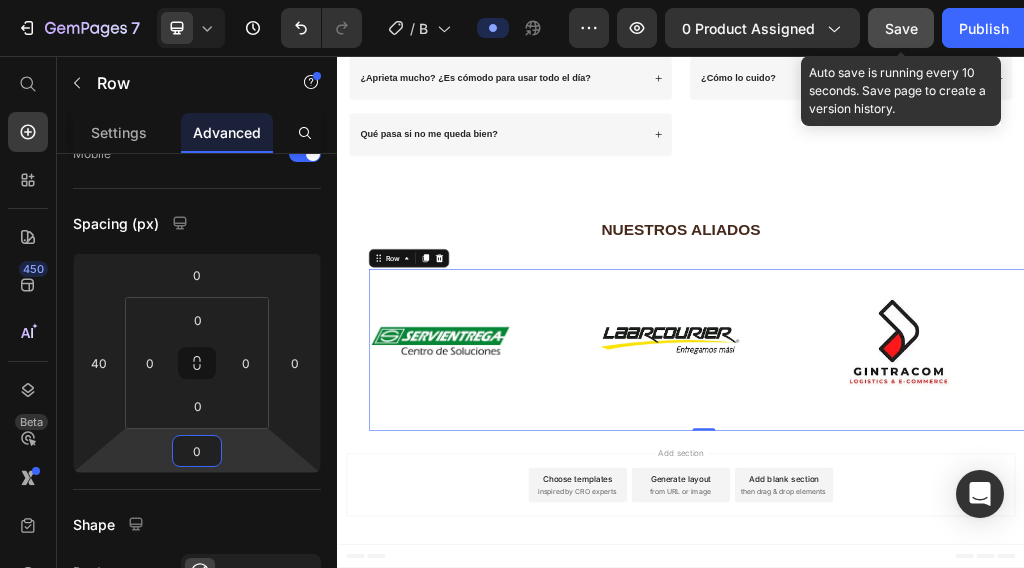 type on "0" 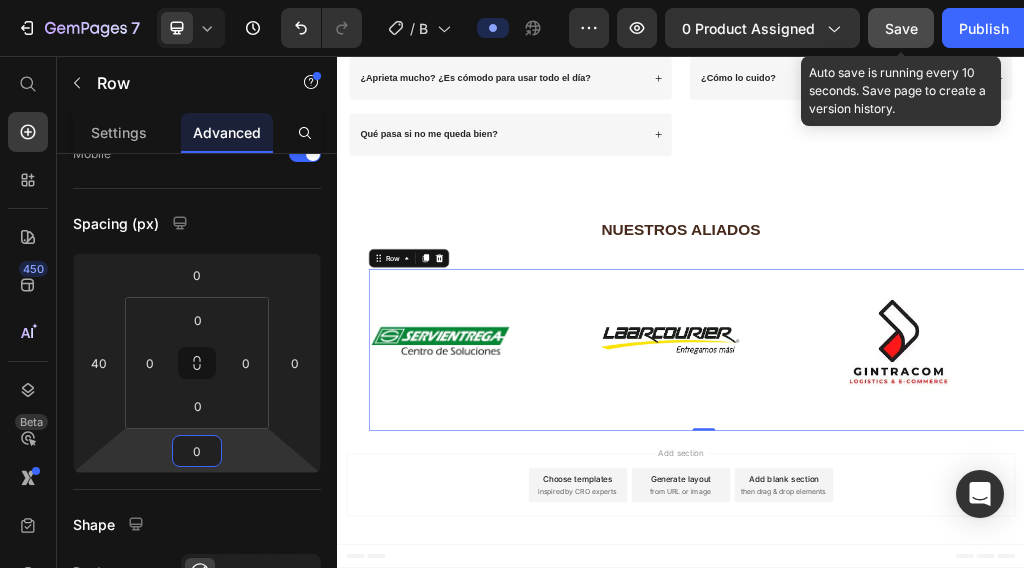 click on "Image Row" at bounding box center (977, 569) 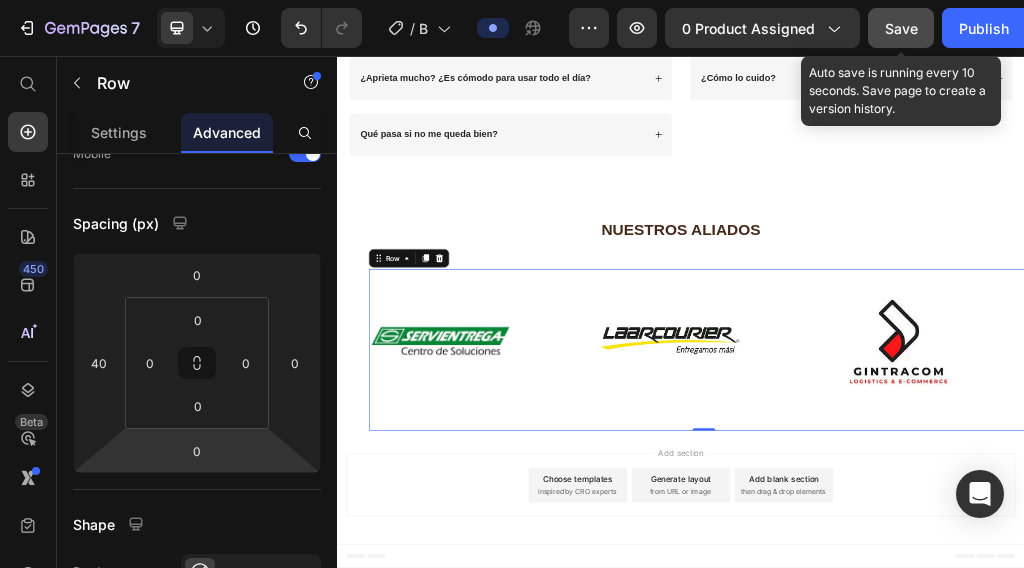 click on "Image Row" at bounding box center [576, 569] 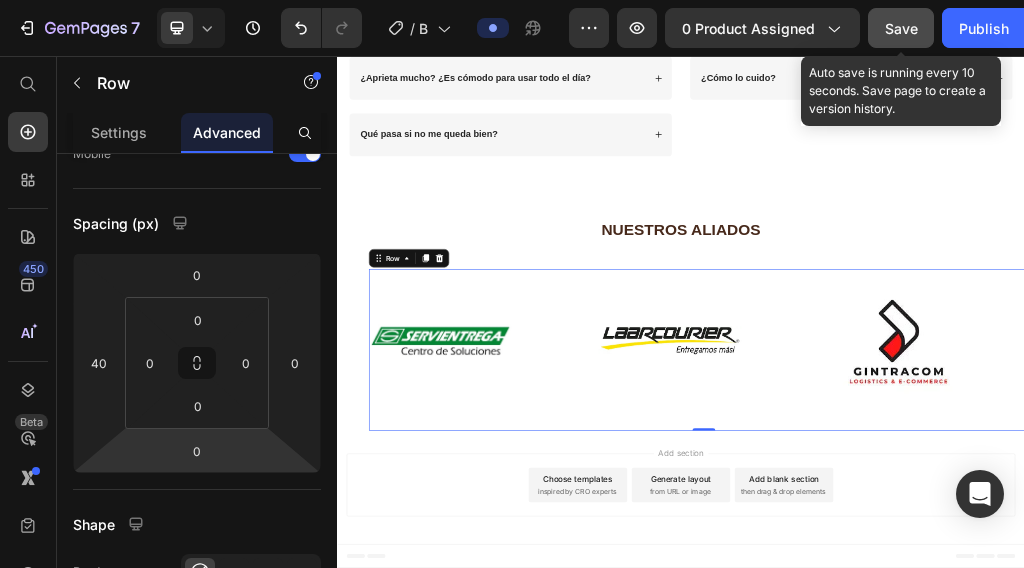 click on "Image Row" at bounding box center (576, 569) 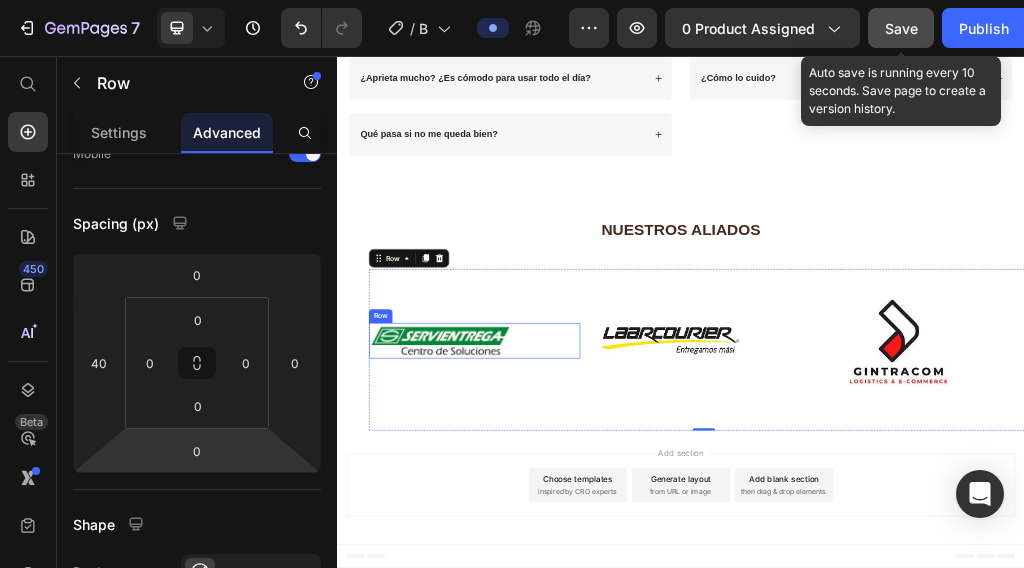 click on "Image Row" at bounding box center (576, 553) 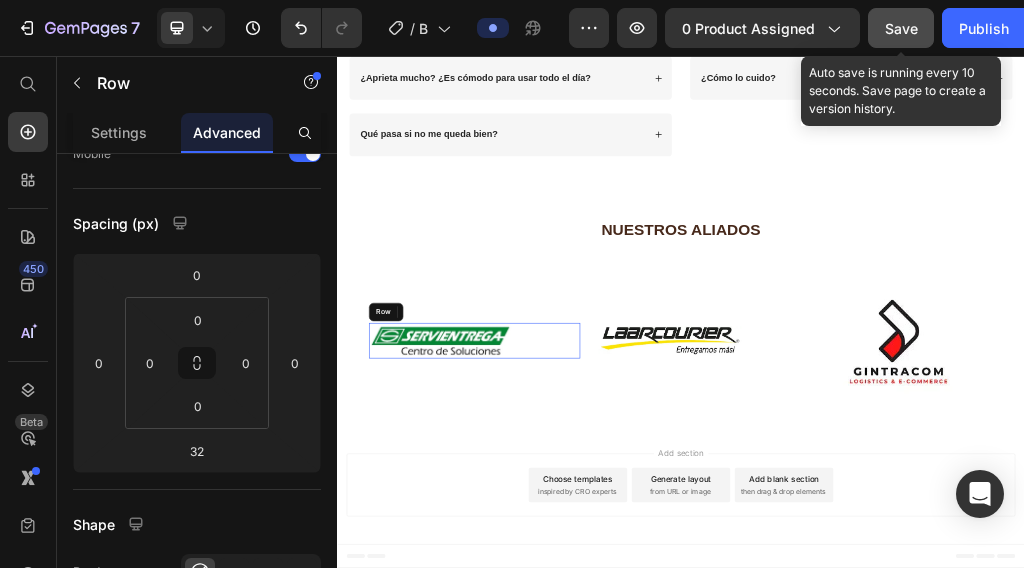 click on "Image Row Image Row Image Row Row   0" at bounding box center (977, 569) 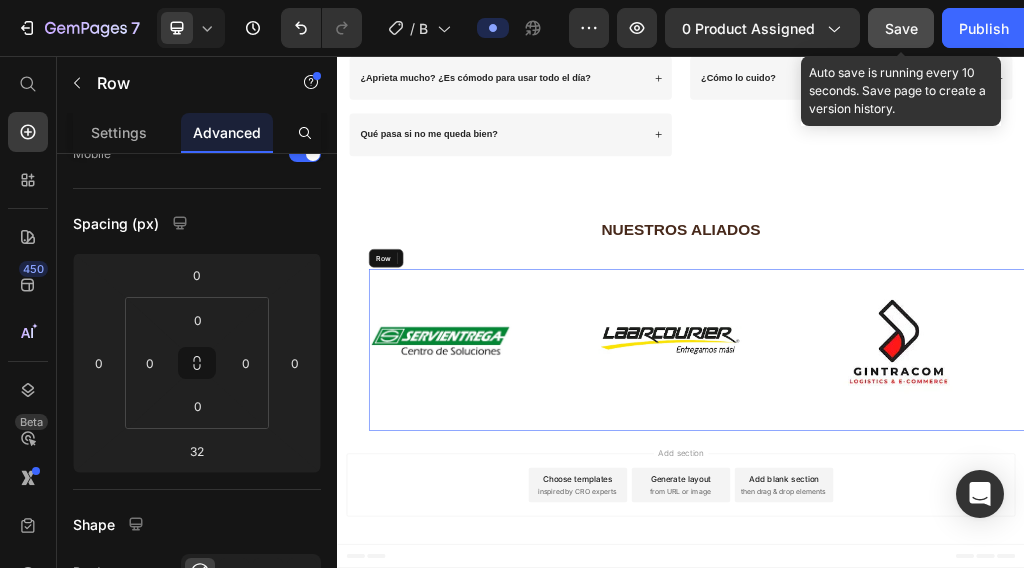 click on "NUESTROS ALIADOS Heading Image Row   0 Image Row Image Row Row" at bounding box center (937, 525) 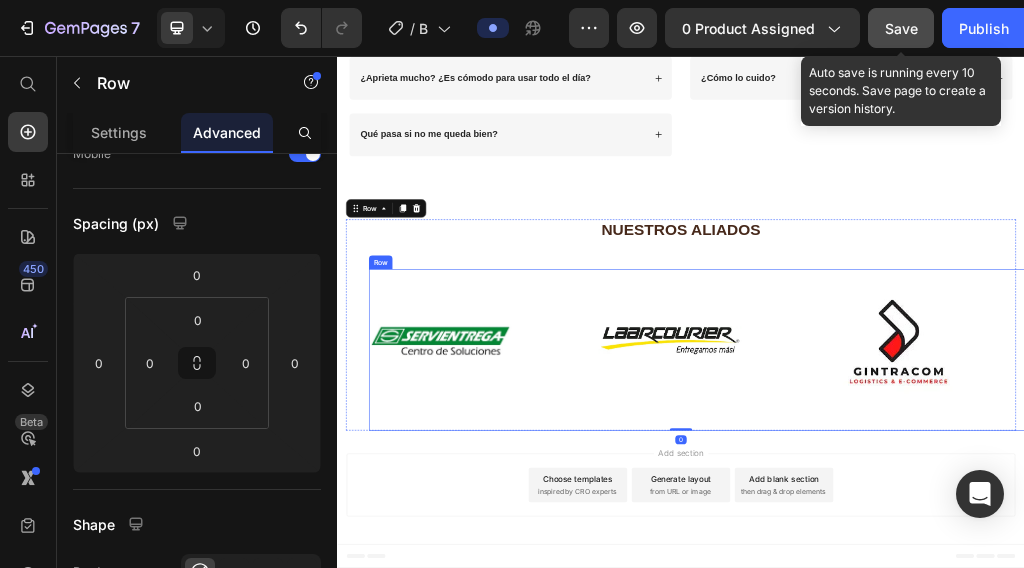 click on "Image Row" at bounding box center (977, 569) 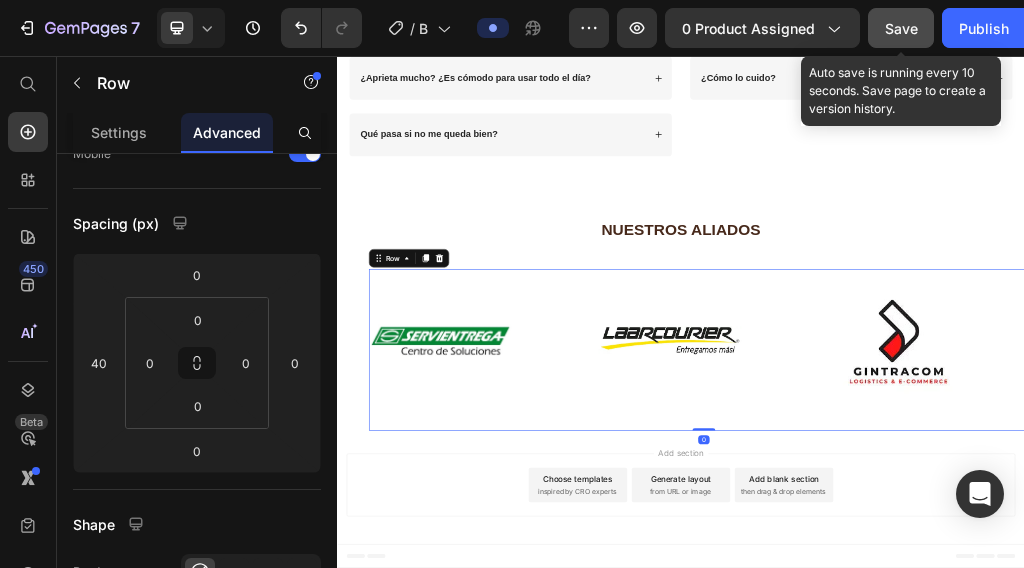 drag, startPoint x: 967, startPoint y: 709, endPoint x: 967, endPoint y: 639, distance: 70 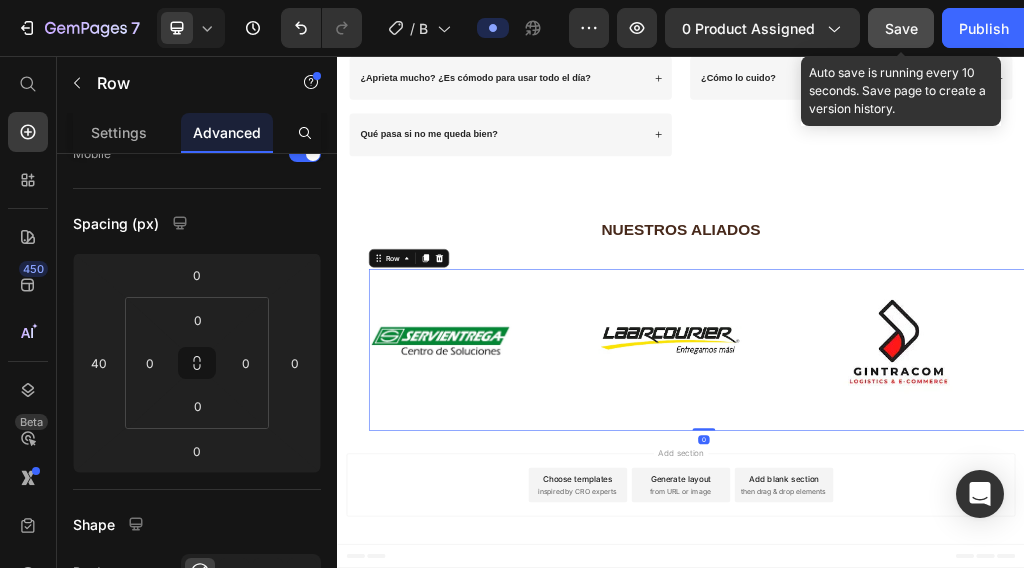 click on "Image Row Image Row Image Row Row   0" at bounding box center [977, 569] 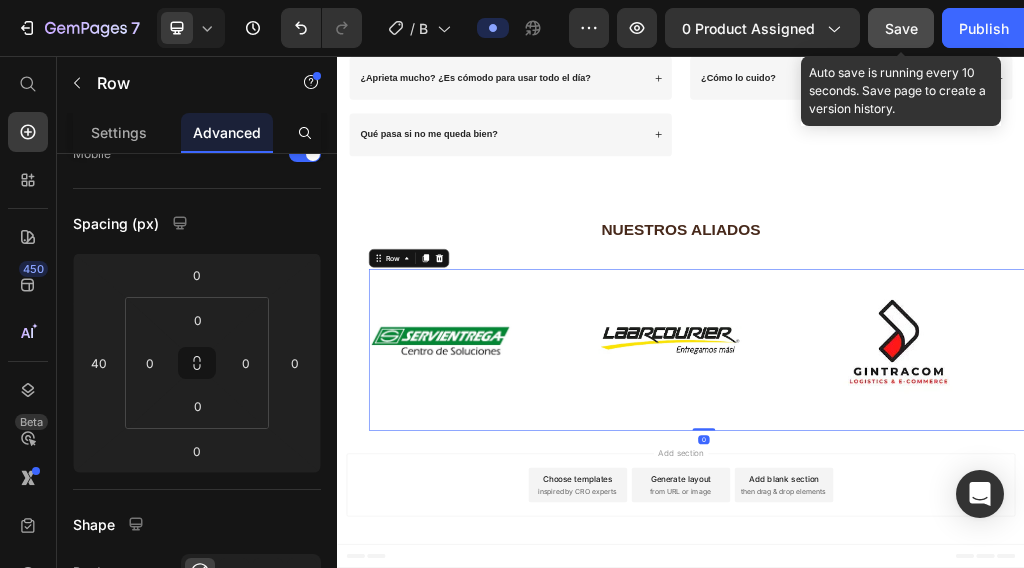drag, startPoint x: 983, startPoint y: 704, endPoint x: 990, endPoint y: 632, distance: 72.33948 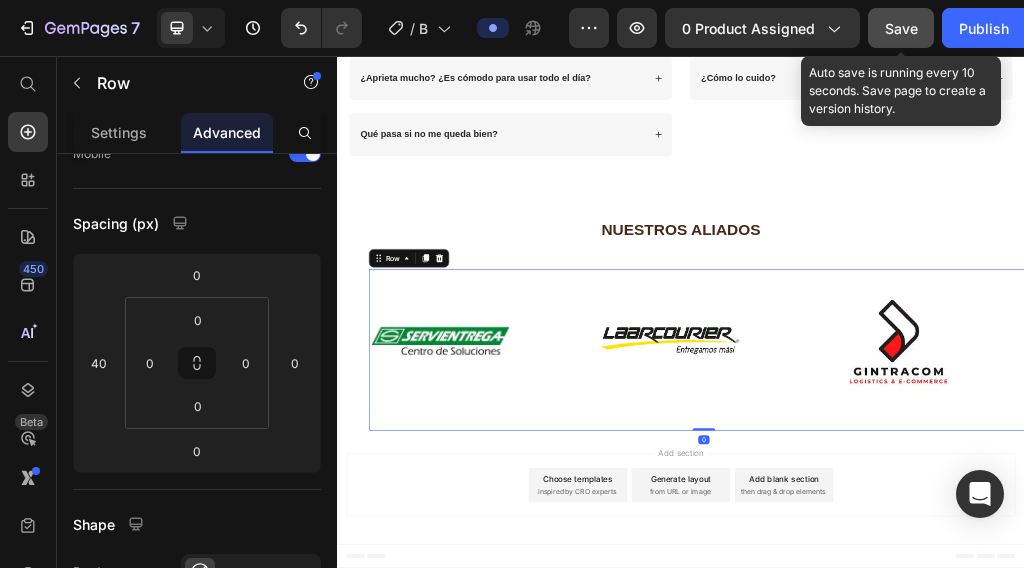 click on "Image Row Image Row Image Row Row   0" at bounding box center [977, 569] 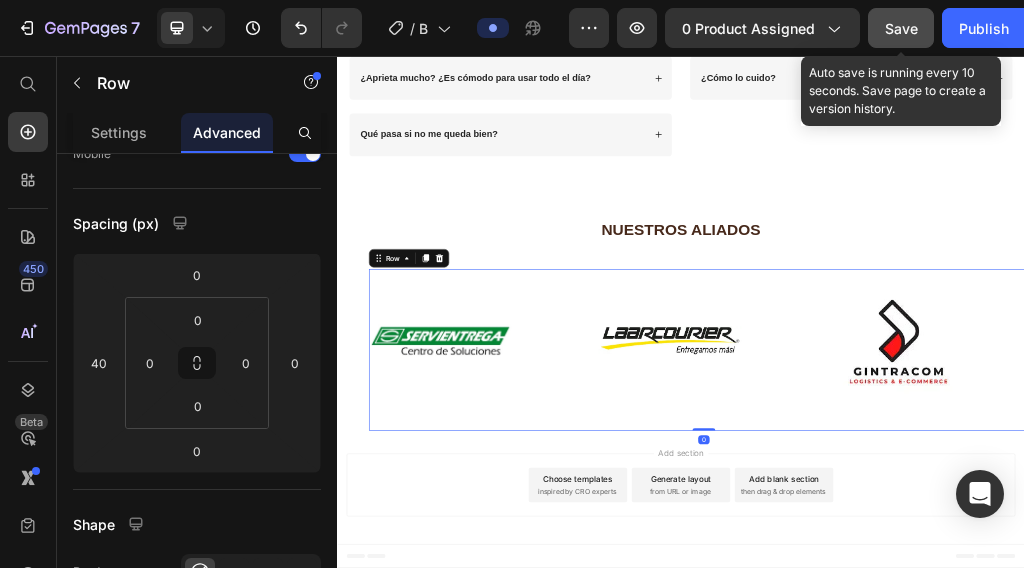 drag, startPoint x: 979, startPoint y: 705, endPoint x: 985, endPoint y: 634, distance: 71.25307 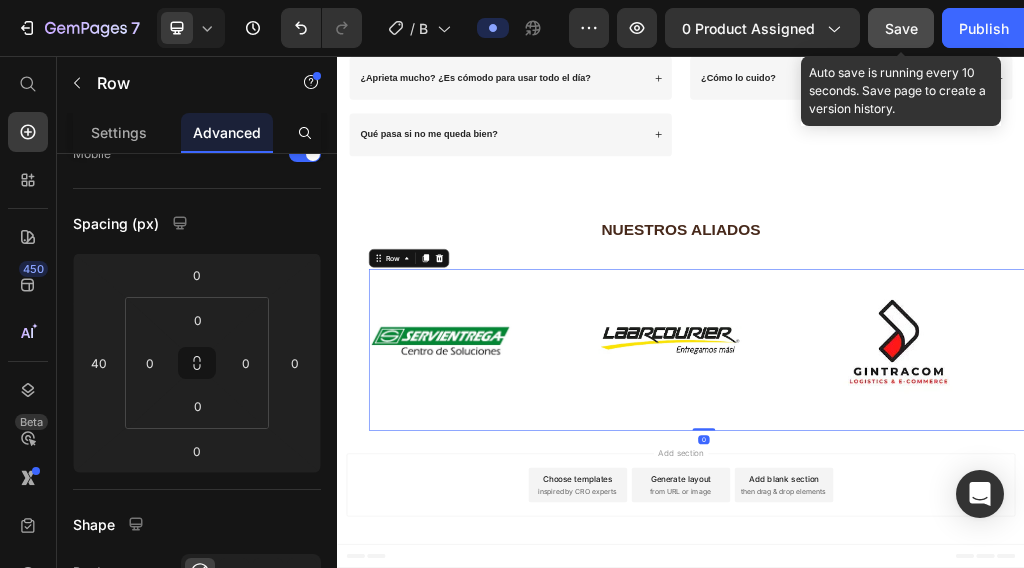 click on "Image Row Image Row Image Row Row   0" at bounding box center (977, 569) 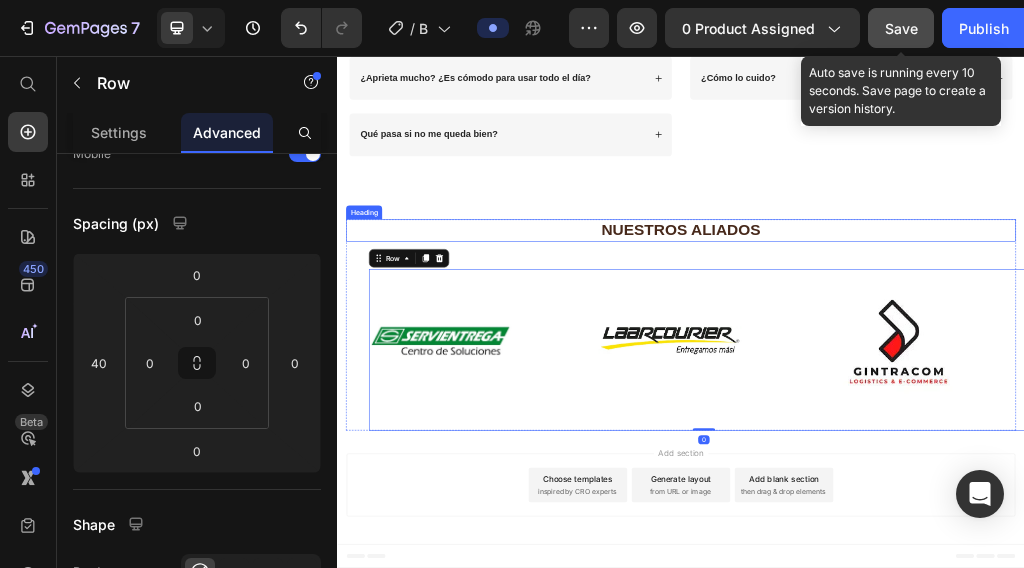 drag, startPoint x: 1000, startPoint y: 345, endPoint x: 988, endPoint y: 384, distance: 40.804413 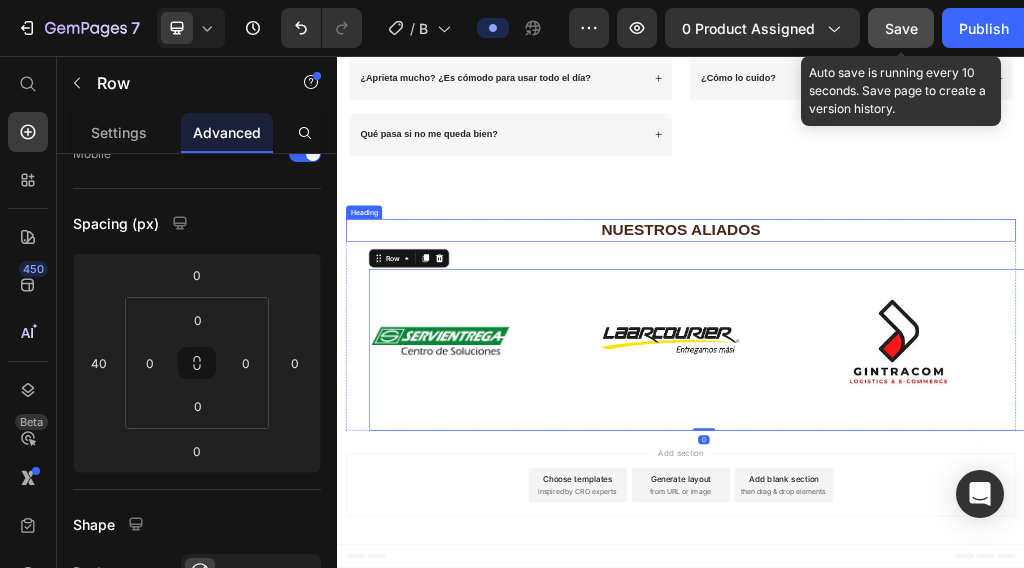 click on "NUESTROS ALIADOS" at bounding box center (937, 360) 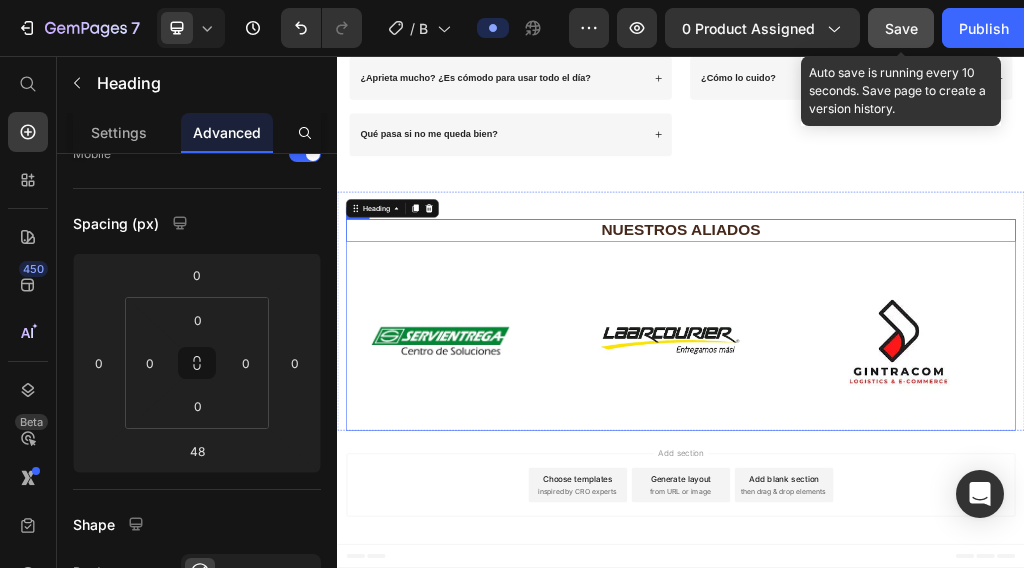 click on "0" at bounding box center (337, 56) 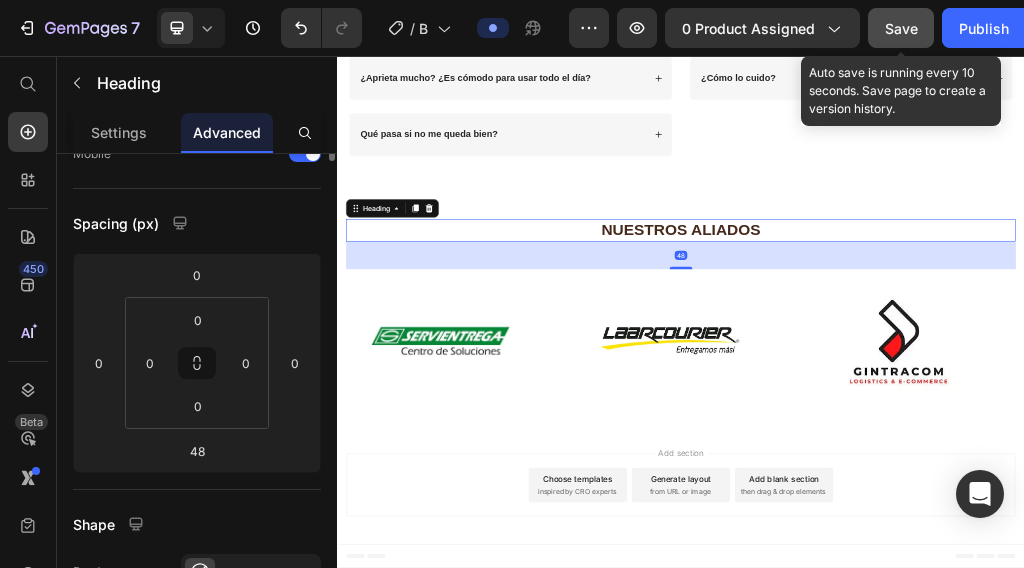 scroll, scrollTop: 0, scrollLeft: 0, axis: both 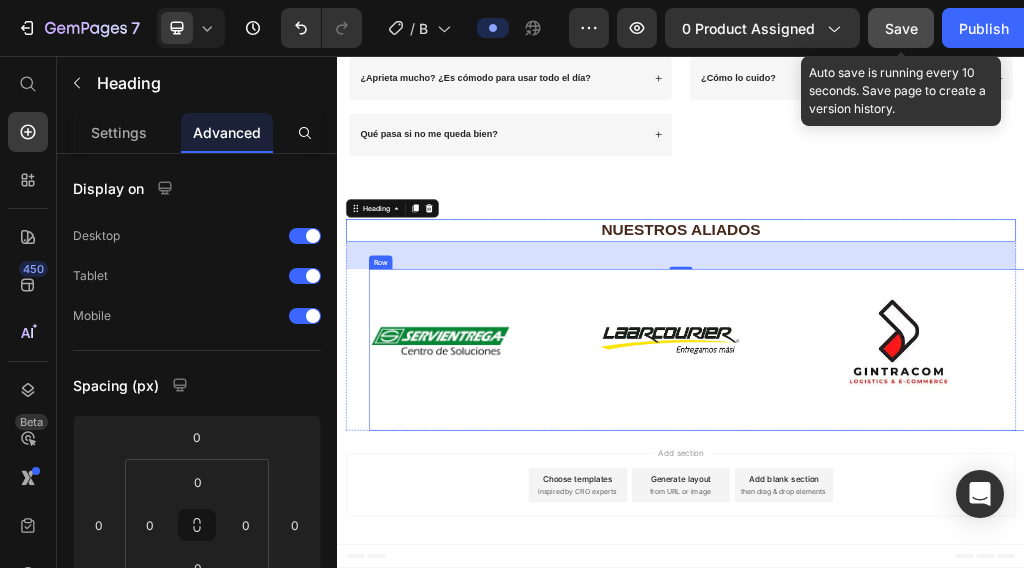 drag, startPoint x: 923, startPoint y: 428, endPoint x: 819, endPoint y: 455, distance: 107.44766 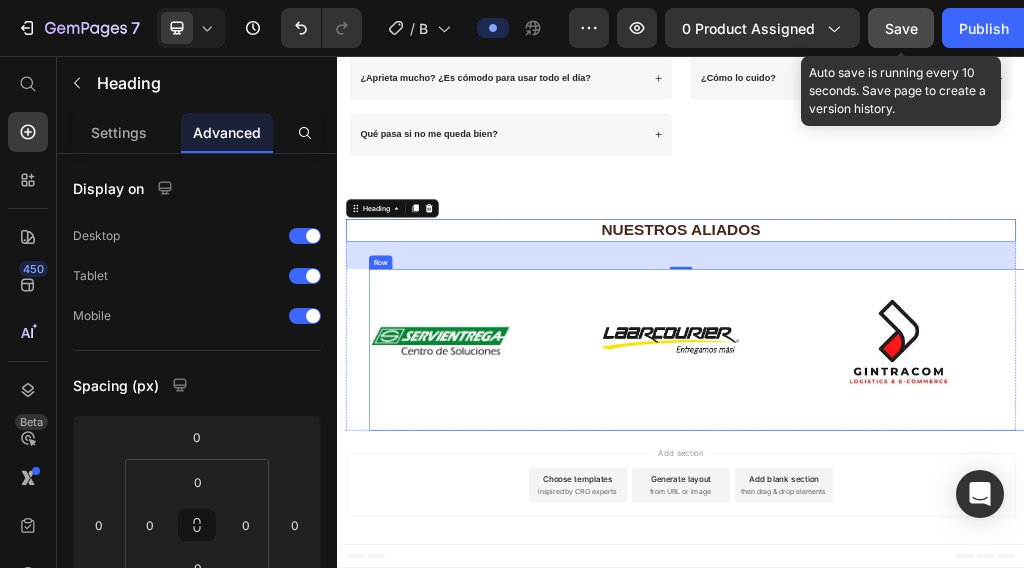 click on "Image Row" at bounding box center (977, 569) 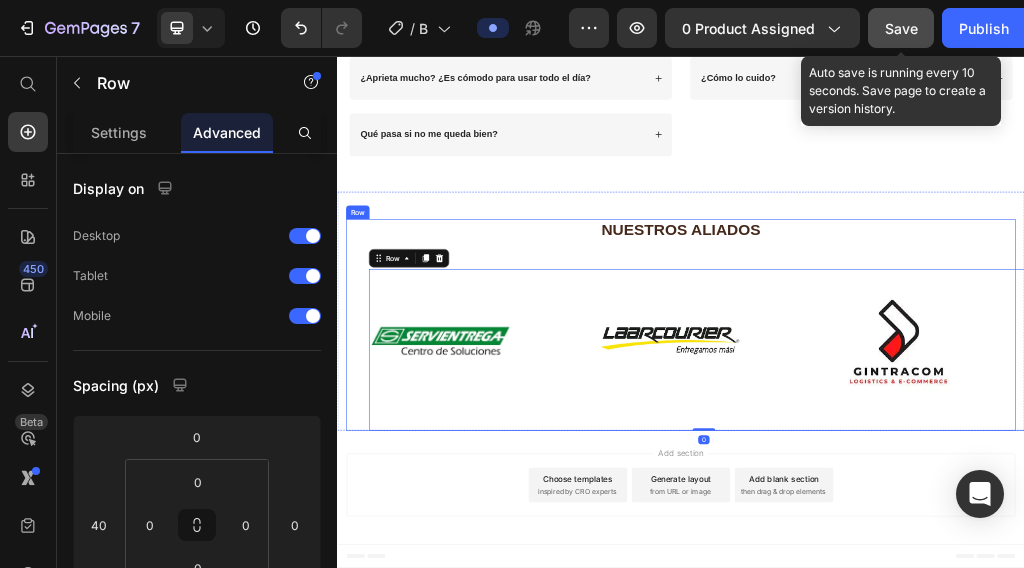 click on "NUESTROS ALIADOS Heading Image Row Image Row Image Row Row   0" at bounding box center [937, 525] 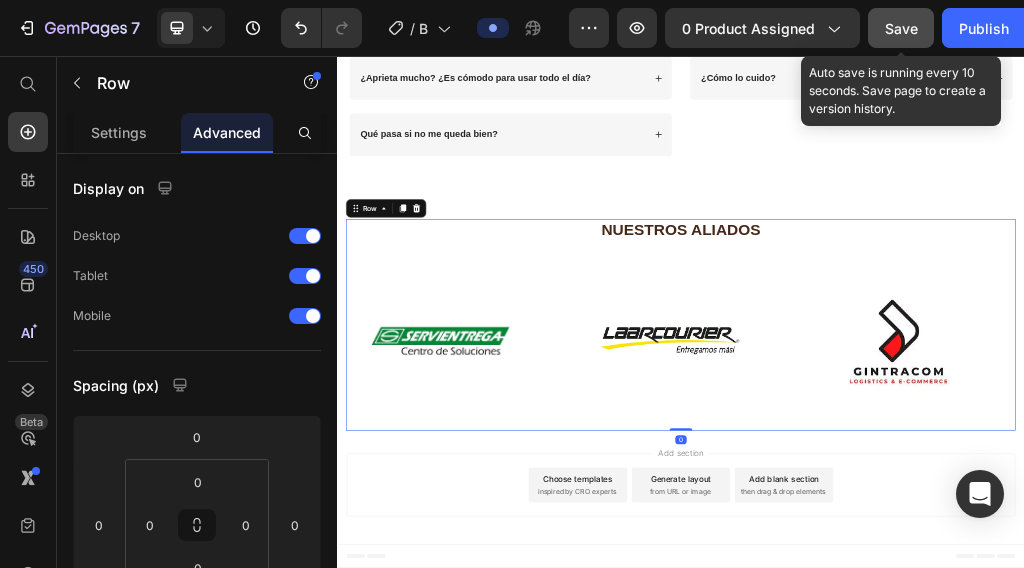 click on "NUESTROS ALIADOS Heading Image Row Image Row Image Row Row" at bounding box center [937, 525] 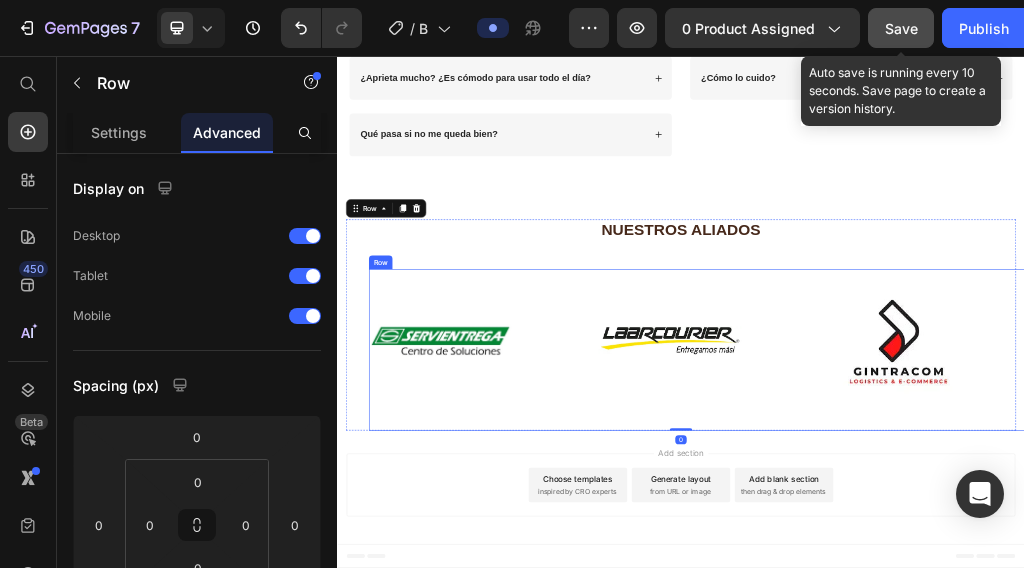 drag, startPoint x: 992, startPoint y: 431, endPoint x: 1000, endPoint y: 417, distance: 16.124516 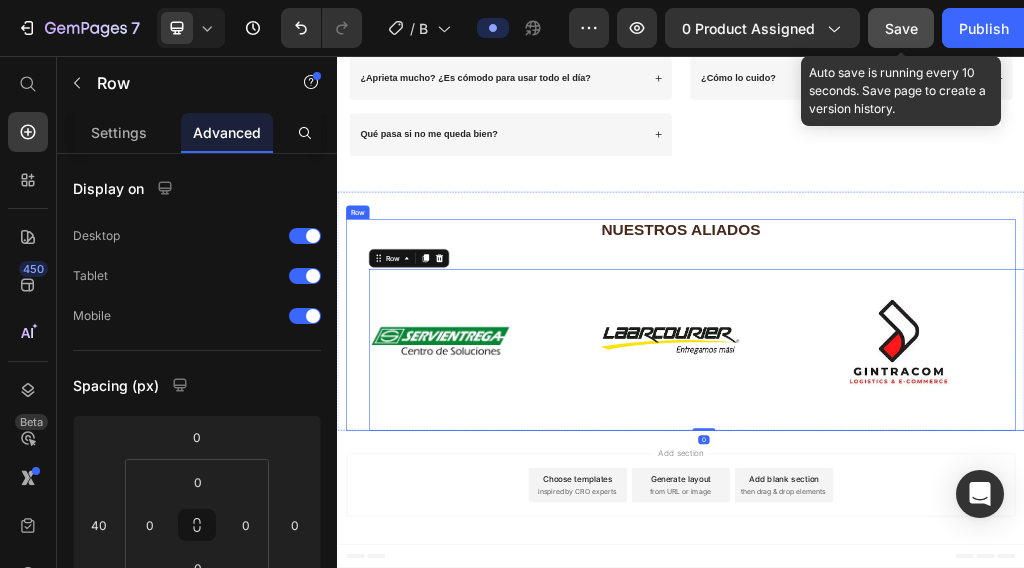 click on "NUESTROS ALIADOS Heading Image Row Image Row Image Row Row   0" at bounding box center [937, 525] 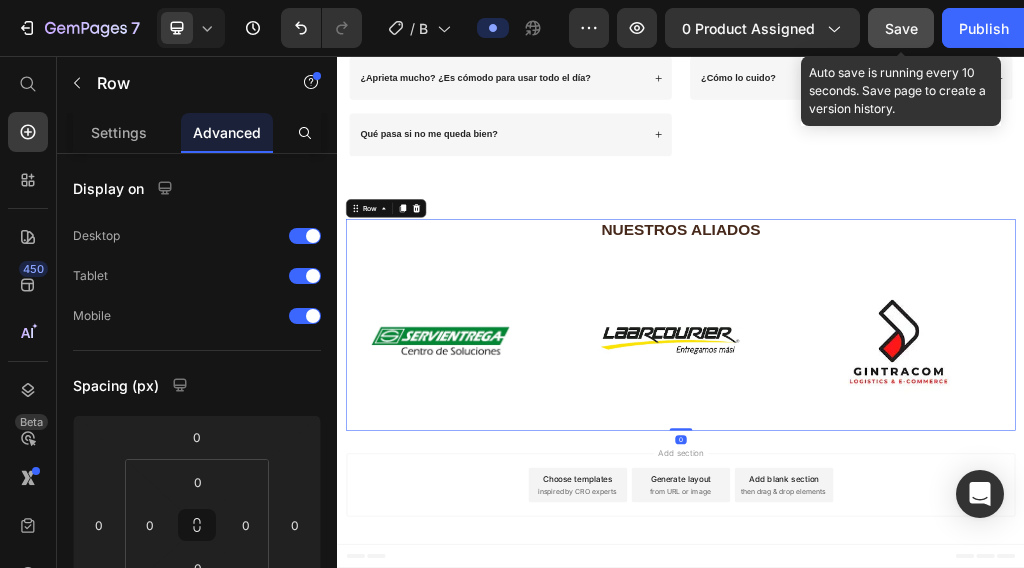click on "NUESTROS ALIADOS Heading Image Row Image Row Image Row Row" at bounding box center [937, 525] 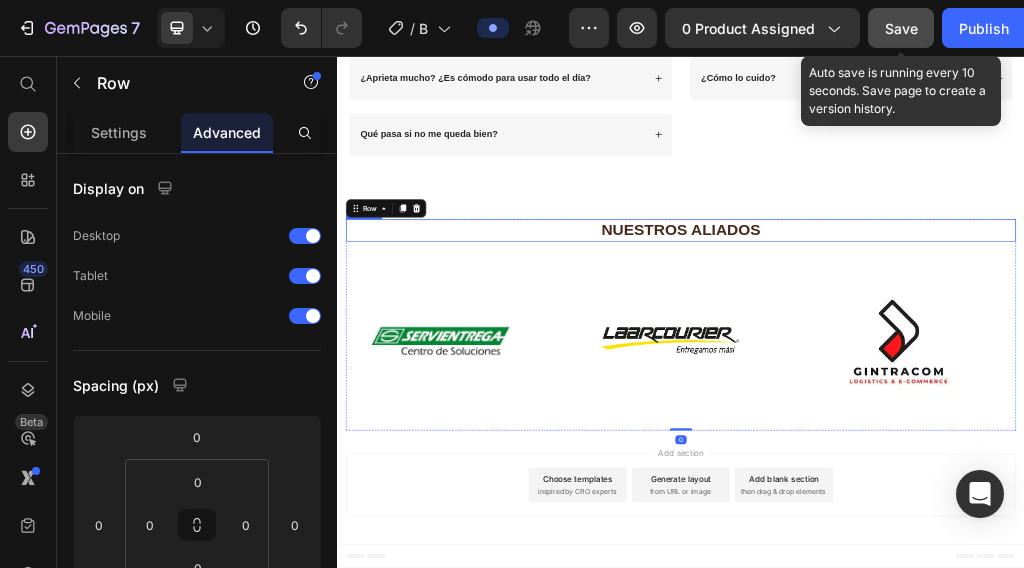 click on "NUESTROS ALIADOS" at bounding box center (937, 360) 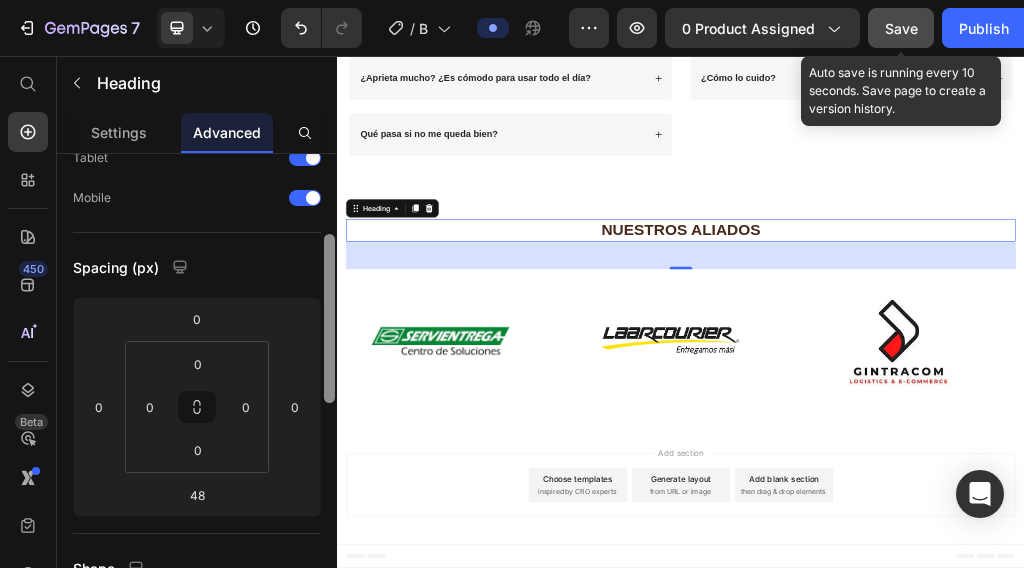 scroll, scrollTop: 146, scrollLeft: 0, axis: vertical 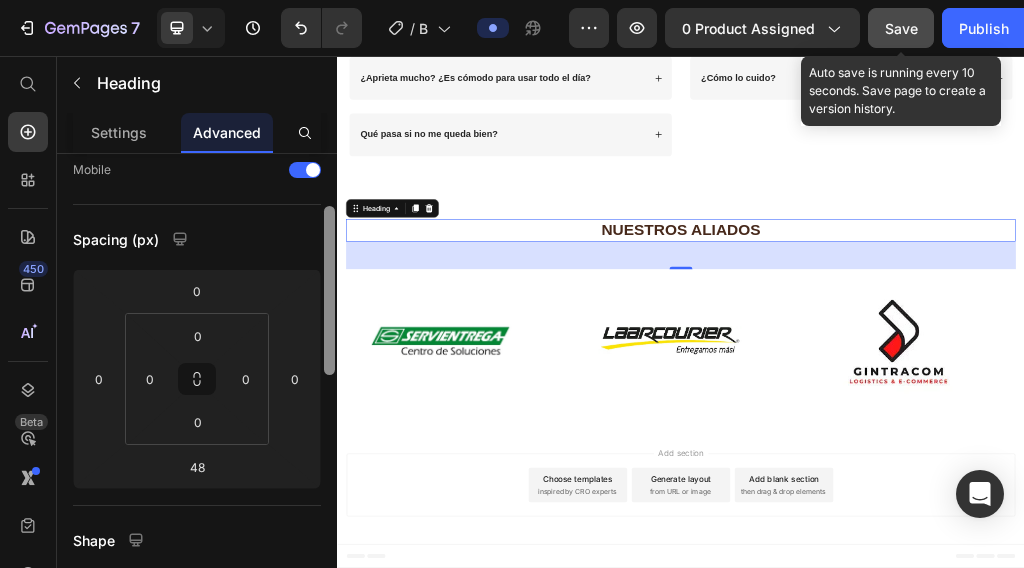 drag, startPoint x: 325, startPoint y: 280, endPoint x: 329, endPoint y: 333, distance: 53.15073 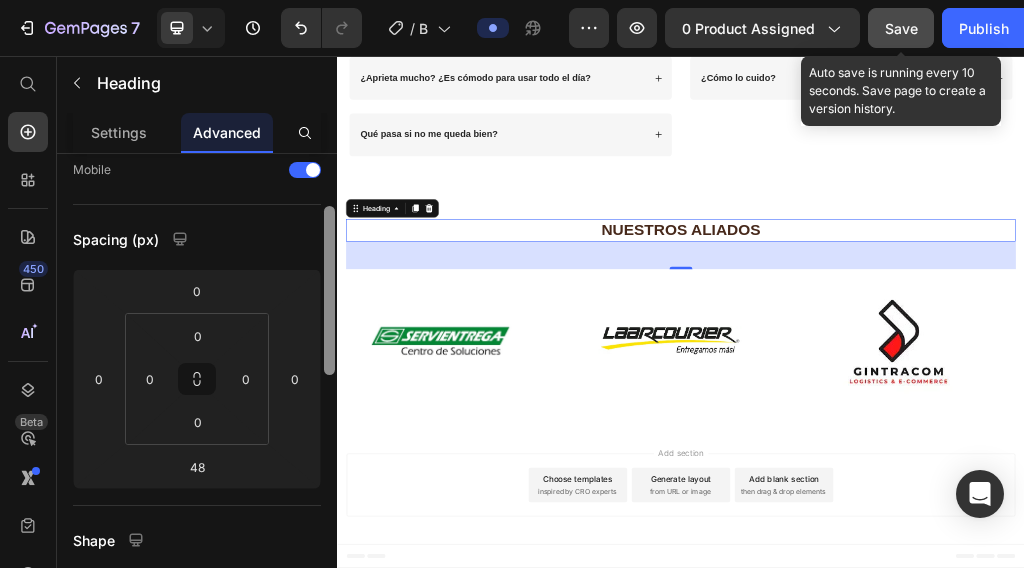 click at bounding box center (329, 290) 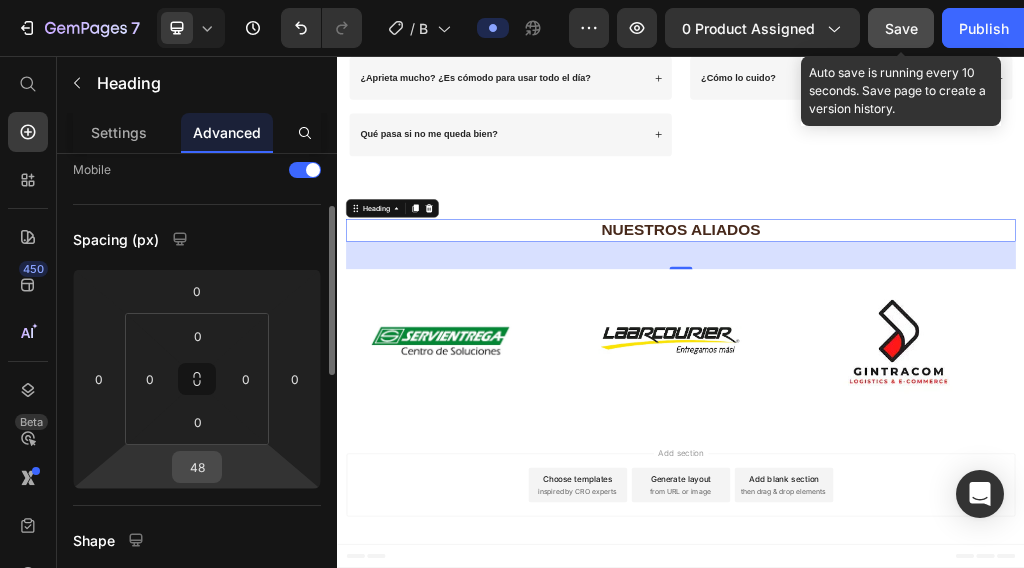 click on "48" at bounding box center (197, 467) 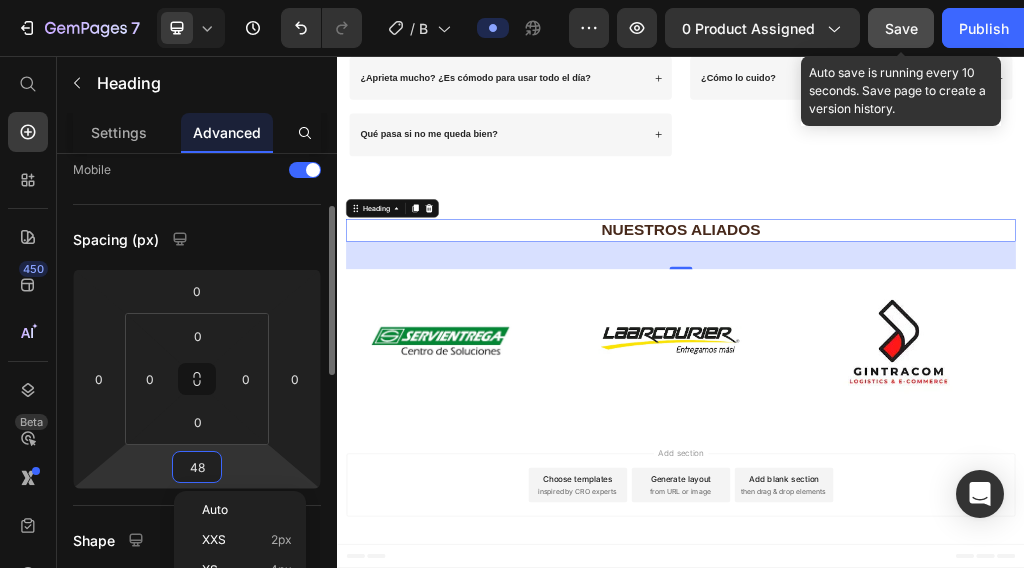 click on "48" at bounding box center (197, 467) 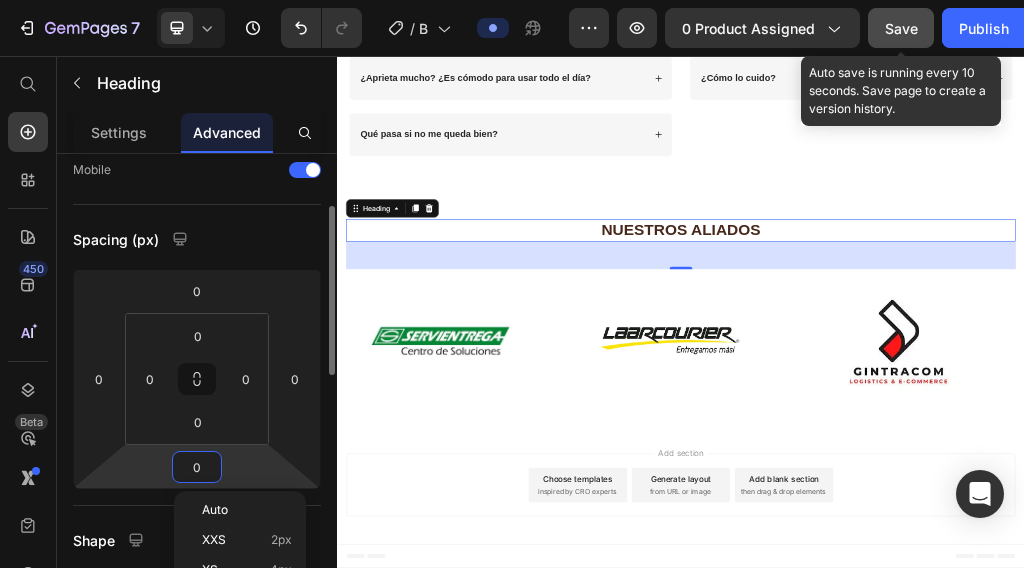 scroll, scrollTop: 4165, scrollLeft: 0, axis: vertical 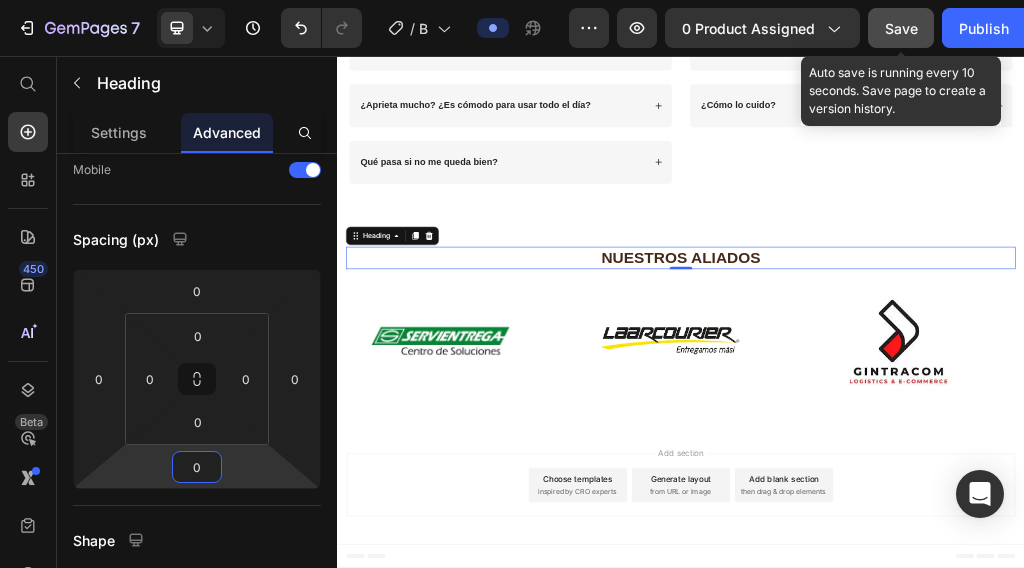 type on "0" 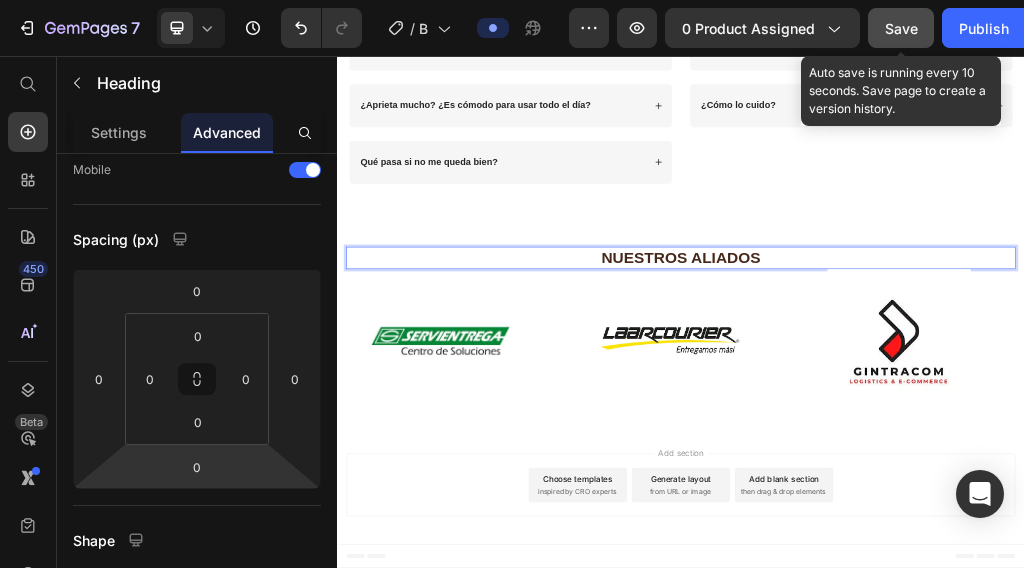click on "NUESTROS ALIADOS" at bounding box center [937, 408] 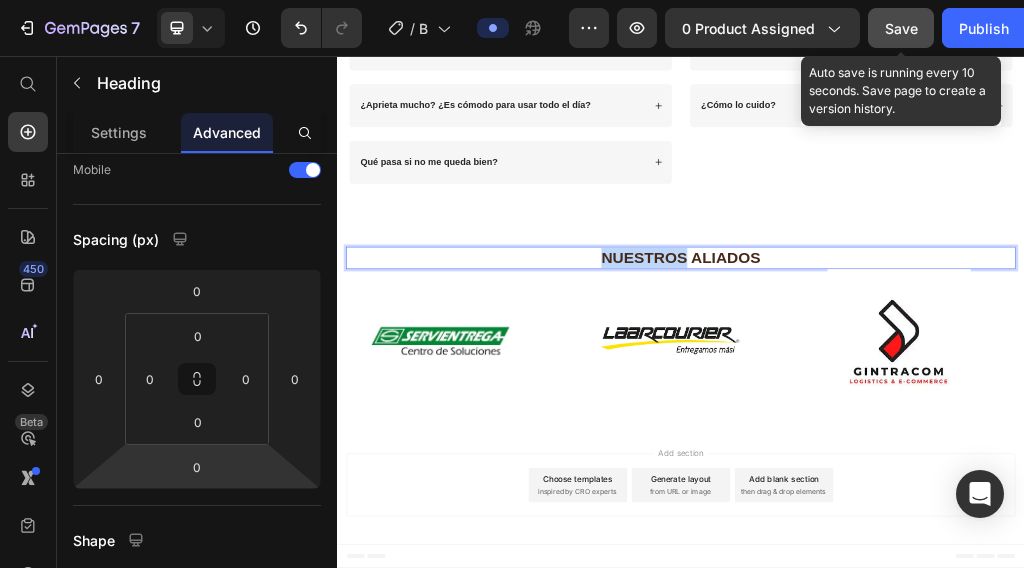 click on "NUESTROS ALIADOS" at bounding box center [937, 408] 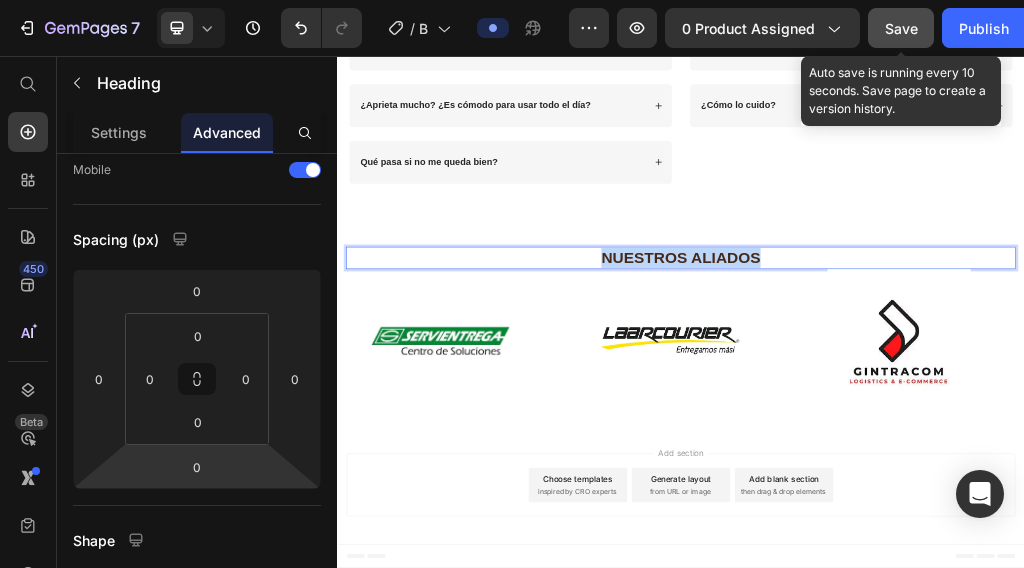 click on "NUESTROS ALIADOS" at bounding box center (937, 408) 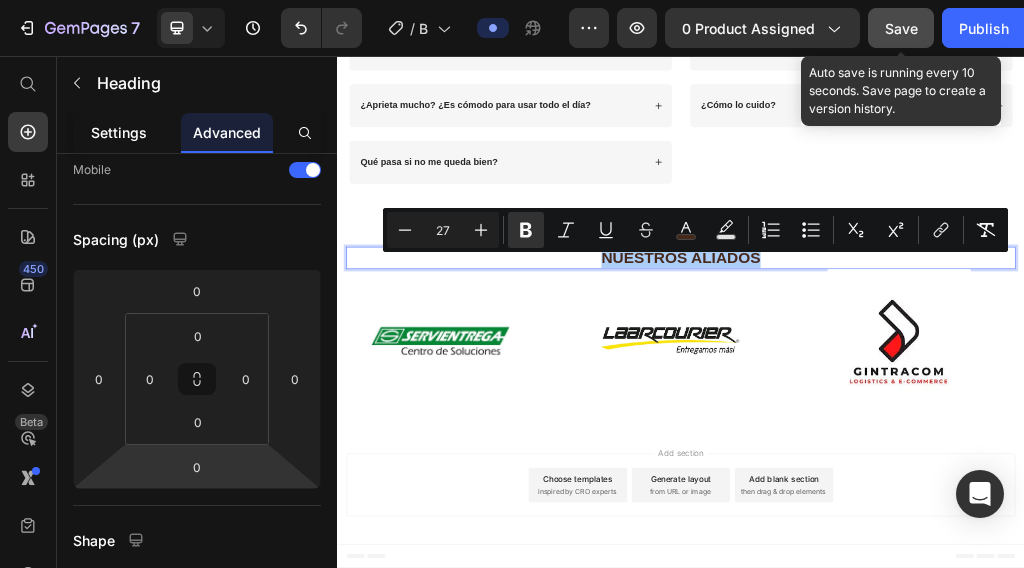 click on "Settings" at bounding box center [119, 132] 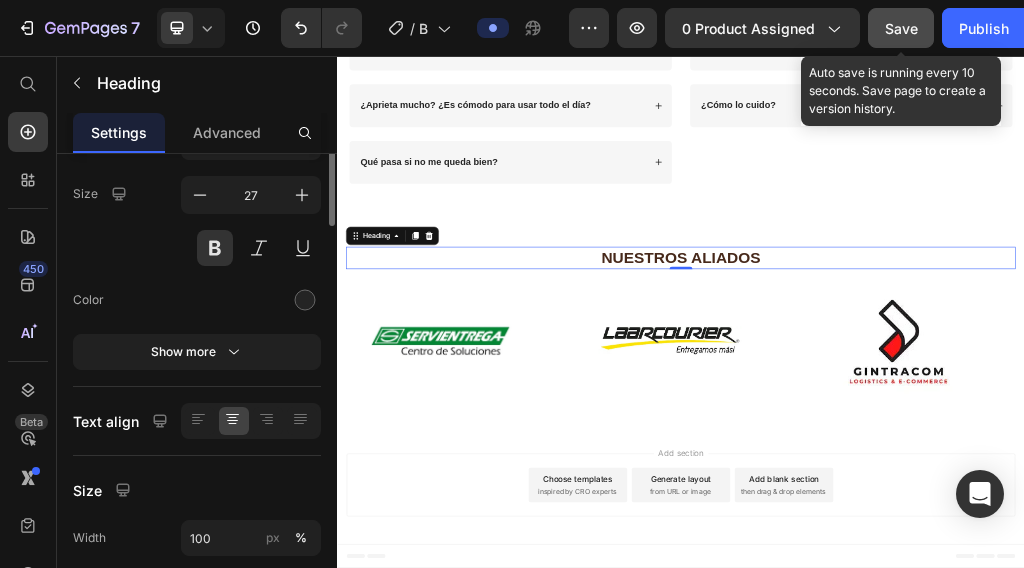scroll, scrollTop: 0, scrollLeft: 0, axis: both 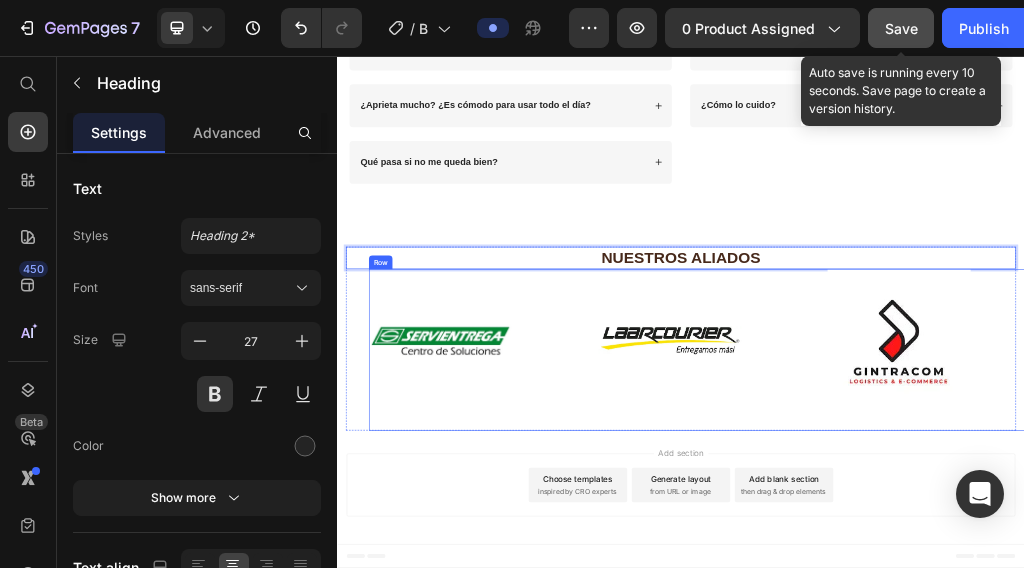 click on "Image" at bounding box center [1219, 416] 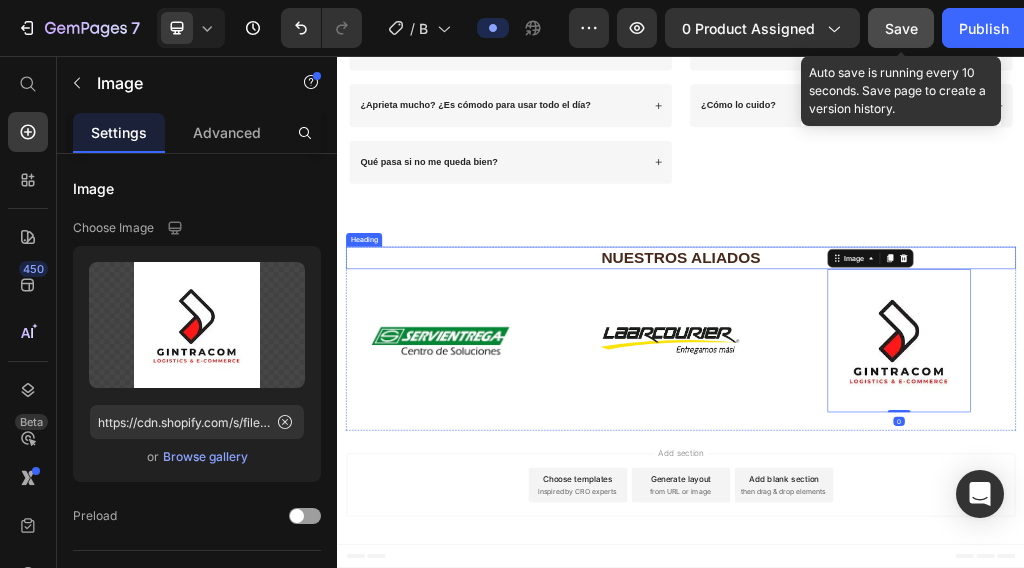 click on "⁠⁠⁠⁠⁠⁠⁠ NUESTROS ALIADOS" at bounding box center [937, 408] 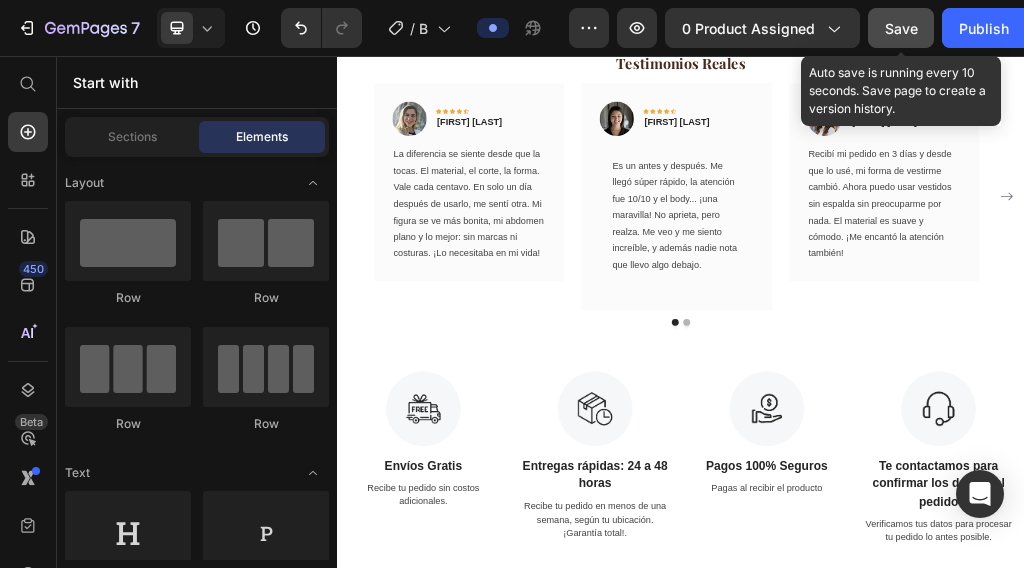scroll, scrollTop: 2674, scrollLeft: 0, axis: vertical 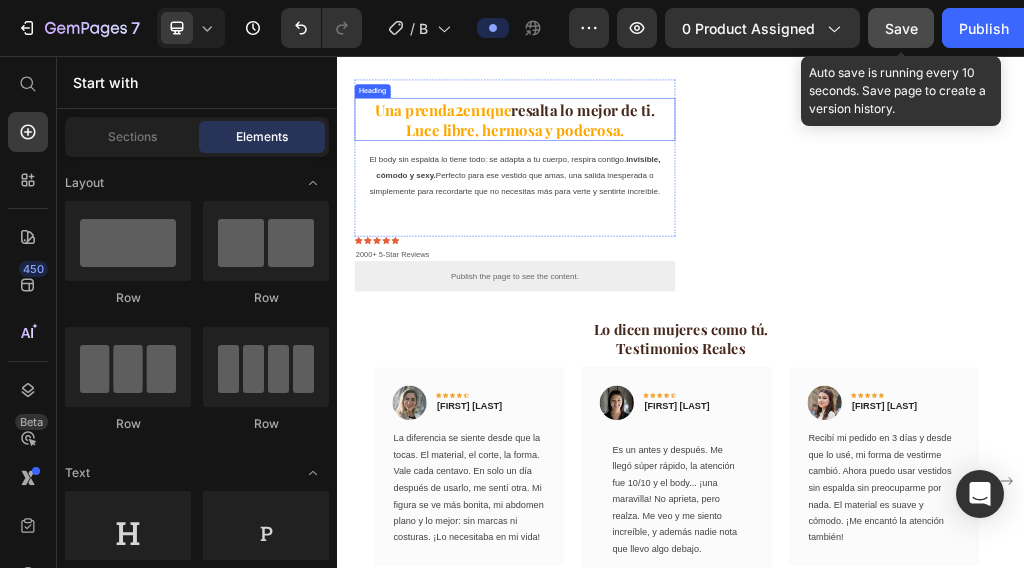 click on "Luce libre, hermosa y poderosa." at bounding box center [647, 312] 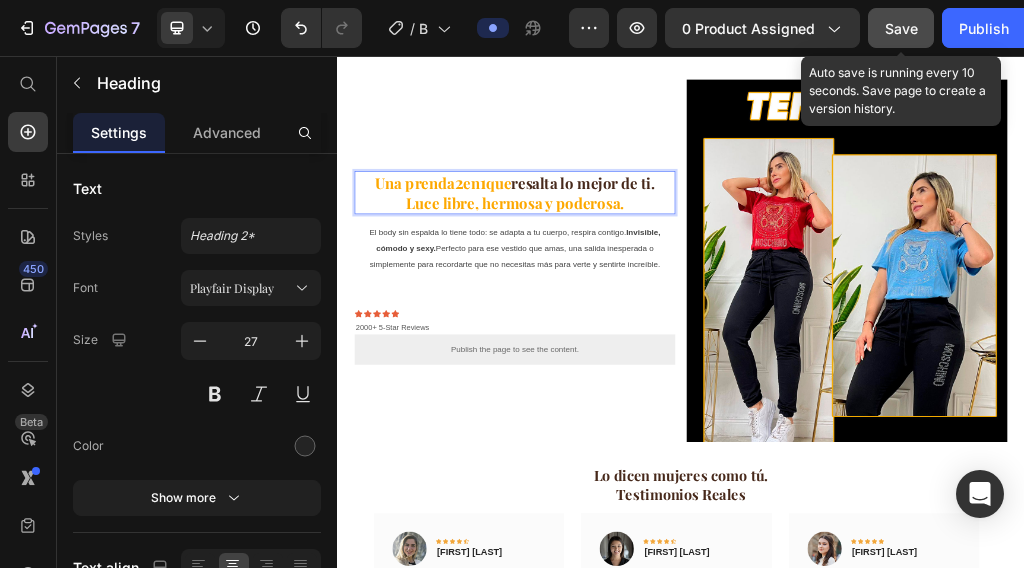 drag, startPoint x: 632, startPoint y: 300, endPoint x: 585, endPoint y: 272, distance: 54.708317 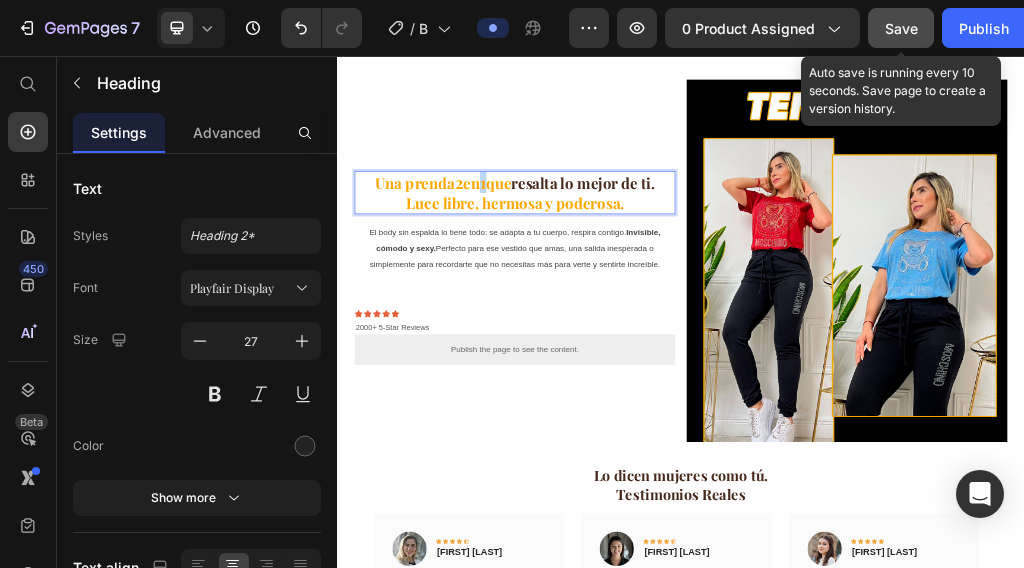 click on "1" at bounding box center (591, 276) 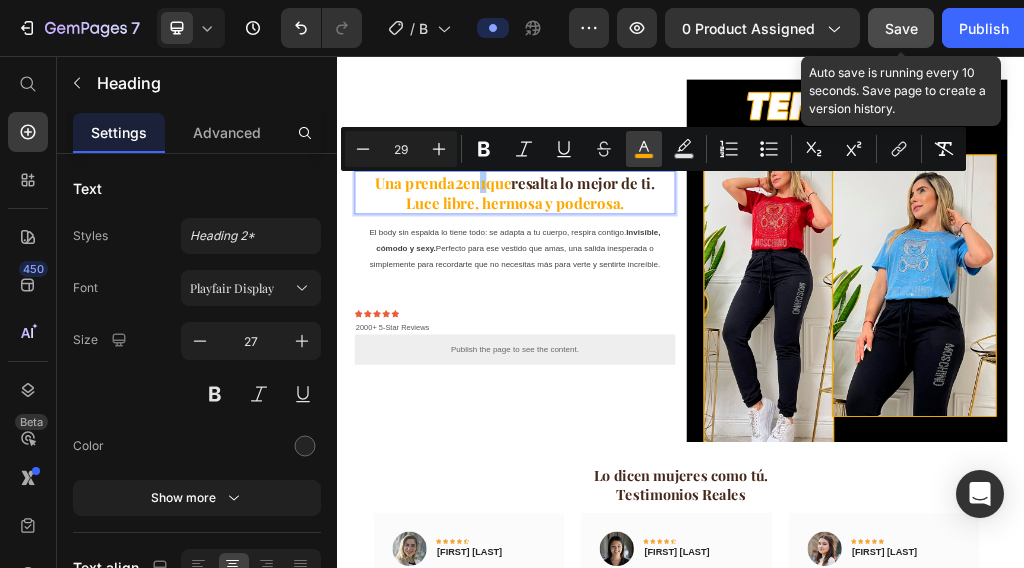 click 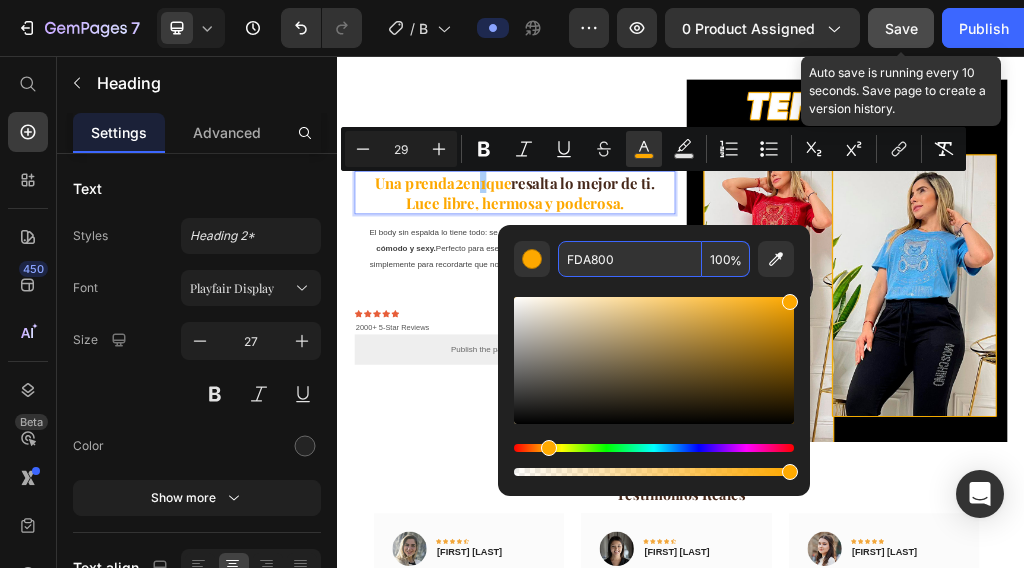 click on "FDA800" at bounding box center (630, 259) 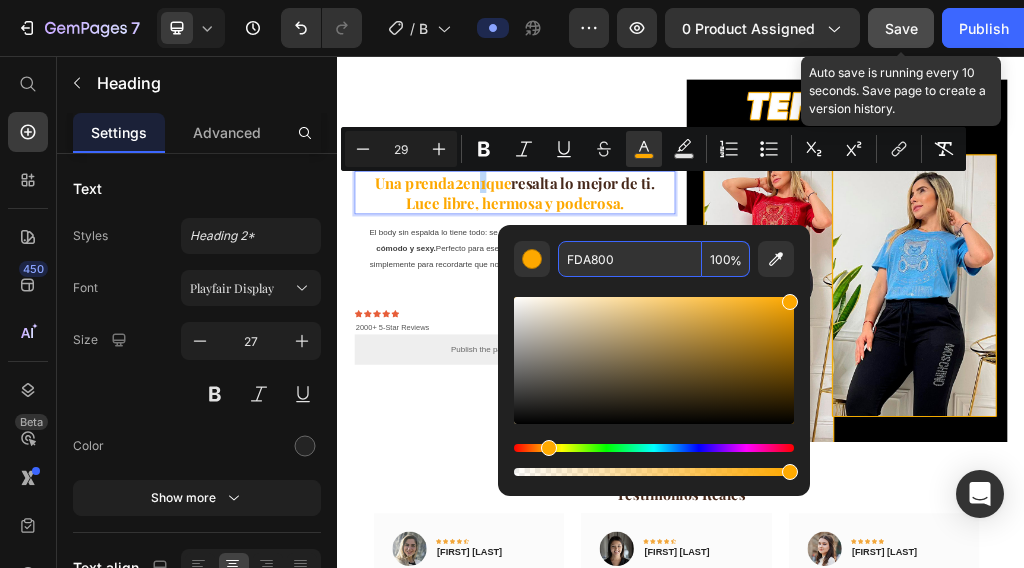 click on "Luce libre, hermosa y poderosa." at bounding box center [647, 312] 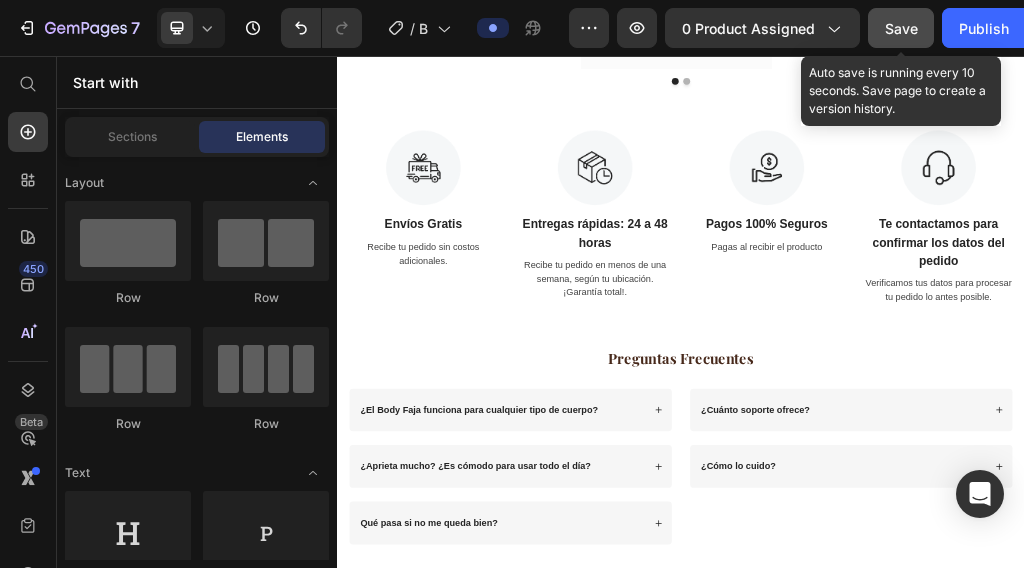 scroll, scrollTop: 4334, scrollLeft: 0, axis: vertical 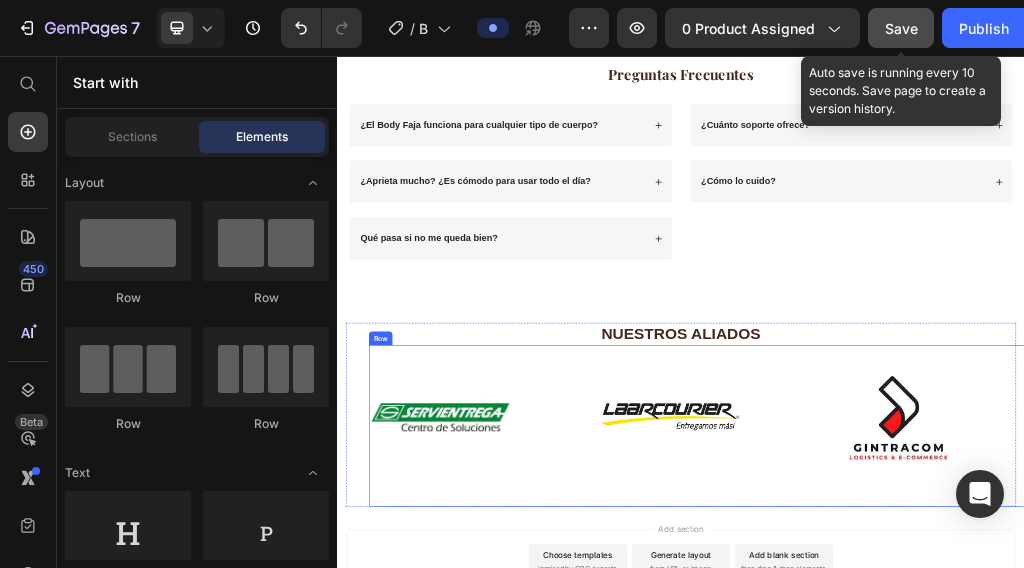 click on "NUESTROS ALIADOS" at bounding box center (937, 541) 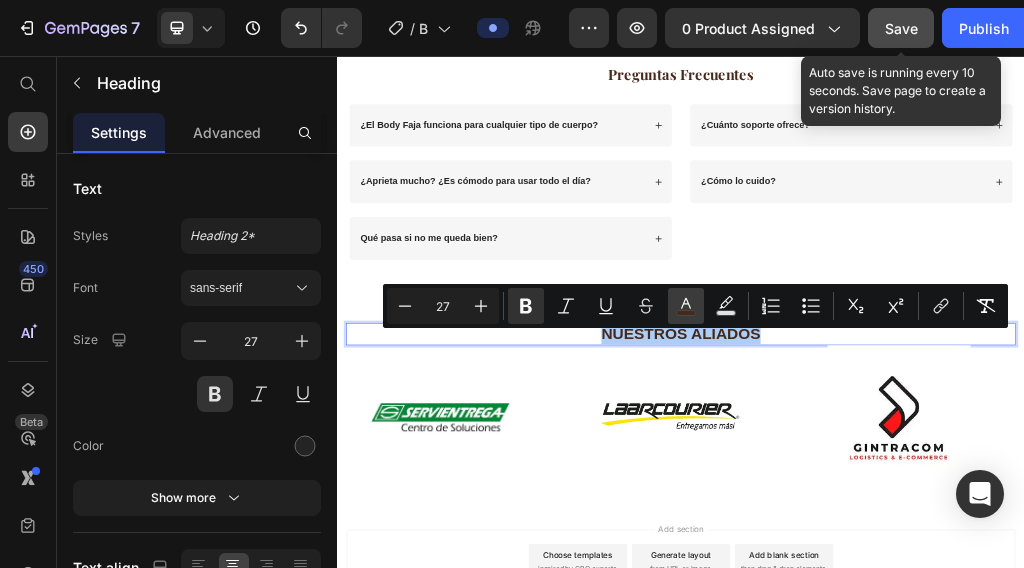 click on "color" at bounding box center [686, 306] 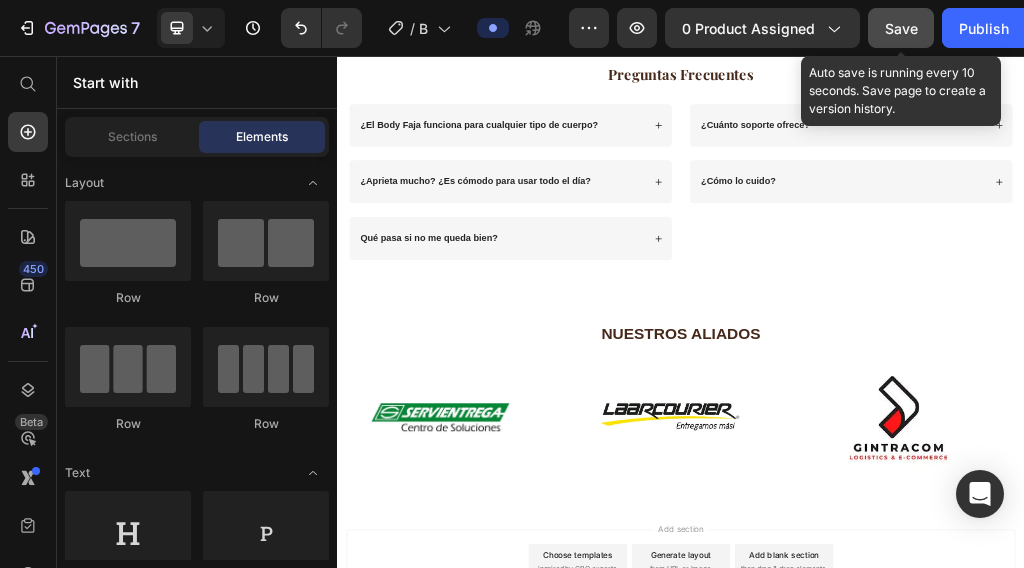 scroll, scrollTop: 4199, scrollLeft: 0, axis: vertical 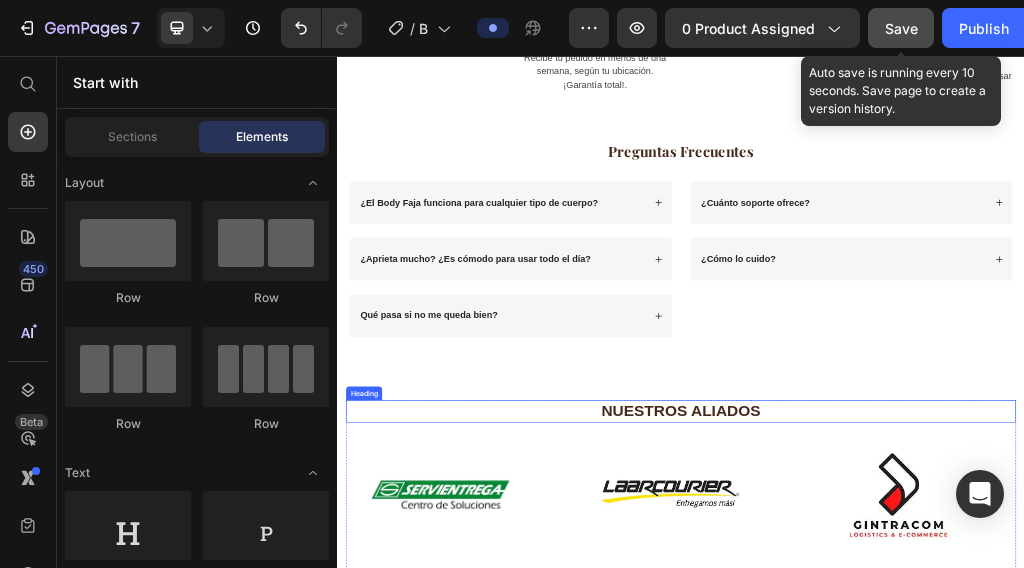 click on "NUESTROS ALIADOS" at bounding box center (937, 676) 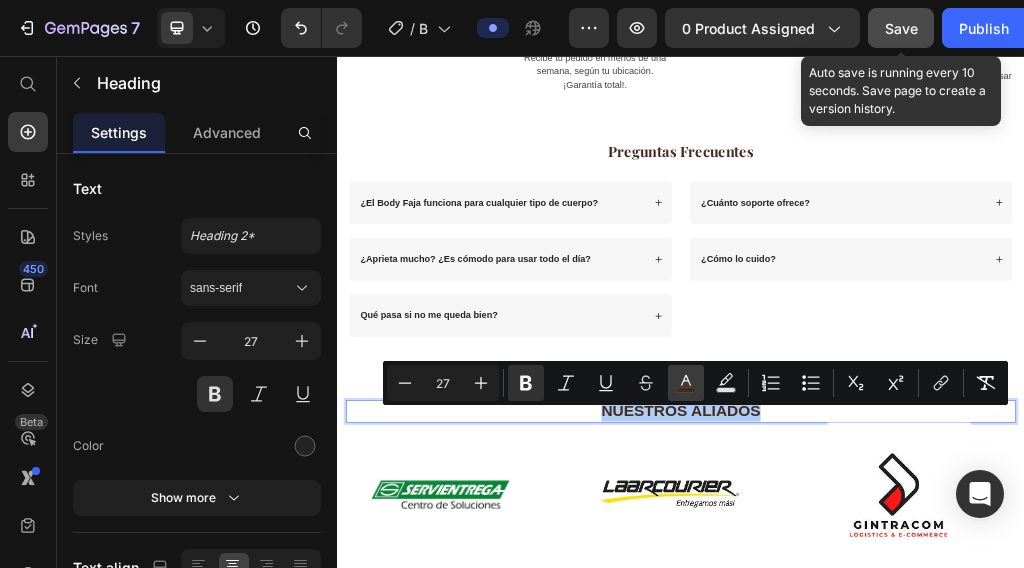 click 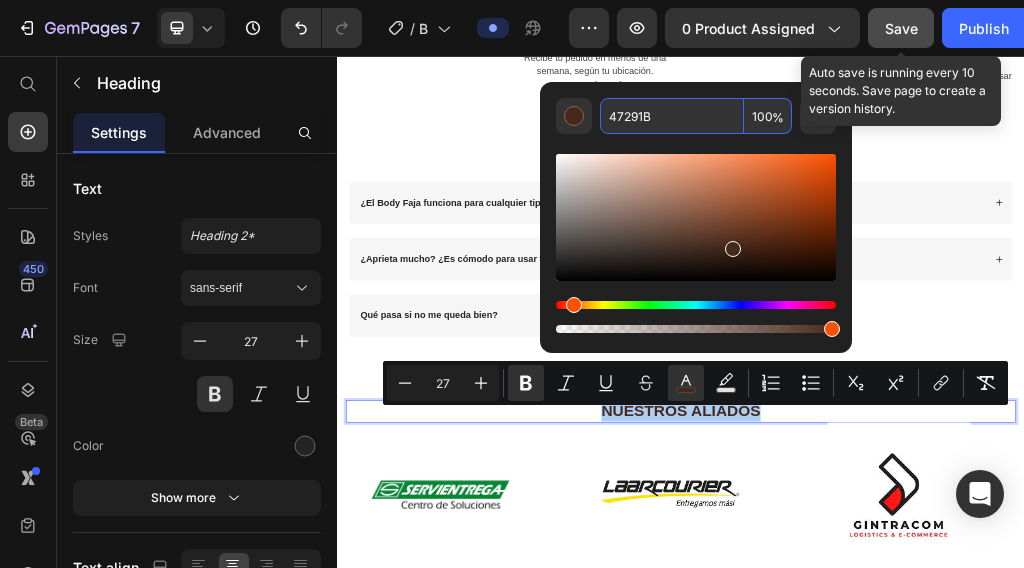click on "47291B" at bounding box center [672, 116] 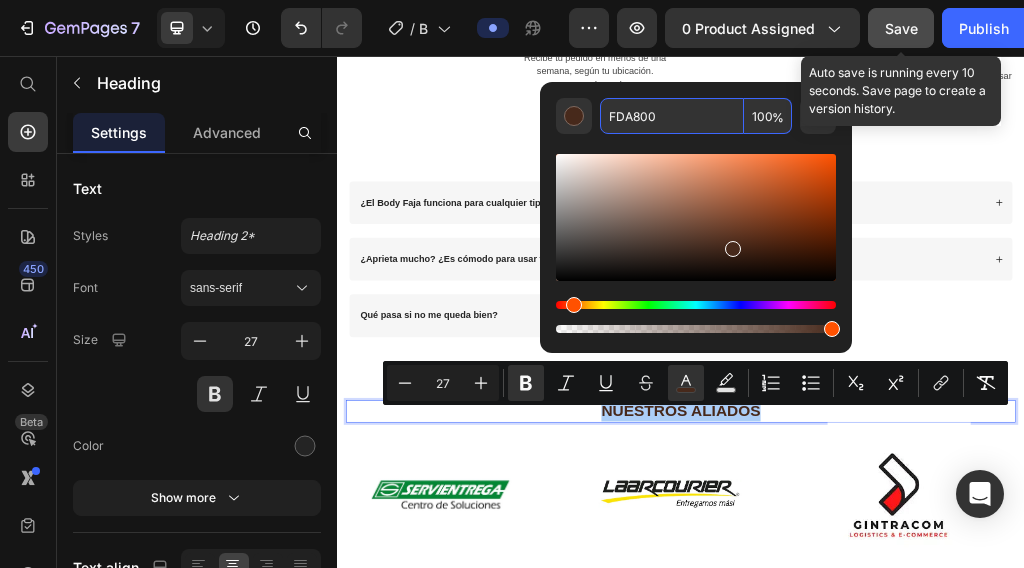 type on "FDA800" 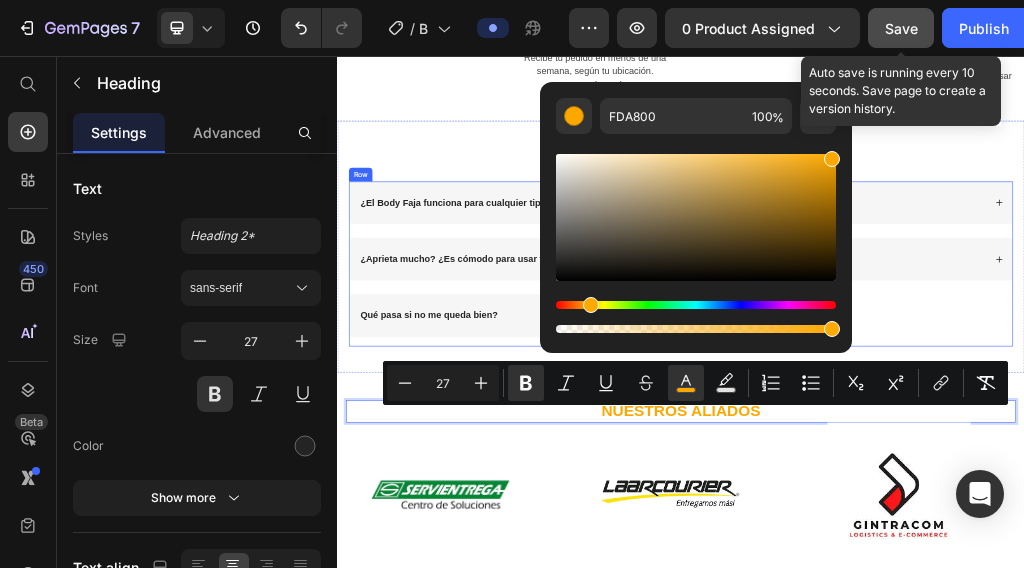click on "¿Cuánto soporte ofrece?
¿Cómo lo cuido? Accordion" at bounding box center (1234, 419) 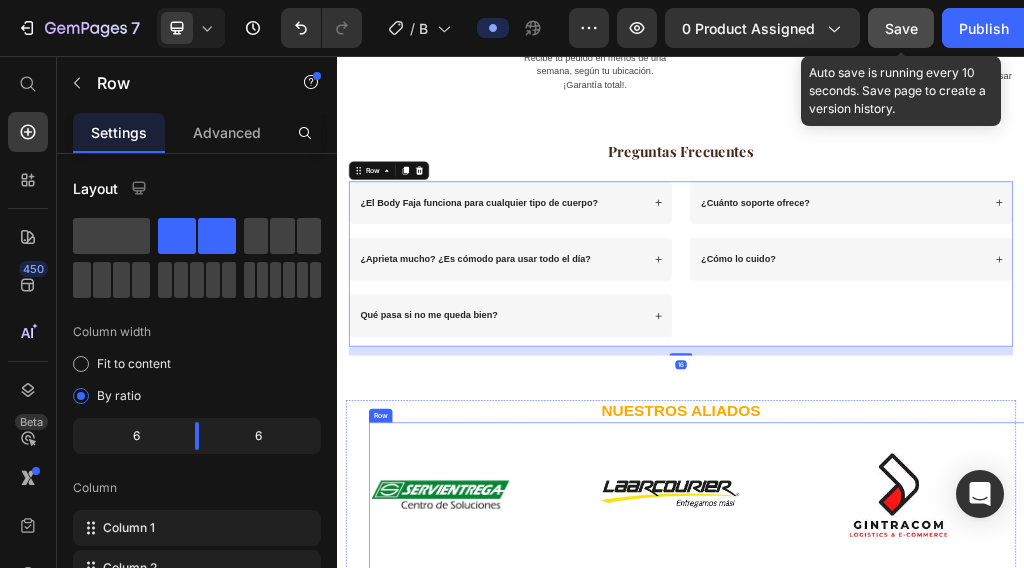 drag, startPoint x: 1157, startPoint y: 679, endPoint x: 1130, endPoint y: 738, distance: 64.884514 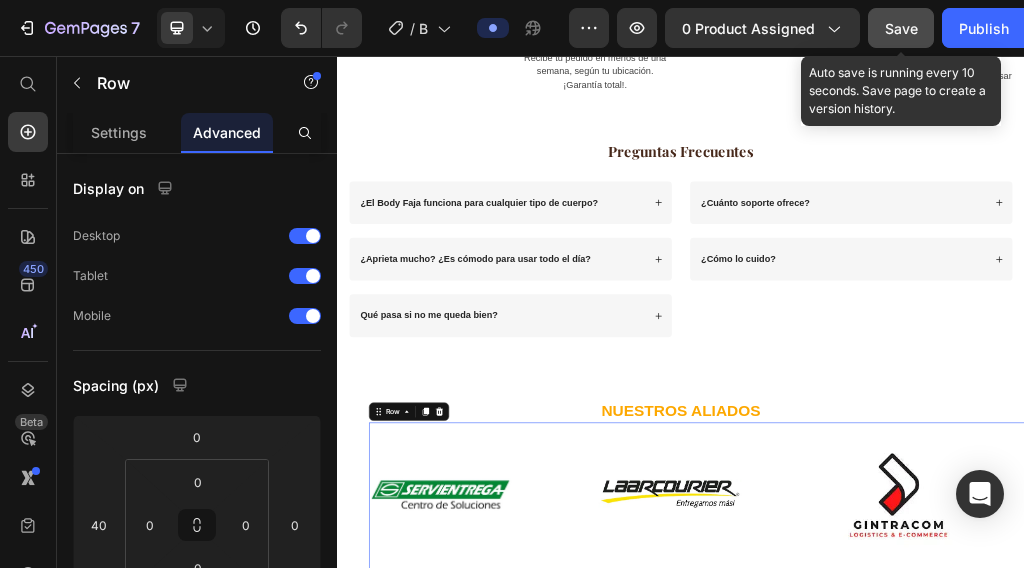 click on "Save" at bounding box center [901, 28] 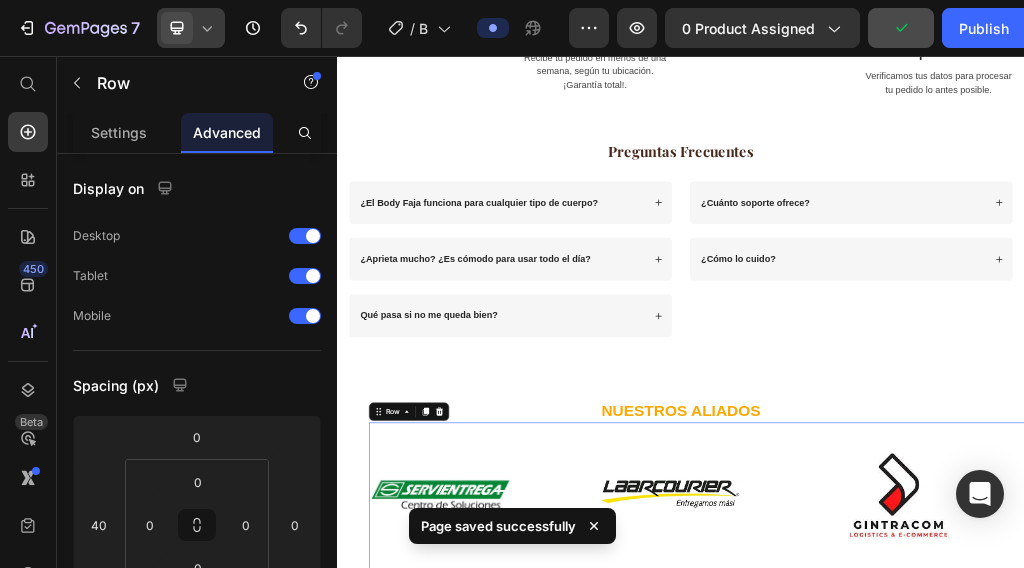 click 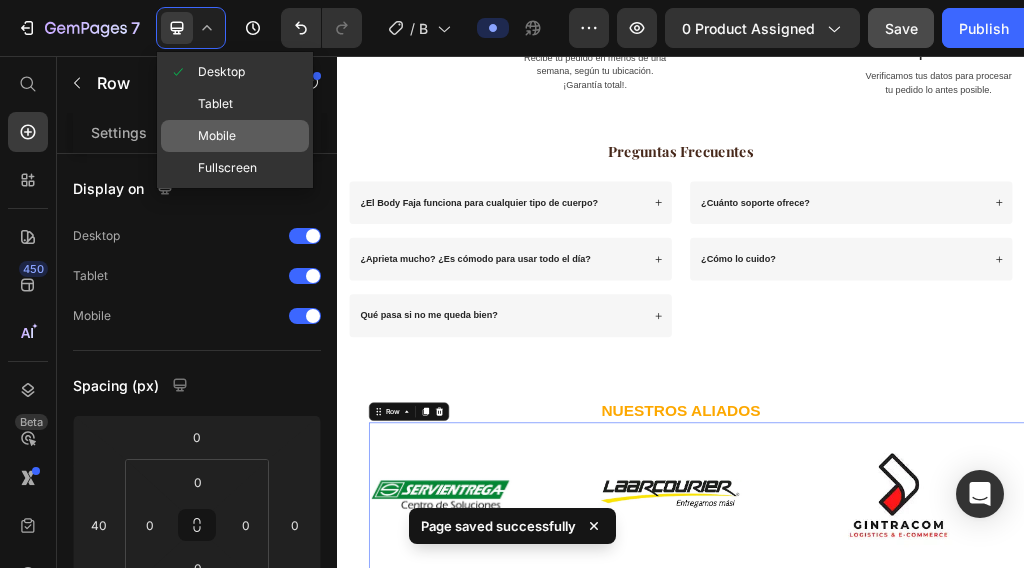click on "Mobile" 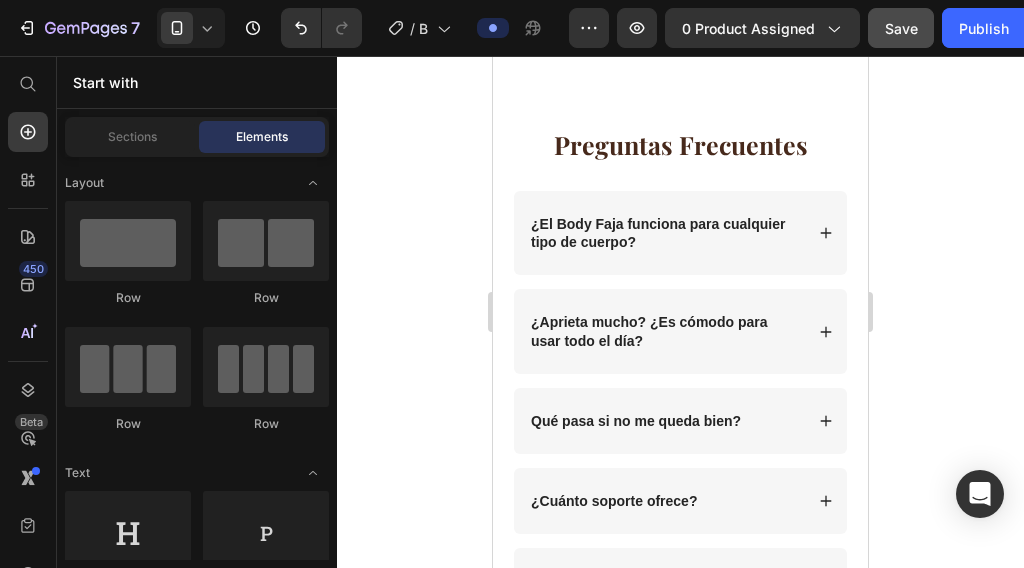 scroll, scrollTop: 5409, scrollLeft: 0, axis: vertical 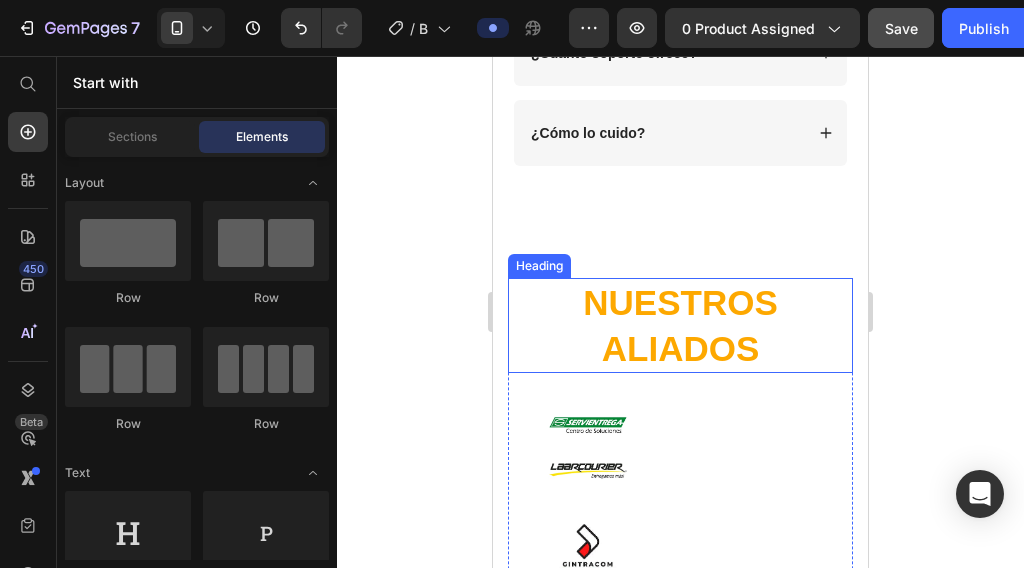 click on "NUESTROS ALIADOS" at bounding box center (680, 325) 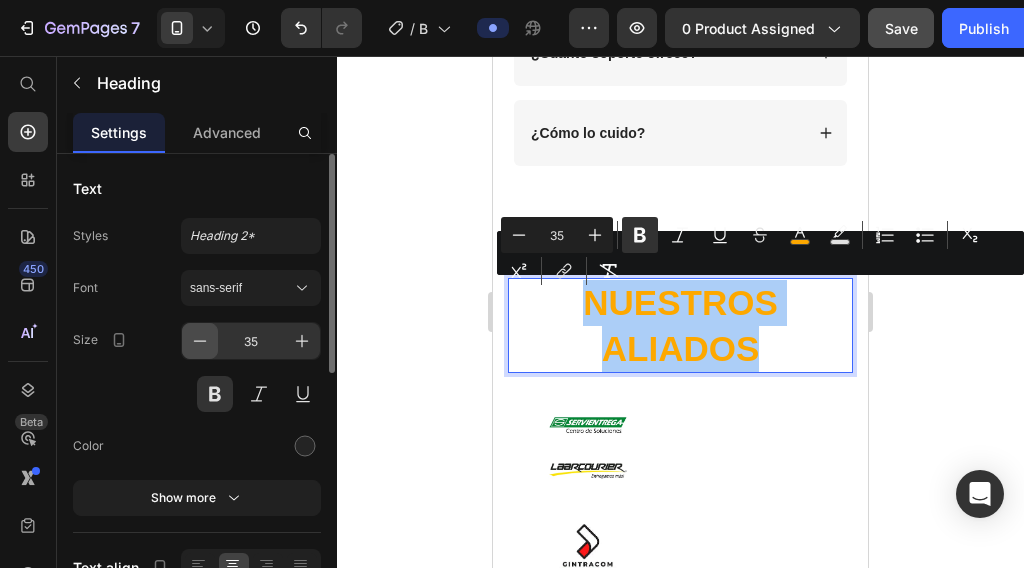 click 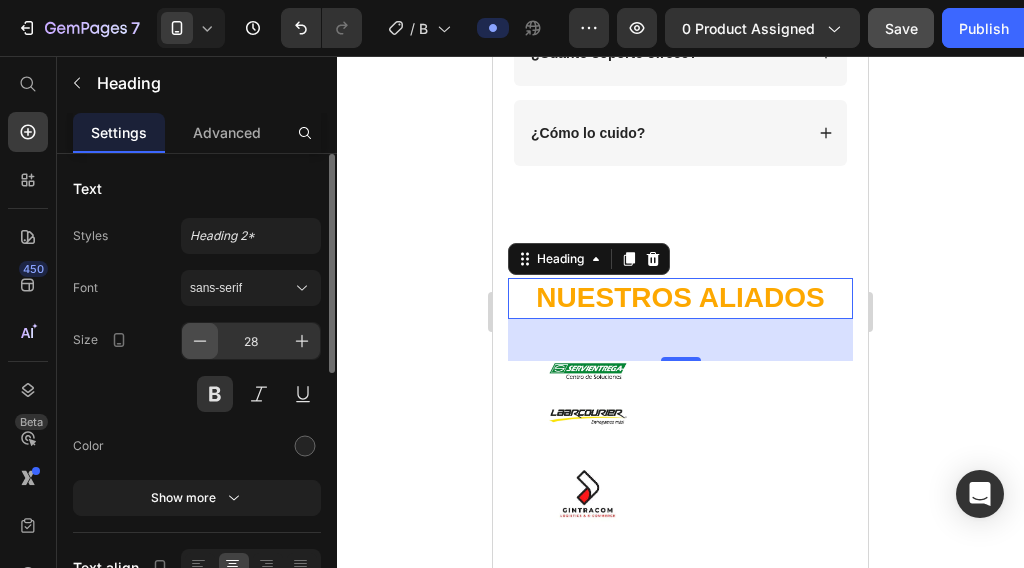 click 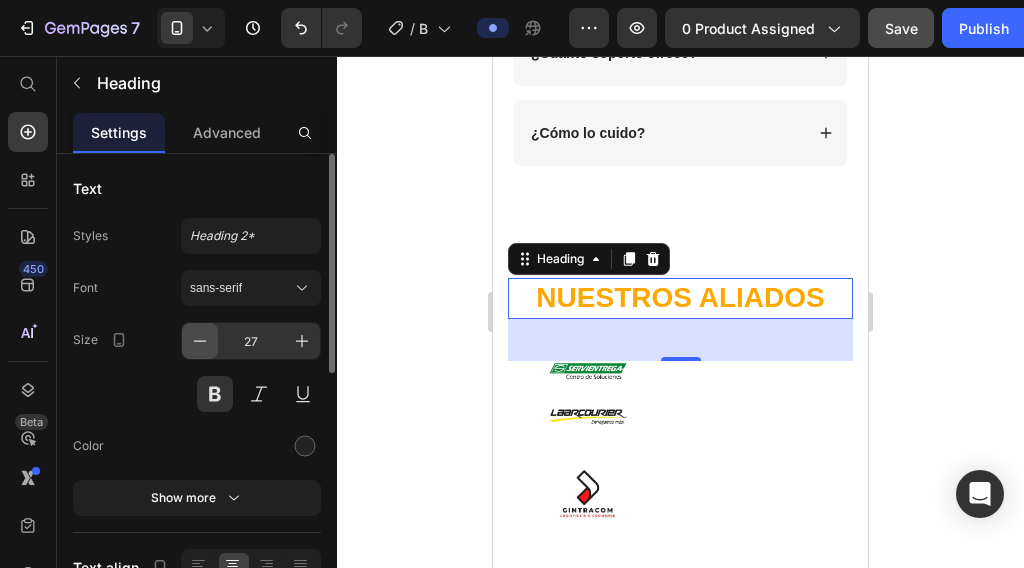 click 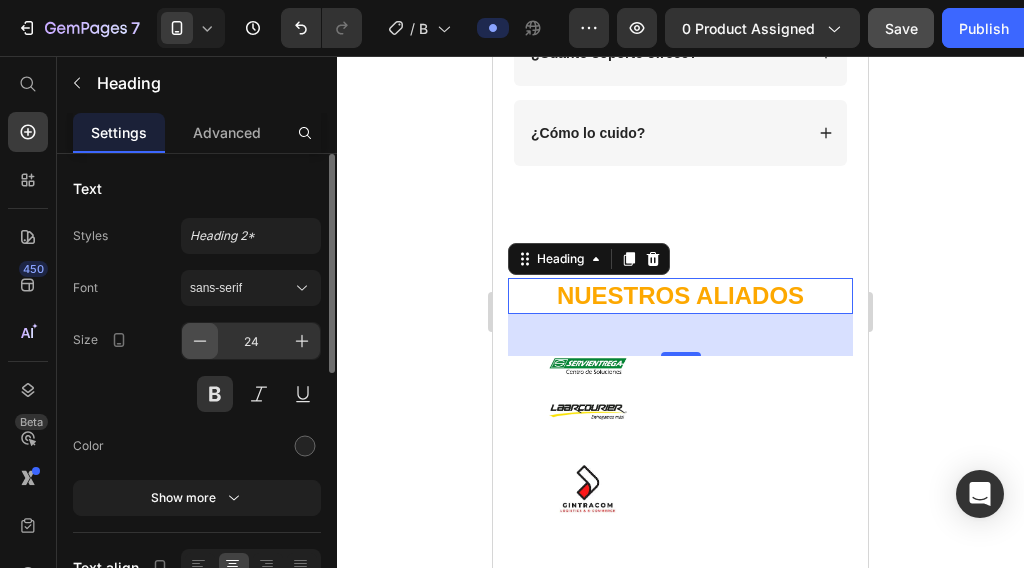 click 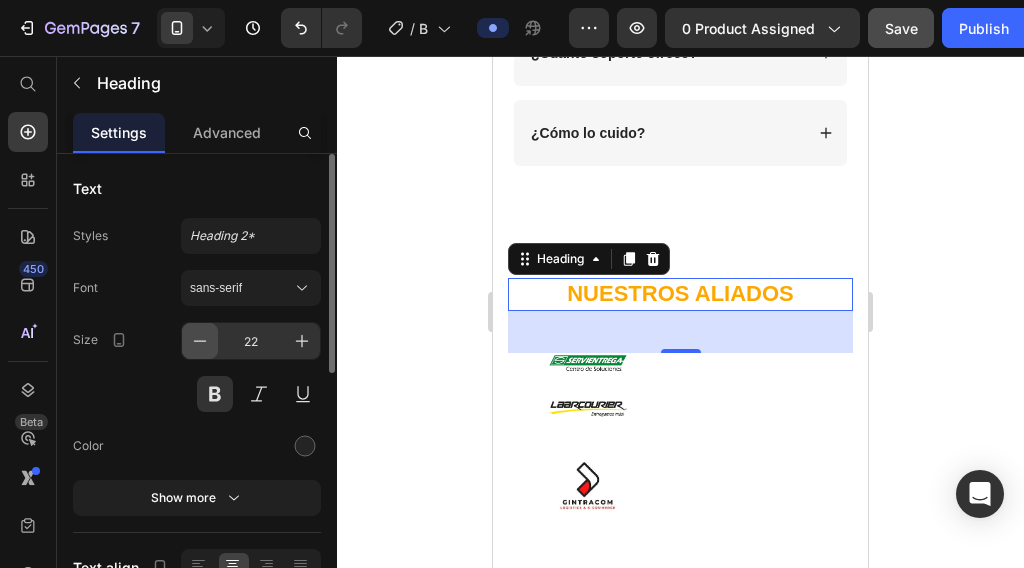 click 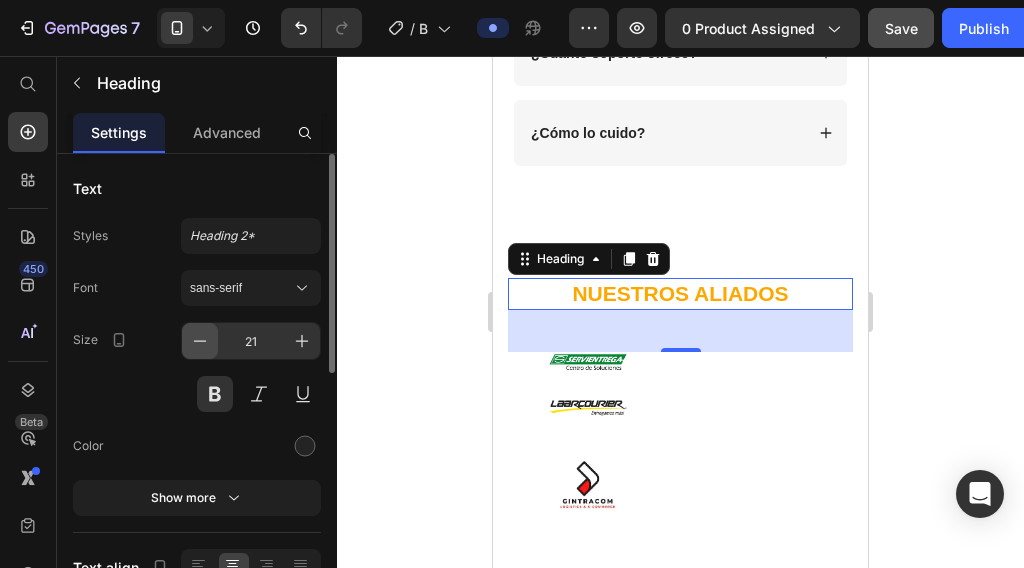 click at bounding box center [200, 341] 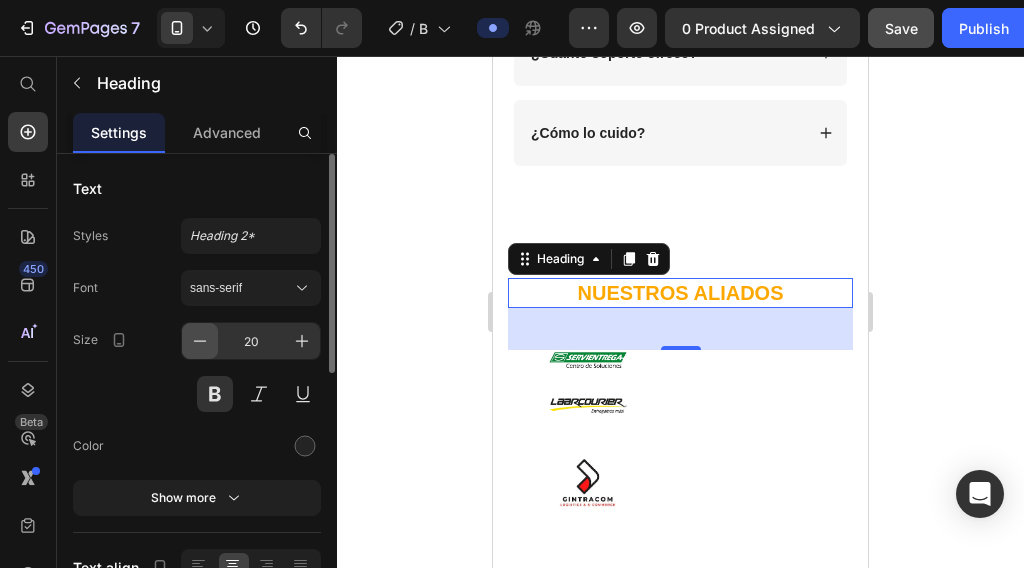 click at bounding box center (200, 341) 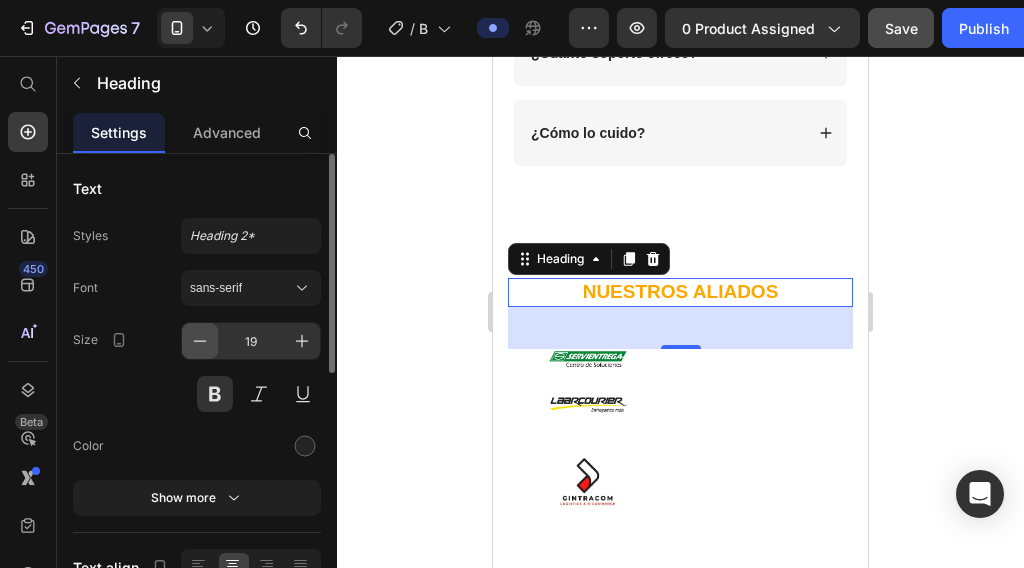 click at bounding box center (200, 341) 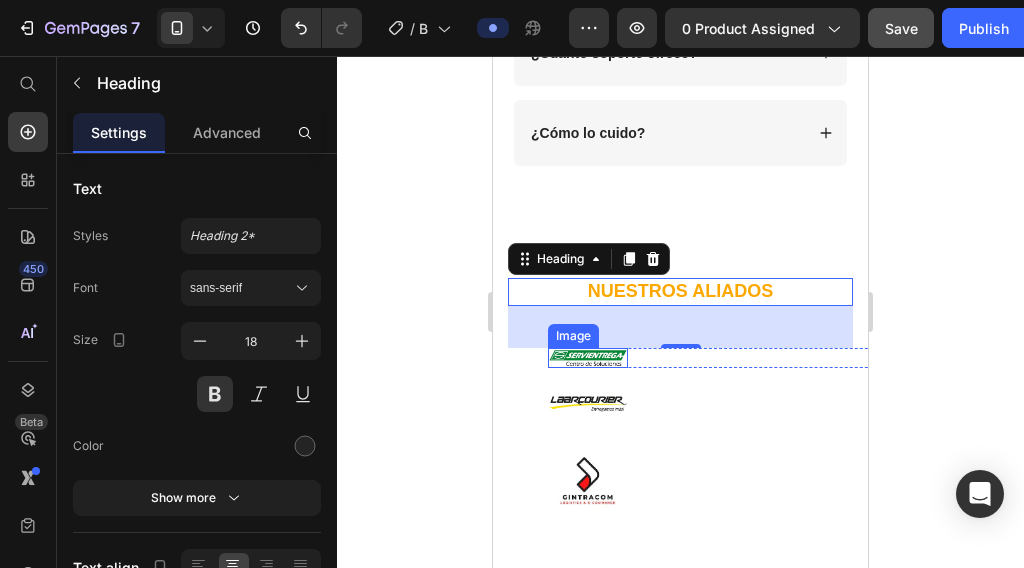 click at bounding box center (588, 358) 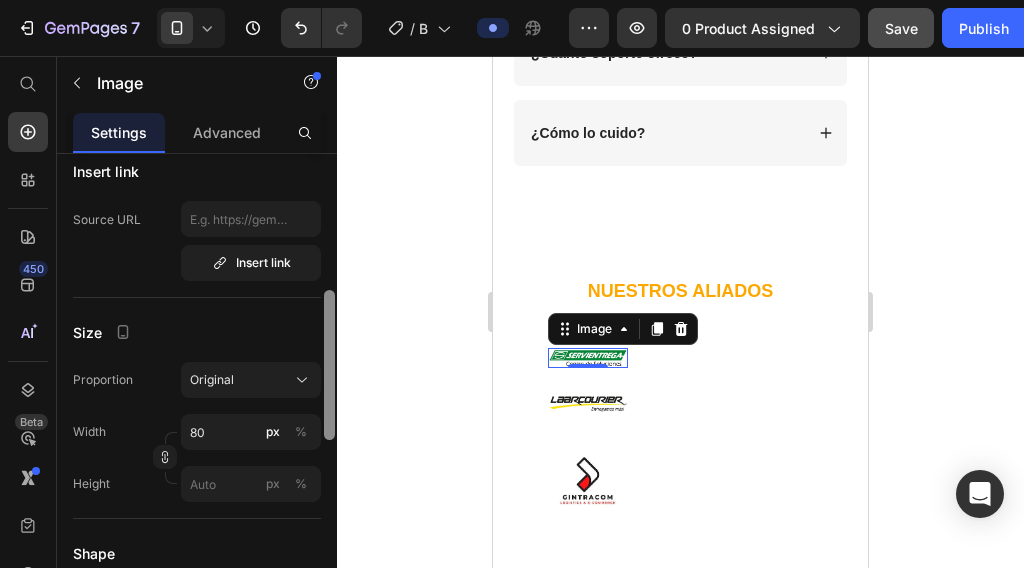 scroll, scrollTop: 426, scrollLeft: 0, axis: vertical 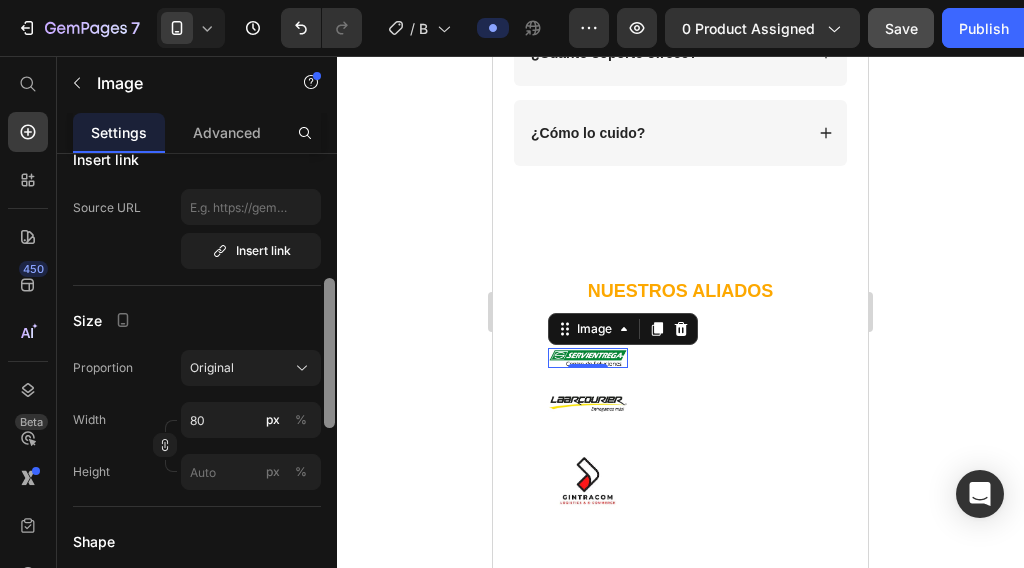 drag, startPoint x: 329, startPoint y: 283, endPoint x: 344, endPoint y: 420, distance: 137.81873 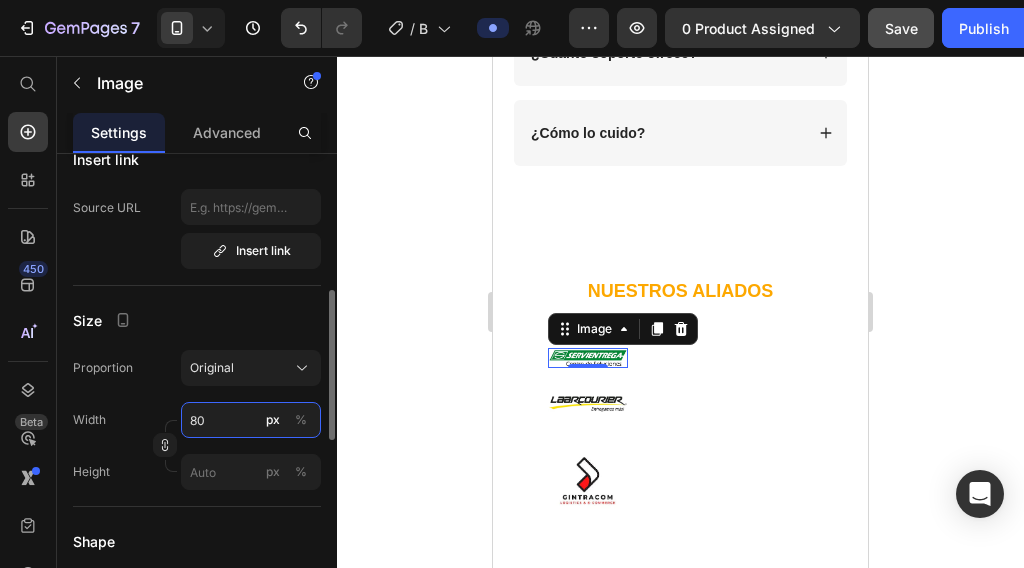 click on "80" at bounding box center (251, 420) 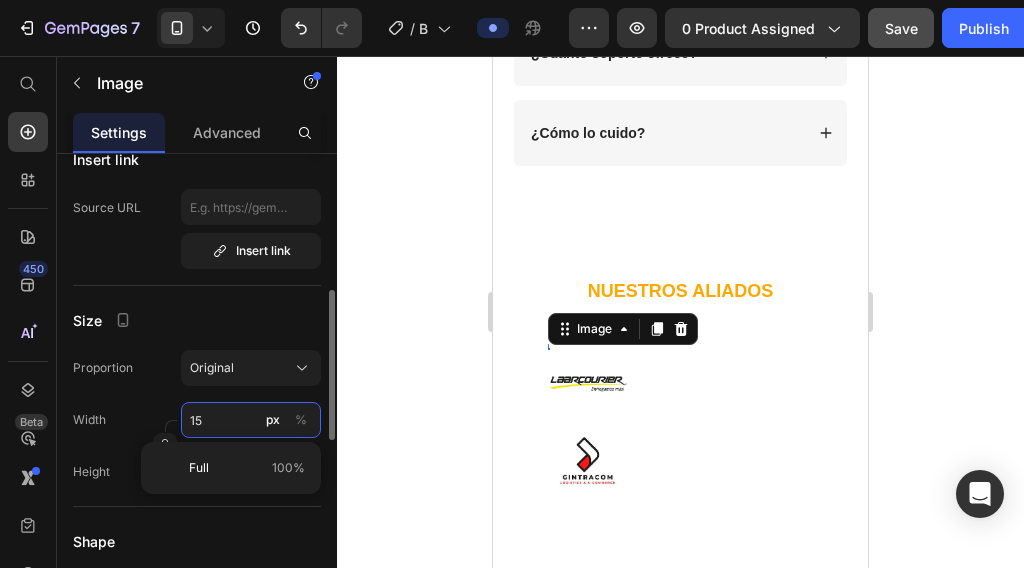 type on "150" 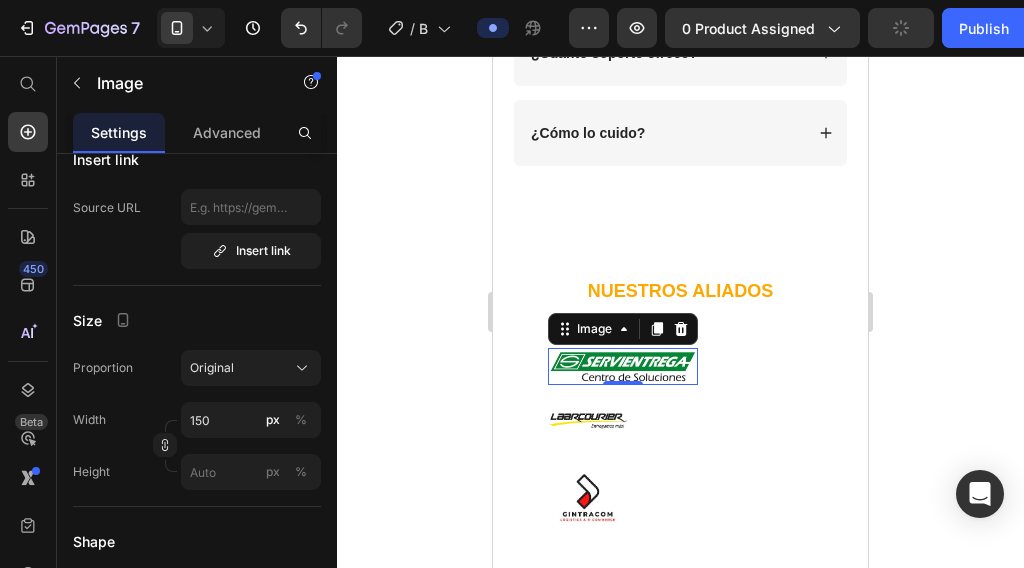 click on "Image Row" at bounding box center (720, 435) 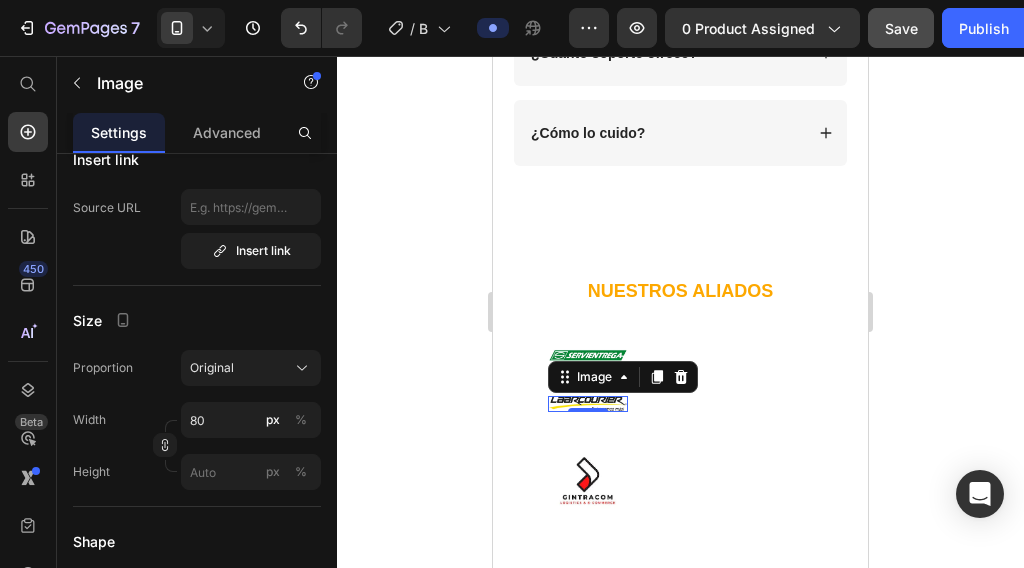 click on "Image" at bounding box center (623, 377) 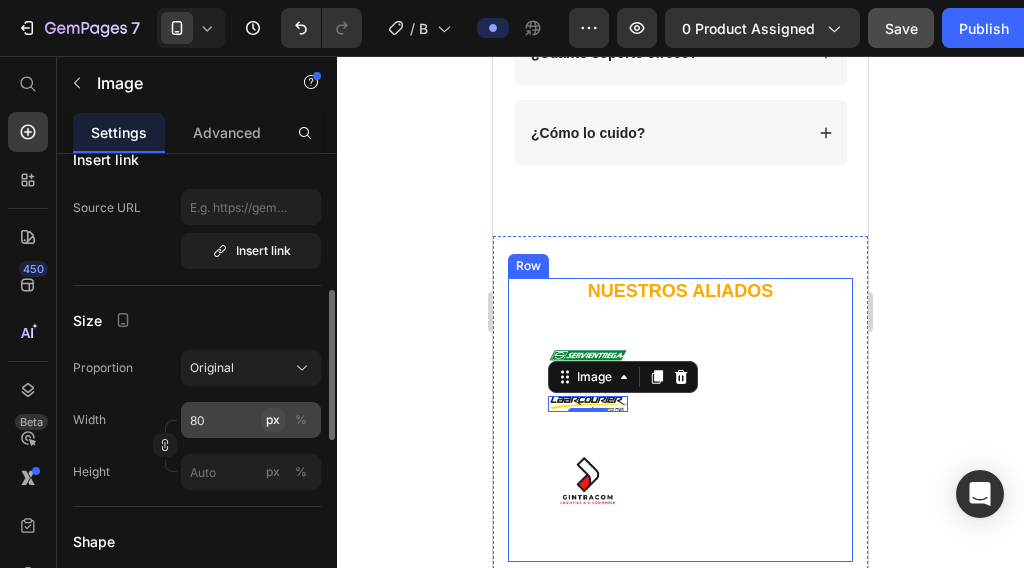 click on "px" 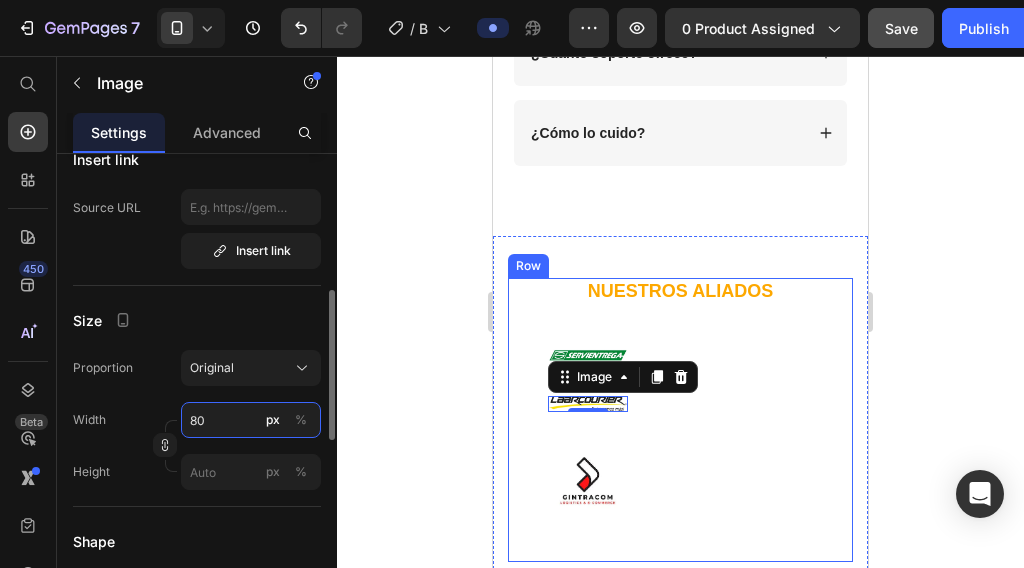 click on "80" at bounding box center (251, 420) 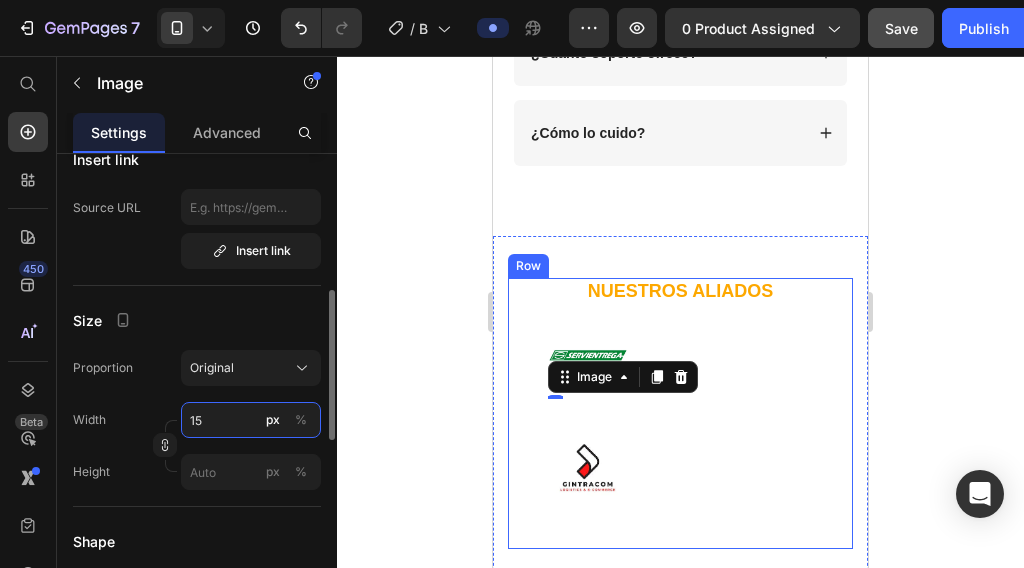 type on "150" 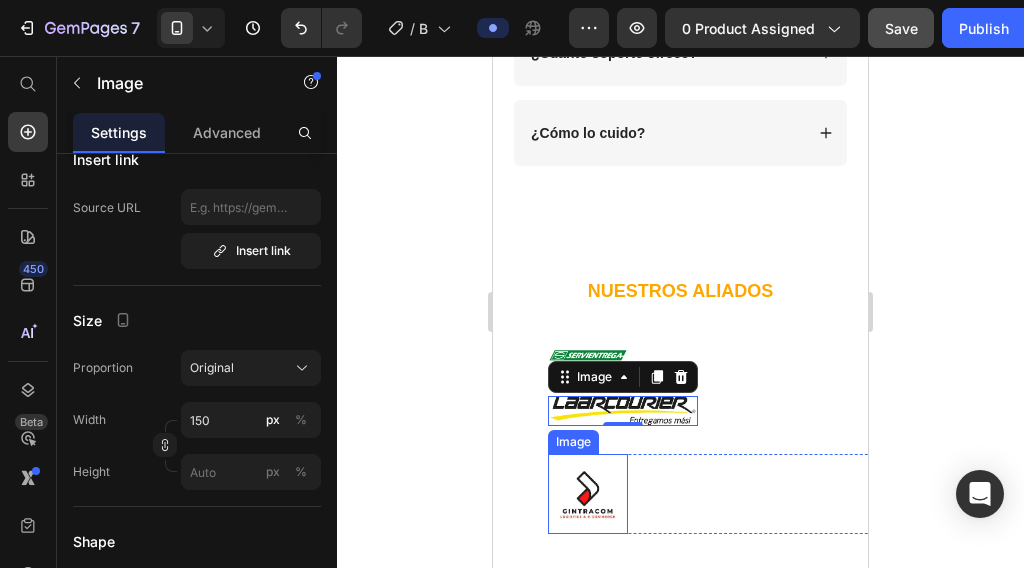 click at bounding box center (588, 494) 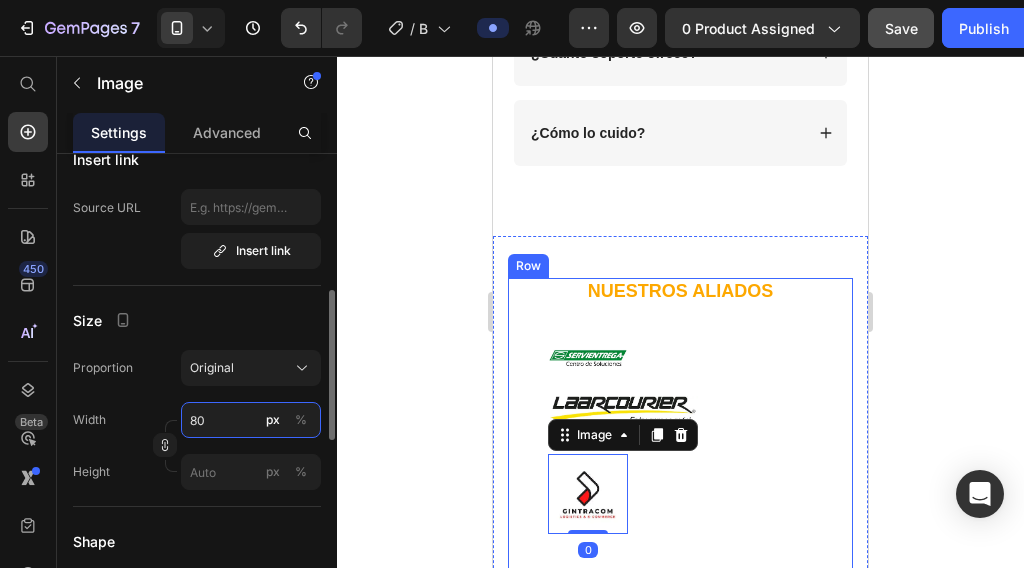 click on "80" at bounding box center [251, 420] 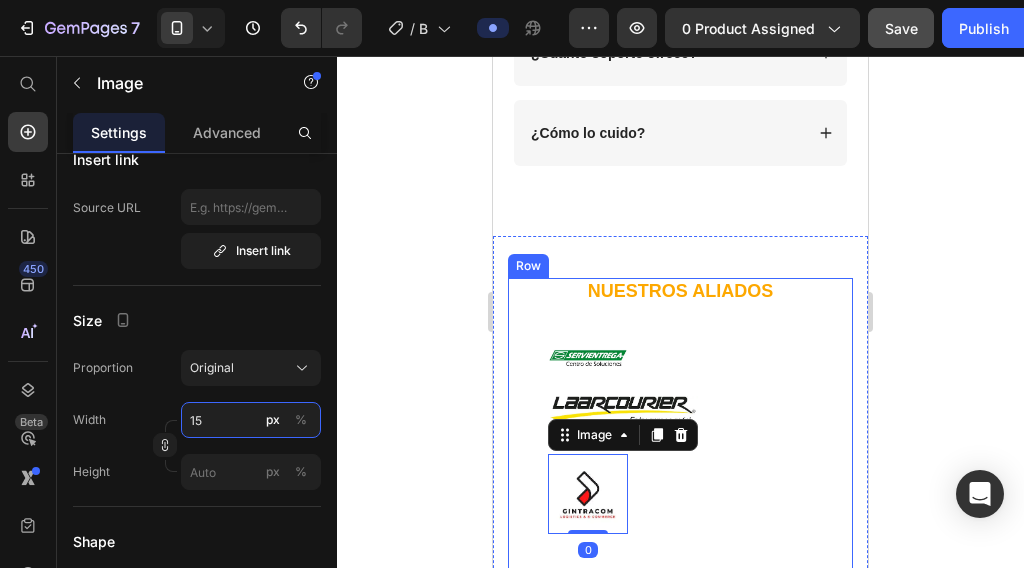 type on "150" 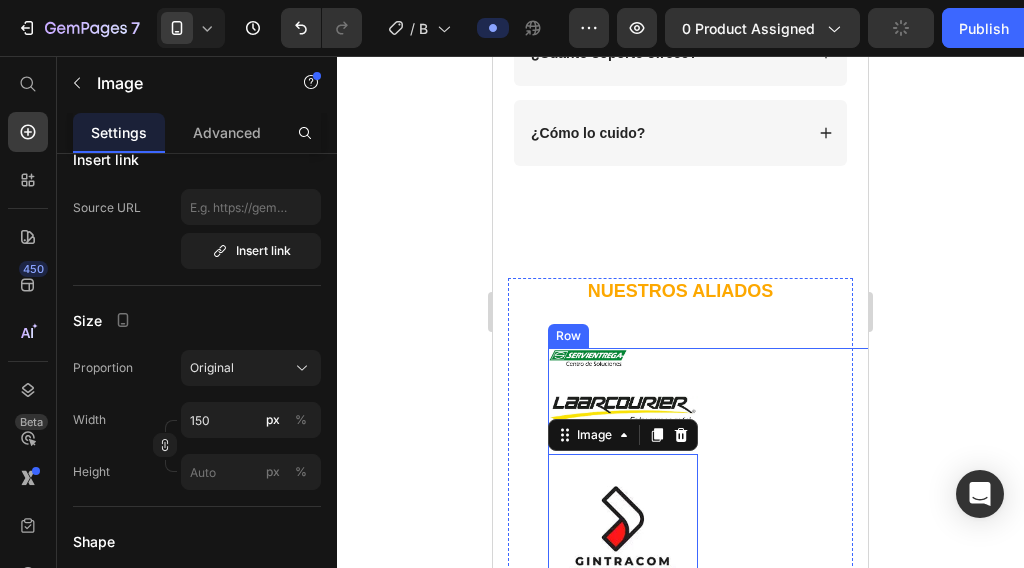 click at bounding box center [588, 358] 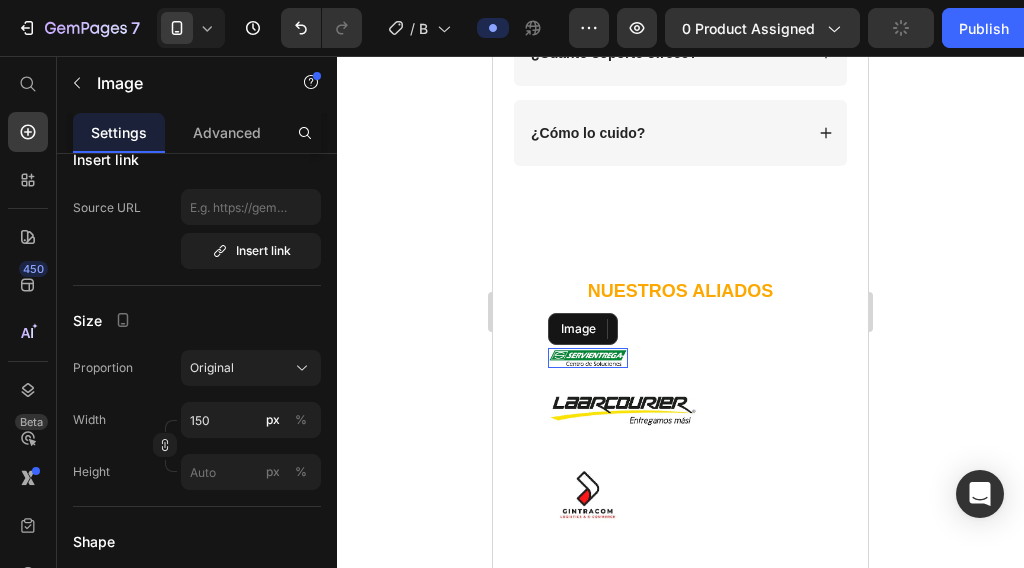 click at bounding box center (588, 358) 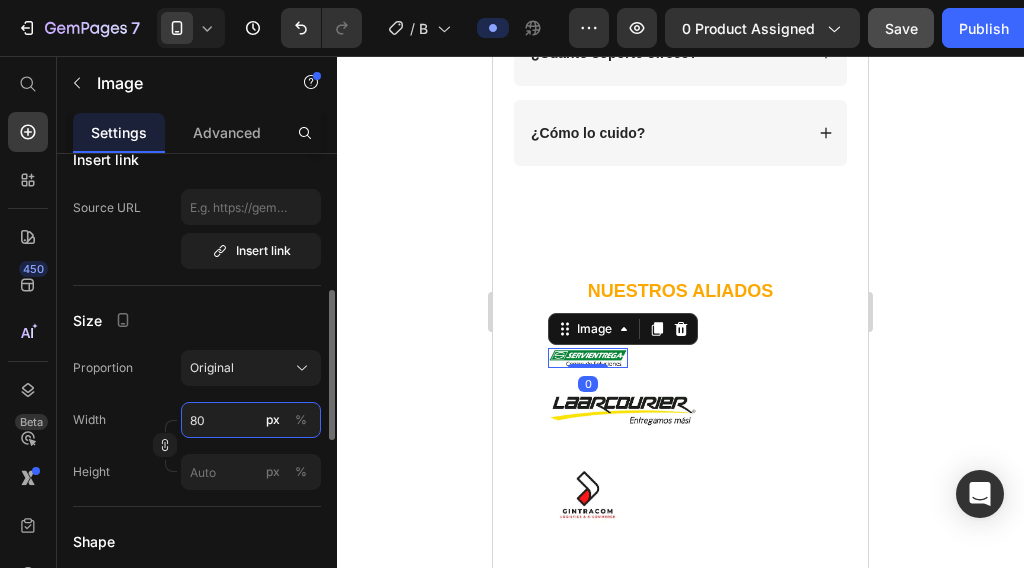 click on "80" at bounding box center [251, 420] 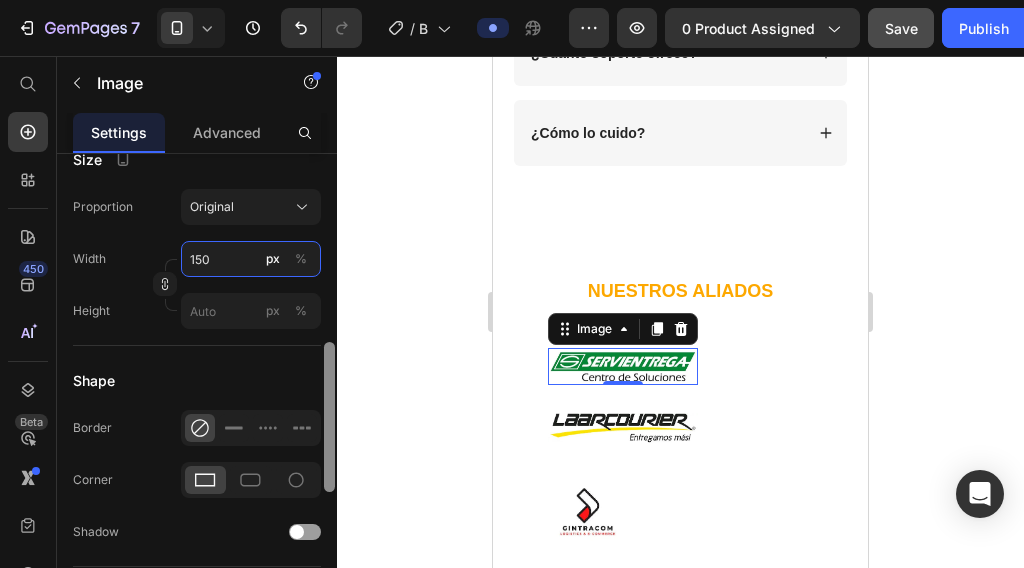 scroll, scrollTop: 616, scrollLeft: 0, axis: vertical 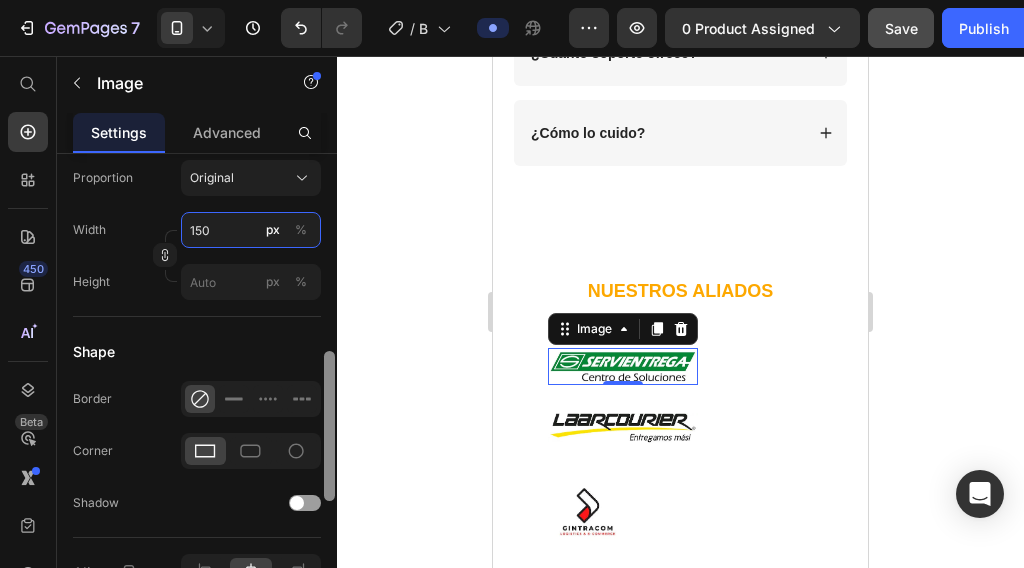 drag, startPoint x: 330, startPoint y: 366, endPoint x: 345, endPoint y: 427, distance: 62.817196 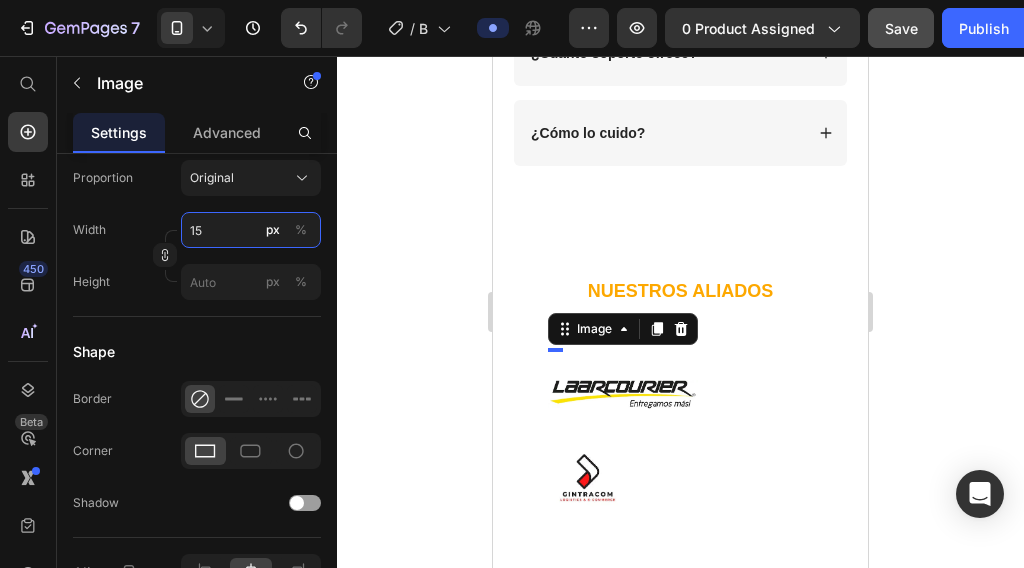 type on "1" 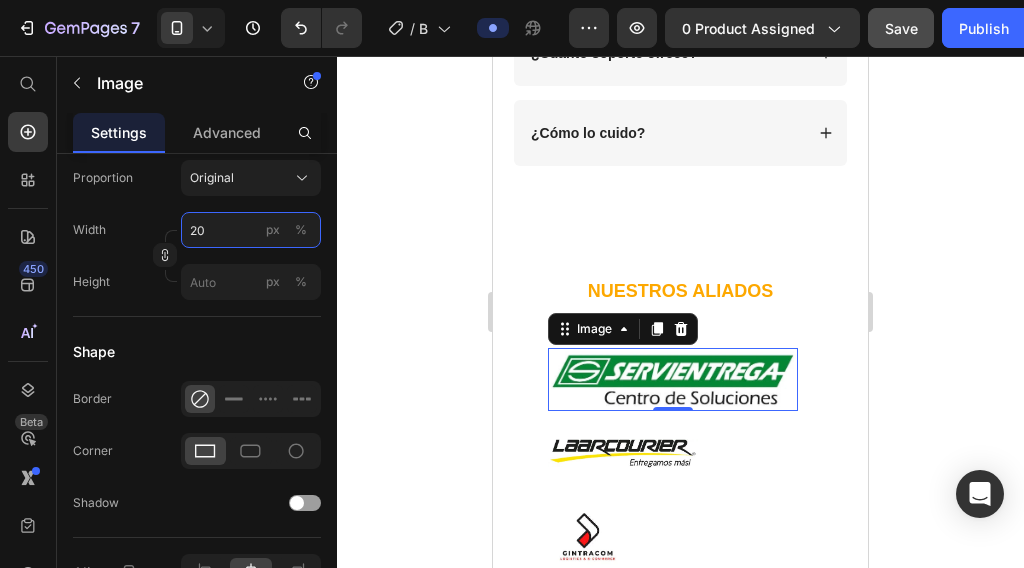 type on "200" 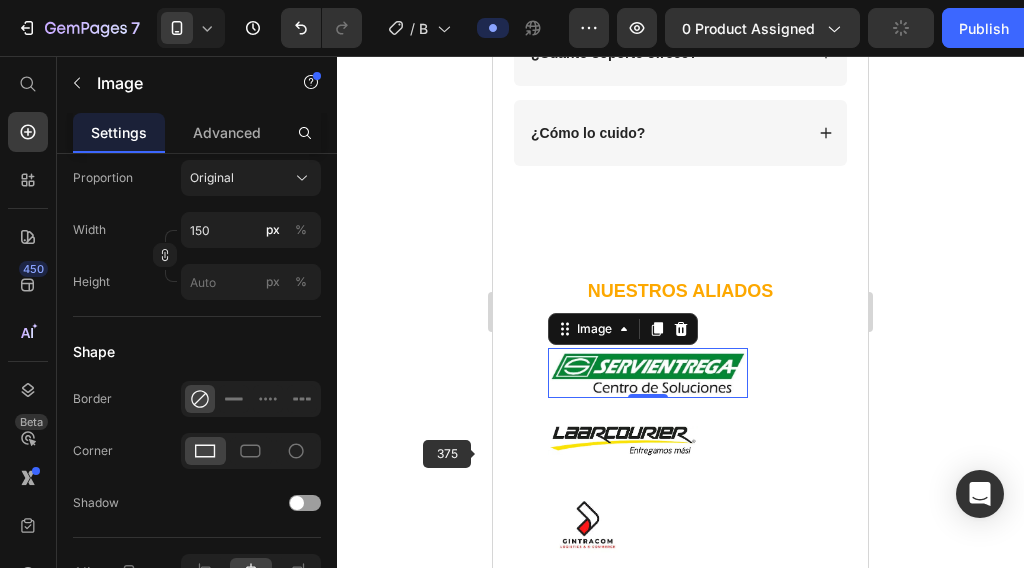 click on "Image Row" at bounding box center (720, 455) 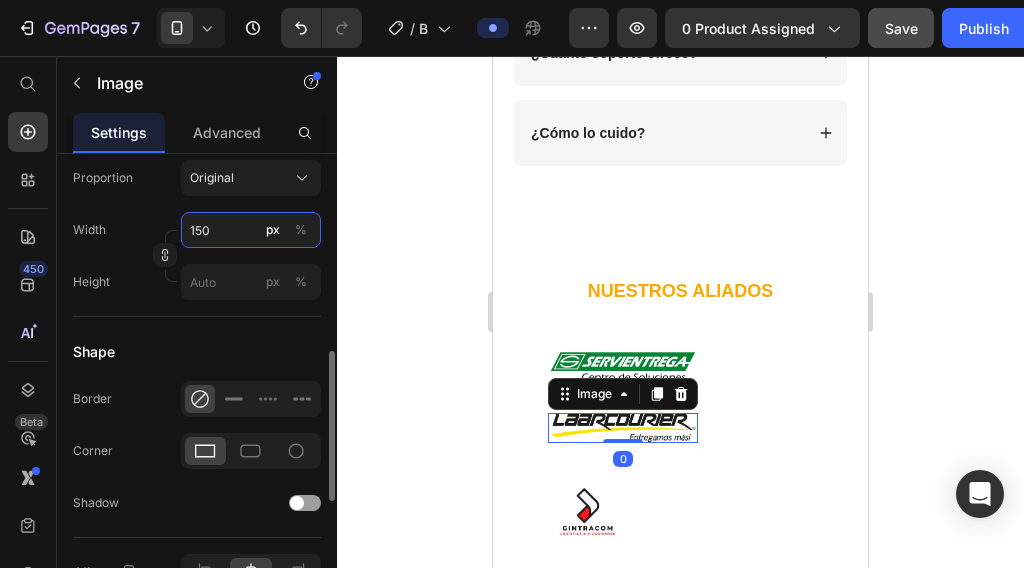 click on "150" at bounding box center [251, 230] 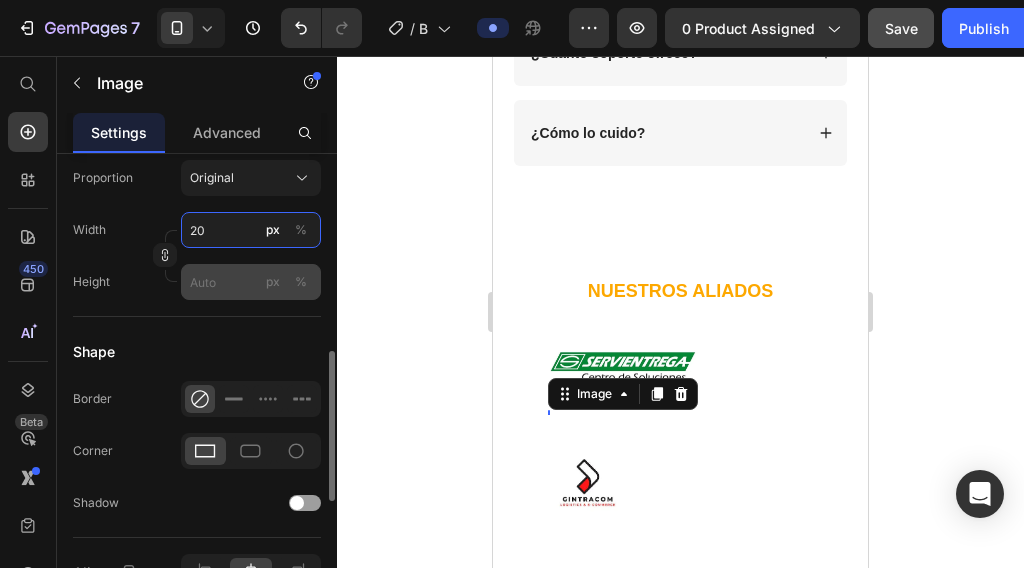 type on "200" 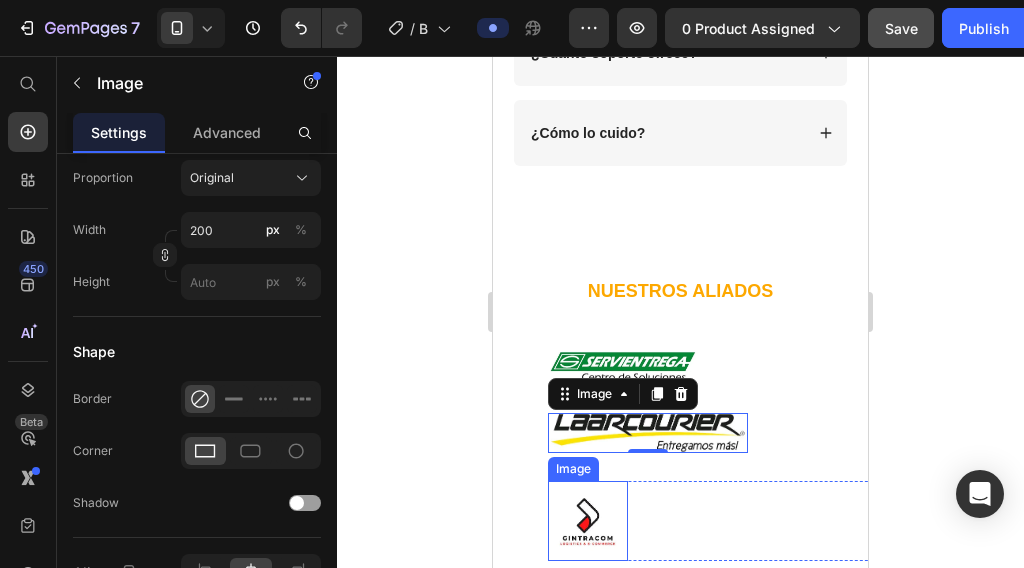drag, startPoint x: 609, startPoint y: 503, endPoint x: 627, endPoint y: 512, distance: 20.12461 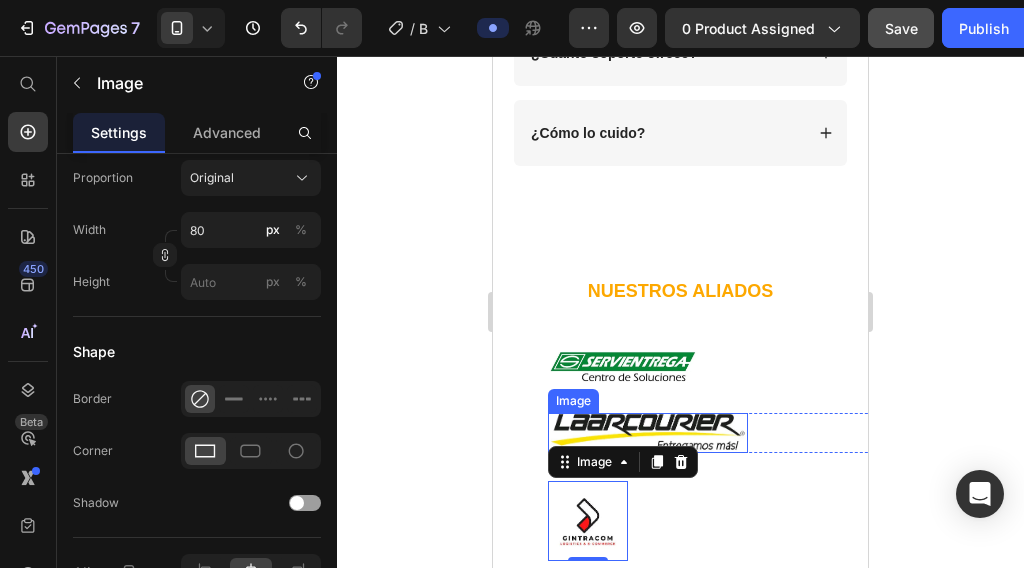 drag, startPoint x: 660, startPoint y: 436, endPoint x: 520, endPoint y: 431, distance: 140.08926 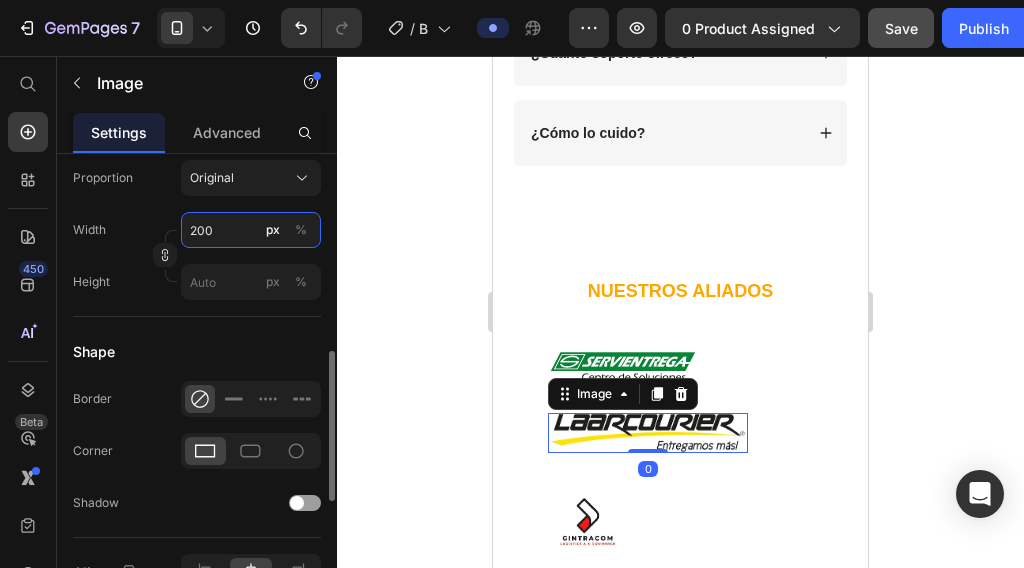 click on "200" at bounding box center (251, 230) 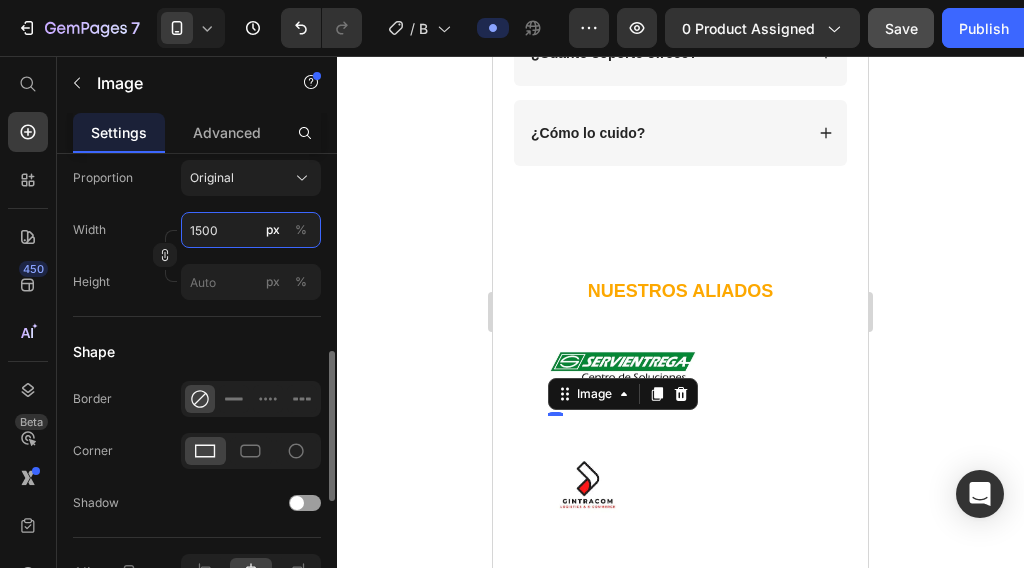 type on "150" 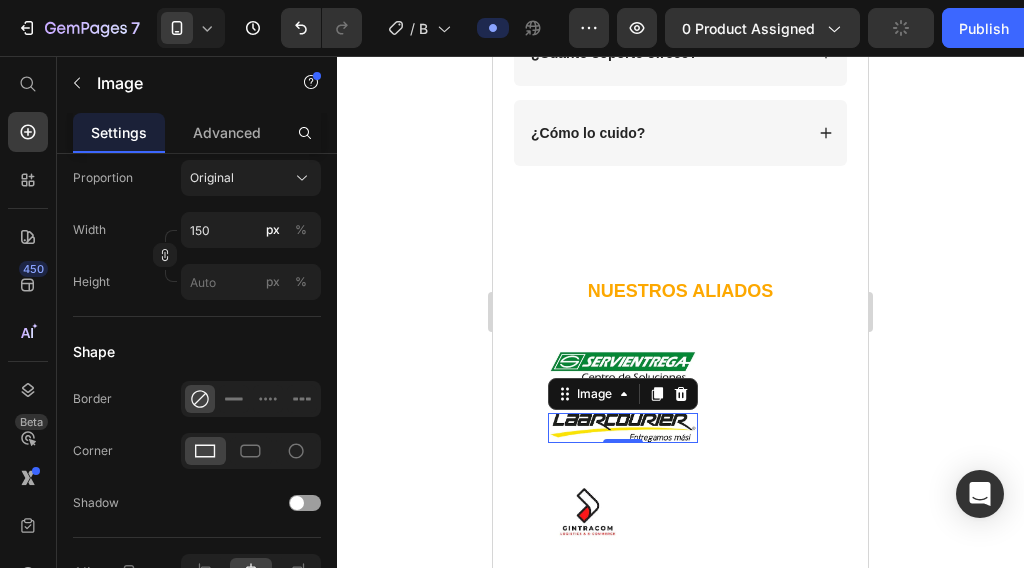 click at bounding box center [588, 511] 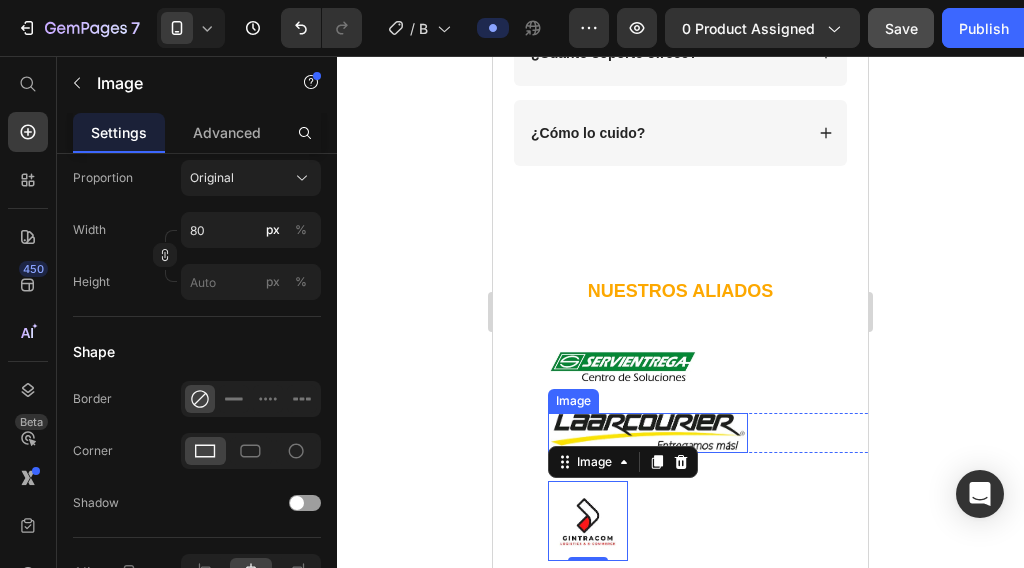 click at bounding box center [648, 433] 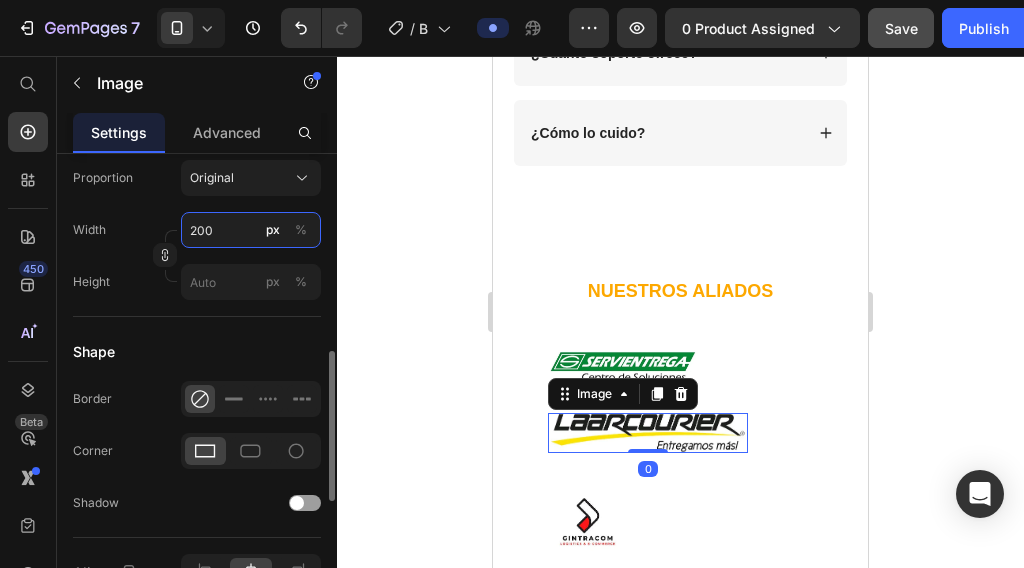 click on "200" at bounding box center (251, 230) 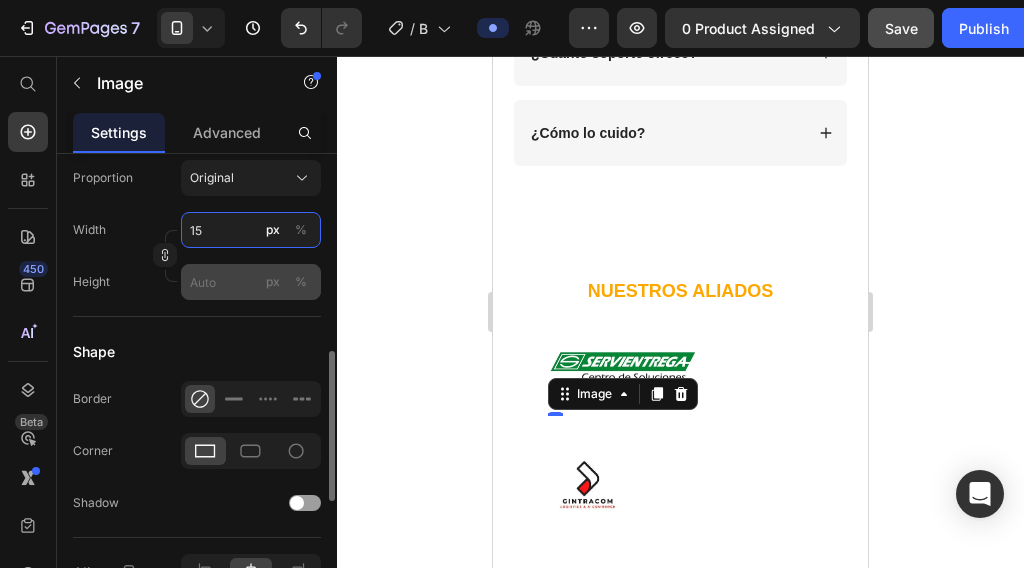 type on "150" 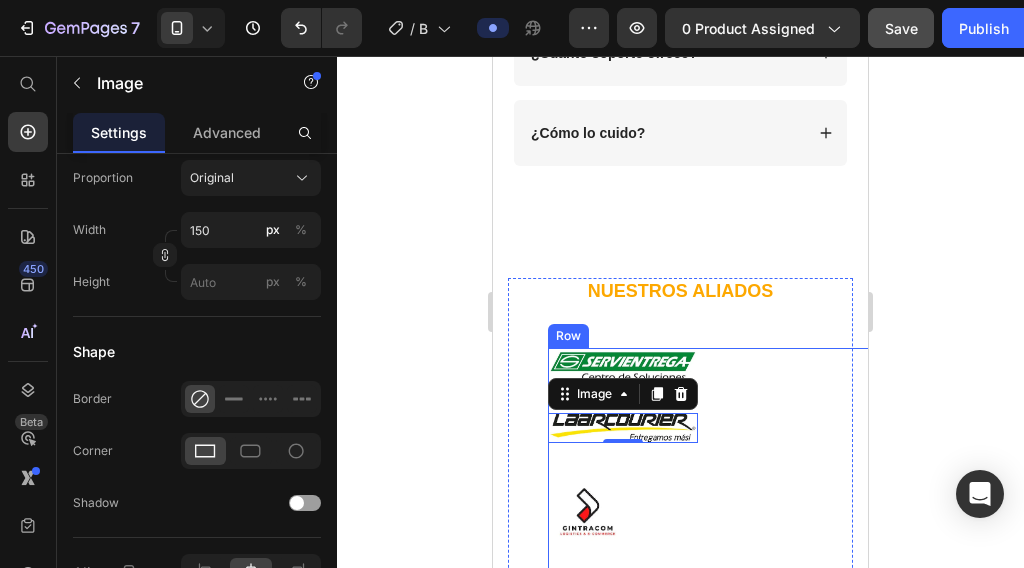 click at bounding box center (588, 511) 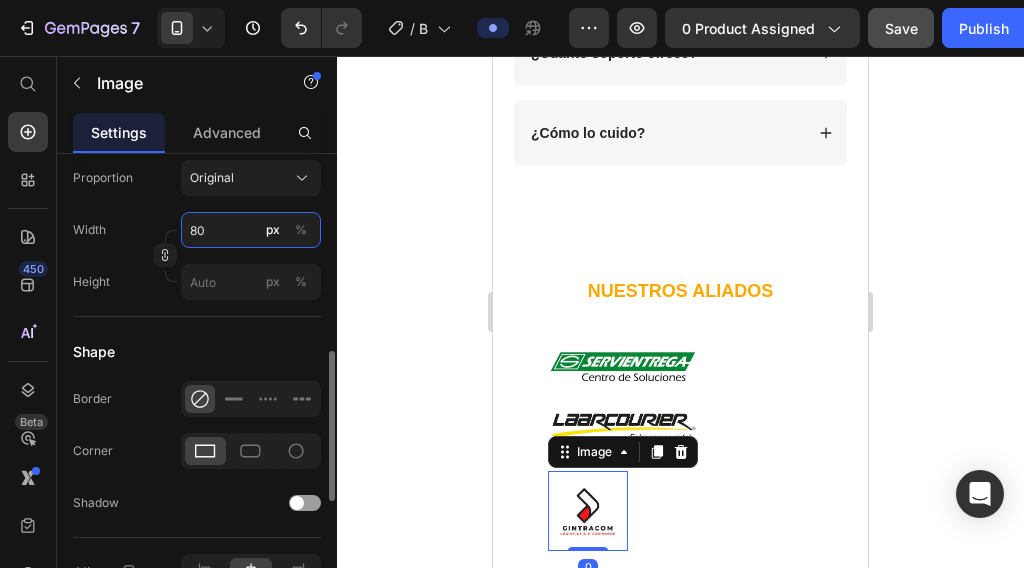 click on "80" at bounding box center [251, 230] 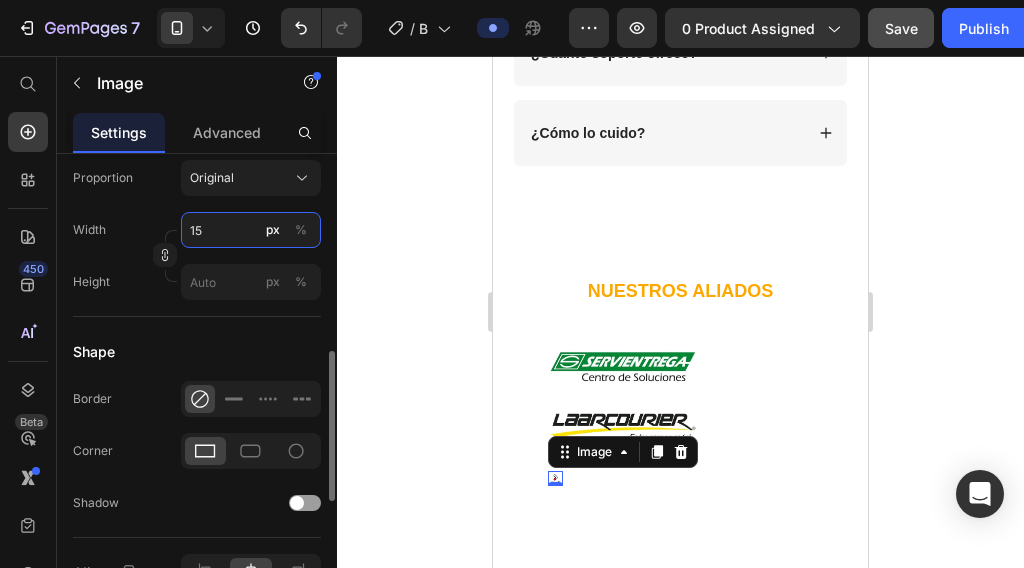 type on "150" 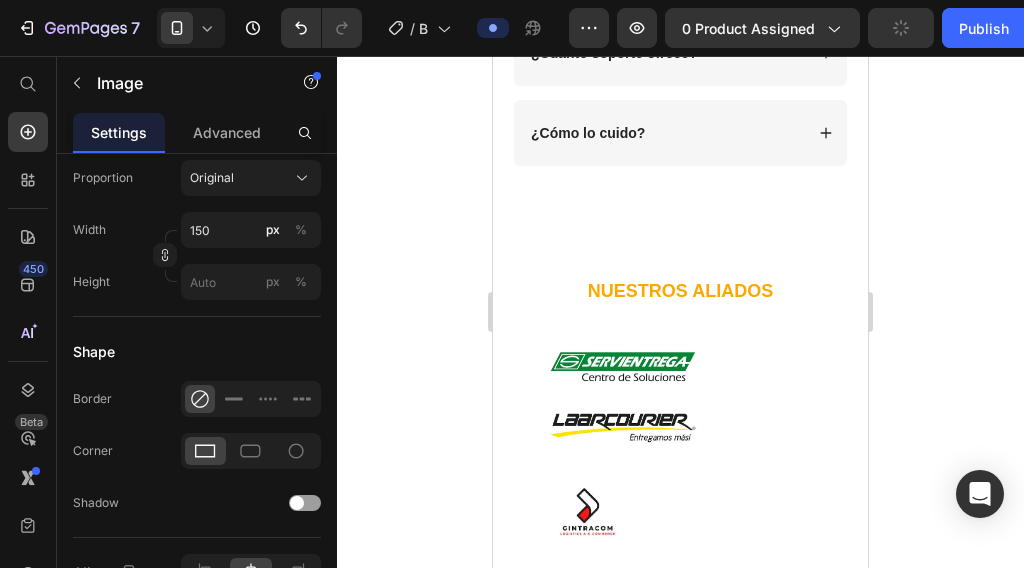 drag, startPoint x: 856, startPoint y: 492, endPoint x: 777, endPoint y: 329, distance: 181.13531 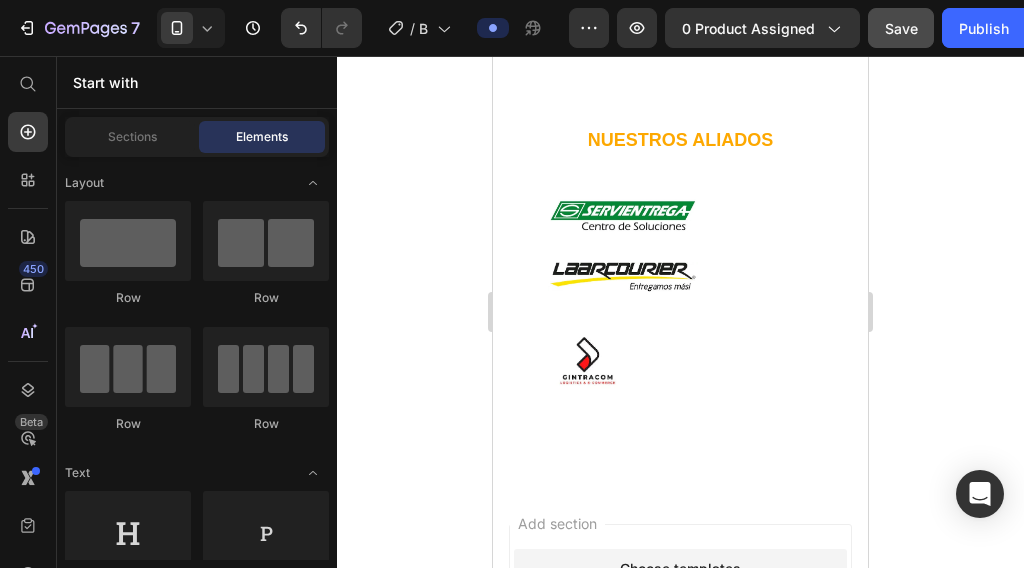 scroll, scrollTop: 5546, scrollLeft: 0, axis: vertical 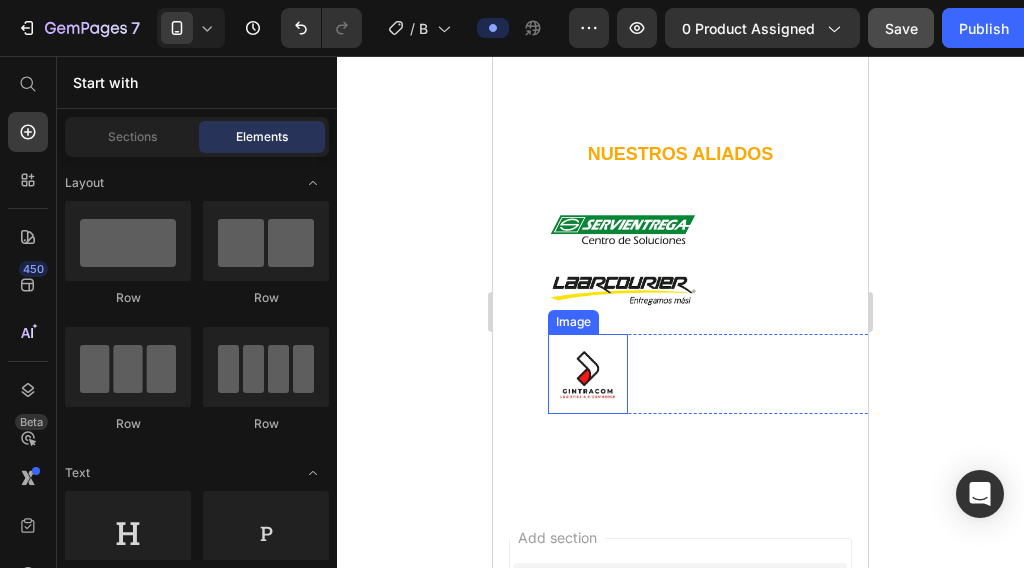 click at bounding box center [588, 374] 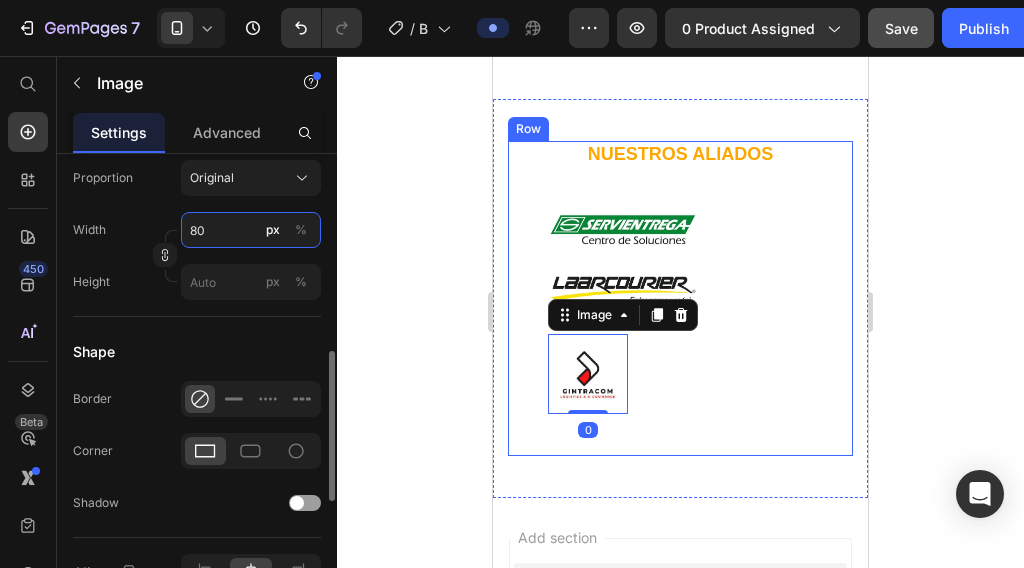 click on "80" at bounding box center [251, 230] 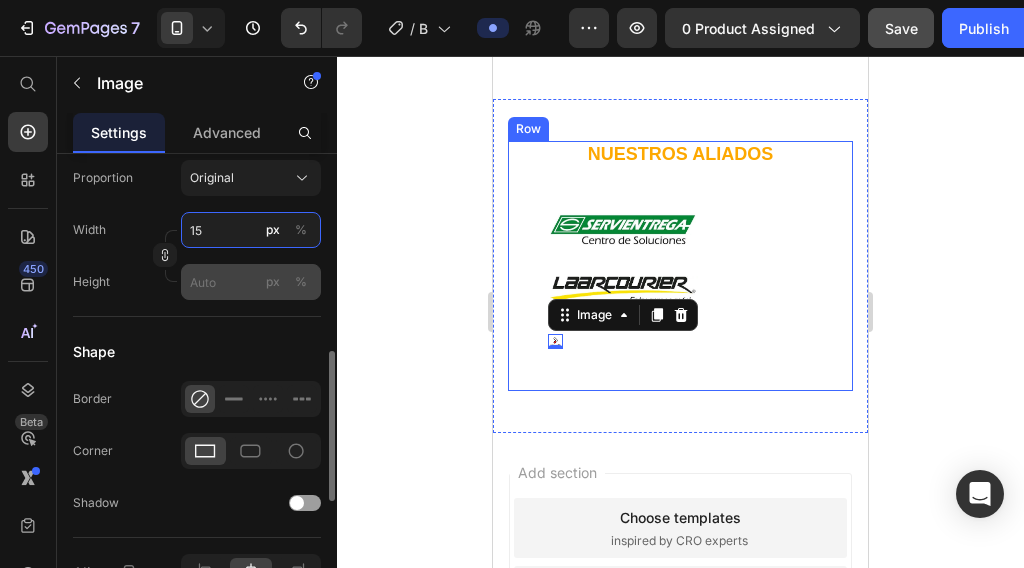 type on "150" 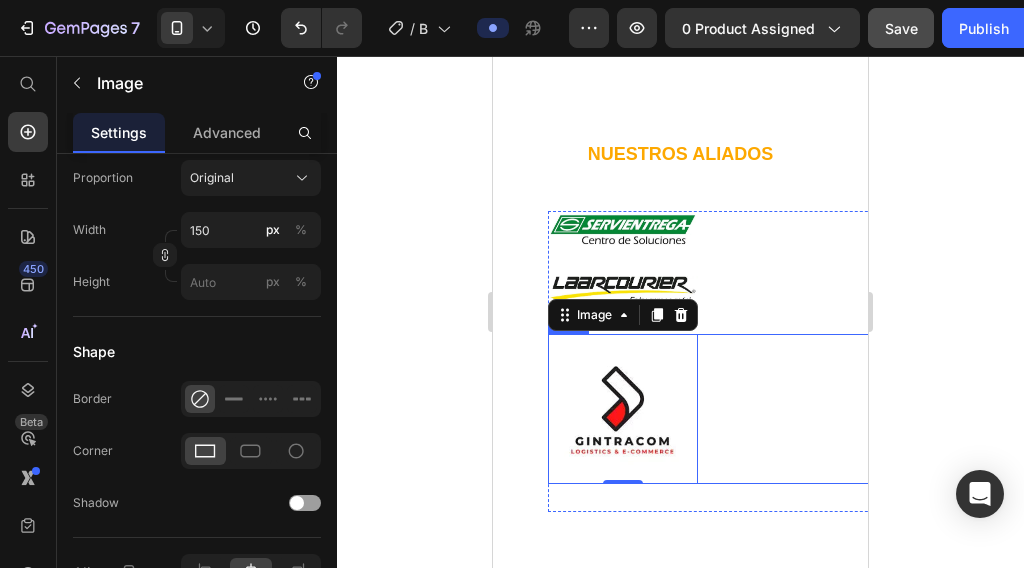 drag, startPoint x: 738, startPoint y: 369, endPoint x: 759, endPoint y: 335, distance: 39.962482 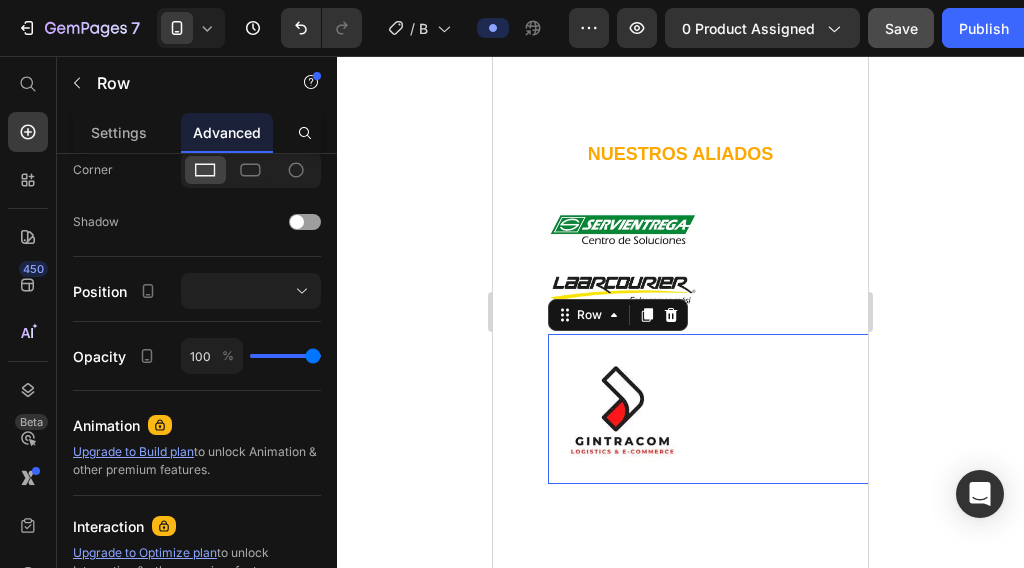 click at bounding box center (623, 409) 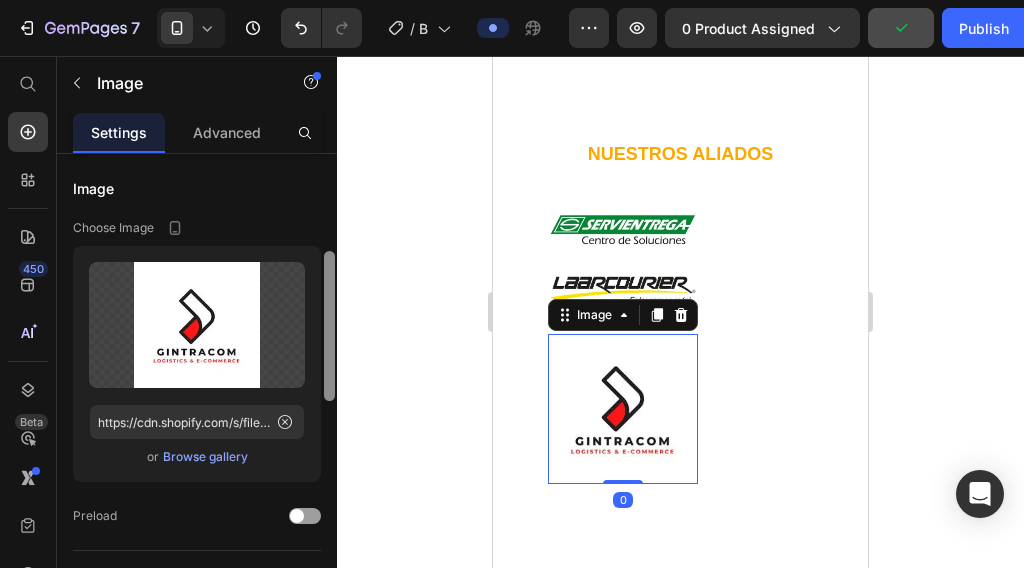 click at bounding box center [329, 326] 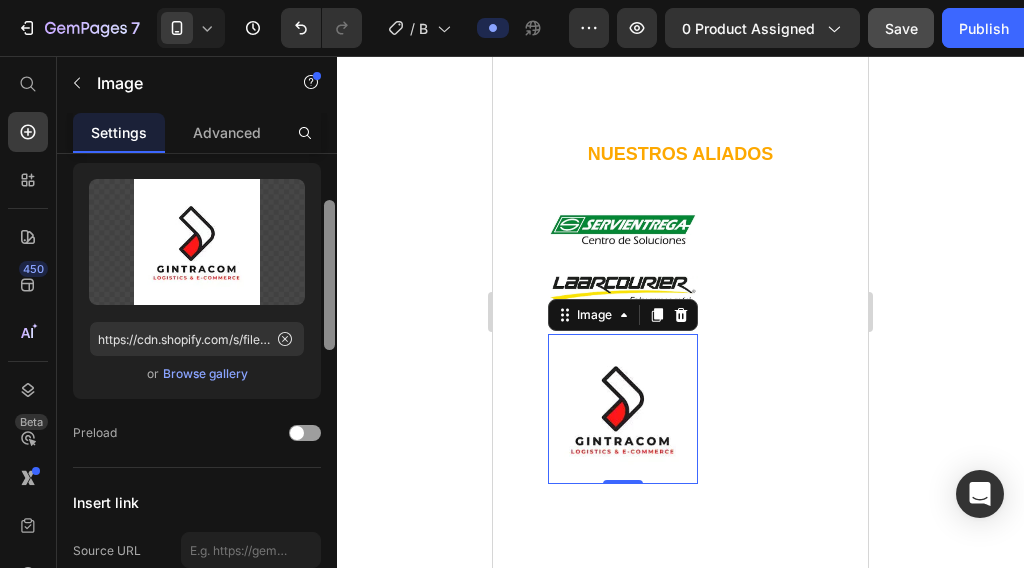 scroll, scrollTop: 2, scrollLeft: 0, axis: vertical 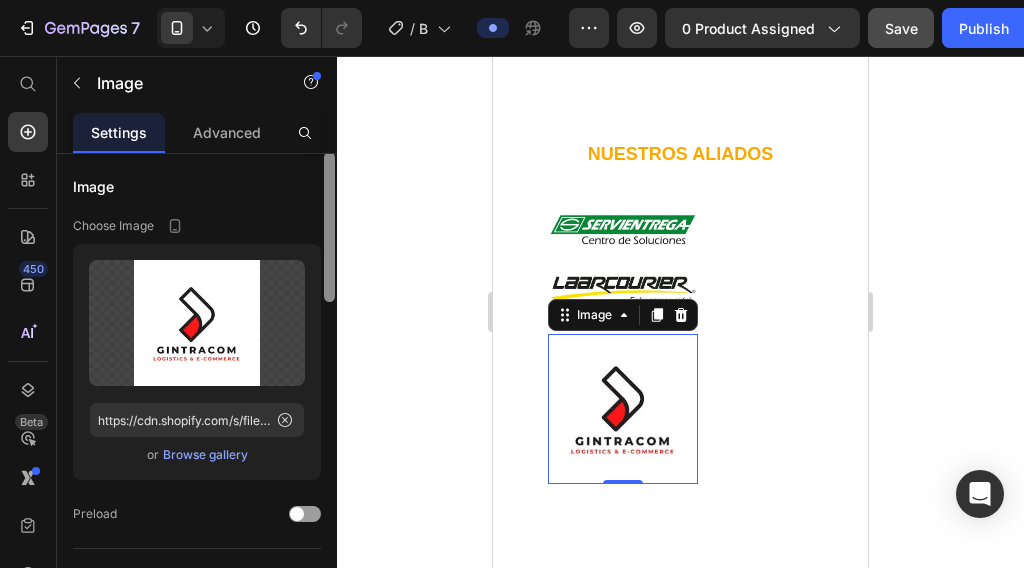 drag, startPoint x: 333, startPoint y: 260, endPoint x: 332, endPoint y: 228, distance: 32.01562 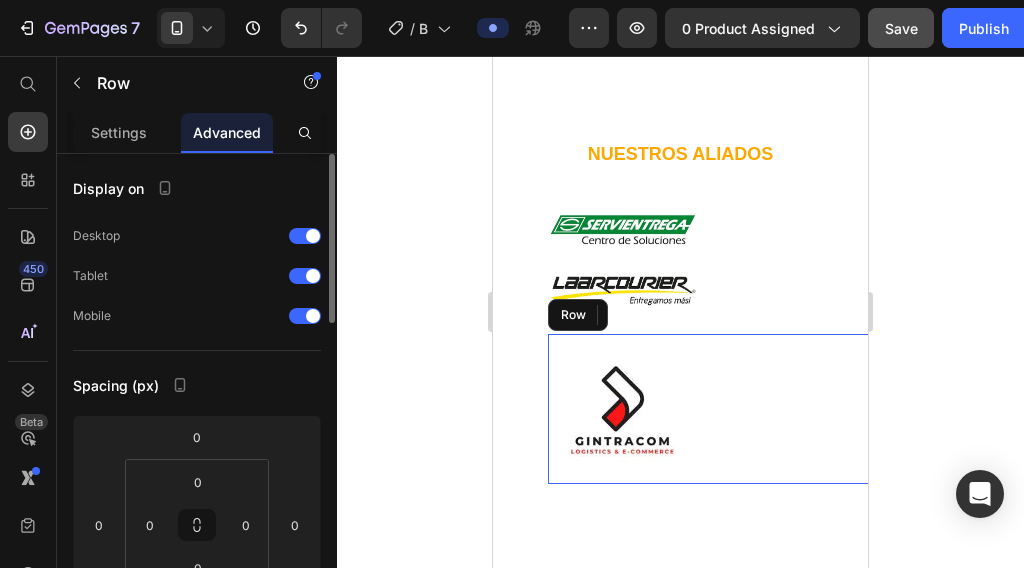click on "Image   0 Row" at bounding box center (720, 409) 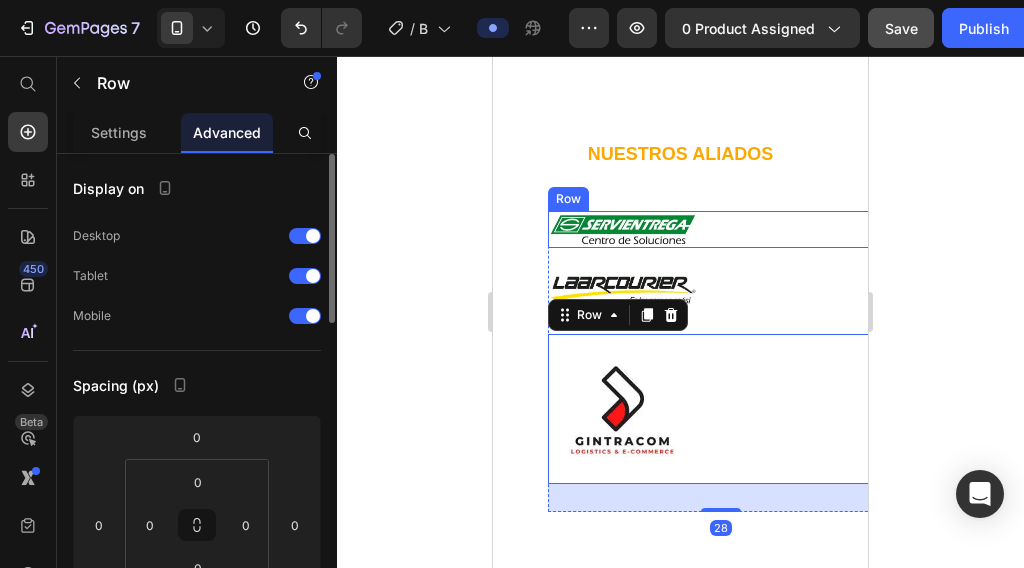 click on "Image Row" at bounding box center [720, 230] 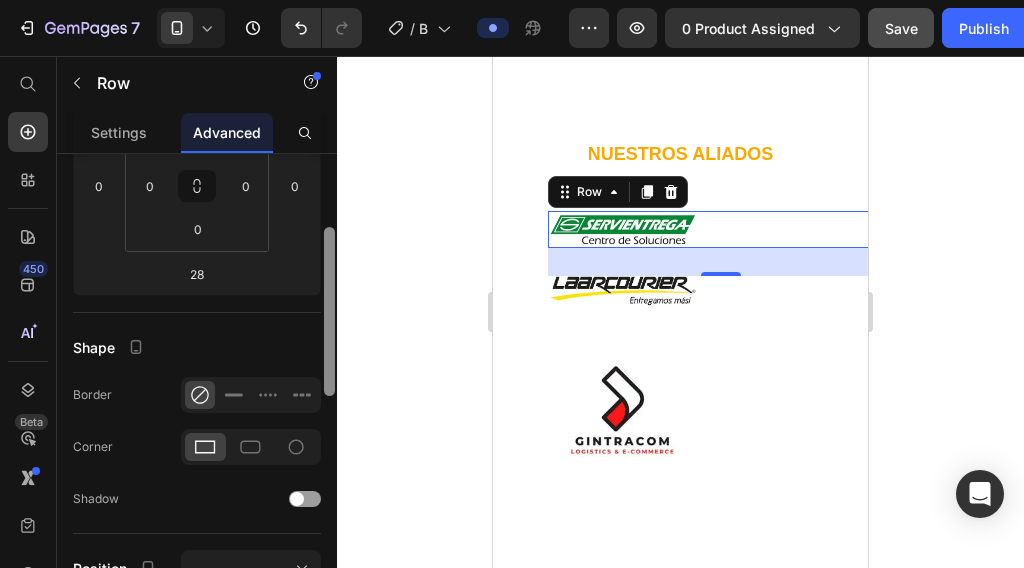 scroll, scrollTop: 265, scrollLeft: 0, axis: vertical 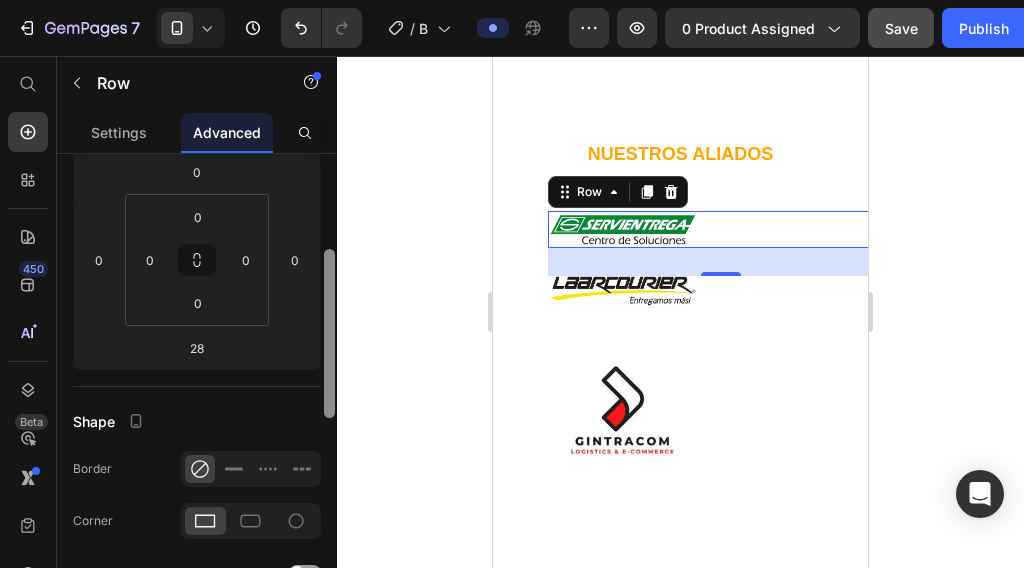 drag, startPoint x: 326, startPoint y: 294, endPoint x: 343, endPoint y: 390, distance: 97.49359 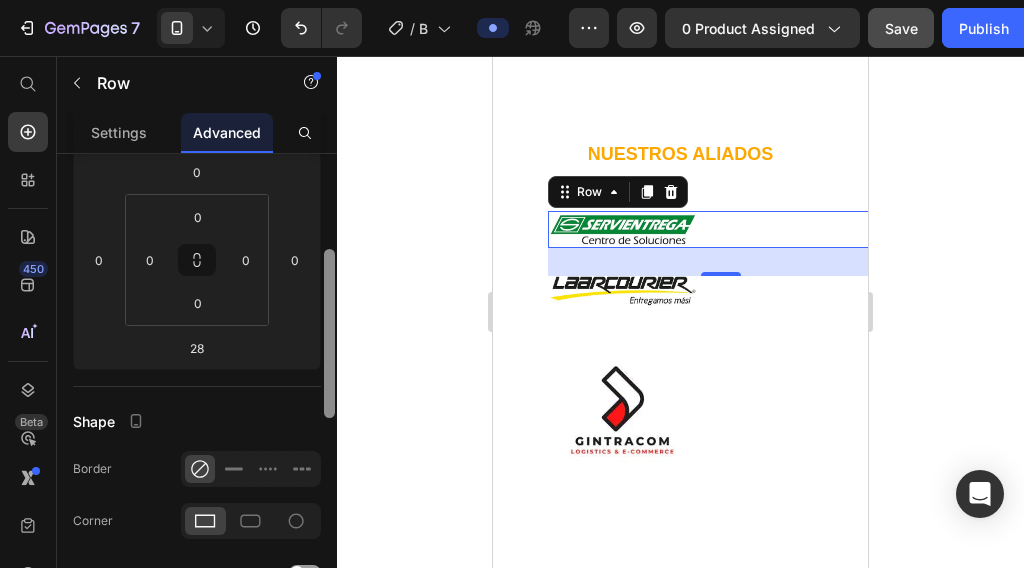 click on "7   /  Body Faja 2 en 1. Preview 0 product assigned  Save   Publish  450 Beta Start with Sections Elements Hero Section Product Detail Brands Trusted Badges Guarantee Product Breakdown How to use Testimonials Compare Bundle FAQs Social Proof Brand Story Product List Collection Blog List Contact Sticky Add to Cart Custom Footer Browse Library 450 Layout
Row
Row
Row
Row Text
Heading
Text Block Button
Button
Button
Sticky Back to top Media
Image
Image" 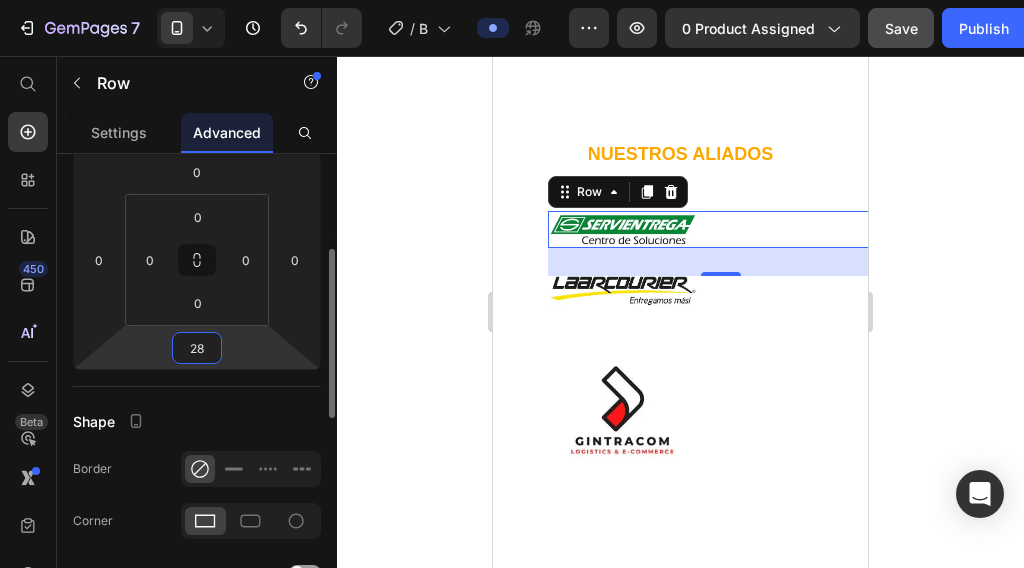 click on "28" at bounding box center [197, 348] 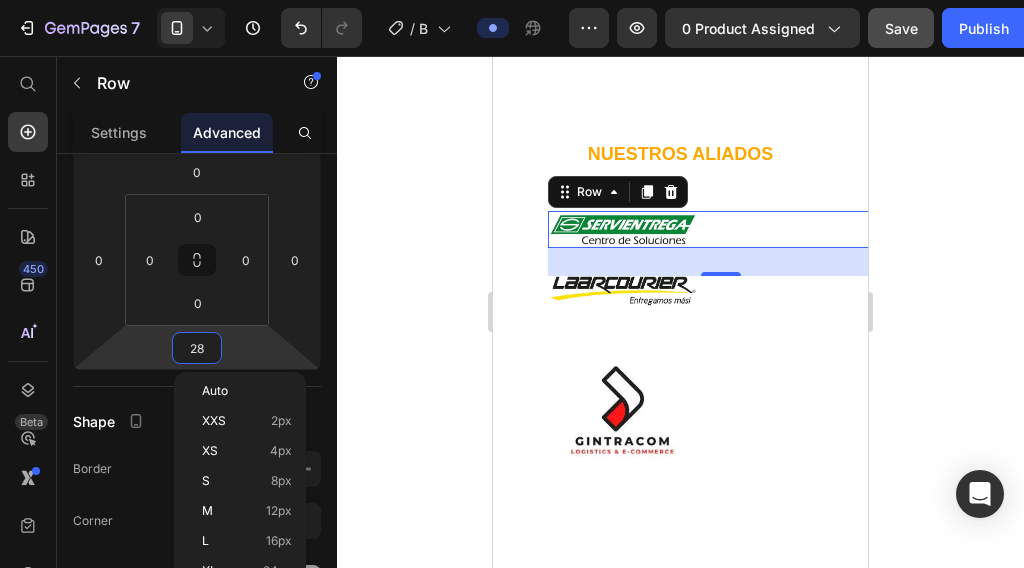 drag, startPoint x: 181, startPoint y: 268, endPoint x: 370, endPoint y: 351, distance: 206.4219 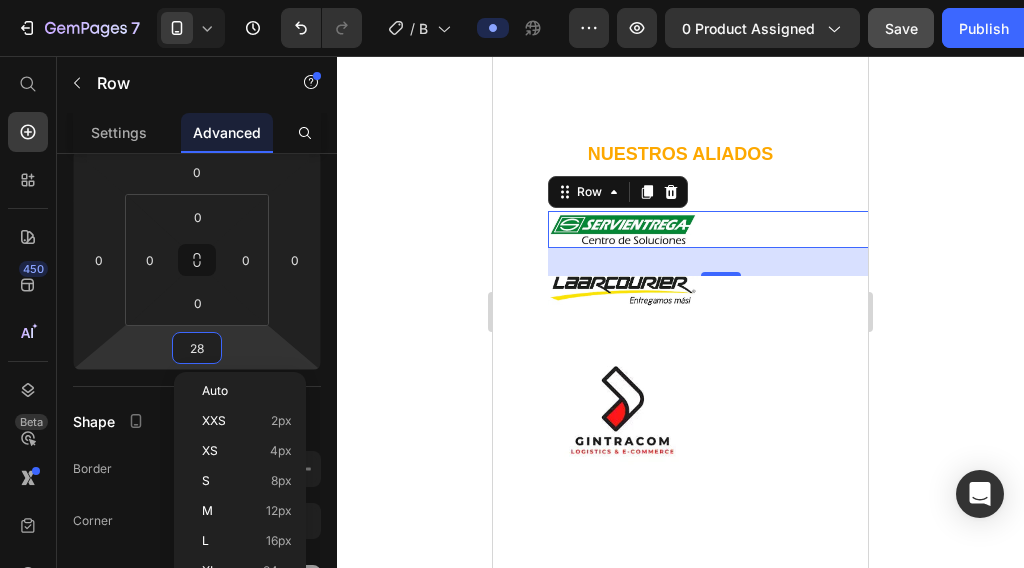 click 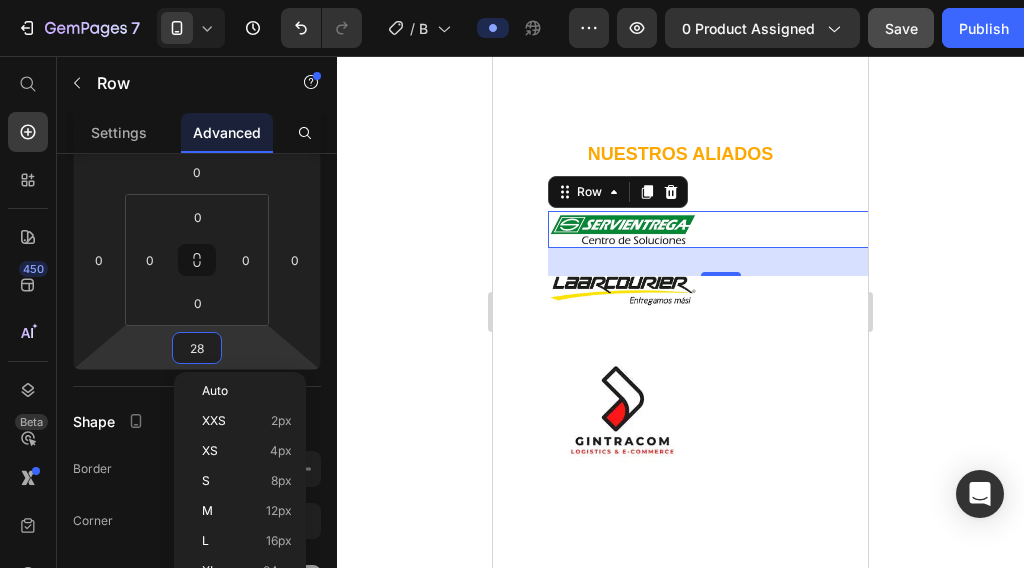 click at bounding box center [623, 409] 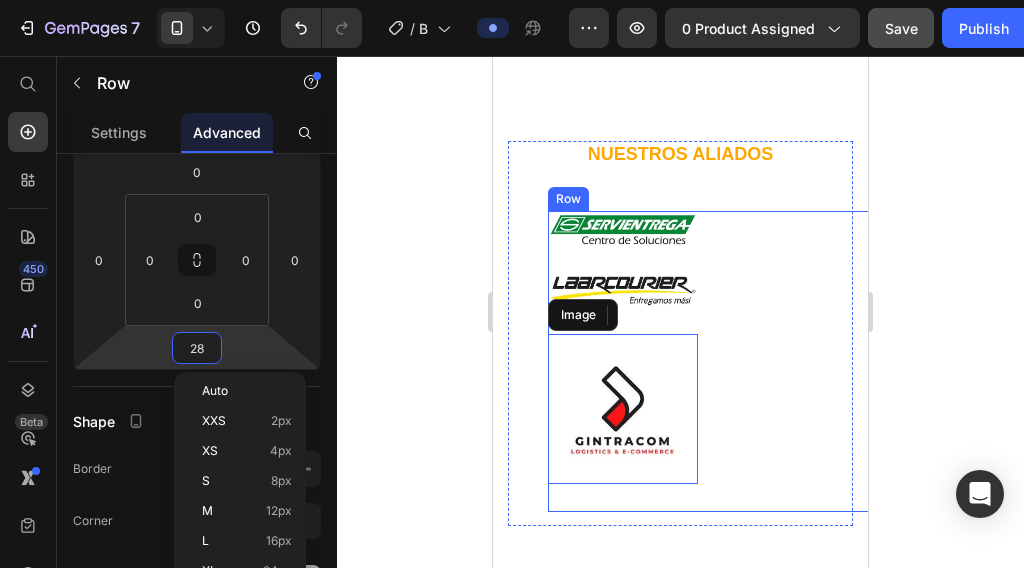 drag, startPoint x: 863, startPoint y: 407, endPoint x: 615, endPoint y: 381, distance: 249.35918 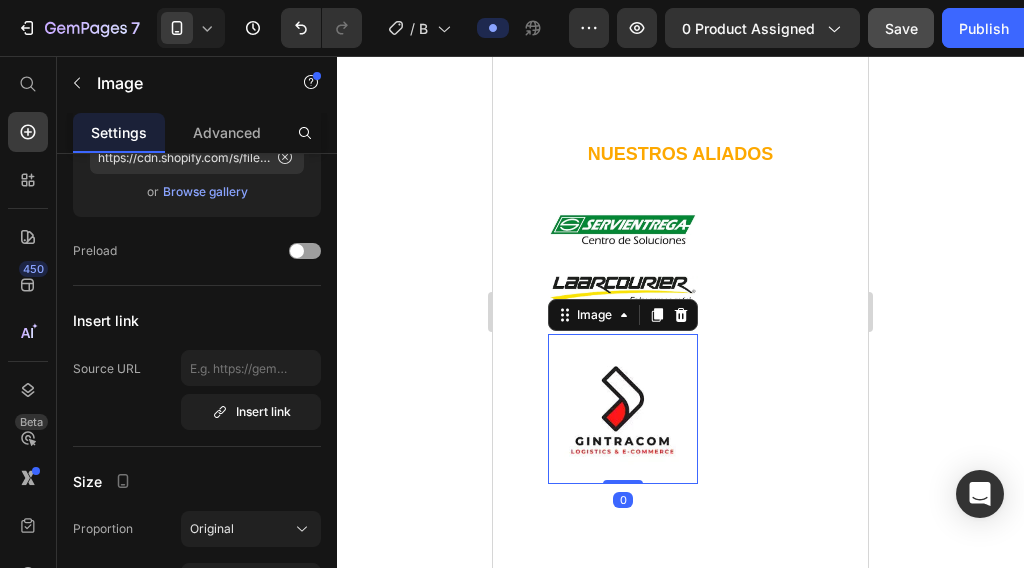 scroll, scrollTop: 0, scrollLeft: 0, axis: both 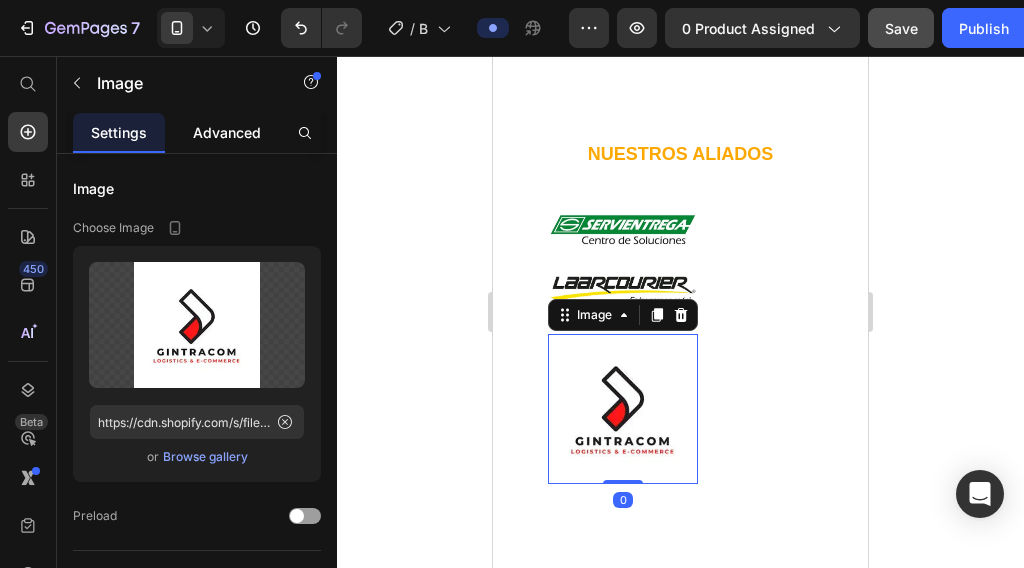 click on "Advanced" 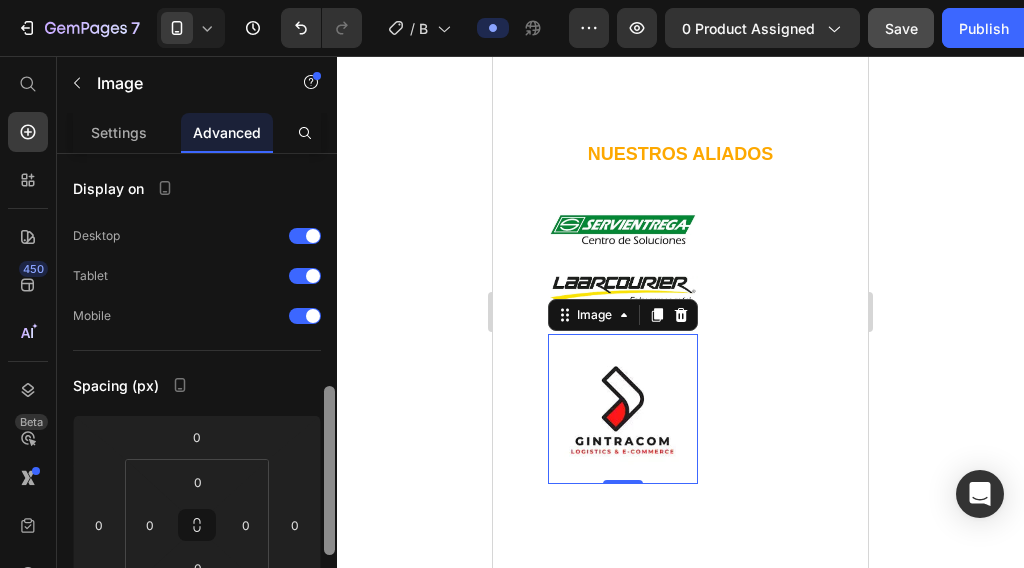 scroll, scrollTop: 179, scrollLeft: 0, axis: vertical 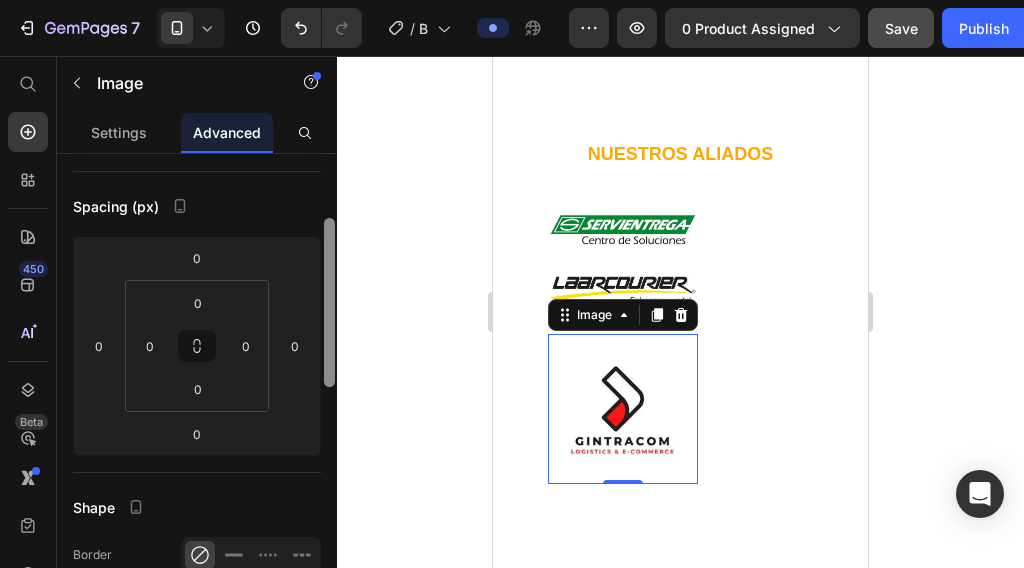 drag, startPoint x: 330, startPoint y: 304, endPoint x: 334, endPoint y: 369, distance: 65.12296 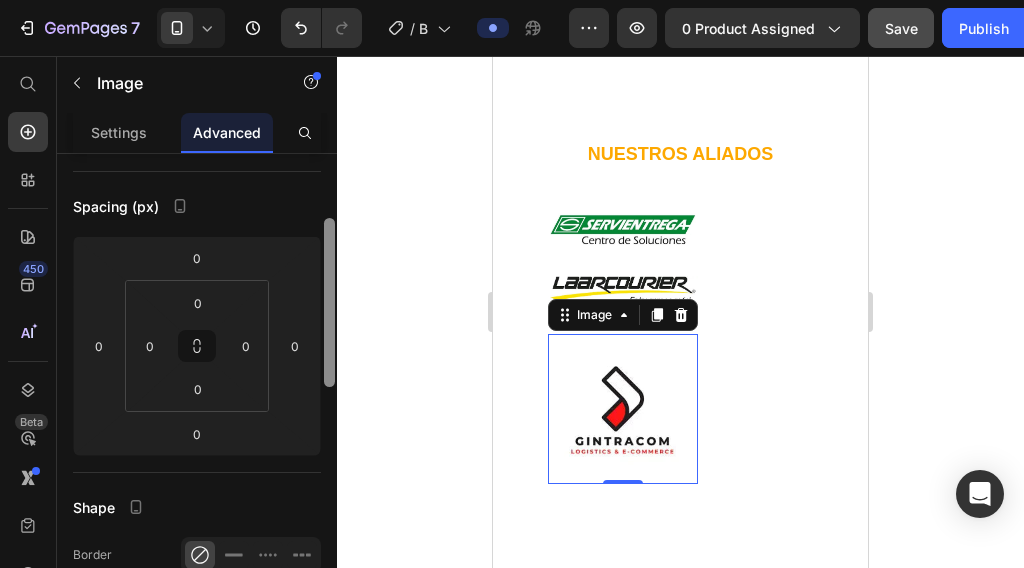 click at bounding box center [329, 302] 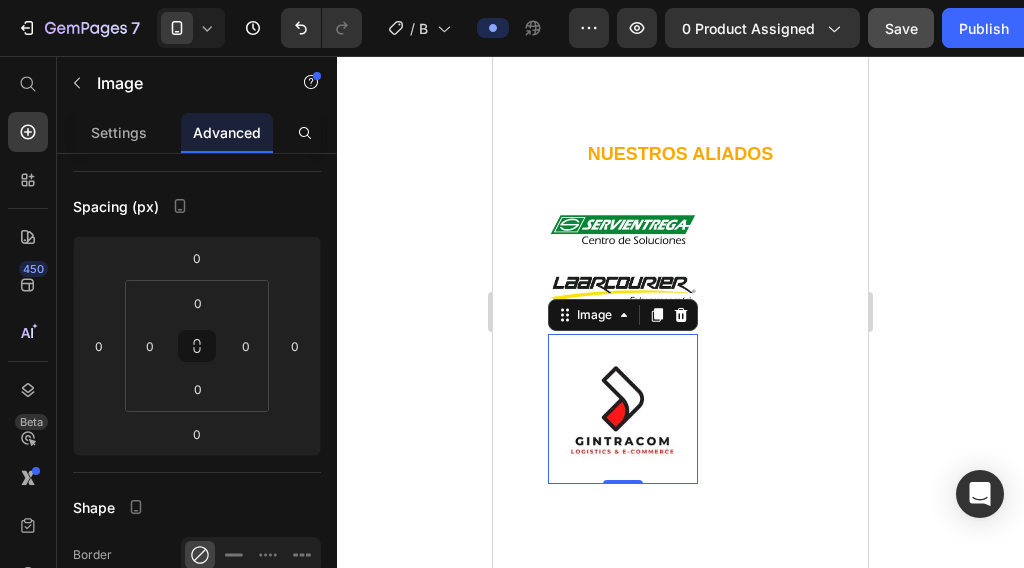 click at bounding box center [623, 409] 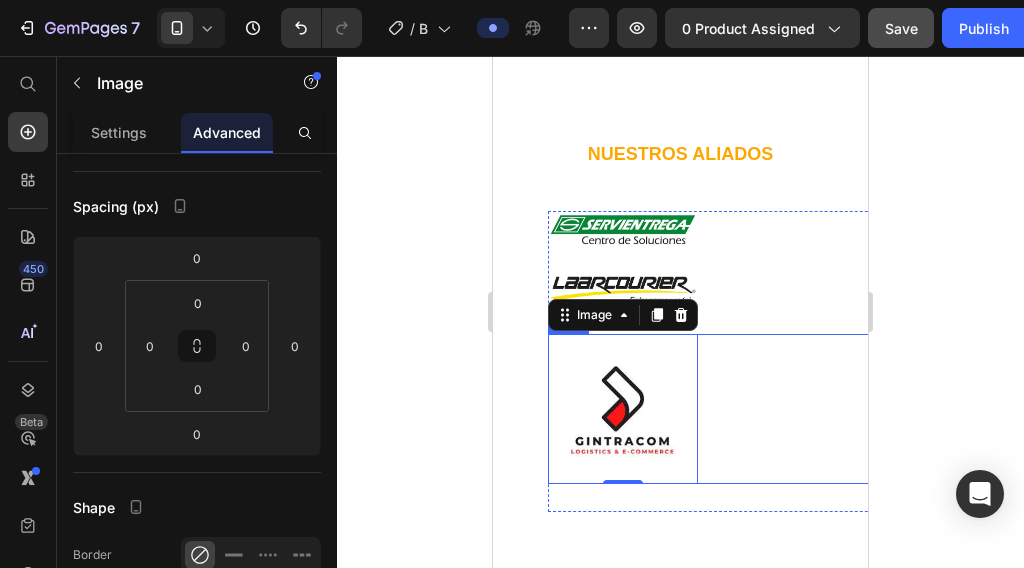 drag, startPoint x: 742, startPoint y: 390, endPoint x: 653, endPoint y: 390, distance: 89 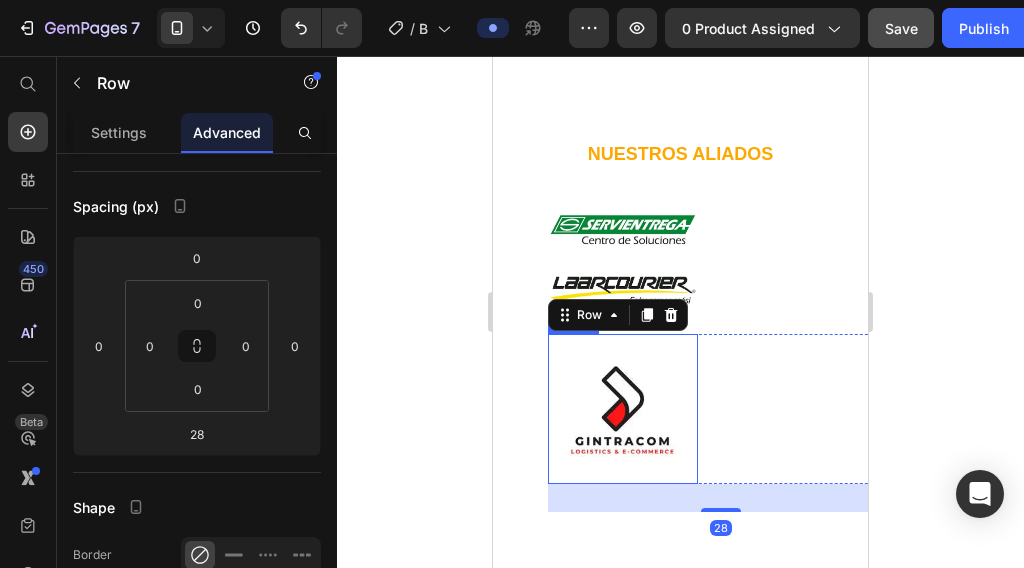 scroll, scrollTop: 0, scrollLeft: 0, axis: both 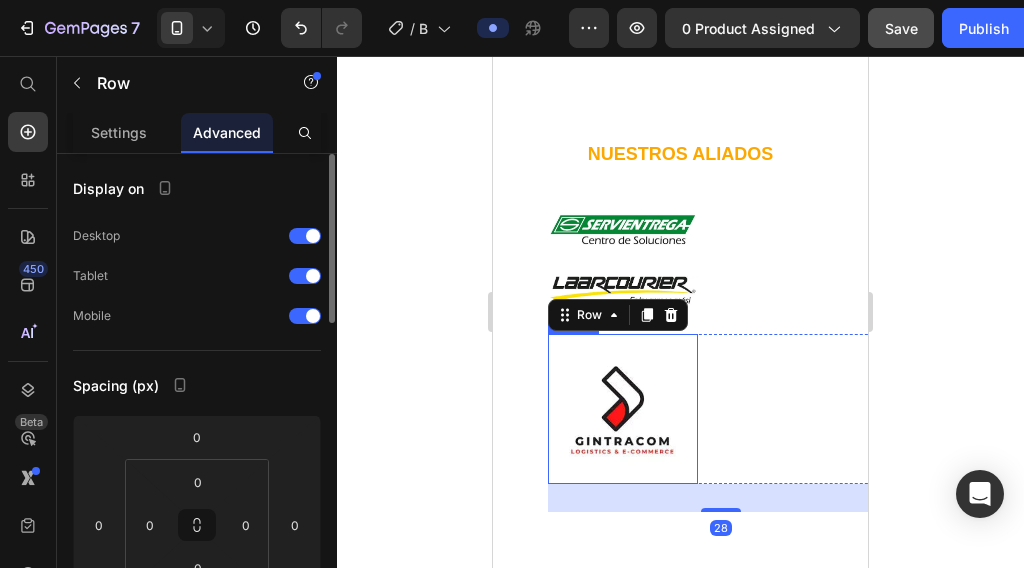 click at bounding box center (623, 409) 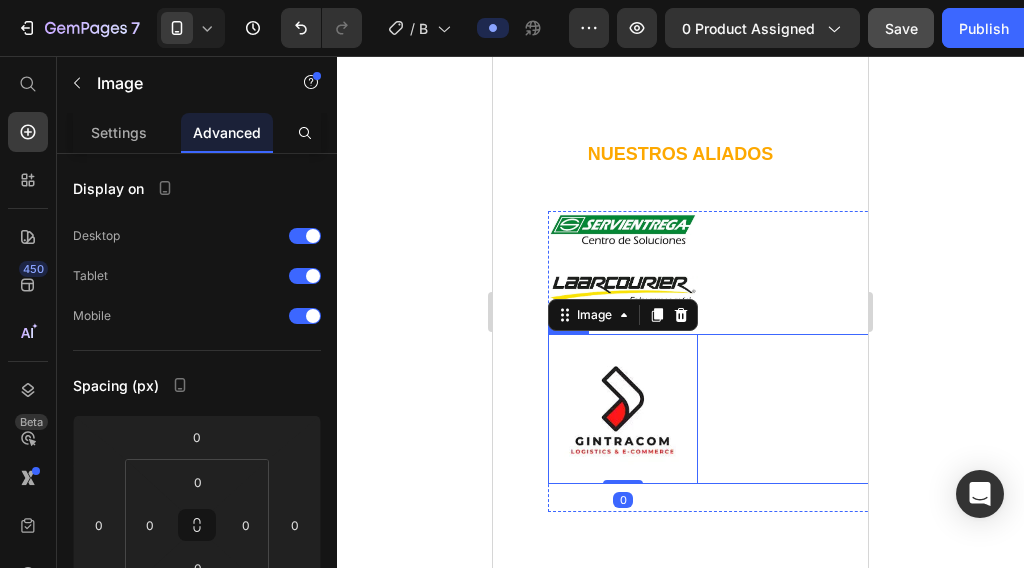 click on "Image   0 Row" at bounding box center (720, 409) 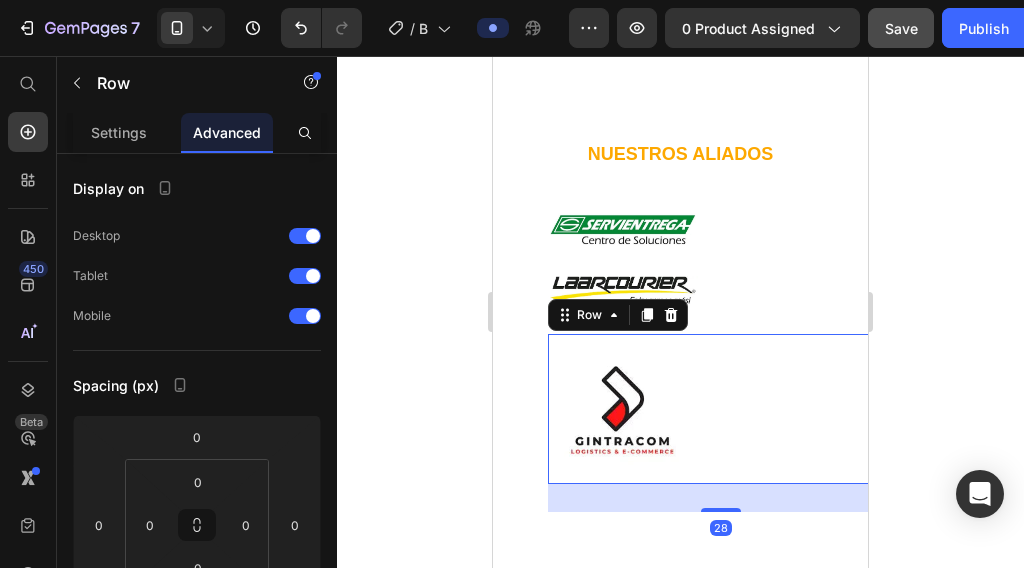 click on "Image Row   28" at bounding box center (720, 409) 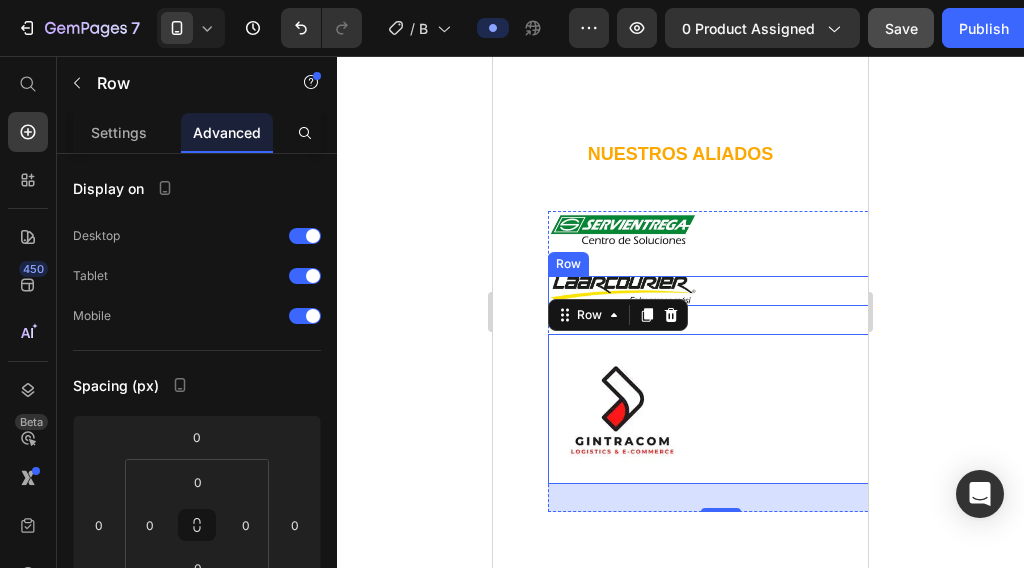drag, startPoint x: 811, startPoint y: 295, endPoint x: 793, endPoint y: 420, distance: 126.28935 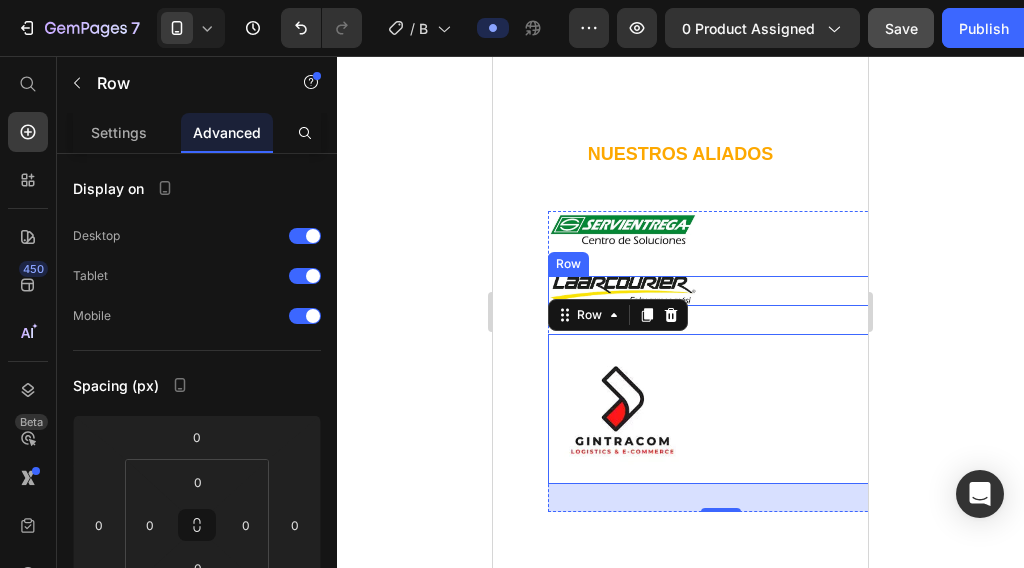 click on "Image Row" at bounding box center (720, 291) 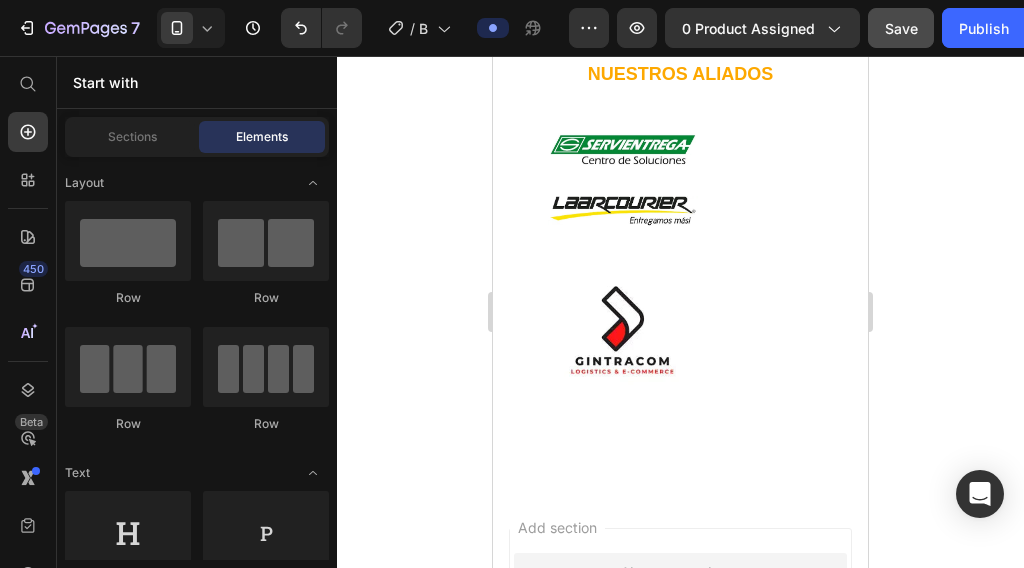 scroll, scrollTop: 5505, scrollLeft: 0, axis: vertical 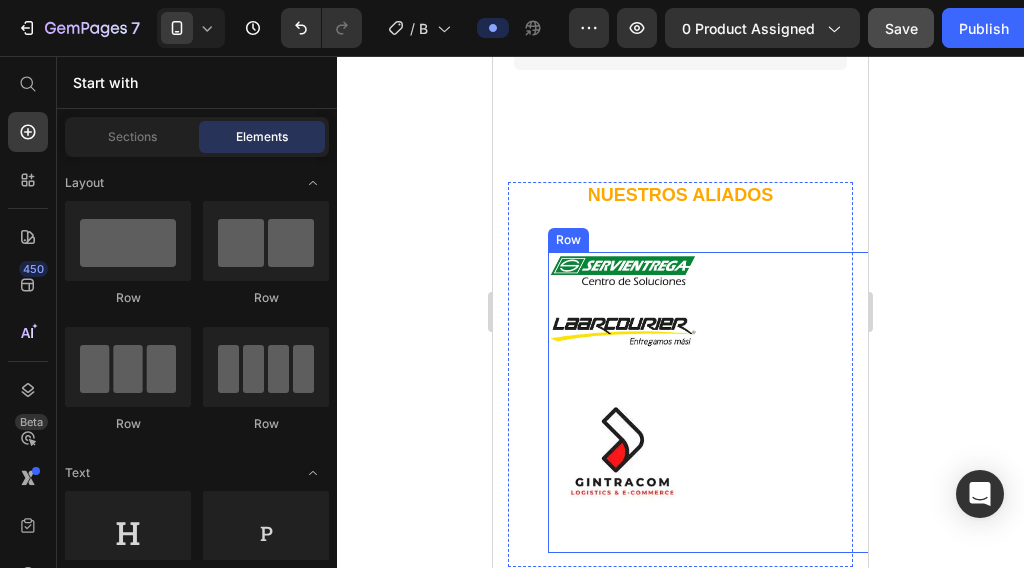 click on "Image Row" at bounding box center [720, 464] 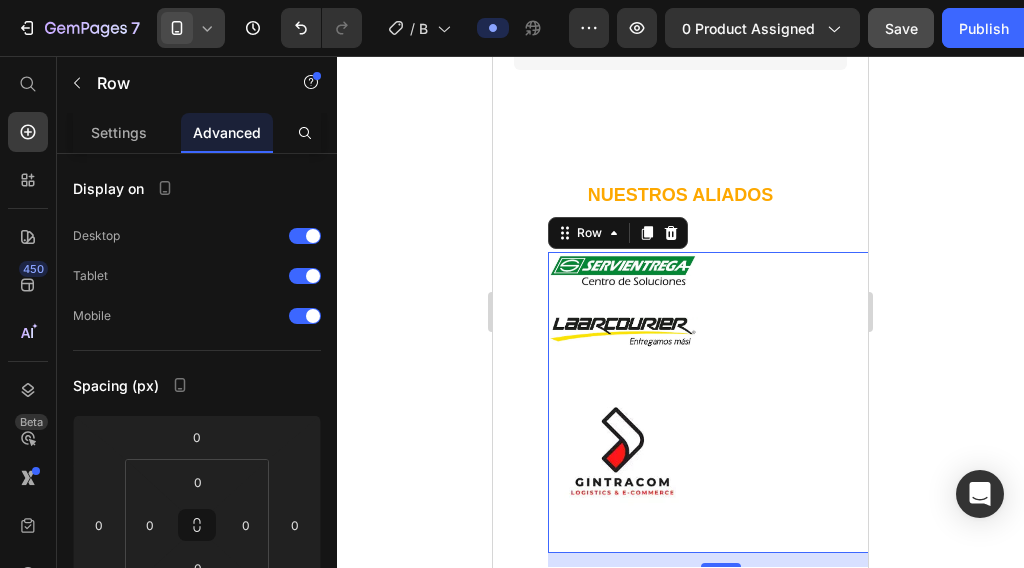 click 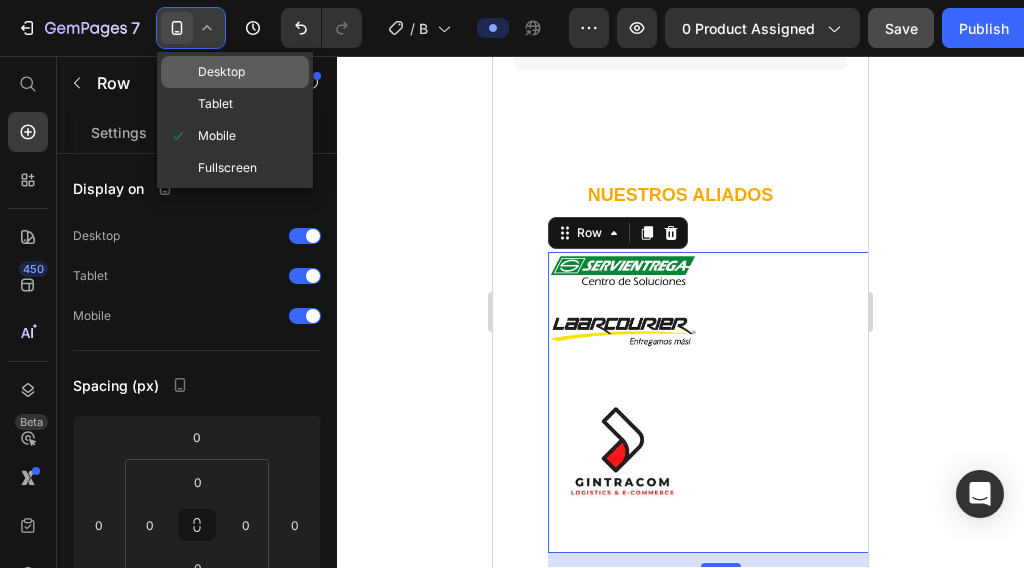 click on "Desktop" at bounding box center [221, 72] 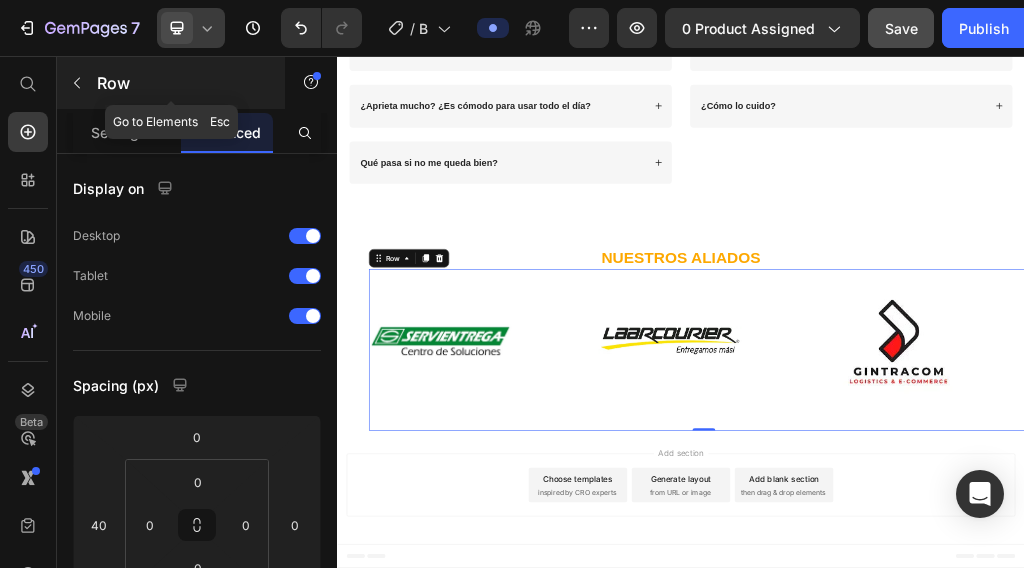 scroll, scrollTop: 4413, scrollLeft: 0, axis: vertical 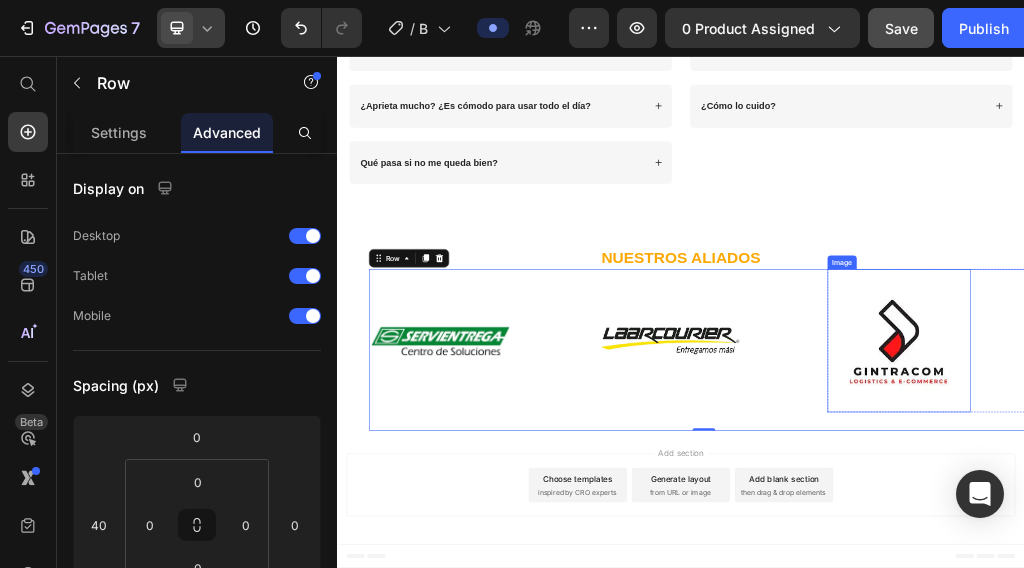 click at bounding box center [1318, 553] 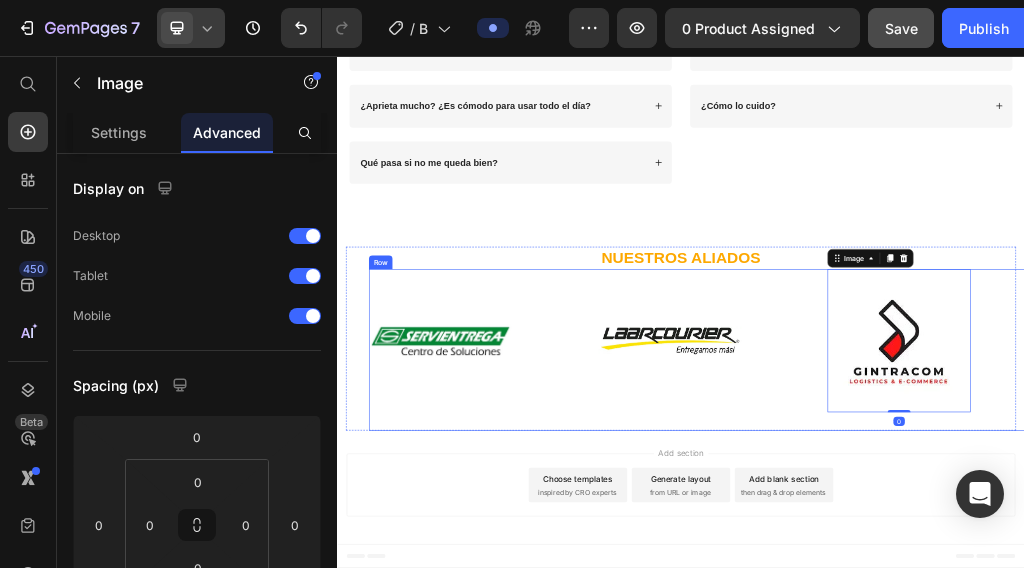 click on "Image   0 Row" at bounding box center (1377, 569) 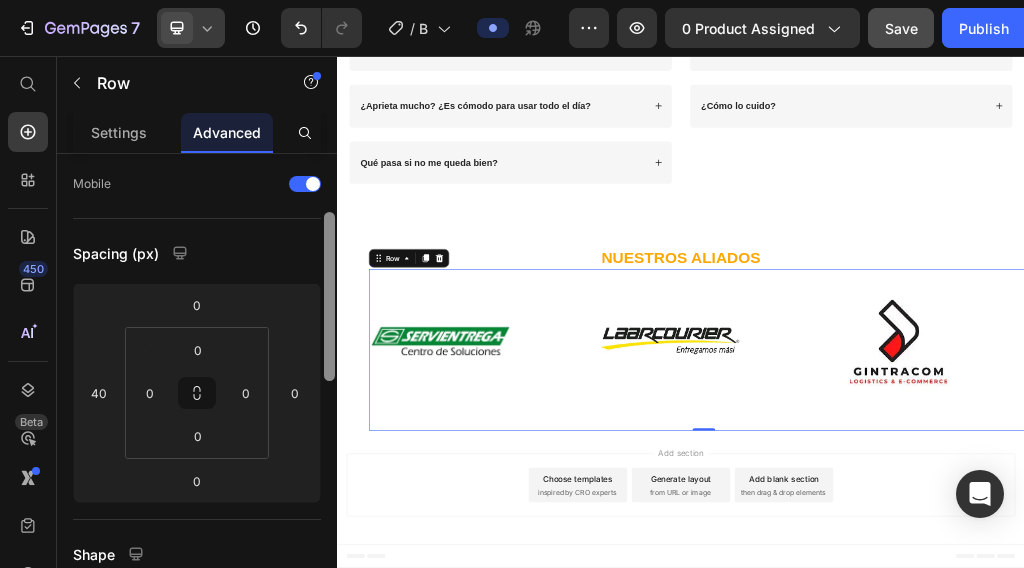scroll, scrollTop: 140, scrollLeft: 0, axis: vertical 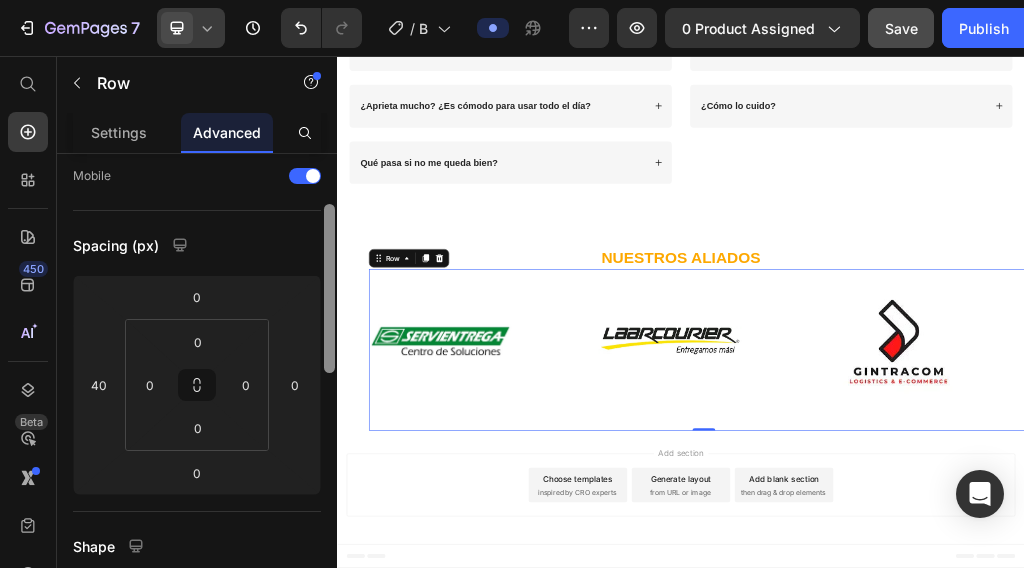 drag, startPoint x: 326, startPoint y: 307, endPoint x: 333, endPoint y: 358, distance: 51.47815 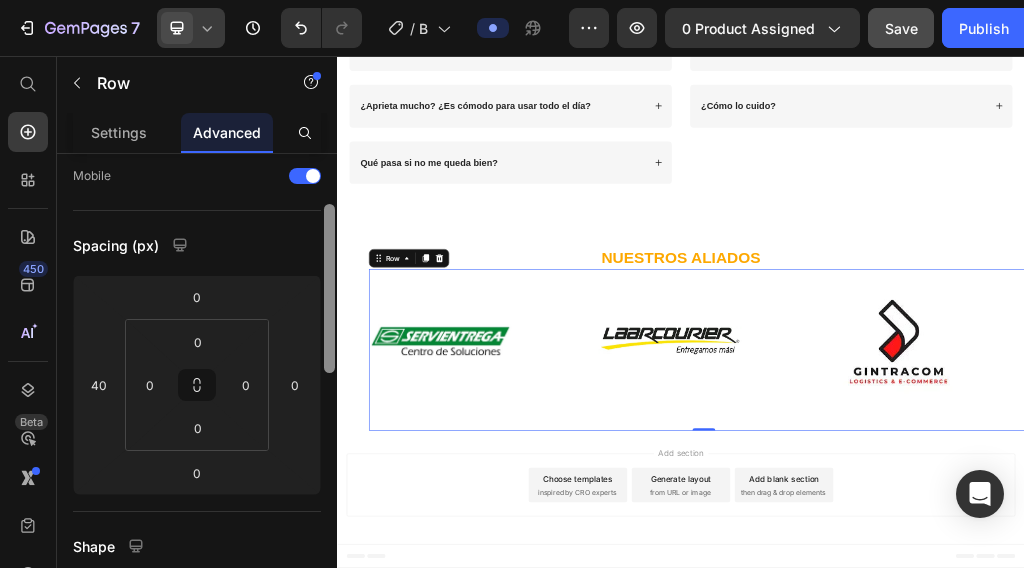 click at bounding box center [329, 288] 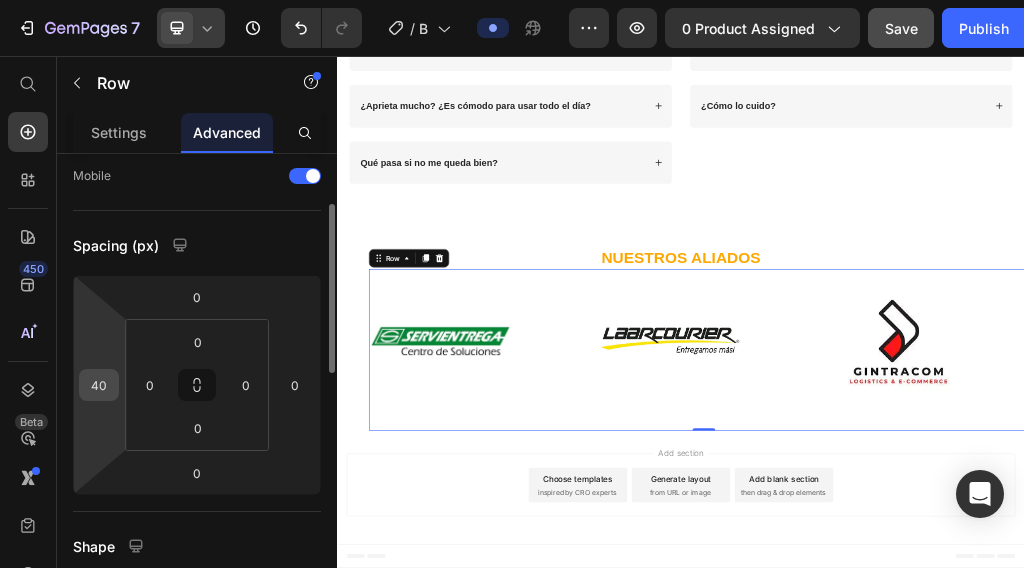 click on "40" at bounding box center (99, 385) 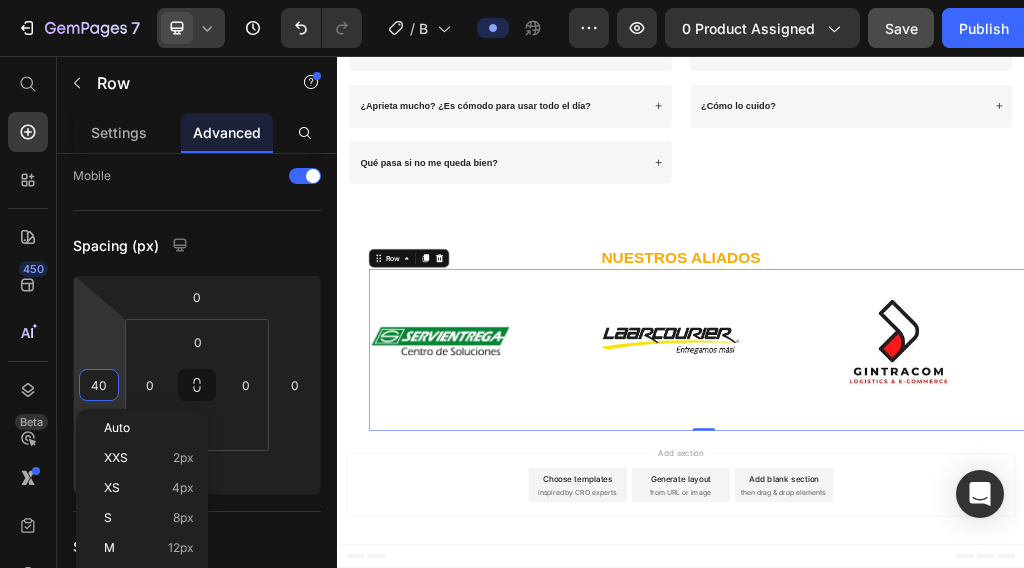 type on "0" 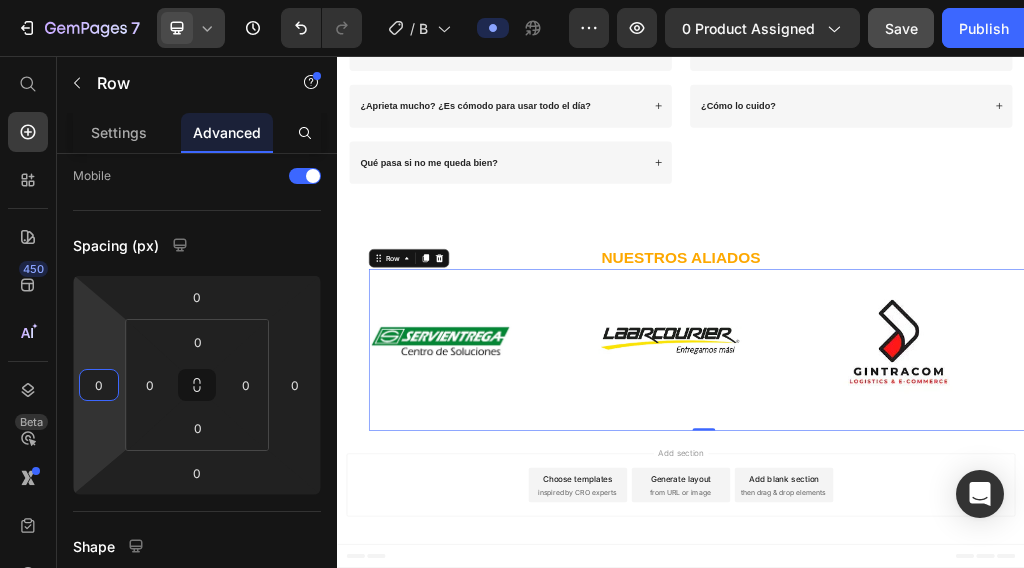 drag, startPoint x: 384, startPoint y: 754, endPoint x: 406, endPoint y: 351, distance: 403.60004 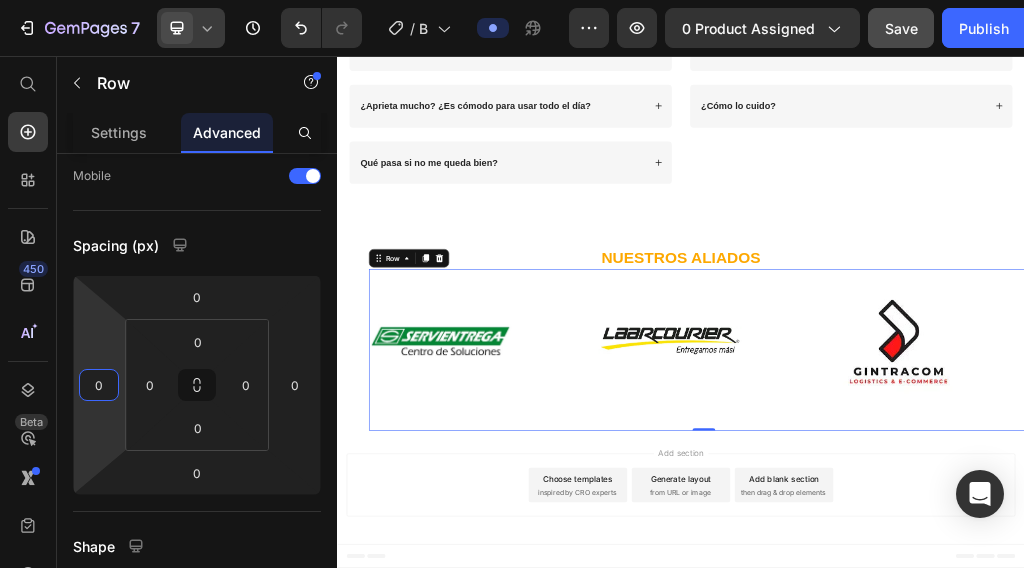 click on "Add section Choose templates inspired by CRO experts Generate layout from URL or image Add blank section then drag & drop elements" at bounding box center (937, 805) 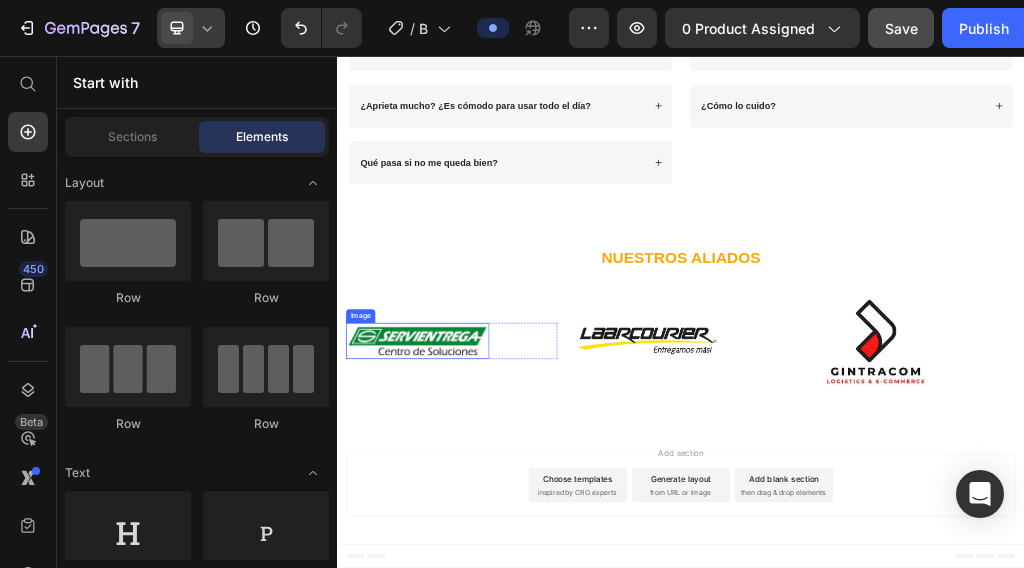 click at bounding box center (477, 553) 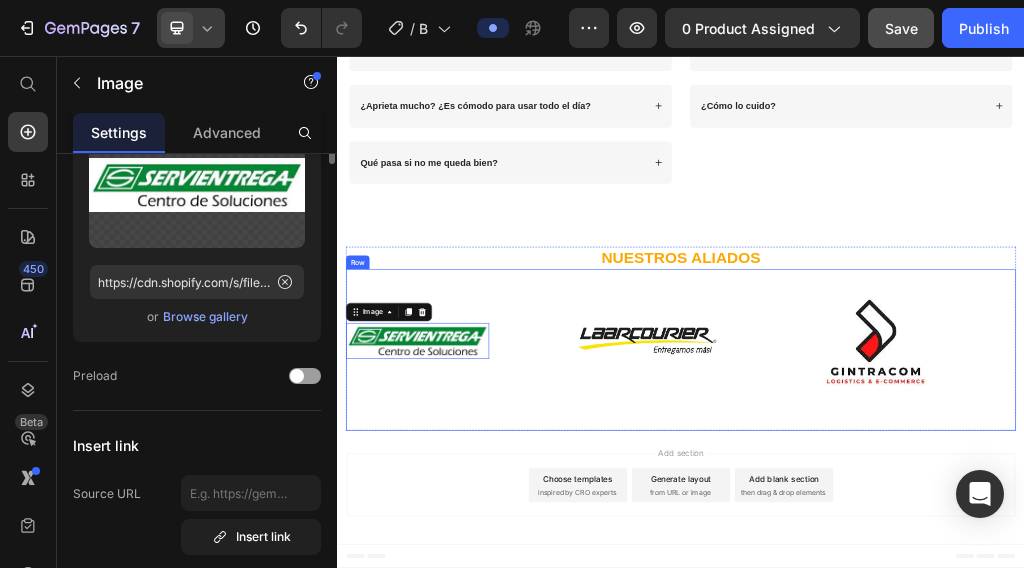 scroll, scrollTop: 0, scrollLeft: 0, axis: both 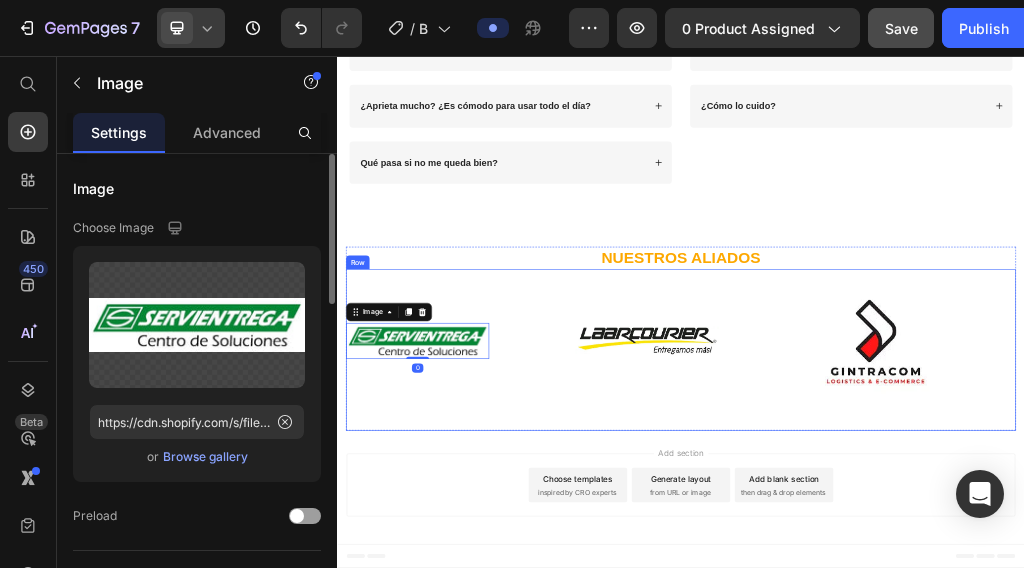 click on "Image   0 Row" at bounding box center (536, 569) 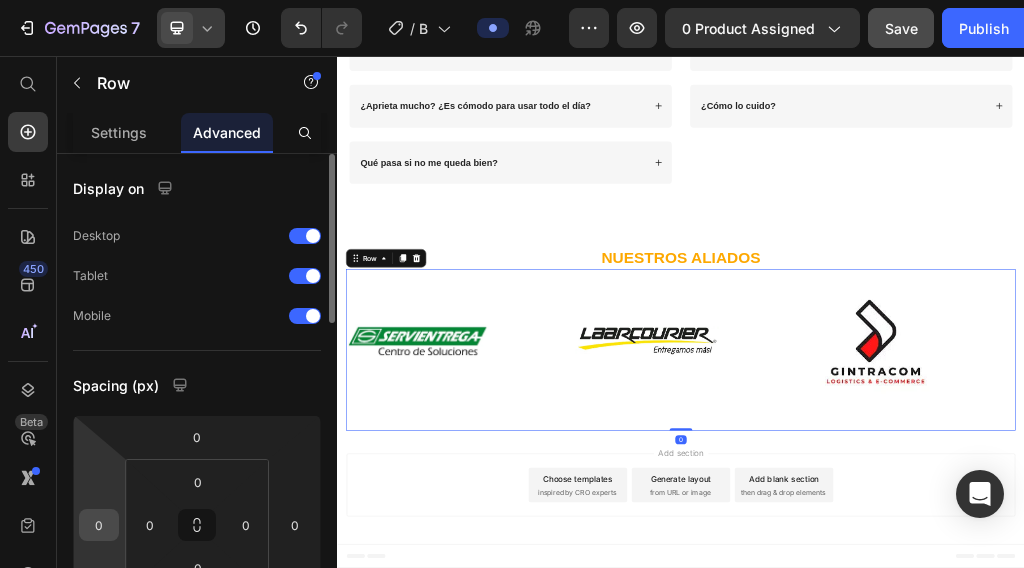click on "0" at bounding box center (99, 525) 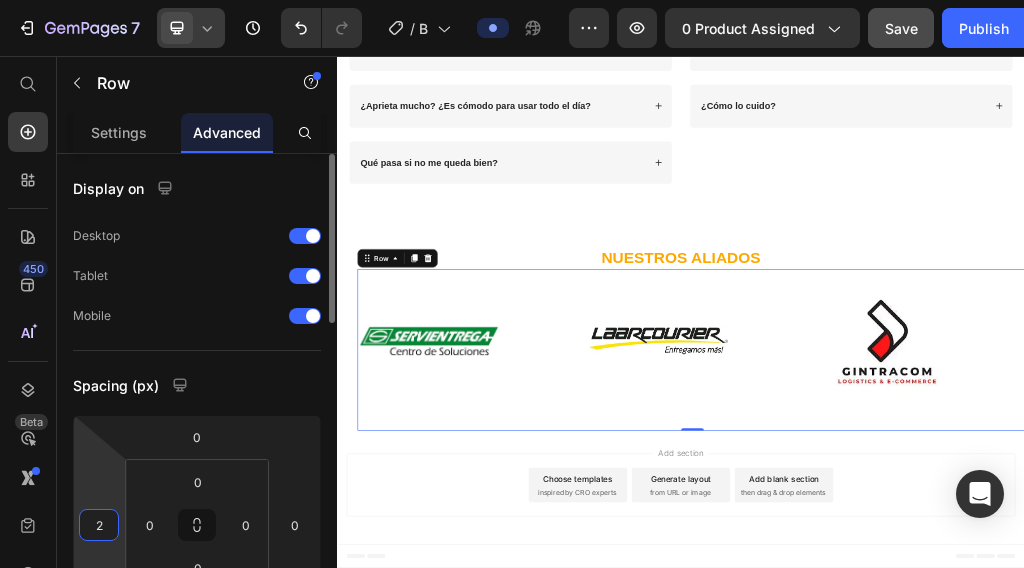 type on "25" 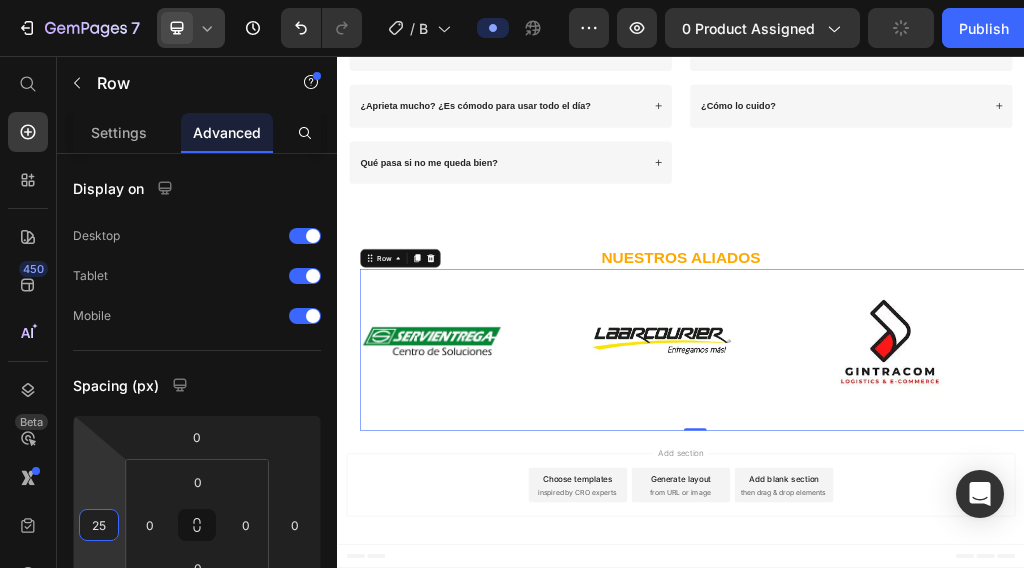 click on "Add section Choose templates inspired by CRO experts Generate layout from URL or image Add blank section then drag & drop elements" at bounding box center (937, 805) 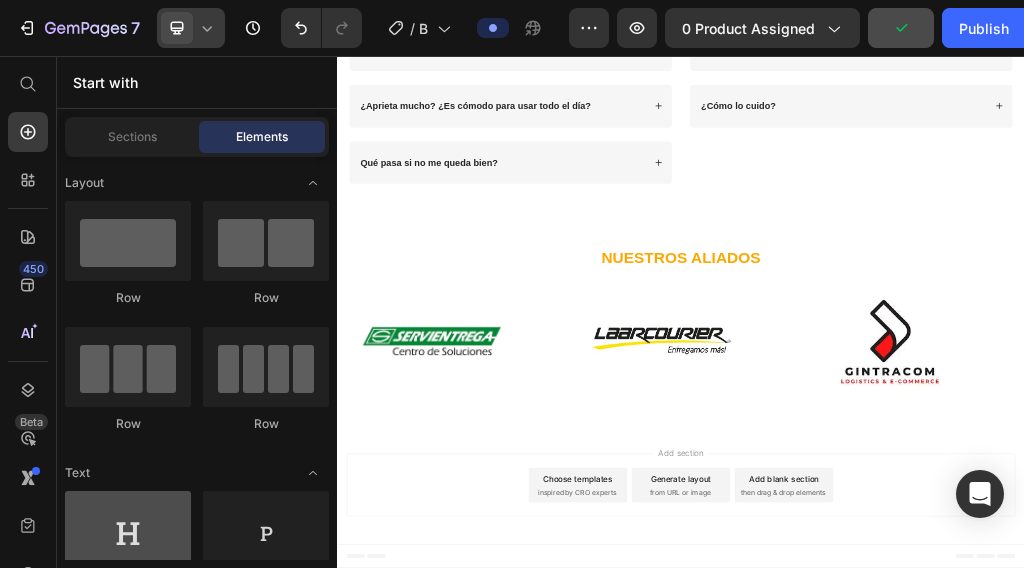 click at bounding box center (128, 531) 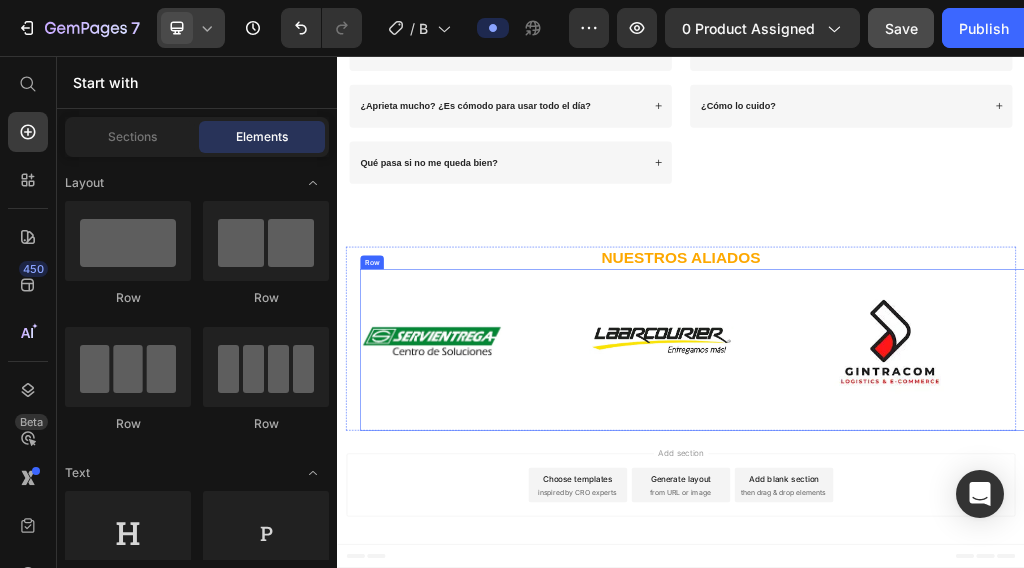 click on "Image Row" at bounding box center [561, 569] 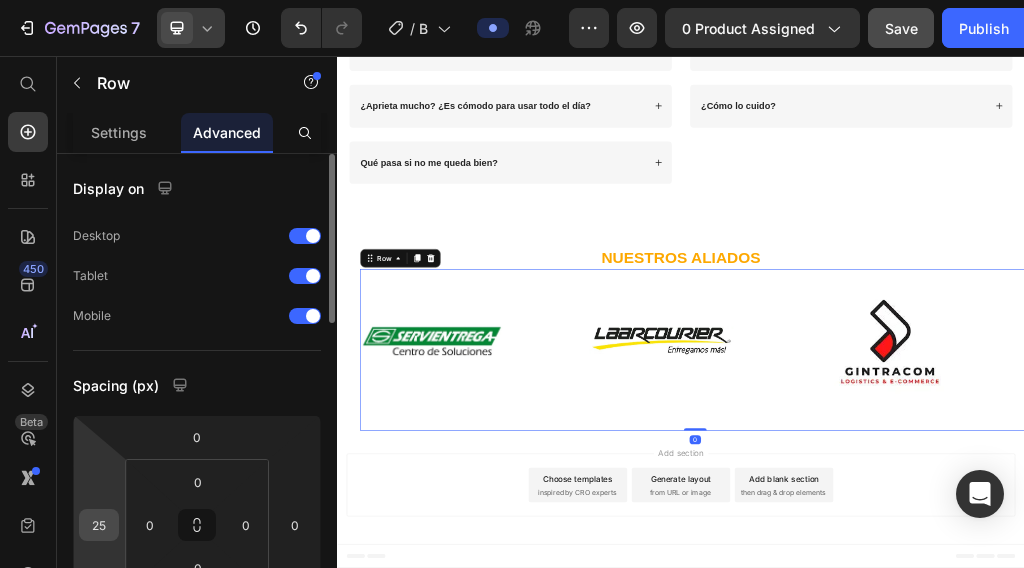 click on "25" at bounding box center (99, 525) 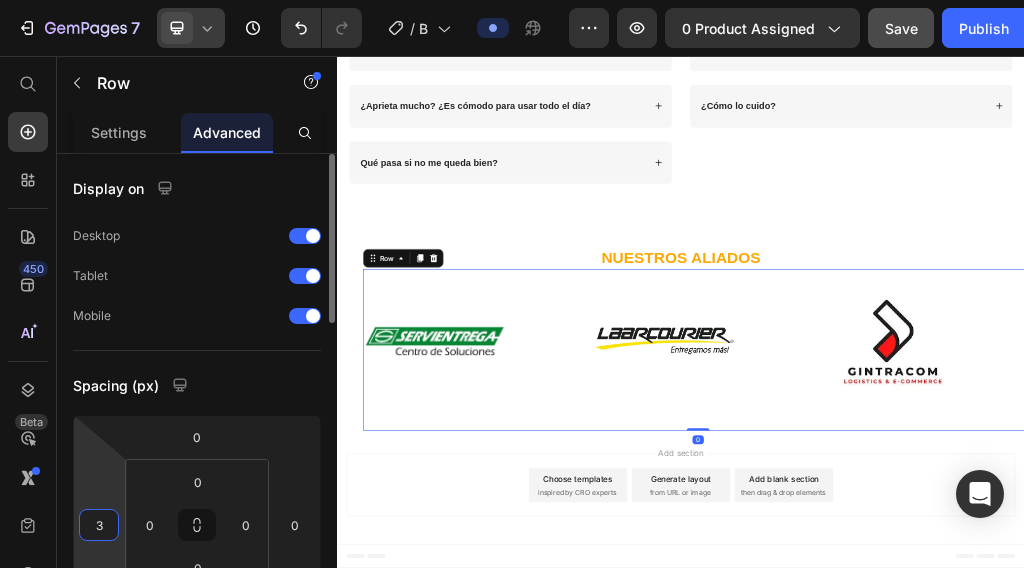 type on "30" 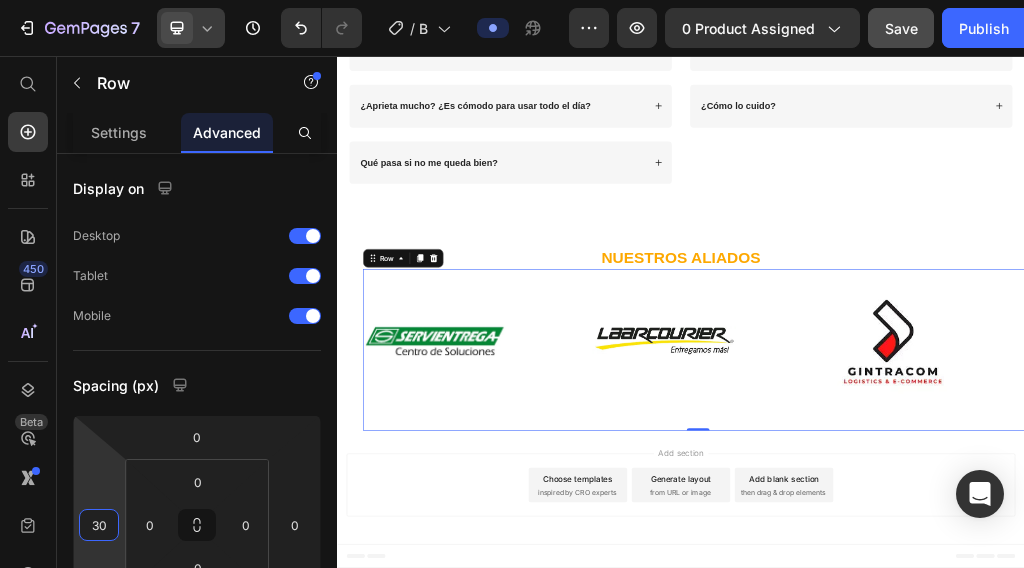 click on "Add section Choose templates inspired by CRO experts Generate layout from URL or image Add blank section then drag & drop elements" at bounding box center [937, 809] 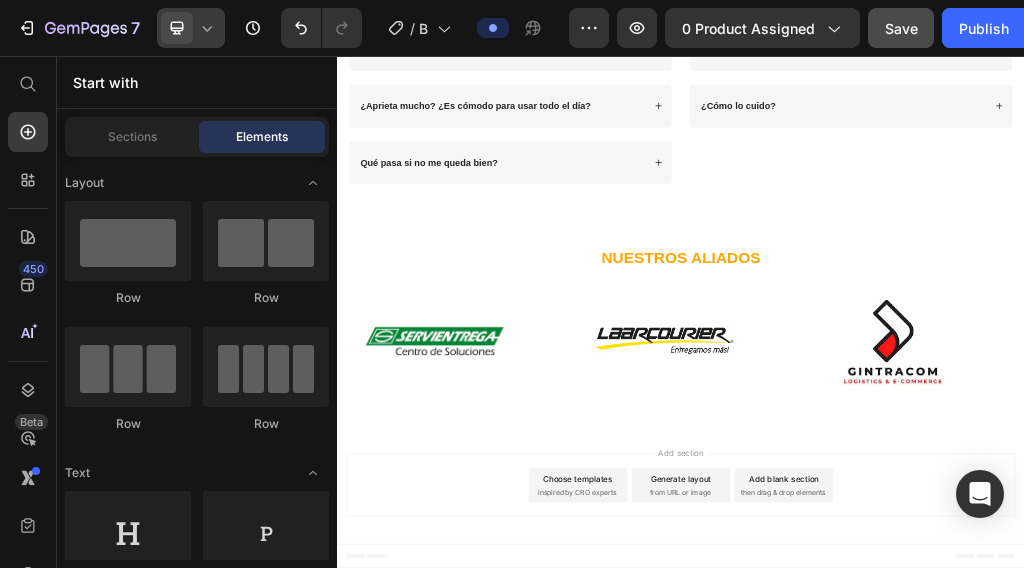 click 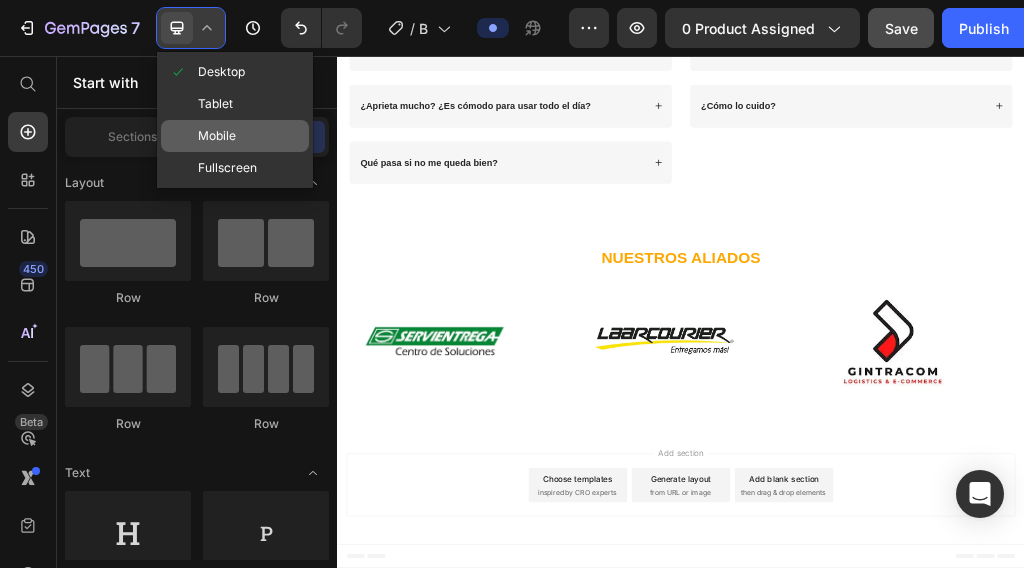 click on "Mobile" at bounding box center (217, 136) 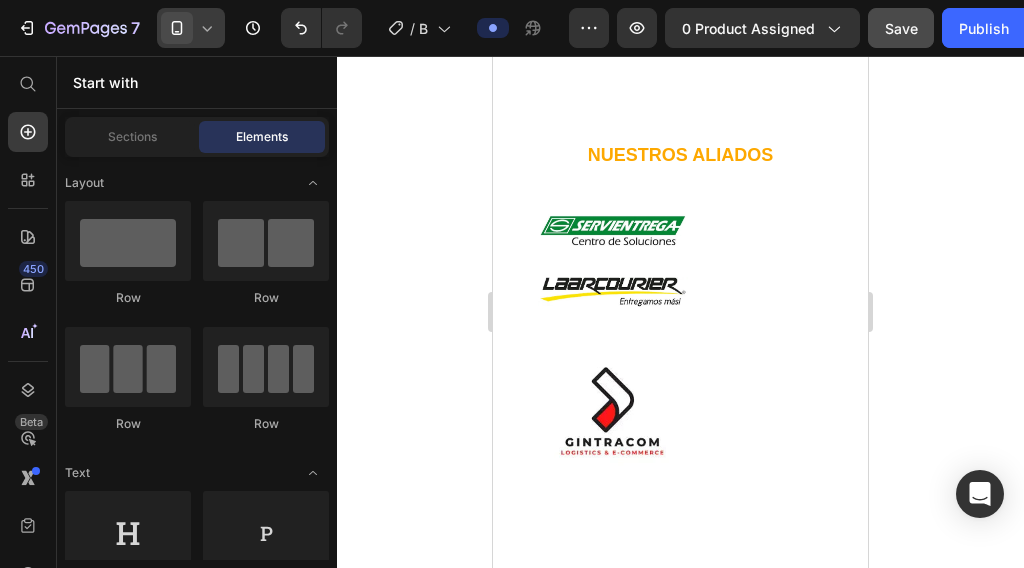 scroll, scrollTop: 5599, scrollLeft: 0, axis: vertical 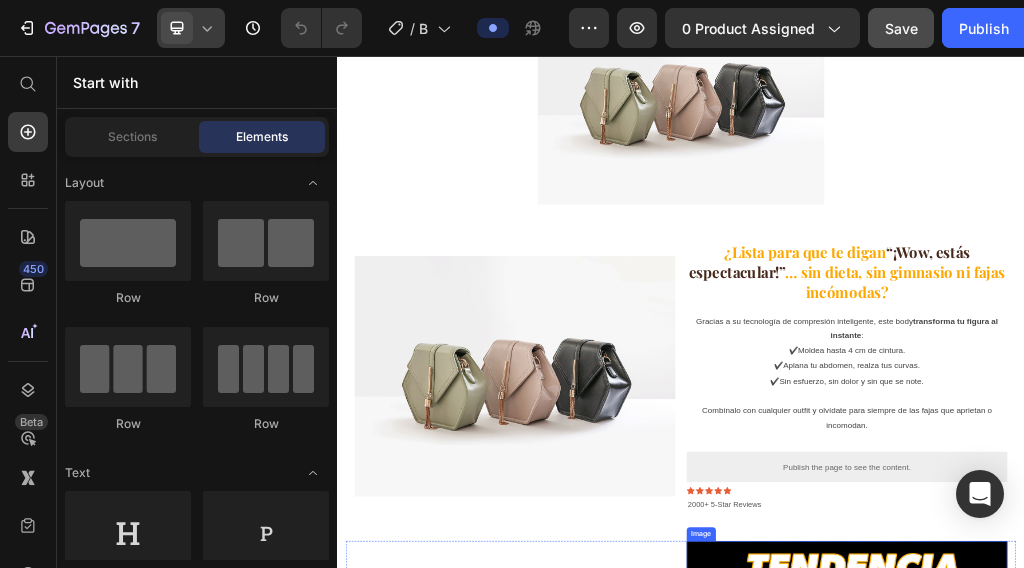 drag, startPoint x: 1245, startPoint y: 552, endPoint x: 1292, endPoint y: 494, distance: 74.65253 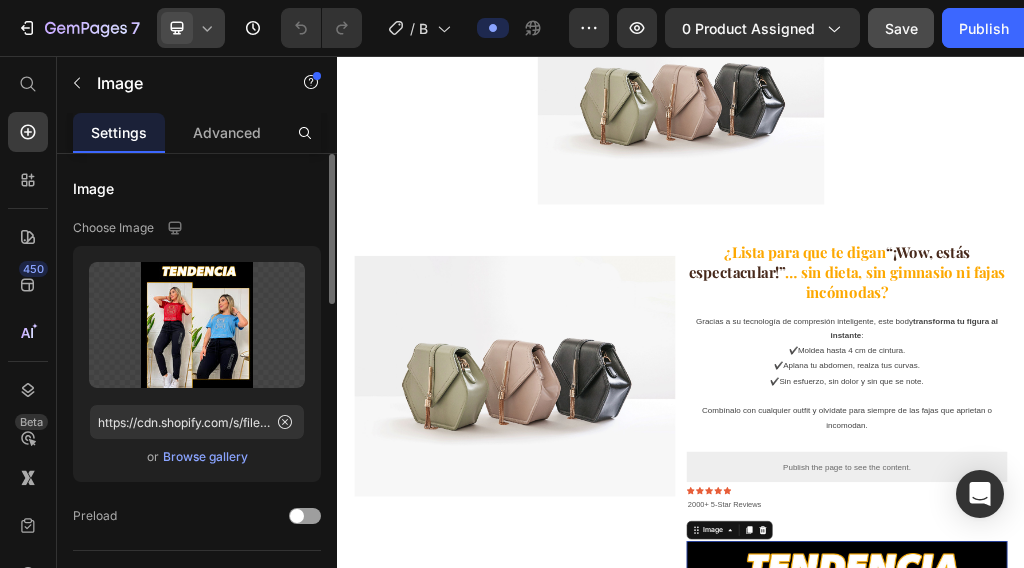 click on "Browse gallery" at bounding box center (205, 457) 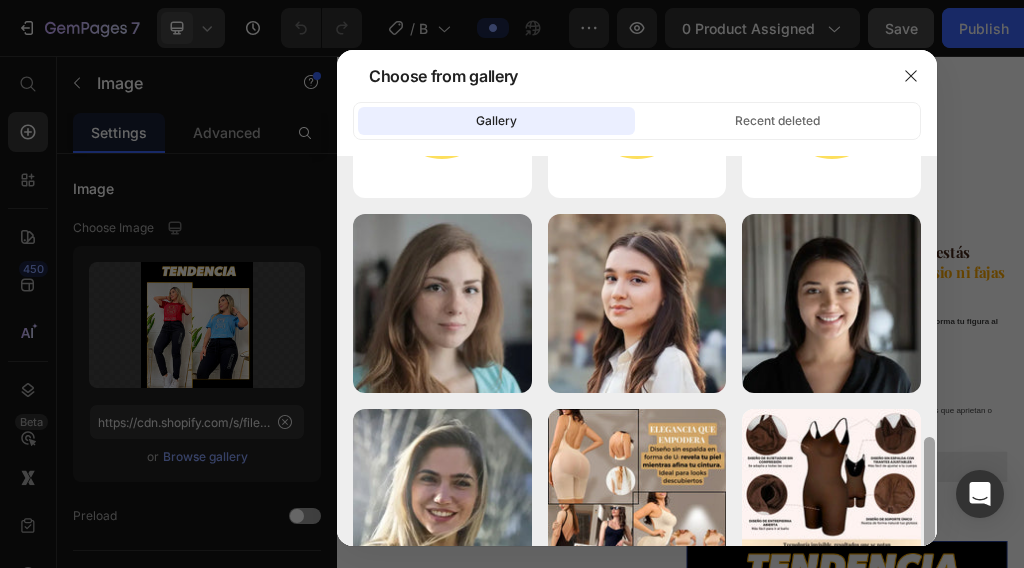 scroll, scrollTop: 649, scrollLeft: 0, axis: vertical 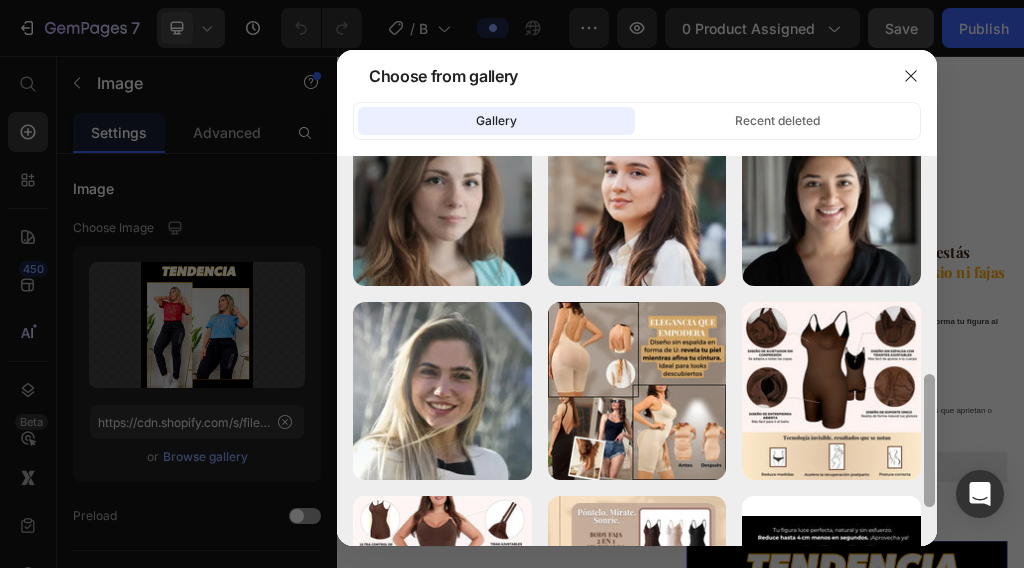 drag, startPoint x: 929, startPoint y: 235, endPoint x: 969, endPoint y: 454, distance: 222.623 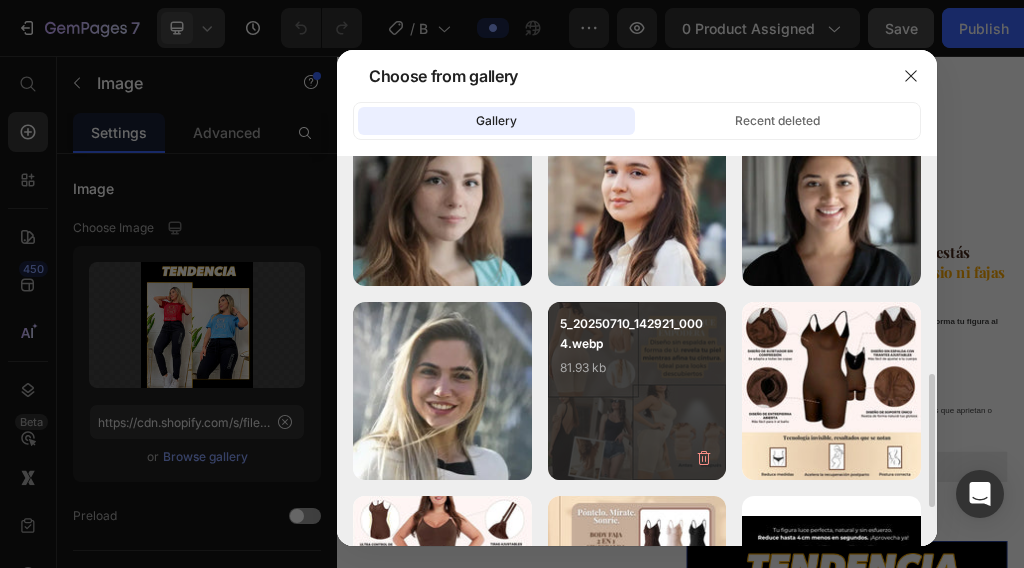 drag, startPoint x: 638, startPoint y: 396, endPoint x: 645, endPoint y: 388, distance: 10.630146 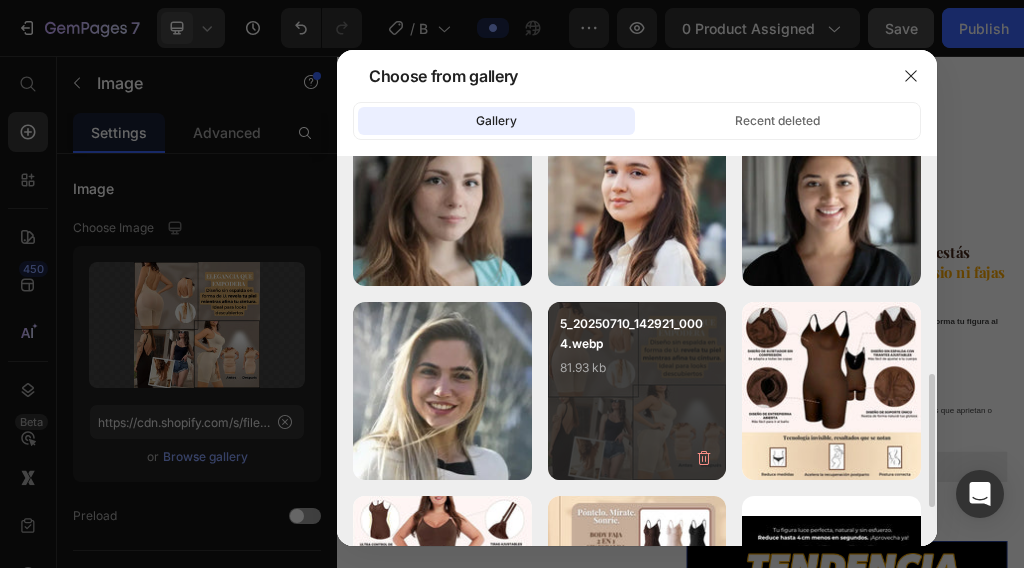 type on "https://cdn.shopify.com/s/files/1/0745/7108/8125/files/gempages_556623583934153921-7ea870c1-f3fb-4187-ad3a-d2ca86f22176.webp" 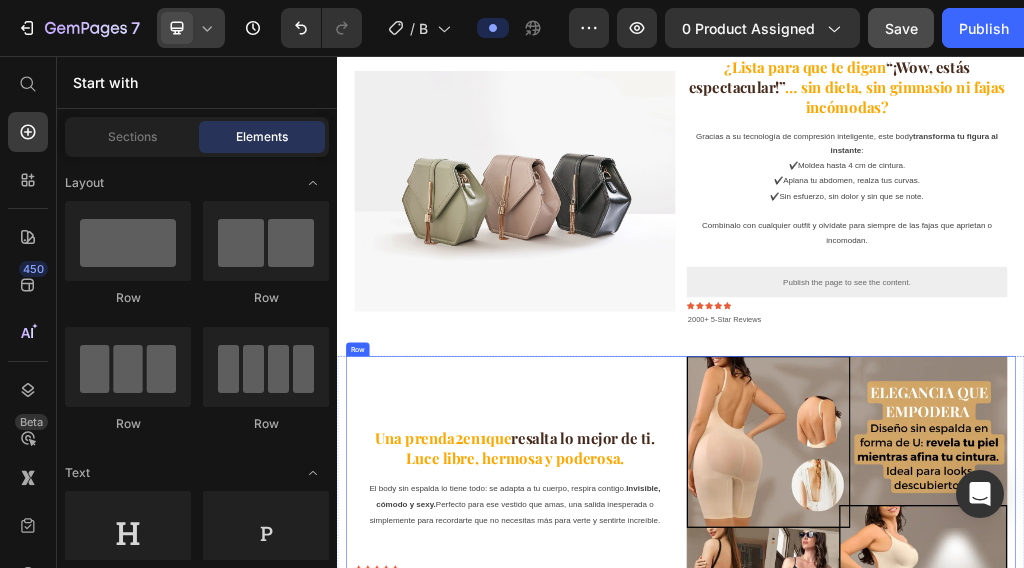 scroll, scrollTop: 1904, scrollLeft: 0, axis: vertical 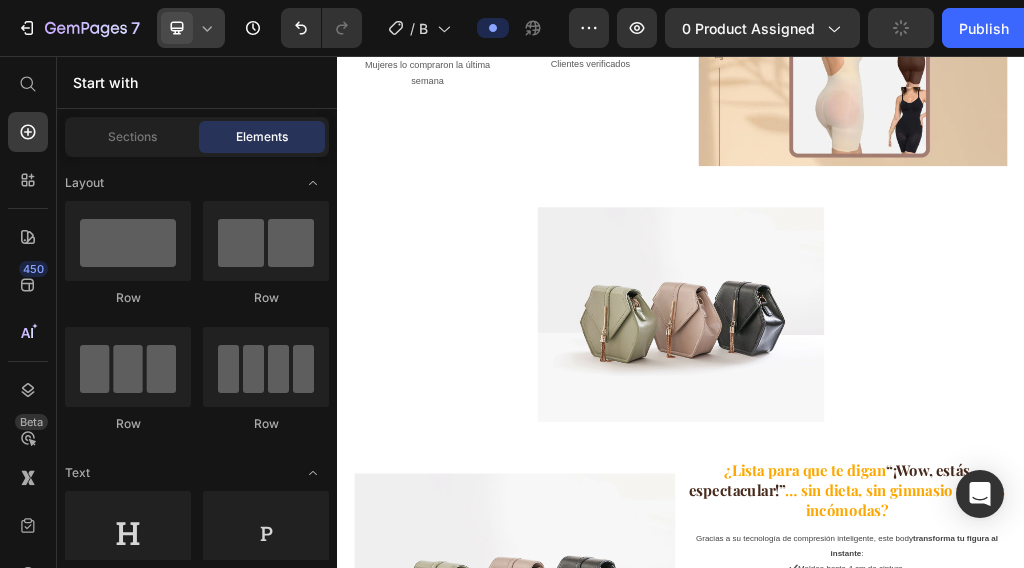 click at bounding box center [937, 507] 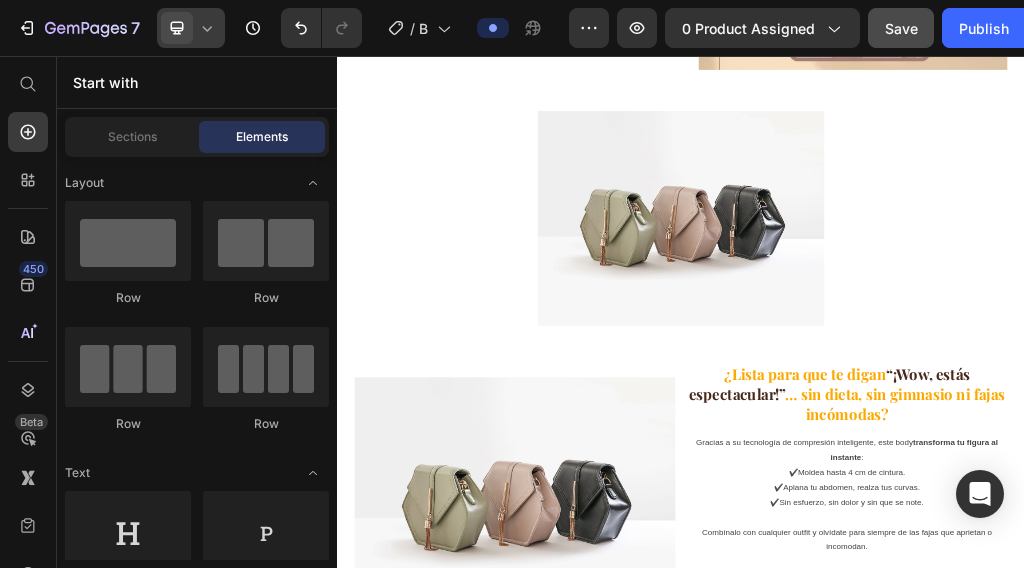 scroll, scrollTop: 1235, scrollLeft: 0, axis: vertical 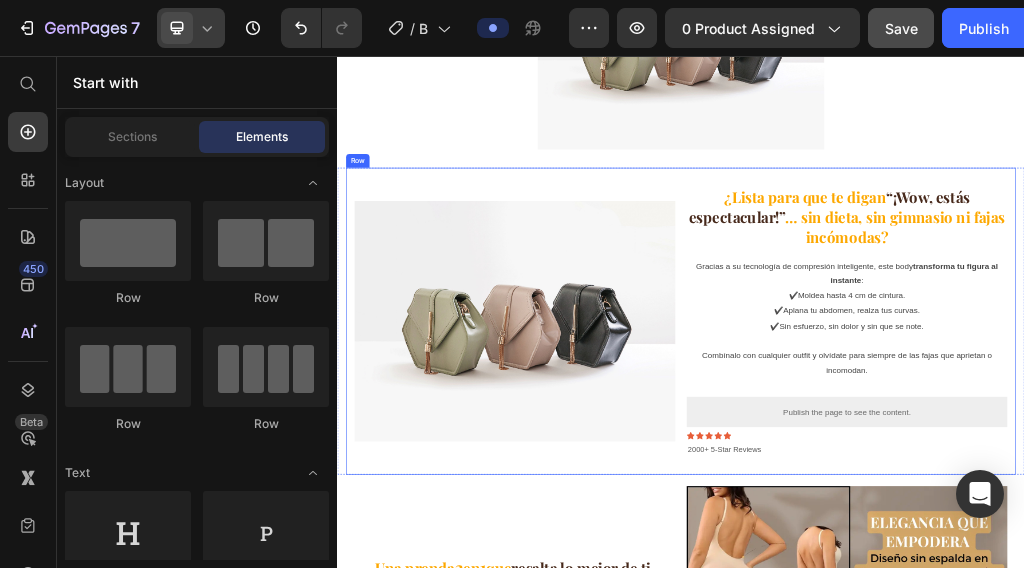 click at bounding box center [647, 519] 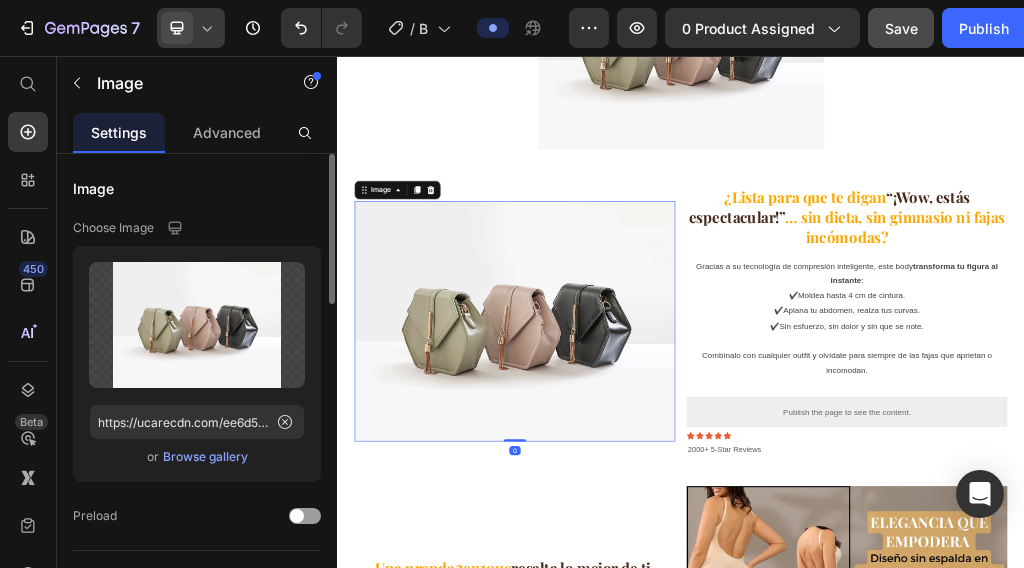 click on "Browse gallery" at bounding box center (205, 457) 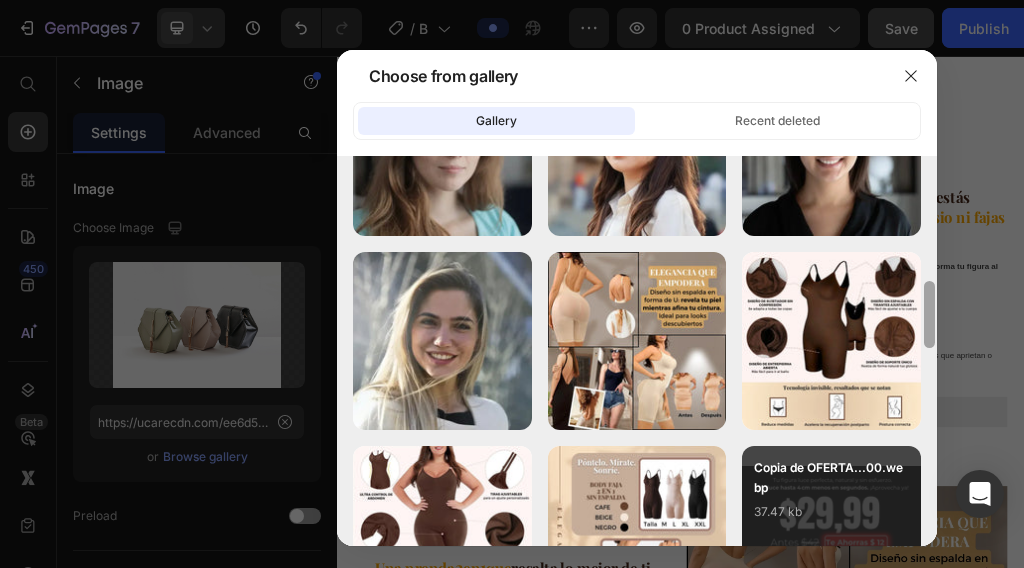 drag, startPoint x: 927, startPoint y: 237, endPoint x: 919, endPoint y: 475, distance: 238.13441 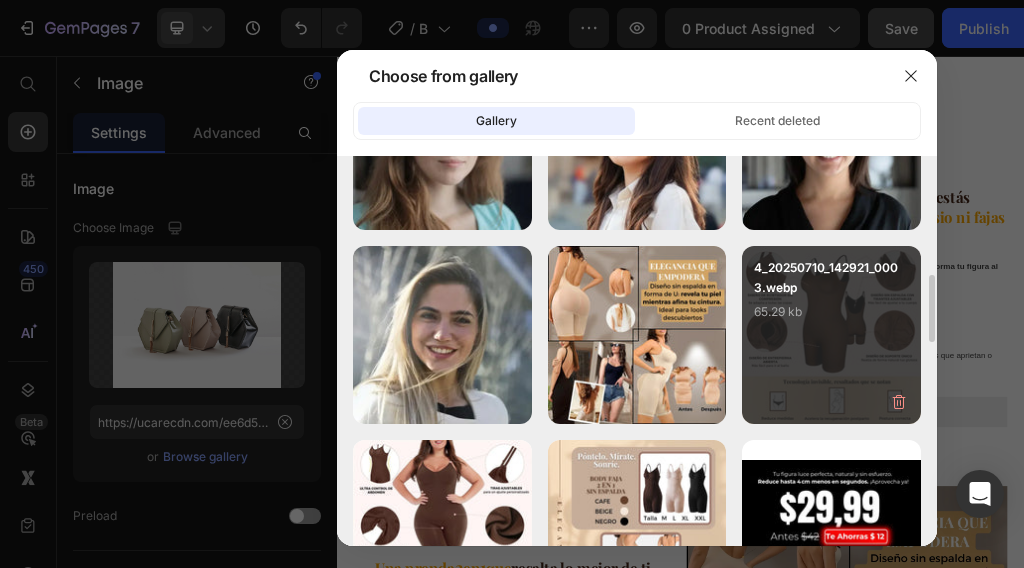 drag, startPoint x: 851, startPoint y: 316, endPoint x: 875, endPoint y: 320, distance: 24.33105 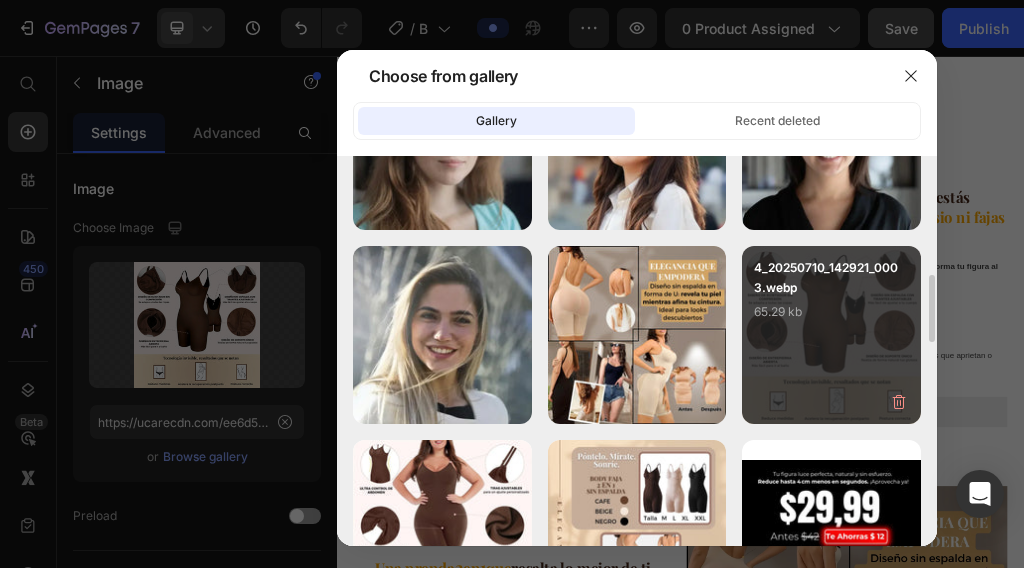 type on "https://cdn.shopify.com/s/files/1/0745/7108/8125/files/gempages_556623583934153921-3a7a3149-20d0-4078-a0b9-f7c4524b550e.webp" 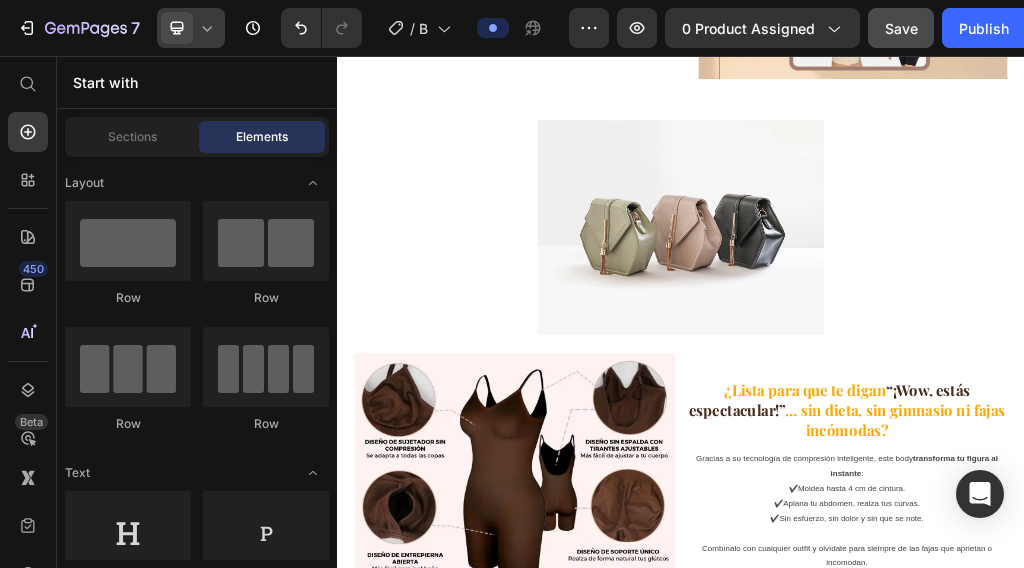 scroll, scrollTop: 1202, scrollLeft: 0, axis: vertical 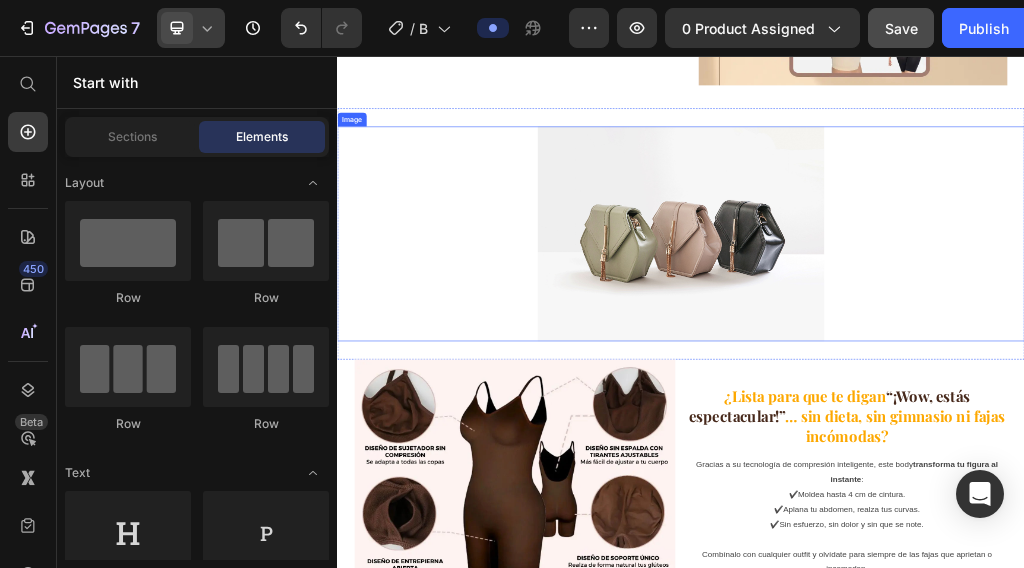 click at bounding box center (937, 366) 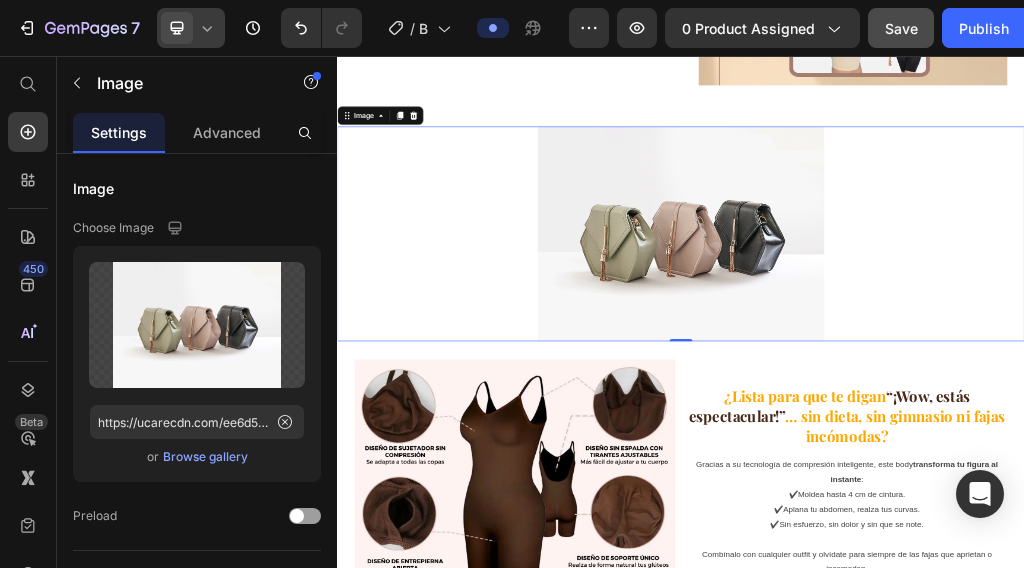 click at bounding box center [937, 366] 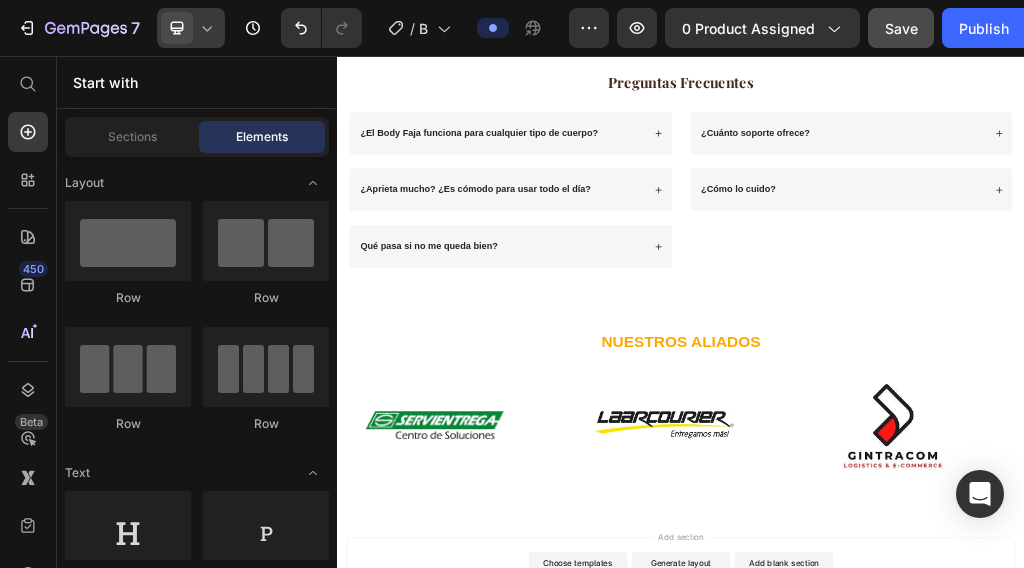 scroll, scrollTop: 3970, scrollLeft: 0, axis: vertical 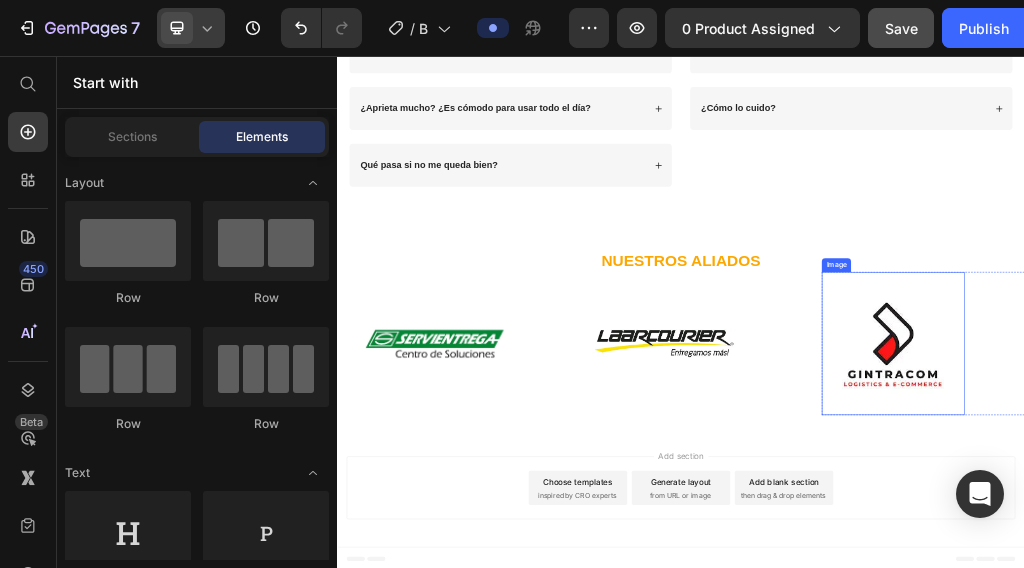 click at bounding box center (1308, 558) 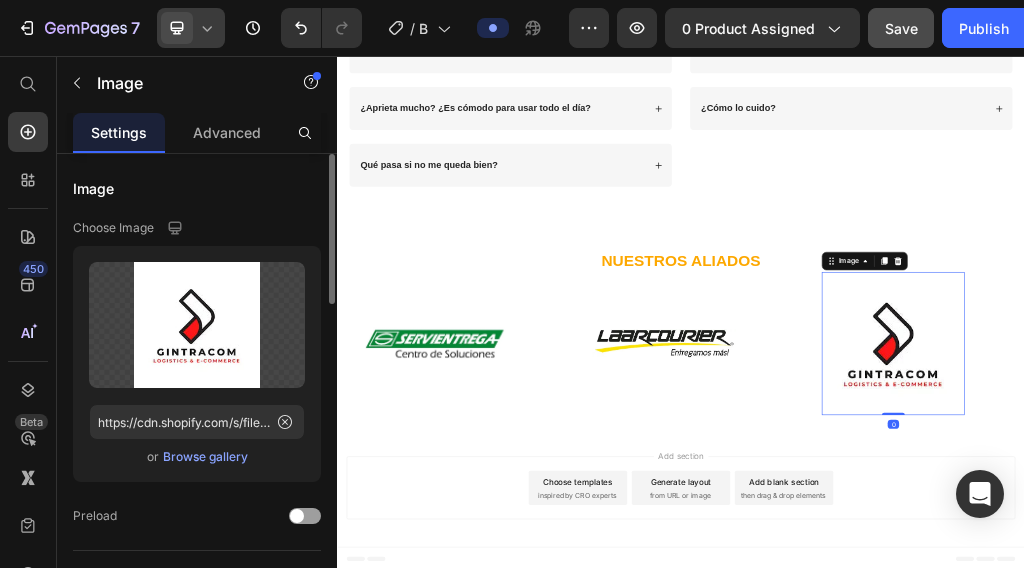 click on "Browse gallery" at bounding box center [205, 457] 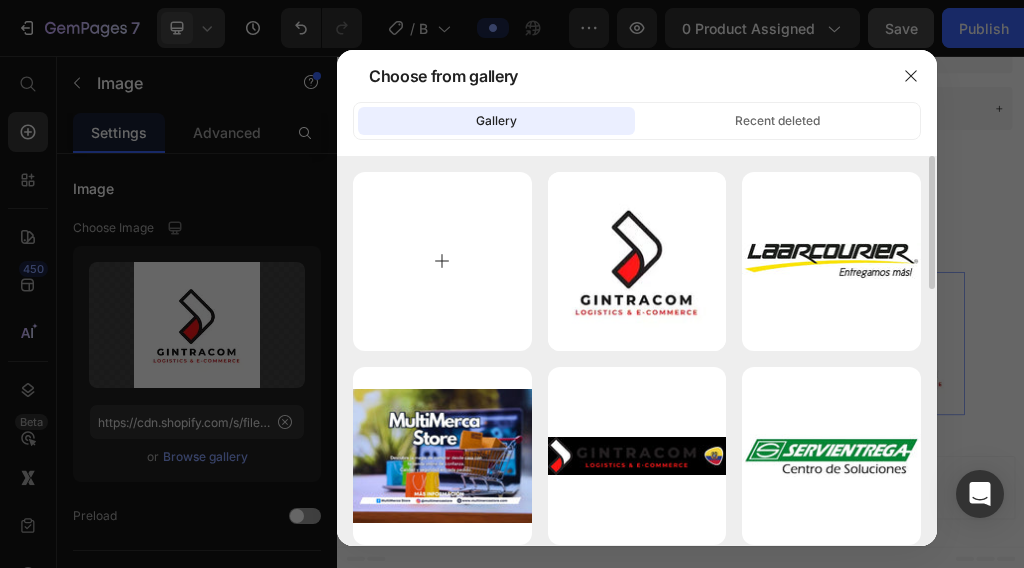 click at bounding box center [442, 261] 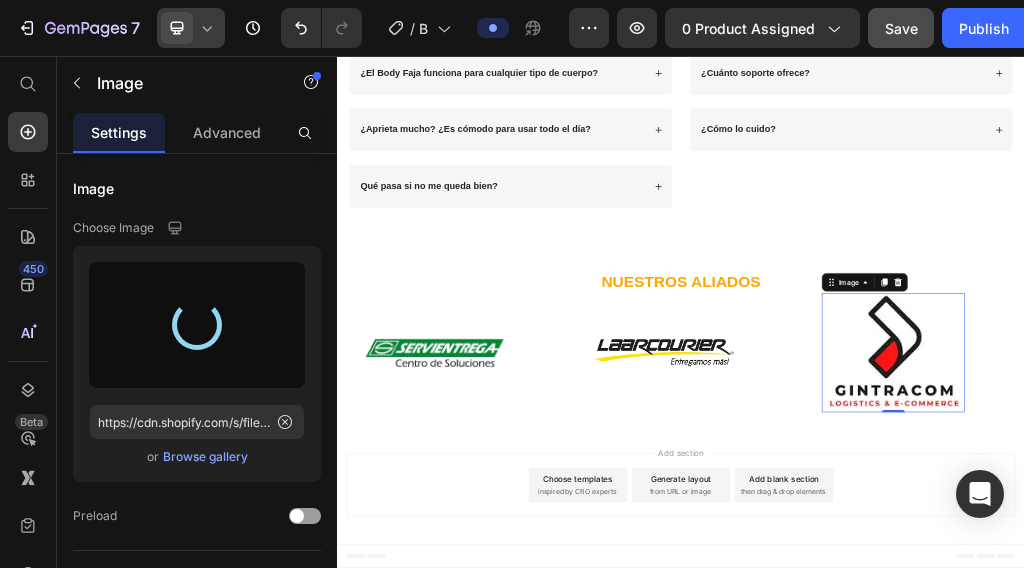 type on "https://cdn.shopify.com/s/files/1/0745/7108/8125/files/gempages_556623583934153921-7e8fc1c2-4fce-44b1-8a8a-c2b6933c7174.webp" 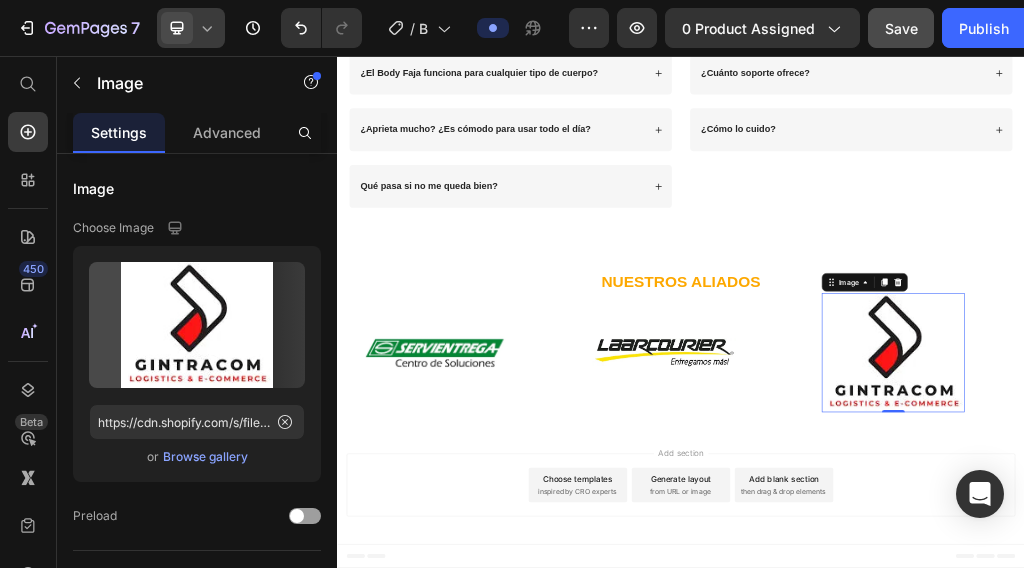 scroll, scrollTop: 3933, scrollLeft: 0, axis: vertical 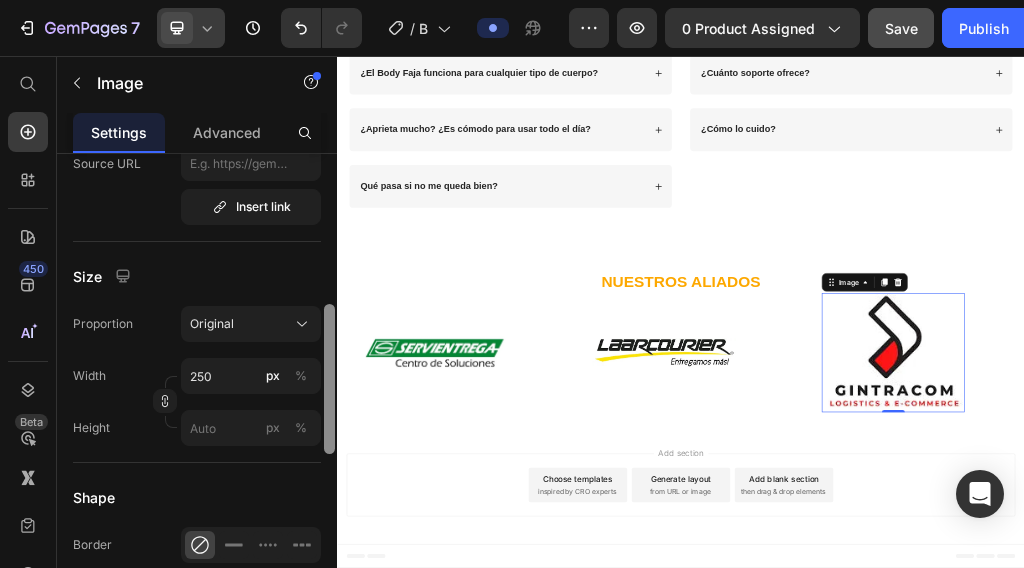 drag, startPoint x: 328, startPoint y: 240, endPoint x: 330, endPoint y: 391, distance: 151.01324 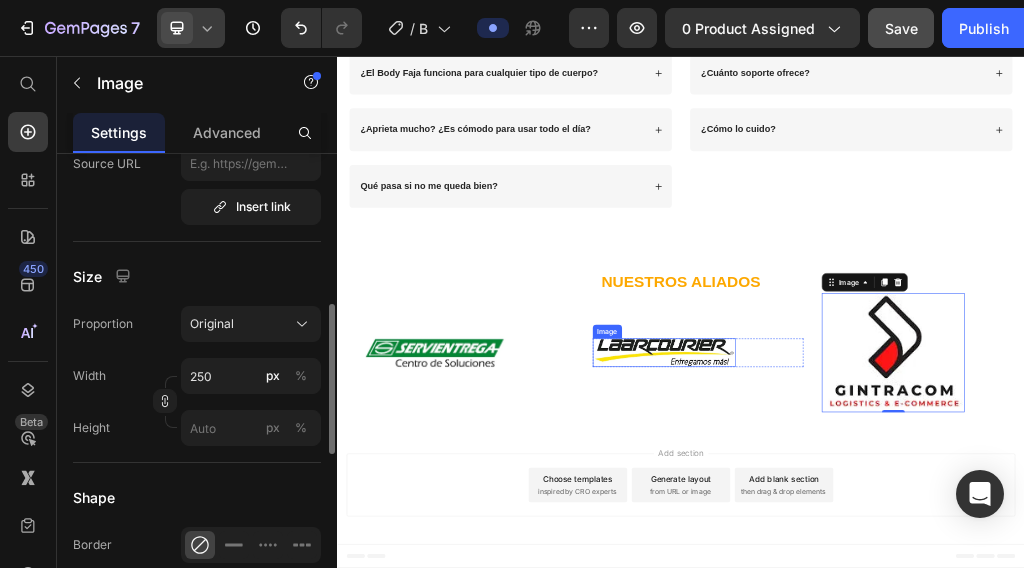 click at bounding box center (908, 574) 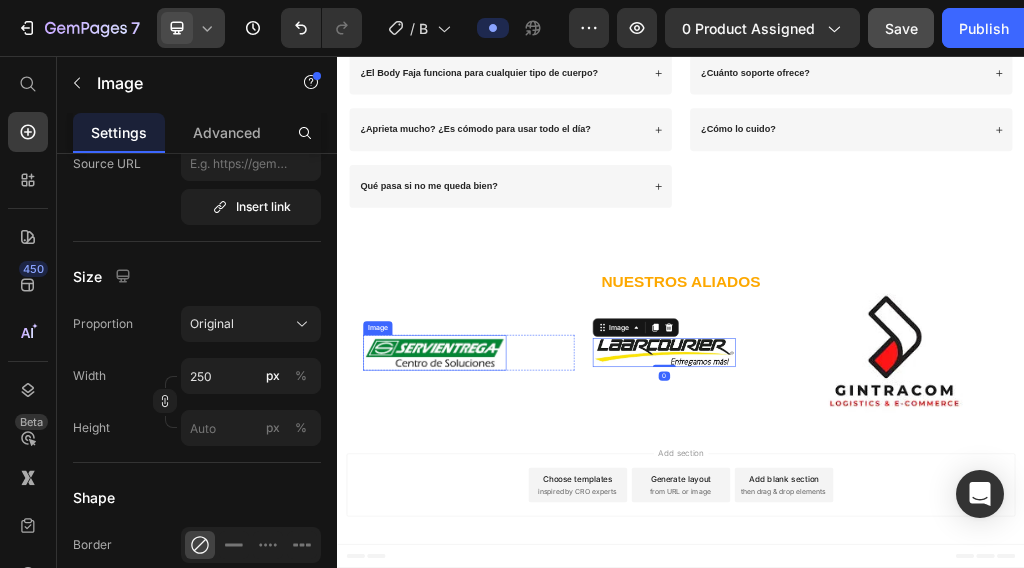 click at bounding box center [507, 574] 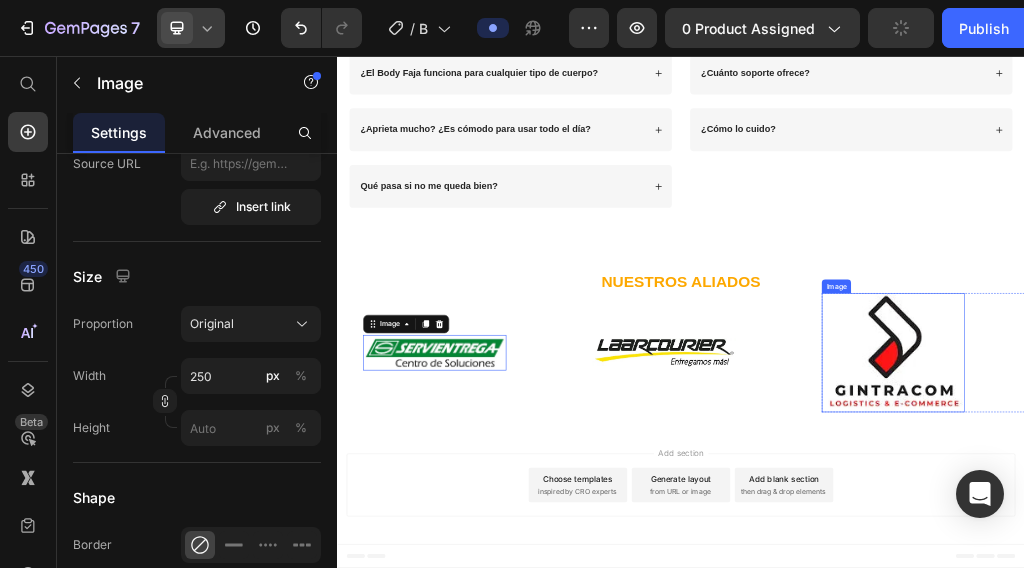 click at bounding box center [1308, 574] 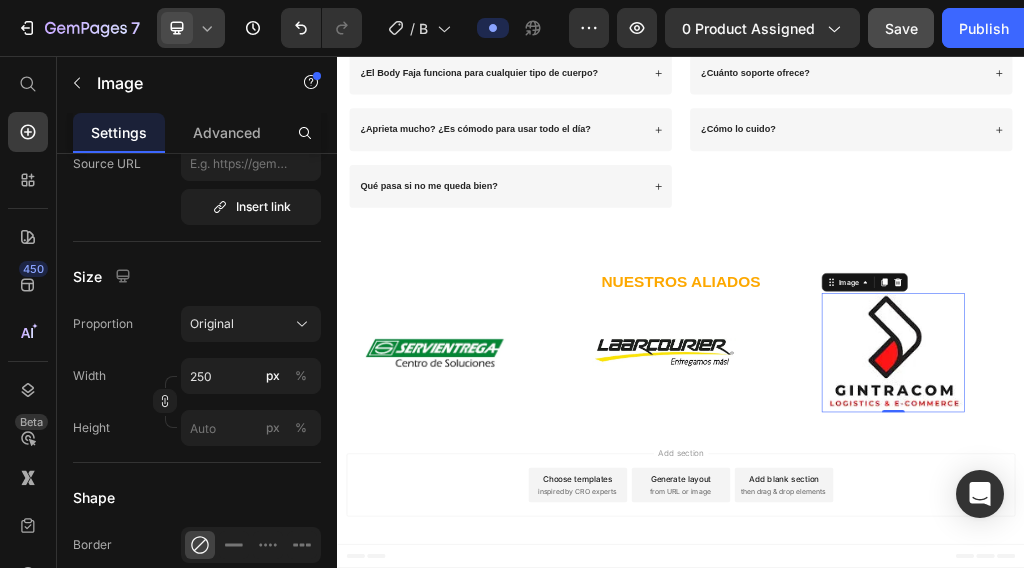 click 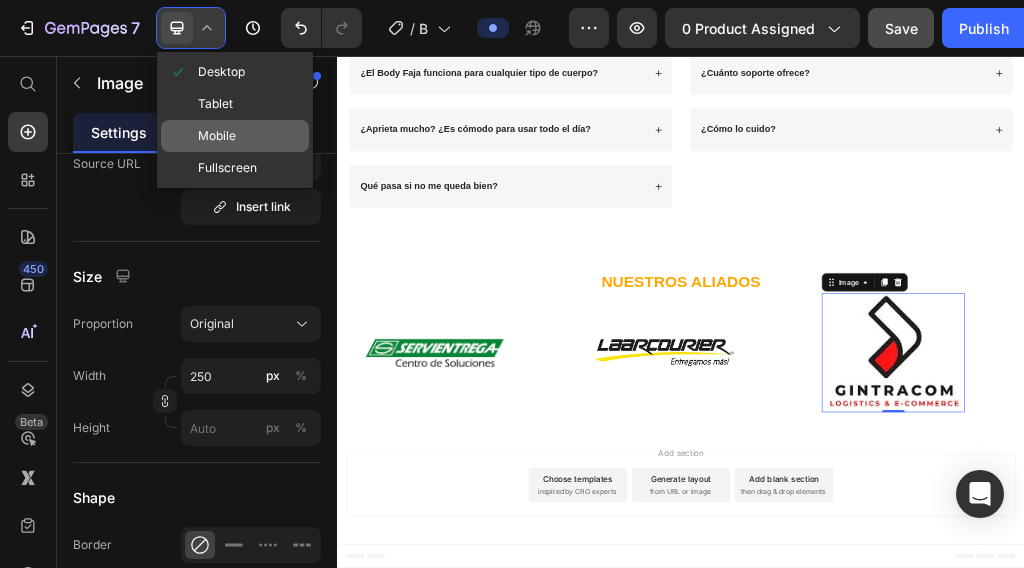 click on "Mobile" 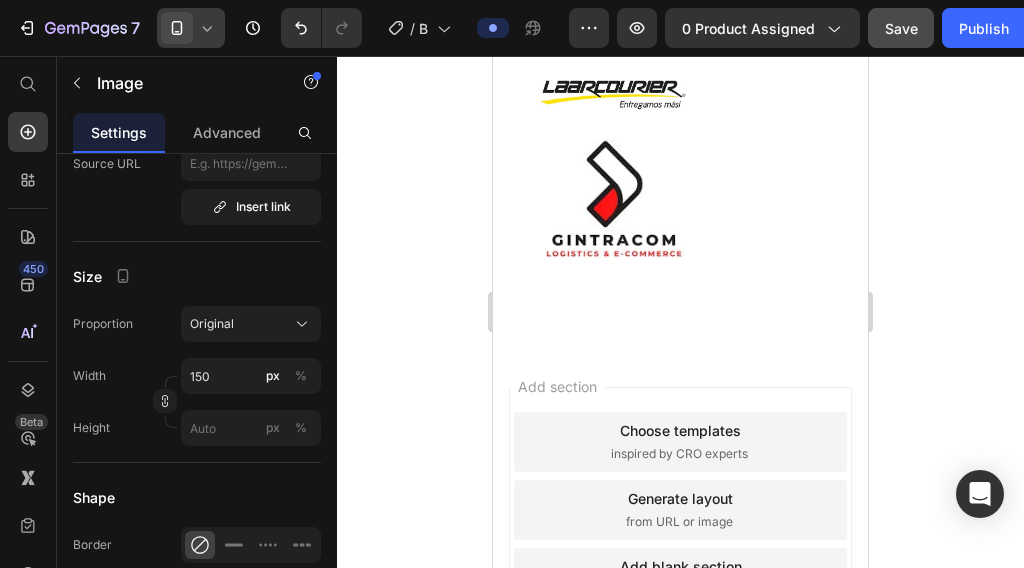 scroll, scrollTop: 5261, scrollLeft: 0, axis: vertical 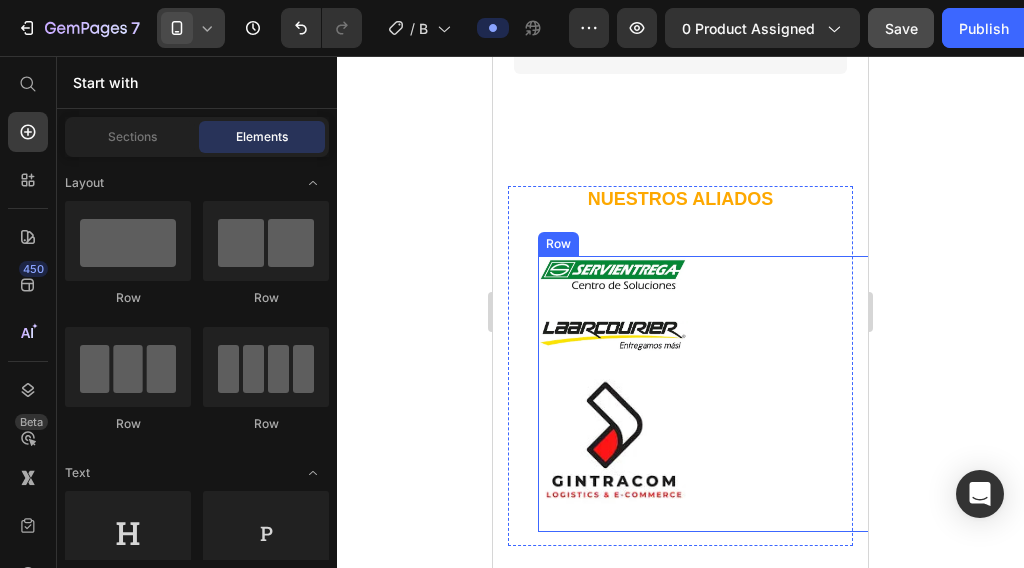 click on "Image Row" at bounding box center (710, 275) 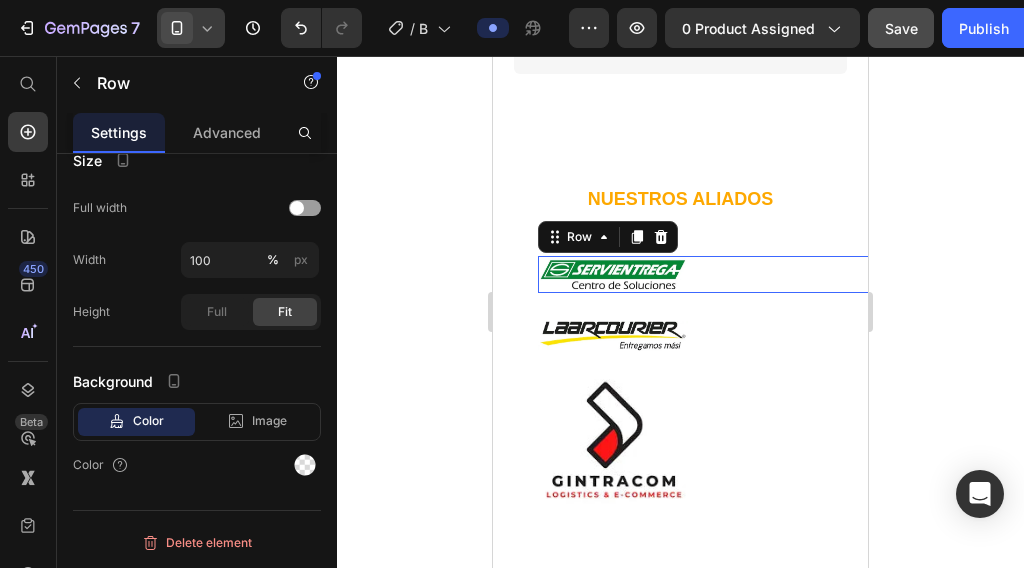 scroll, scrollTop: 0, scrollLeft: 0, axis: both 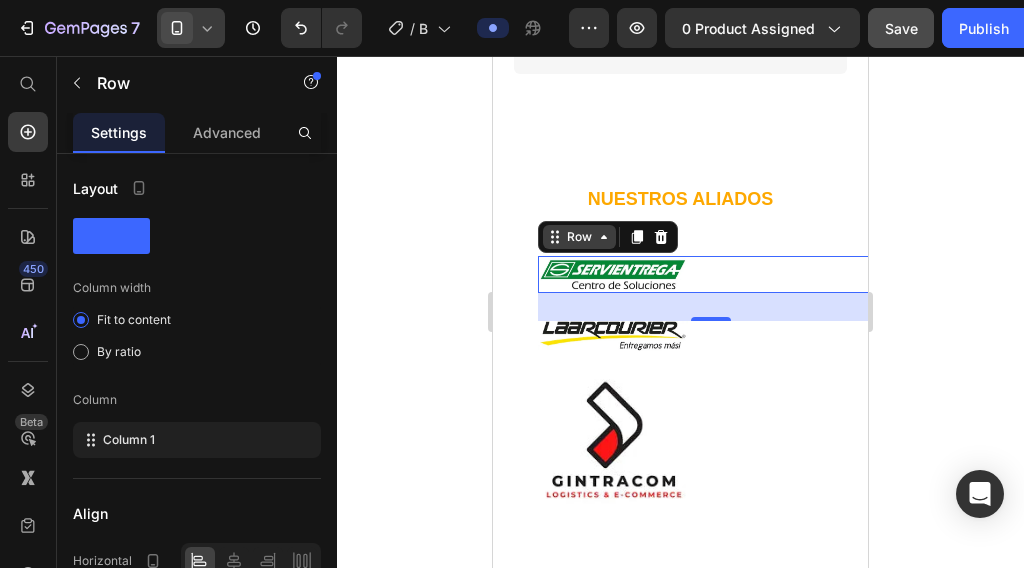 click 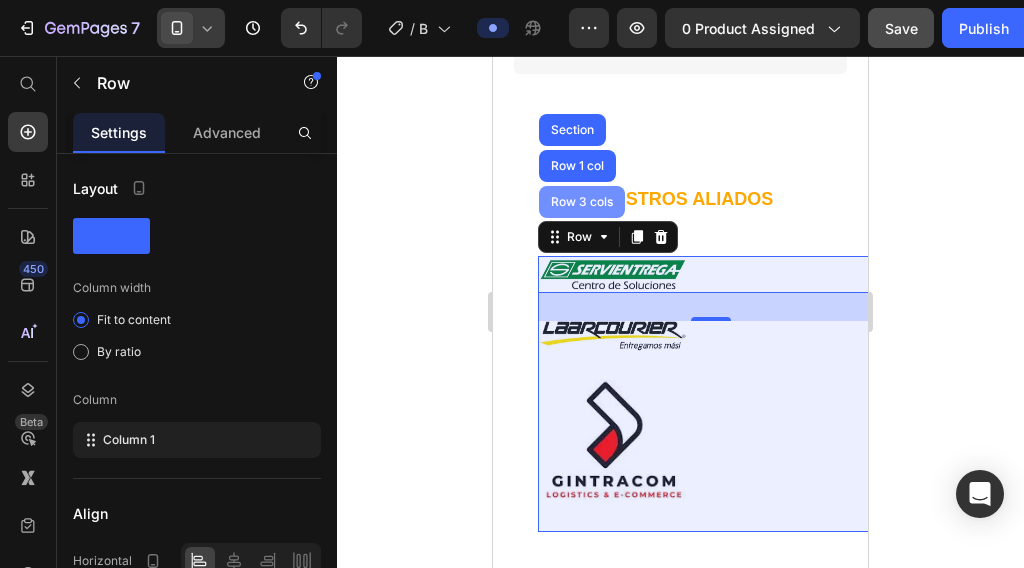 click on "Row 3 cols" at bounding box center (582, 202) 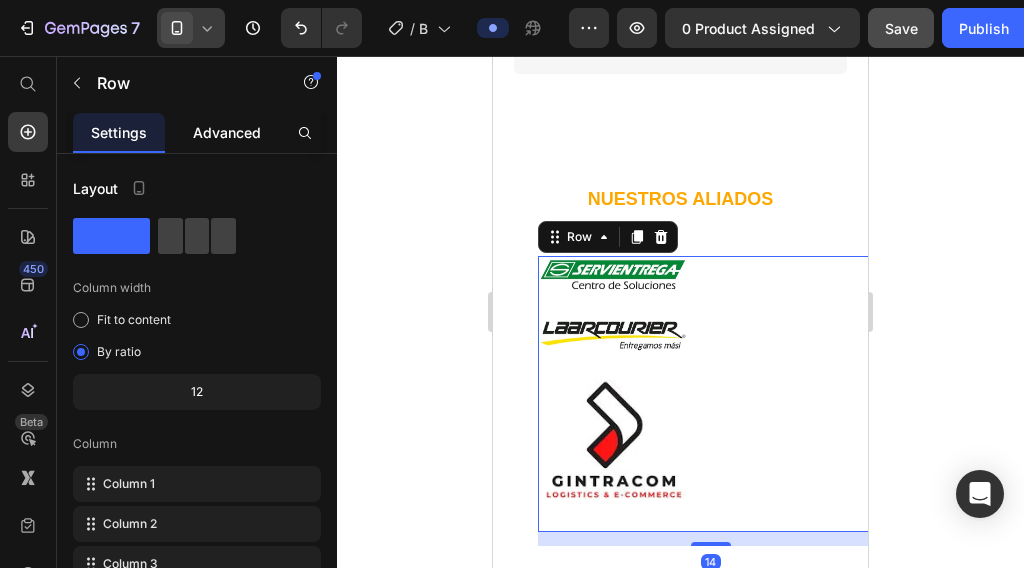 click on "Advanced" at bounding box center [227, 132] 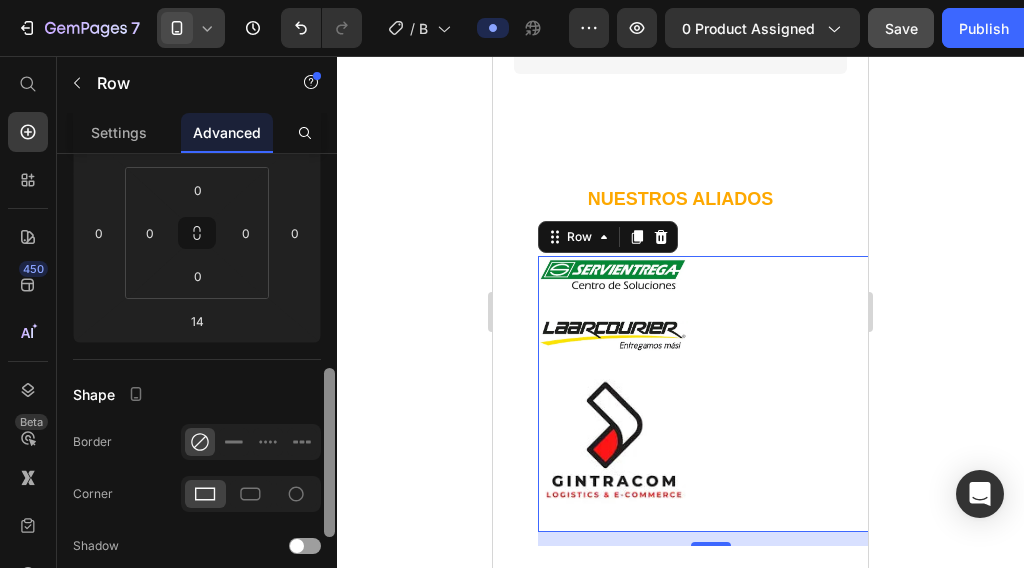 scroll, scrollTop: 383, scrollLeft: 0, axis: vertical 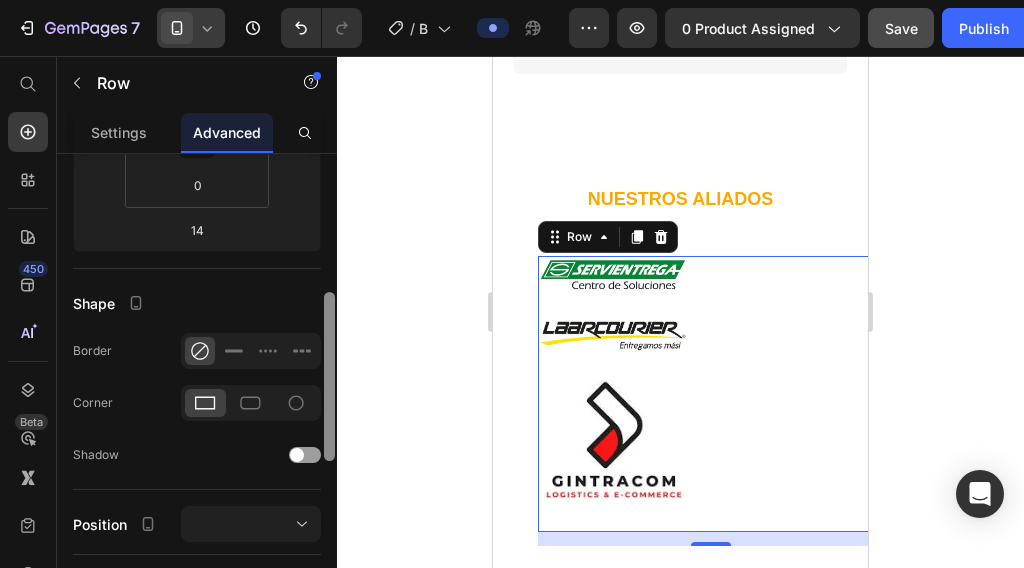 drag, startPoint x: 332, startPoint y: 291, endPoint x: 331, endPoint y: 430, distance: 139.0036 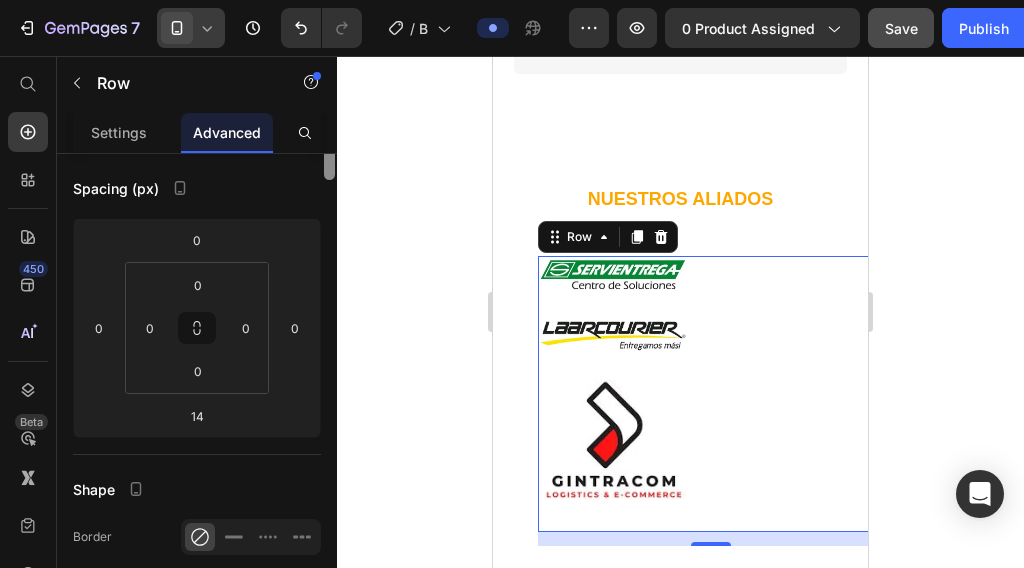 scroll, scrollTop: 0, scrollLeft: 0, axis: both 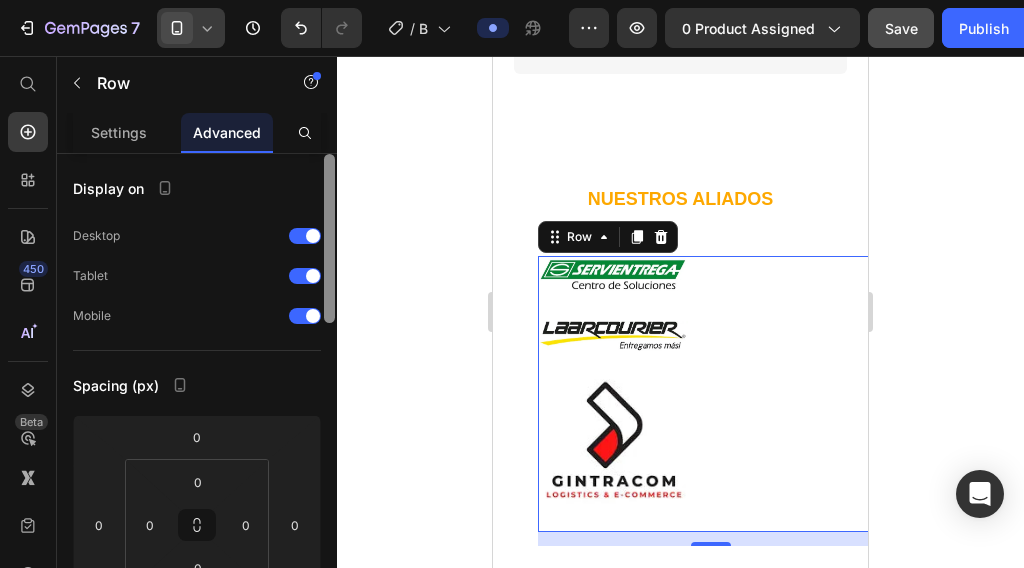 drag, startPoint x: 329, startPoint y: 418, endPoint x: 304, endPoint y: 189, distance: 230.36058 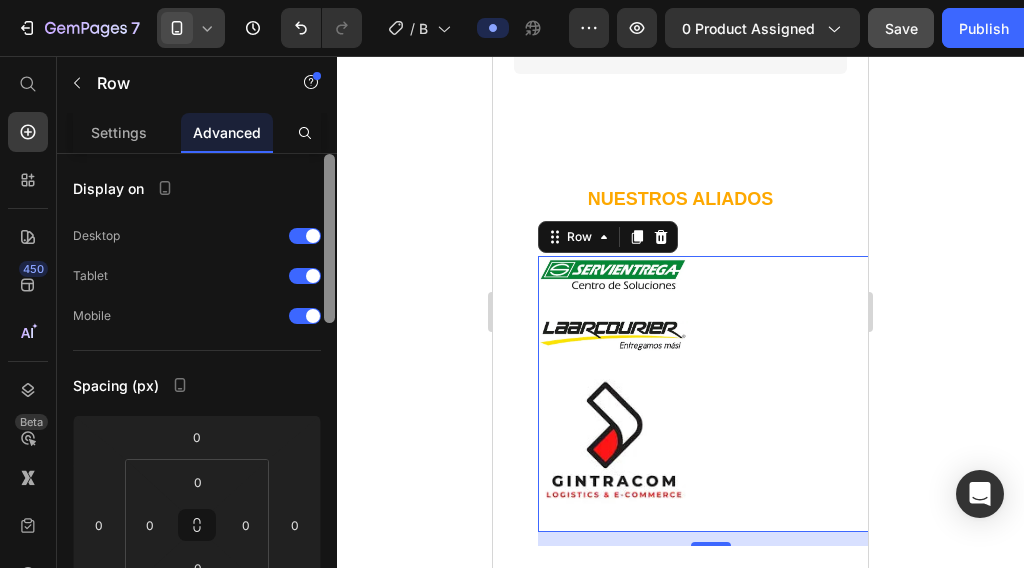 click on "Display on Desktop Tablet Mobile Spacing (px) 0 0 14 0 0 0 0 0 Shape Border Corner Shadow Position Opacity 100 % Animation Upgrade to Build plan  to unlock Animation & other premium features. Interaction Upgrade to Optimize plan  to unlock Interaction & other premium features. CSS class  Delete element" at bounding box center [197, 389] 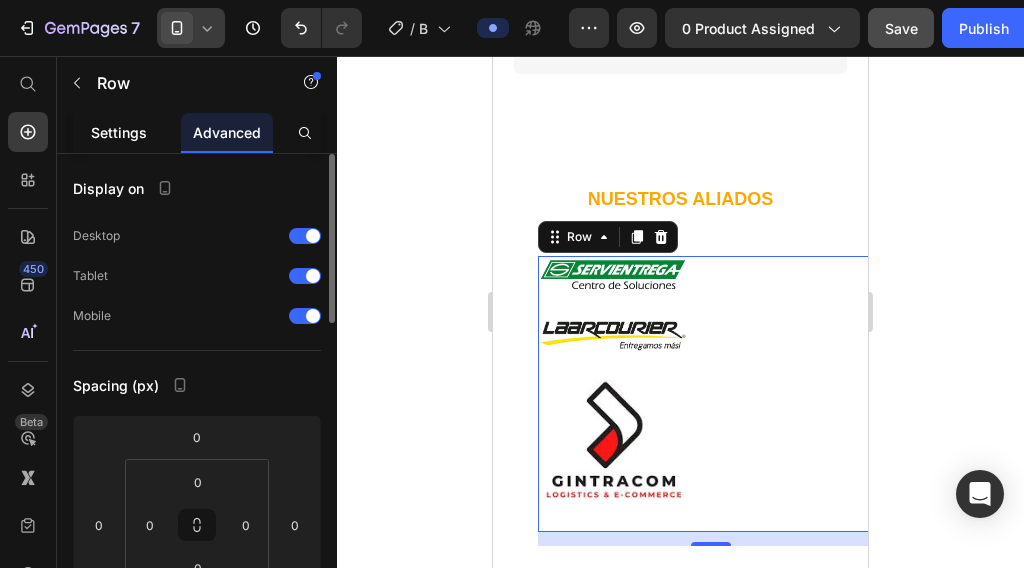 click on "Settings" at bounding box center [119, 132] 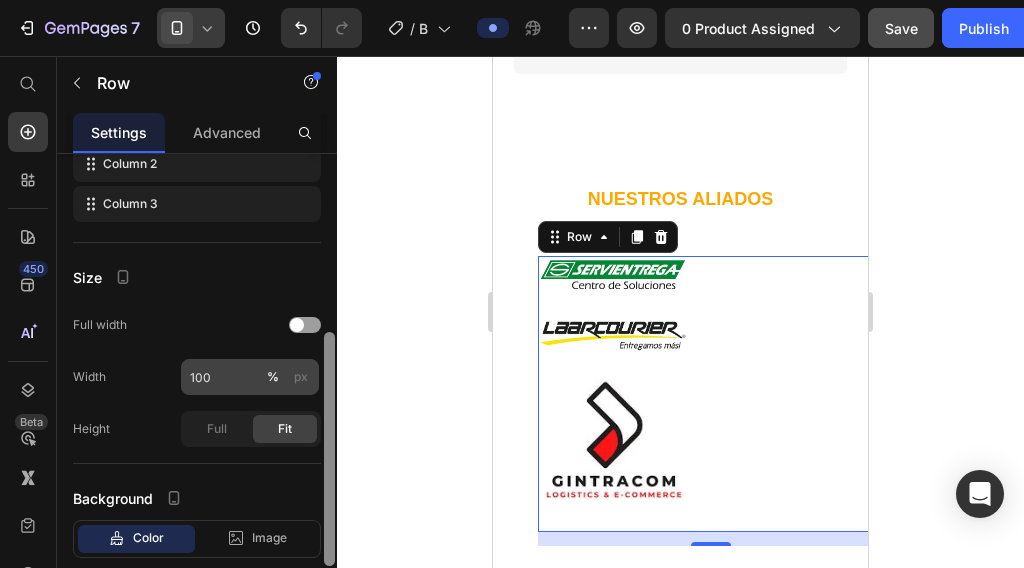 drag, startPoint x: 329, startPoint y: 218, endPoint x: 311, endPoint y: 363, distance: 146.11298 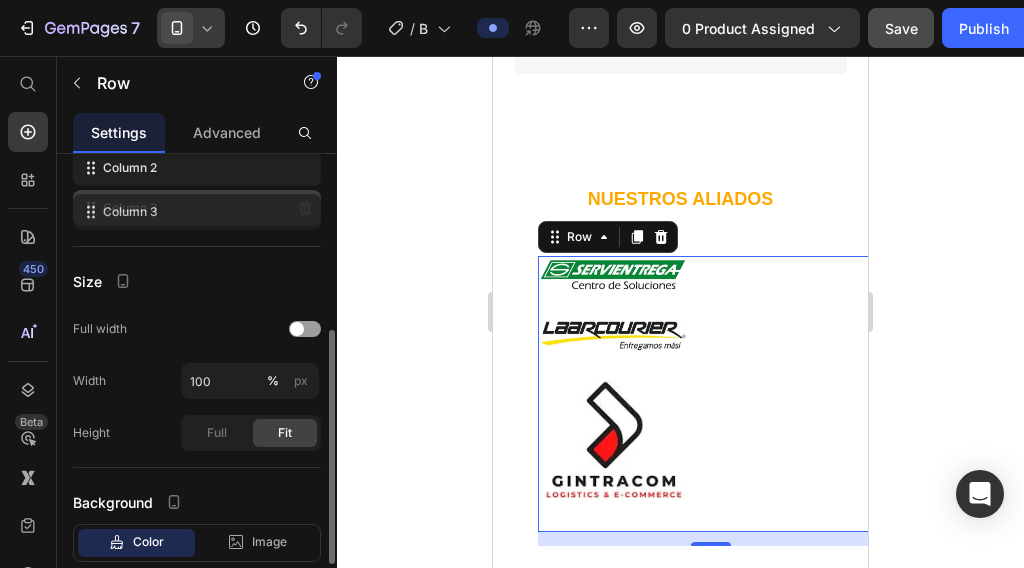 click on "Column 3" 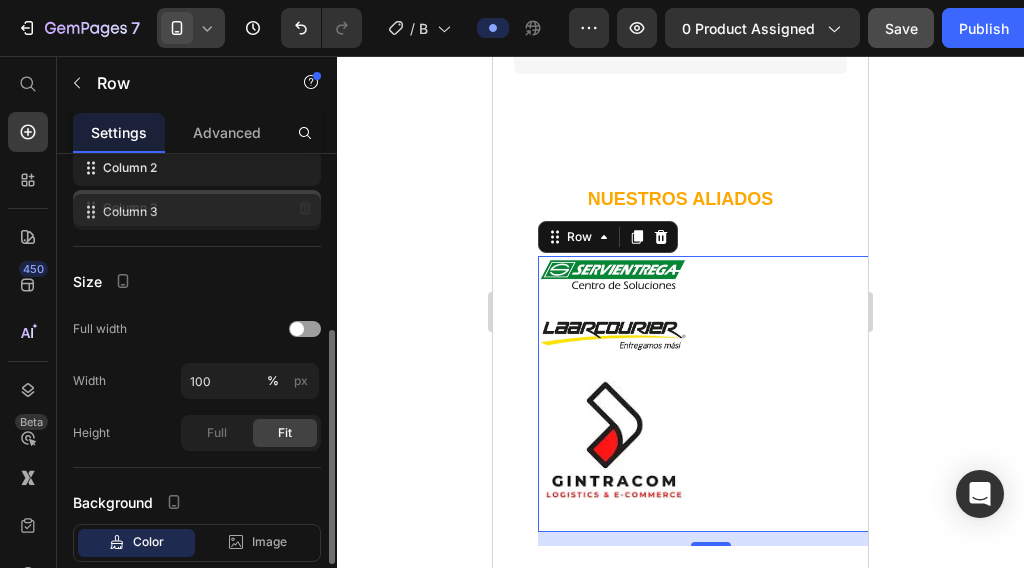click on "Column 3" 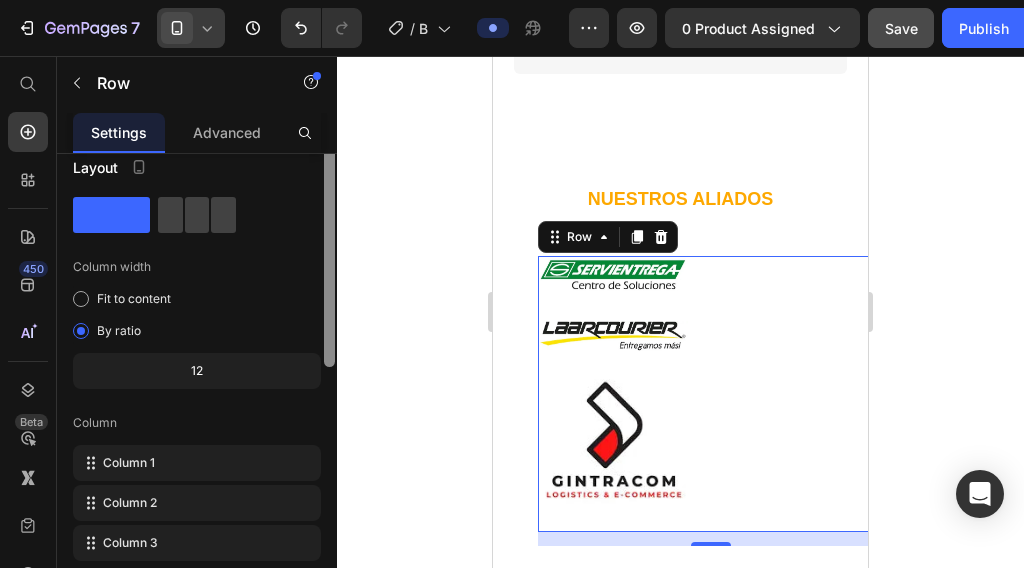scroll, scrollTop: 0, scrollLeft: 0, axis: both 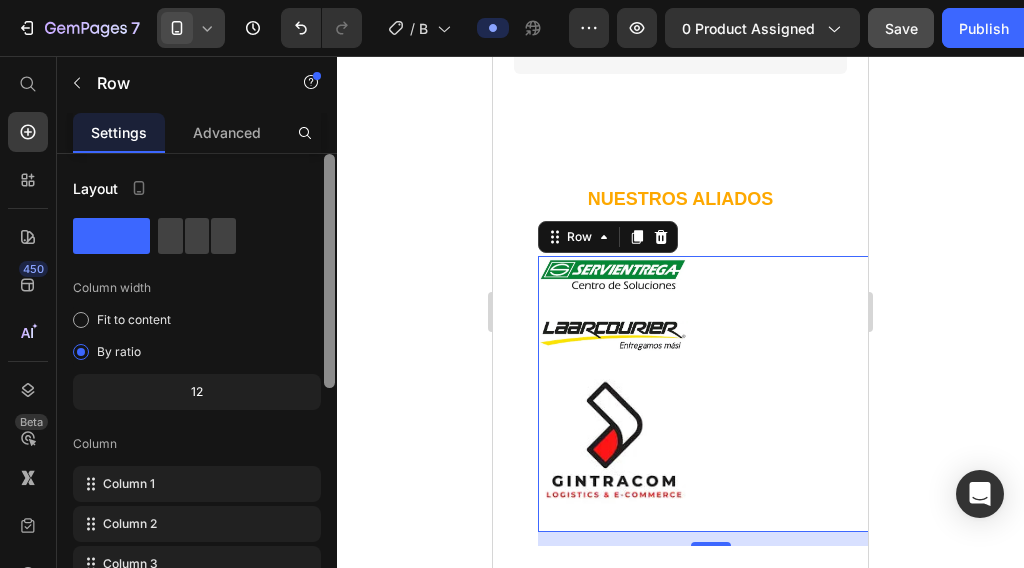 drag, startPoint x: 327, startPoint y: 387, endPoint x: 339, endPoint y: 187, distance: 200.35968 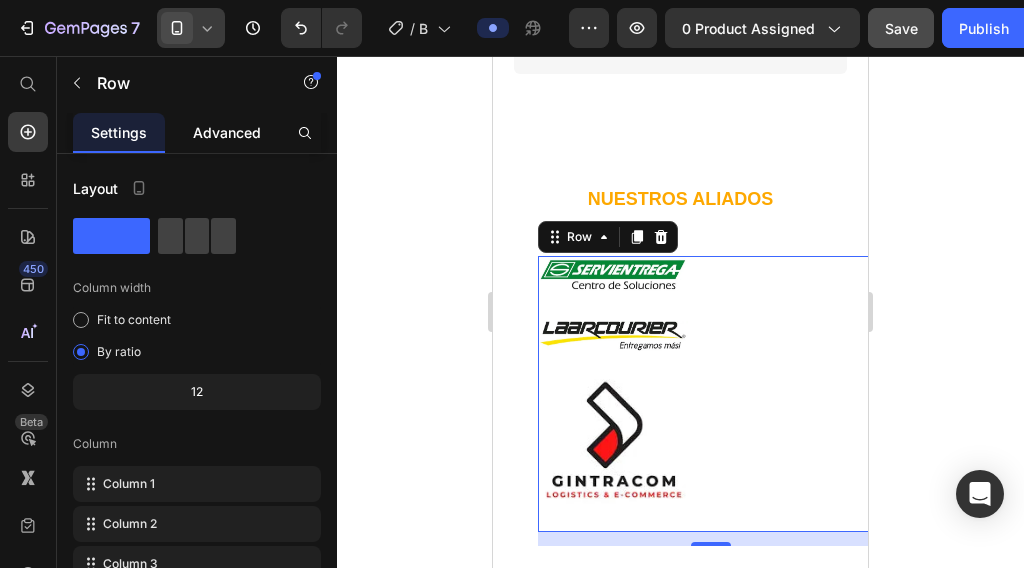 click on "Advanced" at bounding box center (227, 132) 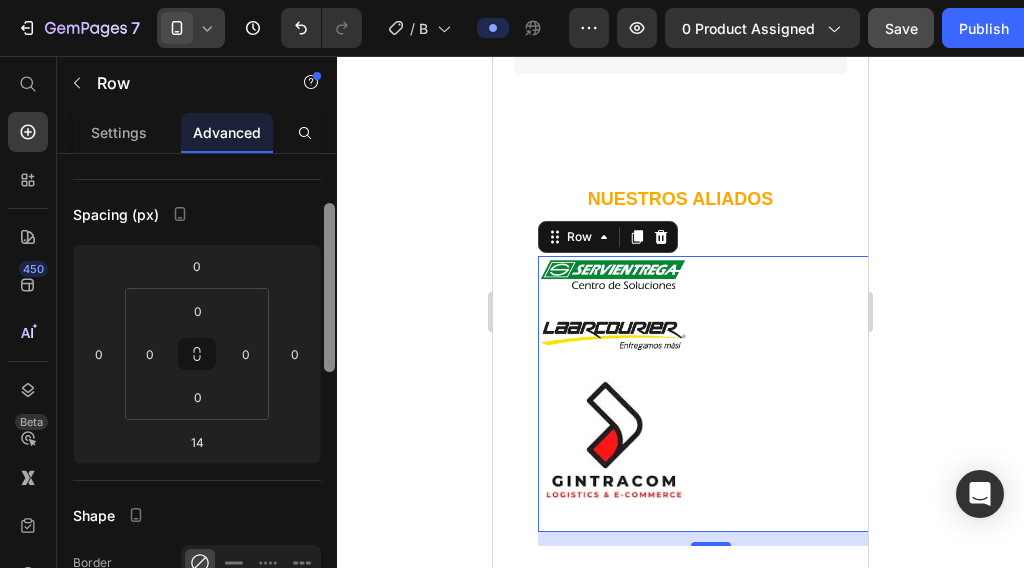 scroll, scrollTop: 173, scrollLeft: 0, axis: vertical 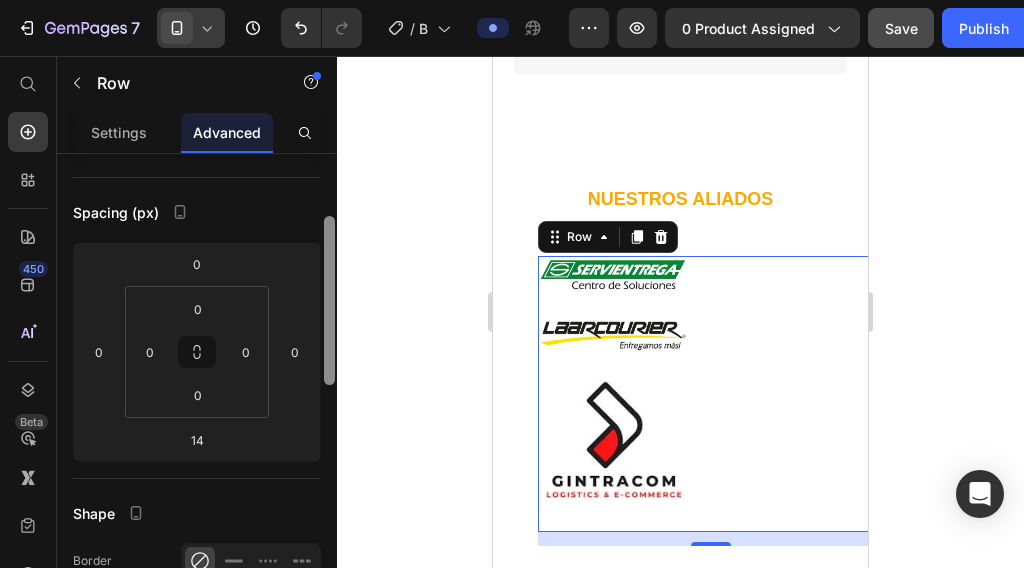 drag, startPoint x: 325, startPoint y: 293, endPoint x: 329, endPoint y: 356, distance: 63.126858 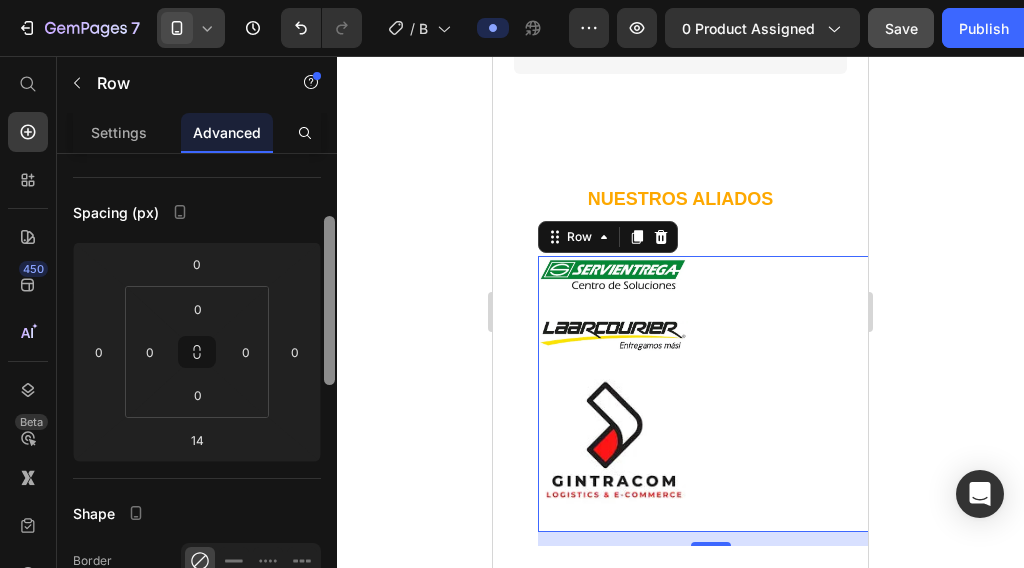 click at bounding box center [329, 300] 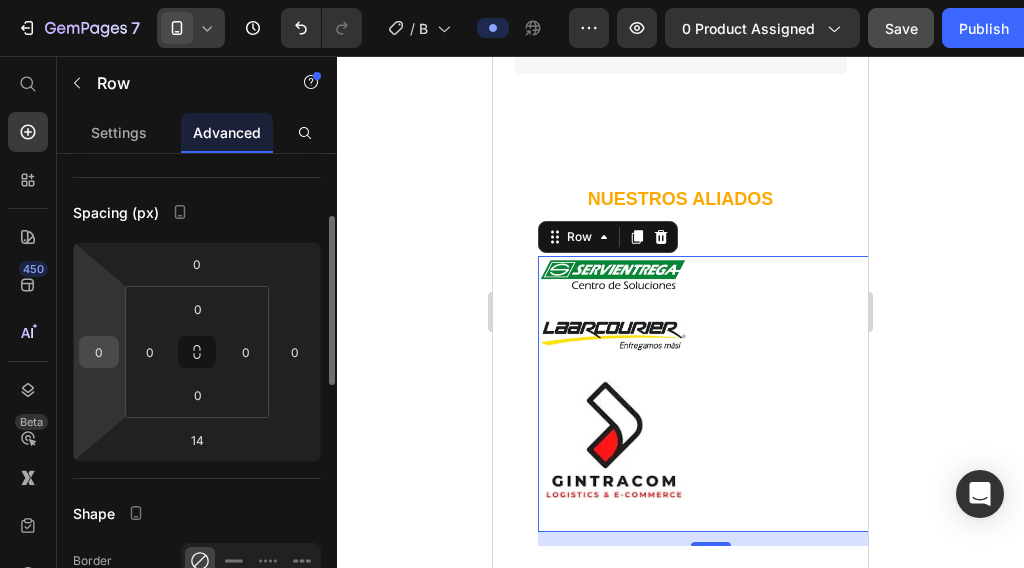 click on "0" at bounding box center [99, 352] 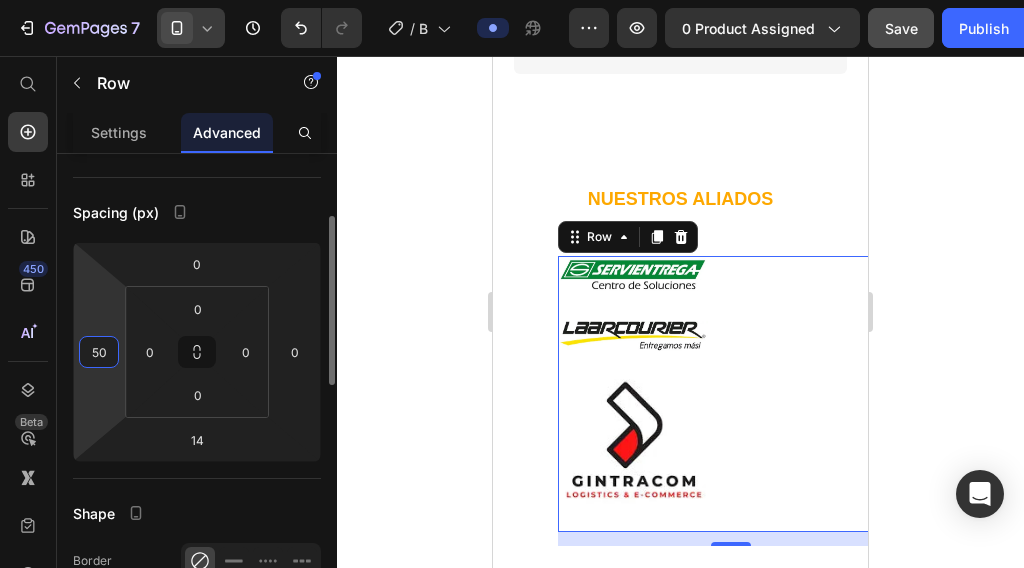 type on "5" 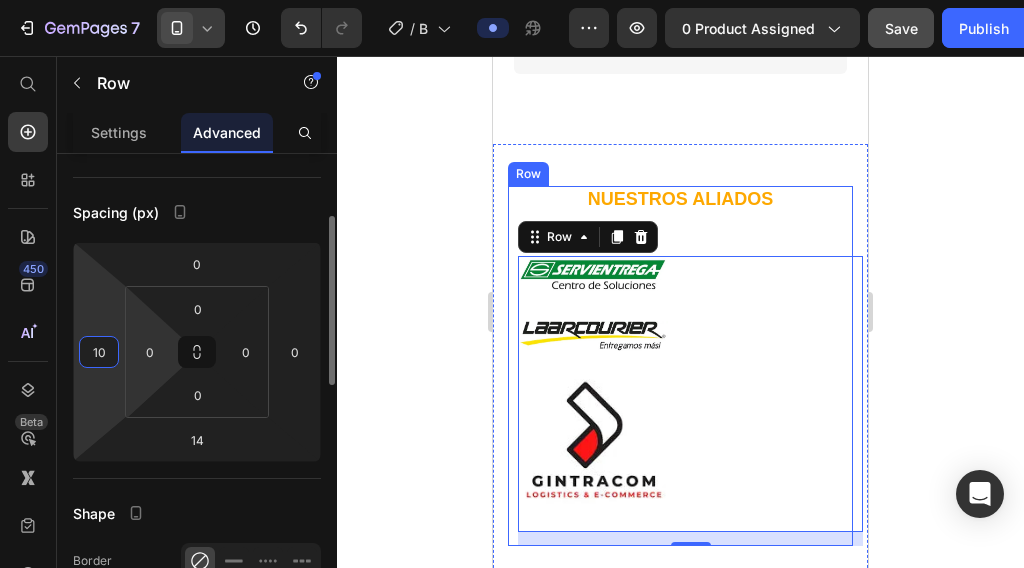type on "1" 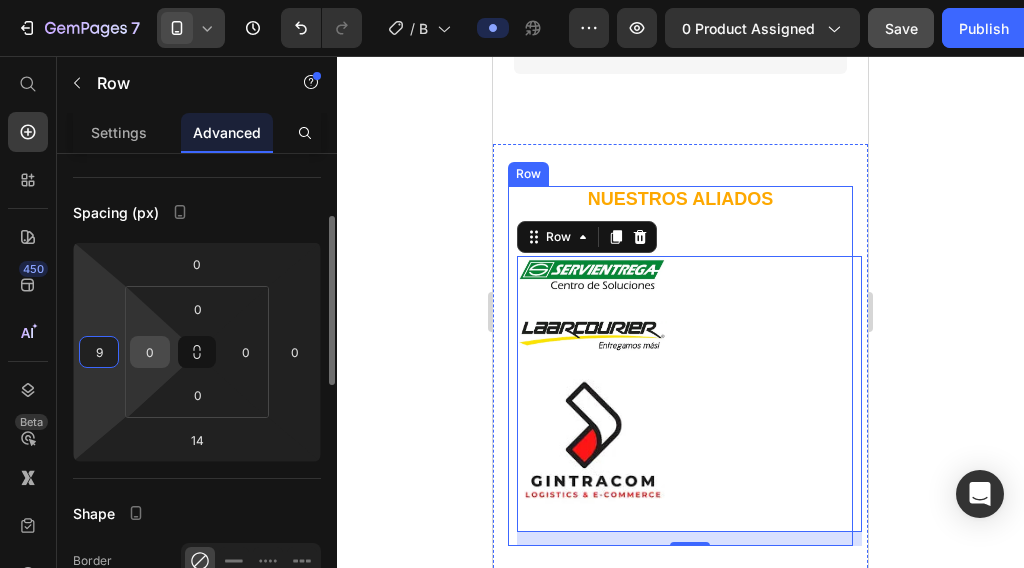 type on "90" 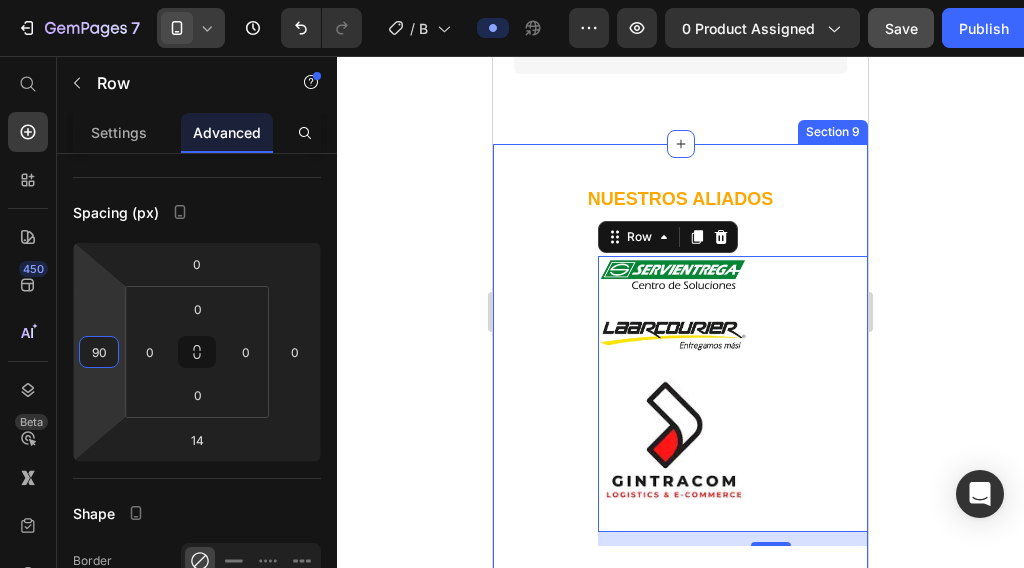 drag, startPoint x: 458, startPoint y: 337, endPoint x: 465, endPoint y: 315, distance: 23.086792 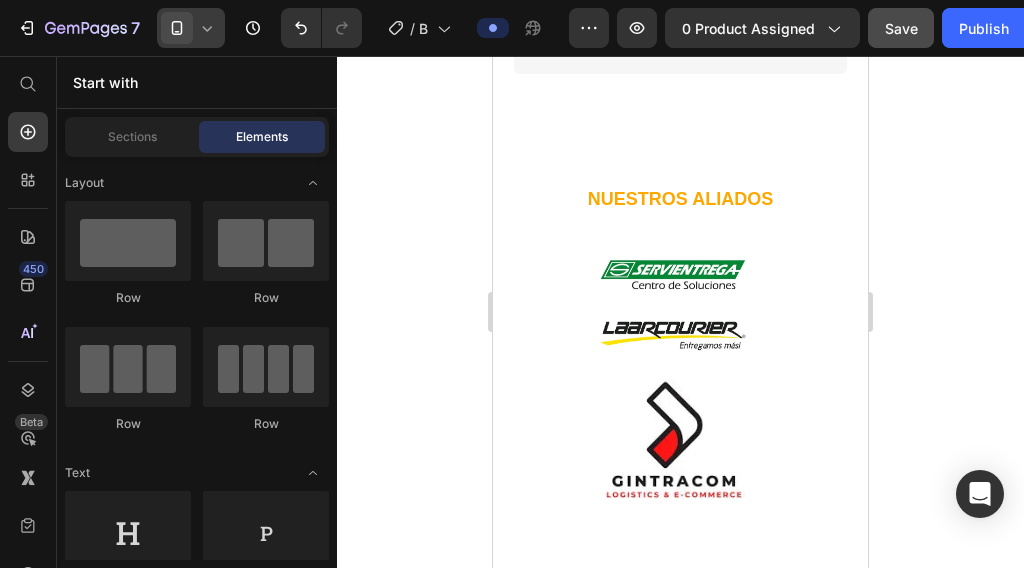 click 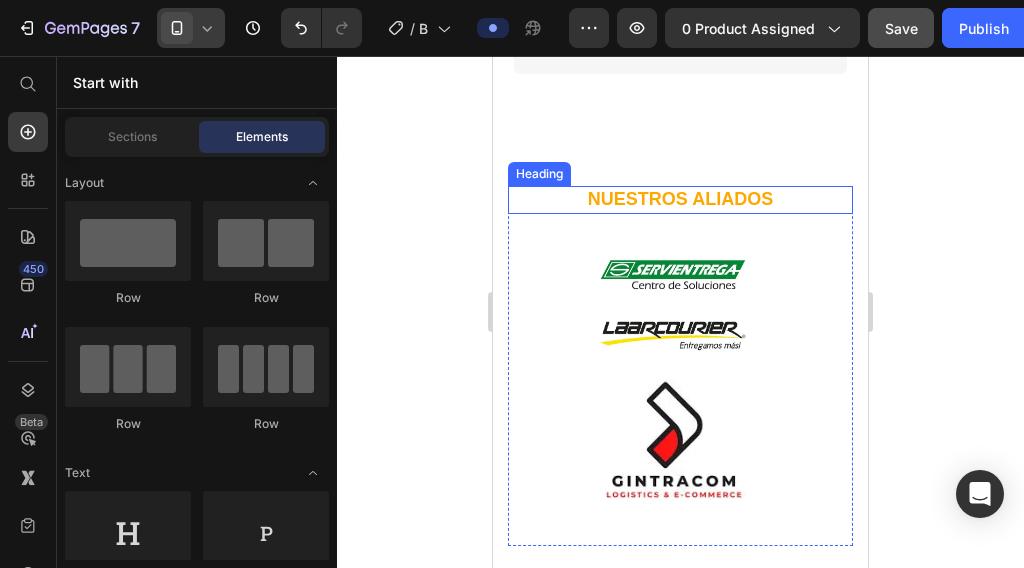 drag, startPoint x: 643, startPoint y: 210, endPoint x: 680, endPoint y: 274, distance: 73.92564 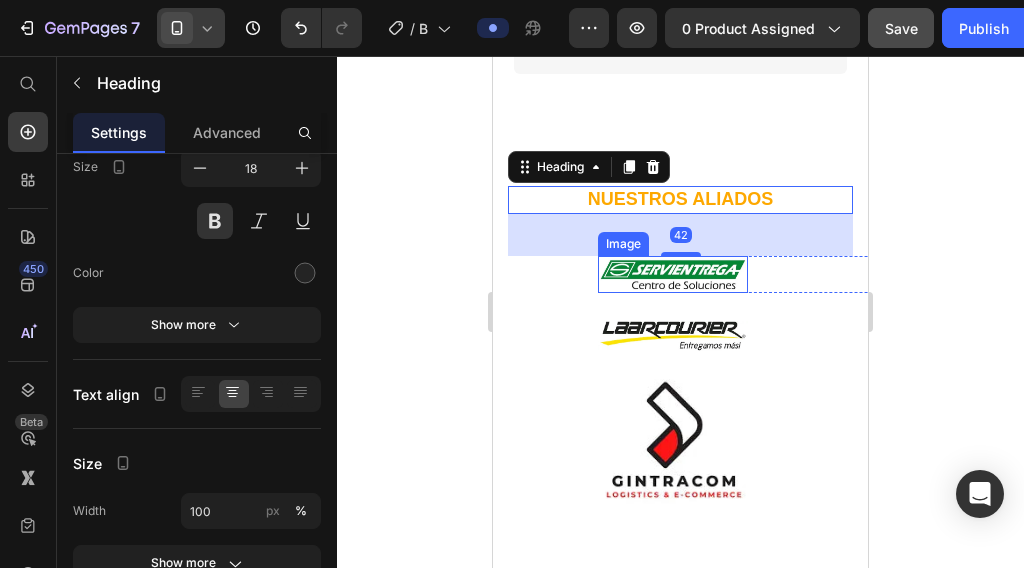 scroll, scrollTop: 0, scrollLeft: 0, axis: both 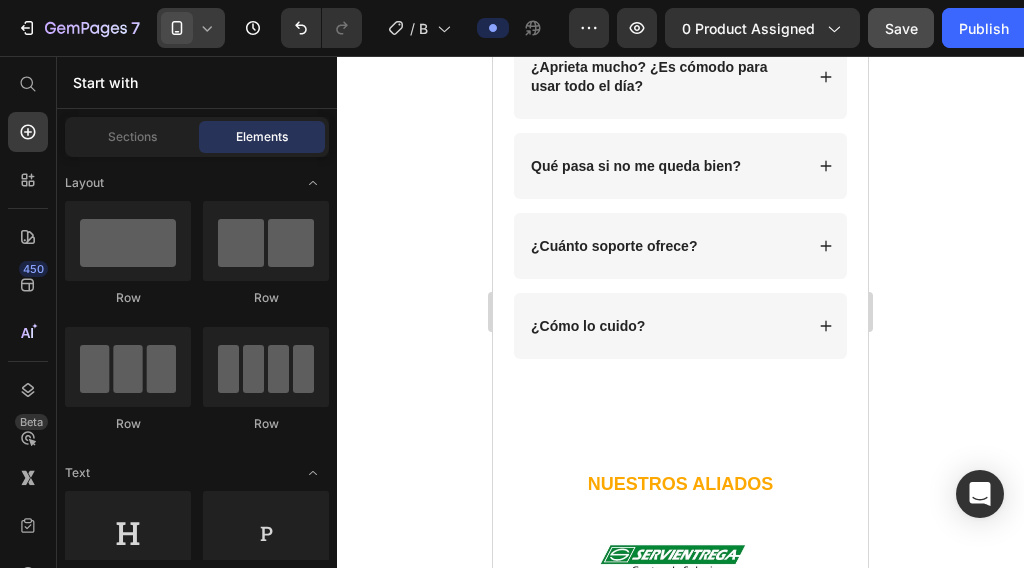 click on "Preguntas Frecuentes Heading Row
¿El Body Faja funciona para cualquier tipo de cuerpo?
¿Aprieta mucho? ¿Es cómodo para usar todo el día?
Qué pasa si no me queda bien? Accordion
¿Cuánto soporte ofrece?
¿Cómo lo cuido? Accordion Row Section 8" at bounding box center (680, 129) 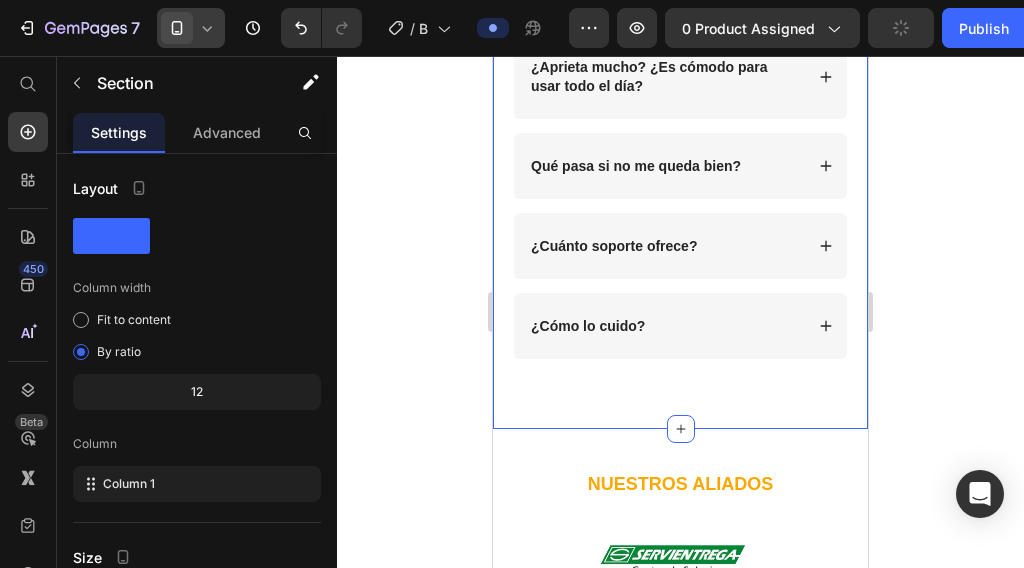 click on "Preguntas Frecuentes Heading Row
¿El Body Faja funciona para cualquier tipo de cuerpo?
¿Aprieta mucho? ¿Es cómodo para usar todo el día?
Qué pasa si no me queda bien? Accordion
¿Cuánto soporte ofrece?
¿Cómo lo cuido? Accordion Row Section 8" at bounding box center [680, 129] 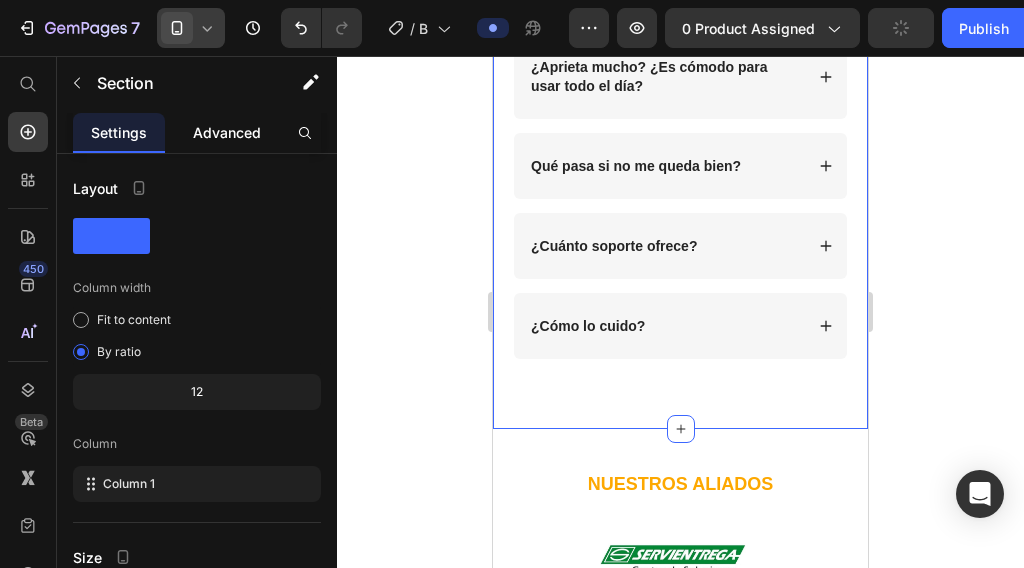 click on "Advanced" at bounding box center (227, 132) 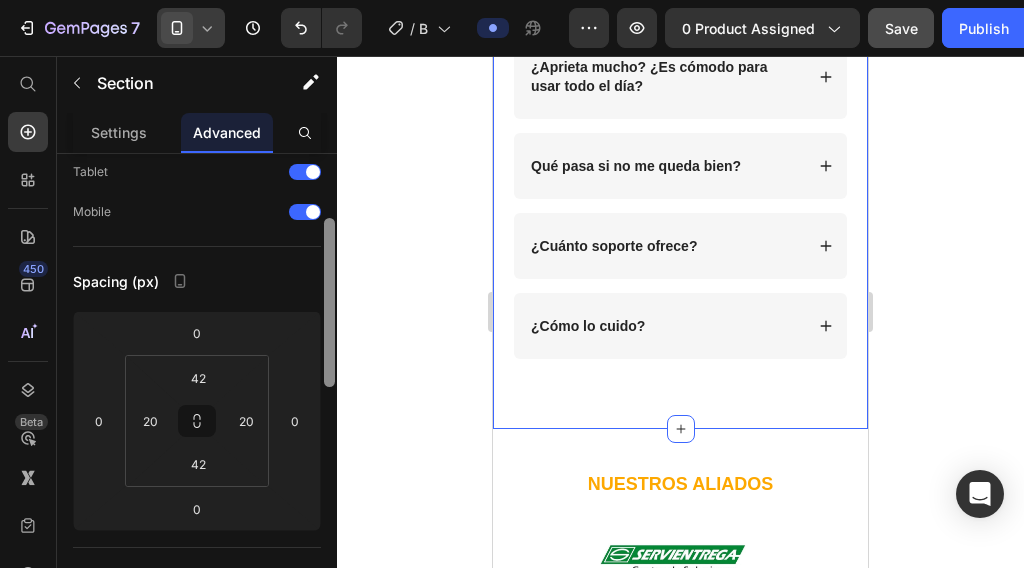scroll, scrollTop: 129, scrollLeft: 0, axis: vertical 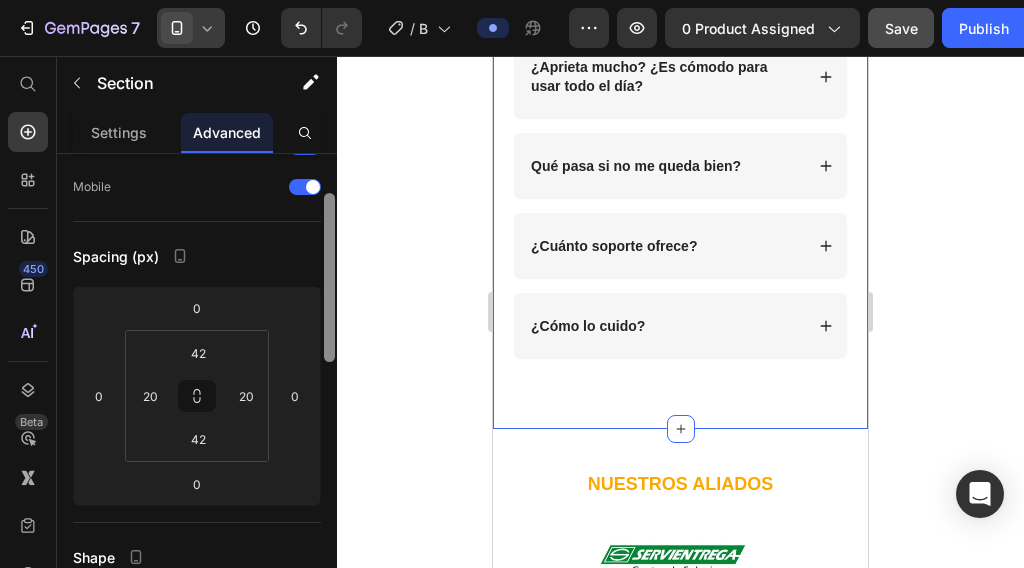 drag, startPoint x: 329, startPoint y: 273, endPoint x: 331, endPoint y: 320, distance: 47.042534 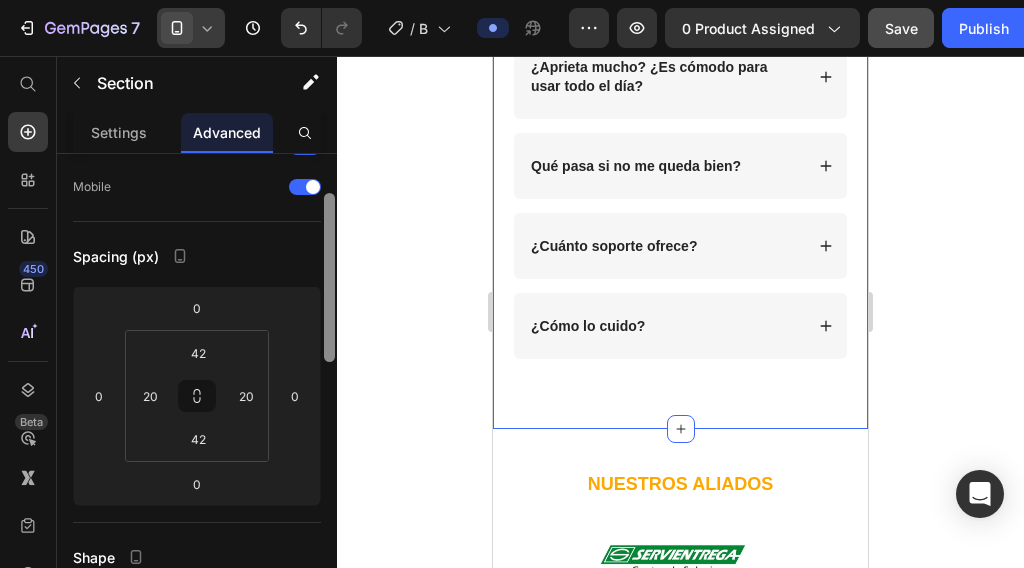 click at bounding box center (329, 277) 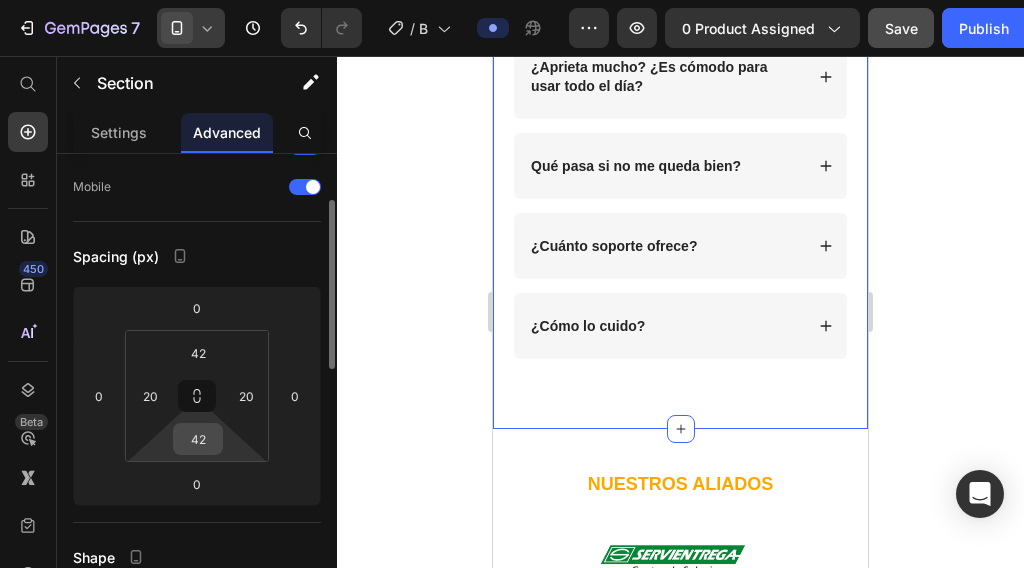 click on "42" at bounding box center (198, 439) 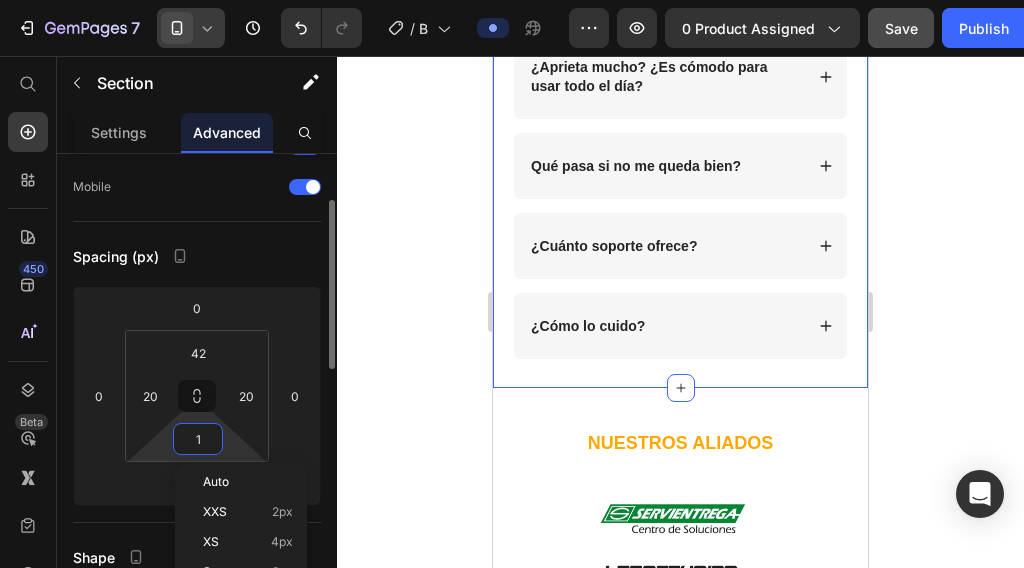 type on "10" 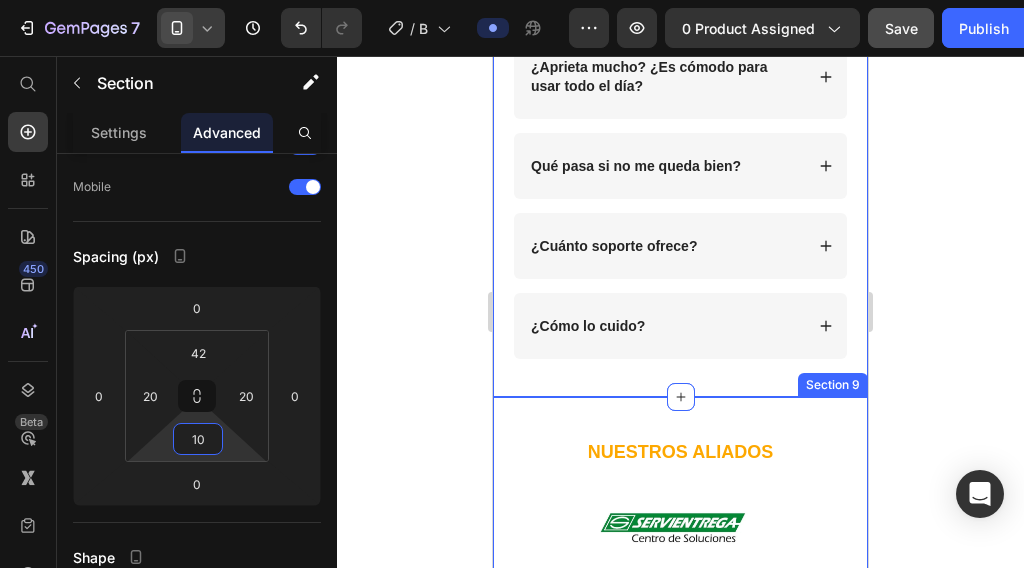 drag, startPoint x: 622, startPoint y: 425, endPoint x: 717, endPoint y: 400, distance: 98.23441 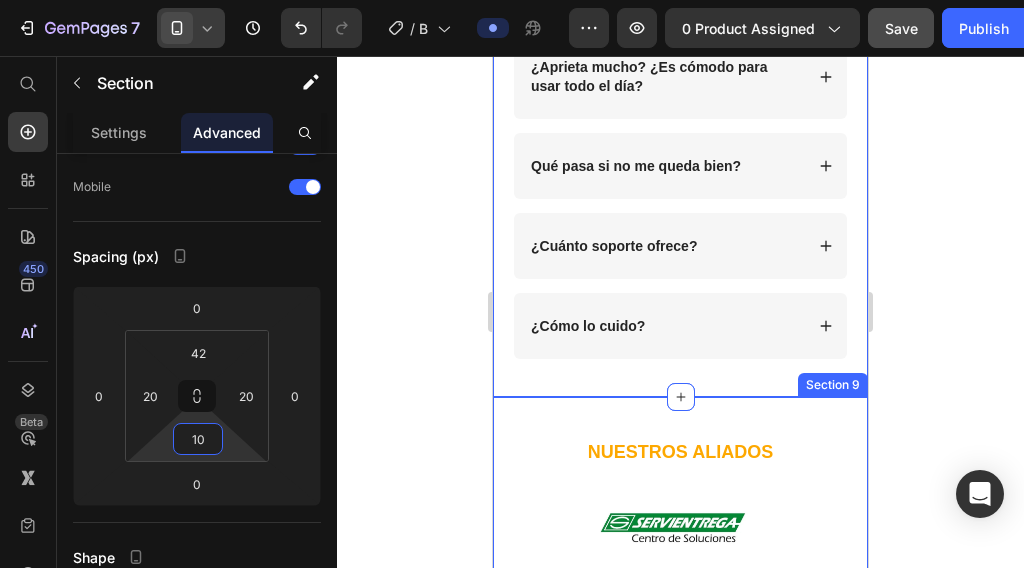 click on "NUESTROS ALIADOS Heading Image Row Image Row Image Row Row Row Section 9" at bounding box center (680, 618) 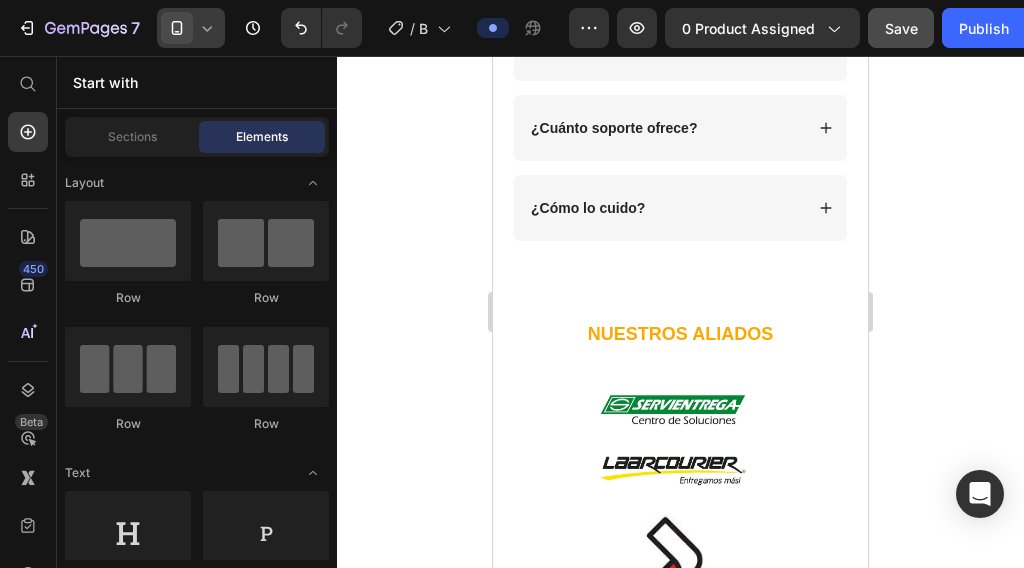 scroll, scrollTop: 4879, scrollLeft: 0, axis: vertical 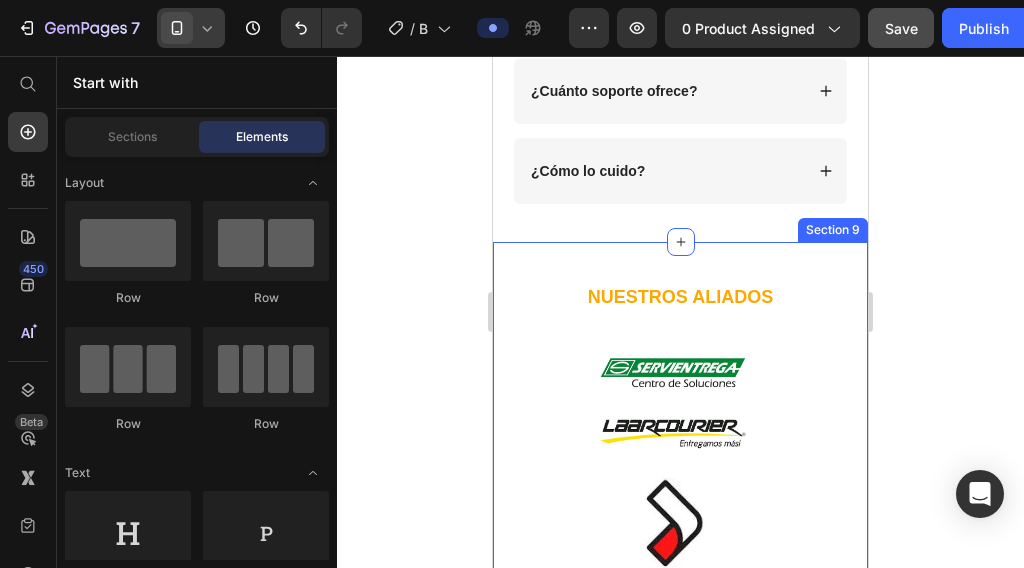 drag, startPoint x: 702, startPoint y: 267, endPoint x: 536, endPoint y: 256, distance: 166.36406 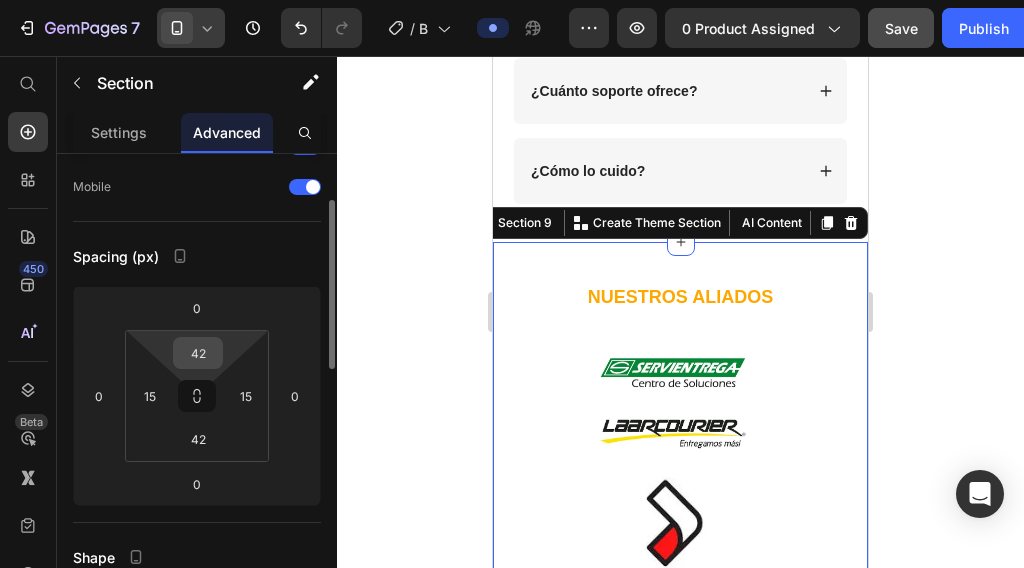 click on "42" at bounding box center (198, 353) 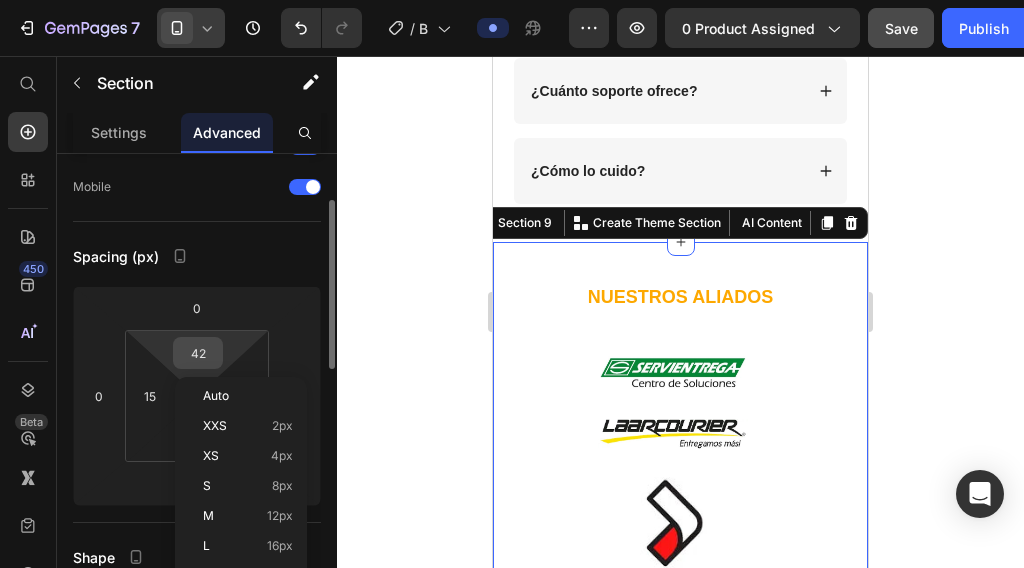 click on "42" at bounding box center [198, 353] 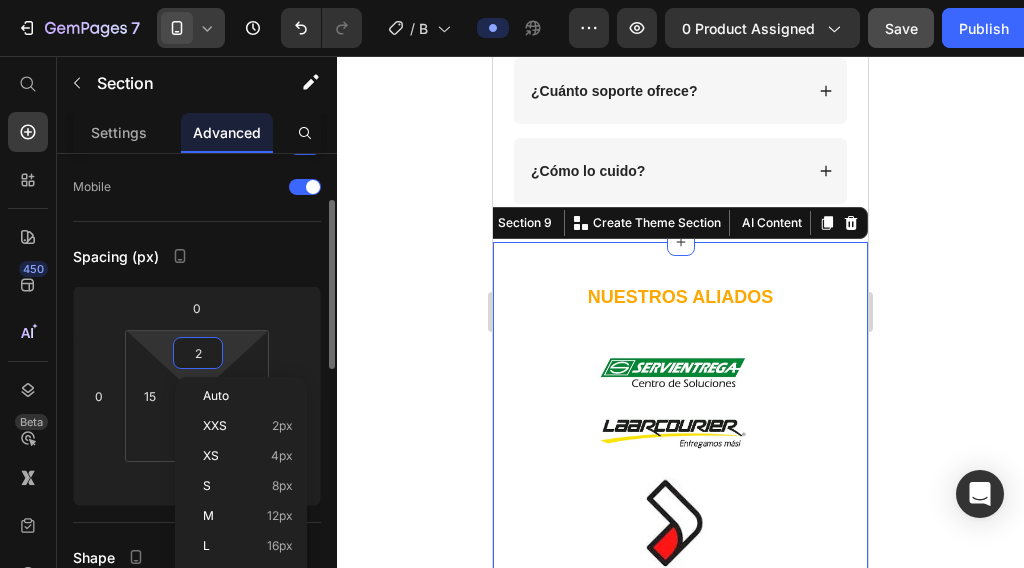 type on "22" 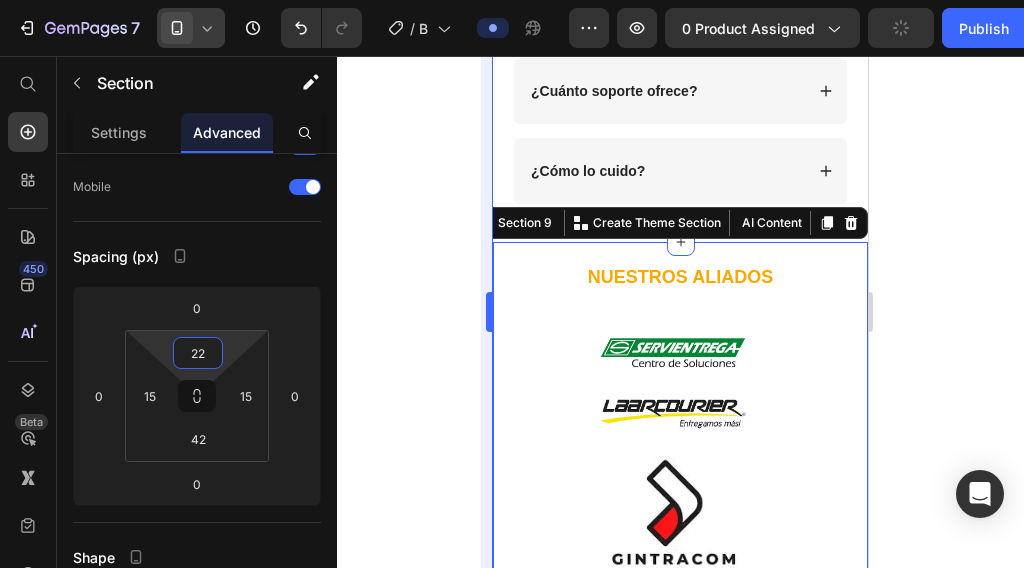 click 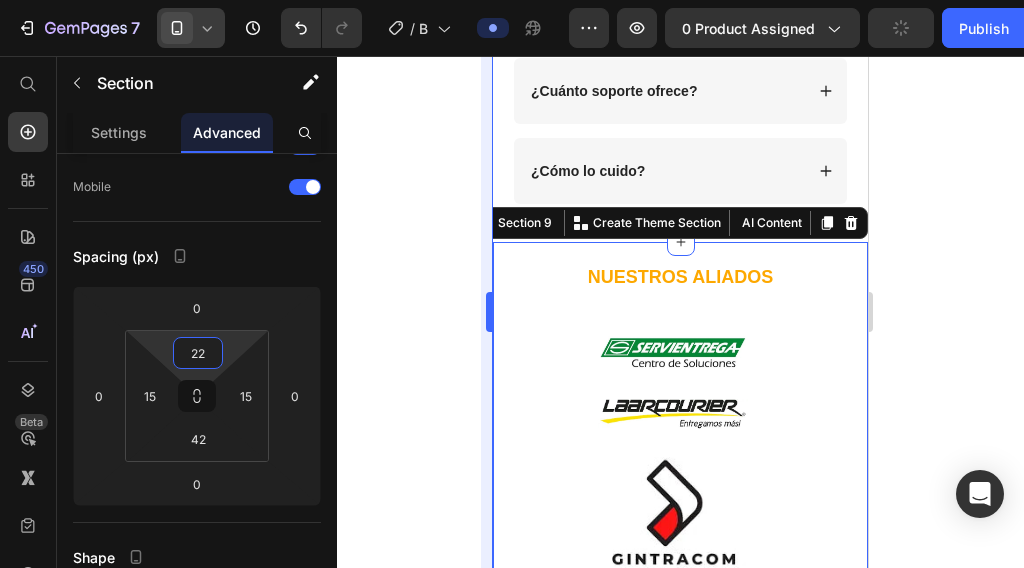 click 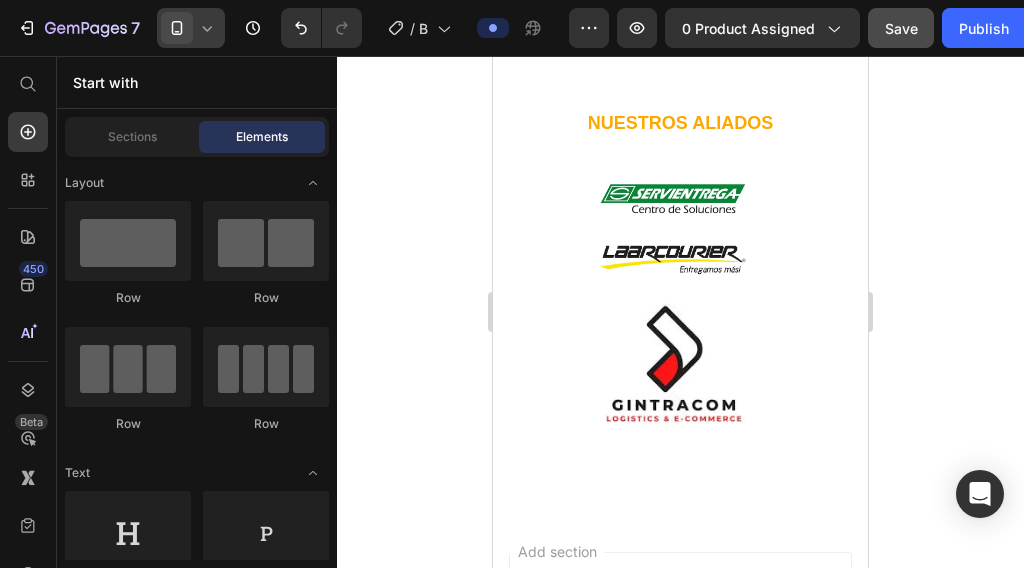 scroll, scrollTop: 4984, scrollLeft: 0, axis: vertical 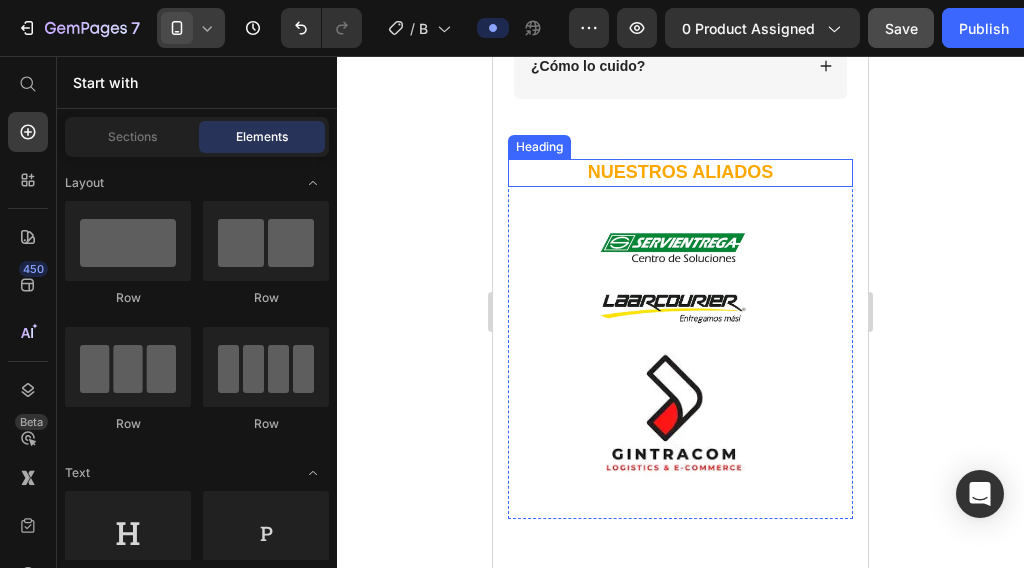 drag, startPoint x: 898, startPoint y: 239, endPoint x: 637, endPoint y: 145, distance: 277.41125 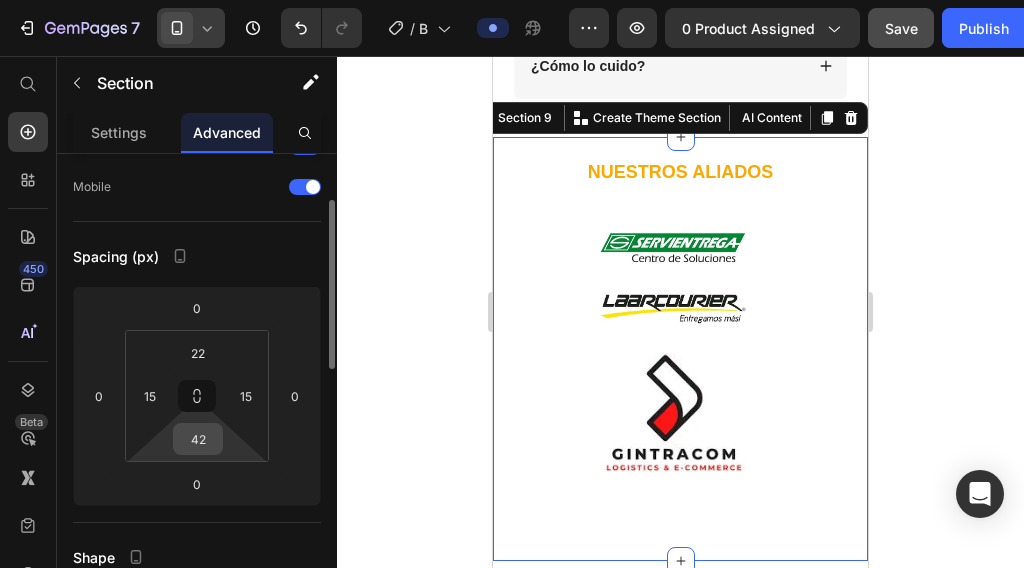 click on "42" at bounding box center [198, 439] 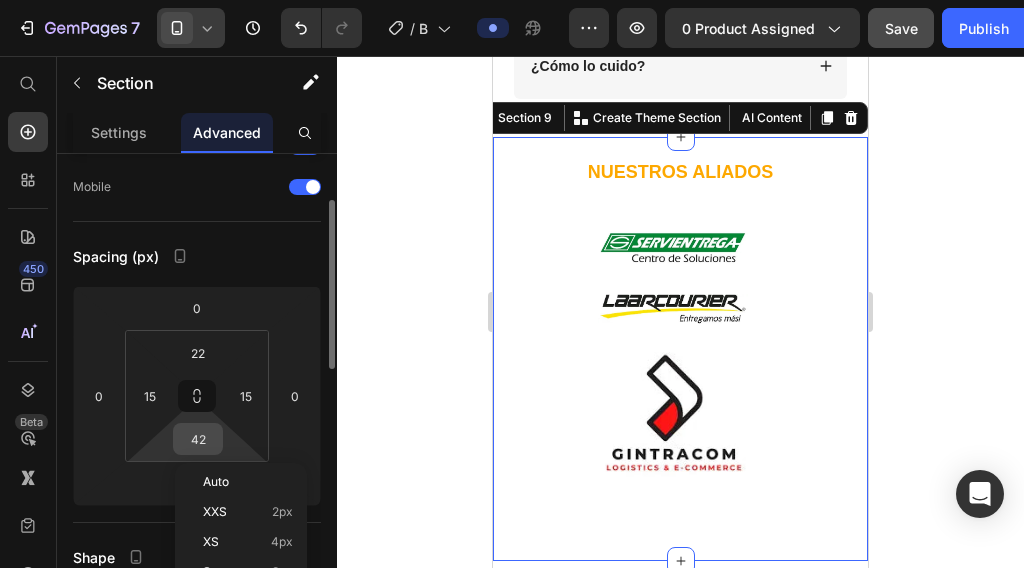 click on "42" at bounding box center (198, 439) 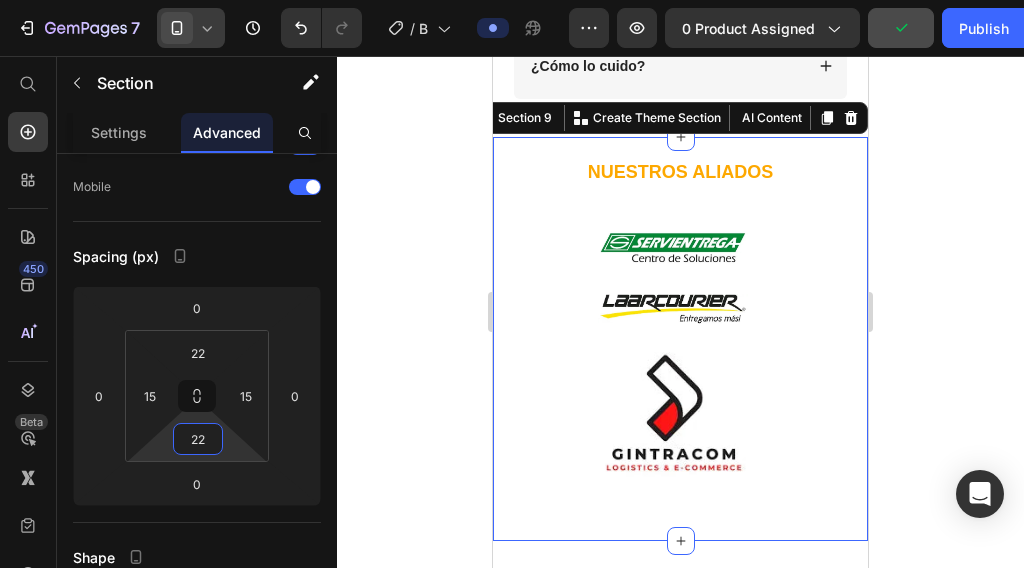 type on "2" 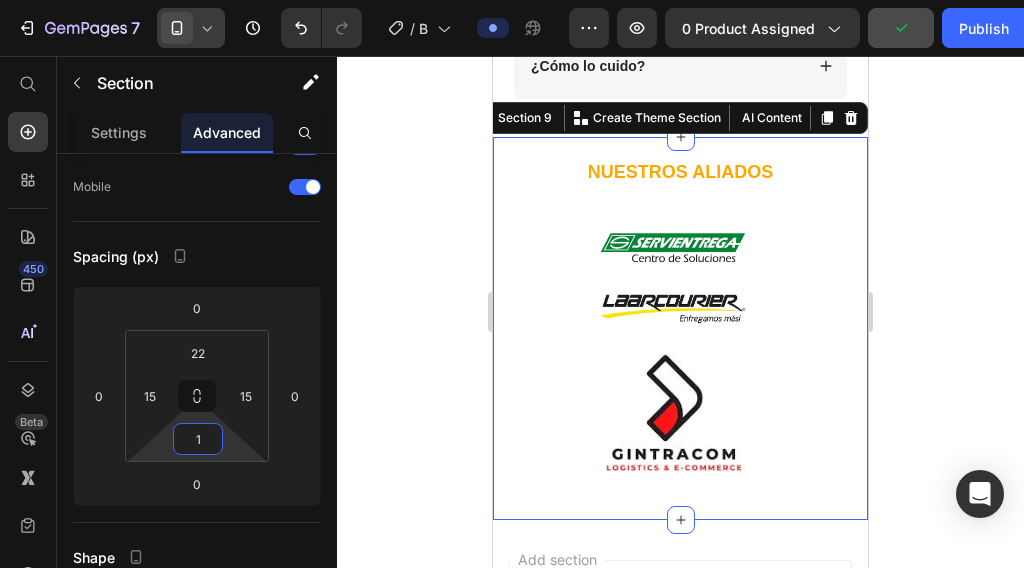 type on "12" 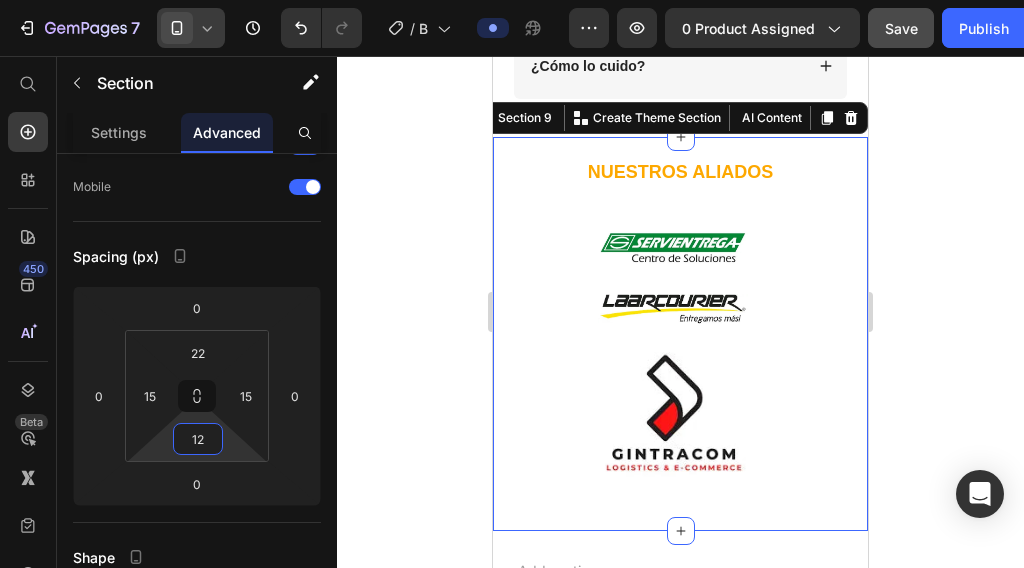 click 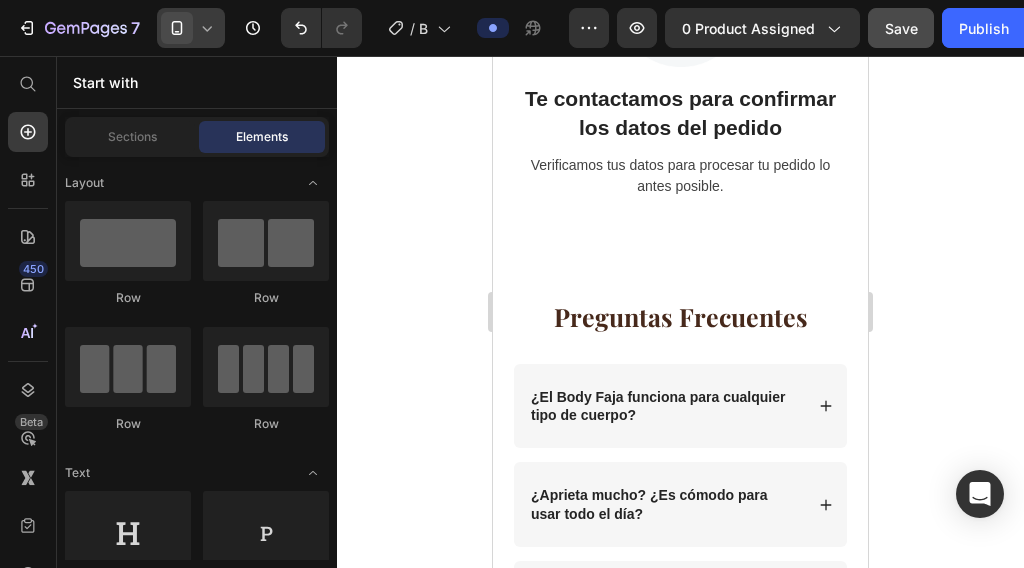 scroll, scrollTop: 3992, scrollLeft: 0, axis: vertical 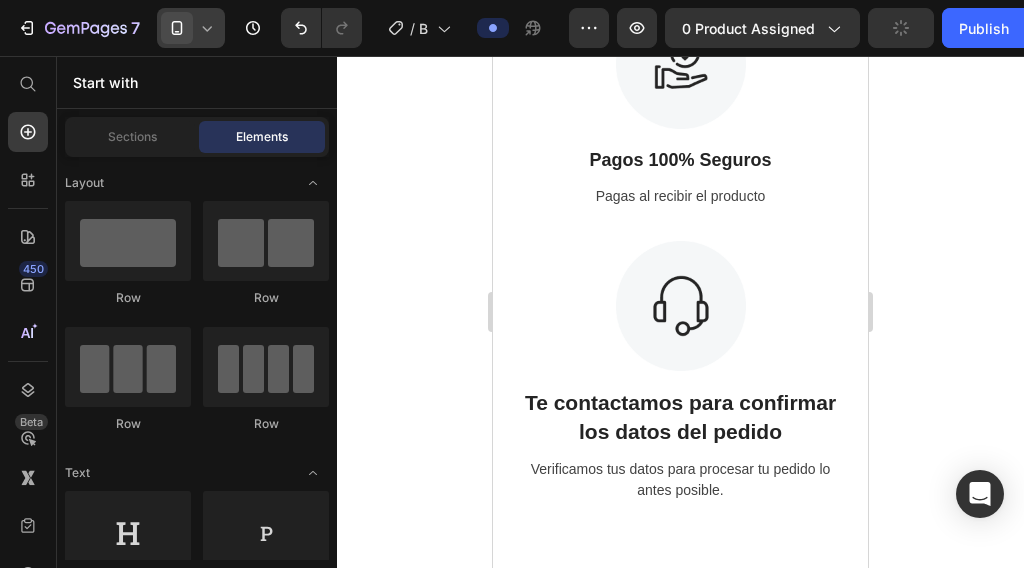 click 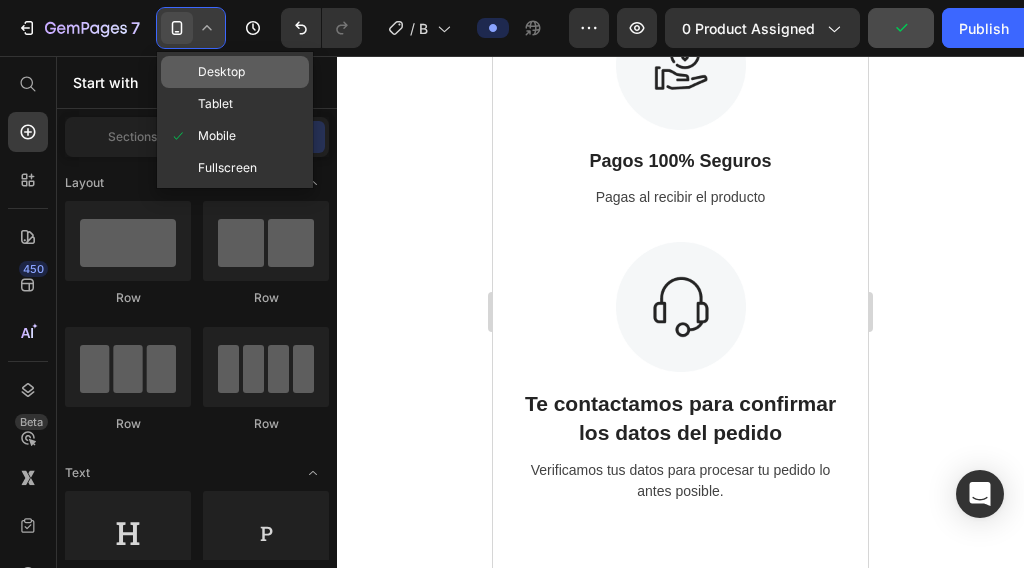 scroll, scrollTop: 3759, scrollLeft: 0, axis: vertical 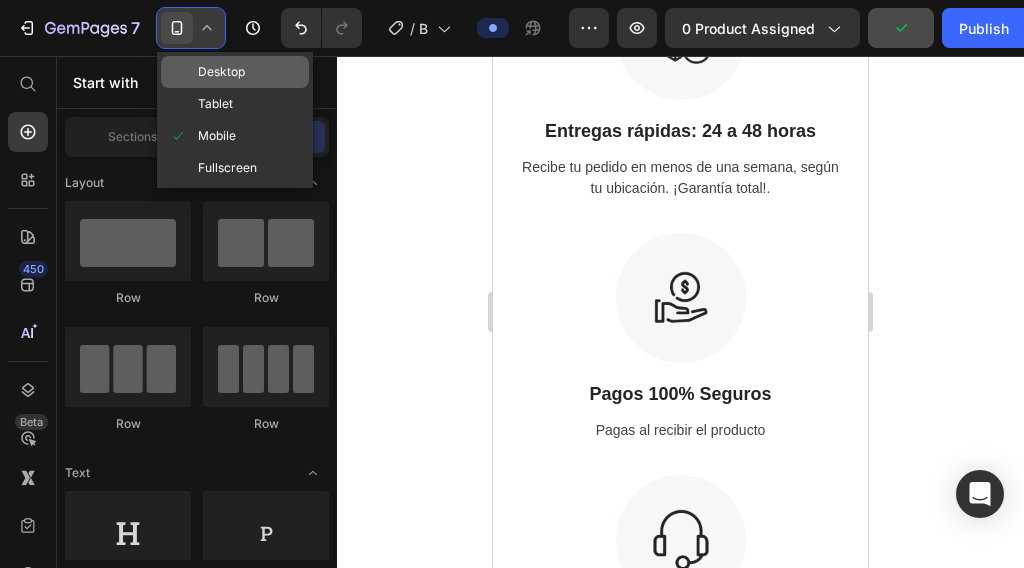 click on "Desktop" at bounding box center (221, 72) 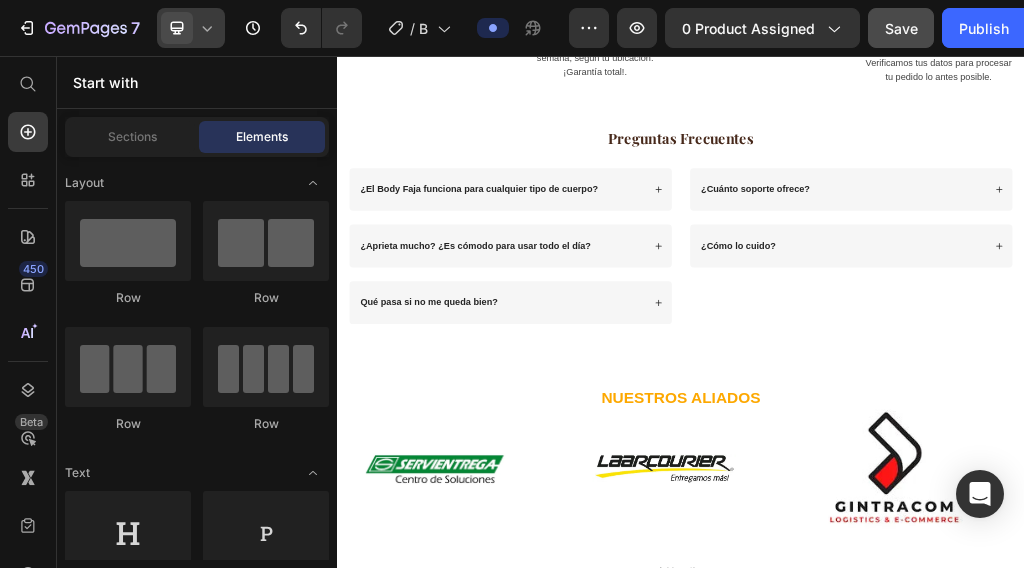 scroll, scrollTop: 3759, scrollLeft: 0, axis: vertical 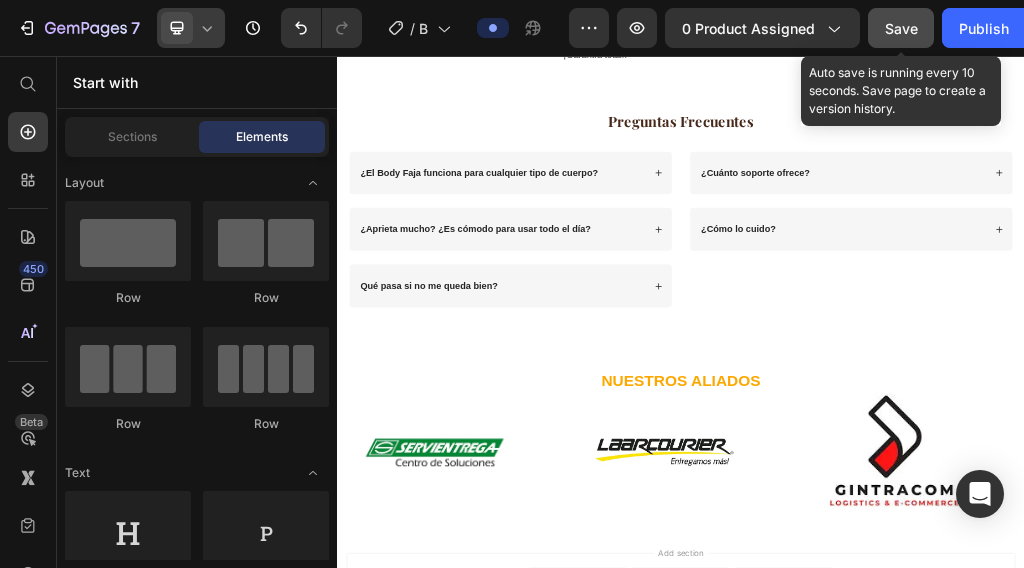 click on "Save" 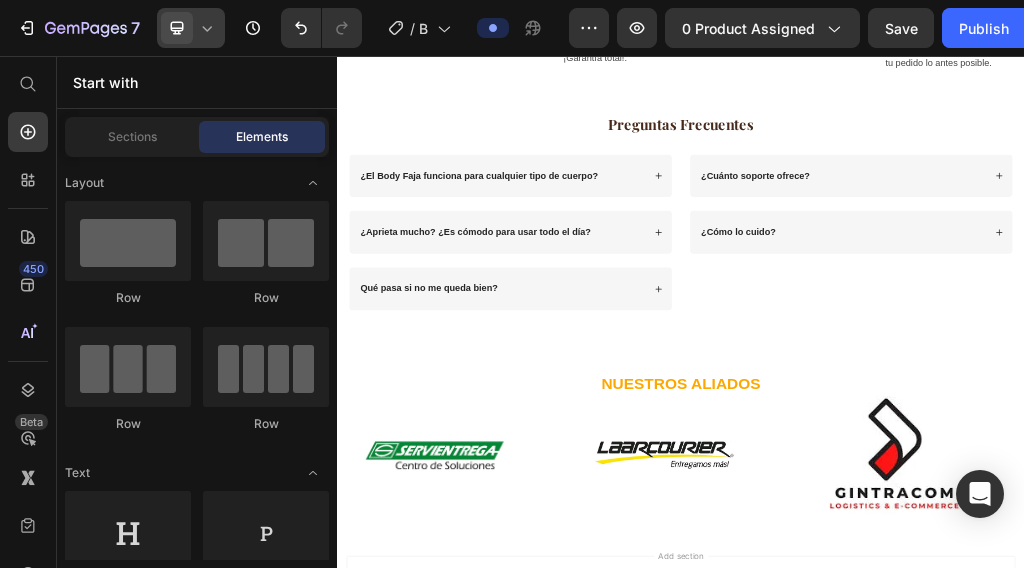 scroll, scrollTop: 3759, scrollLeft: 0, axis: vertical 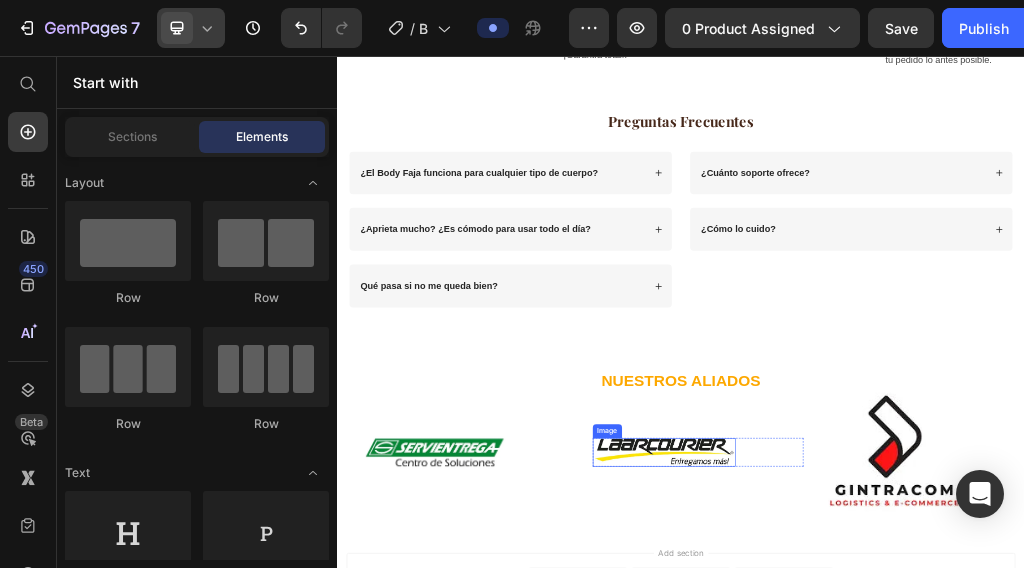 click at bounding box center (908, 748) 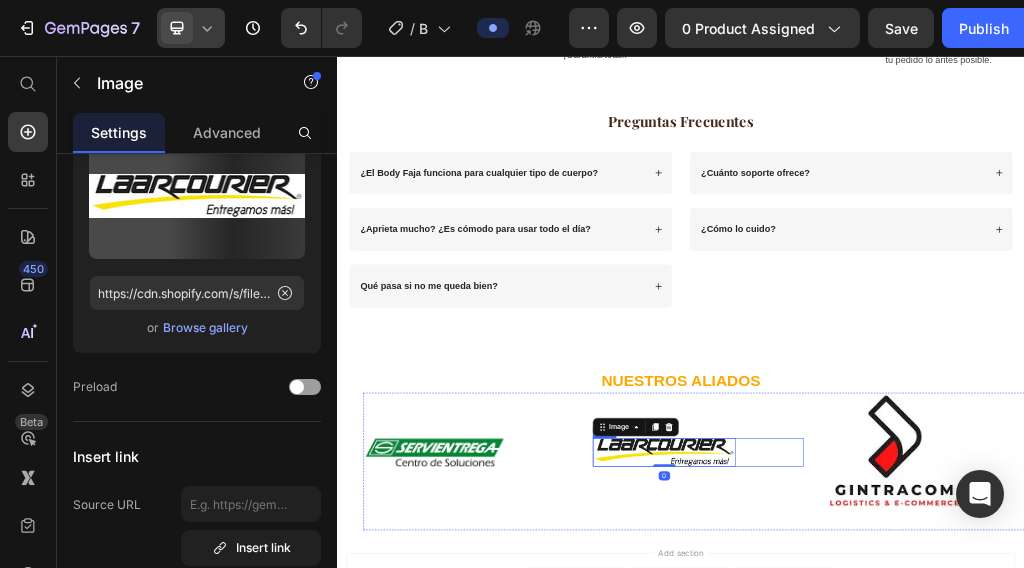 scroll, scrollTop: 0, scrollLeft: 0, axis: both 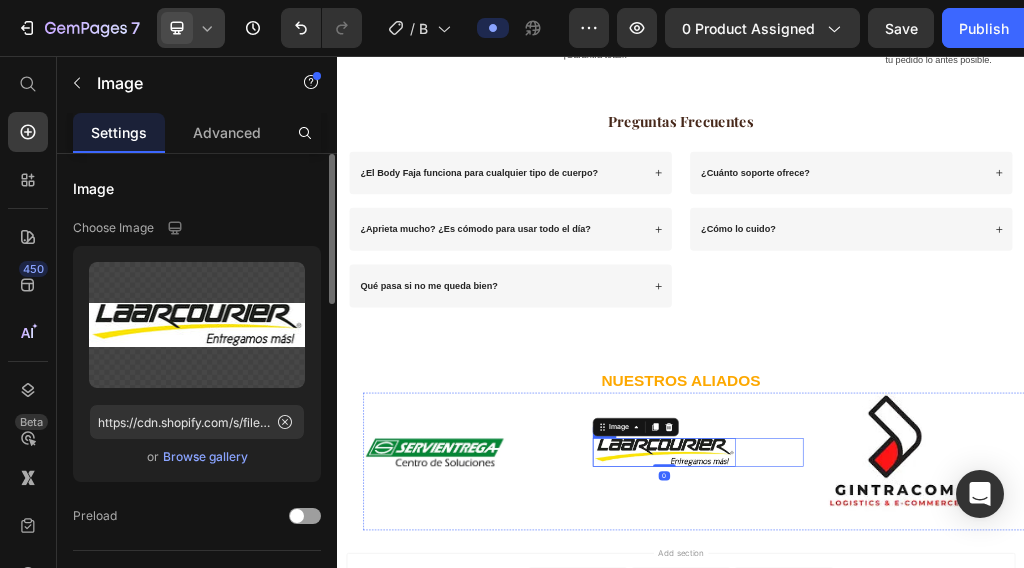 click on "Image   0 Row" at bounding box center (967, 748) 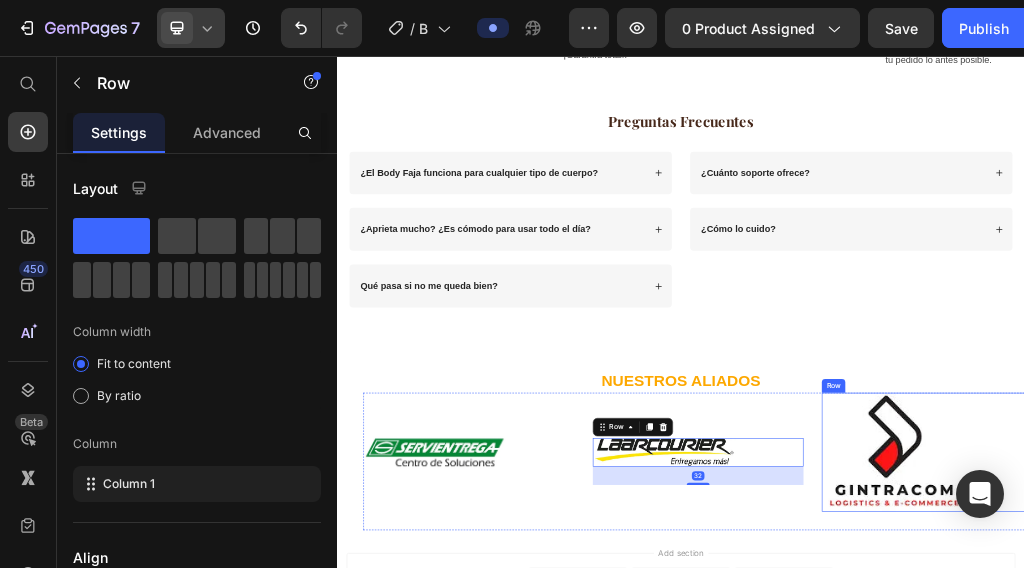 click on "Image Row" at bounding box center (1367, 748) 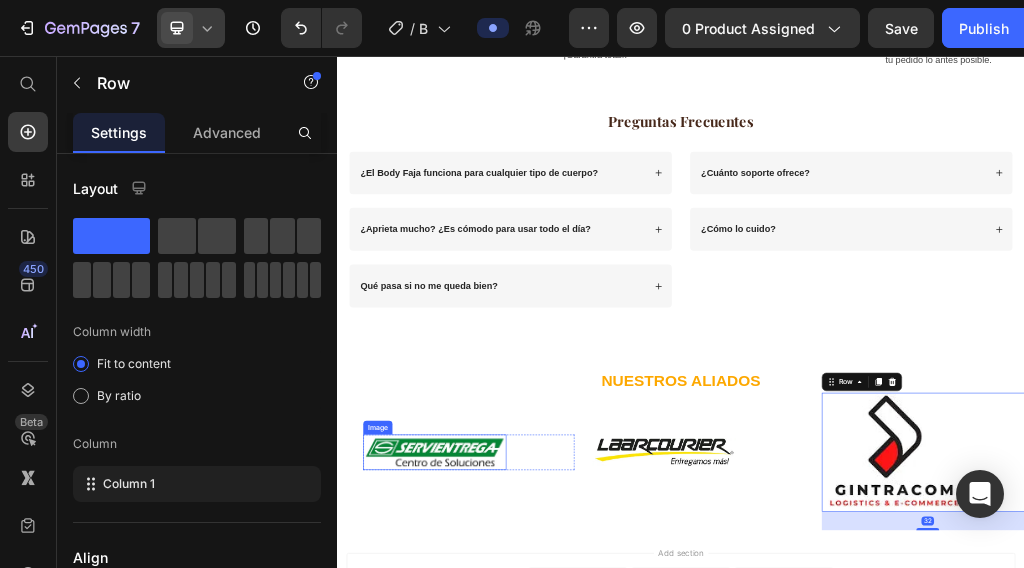 click at bounding box center (507, 748) 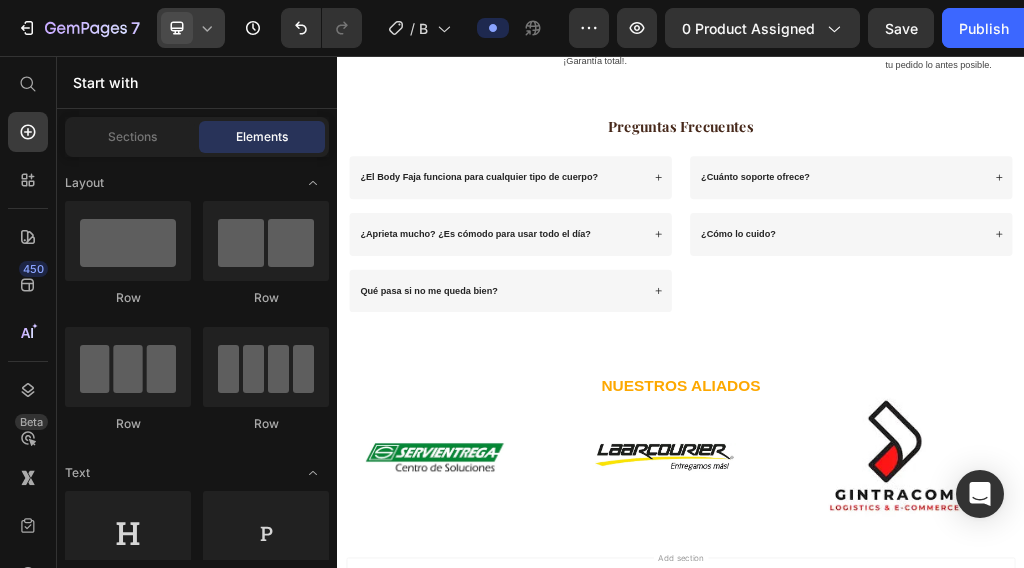 scroll, scrollTop: 2369, scrollLeft: 0, axis: vertical 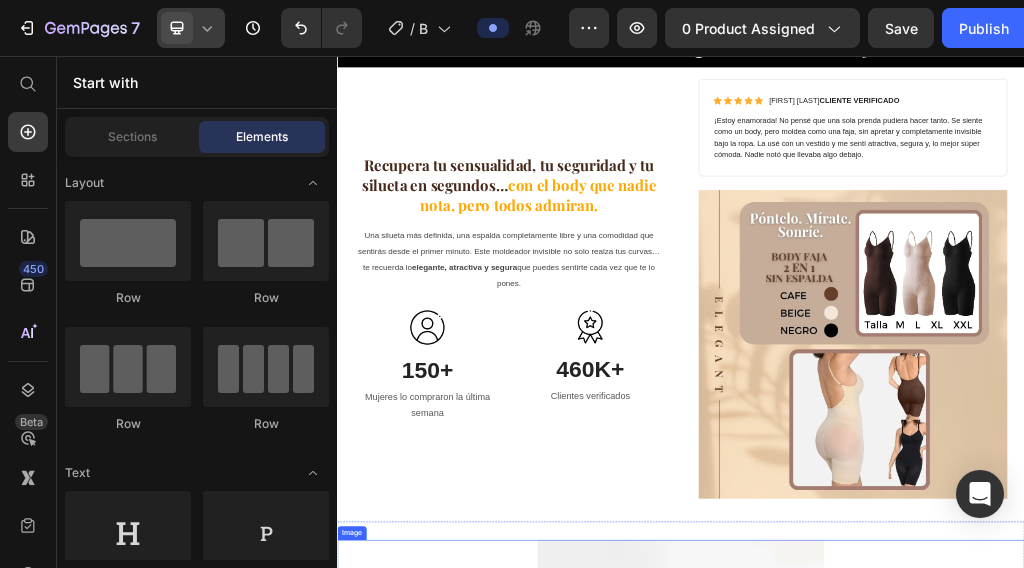 click at bounding box center (937, 1088) 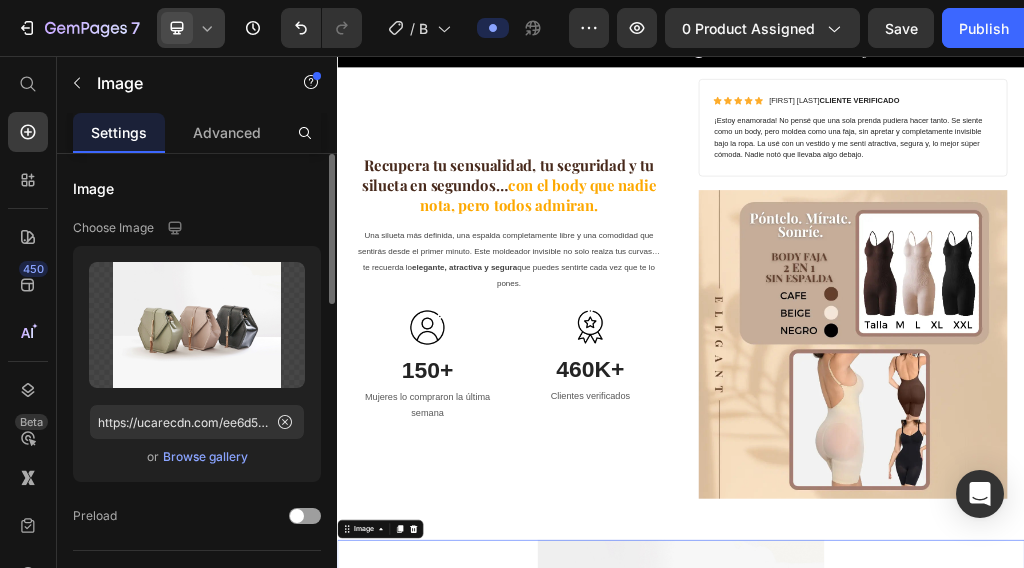 click on "Upload Image https://ucarecdn.com/ee6d5074-1640-4cc7-8933-47c8589c3dee/-/format/auto/  or   Browse gallery" 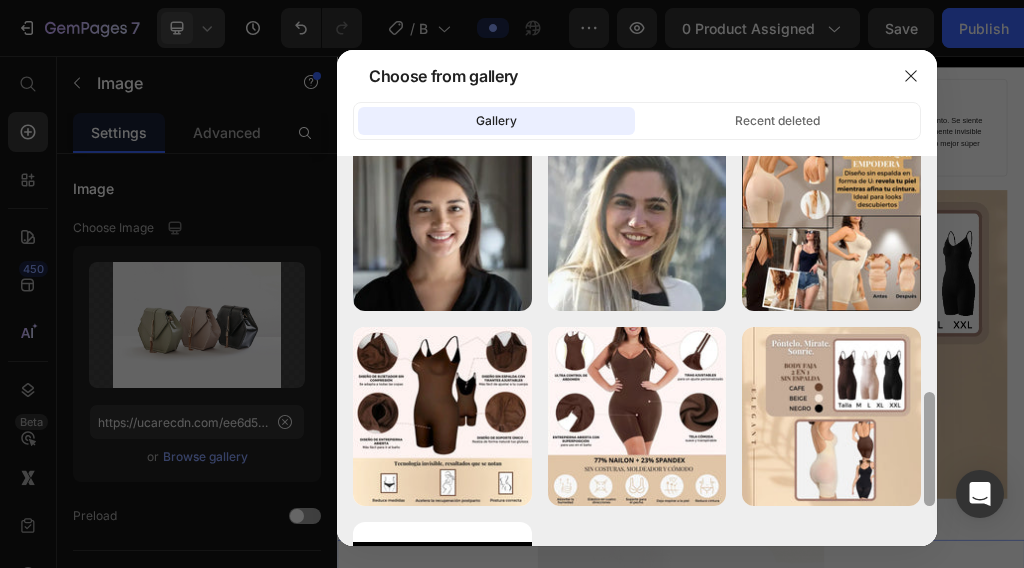 scroll, scrollTop: 822, scrollLeft: 0, axis: vertical 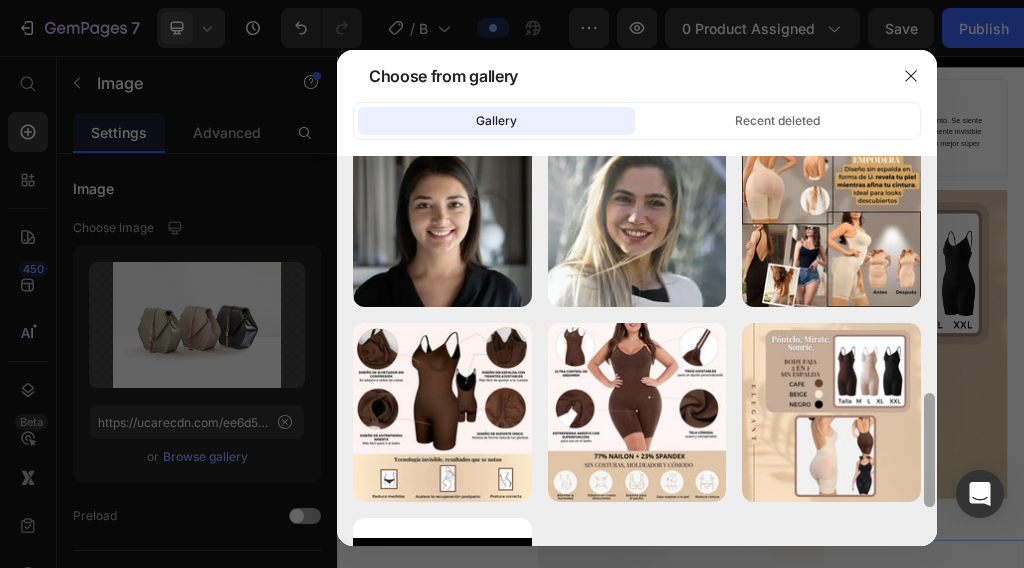drag, startPoint x: 929, startPoint y: 250, endPoint x: 937, endPoint y: 488, distance: 238.13441 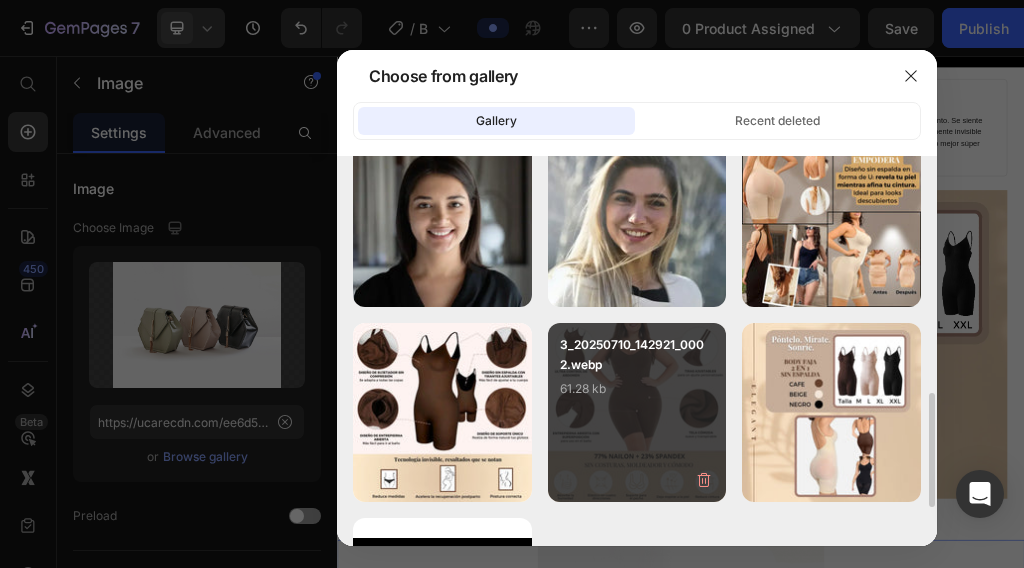 click on "3_20250710_142921_0002.webp 61.28 kb" at bounding box center [637, 375] 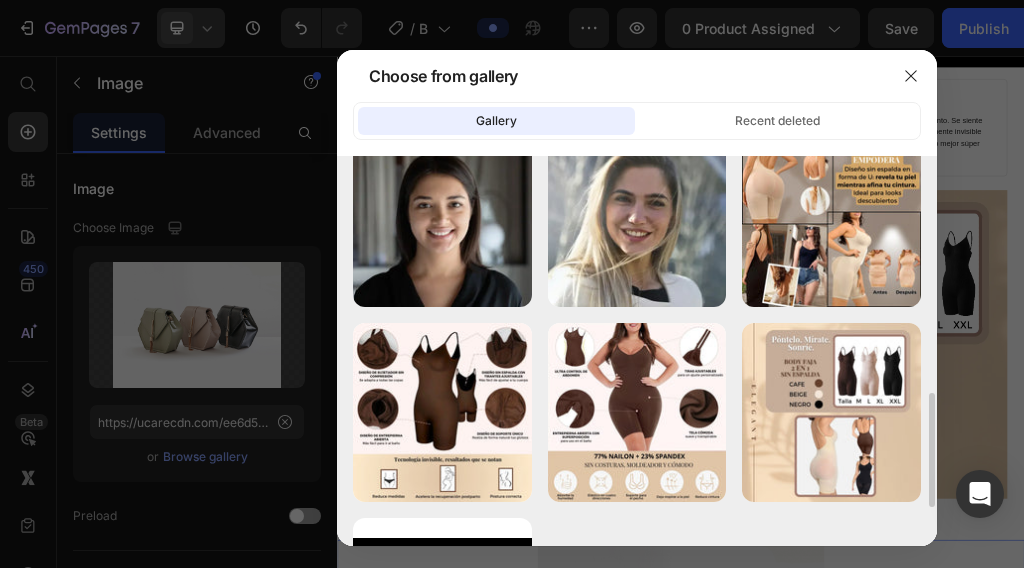 type on "https://cdn.shopify.com/s/files/1/0745/7108/8125/files/gempages_556623583934153921-a9e3367c-58dd-4524-802c-12a67476c1bc.webp" 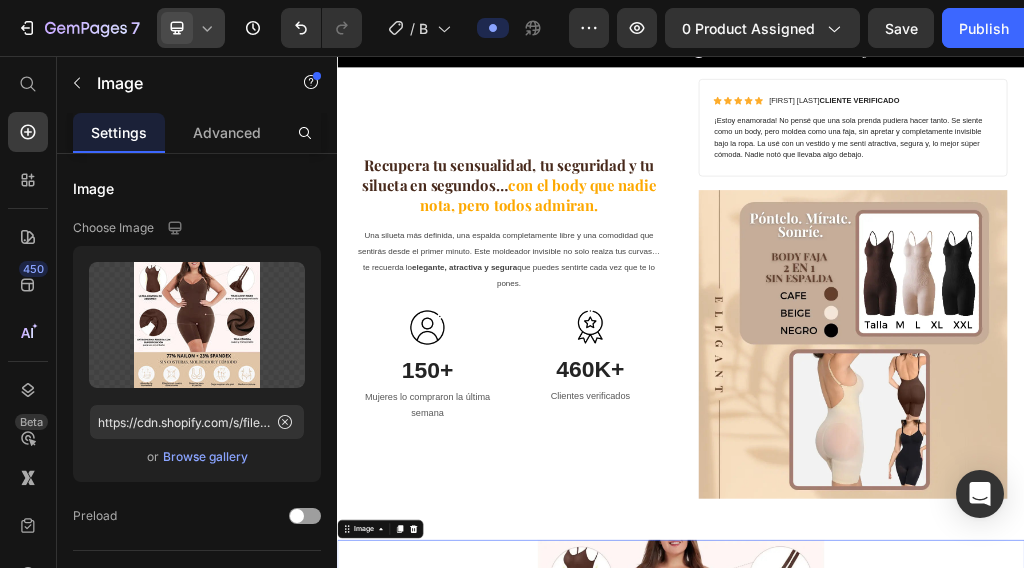 click at bounding box center [937, 1151] 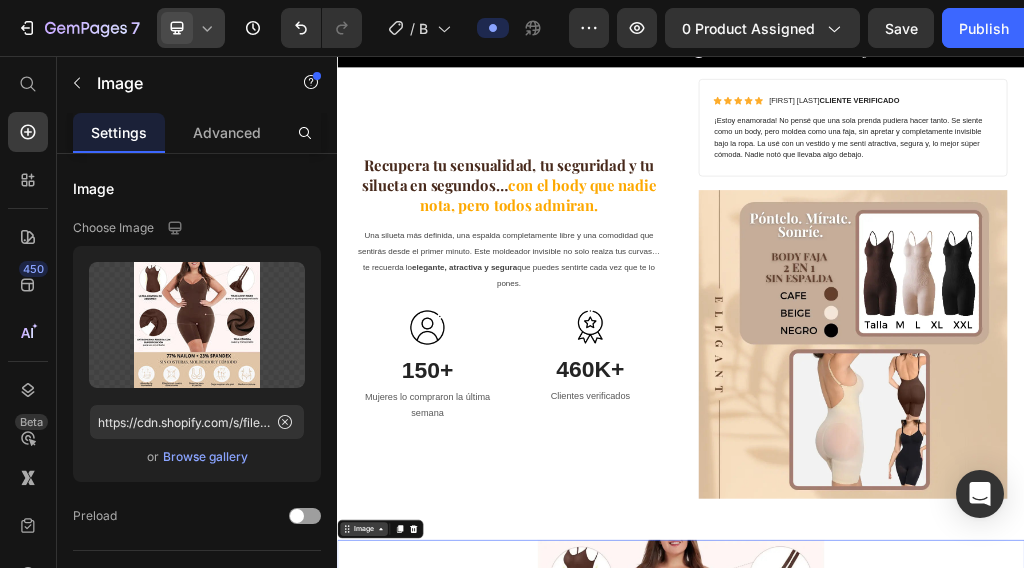 click 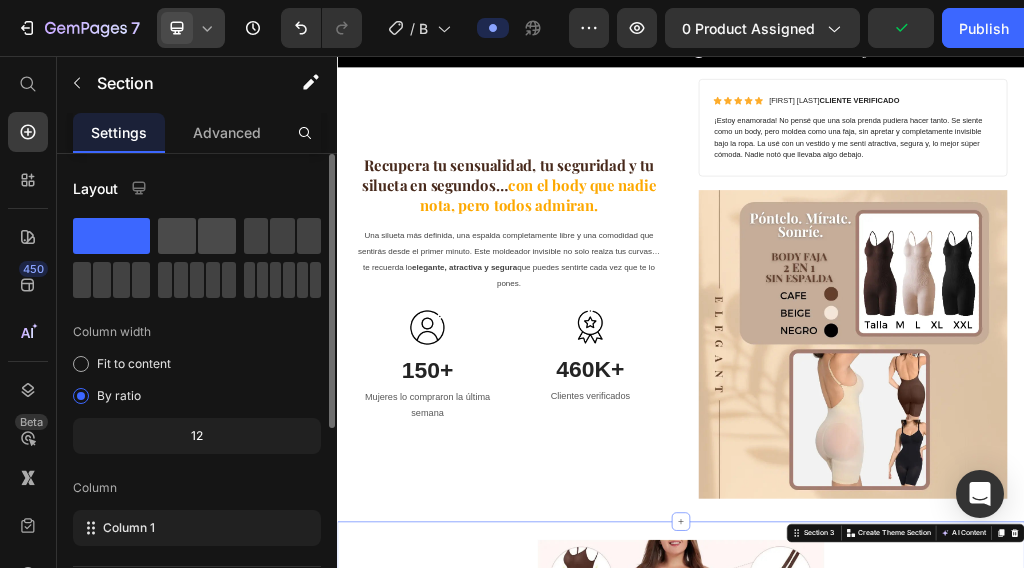 click 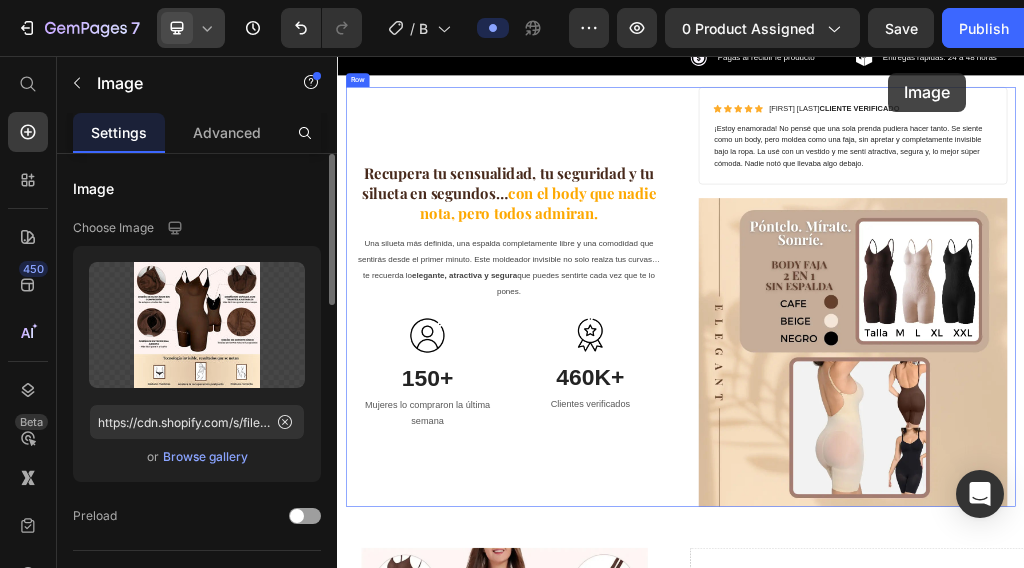 scroll, scrollTop: 848, scrollLeft: 0, axis: vertical 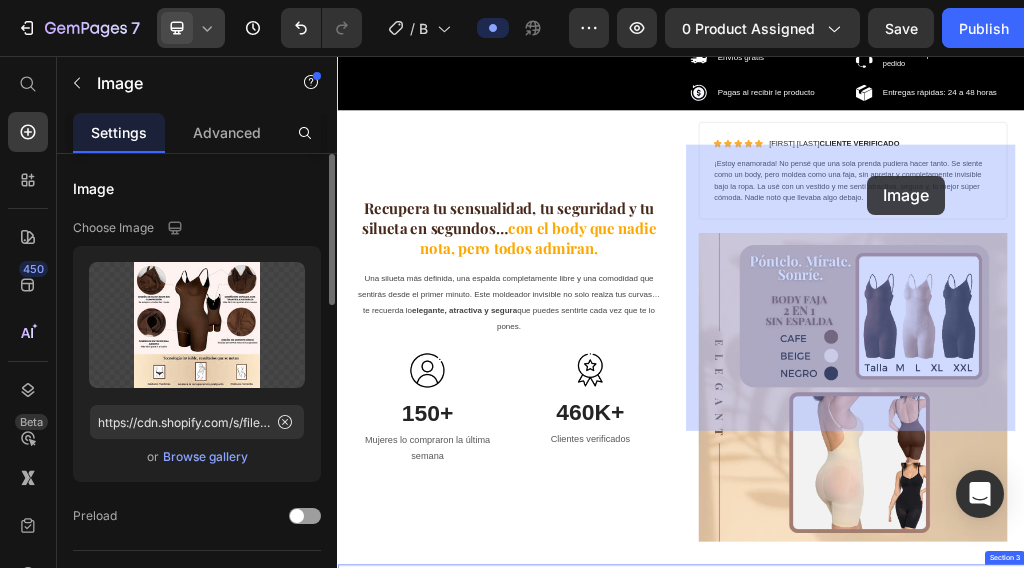 drag, startPoint x: 768, startPoint y: 824, endPoint x: 934, endPoint y: 730, distance: 190.76688 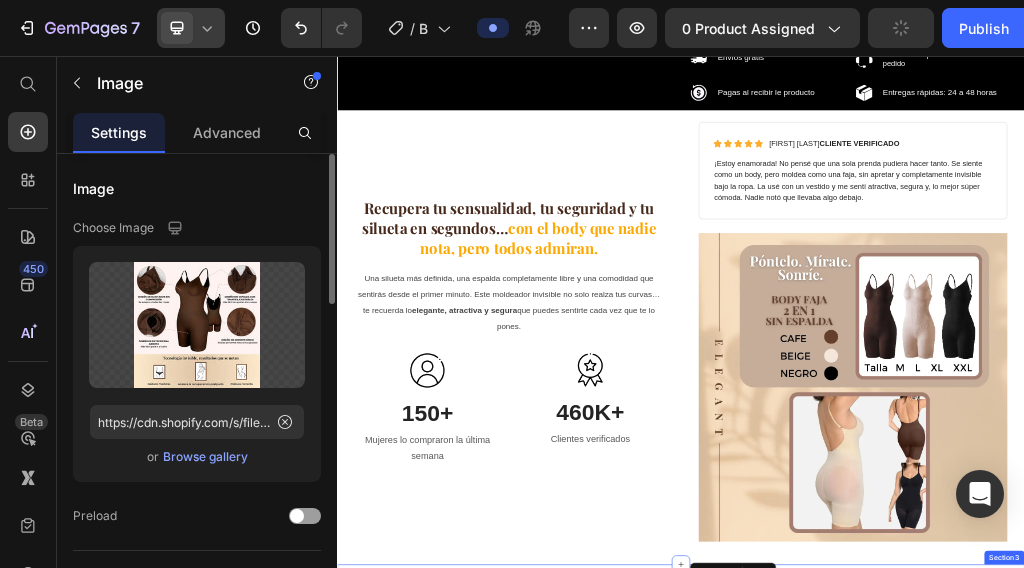 click at bounding box center [629, 1226] 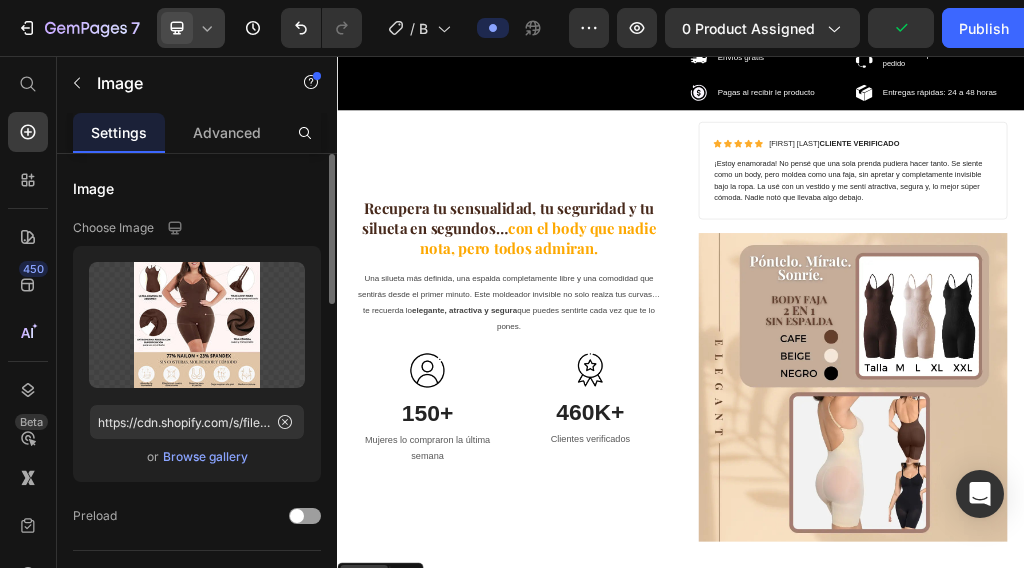 click at bounding box center (629, 1226) 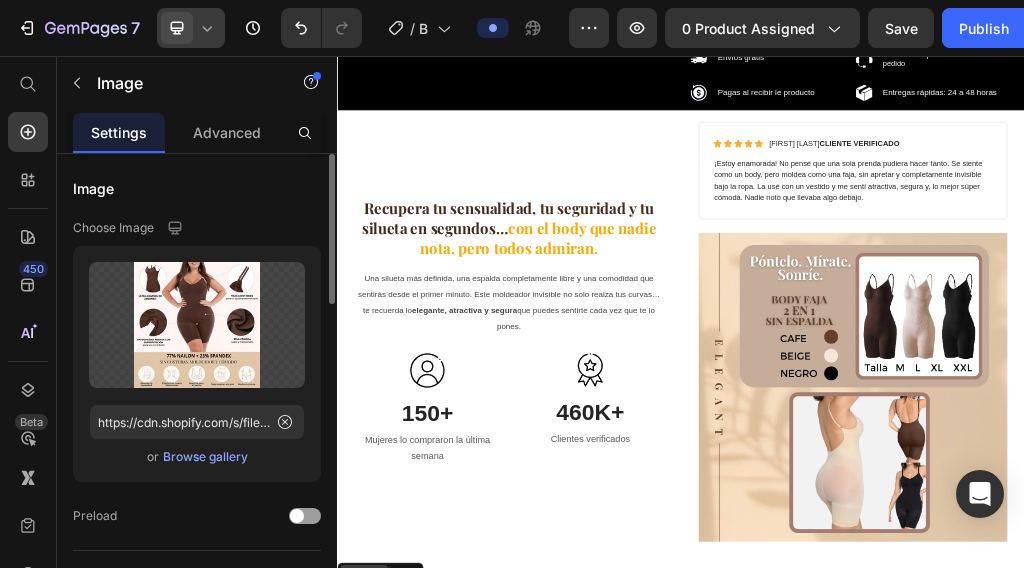 click at bounding box center (629, 1226) 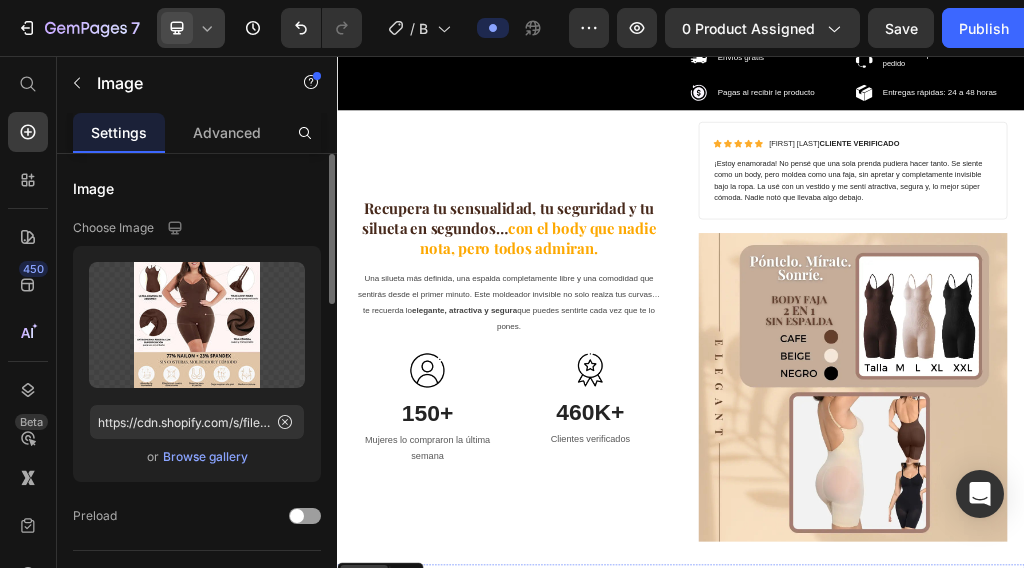 click at bounding box center [1245, 1268] 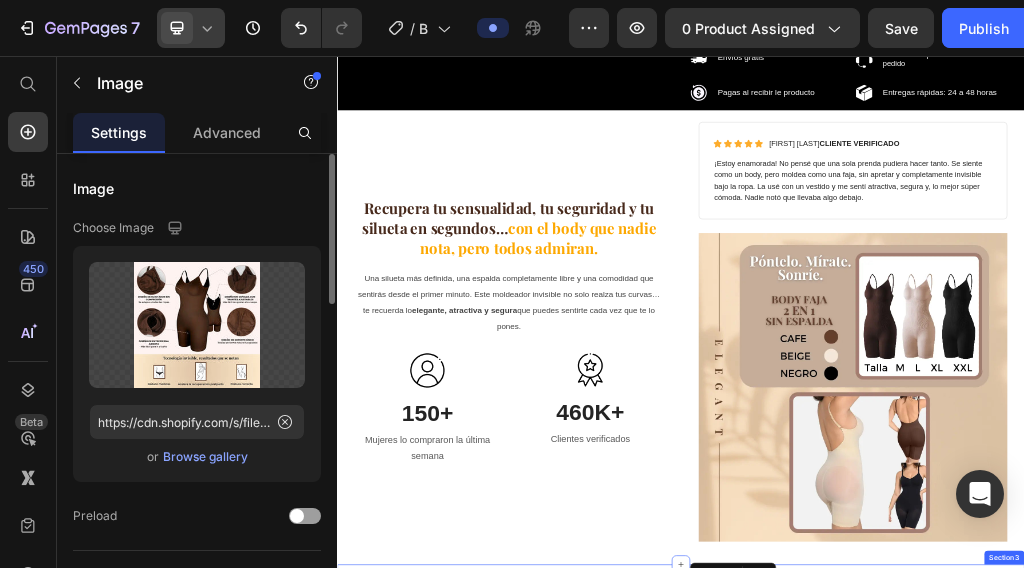 click at bounding box center [629, 1226] 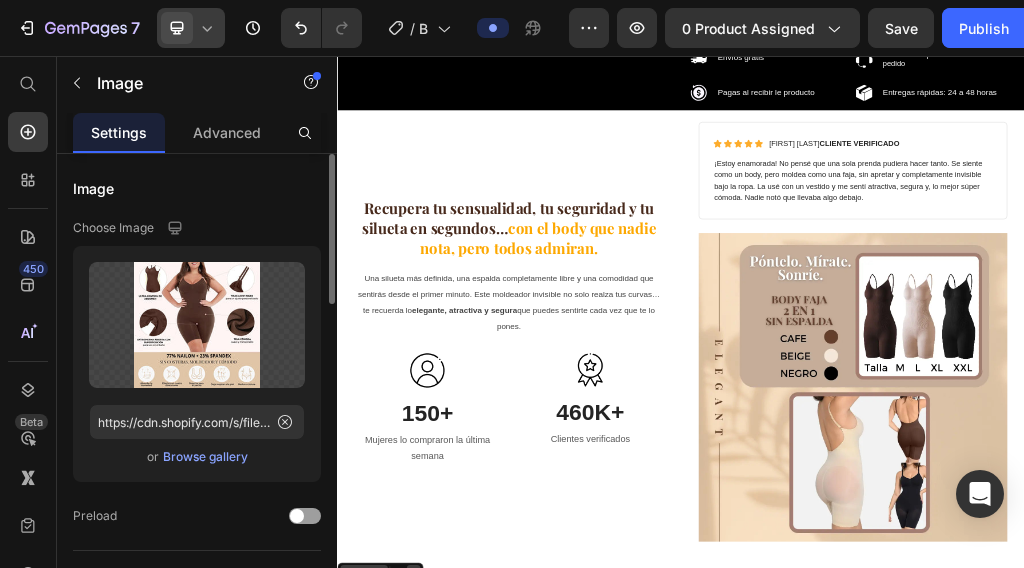 click 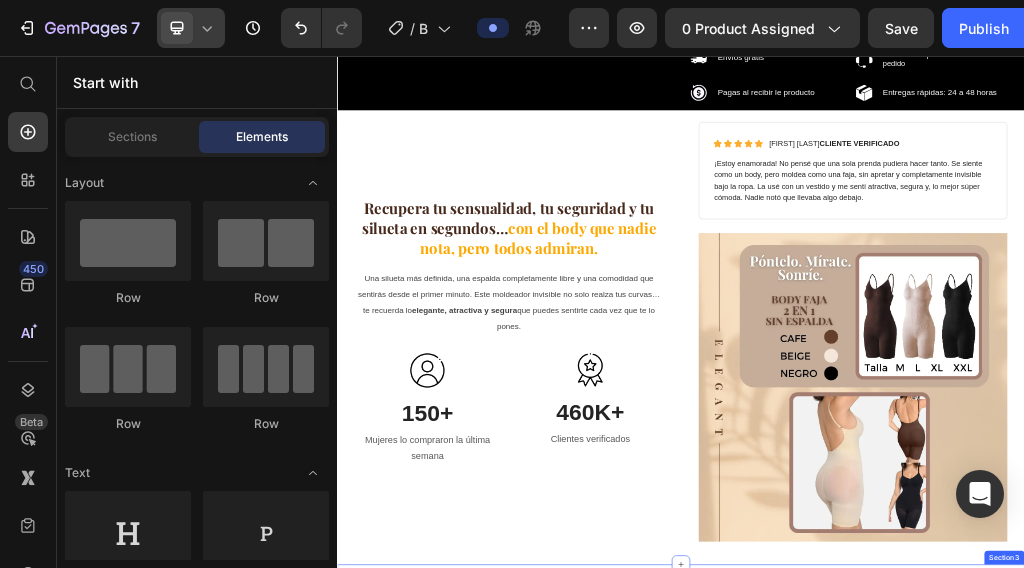 click on "Drop element here" at bounding box center [641, 1268] 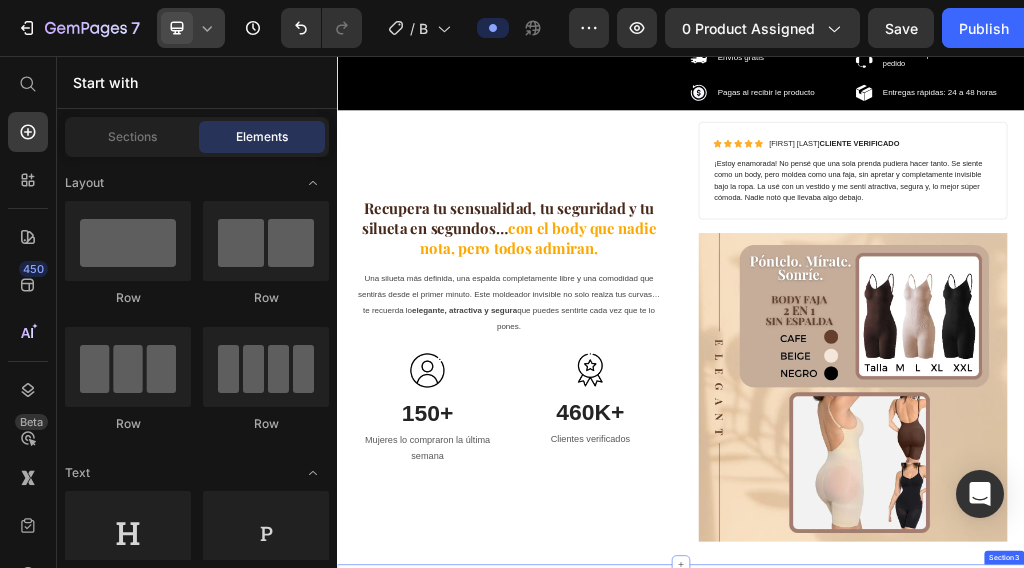click on "Drop element here" at bounding box center [641, 1268] 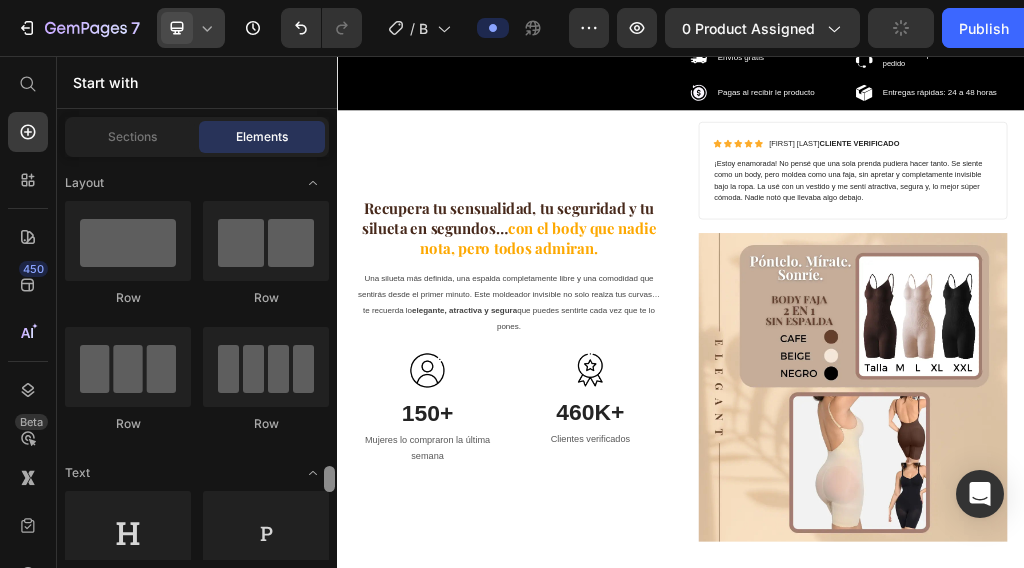 drag, startPoint x: 333, startPoint y: 195, endPoint x: 334, endPoint y: 206, distance: 11.045361 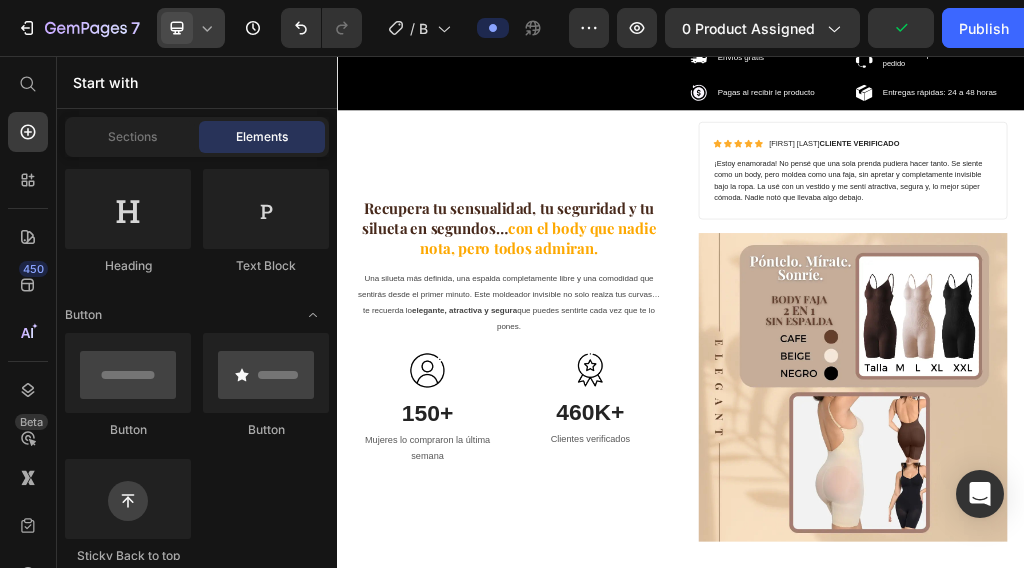 scroll, scrollTop: 812, scrollLeft: 0, axis: vertical 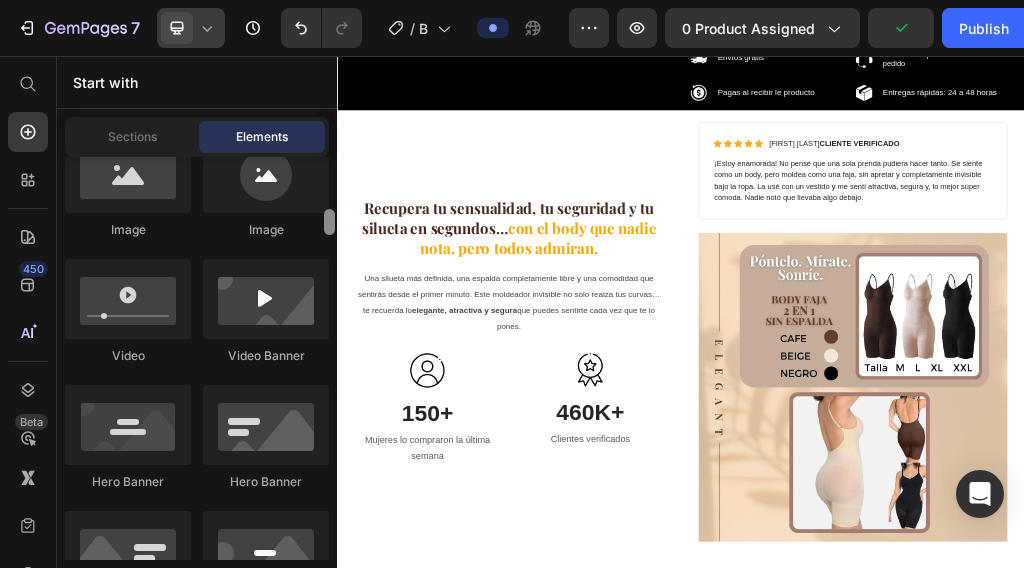 click at bounding box center [329, 222] 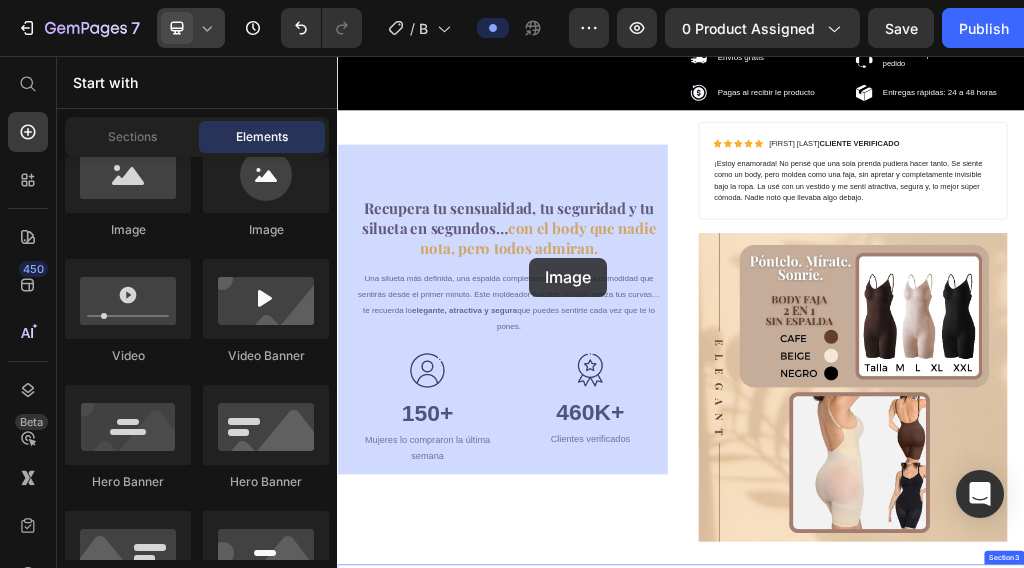 drag, startPoint x: 496, startPoint y: 264, endPoint x: 674, endPoint y: 294, distance: 180.51039 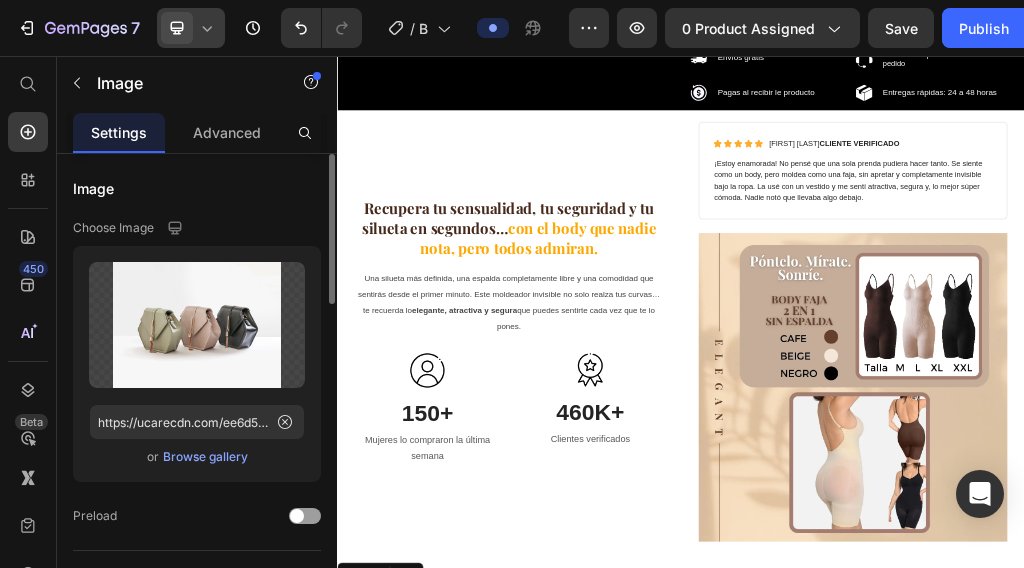 click on "Browse gallery" at bounding box center [205, 457] 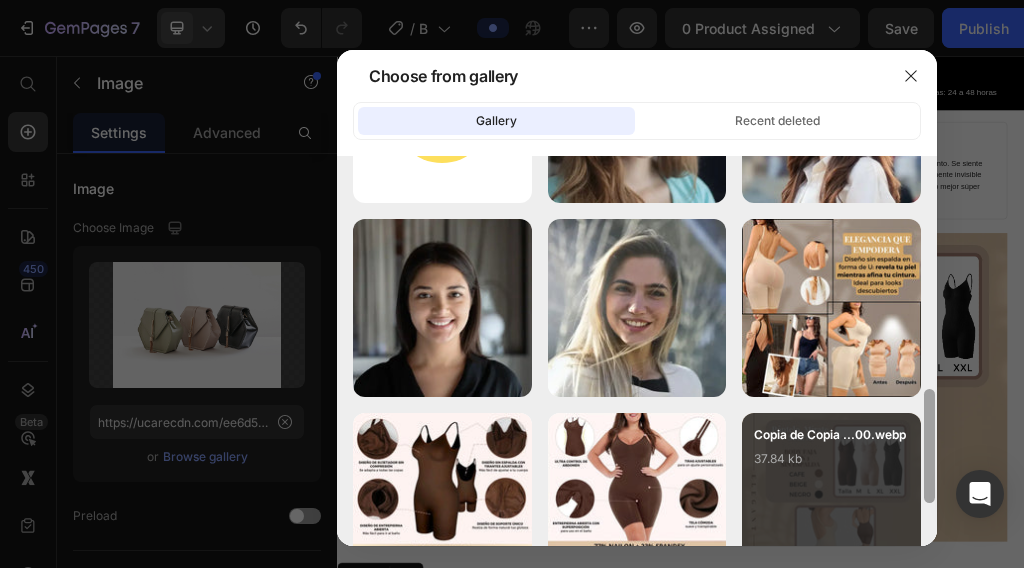scroll, scrollTop: 759, scrollLeft: 0, axis: vertical 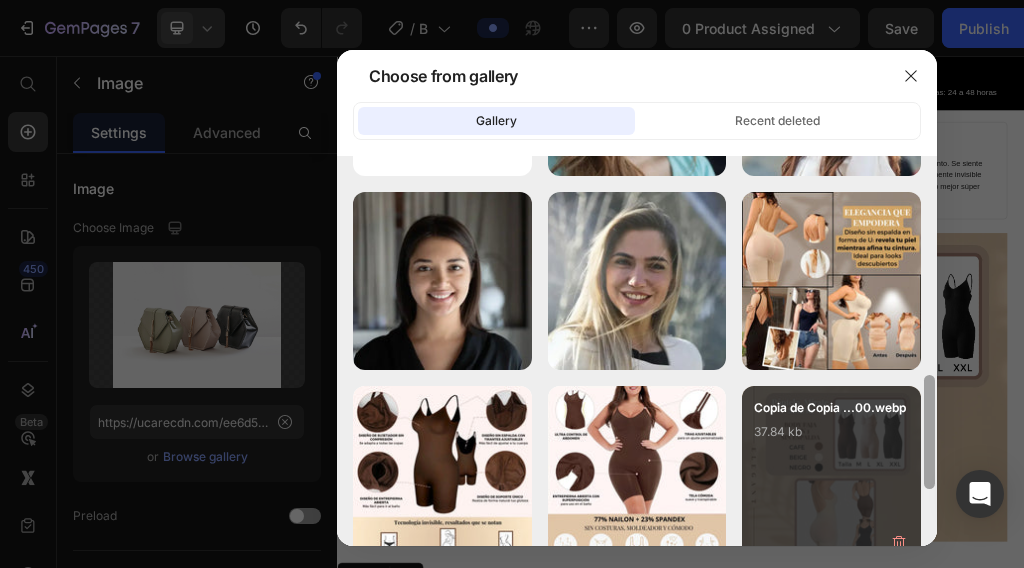 drag, startPoint x: 931, startPoint y: 238, endPoint x: 908, endPoint y: 458, distance: 221.199 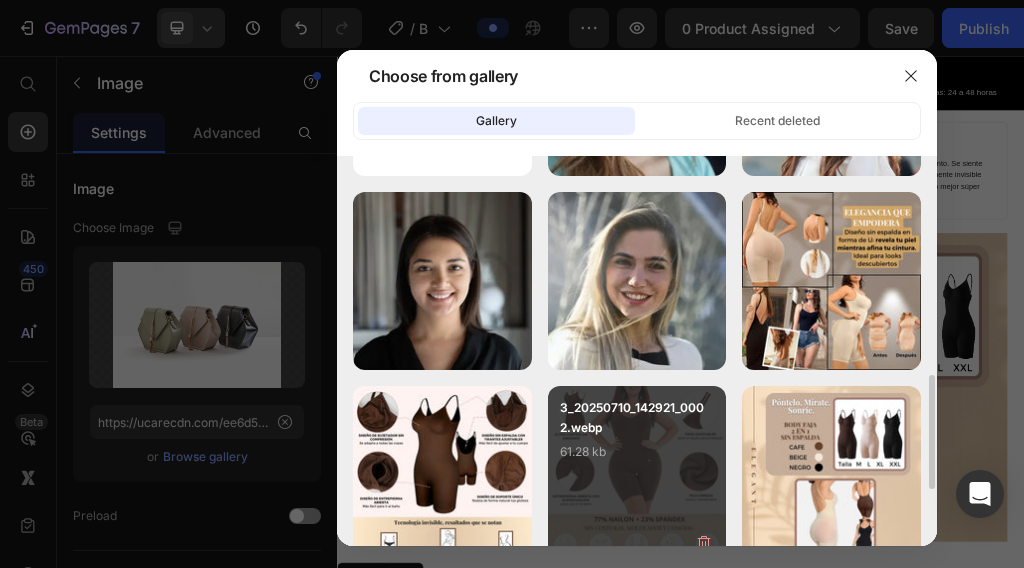 drag, startPoint x: 680, startPoint y: 456, endPoint x: 684, endPoint y: 437, distance: 19.416489 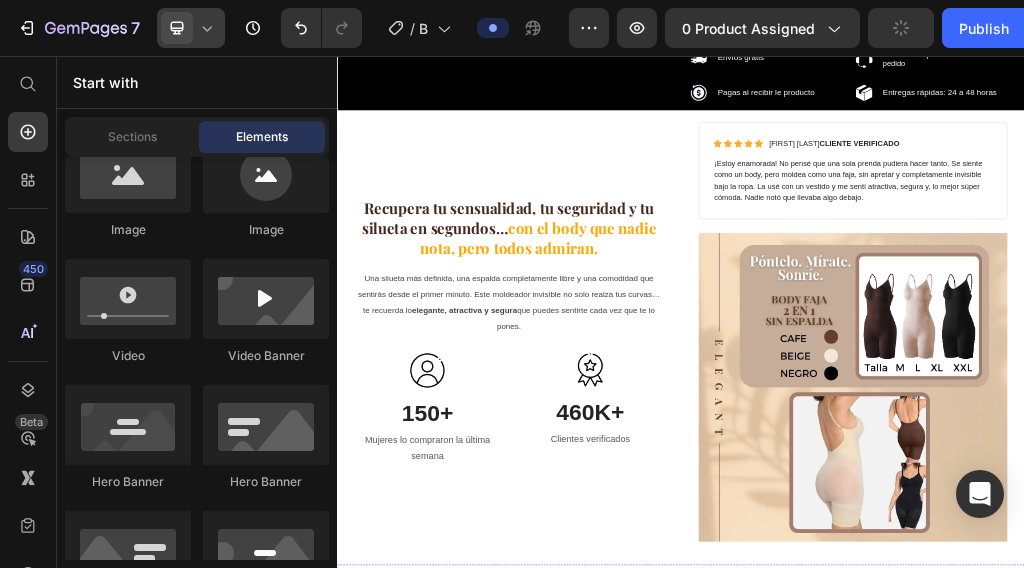 scroll, scrollTop: 912, scrollLeft: 0, axis: vertical 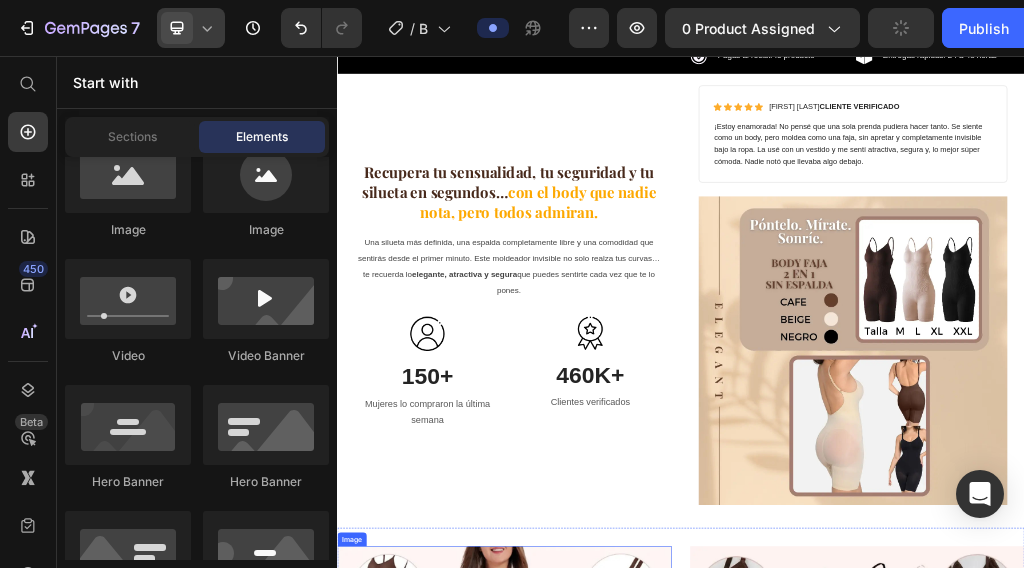 click on "Drop element here" at bounding box center (647, 1796) 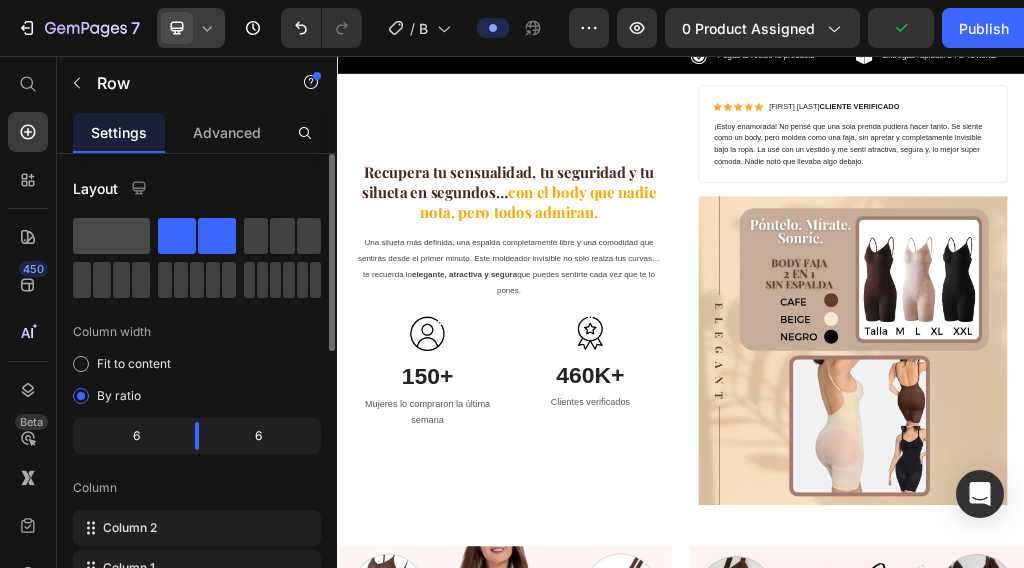 click 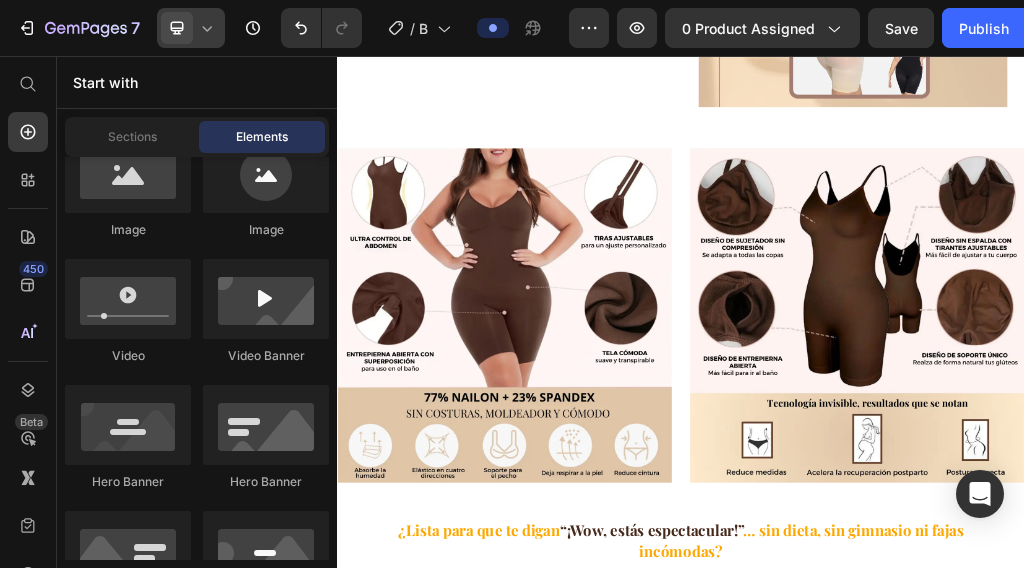 scroll, scrollTop: 1201, scrollLeft: 0, axis: vertical 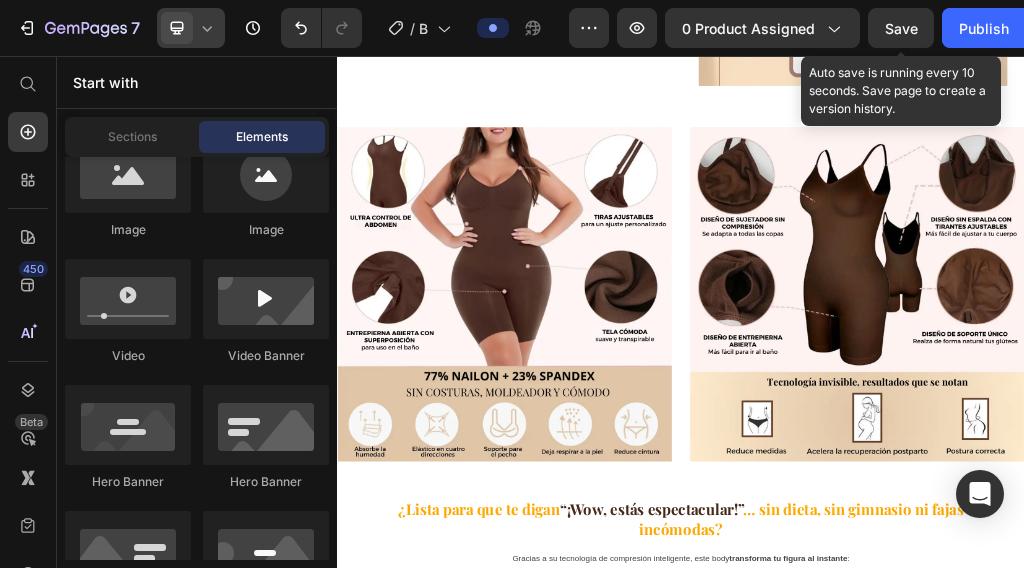 click on "Save" at bounding box center (901, 28) 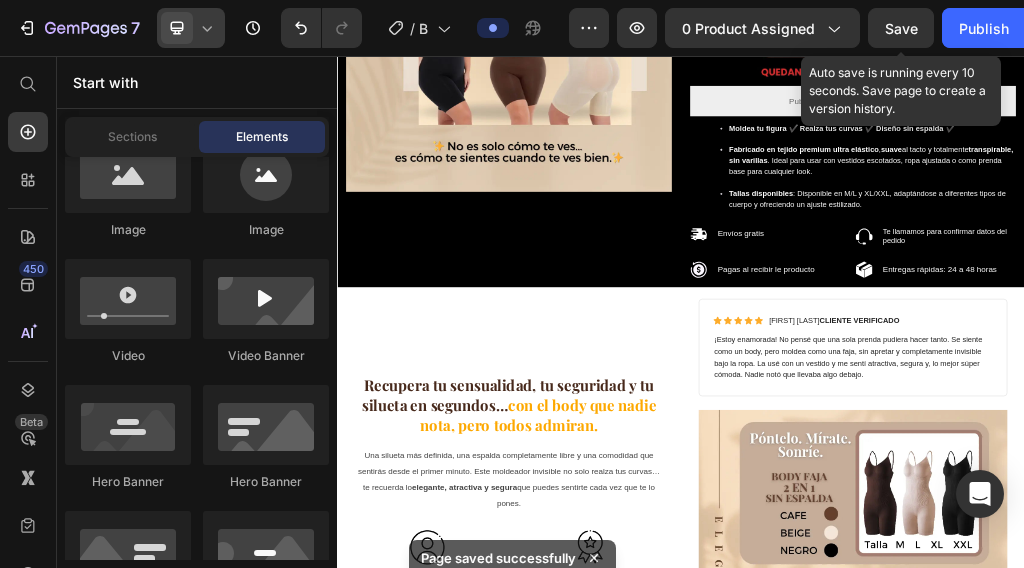 scroll, scrollTop: 349, scrollLeft: 0, axis: vertical 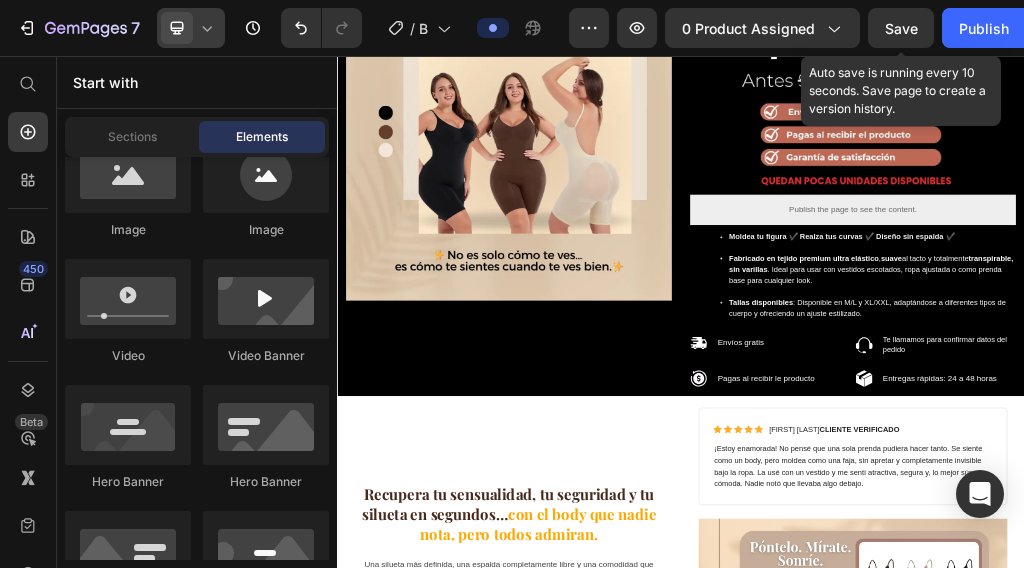 click 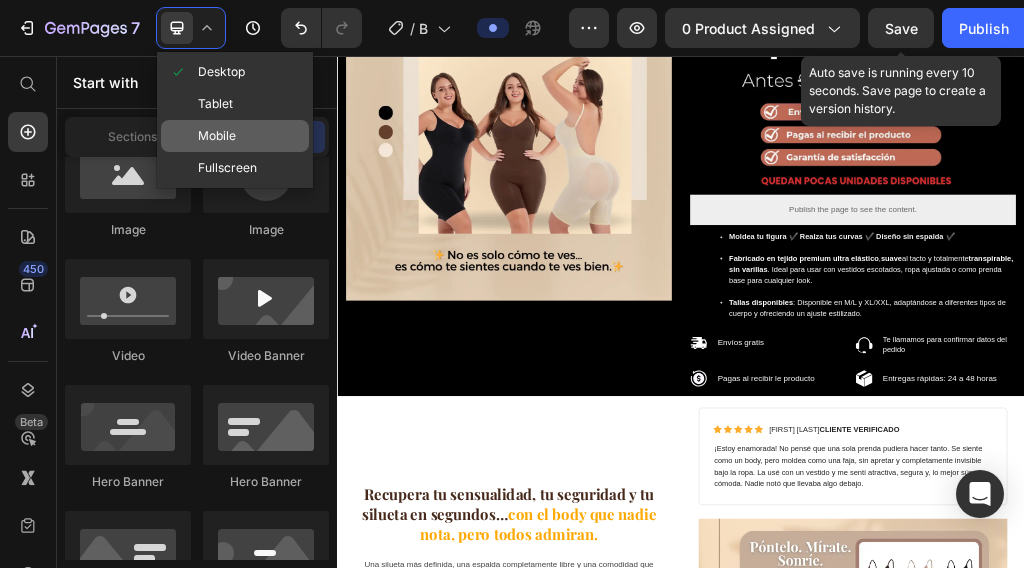 click on "Mobile" 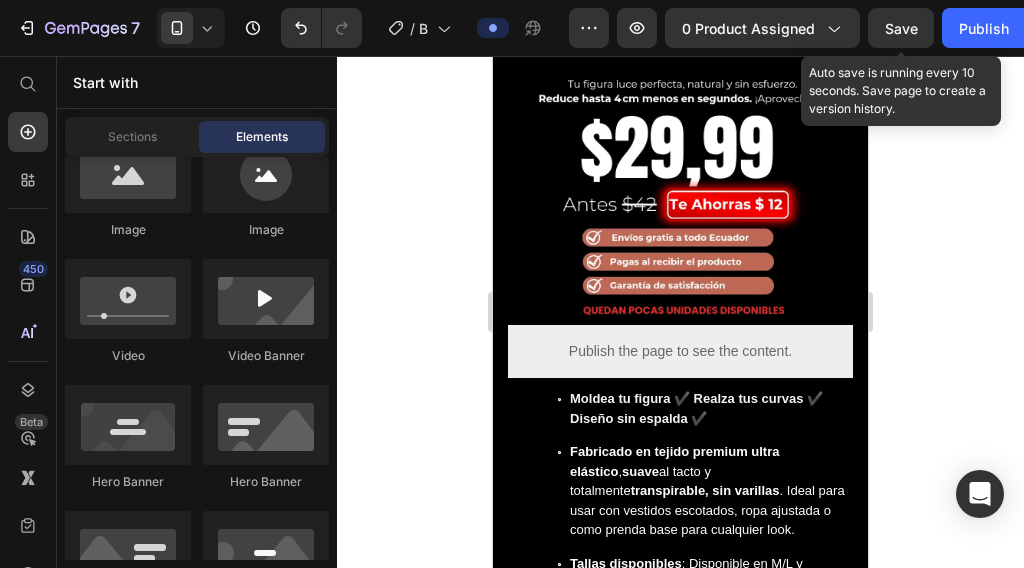 scroll, scrollTop: 0, scrollLeft: 0, axis: both 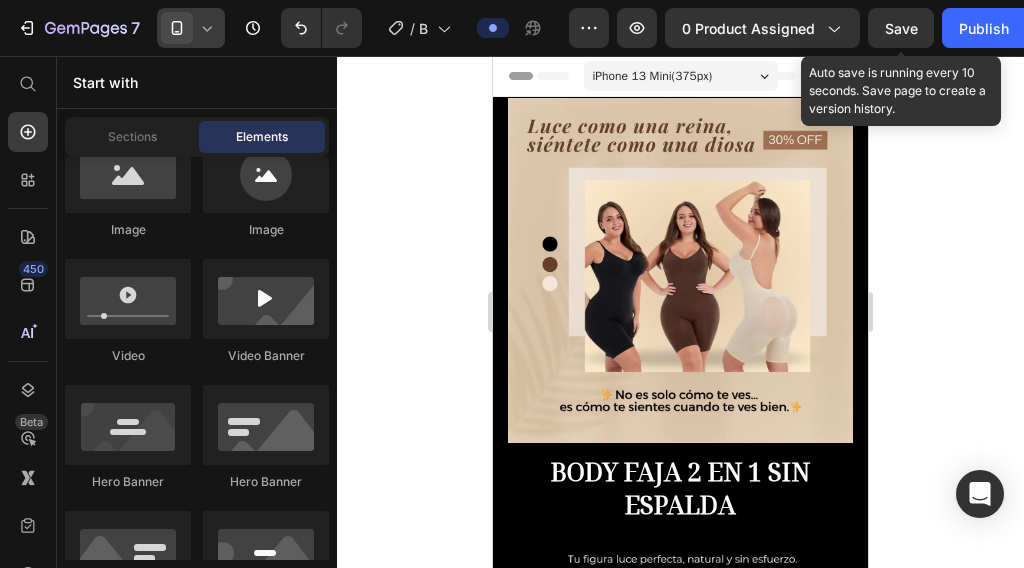 click 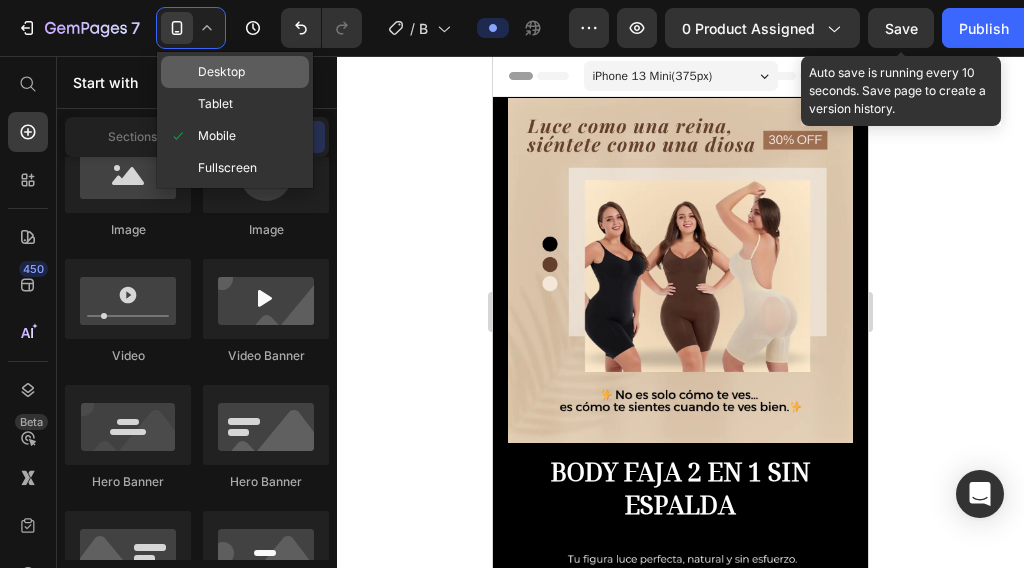 click on "Desktop" at bounding box center [221, 72] 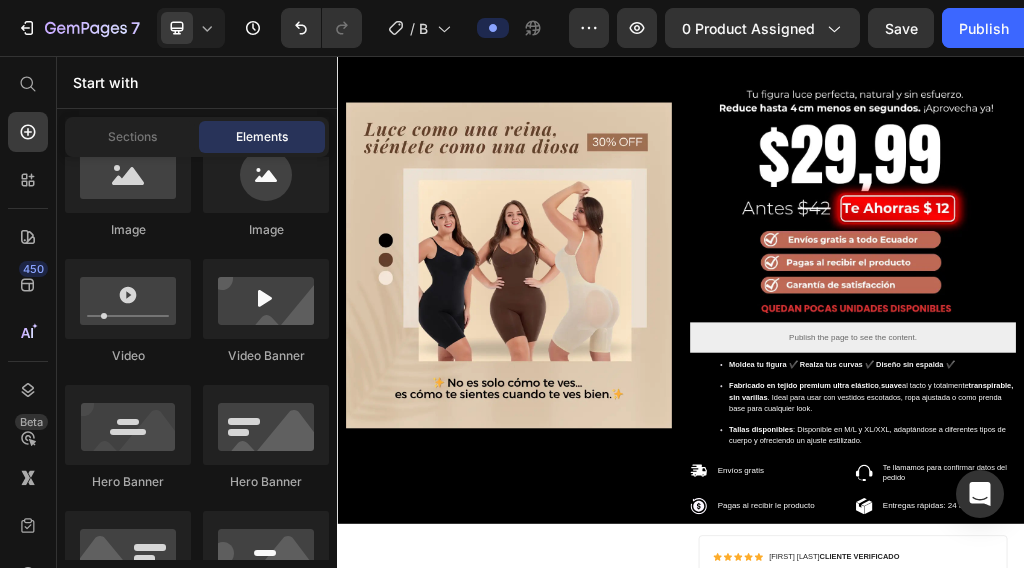 scroll, scrollTop: 0, scrollLeft: 0, axis: both 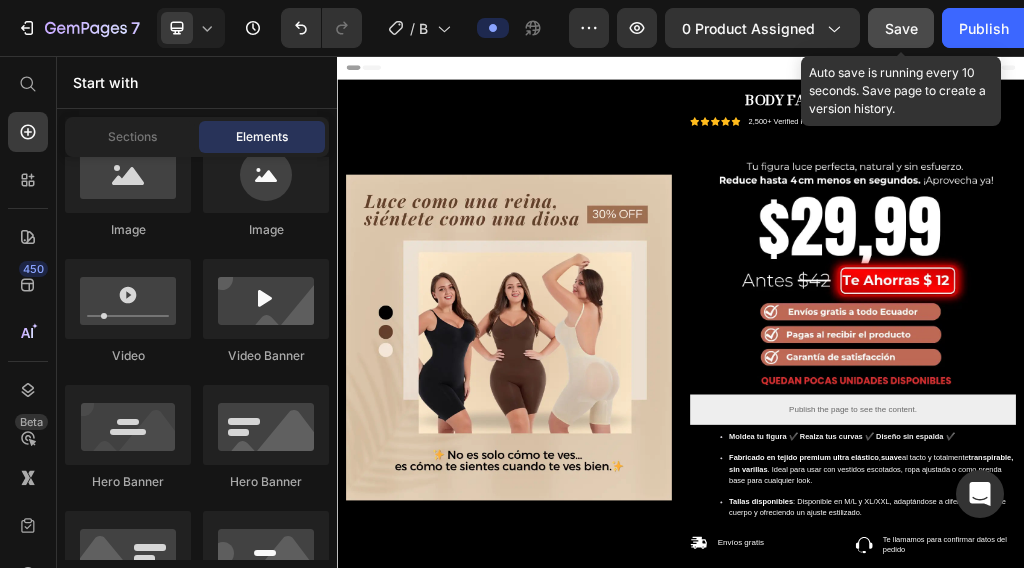 click on "Save" 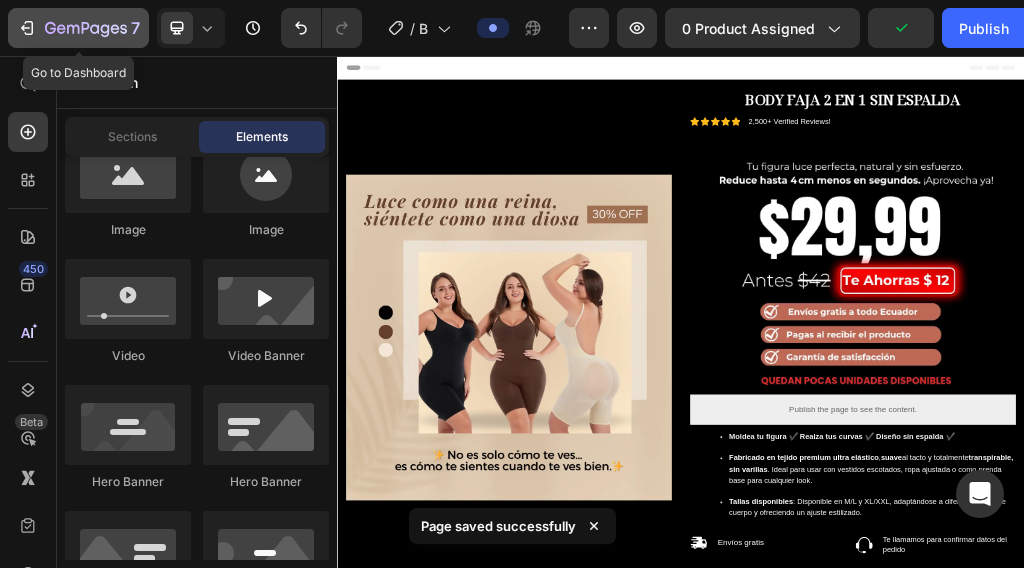 click 